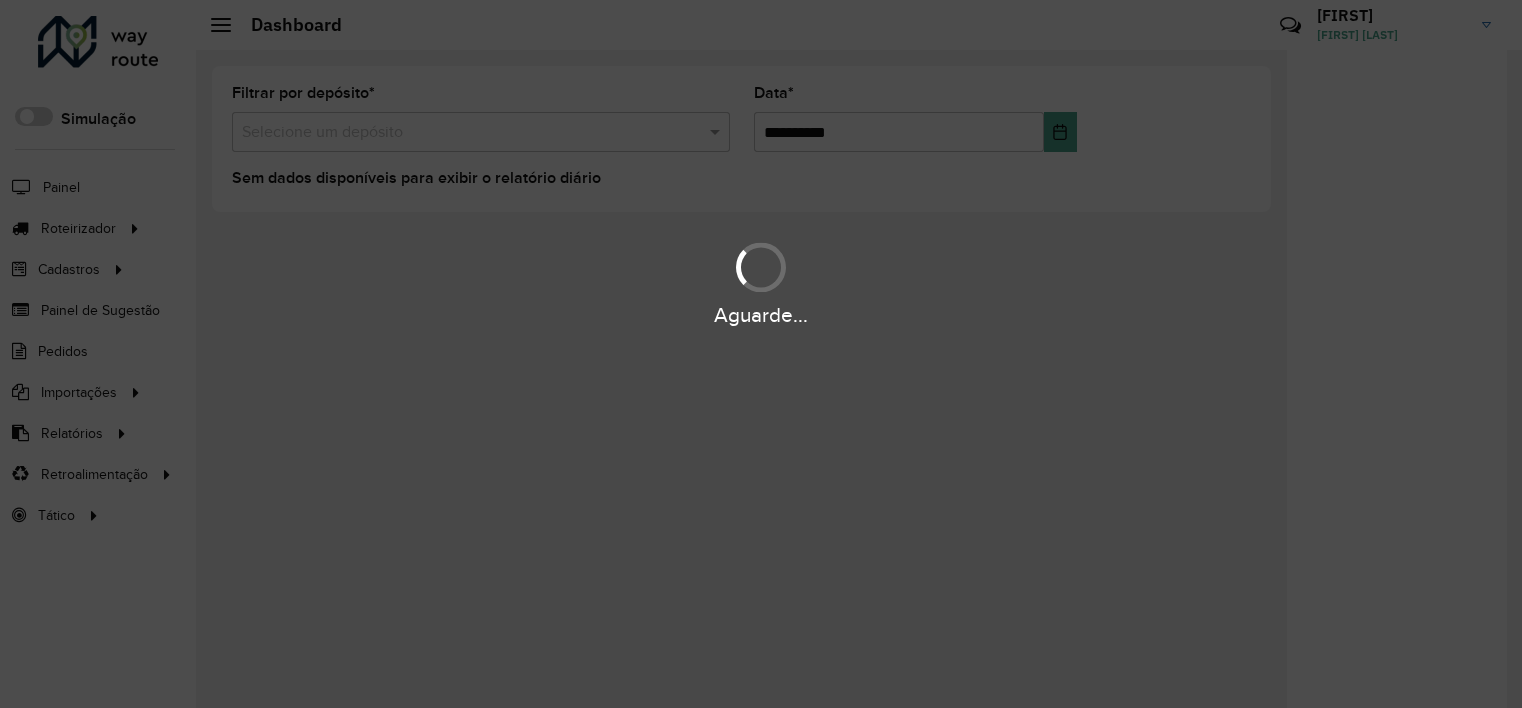 scroll, scrollTop: 0, scrollLeft: 0, axis: both 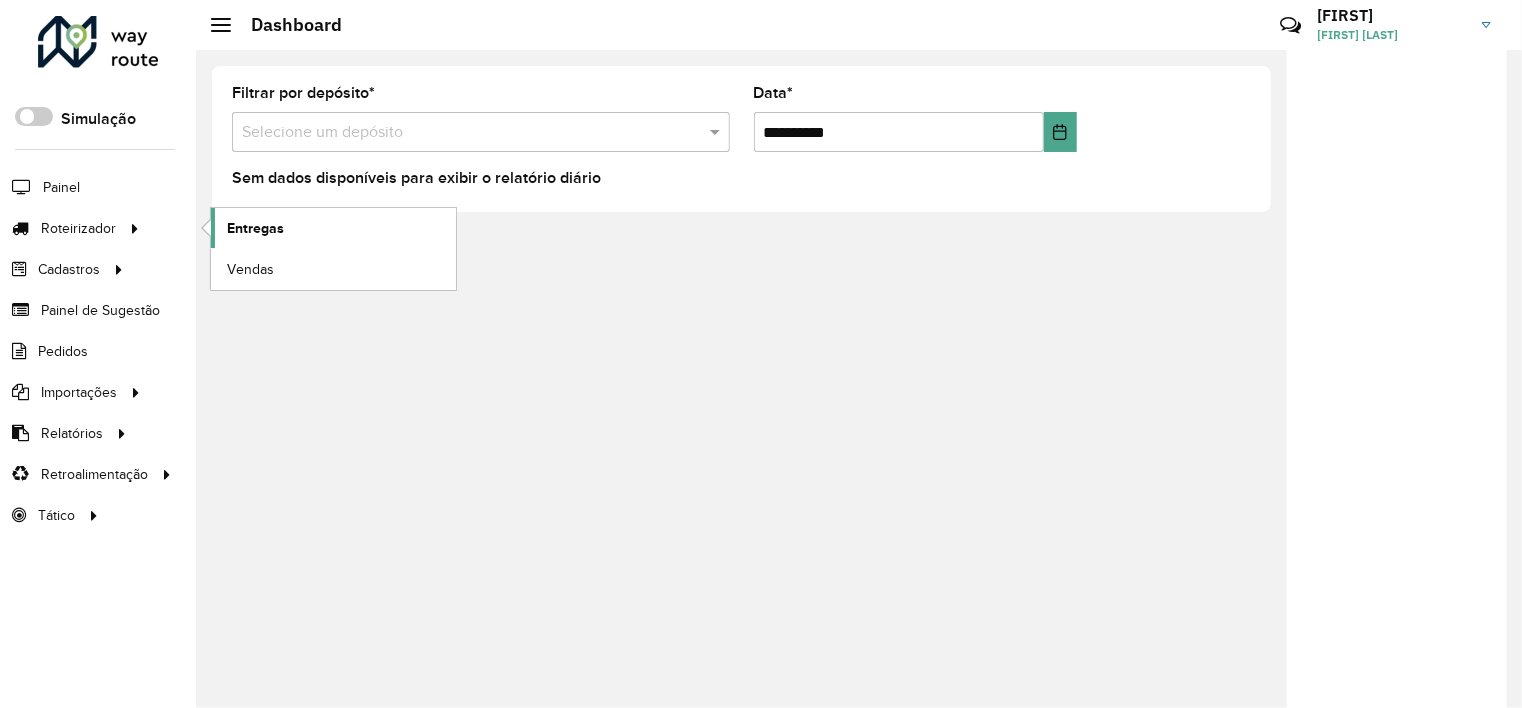 click on "Entregas" 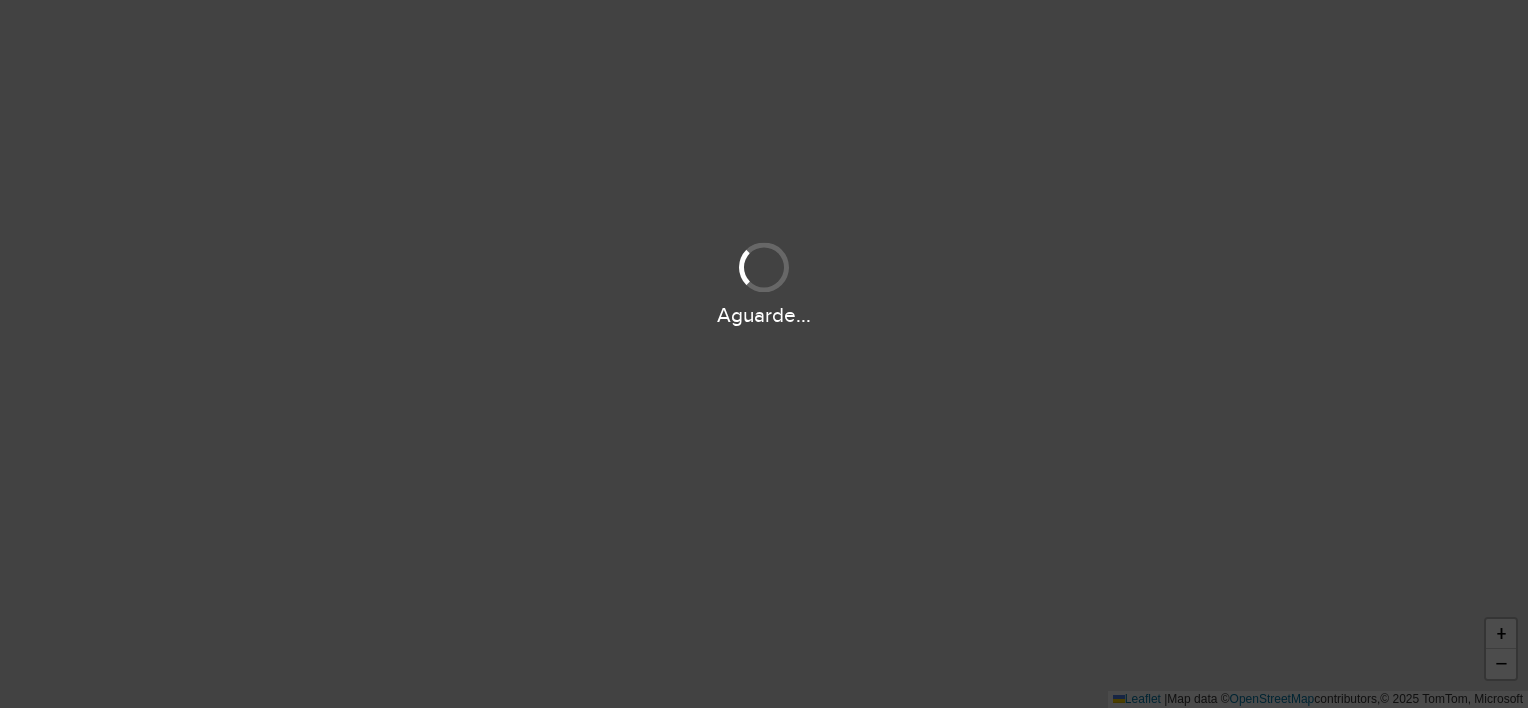 scroll, scrollTop: 0, scrollLeft: 0, axis: both 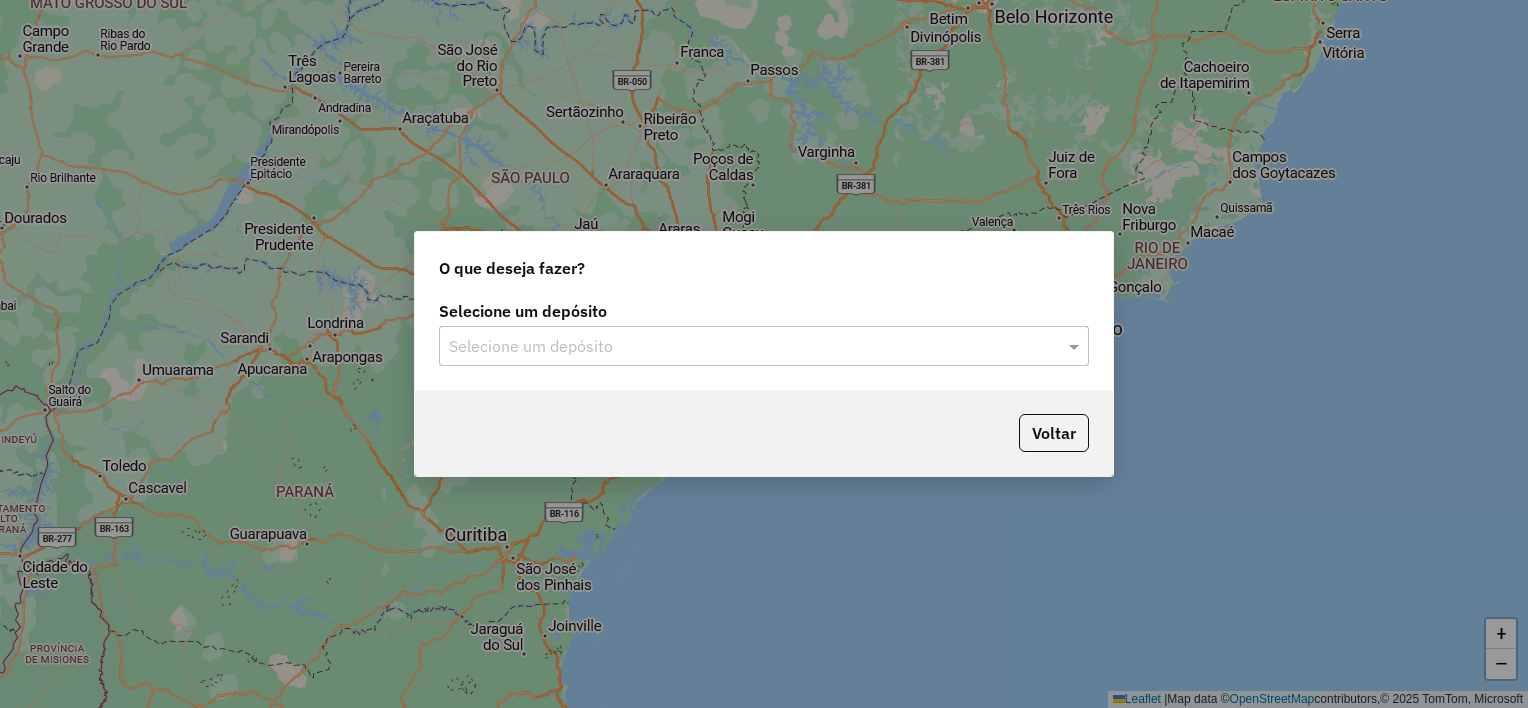 click 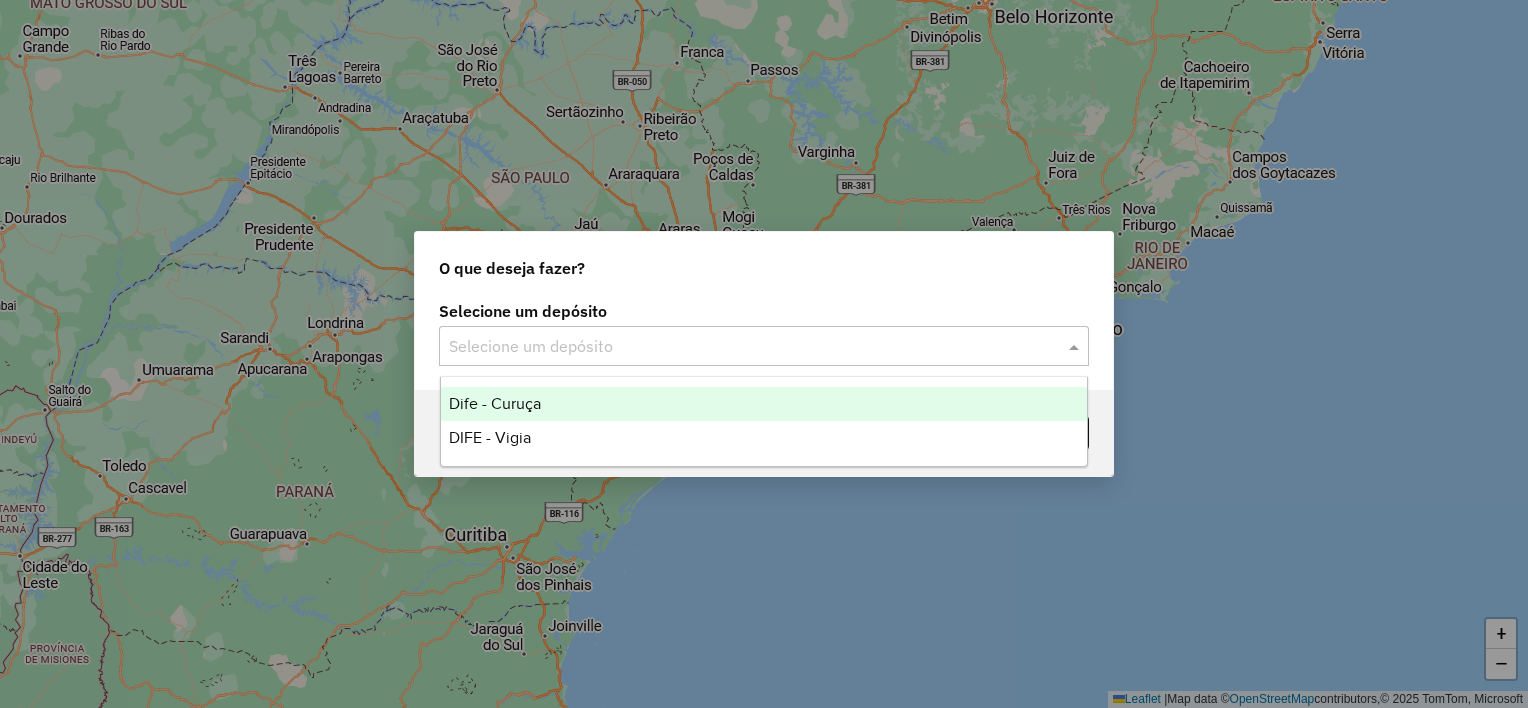 click on "Dife - Curuça" at bounding box center (764, 404) 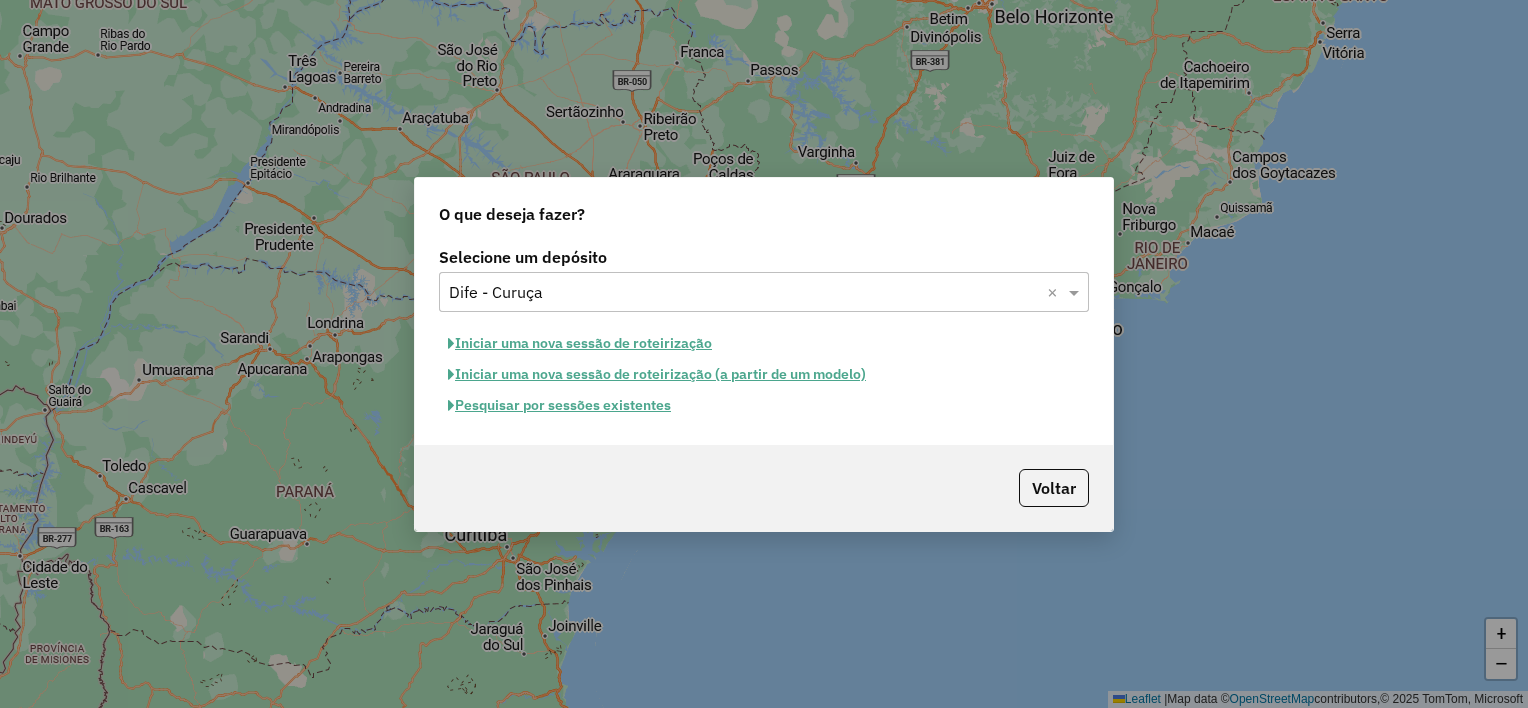 click on "Iniciar uma nova sessão de roteirização" 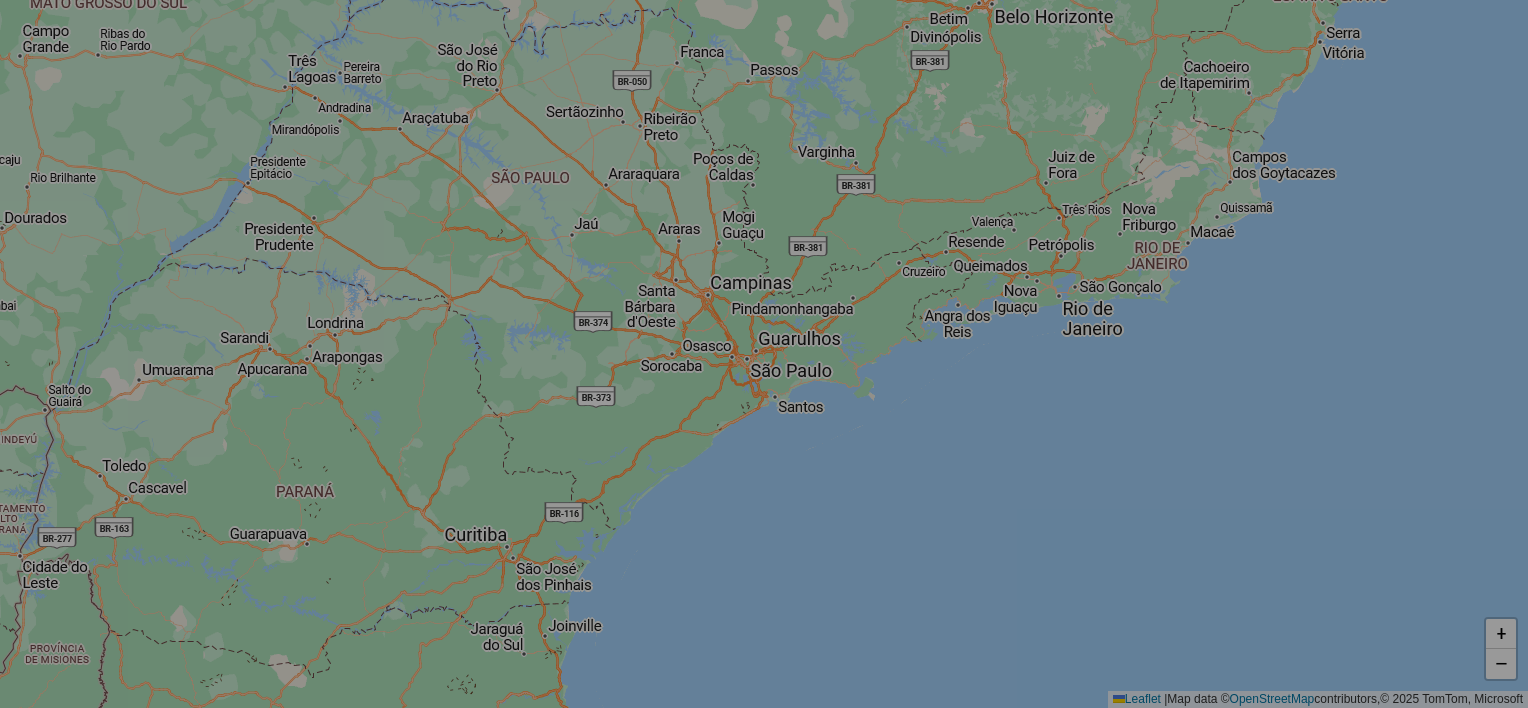 select on "*" 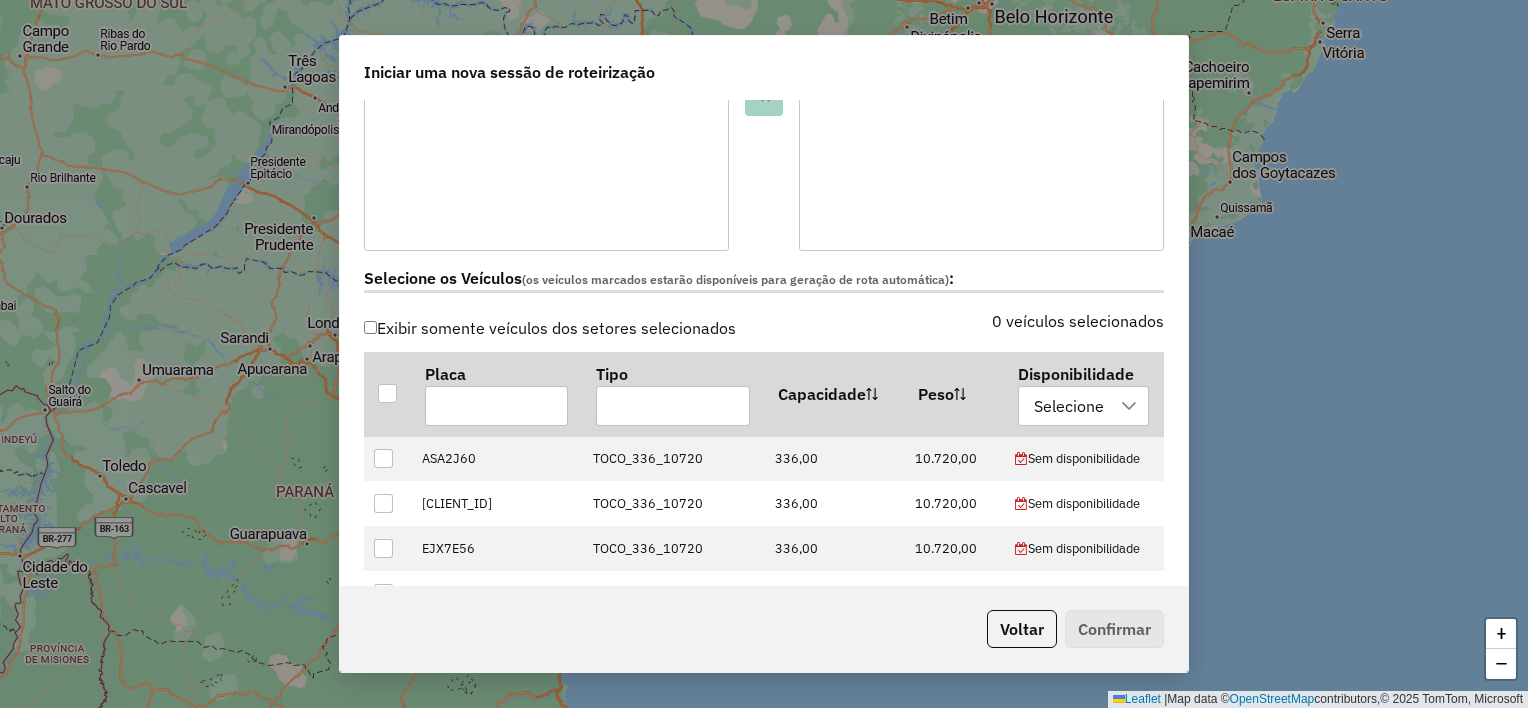 scroll, scrollTop: 500, scrollLeft: 0, axis: vertical 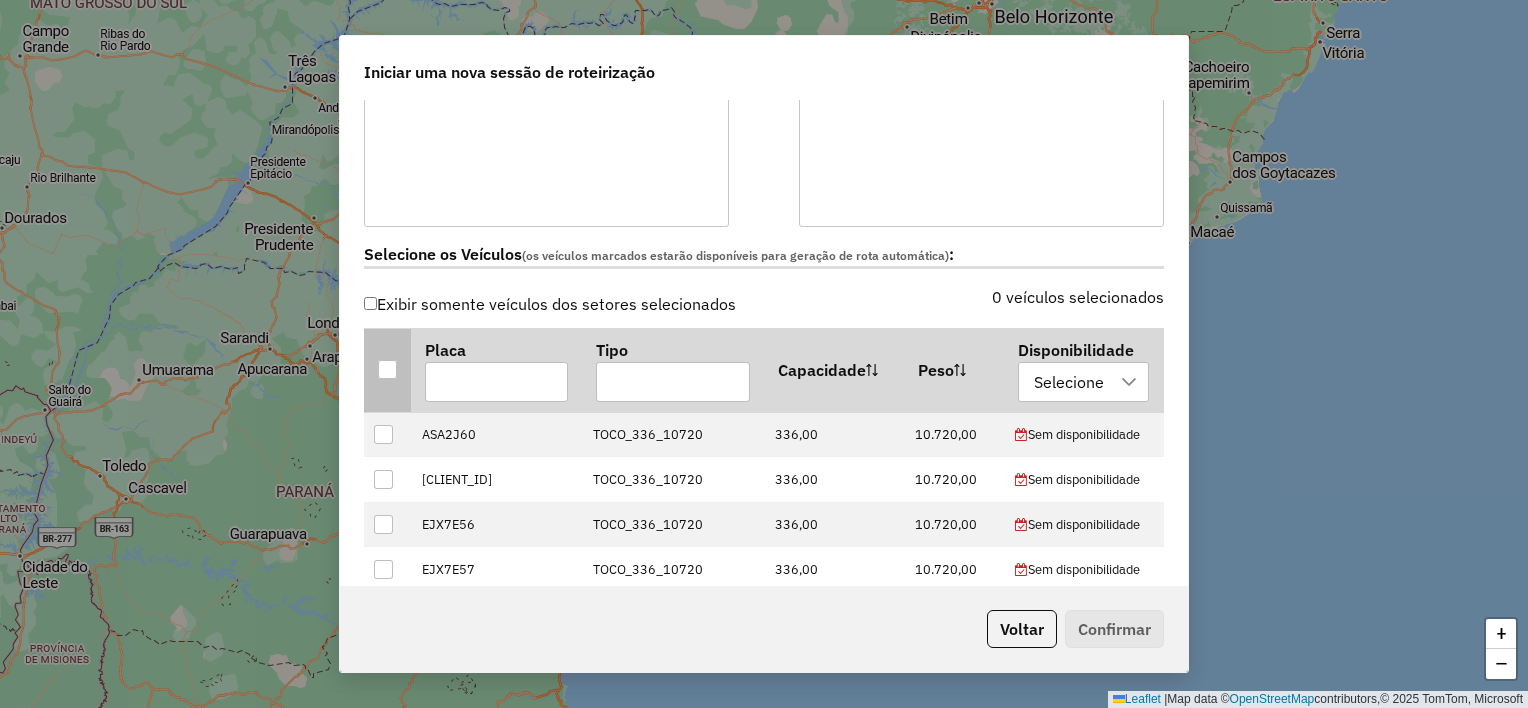 click at bounding box center (387, 370) 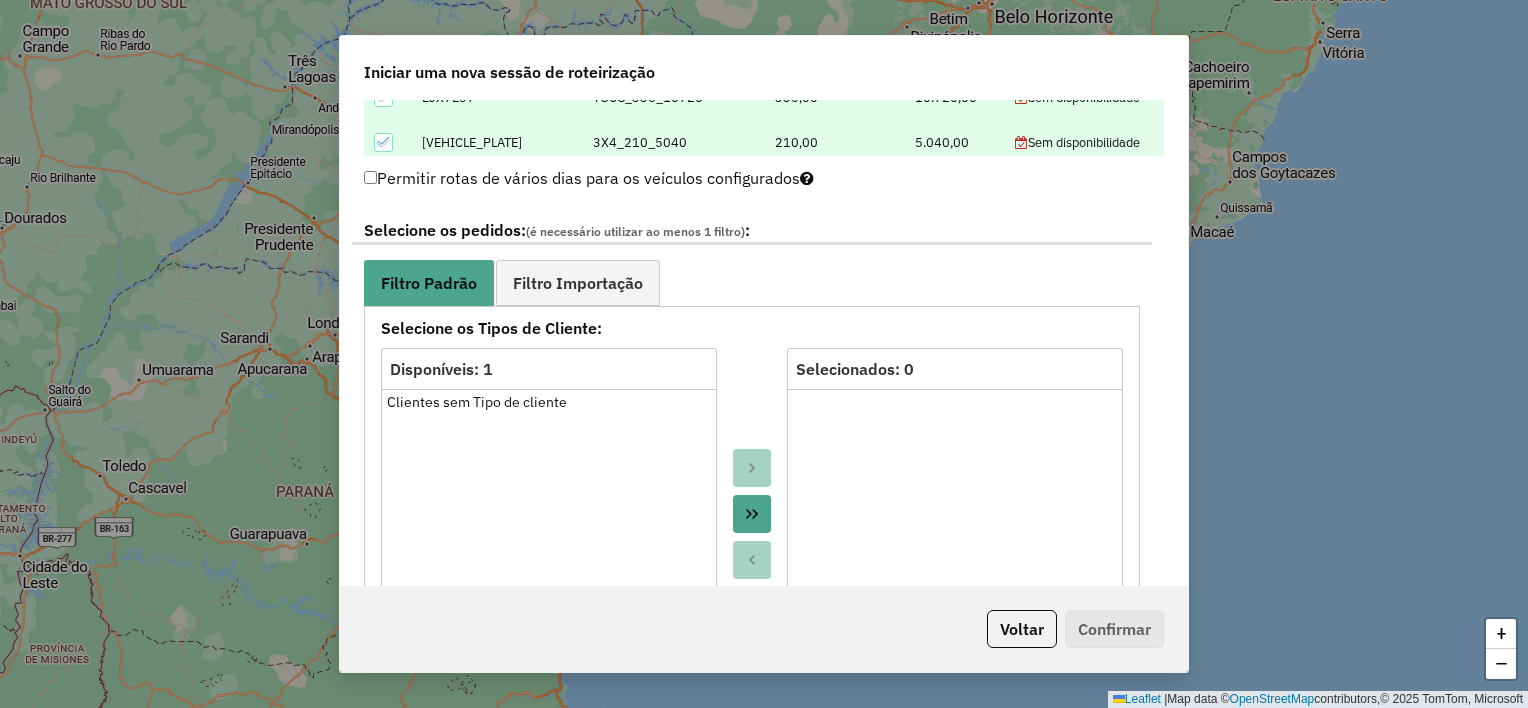 scroll, scrollTop: 1000, scrollLeft: 0, axis: vertical 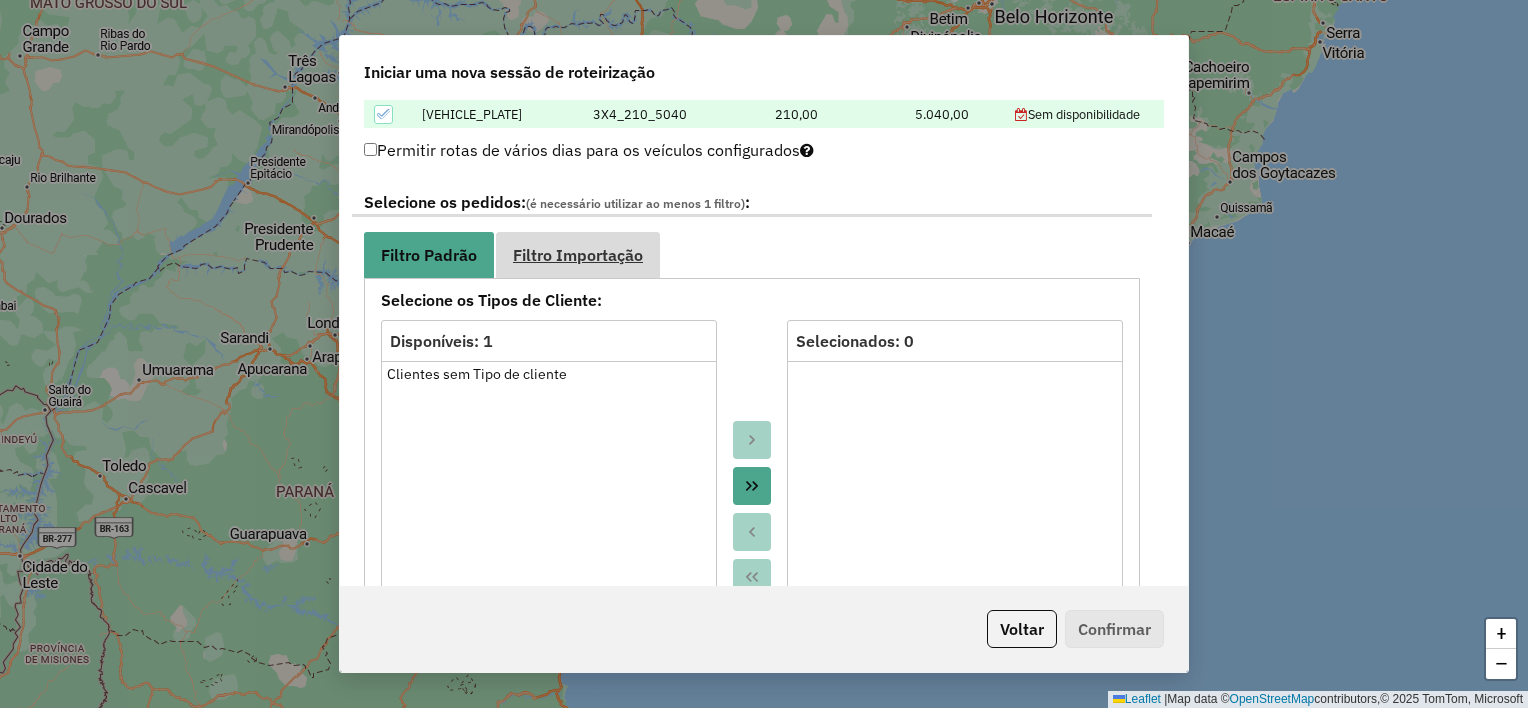 click on "Filtro Importação" at bounding box center [578, 255] 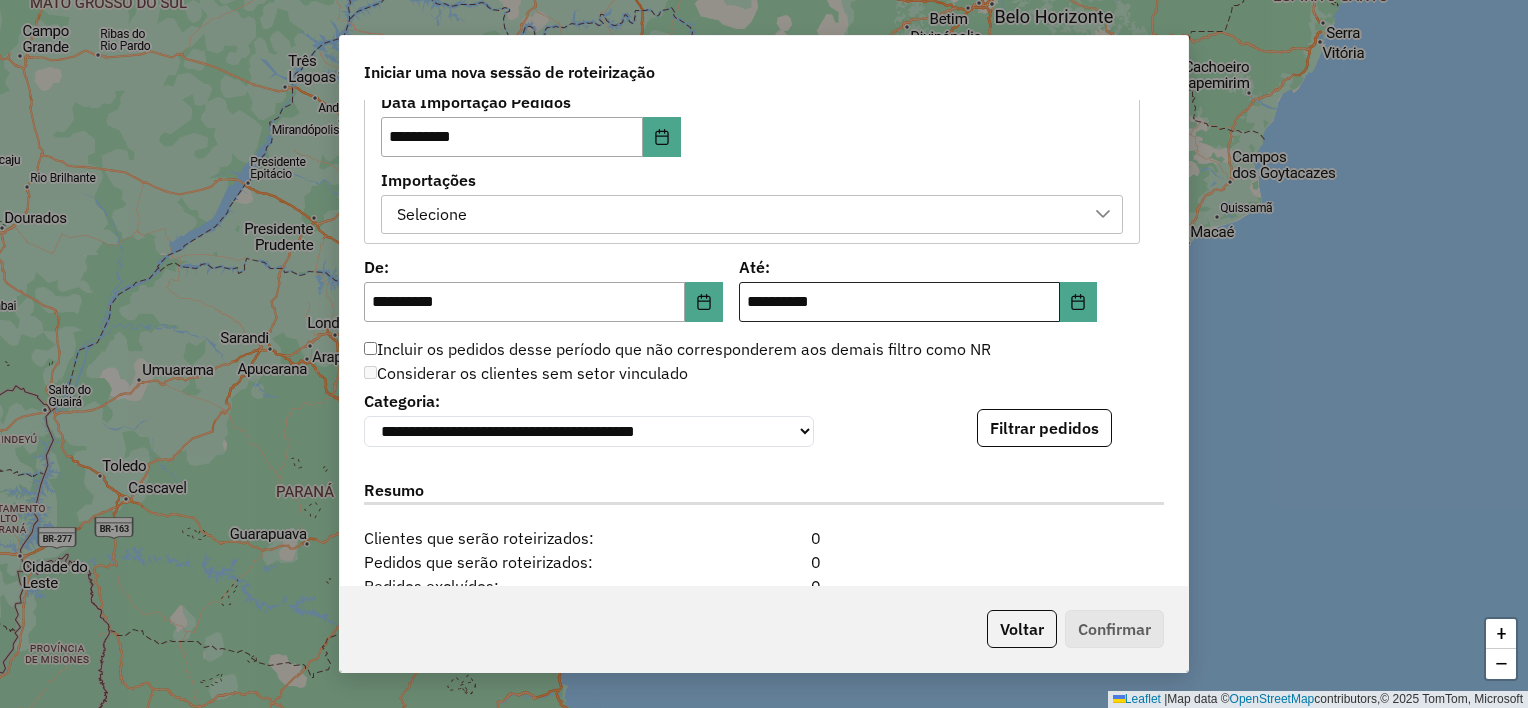 scroll, scrollTop: 1200, scrollLeft: 0, axis: vertical 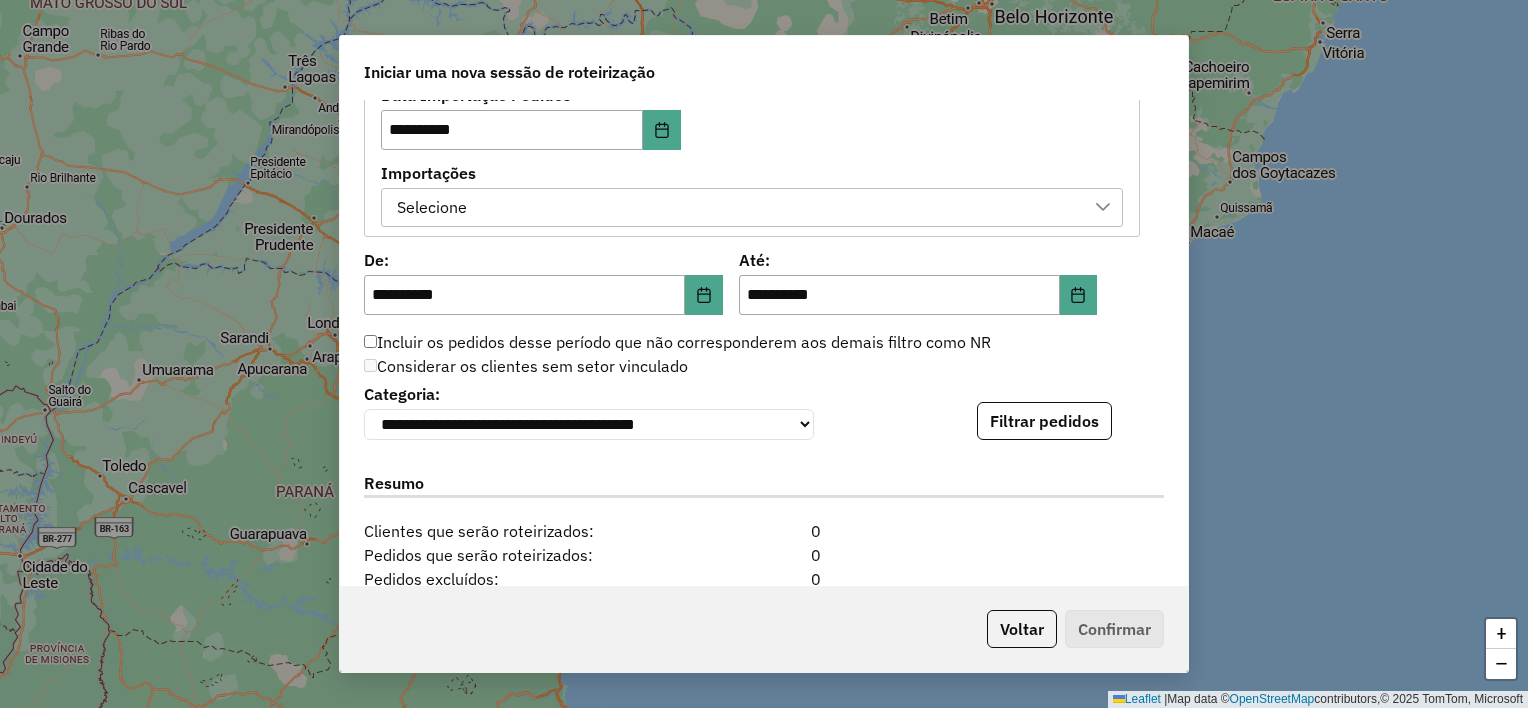 click on "Selecione" at bounding box center [737, 208] 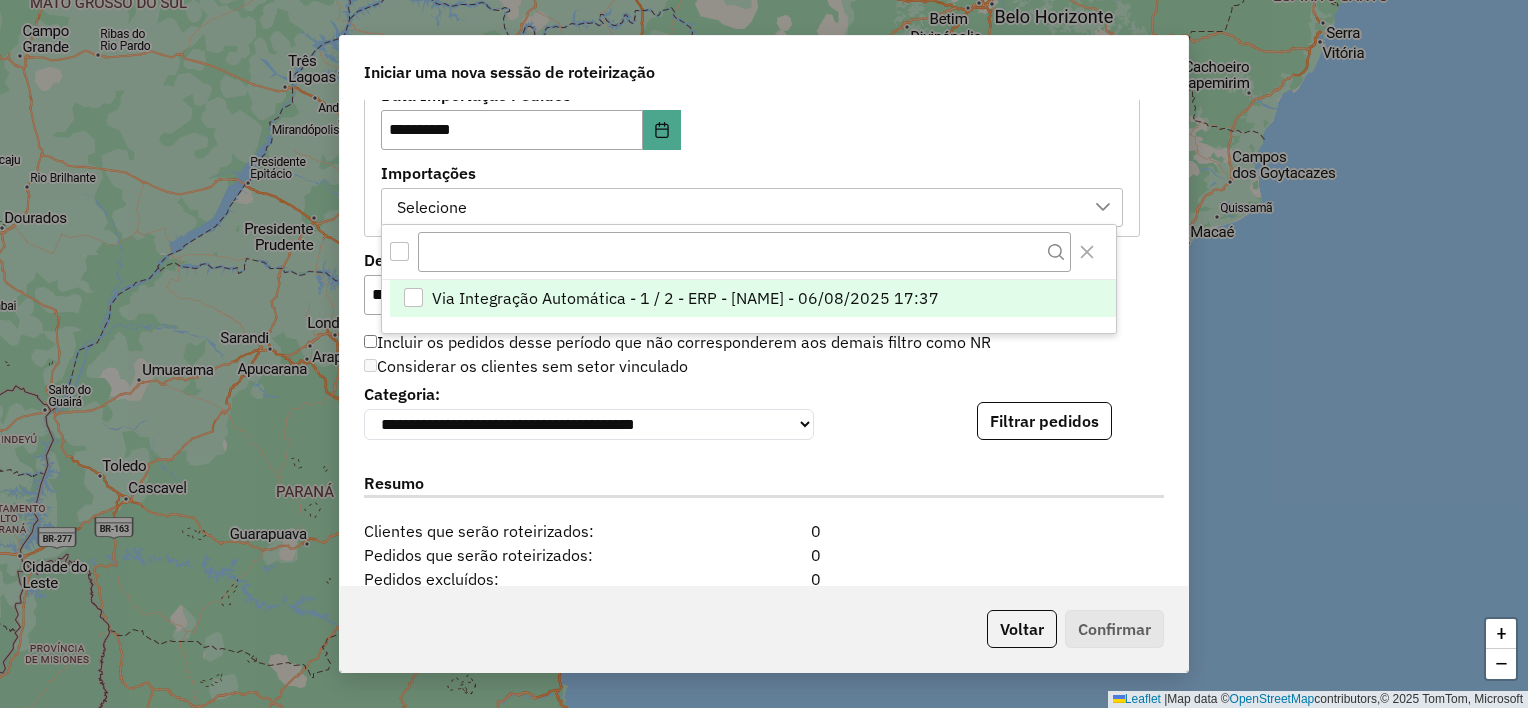 click on "Via Integração Automática - 1 / 2 - ERP - [NAME] - 06/08/2025 17:37" at bounding box center (753, 299) 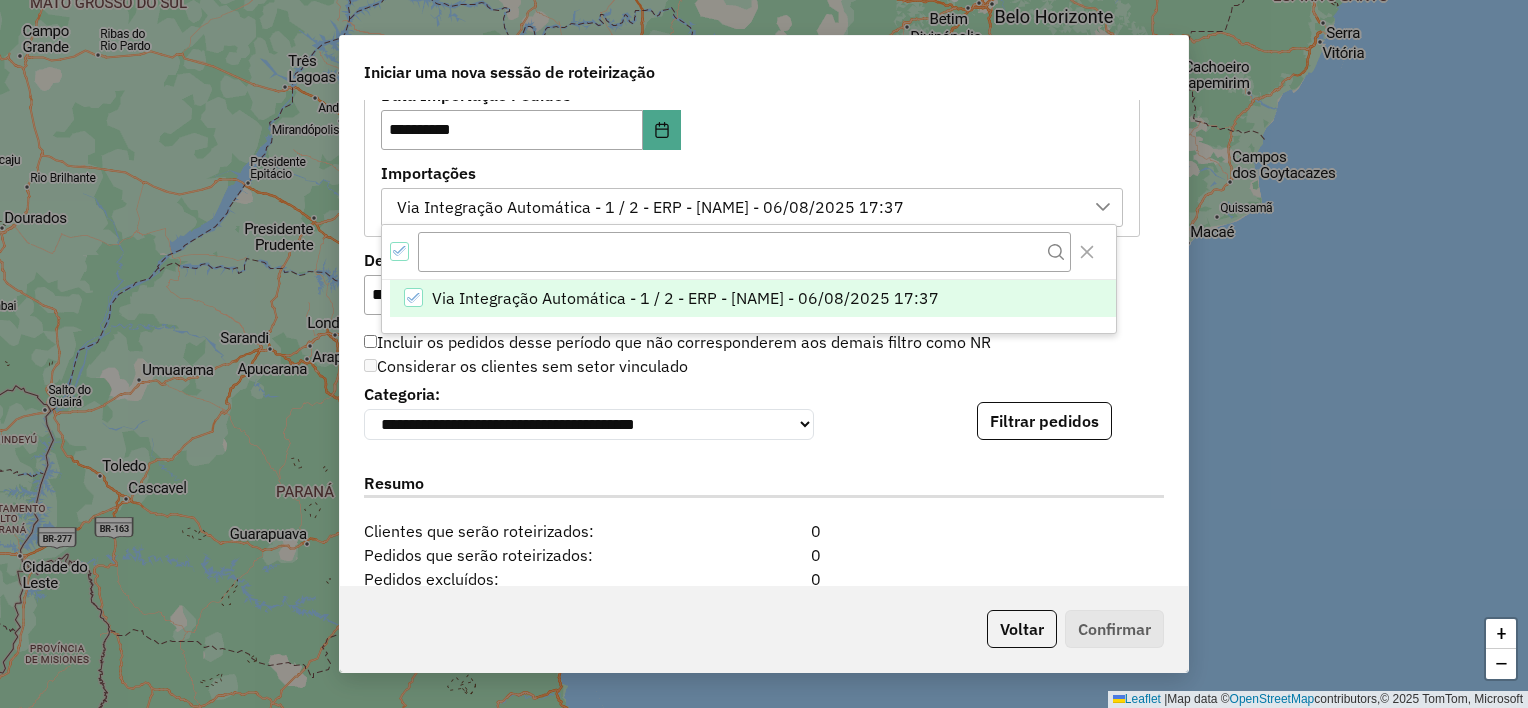 click on "Considerar os clientes sem setor vinculado" 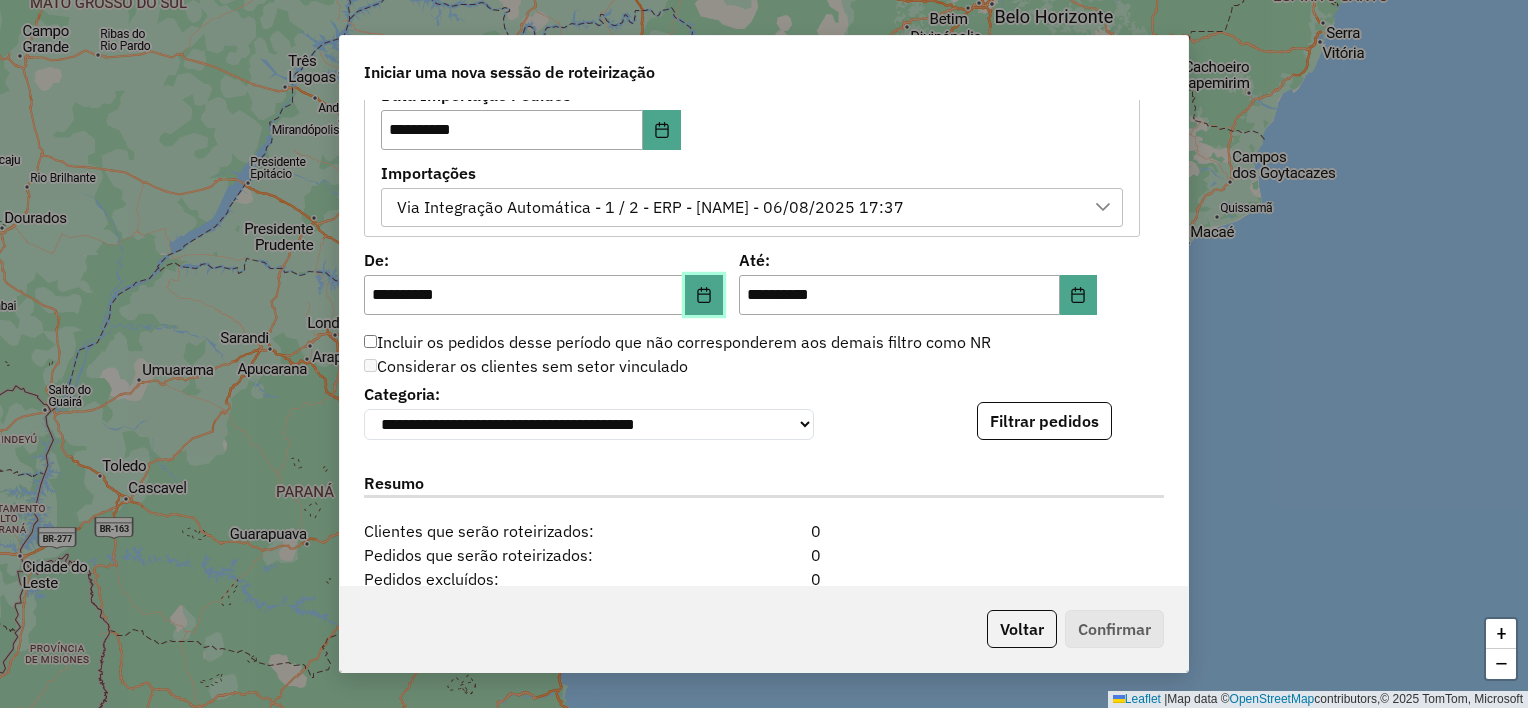 click 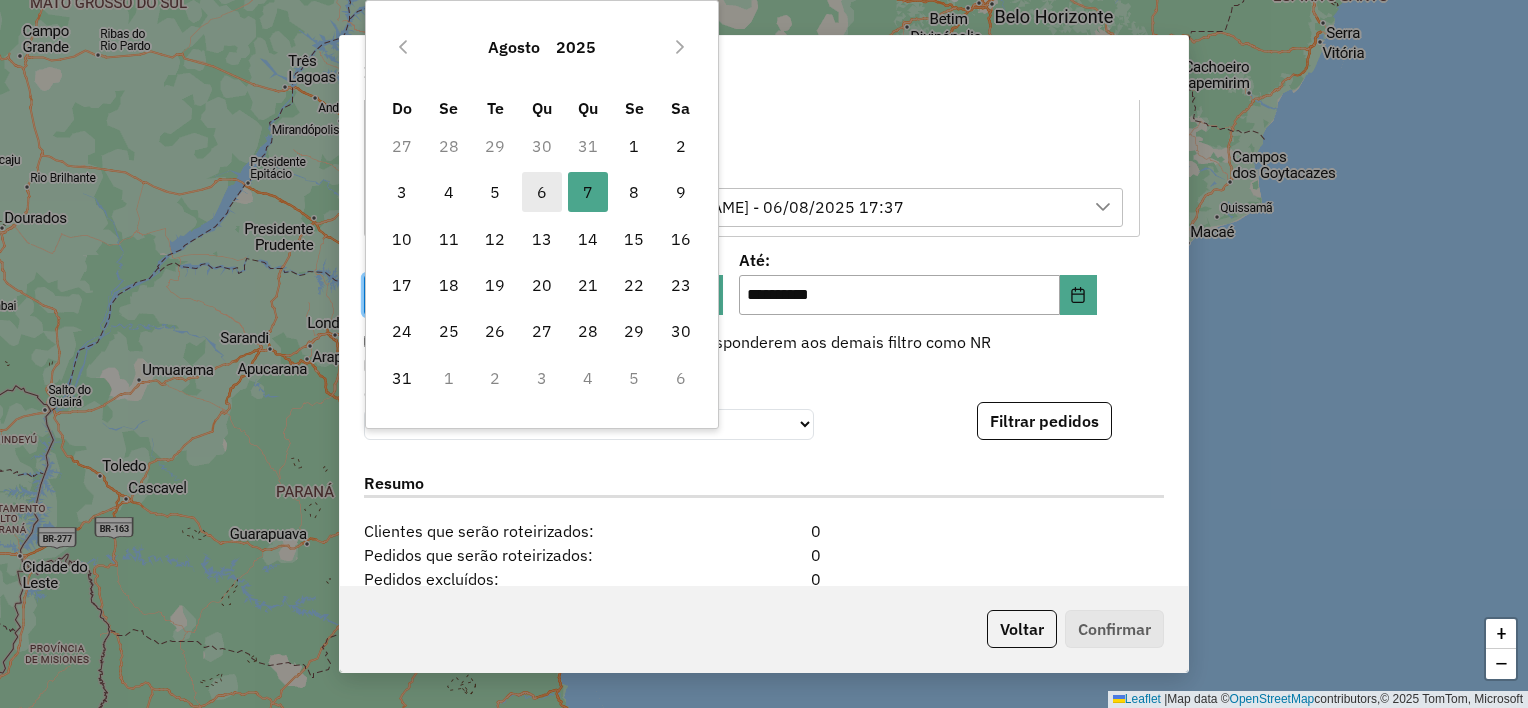 click on "6" at bounding box center [542, 192] 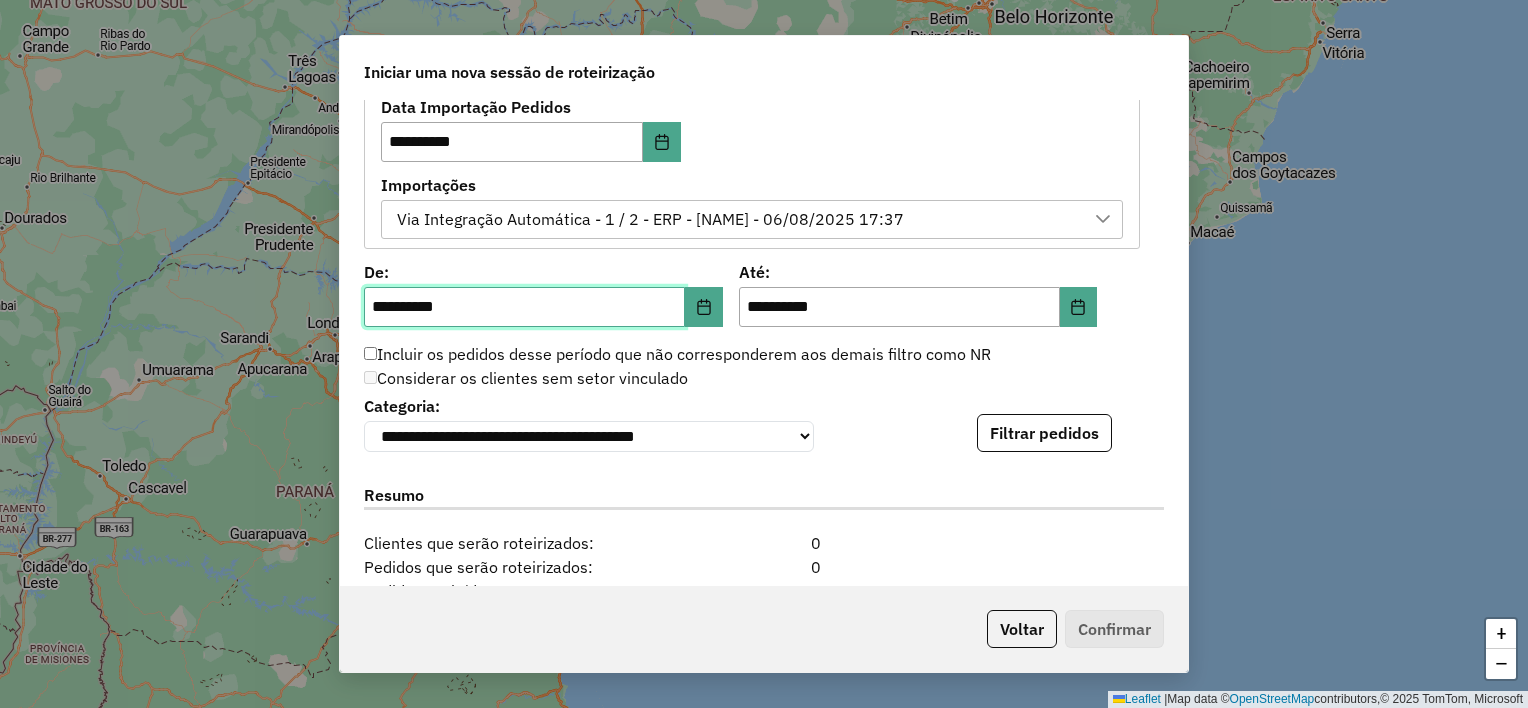 scroll, scrollTop: 1400, scrollLeft: 0, axis: vertical 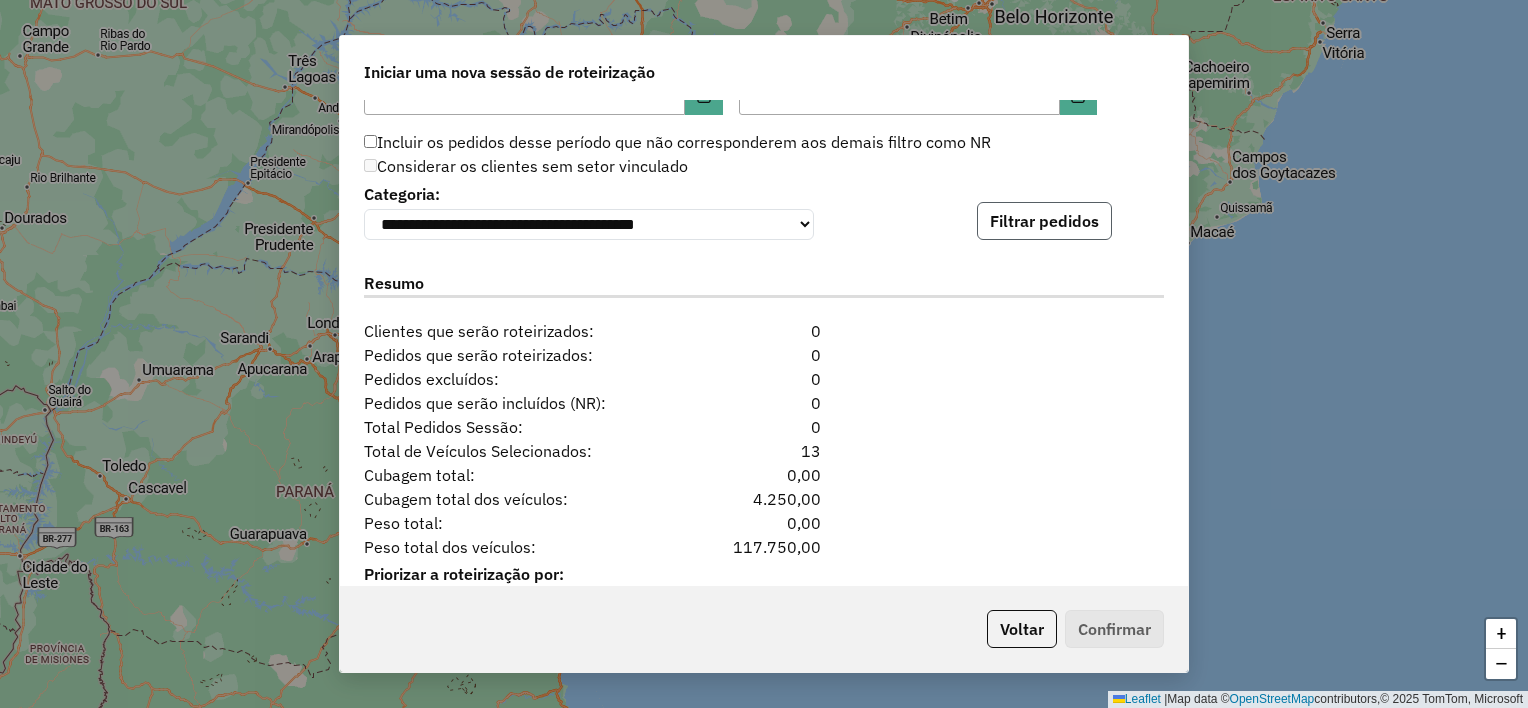 click on "Filtrar pedidos" 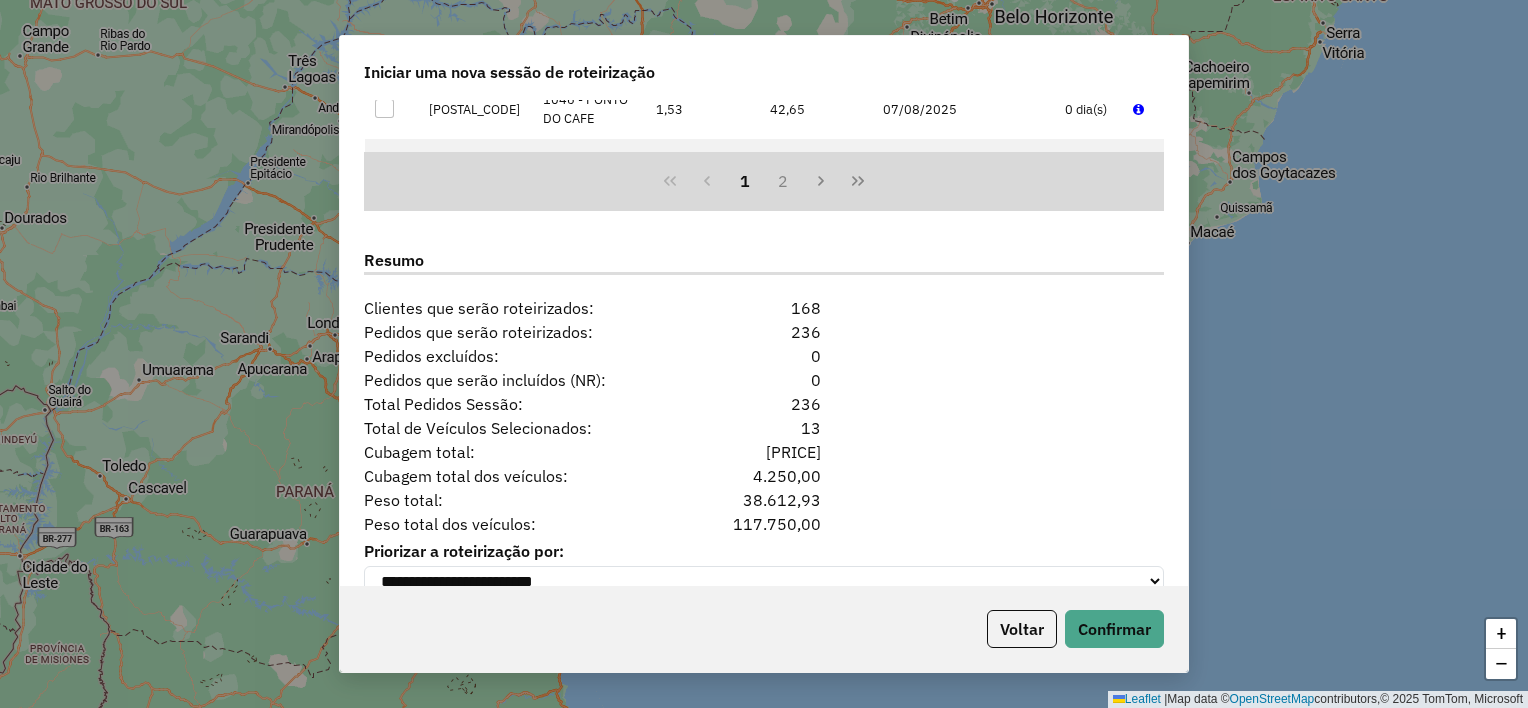scroll, scrollTop: 1878, scrollLeft: 0, axis: vertical 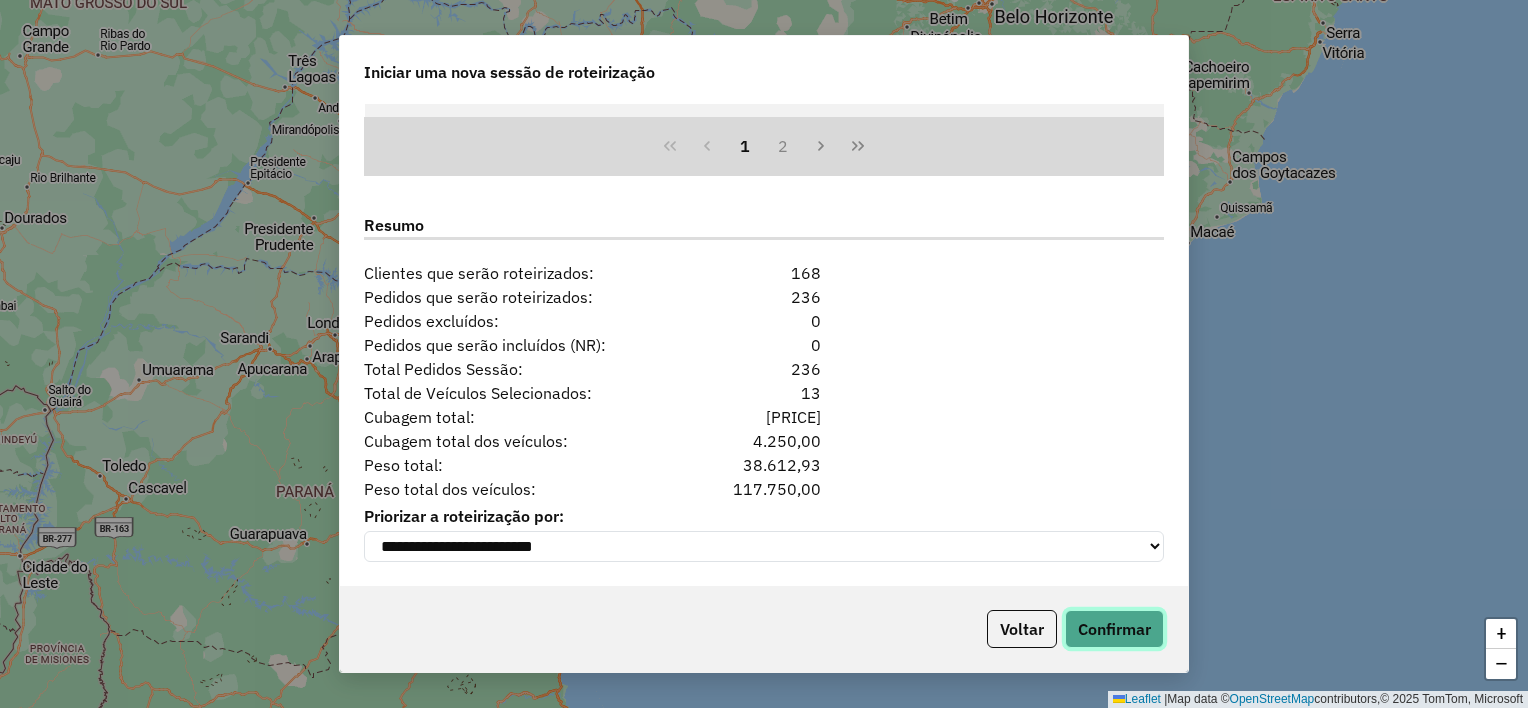click on "Confirmar" 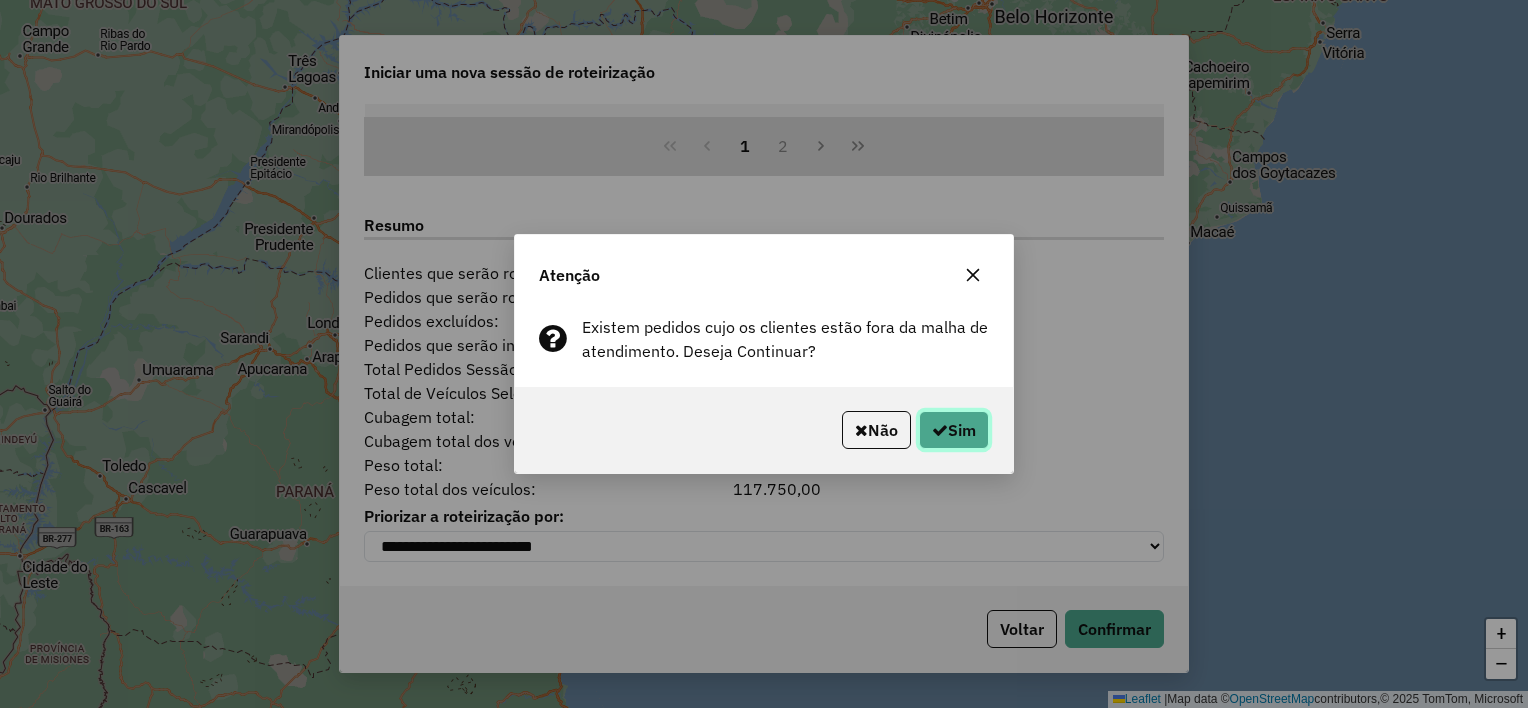 click on "Sim" 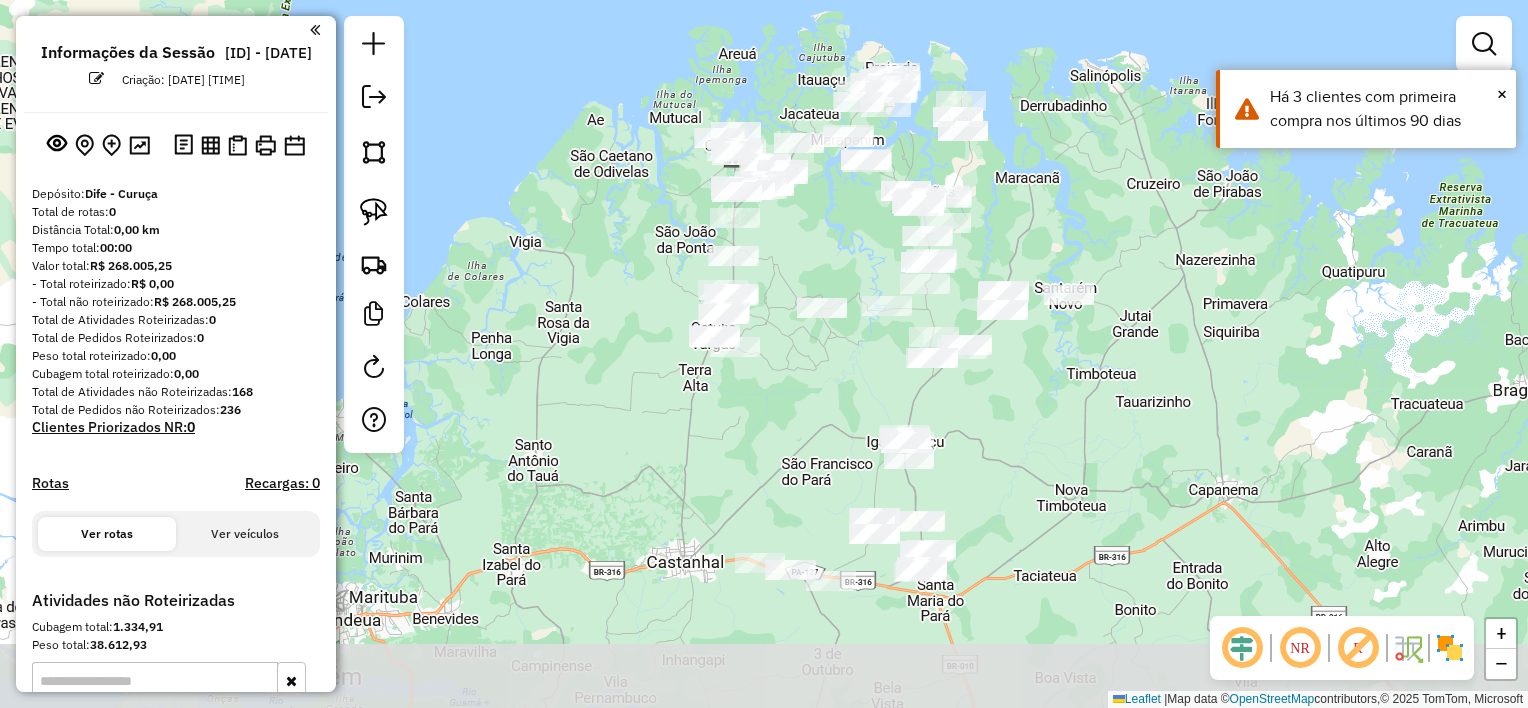 drag, startPoint x: 863, startPoint y: 428, endPoint x: 844, endPoint y: 216, distance: 212.84972 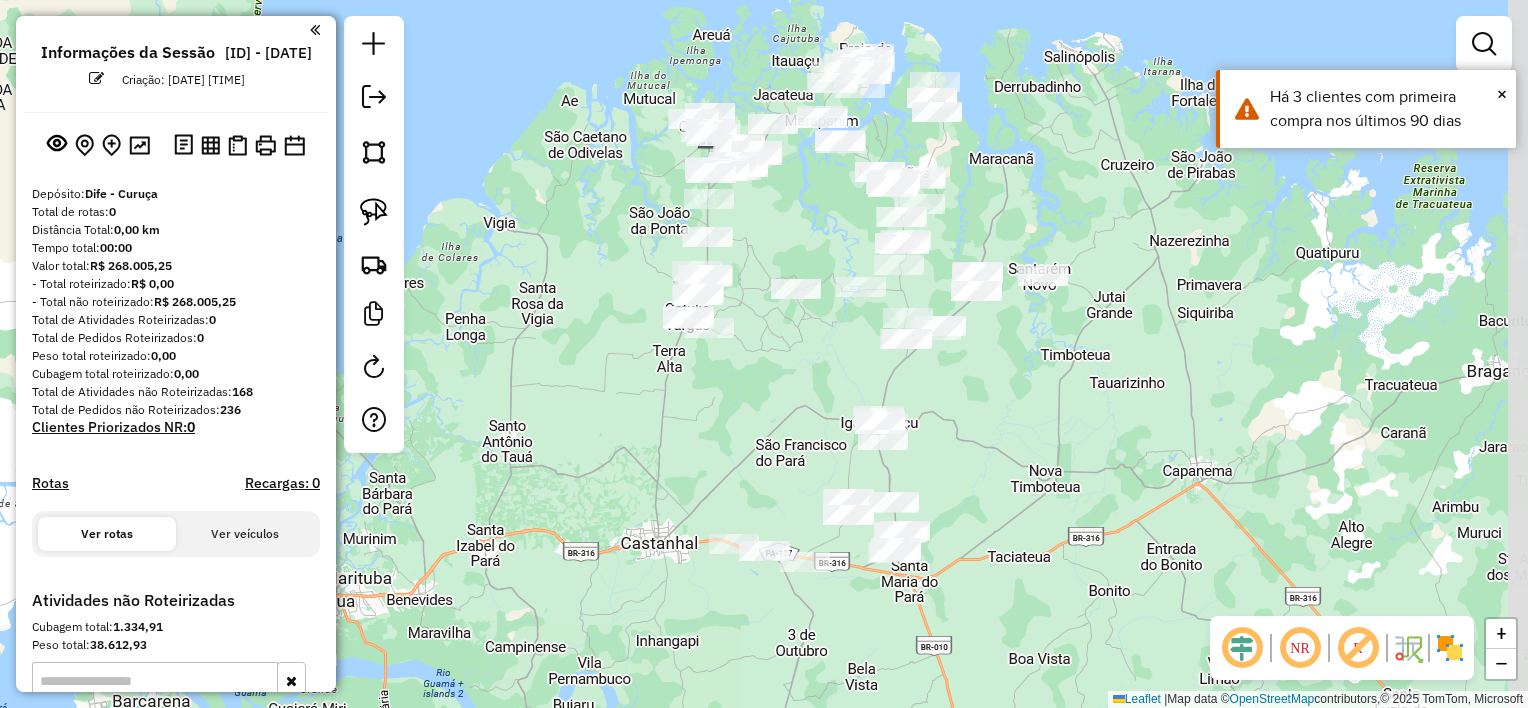 drag, startPoint x: 970, startPoint y: 430, endPoint x: 934, endPoint y: 421, distance: 37.107952 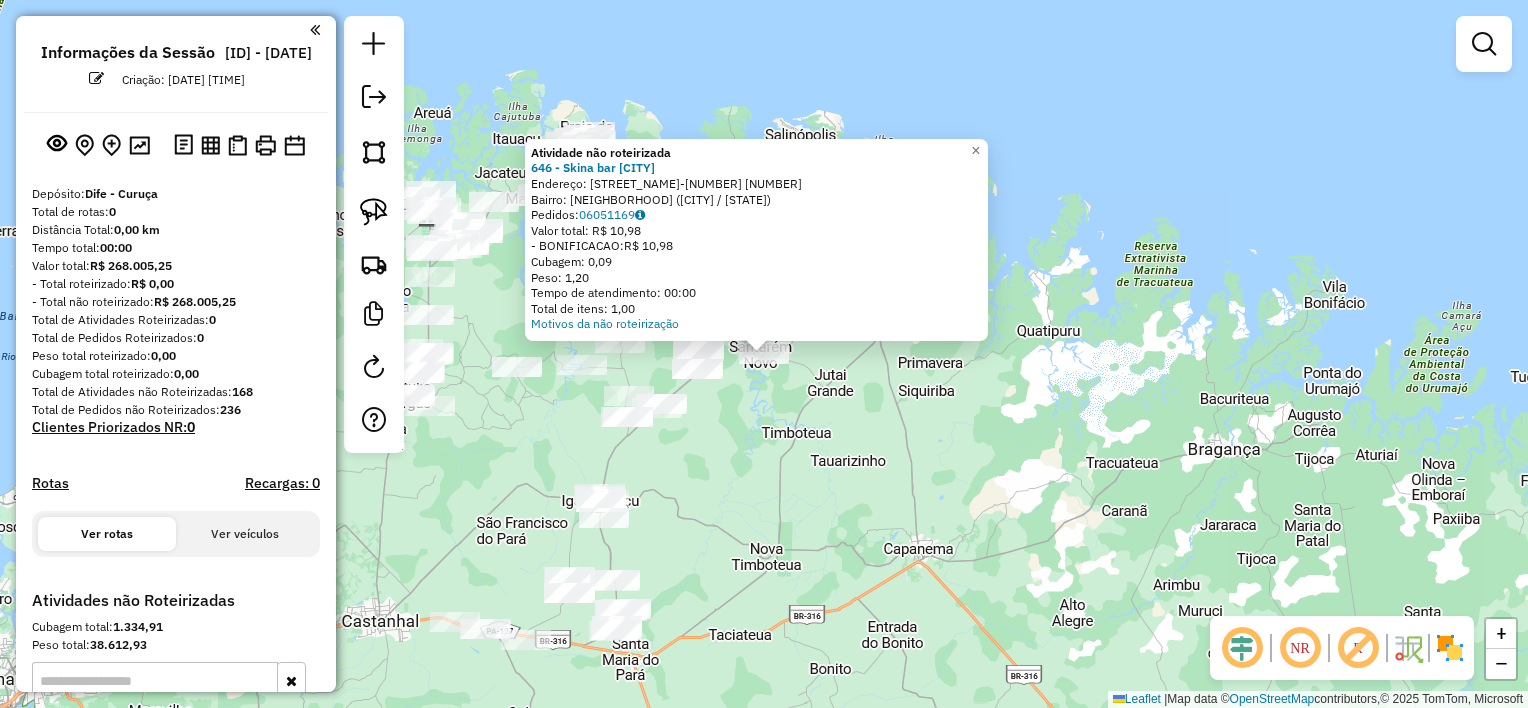click on "Atividade não roteirizada 646 - Skina bar maracana Endereço: PA-127 33 Bairro: Centro ([CITY] / [STATE]) Pedidos: 06051169 Valor total: R$ 10,98 - BONIFICACAO: R$ 10,98 Cubagem: 0,09 Peso: 1,20 Tempo de atendimento: 00:00 Total de itens: 1,00 Motivos da não roteirização × Janela de atendimento Grade de atendimento Capacidade Transportadoras Veículos Cliente Pedidos Rotas Selecione os dias de semana para filtrar as janelas de atendimento Seg Ter Qua Qui Sex Sáb Dom Informe o período da janela de atendimento: De: Até: Filtrar exatamente a janela do cliente Considerar janela de atendimento padrão Selecione os dias de semana para filtrar as grades de atendimento Seg Ter Qua Qui Sex Sáb Dom Considerar clientes sem dia de atendimento cadastrado Clientes fora do dia de atendimento selecionado Filtrar as atividades entre os valores definidos abaixo: Peso mínimo: Peso máximo: Cubagem mínima: Cubagem máxima: De: Até: De: Até: Nome: +" 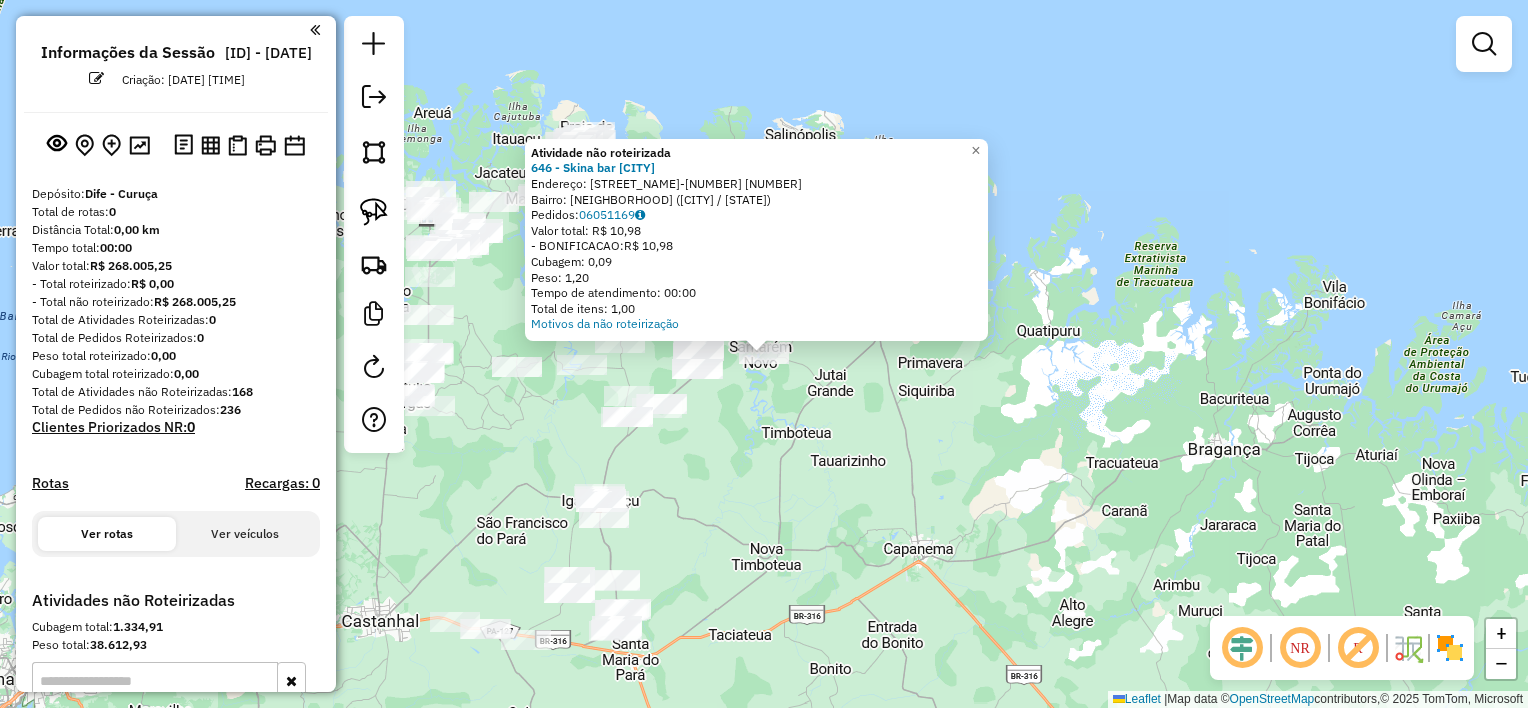 click on "Atividade não roteirizada 646 - Skina bar maracana Endereço: PA-127 33 Bairro: Centro ([CITY] / [STATE]) Pedidos: 06051169 Valor total: R$ 10,98 - BONIFICACAO: R$ 10,98 Cubagem: 0,09 Peso: 1,20 Tempo de atendimento: 00:00 Total de itens: 1,00 Motivos da não roteirização × Janela de atendimento Grade de atendimento Capacidade Transportadoras Veículos Cliente Pedidos Rotas Selecione os dias de semana para filtrar as janelas de atendimento Seg Ter Qua Qui Sex Sáb Dom Informe o período da janela de atendimento: De: Até: Filtrar exatamente a janela do cliente Considerar janela de atendimento padrão Selecione os dias de semana para filtrar as grades de atendimento Seg Ter Qua Qui Sex Sáb Dom Considerar clientes sem dia de atendimento cadastrado Clientes fora do dia de atendimento selecionado Filtrar as atividades entre os valores definidos abaixo: Peso mínimo: Peso máximo: Cubagem mínima: Cubagem máxima: De: Até: De: Até: Nome: +" 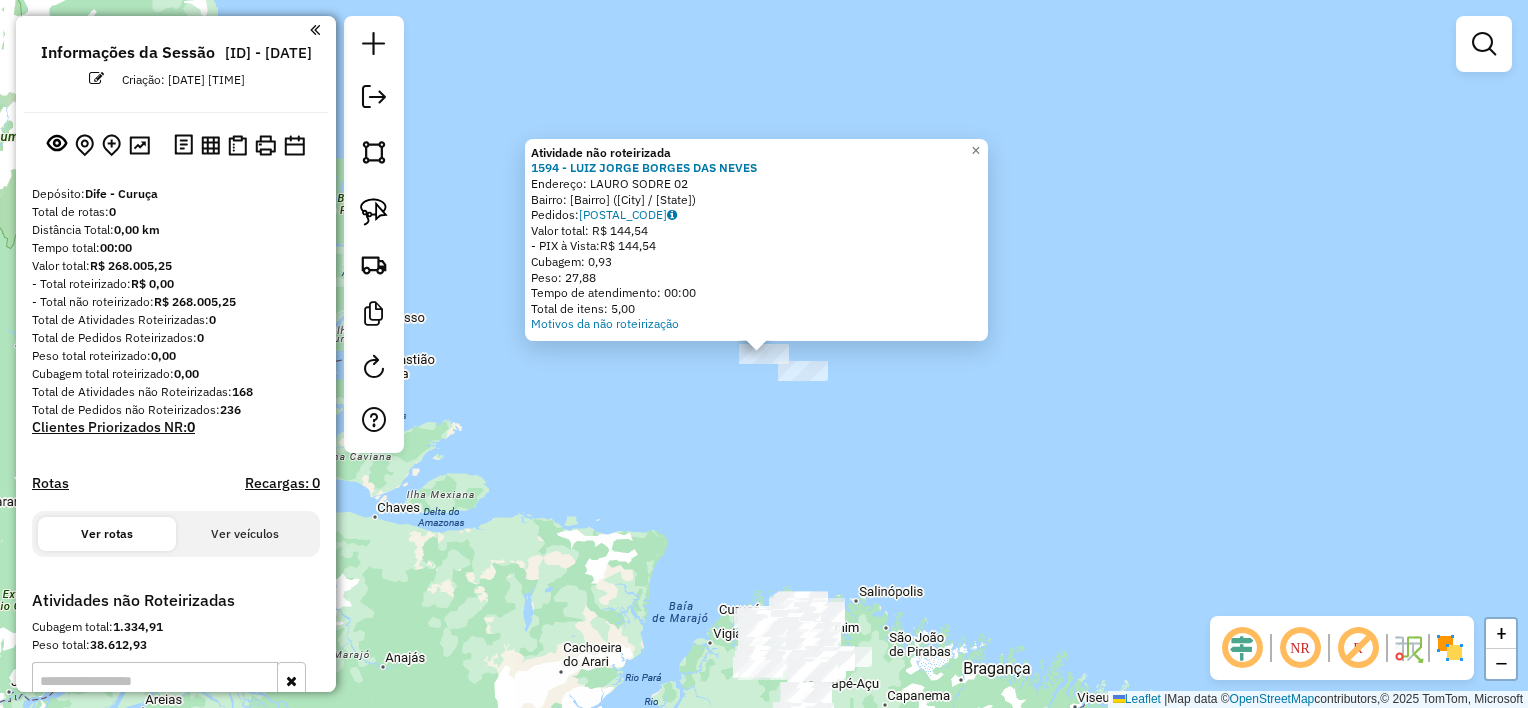 click on "Atividade não roteirizada 1594 - LUIZ JORGE BORGES DAS NEVES Endereço: LAURO SODRE 02 Bairro: CENTRO ([CITY] / [STATE]) Pedidos: 06050930 Valor total: R$ 144,54 - PIX à Vista: R$ 144,54 Cubagem: 0,93 Peso: 27,88 Tempo de atendimento: 00:00 Total de itens: 5,00 Motivos da não roteirização × Janela de atendimento Grade de atendimento Capacidade Transportadoras Veículos Cliente Pedidos Rotas Selecione os dias de semana para filtrar as janelas de atendimento Seg Ter Qua Qui Sex Sáb Dom Informe o período da janela de atendimento: De: Até: Filtrar exatamente a janela do cliente Considerar janela de atendimento padrão Selecione os dias de semana para filtrar as grades de atendimento Seg Ter Qua Qui Sex Sáb Dom Considerar clientes sem dia de atendimento cadastrado Clientes fora do dia de atendimento selecionado Filtrar as atividades entre os valores definidos abaixo: Peso mínimo: Peso máximo: Cubagem mínima: Cubagem máxima: De: Até:" 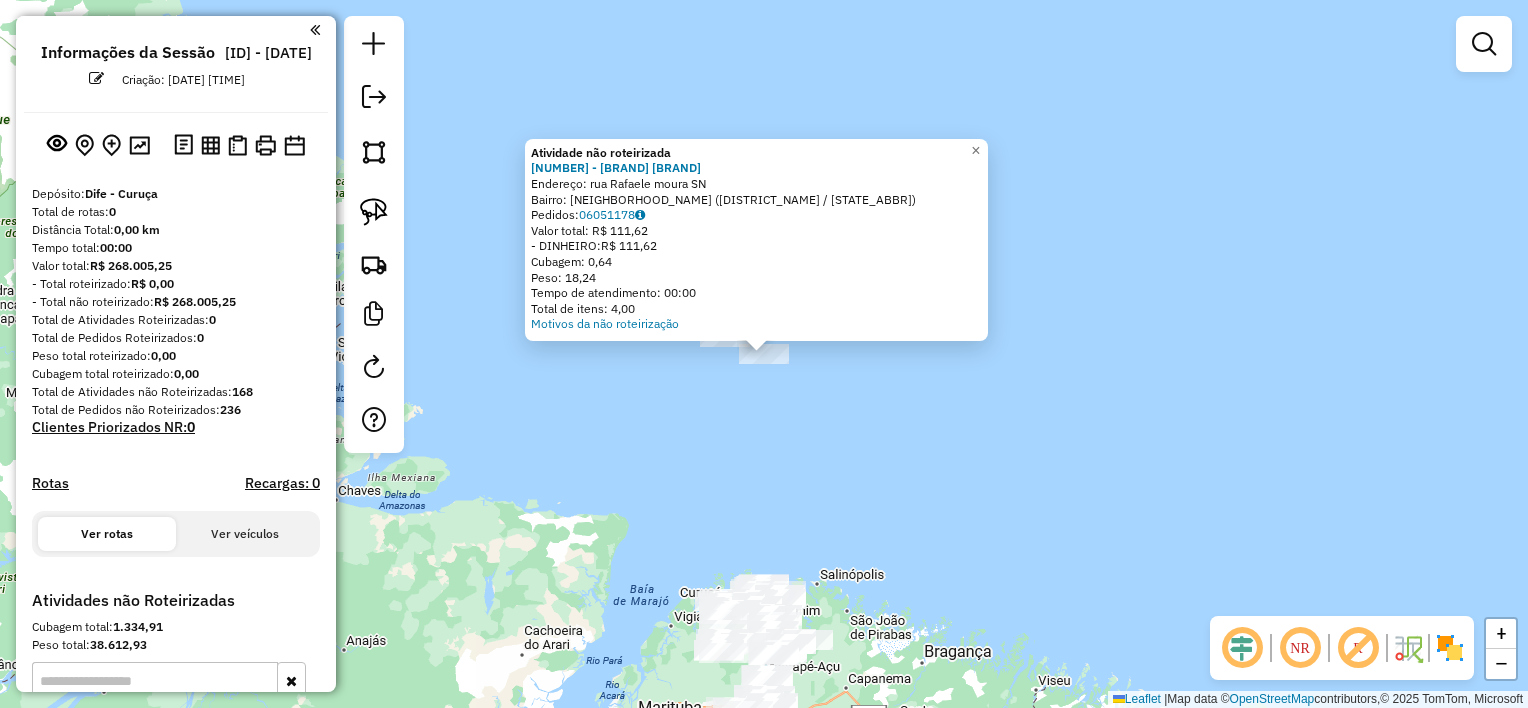 click on "Atividade não roteirizada 1520 - MERCADINHO DO VICTOR  Endereço:  rua Rafaele moura SN   Bairro: CENTRO ([CITY] / [STATE])   Pedidos:  06051178   Valor total: R$ 111,62   - DINHEIRO:  R$ 111,62   Cubagem: 0,64   Peso: 18,24   Tempo de atendimento: 00:00   Total de itens: 4,00  Motivos da não roteirização × Janela de atendimento Grade de atendimento Capacidade Transportadoras Veículos Cliente Pedidos  Rotas Selecione os dias de semana para filtrar as janelas de atendimento  Seg   Ter   Qua   Qui   Sex   Sáb   Dom  Informe o período da janela de atendimento: De: Até:  Filtrar exatamente a janela do cliente  Considerar janela de atendimento padrão  Selecione os dias de semana para filtrar as grades de atendimento  Seg   Ter   Qua   Qui   Sex   Sáb   Dom   Considerar clientes sem dia de atendimento cadastrado  Clientes fora do dia de atendimento selecionado Filtrar as atividades entre os valores definidos abaixo:  Peso mínimo:   Peso máximo:   Cubagem mínima:   Cubagem máxima:   De:   Até:  De:  +" 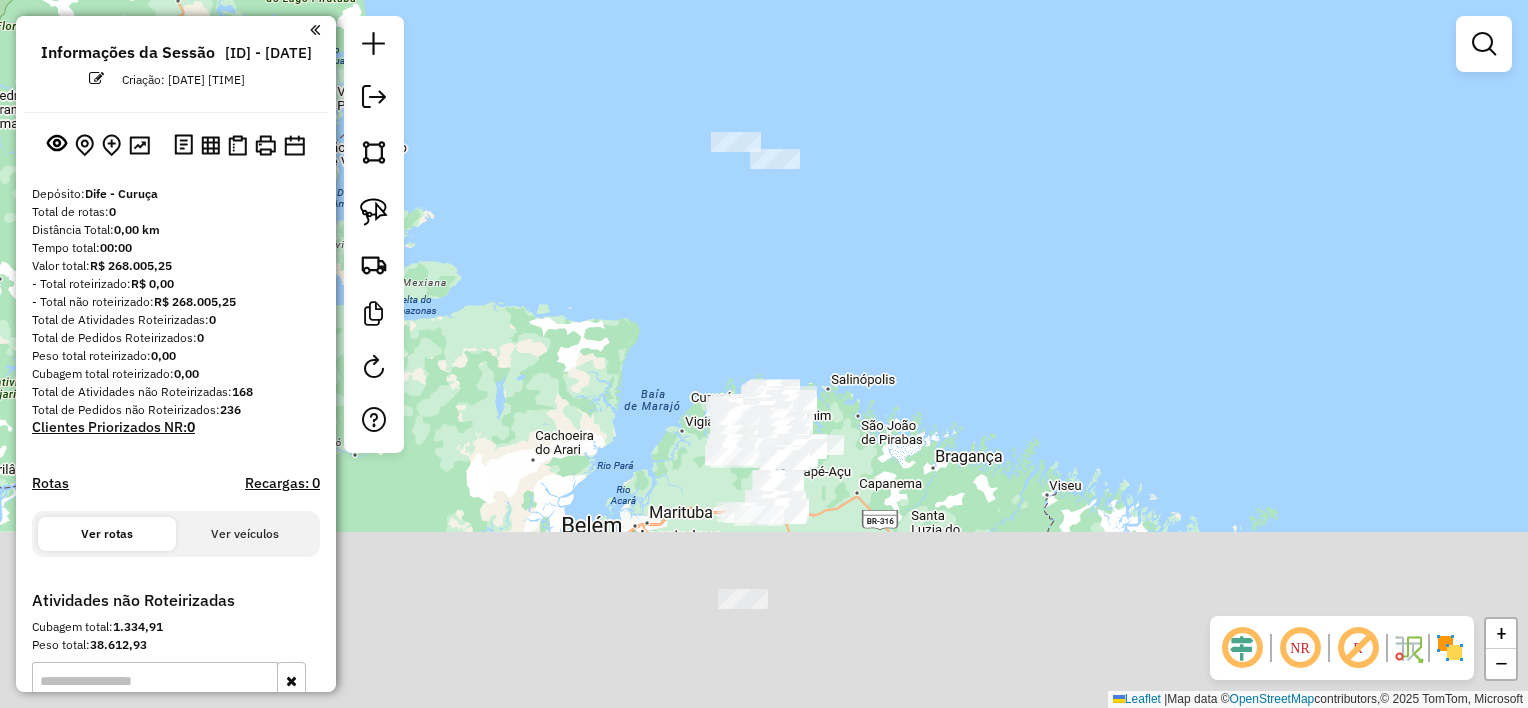 drag, startPoint x: 776, startPoint y: 450, endPoint x: 784, endPoint y: 247, distance: 203.15758 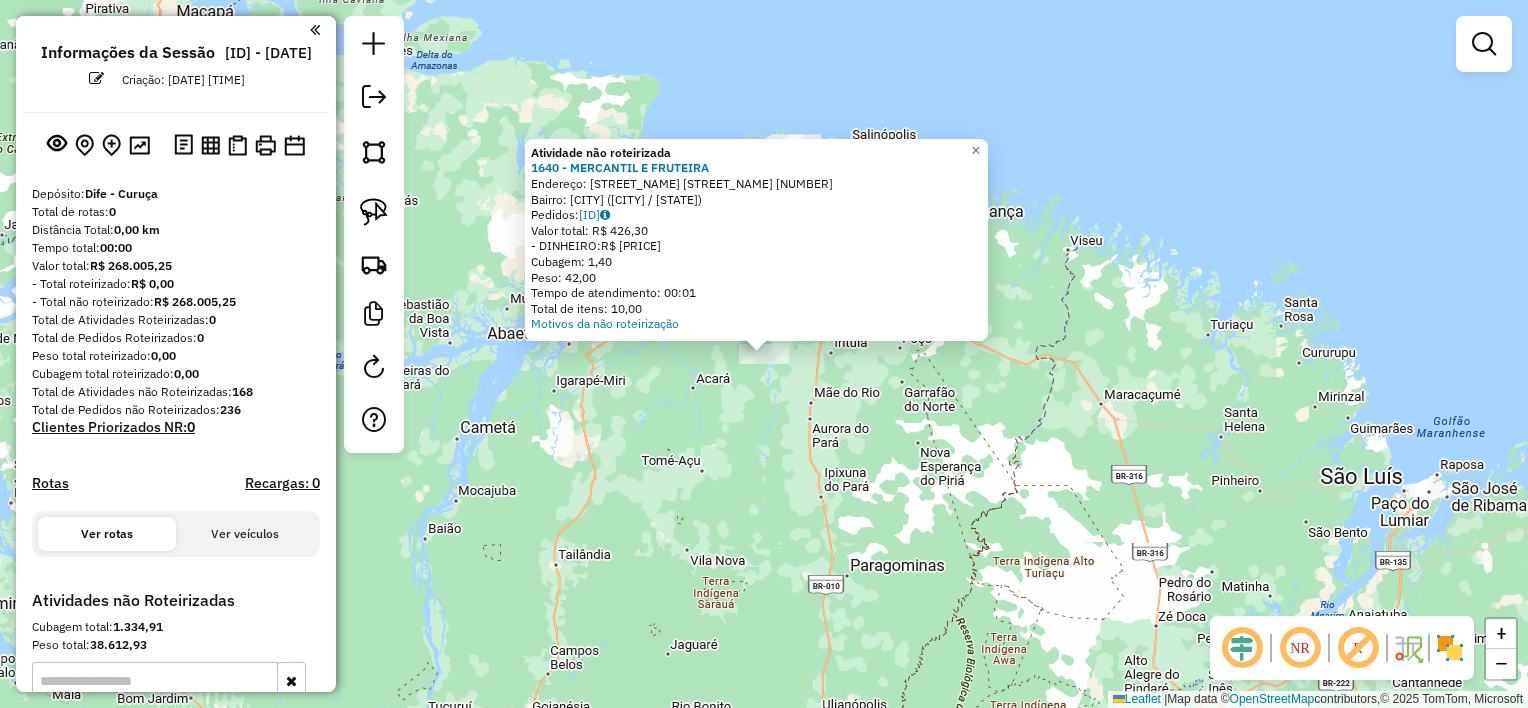 click on "Atividade não roteirizada [NUMBER] - [NAME] Endereço: [STREET] [NUMBER] Bairro: [Bairro] ([City] / [State]) Pedidos: [ID] Valor total: [CURRENCY] [AMOUNT] - [PAYMENT_METHOD]: [CURRENCY] [AMOUNT] Cubagem: [AMOUNT] Peso: [AMOUNT] Tempo de atendimento: [TIME] Total de itens: [AMOUNT] Motivos da não roteirização × Janela de atendimento Grade de atendimento Capacidade Transportadoras Veículos Cliente Pedidos Rotas Selecione os dias de semana para filtrar as janelas de atendimento Seg Ter Qua Qui Sex Sáb Dom Informe o período da janela de atendimento: De: Até: Filtrar exatamente a janela do cliente Considerar janela de atendimento padrão Selecione os dias de semana para filtrar as grades de atendimento Seg Ter Qua Qui Sex Sáb Dom Considerar clientes sem dia de atendimento cadastrado Clientes fora do dia de atendimento selecionado Filtrar as atividades entre os valores definidos abaixo: Peso mínimo: Peso máximo: Cubagem mínima: Cubagem máxima: De: Até: De: Até:" 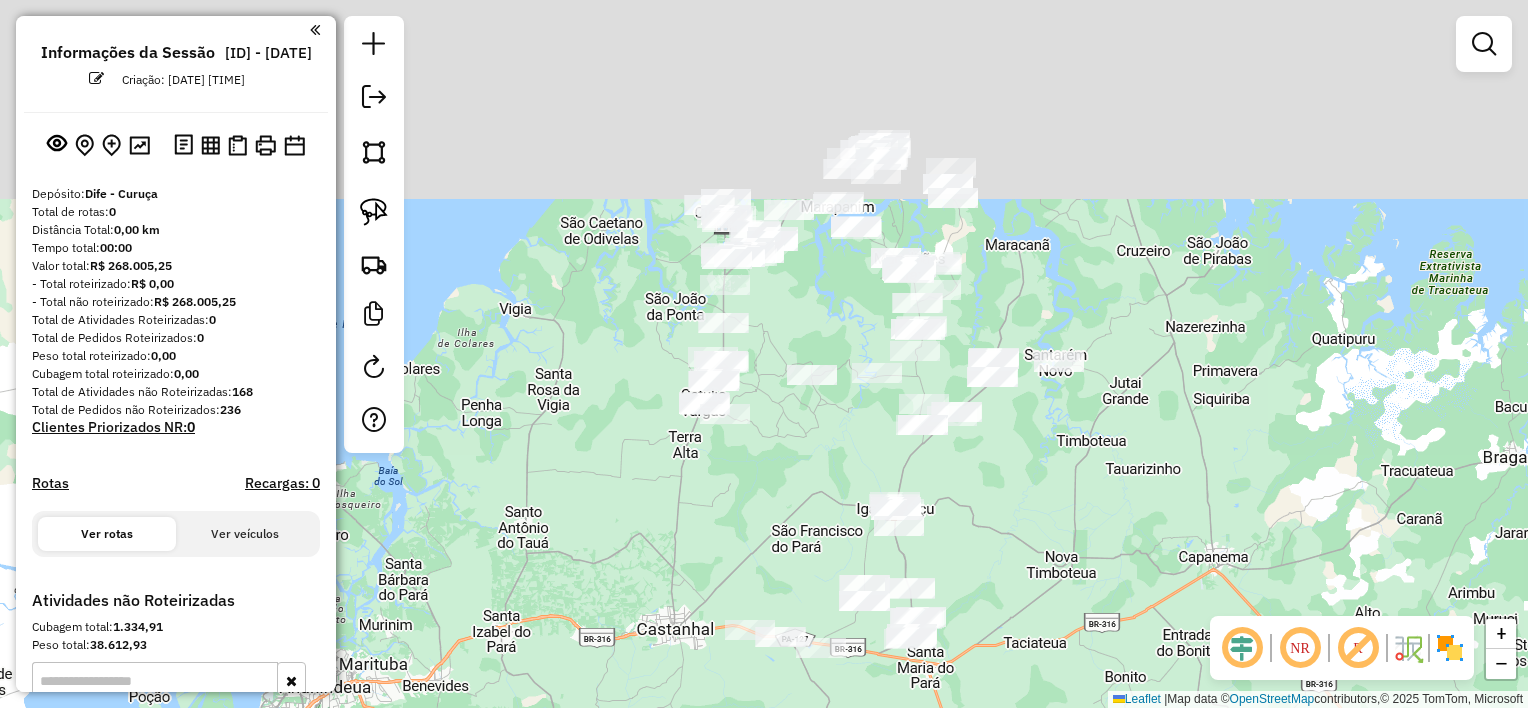 drag, startPoint x: 764, startPoint y: 335, endPoint x: 789, endPoint y: 535, distance: 201.55644 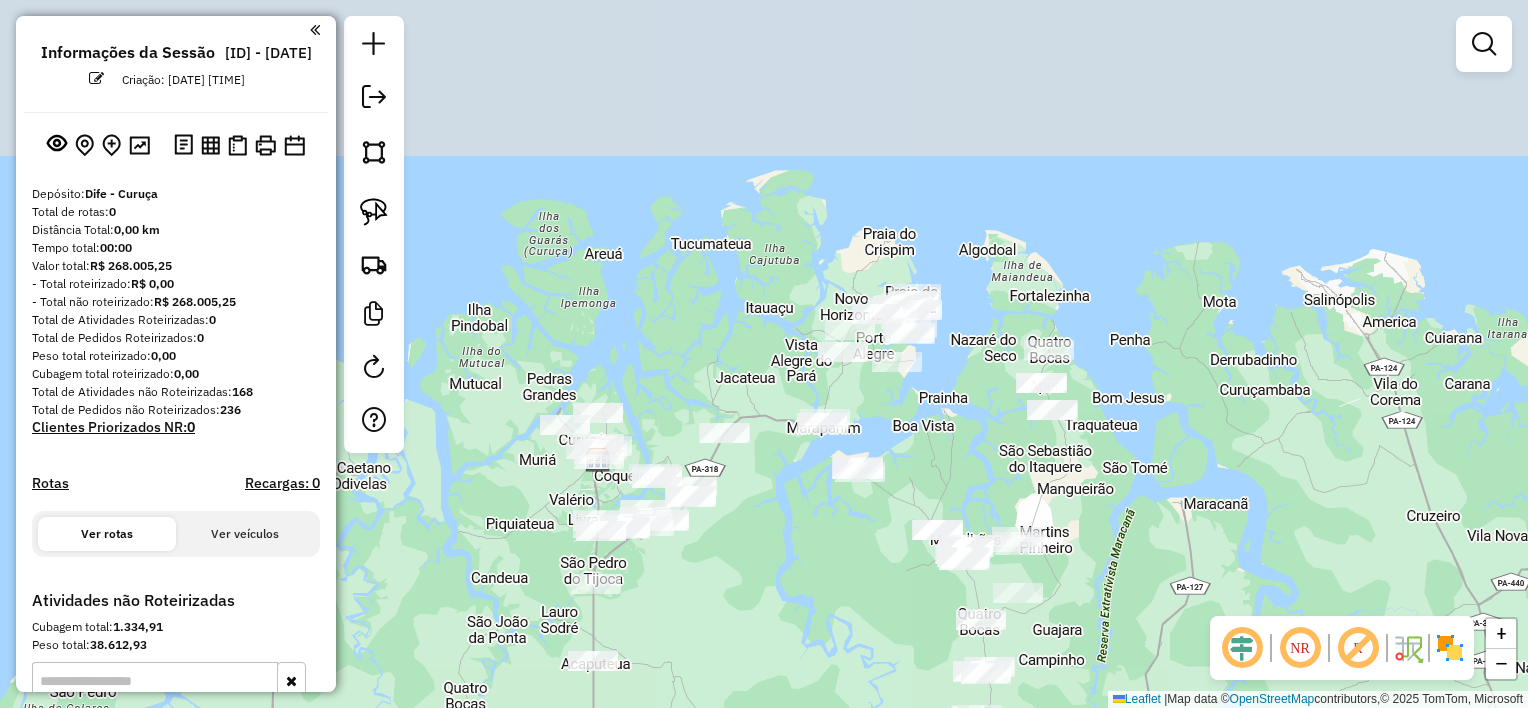 drag, startPoint x: 800, startPoint y: 284, endPoint x: 736, endPoint y: 512, distance: 236.81216 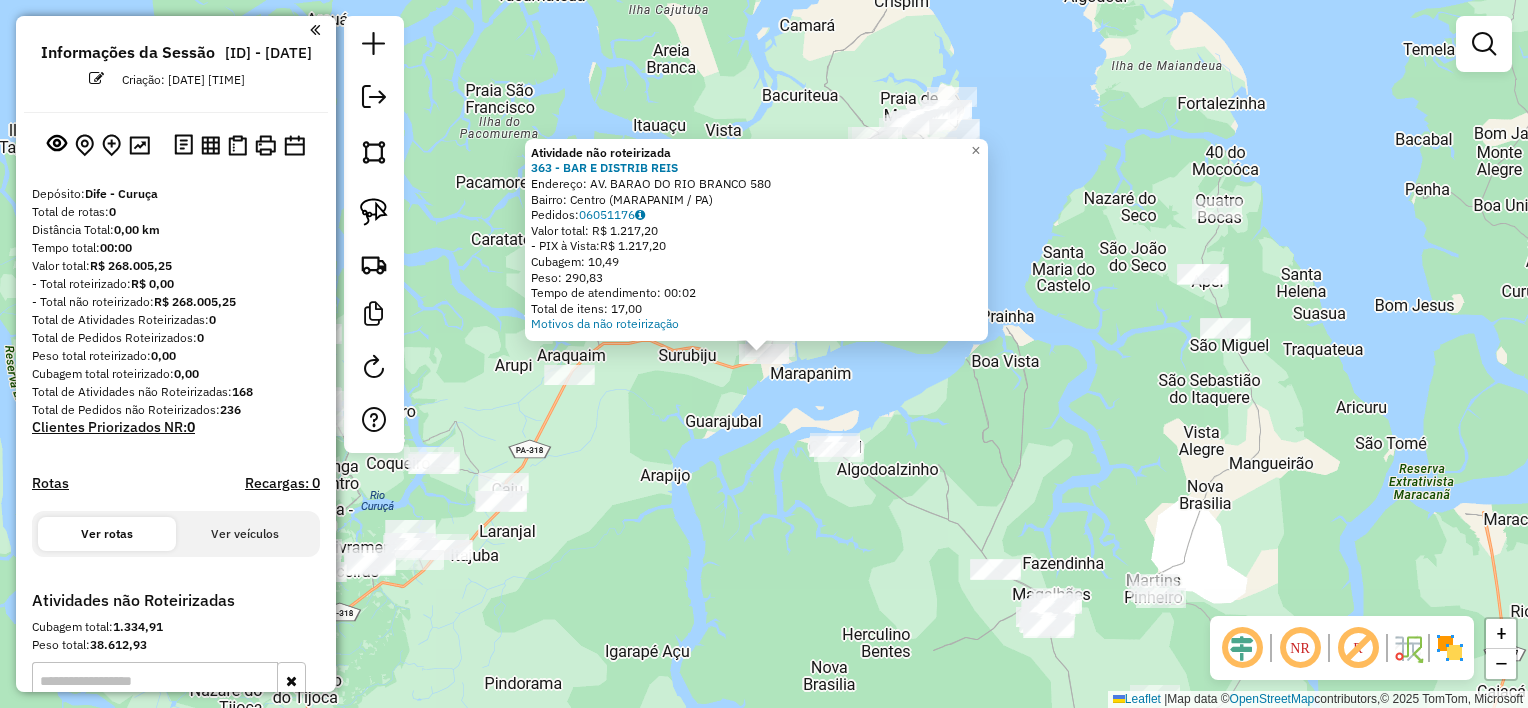 click on "Endereço: [STREET_NAME] [NUMBER] Bairro: [NEIGHBORHOOD] ([CITY] / [STATE])" 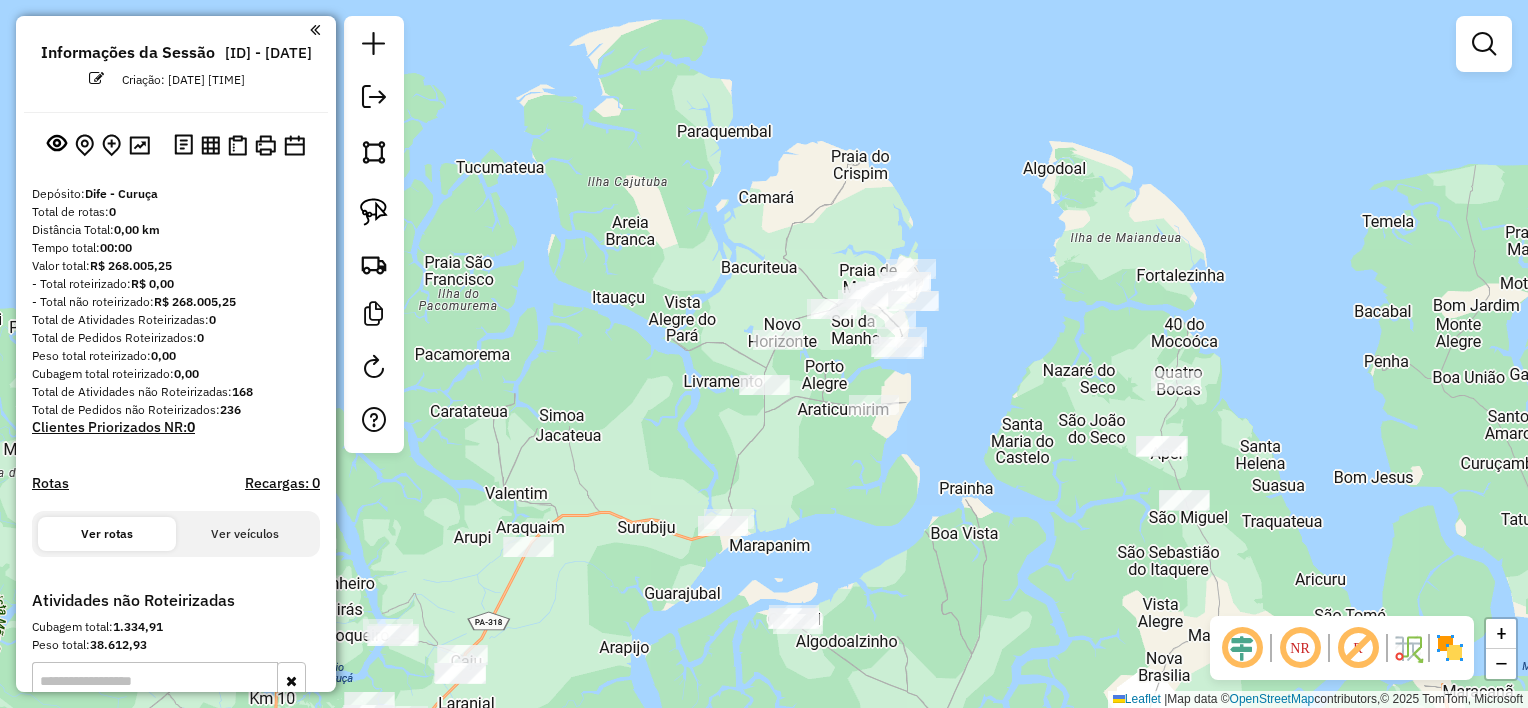 drag, startPoint x: 901, startPoint y: 306, endPoint x: 863, endPoint y: 472, distance: 170.29387 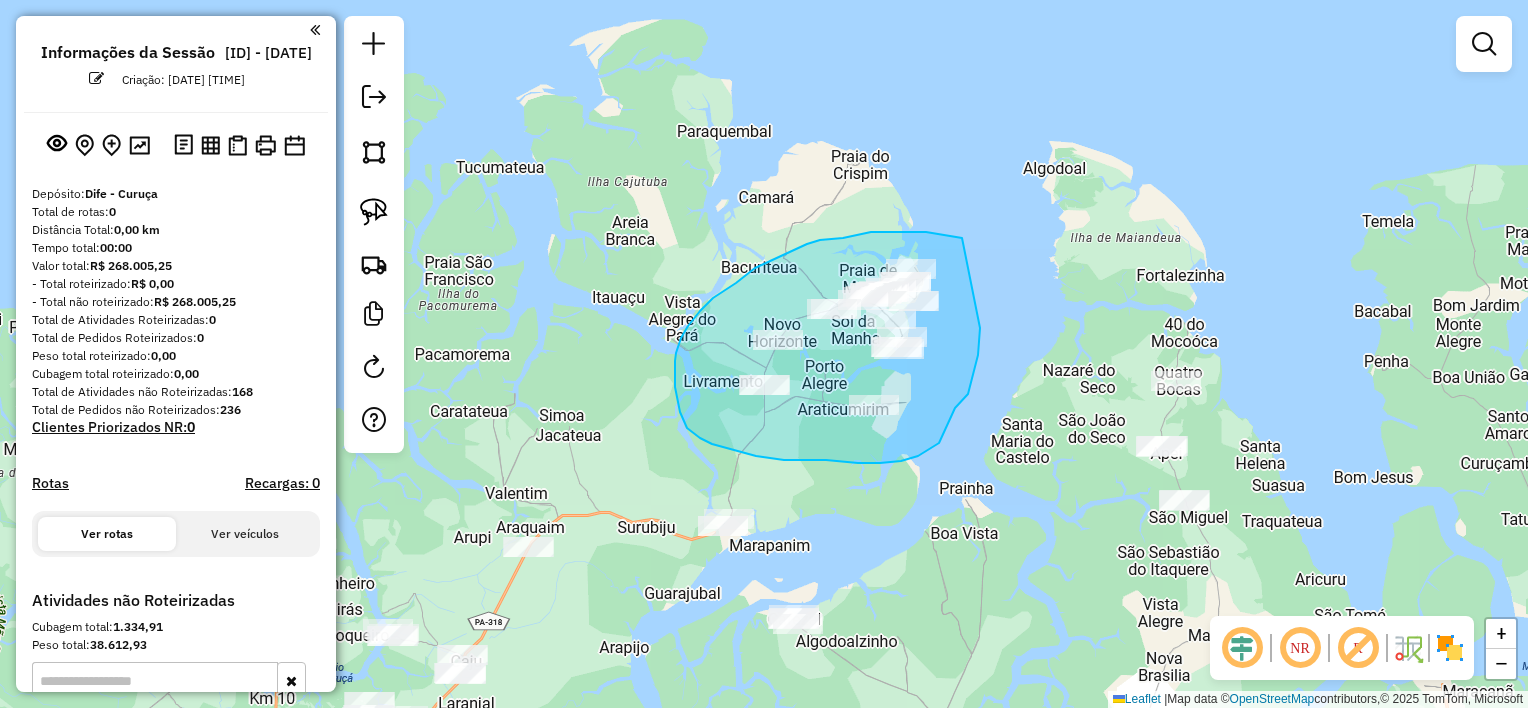 drag, startPoint x: 962, startPoint y: 238, endPoint x: 980, endPoint y: 327, distance: 90.80198 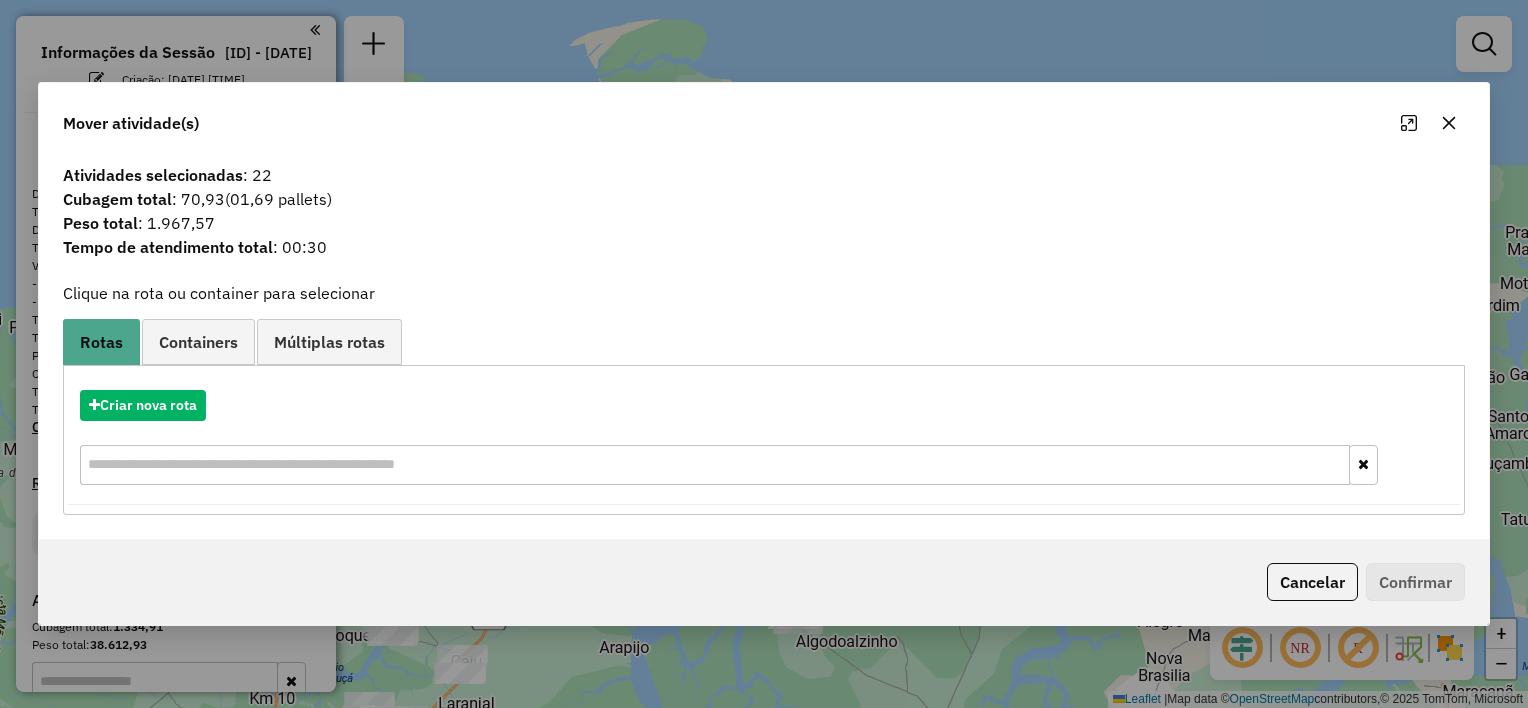 click 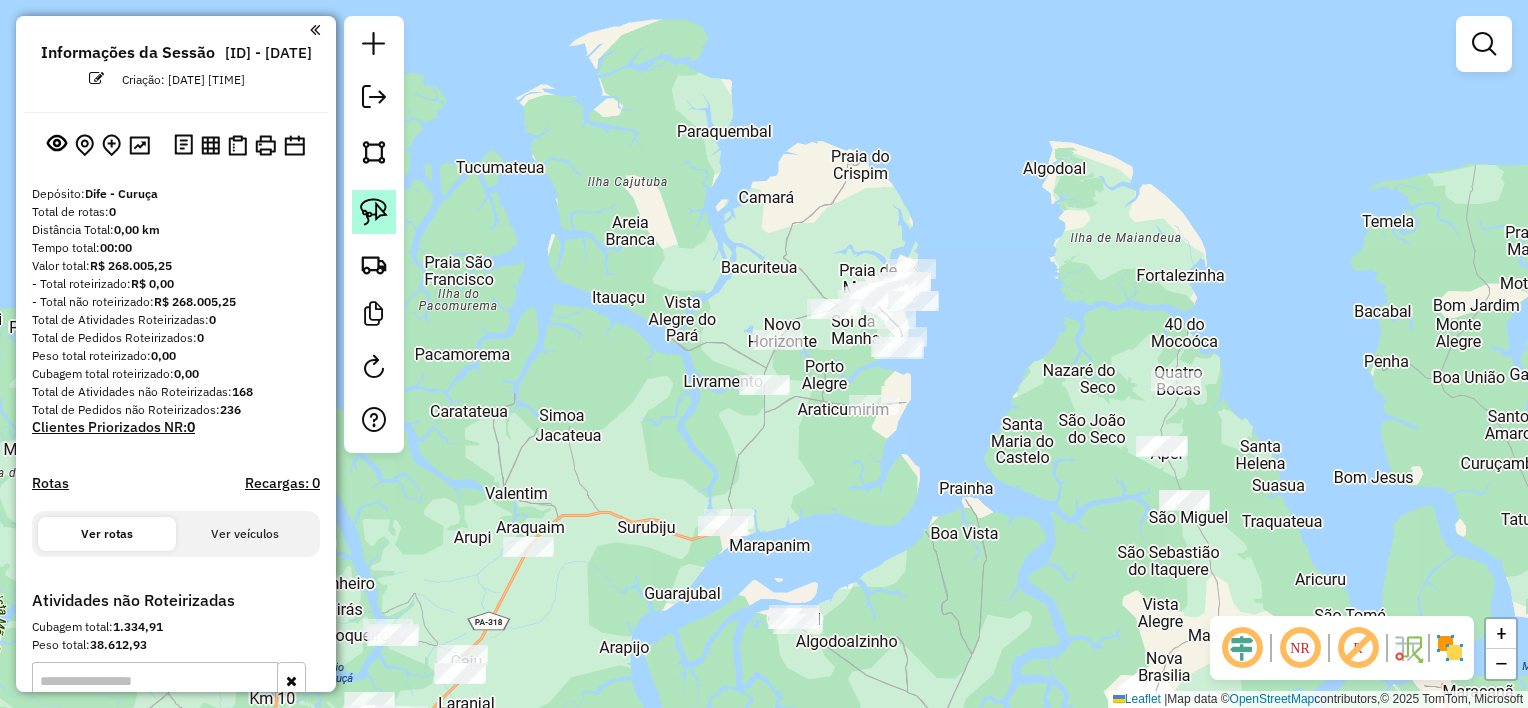 click 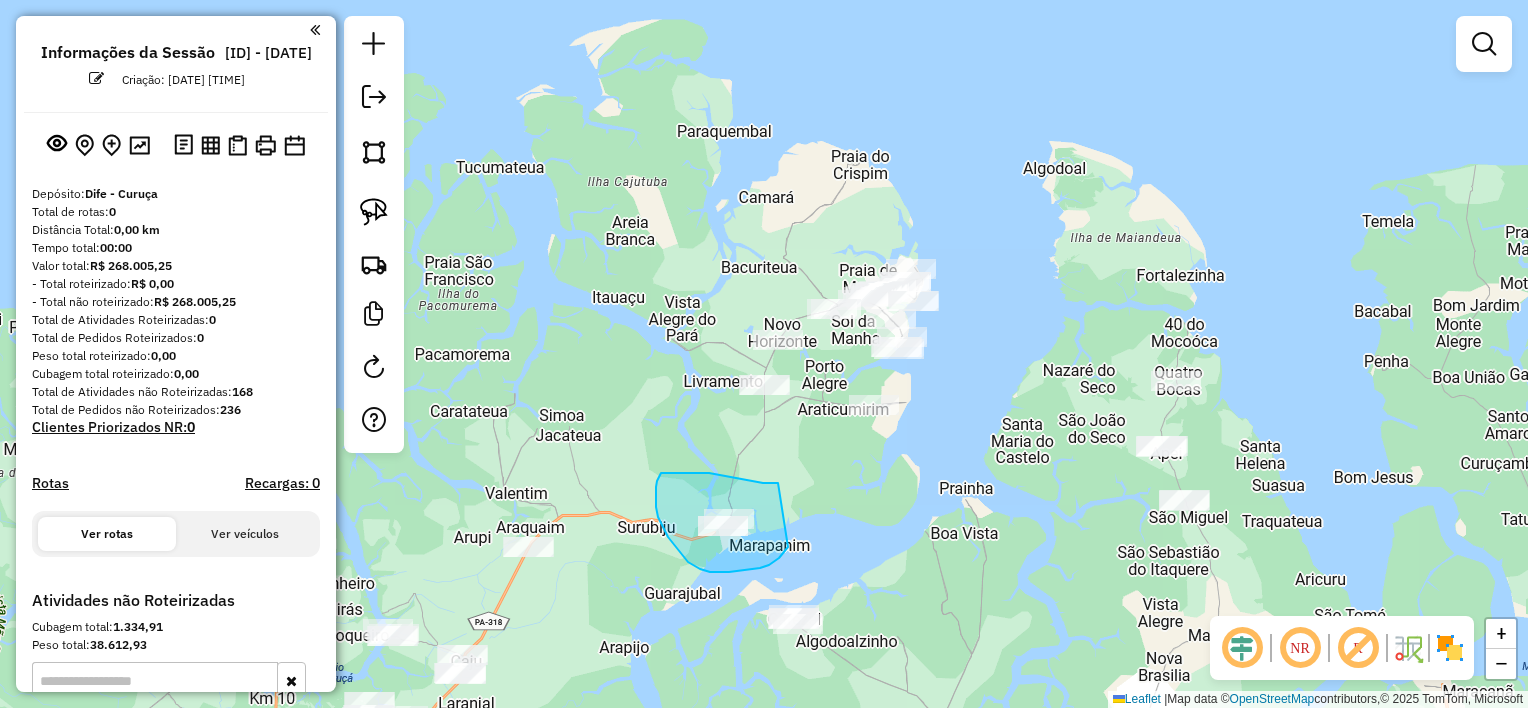 drag, startPoint x: 778, startPoint y: 483, endPoint x: 810, endPoint y: 486, distance: 32.140316 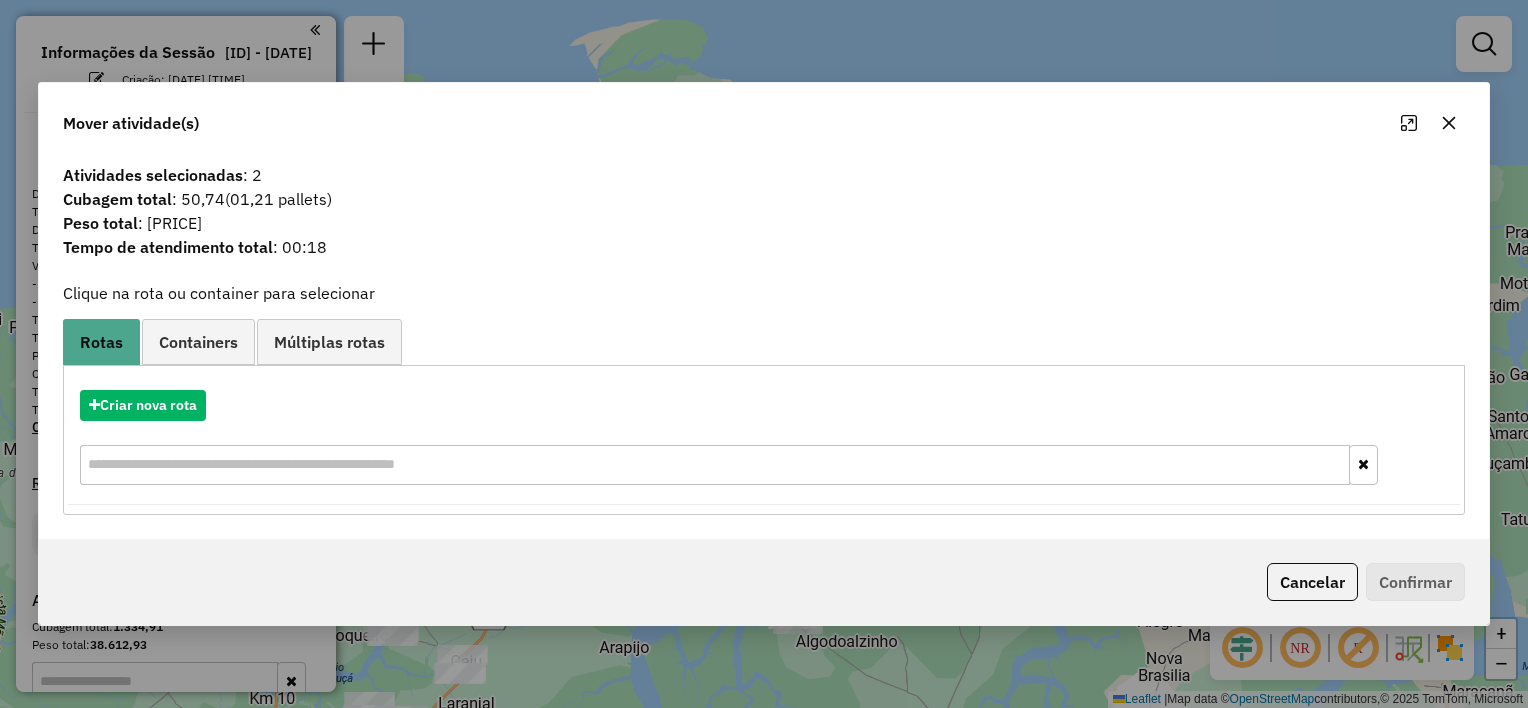 click 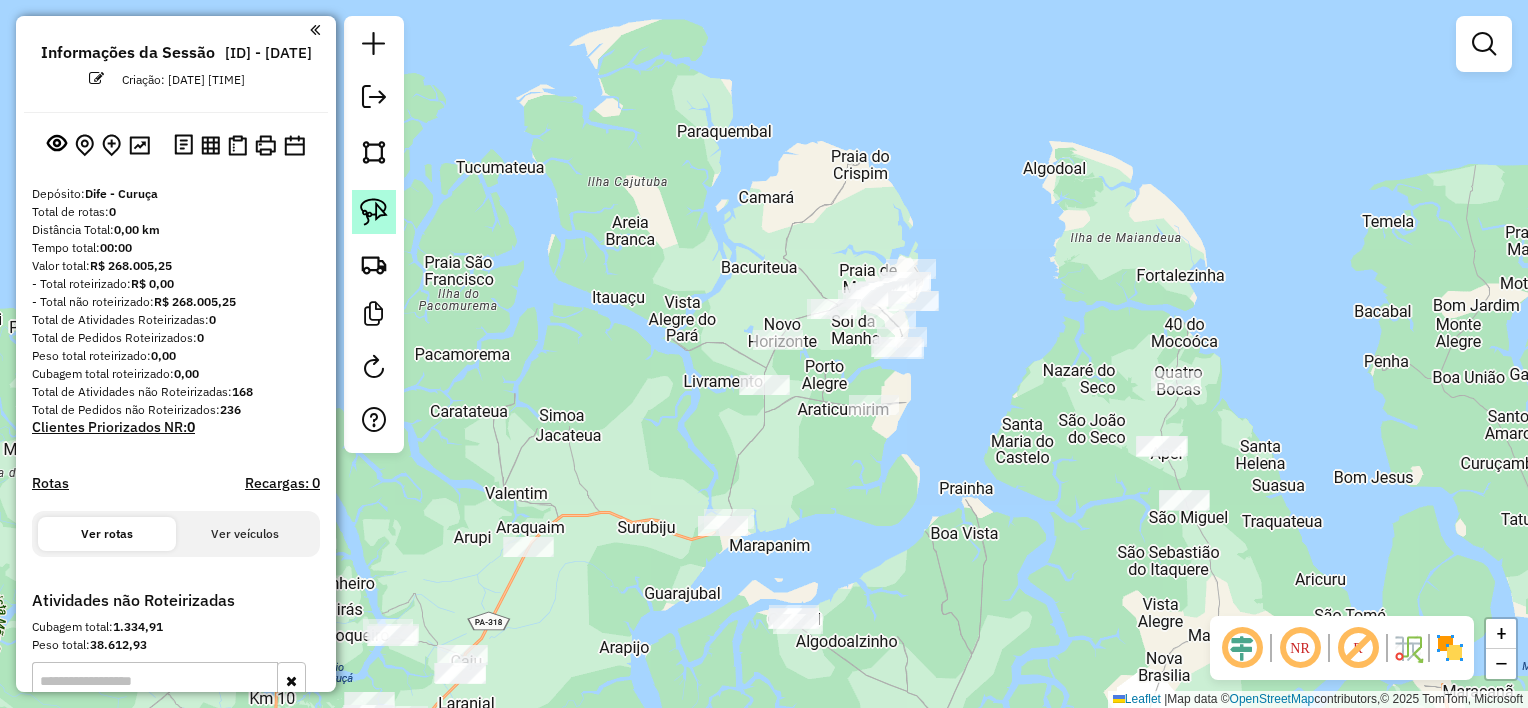 click 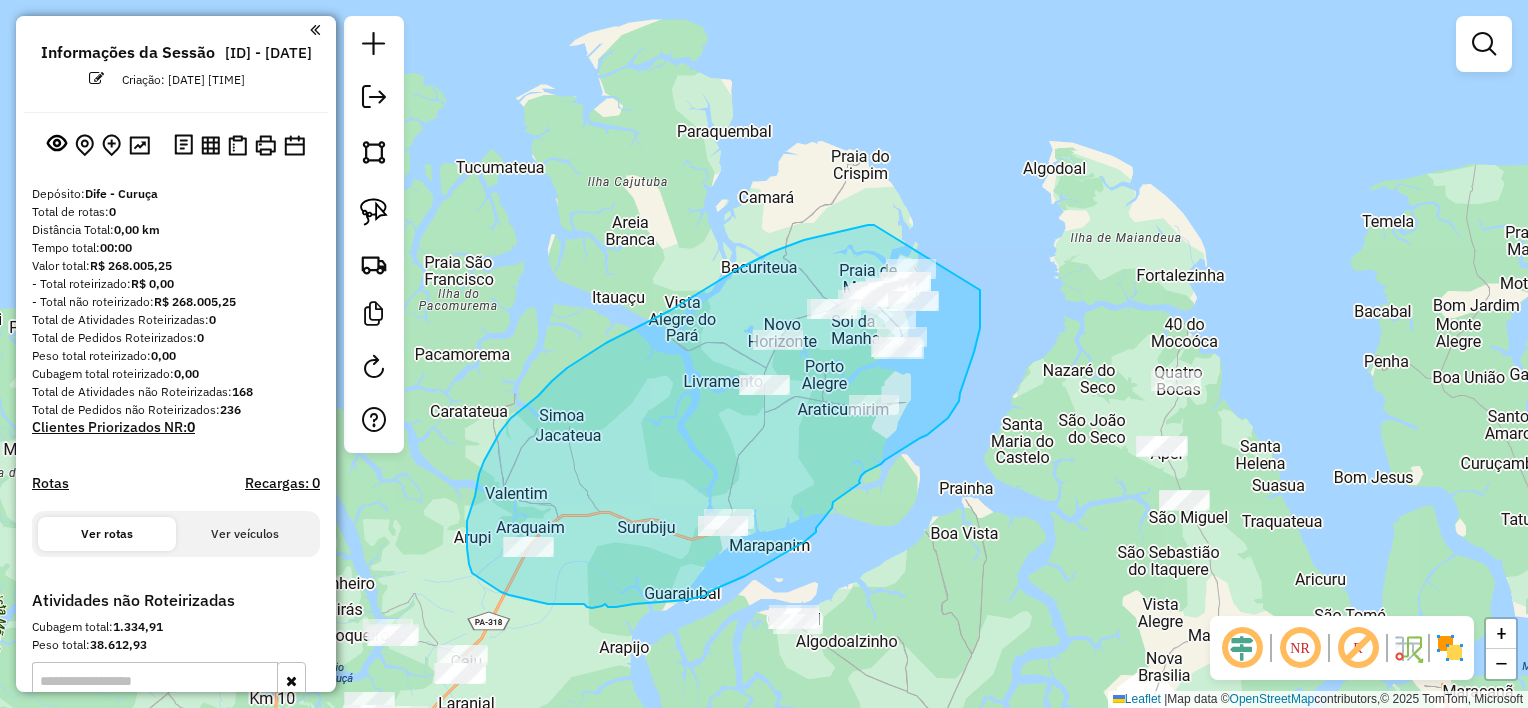 drag, startPoint x: 874, startPoint y: 225, endPoint x: 978, endPoint y: 219, distance: 104.172935 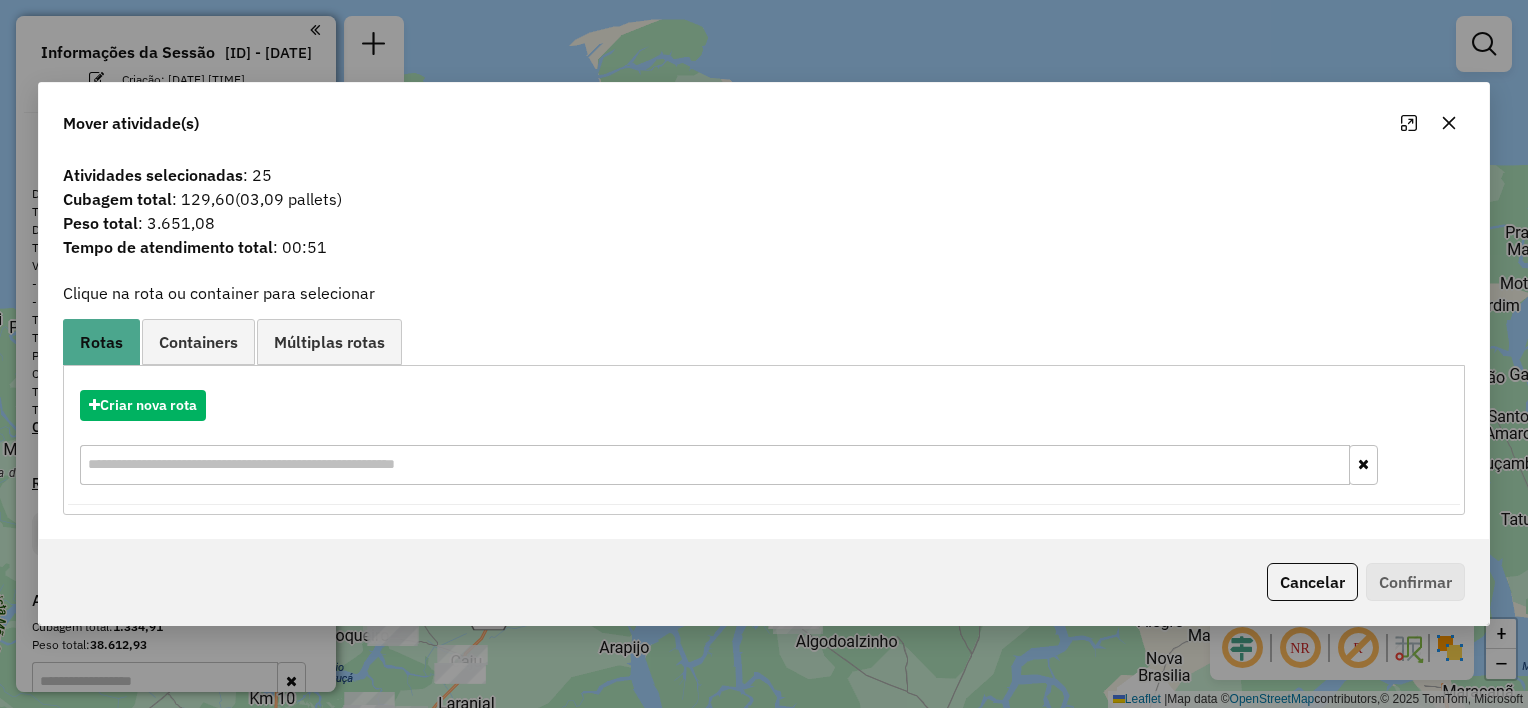 click 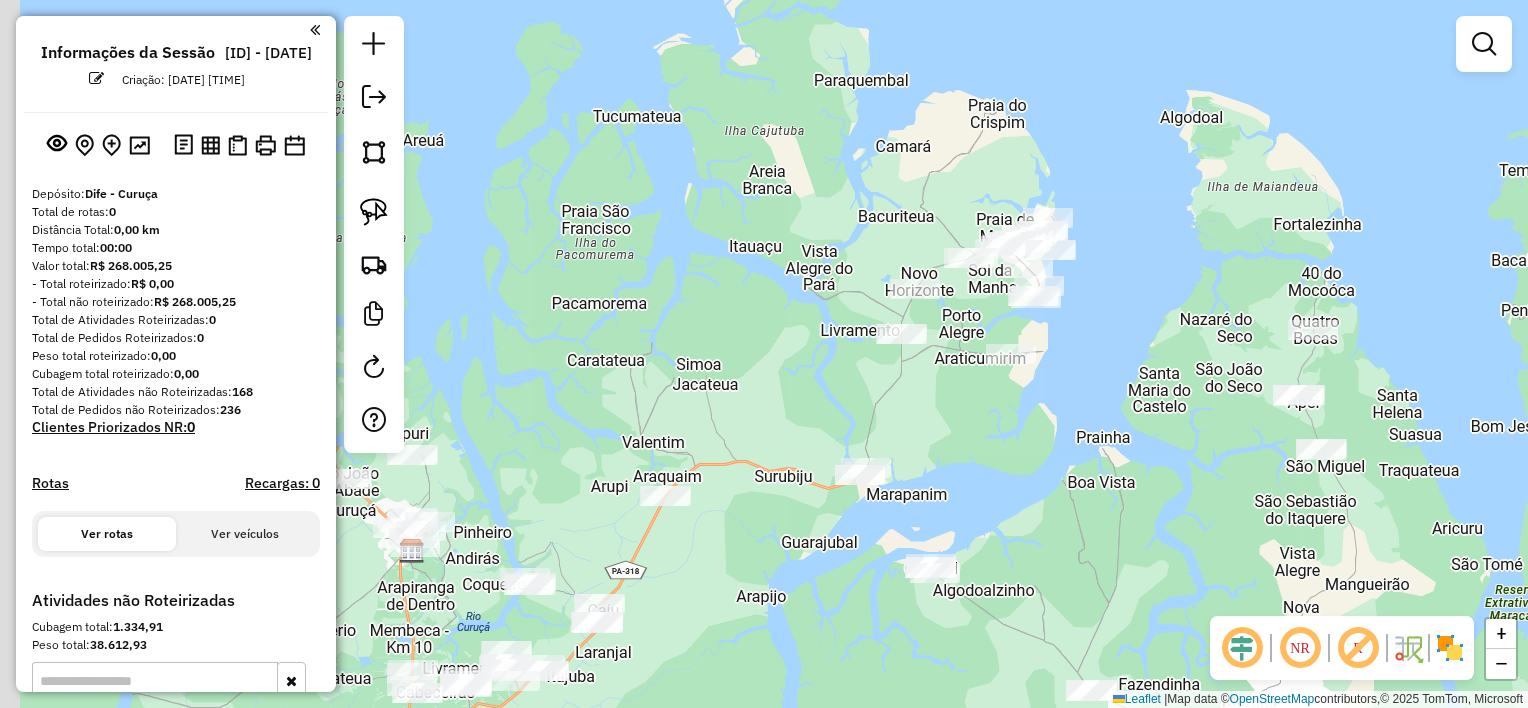 drag, startPoint x: 927, startPoint y: 478, endPoint x: 977, endPoint y: 379, distance: 110.909874 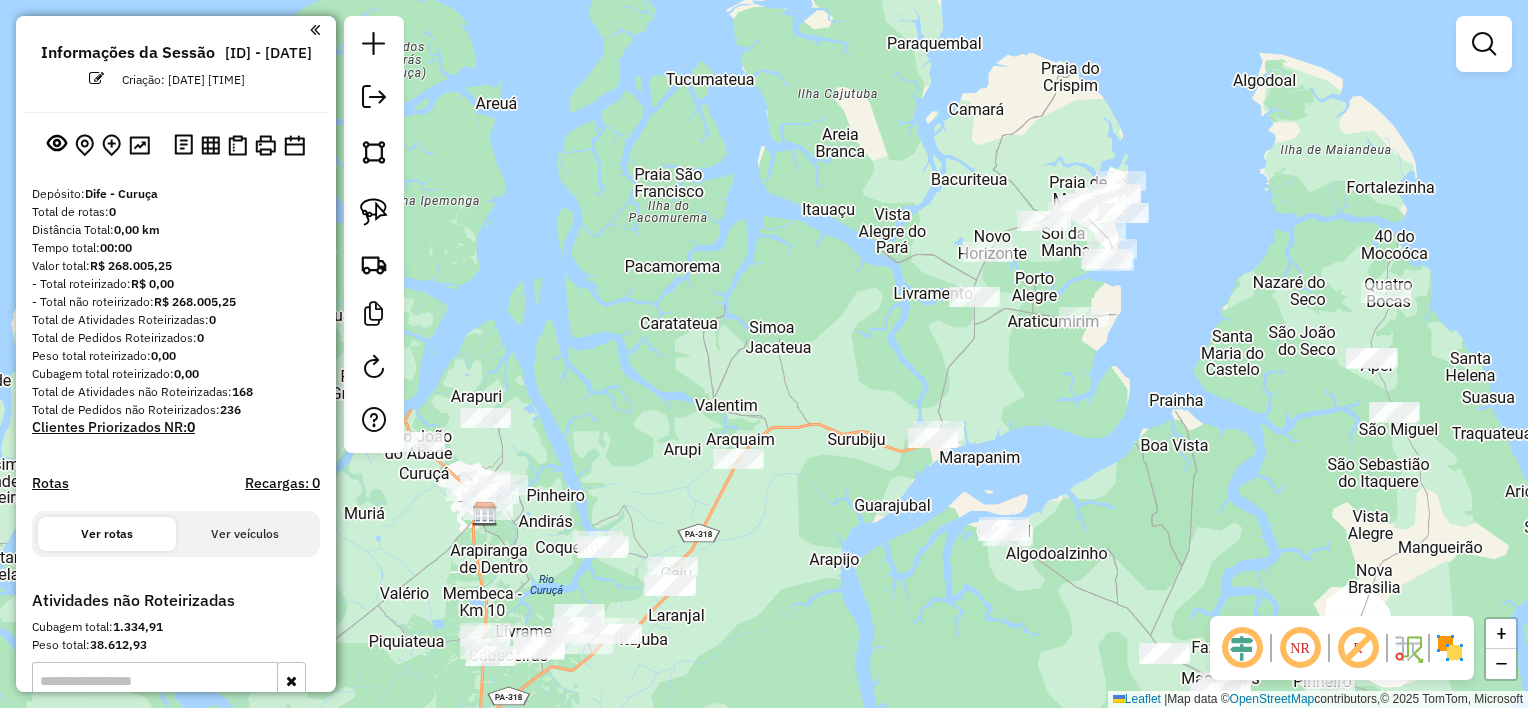 drag, startPoint x: 812, startPoint y: 302, endPoint x: 854, endPoint y: 163, distance: 145.20676 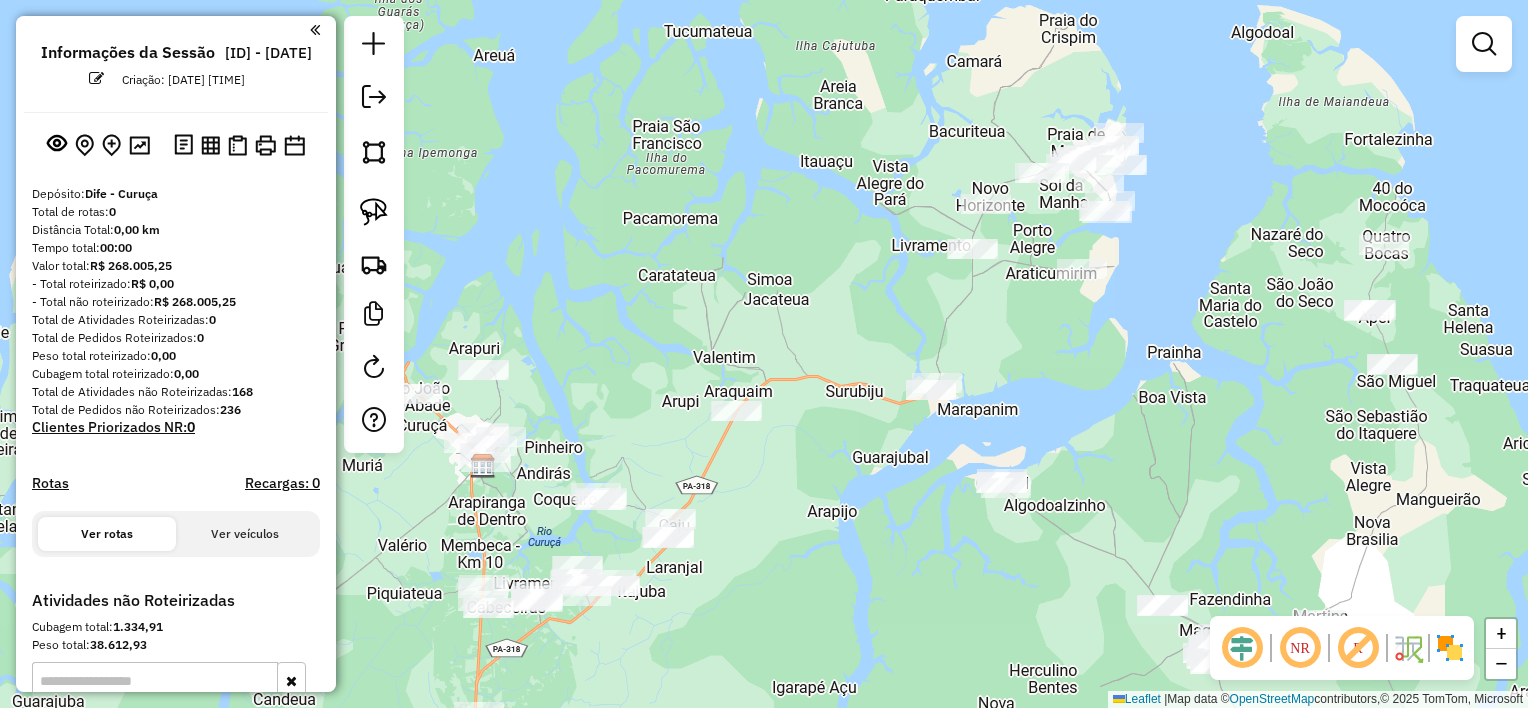 drag, startPoint x: 628, startPoint y: 337, endPoint x: 606, endPoint y: 332, distance: 22.561028 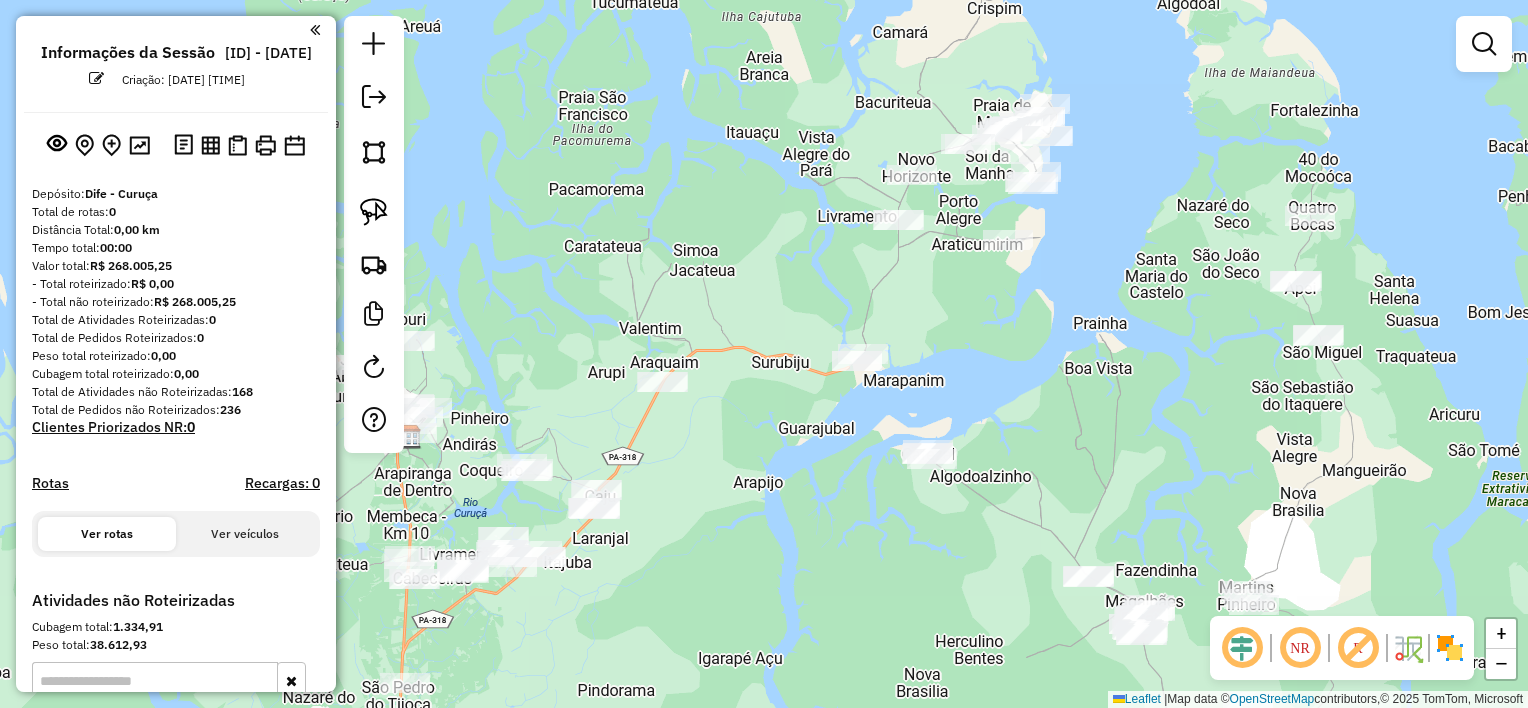 drag, startPoint x: 652, startPoint y: 111, endPoint x: 579, endPoint y: 280, distance: 184.09236 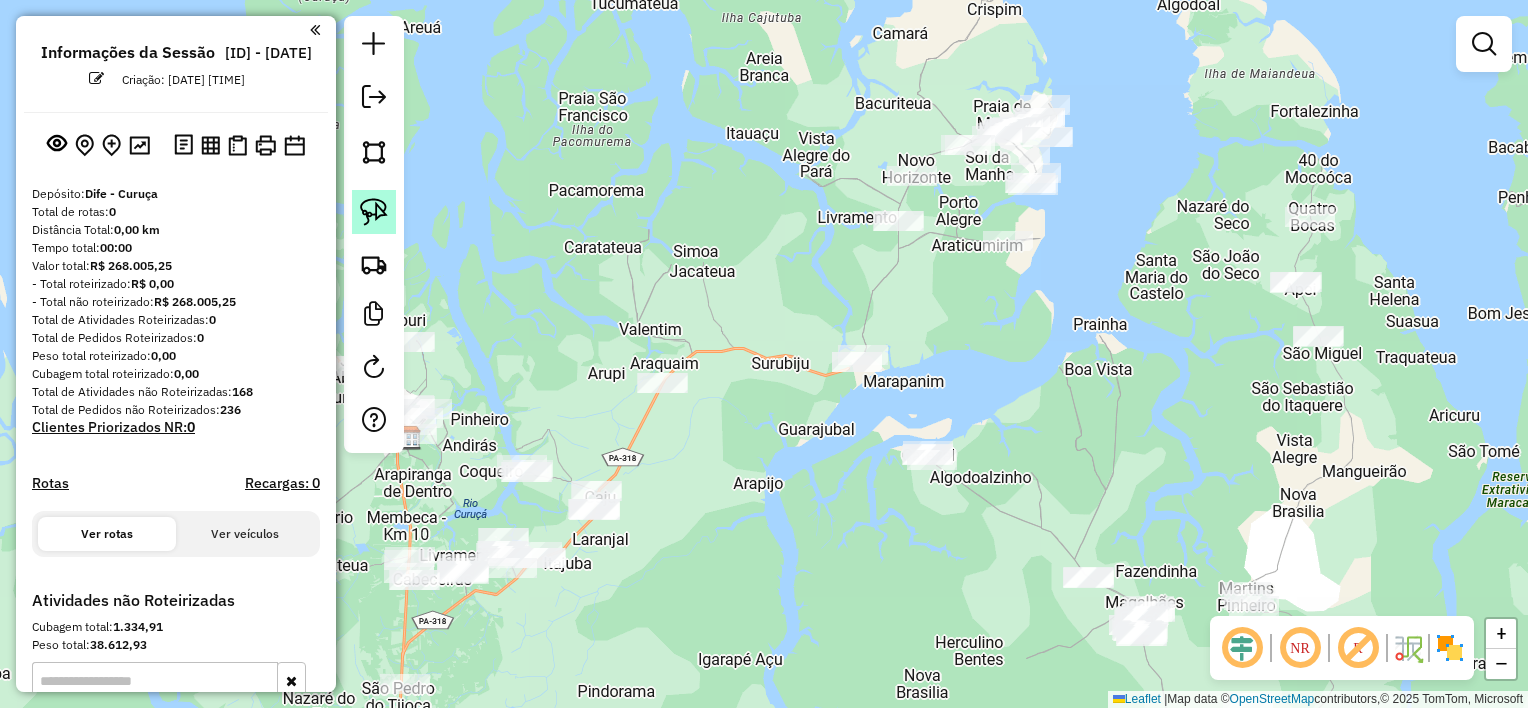 click 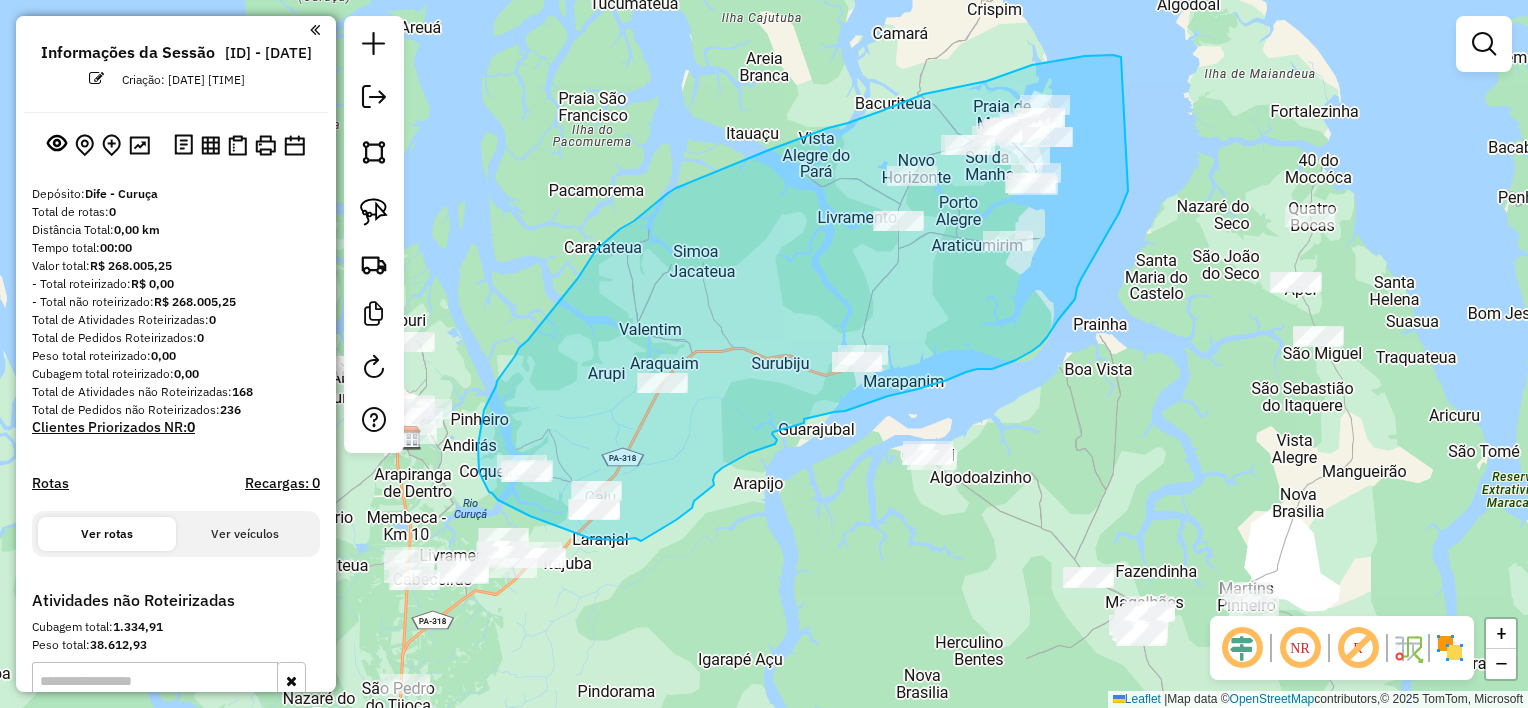 drag, startPoint x: 1121, startPoint y: 57, endPoint x: 1130, endPoint y: 148, distance: 91.44397 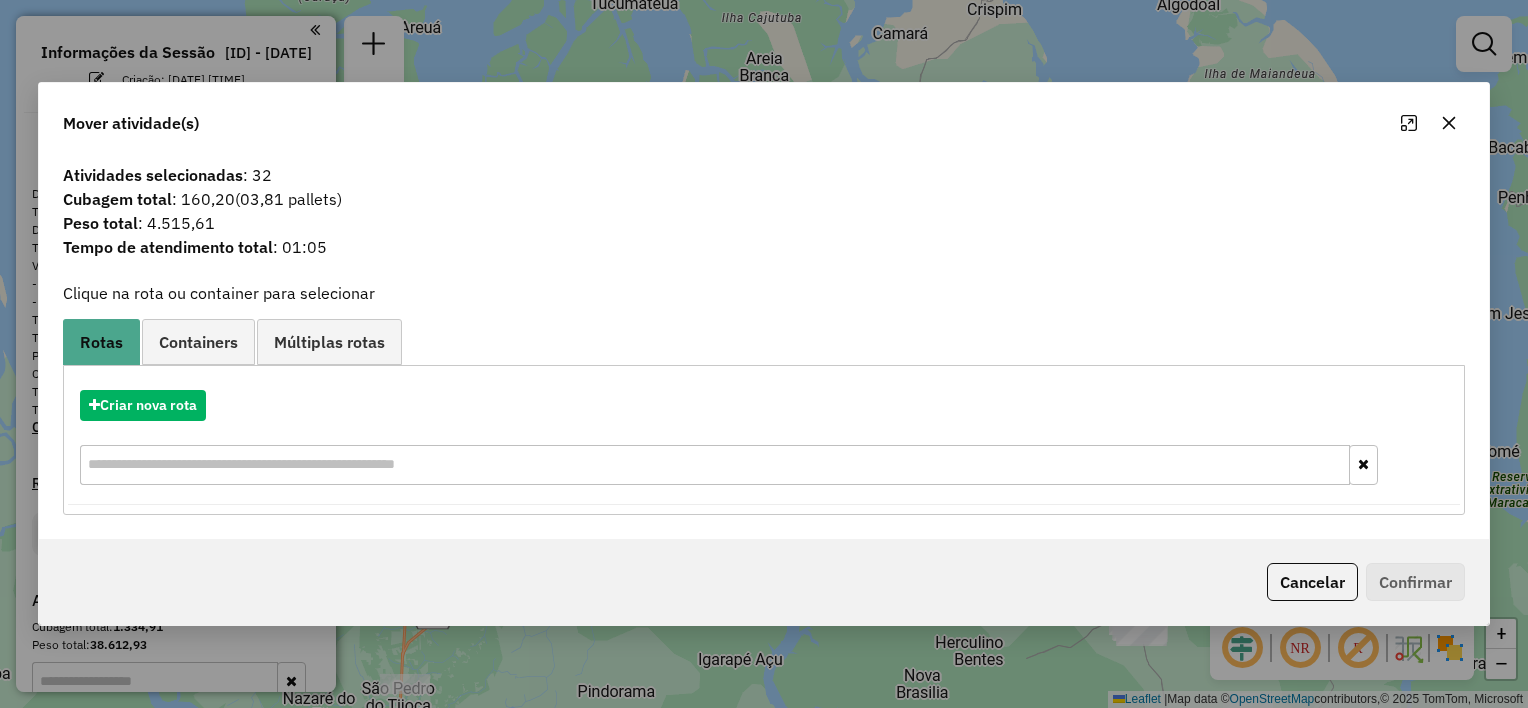 drag, startPoint x: 1452, startPoint y: 124, endPoint x: 1436, endPoint y: 121, distance: 16.27882 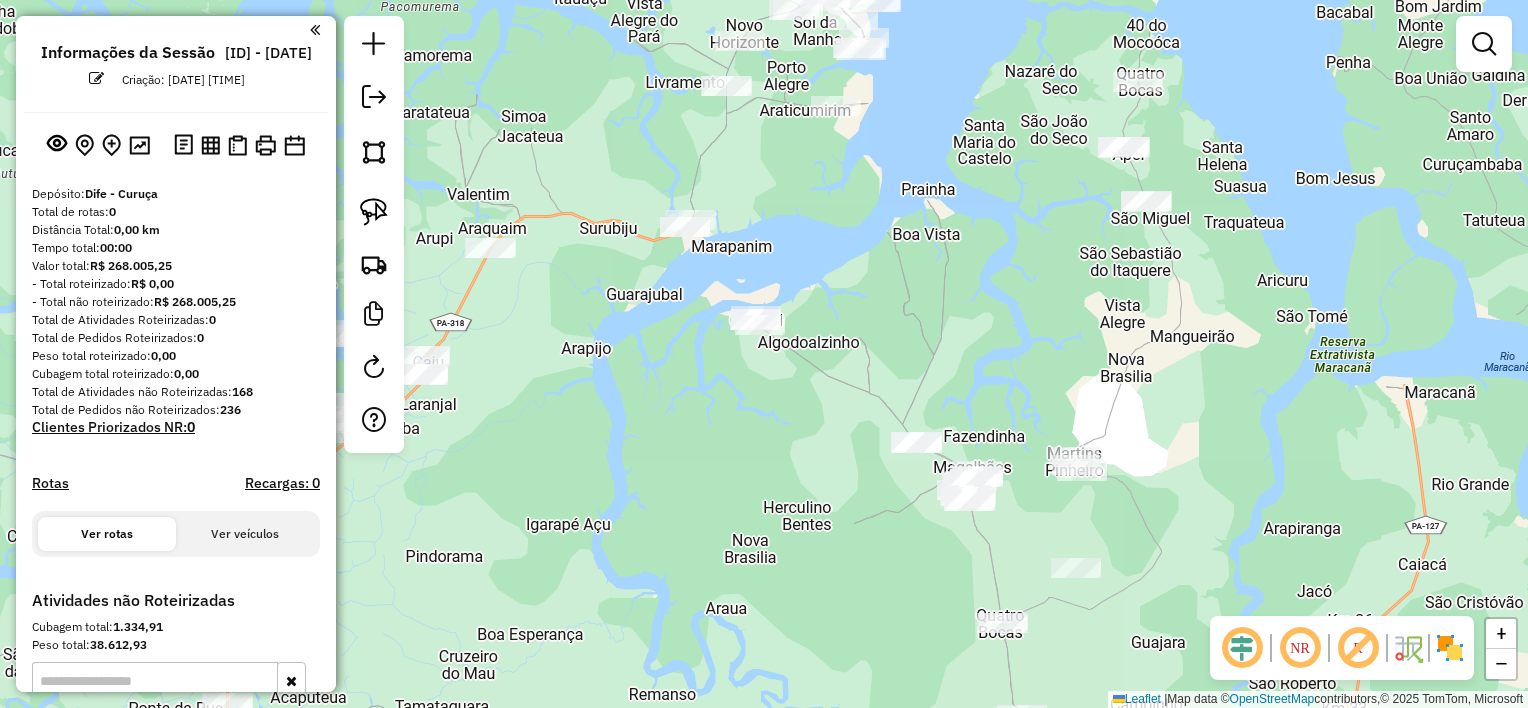 drag, startPoint x: 905, startPoint y: 527, endPoint x: 770, endPoint y: 391, distance: 191.62724 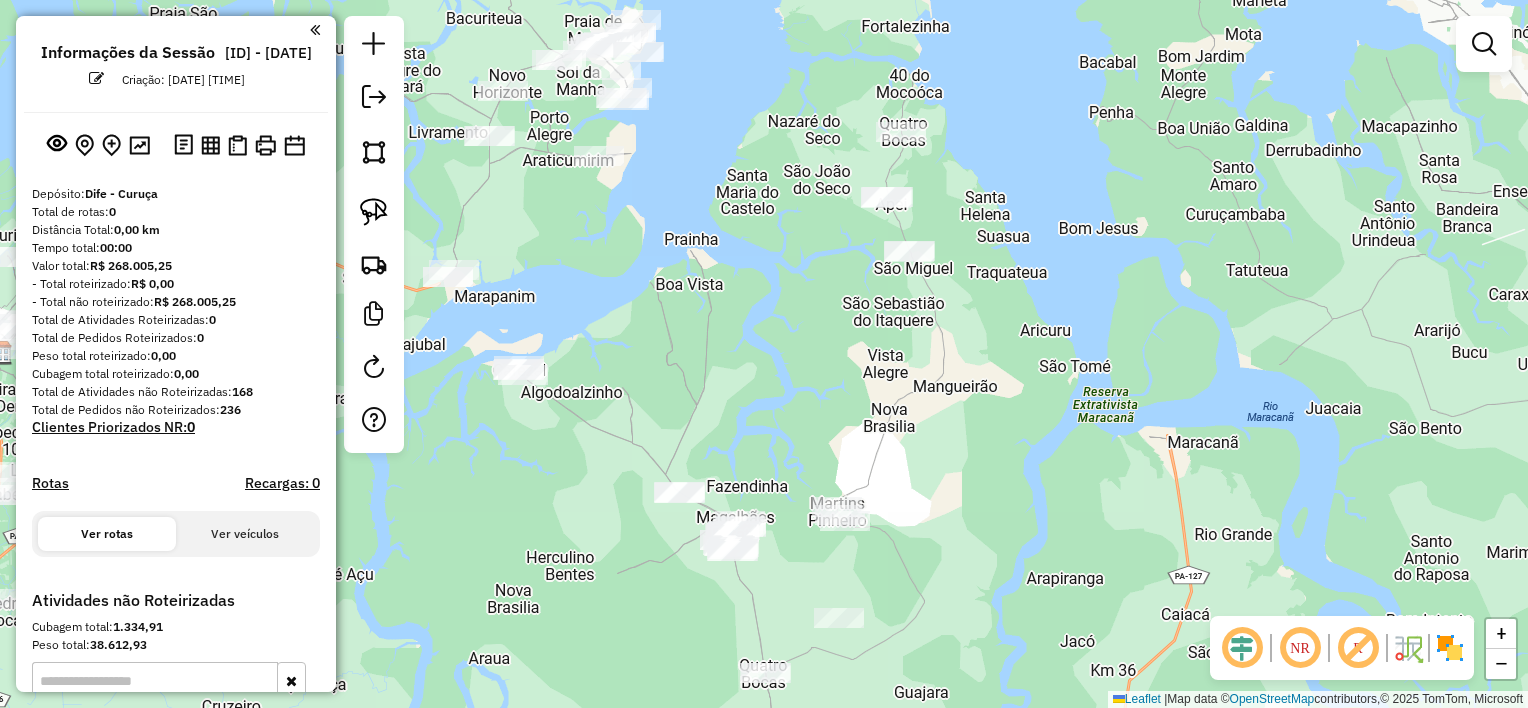drag, startPoint x: 1000, startPoint y: 357, endPoint x: 800, endPoint y: 396, distance: 203.76703 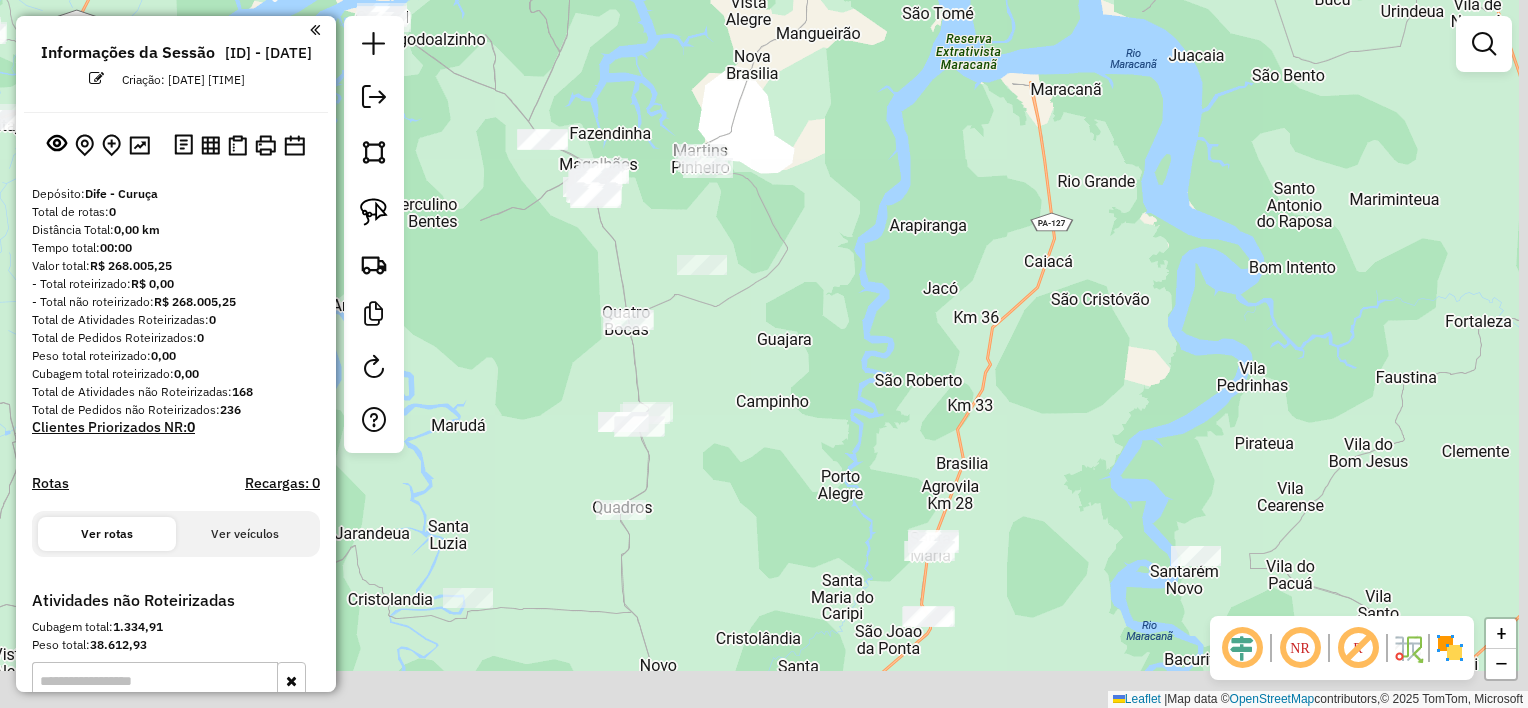 drag, startPoint x: 990, startPoint y: 432, endPoint x: 839, endPoint y: 41, distance: 419.14438 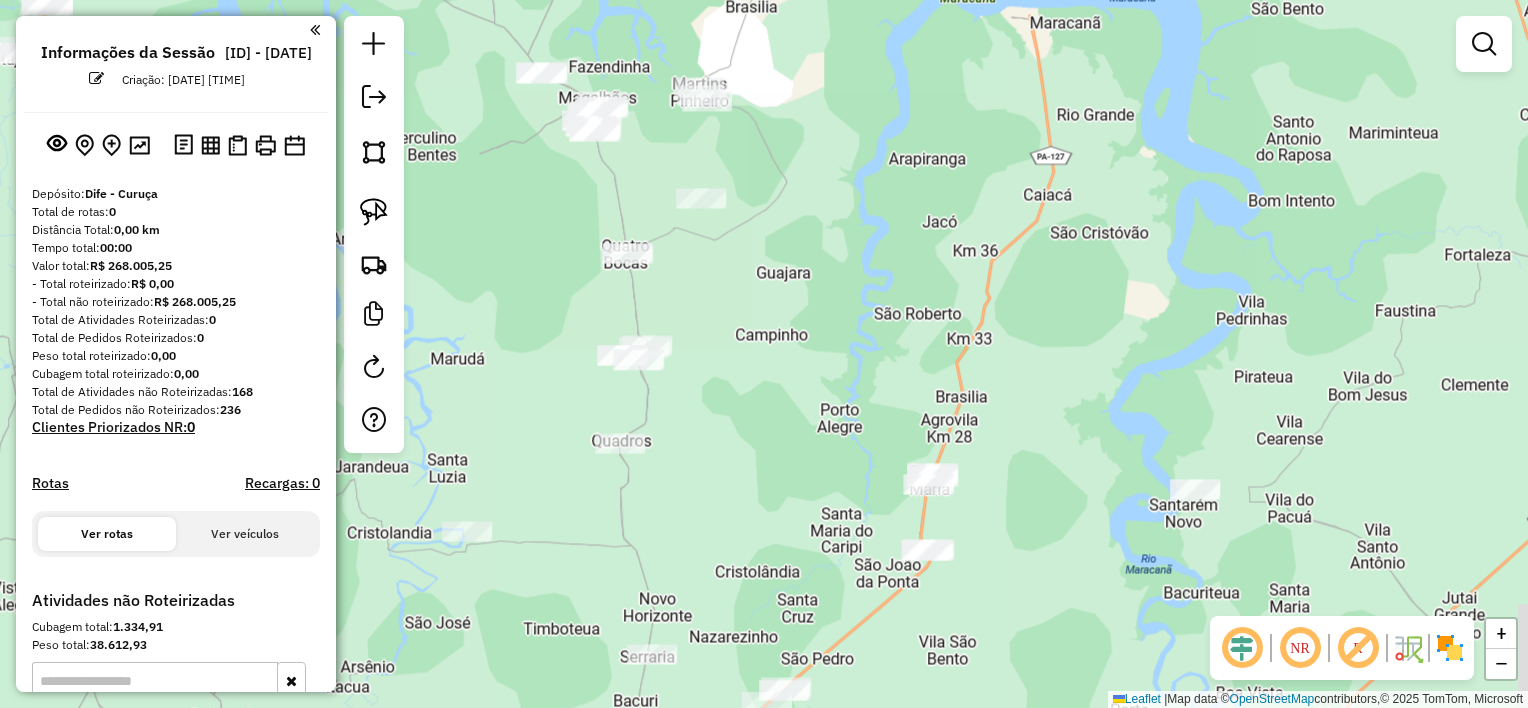 drag, startPoint x: 869, startPoint y: 224, endPoint x: 952, endPoint y: 446, distance: 237.00844 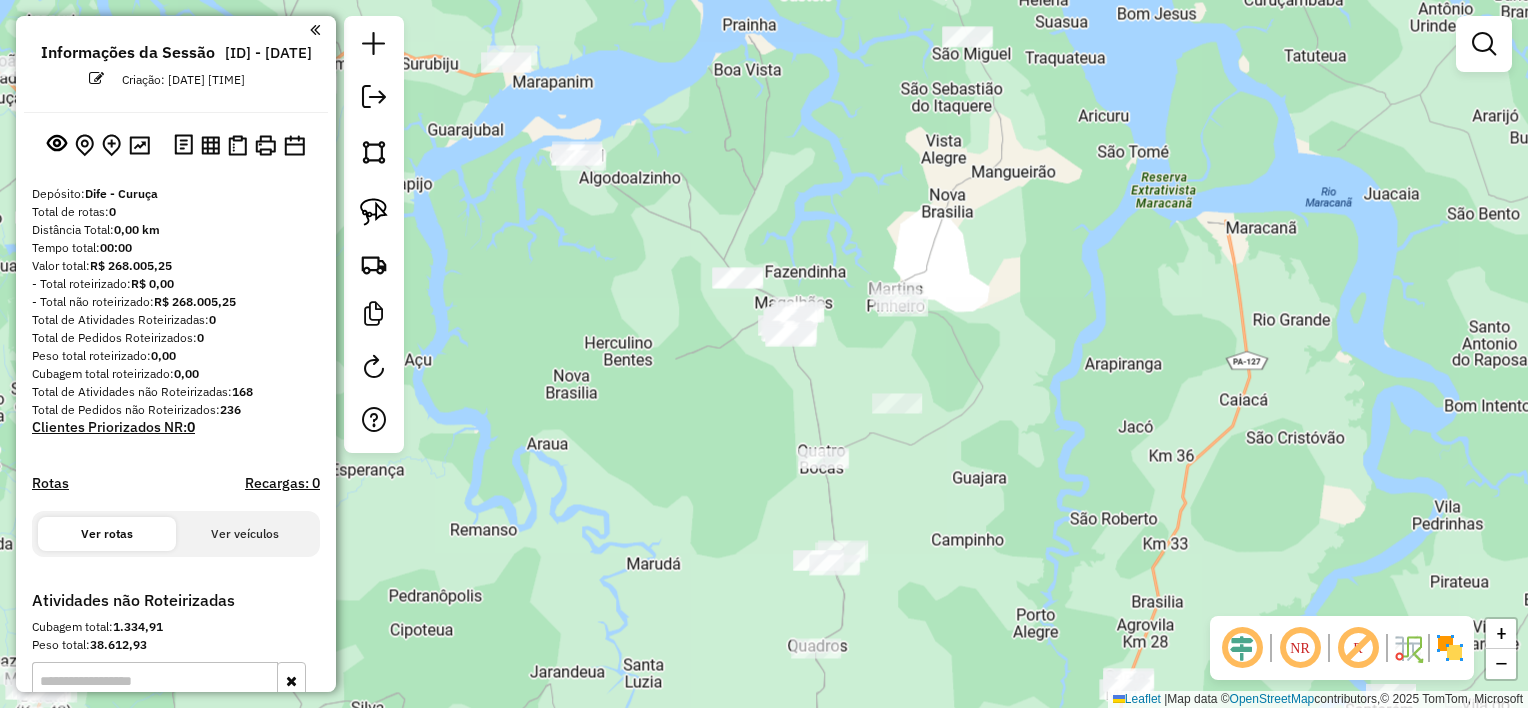 drag, startPoint x: 842, startPoint y: 263, endPoint x: 1099, endPoint y: 348, distance: 270.6917 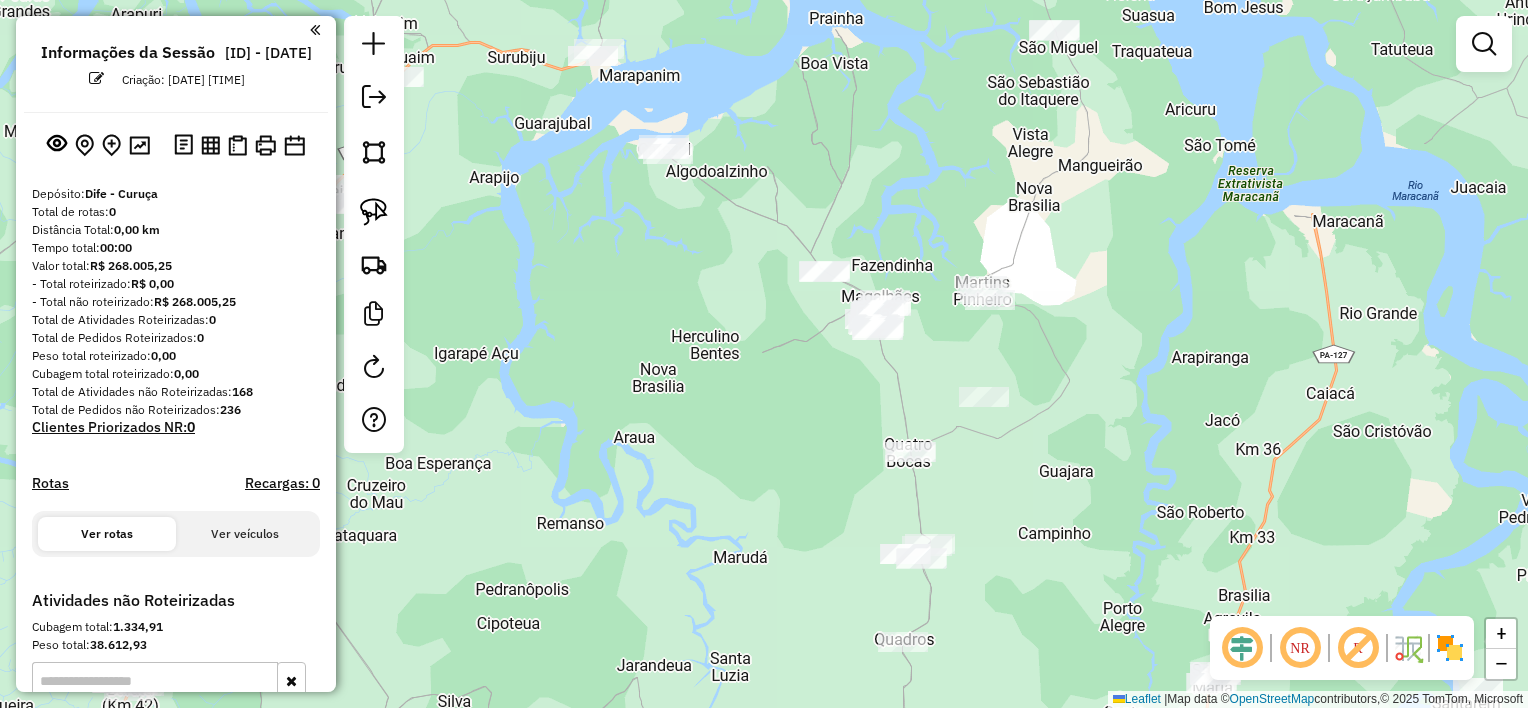 drag, startPoint x: 631, startPoint y: 402, endPoint x: 919, endPoint y: 442, distance: 290.7645 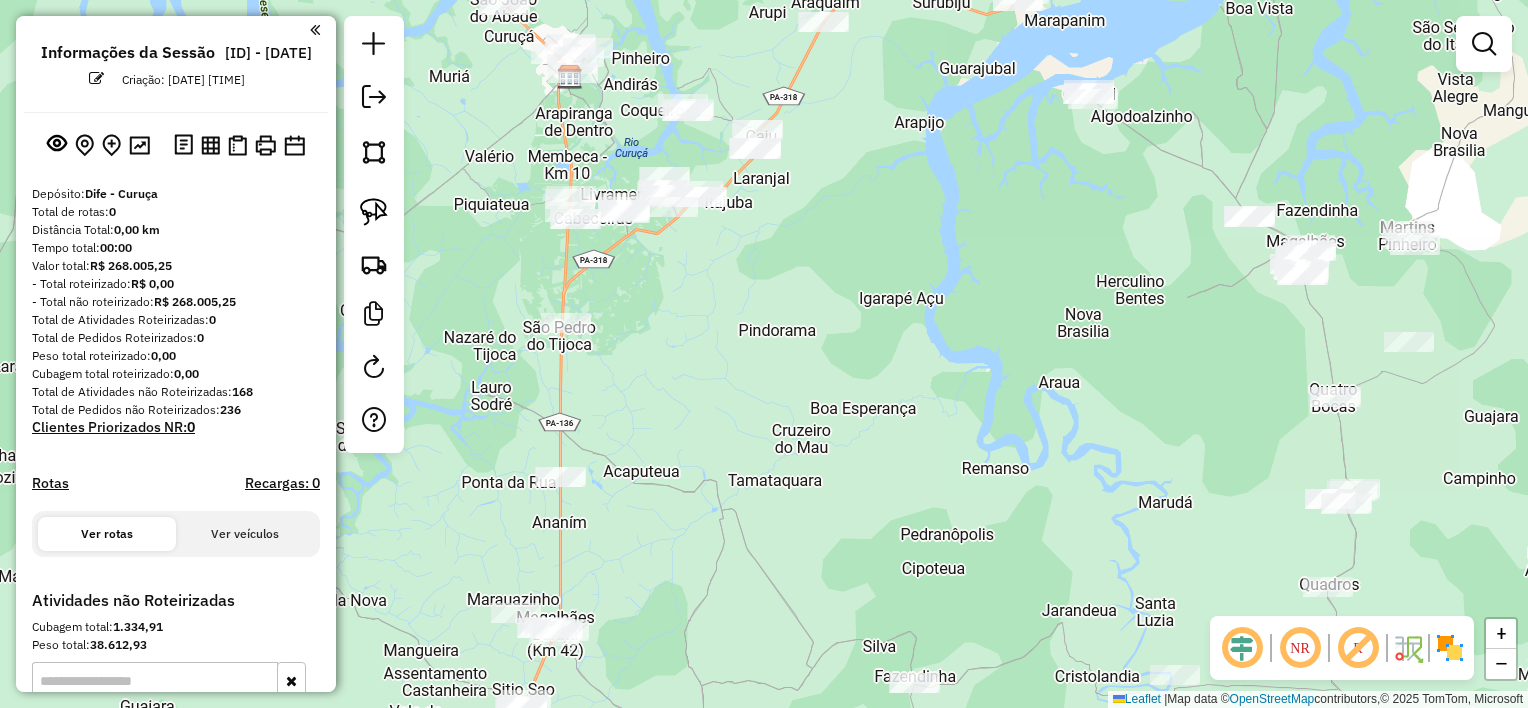drag, startPoint x: 688, startPoint y: 464, endPoint x: 847, endPoint y: 112, distance: 386.24475 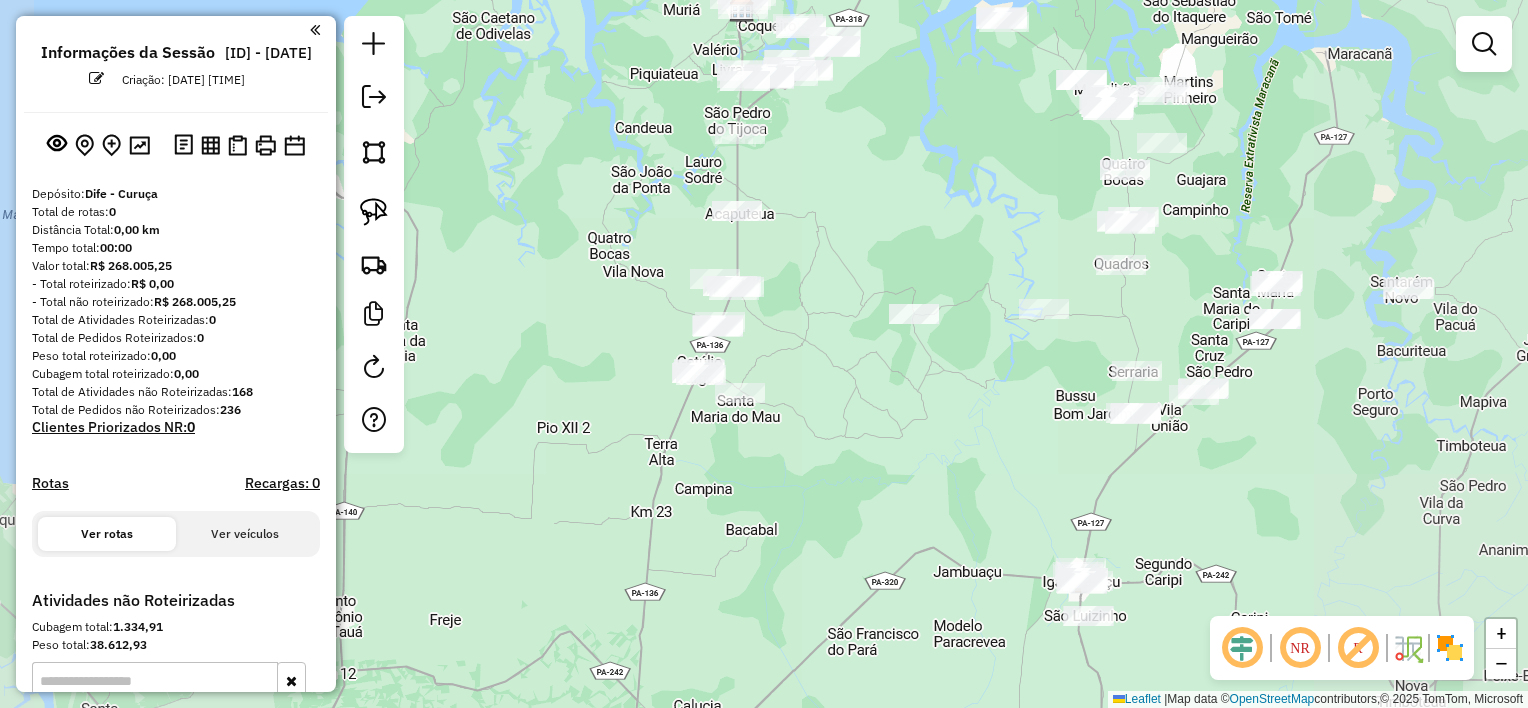 drag, startPoint x: 812, startPoint y: 225, endPoint x: 778, endPoint y: 296, distance: 78.72102 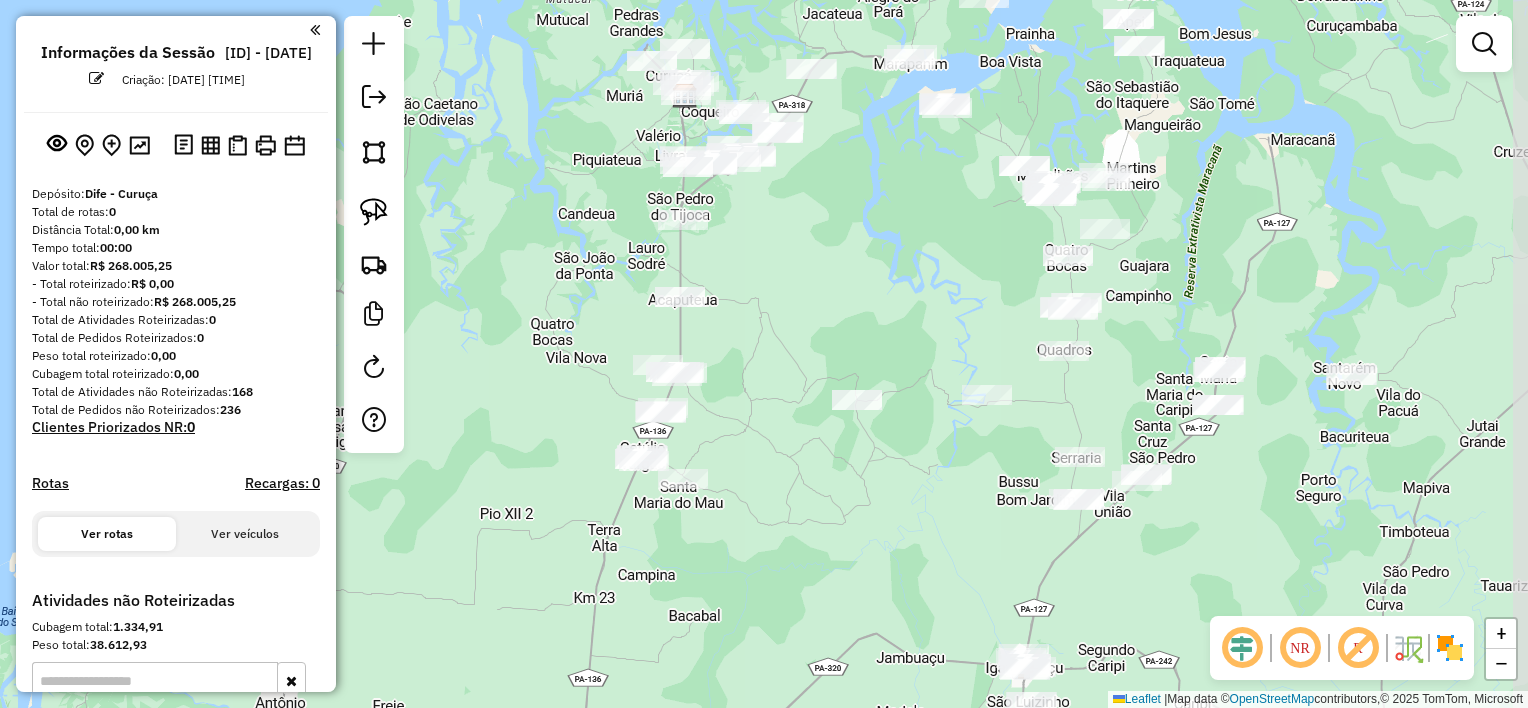 drag, startPoint x: 851, startPoint y: 256, endPoint x: 787, endPoint y: 288, distance: 71.55418 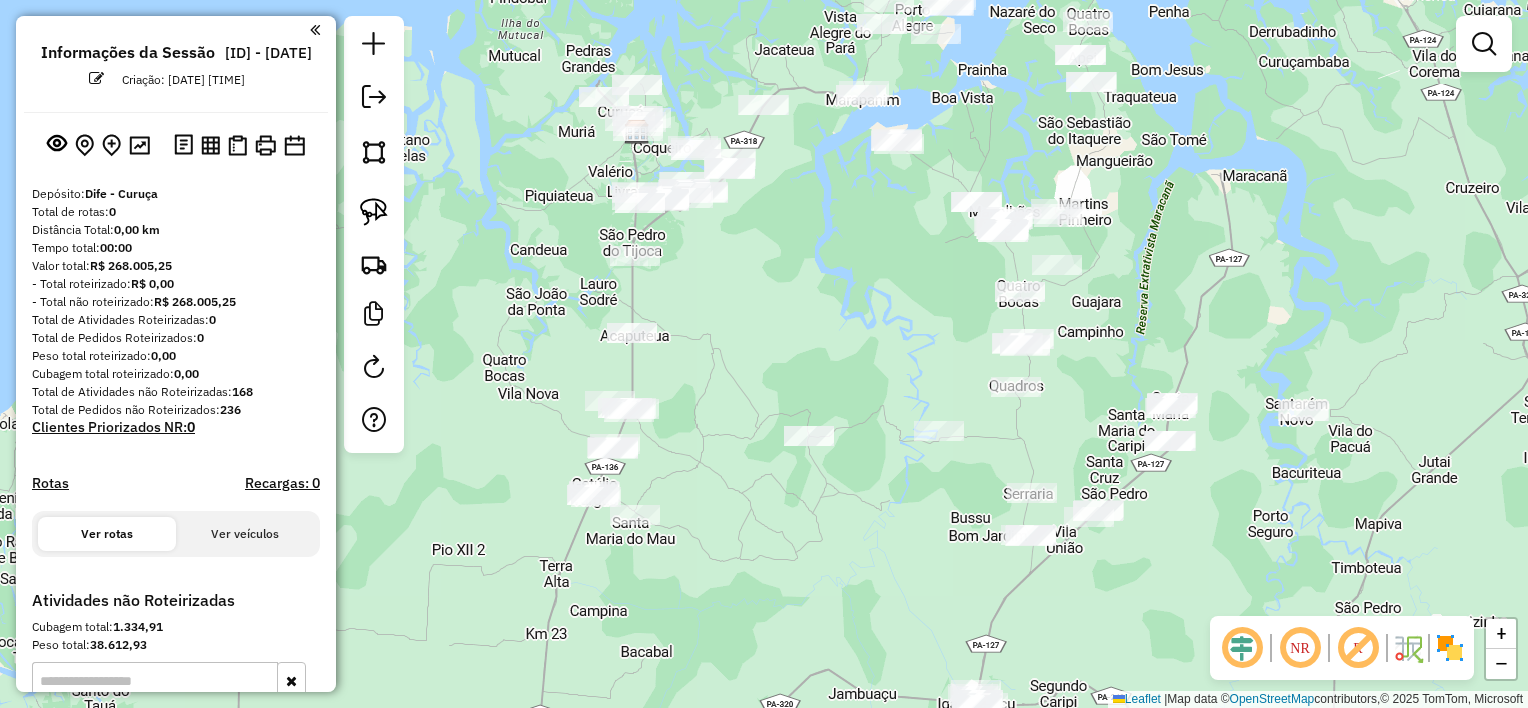 drag, startPoint x: 549, startPoint y: 205, endPoint x: 499, endPoint y: 244, distance: 63.411354 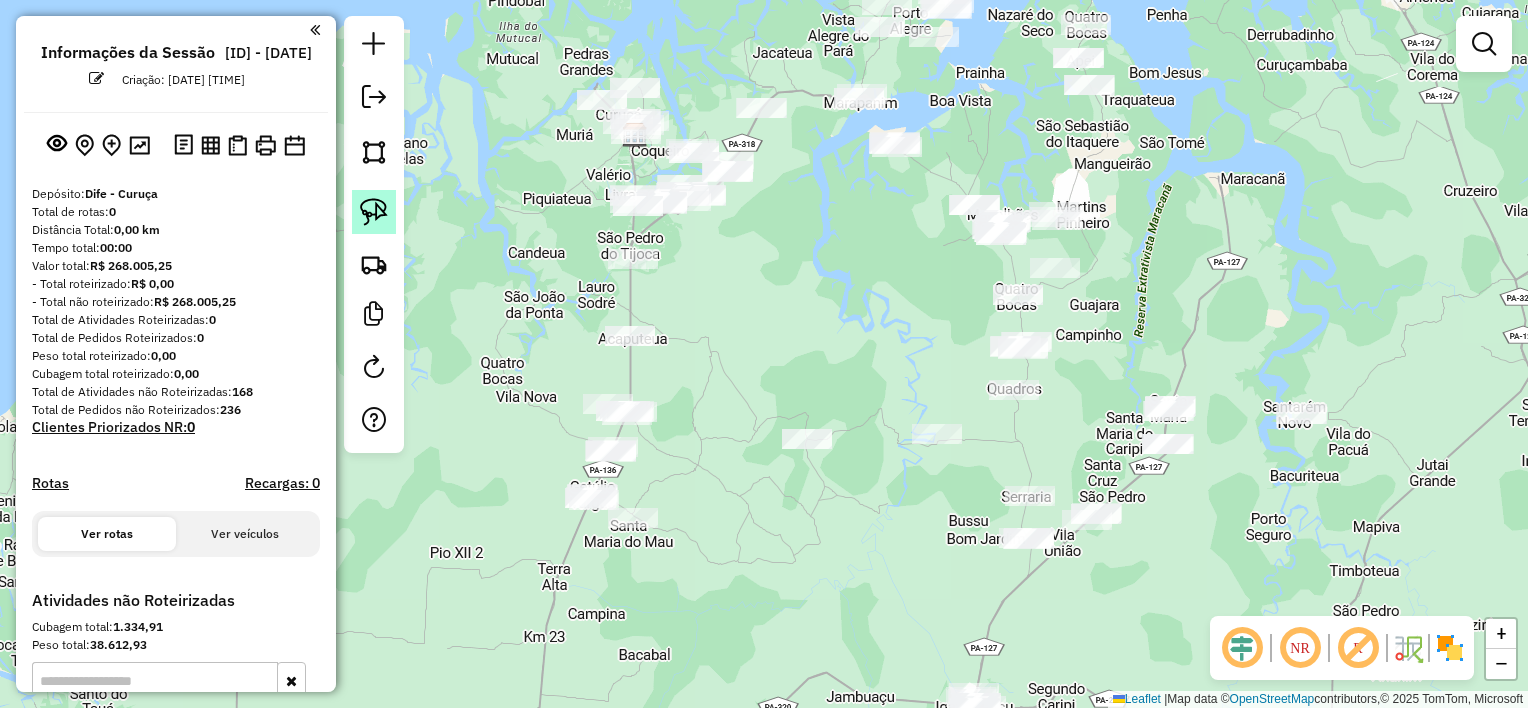 click 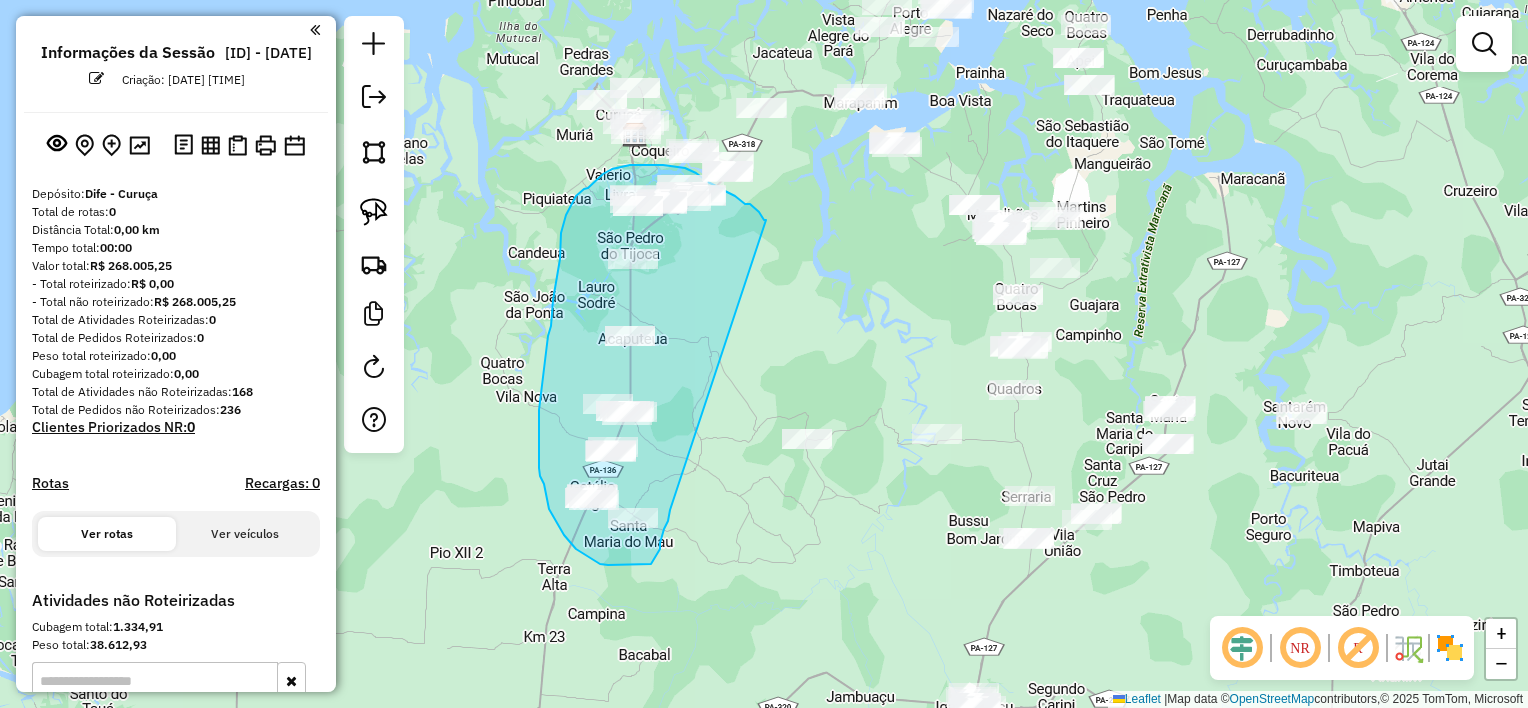 drag, startPoint x: 766, startPoint y: 220, endPoint x: 670, endPoint y: 510, distance: 305.47668 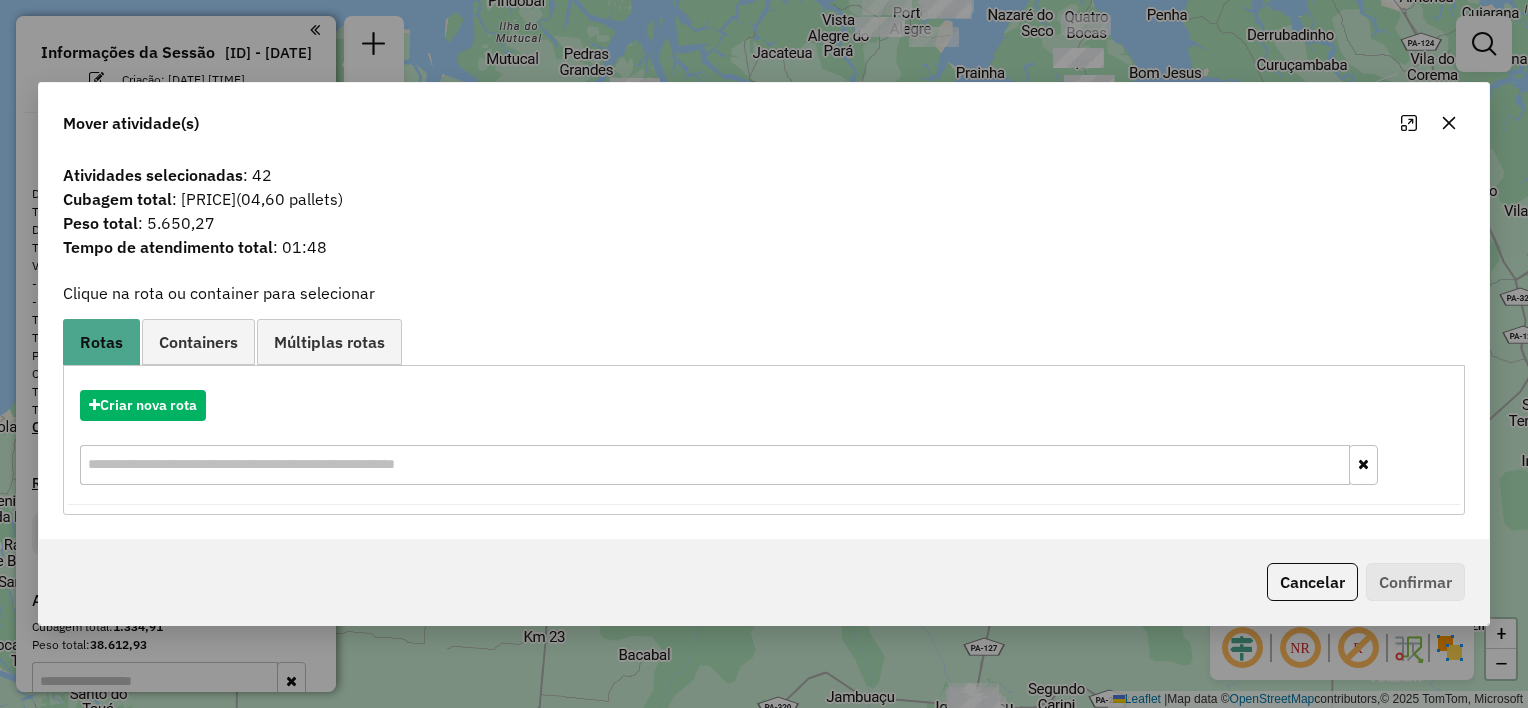click 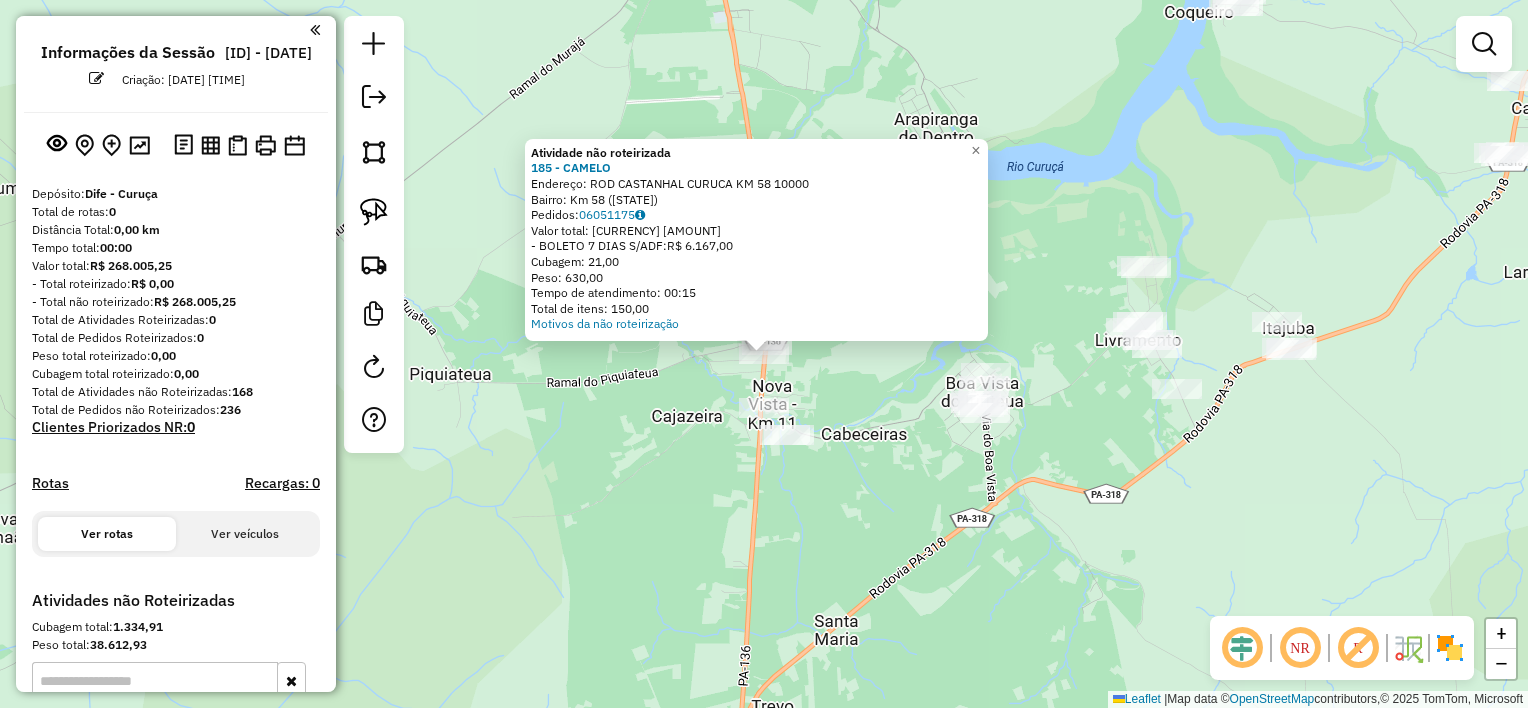click on "Endereço: [ROAD_NAME] [CITY] [KM] [NUMBER]" 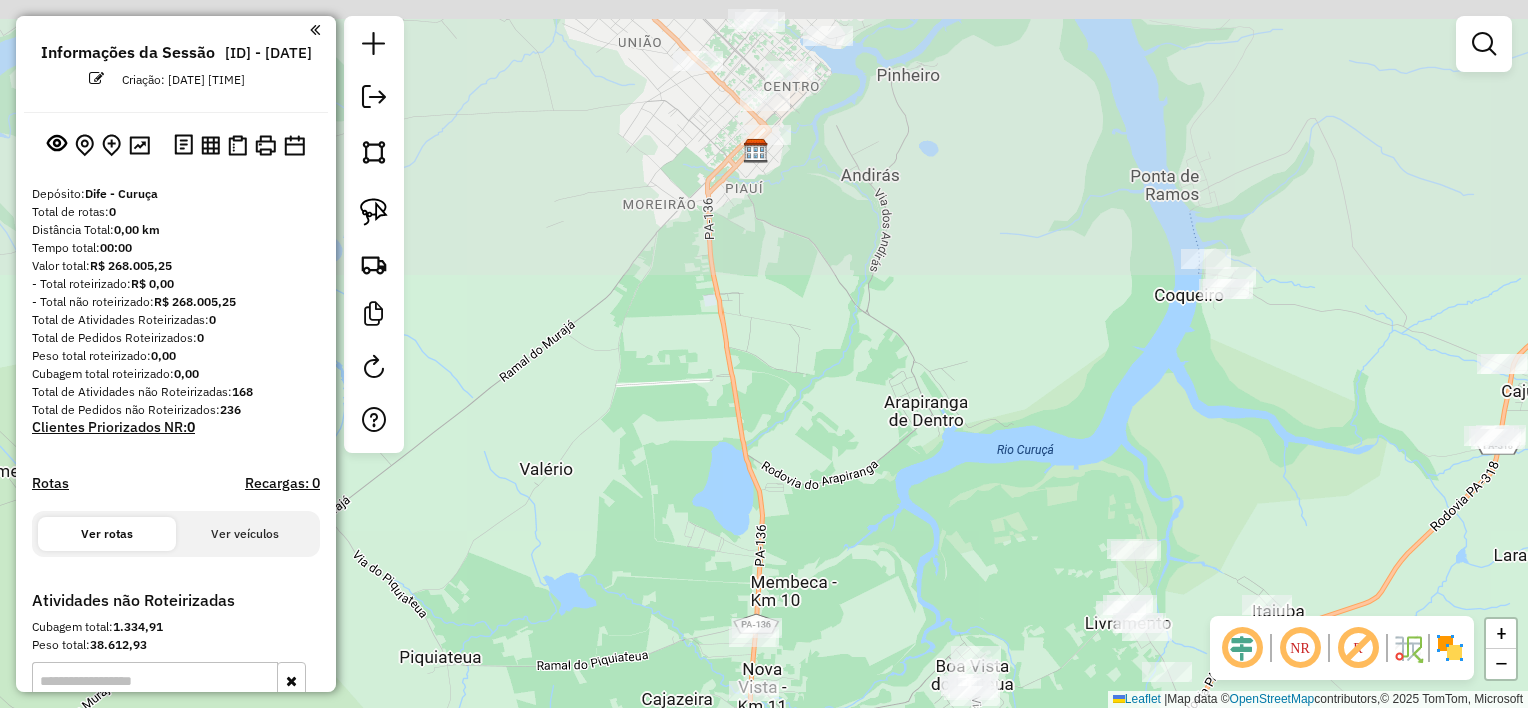 drag, startPoint x: 722, startPoint y: 162, endPoint x: 711, endPoint y: 440, distance: 278.21753 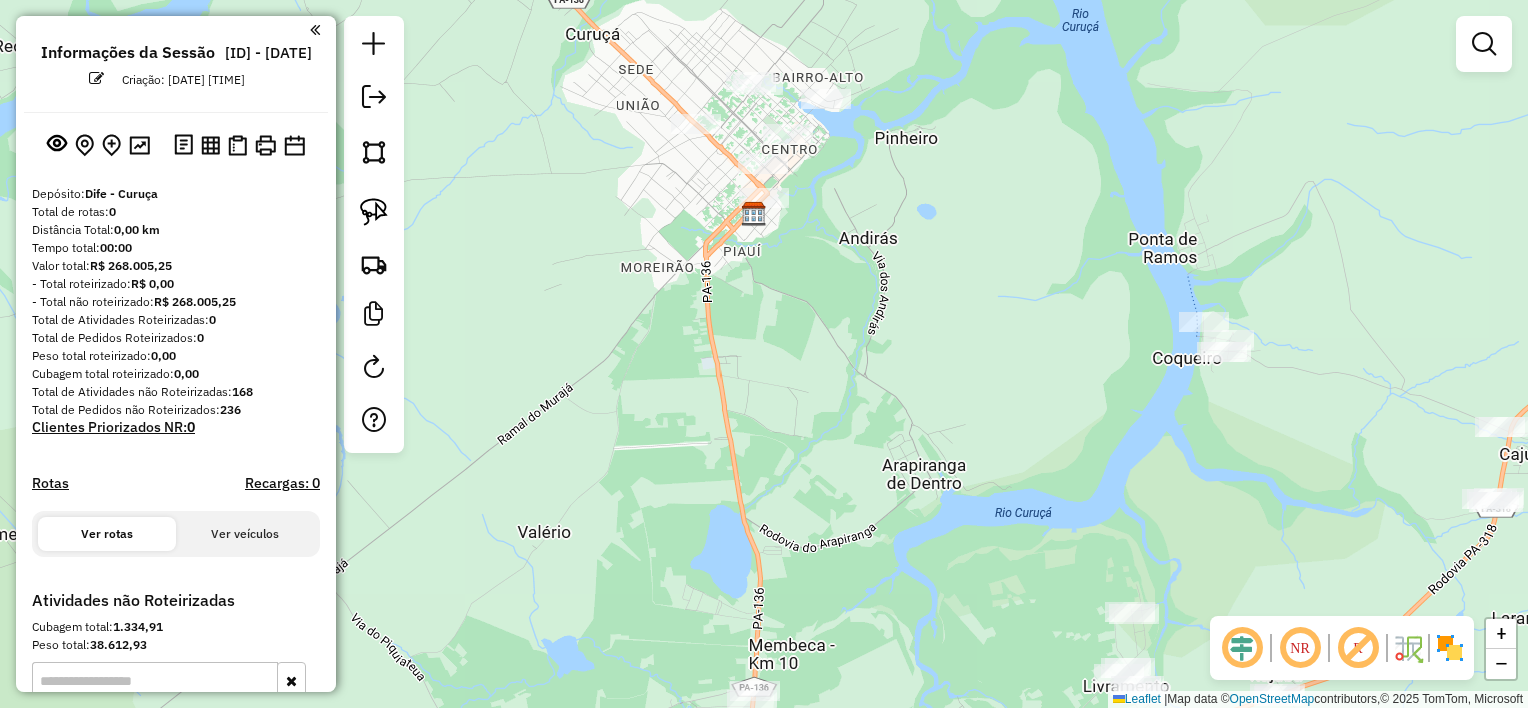 drag, startPoint x: 728, startPoint y: 299, endPoint x: 674, endPoint y: 531, distance: 238.2016 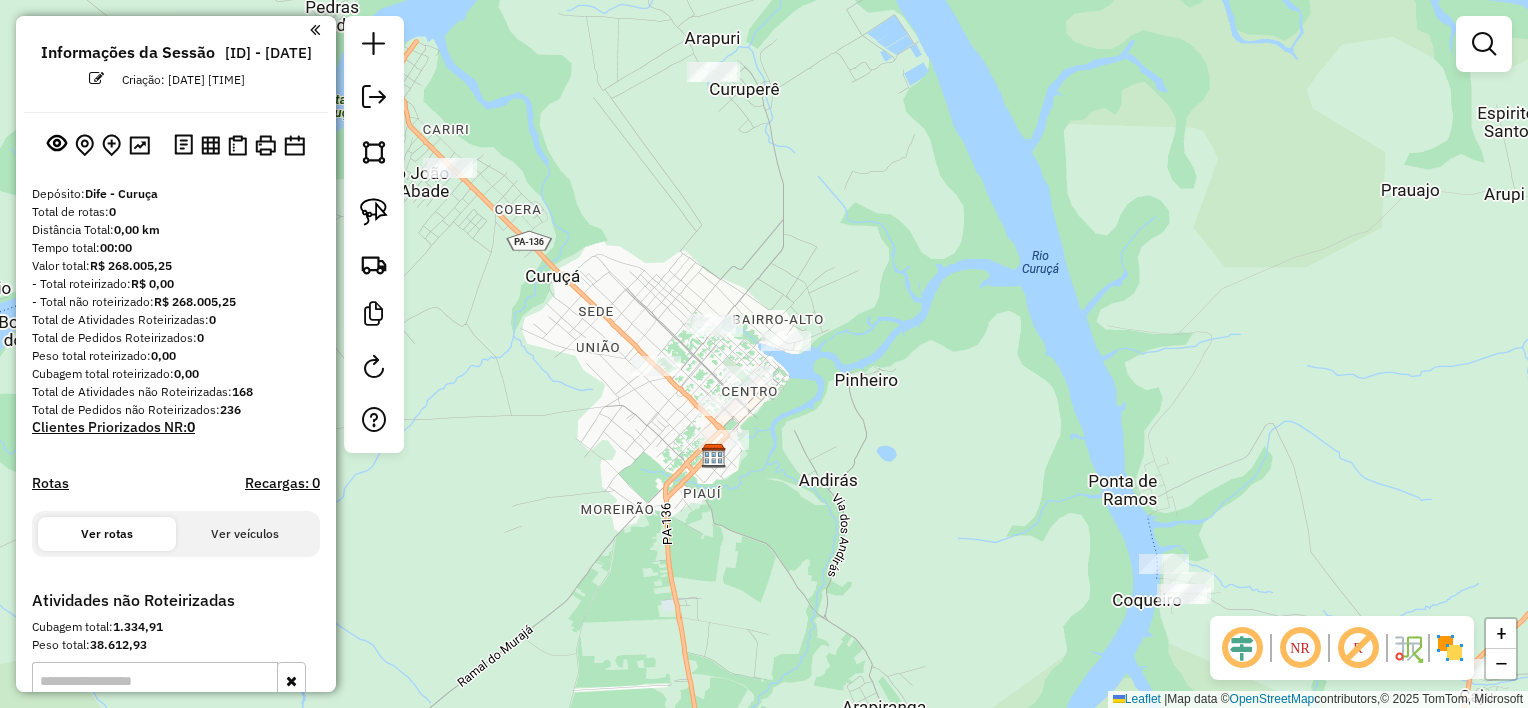 drag, startPoint x: 621, startPoint y: 291, endPoint x: 712, endPoint y: 382, distance: 128.69344 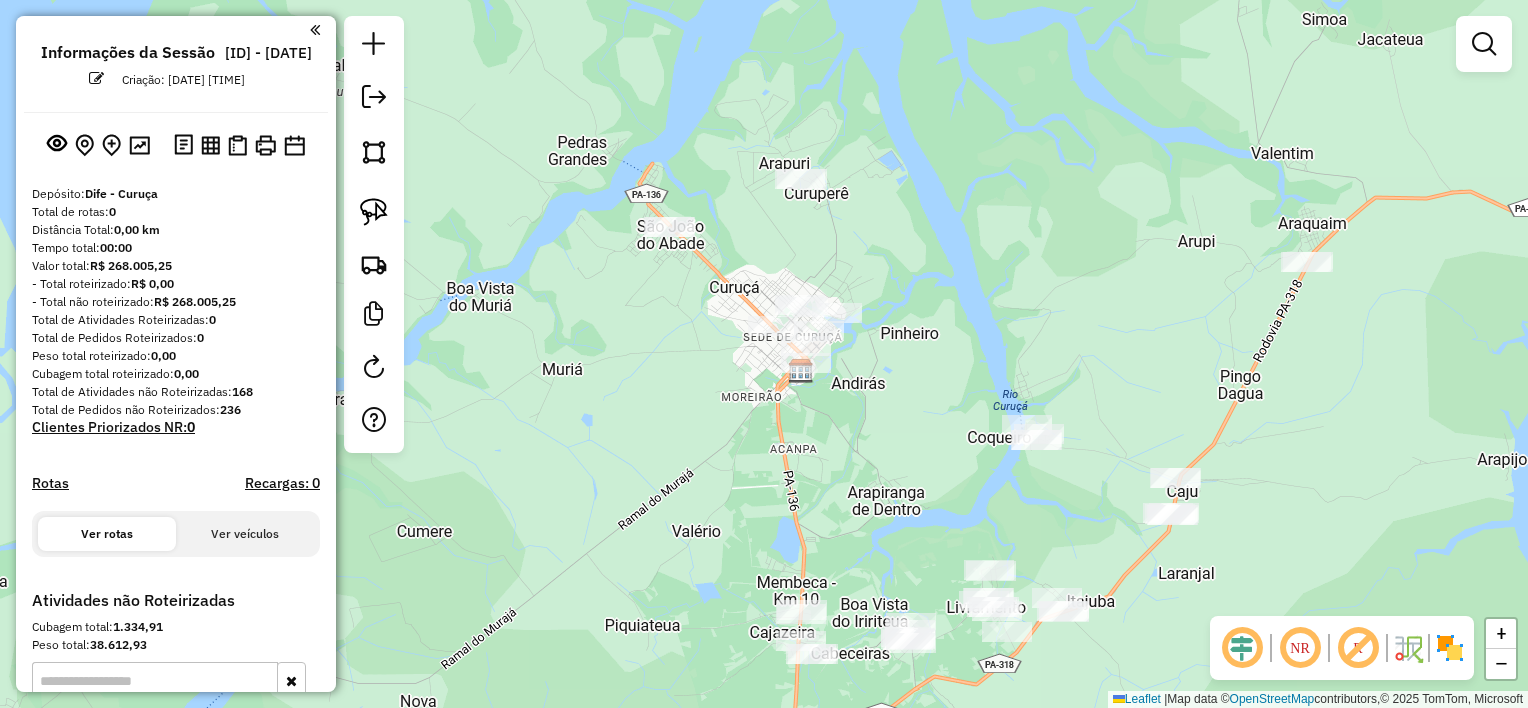 drag, startPoint x: 786, startPoint y: 268, endPoint x: 771, endPoint y: 268, distance: 15 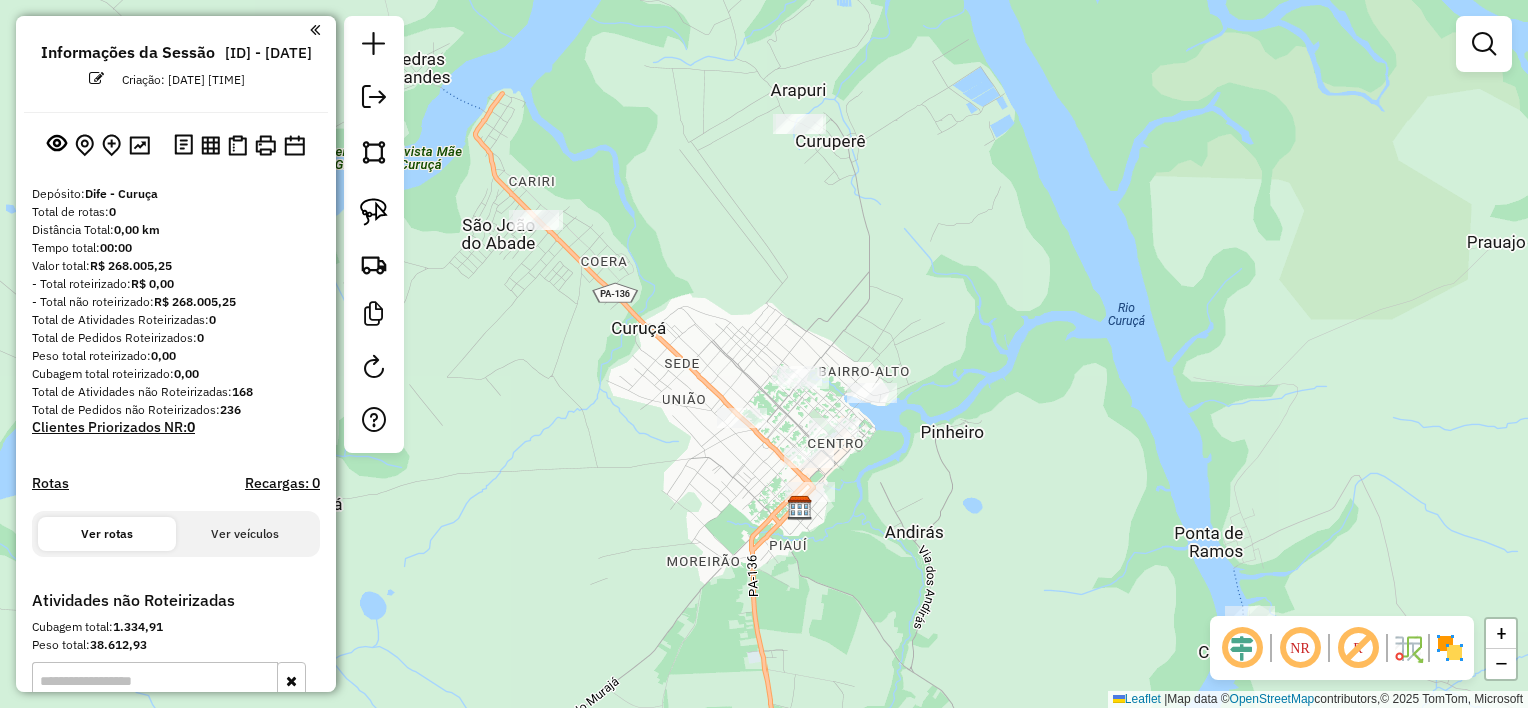 drag, startPoint x: 765, startPoint y: 312, endPoint x: 749, endPoint y: 313, distance: 16.03122 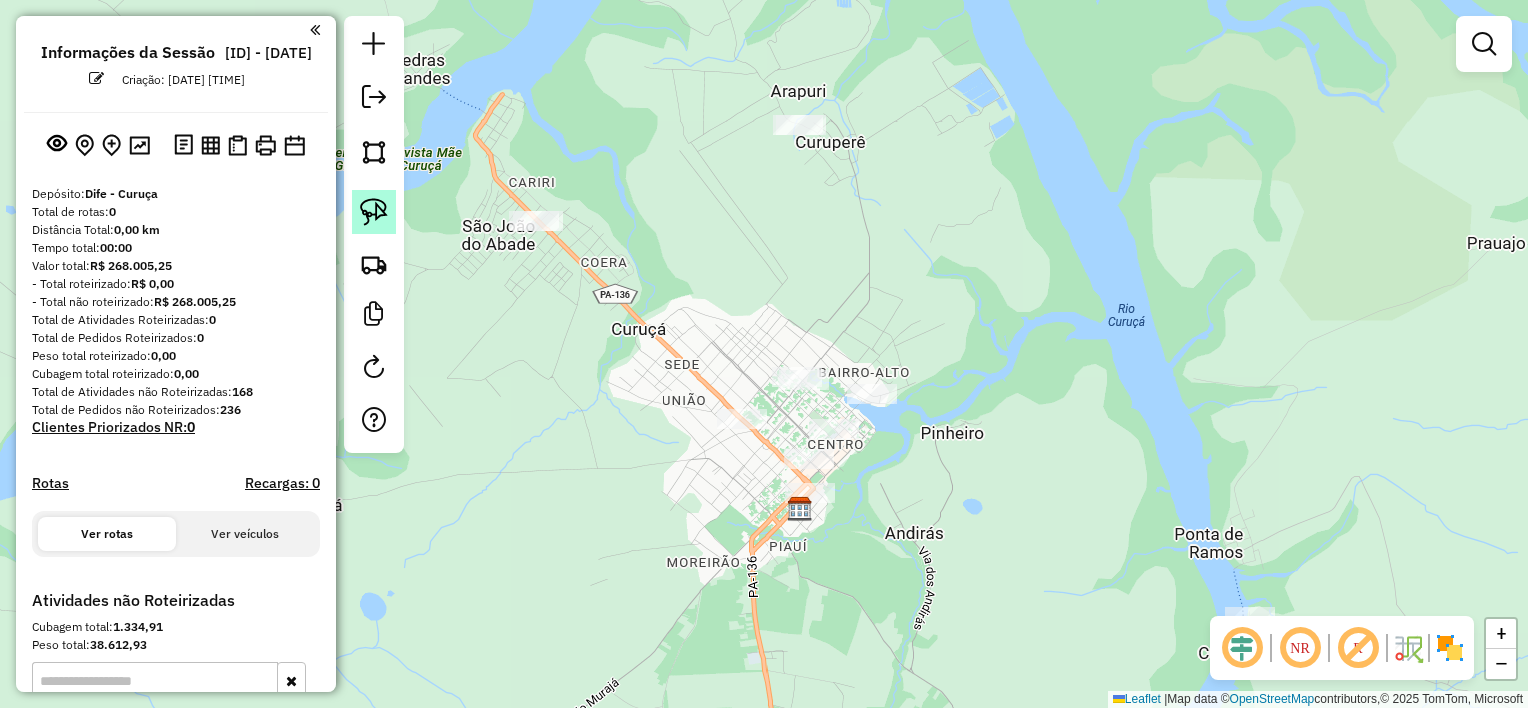 drag, startPoint x: 374, startPoint y: 211, endPoint x: 384, endPoint y: 208, distance: 10.440307 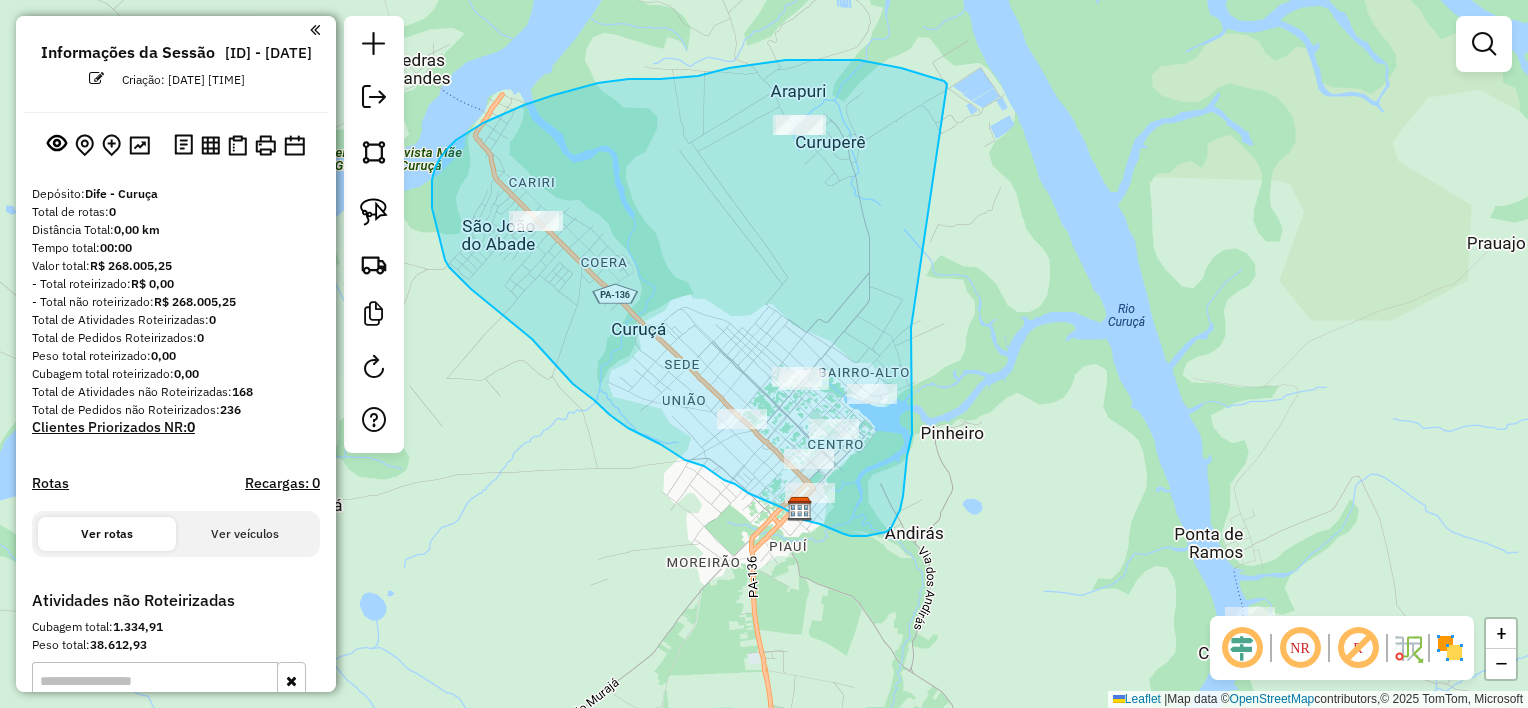 drag, startPoint x: 947, startPoint y: 84, endPoint x: 911, endPoint y: 327, distance: 245.65219 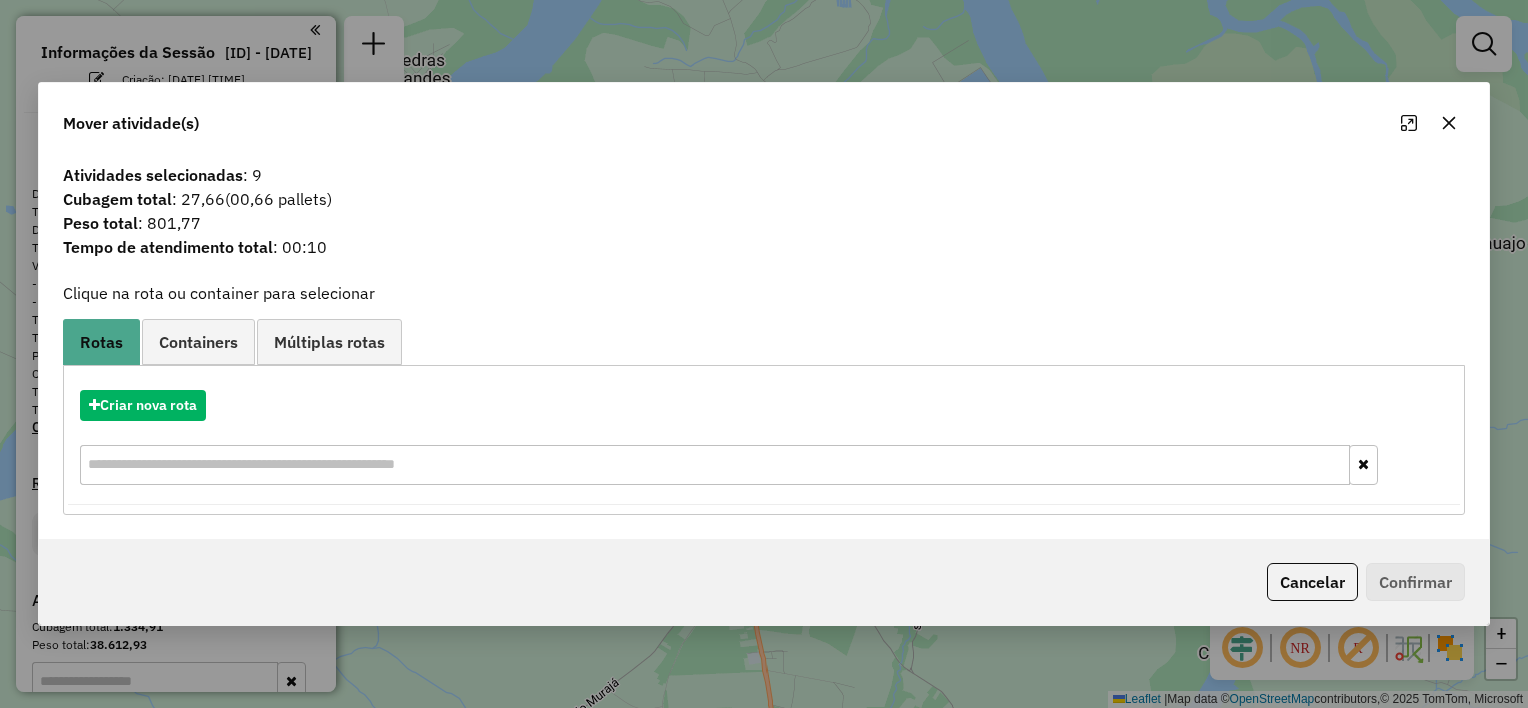click 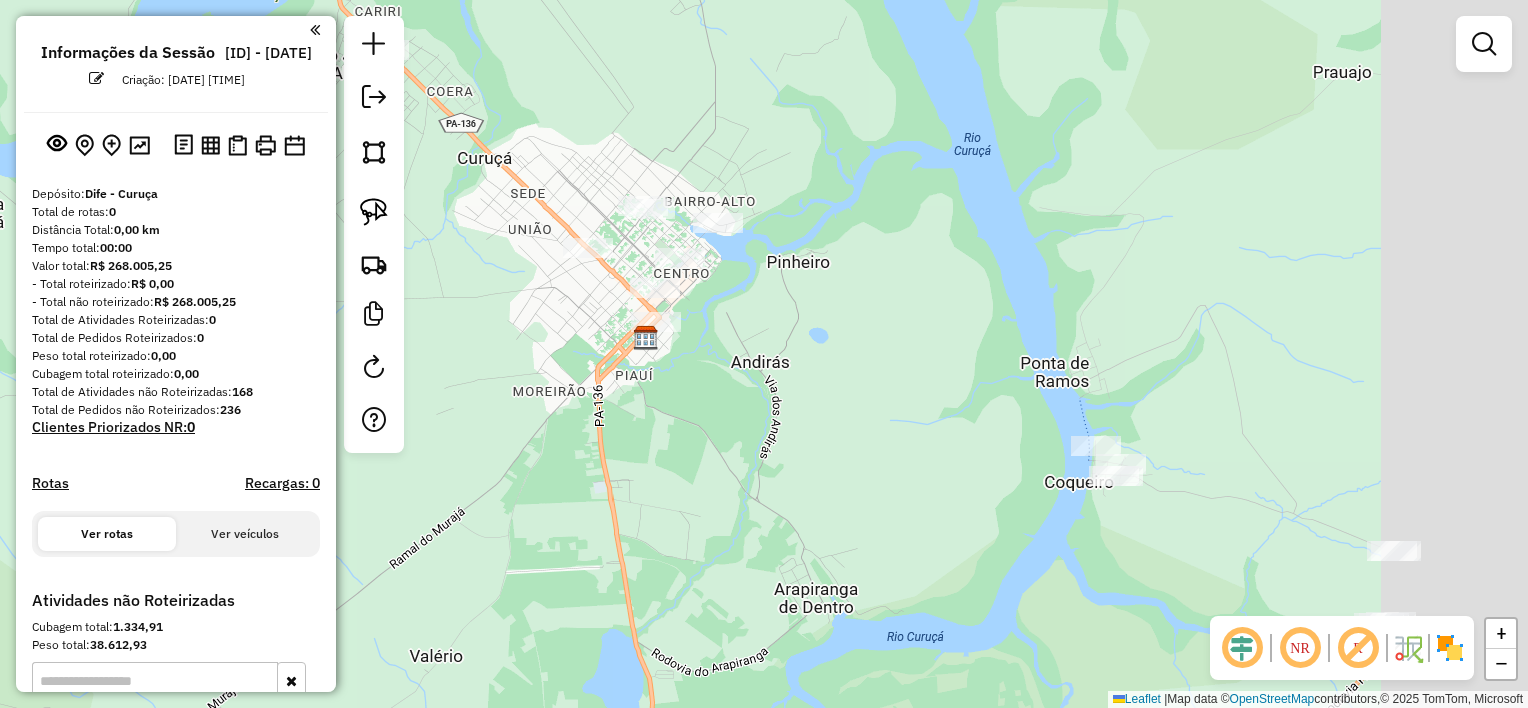 drag, startPoint x: 1096, startPoint y: 404, endPoint x: 864, endPoint y: 187, distance: 317.66806 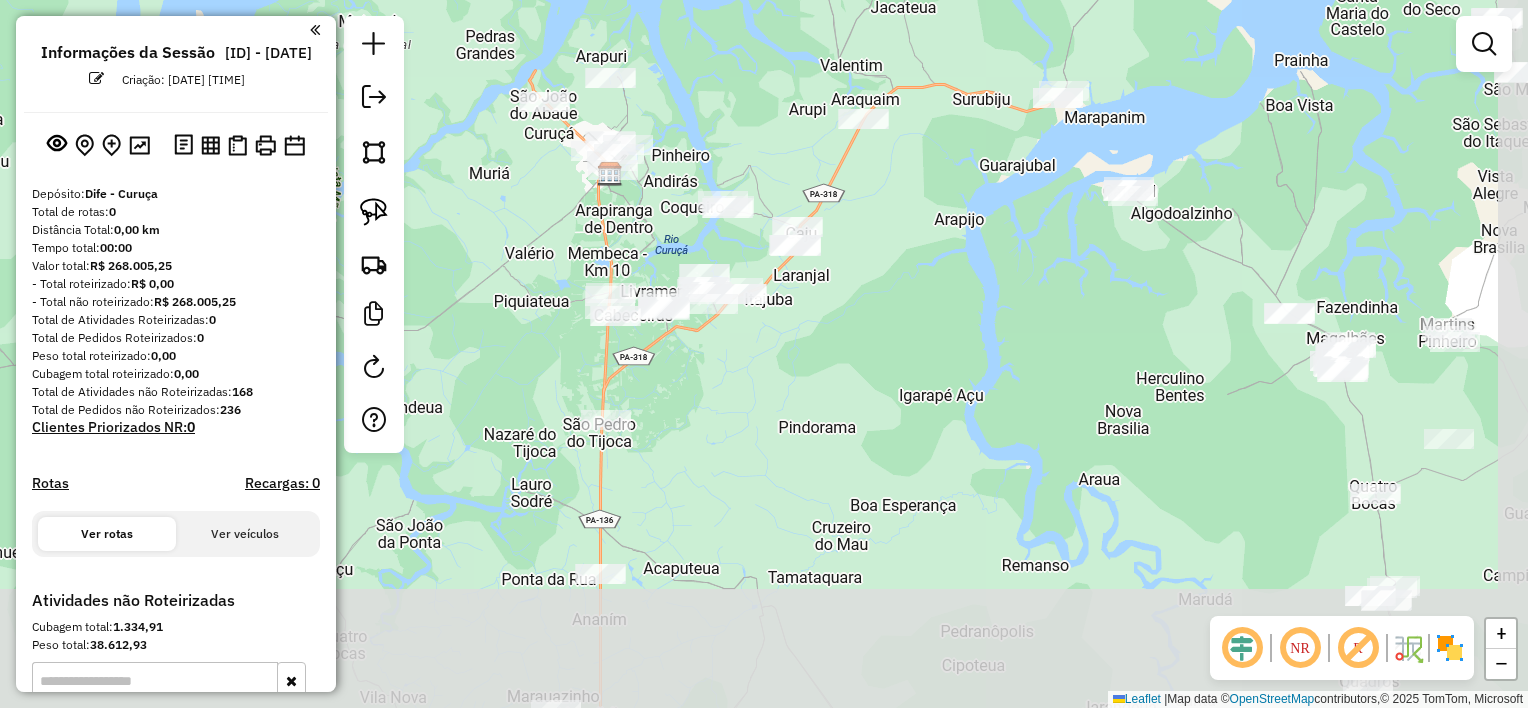drag, startPoint x: 1128, startPoint y: 445, endPoint x: 897, endPoint y: 308, distance: 268.57028 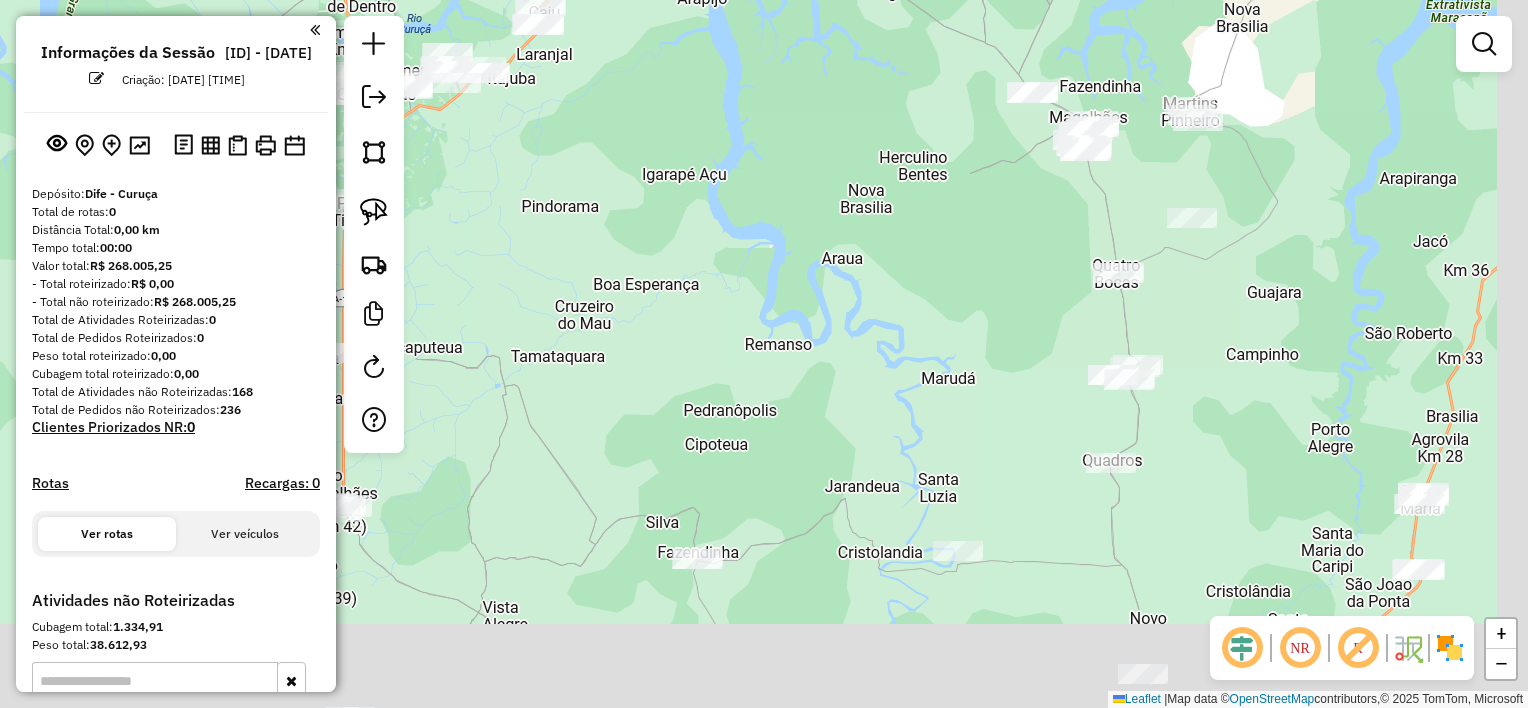 drag, startPoint x: 1026, startPoint y: 352, endPoint x: 776, endPoint y: 121, distance: 340.3836 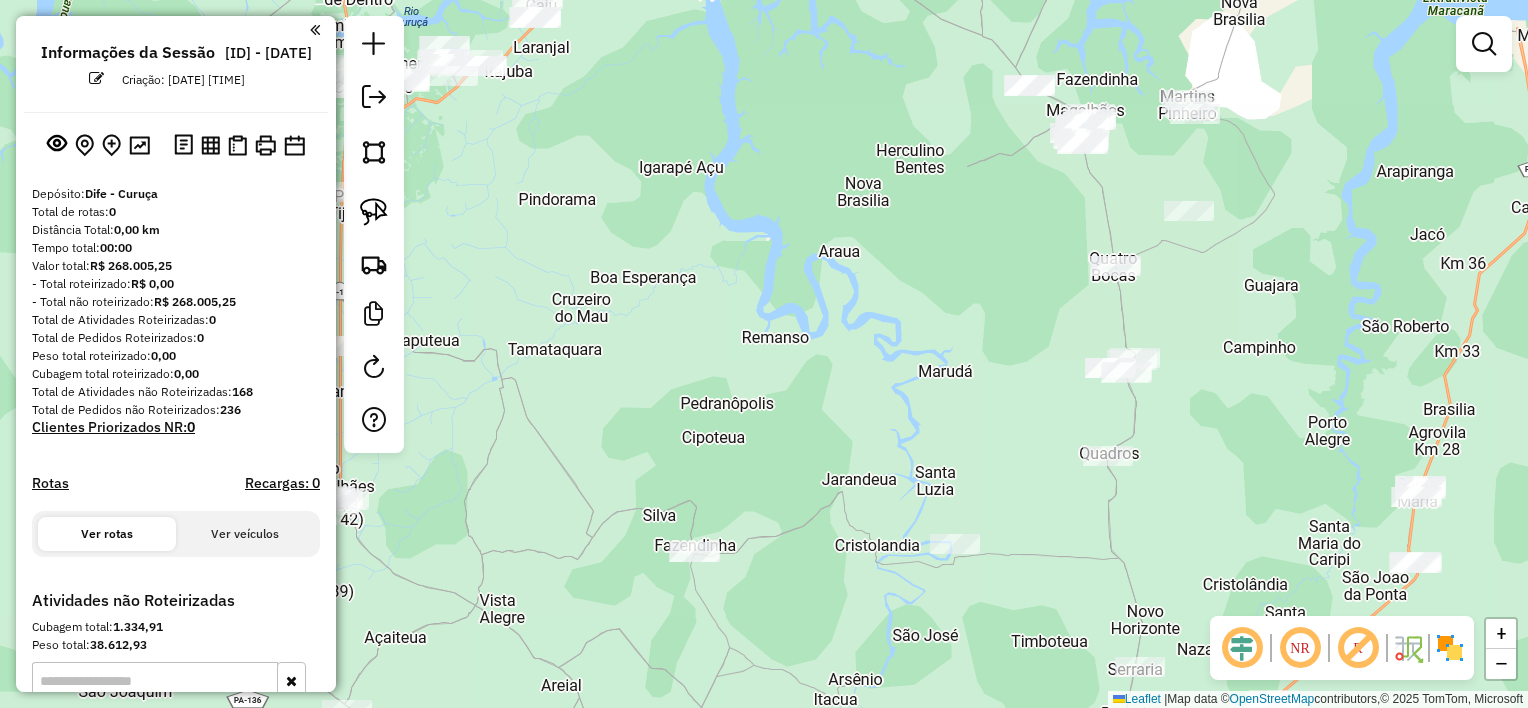 drag, startPoint x: 906, startPoint y: 341, endPoint x: 924, endPoint y: 231, distance: 111.463 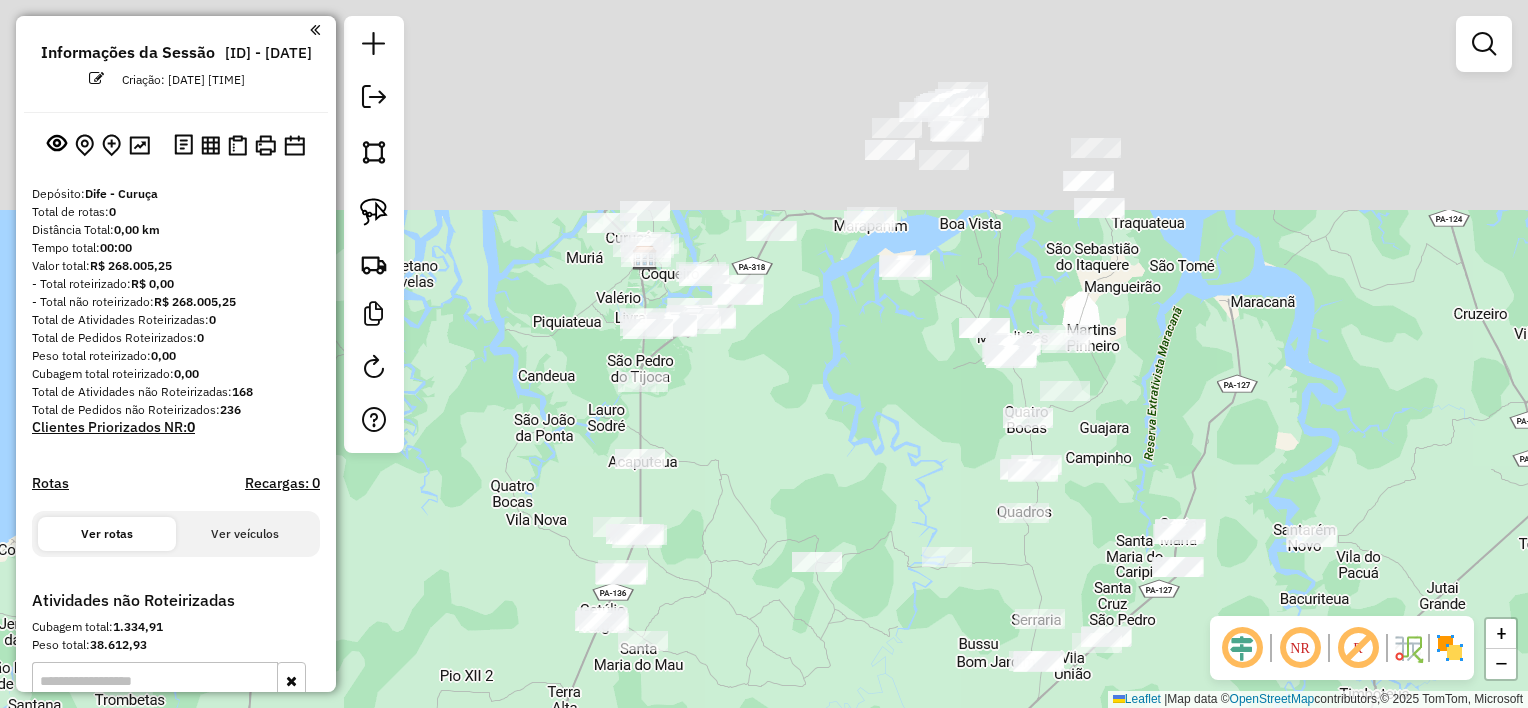 drag, startPoint x: 777, startPoint y: 388, endPoint x: 782, endPoint y: 458, distance: 70.178345 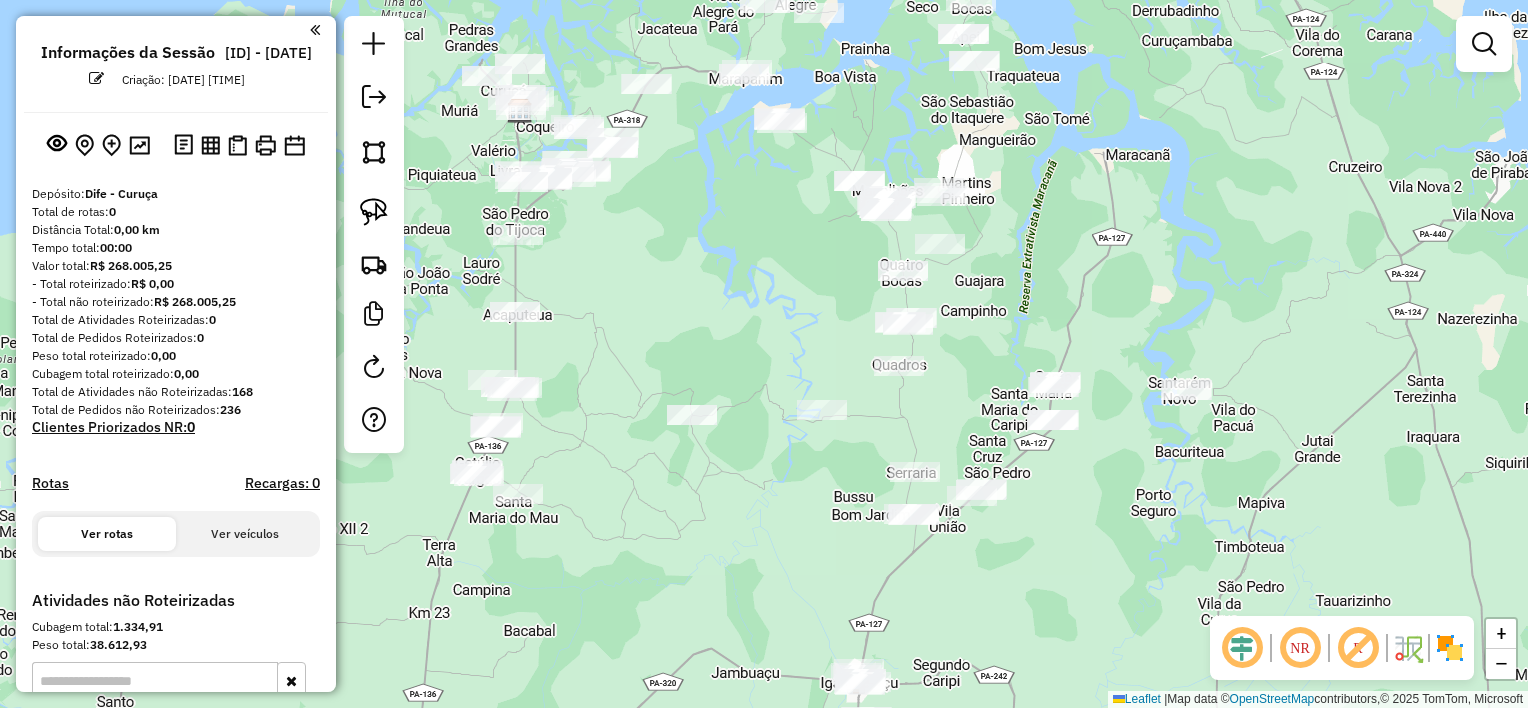 drag, startPoint x: 825, startPoint y: 423, endPoint x: 688, endPoint y: 198, distance: 263.4274 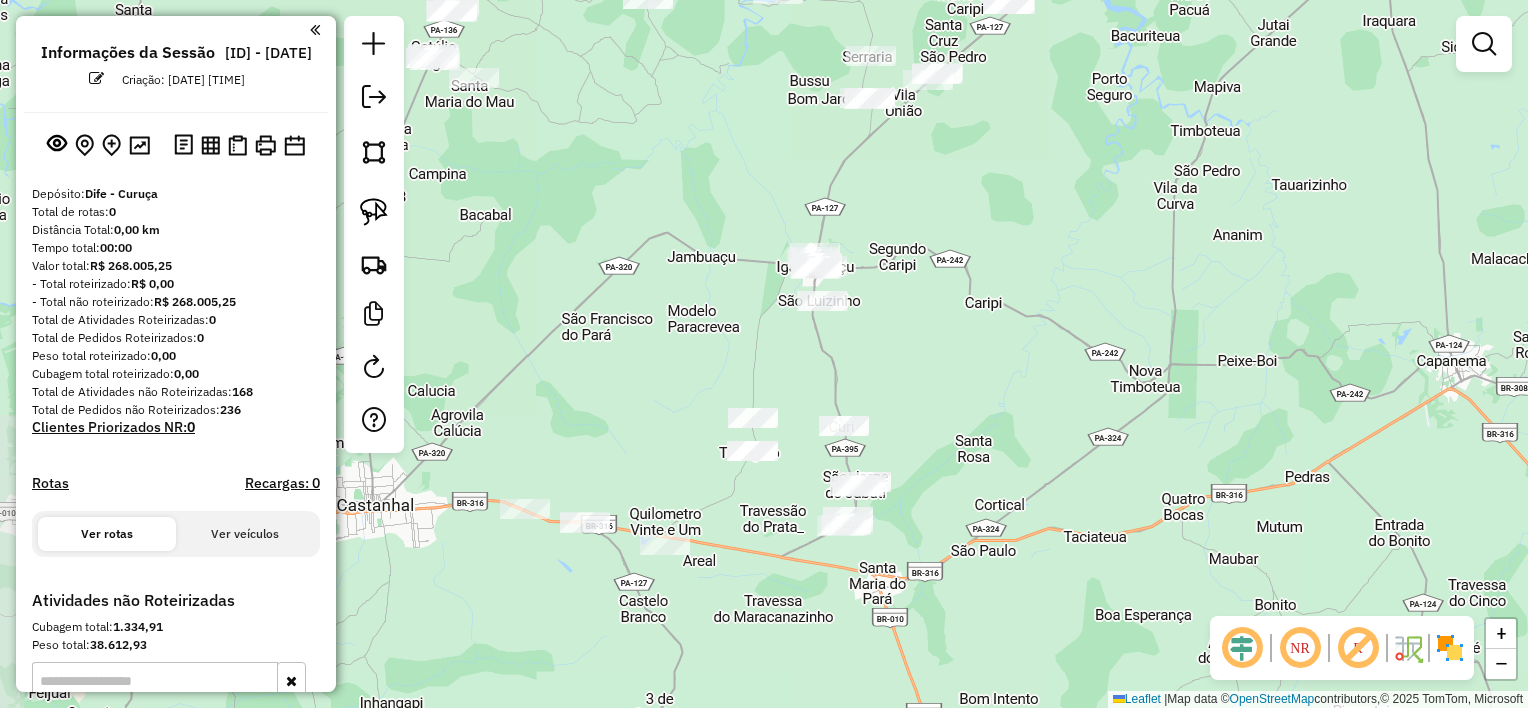 drag, startPoint x: 941, startPoint y: 564, endPoint x: 934, endPoint y: 200, distance: 364.0673 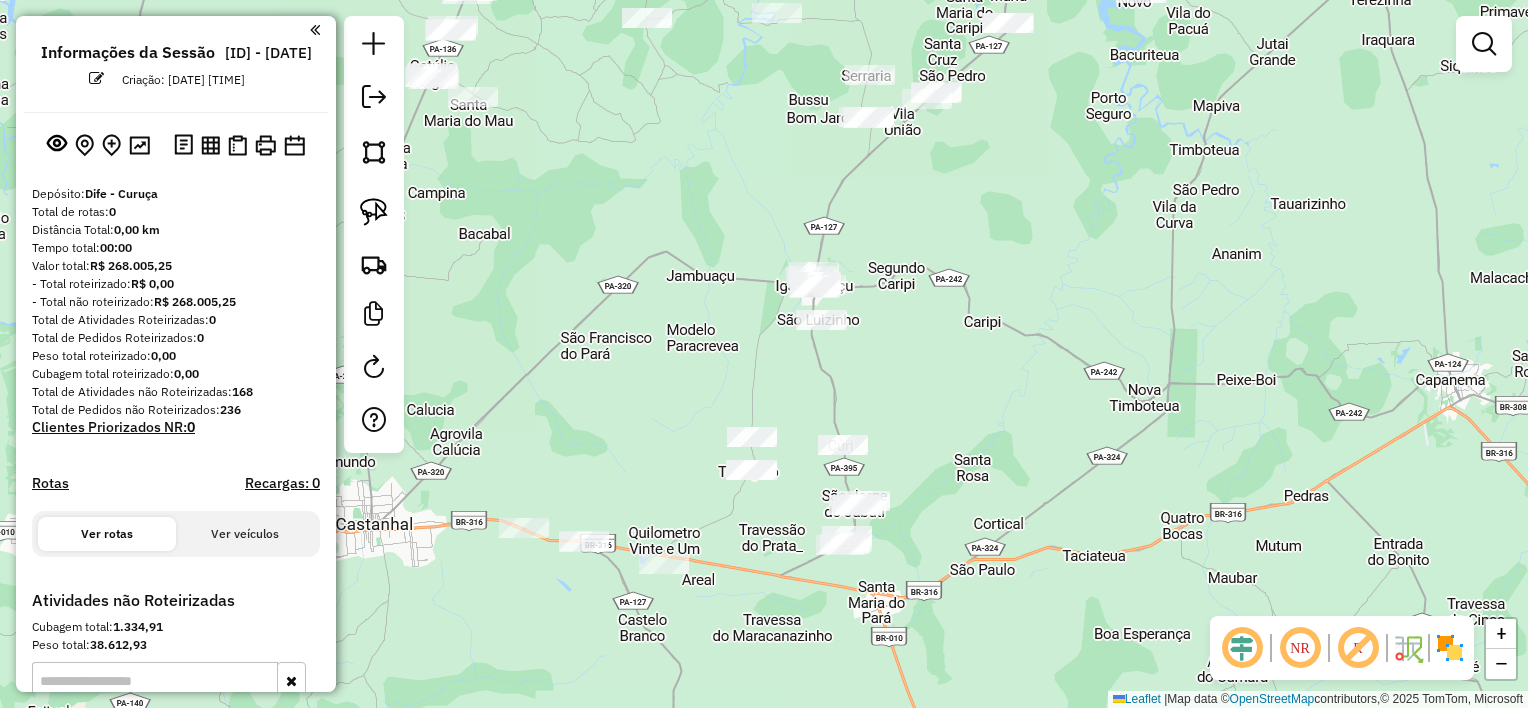 drag, startPoint x: 611, startPoint y: 277, endPoint x: 451, endPoint y: 258, distance: 161.12418 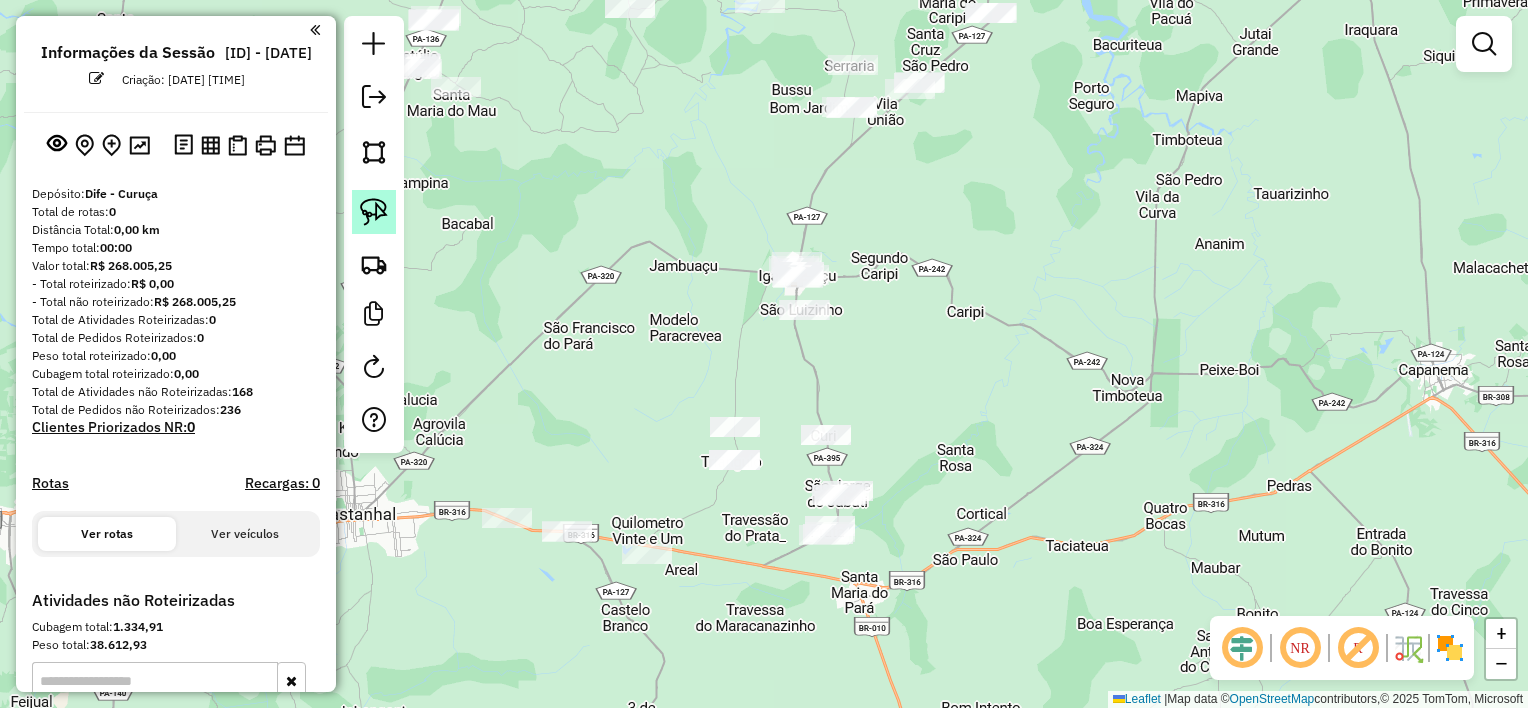 click 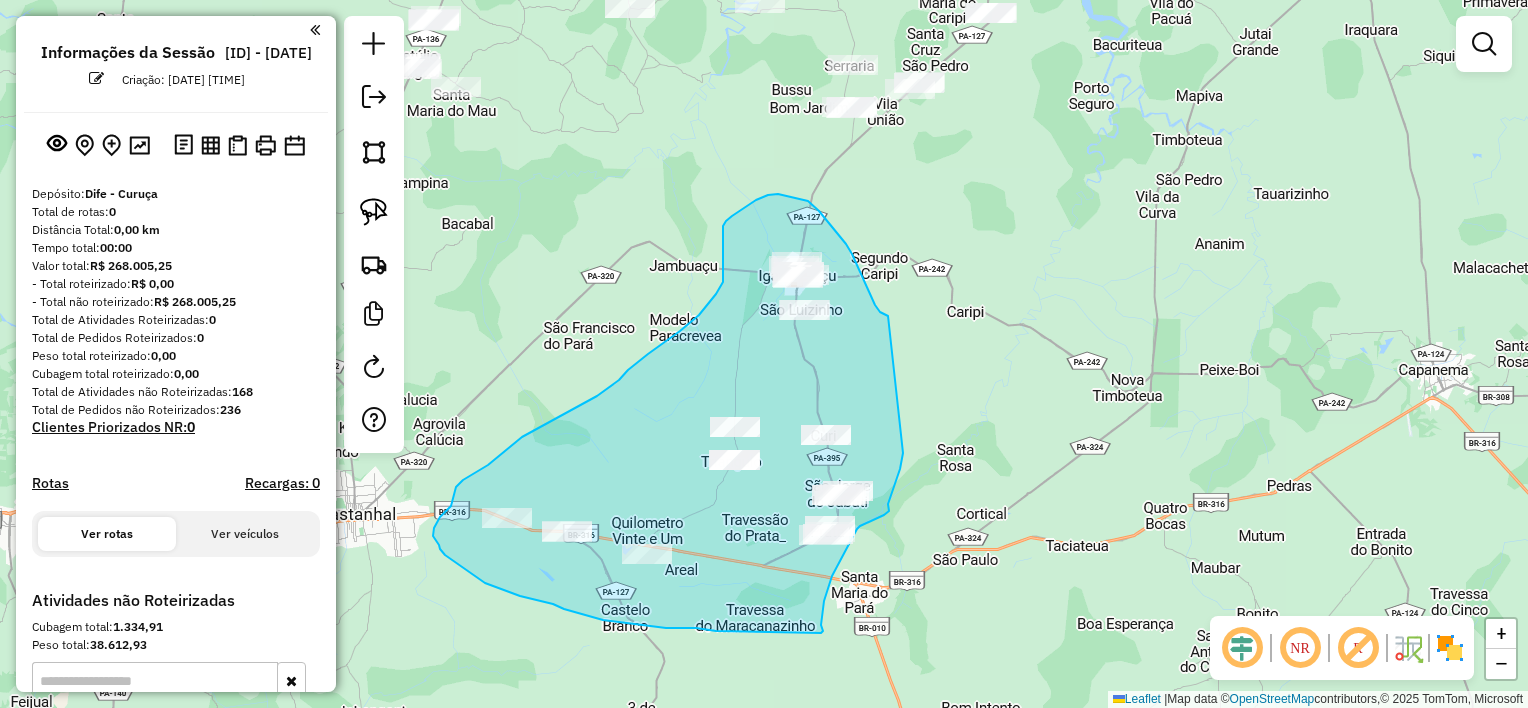 drag, startPoint x: 884, startPoint y: 314, endPoint x: 879, endPoint y: 396, distance: 82.1523 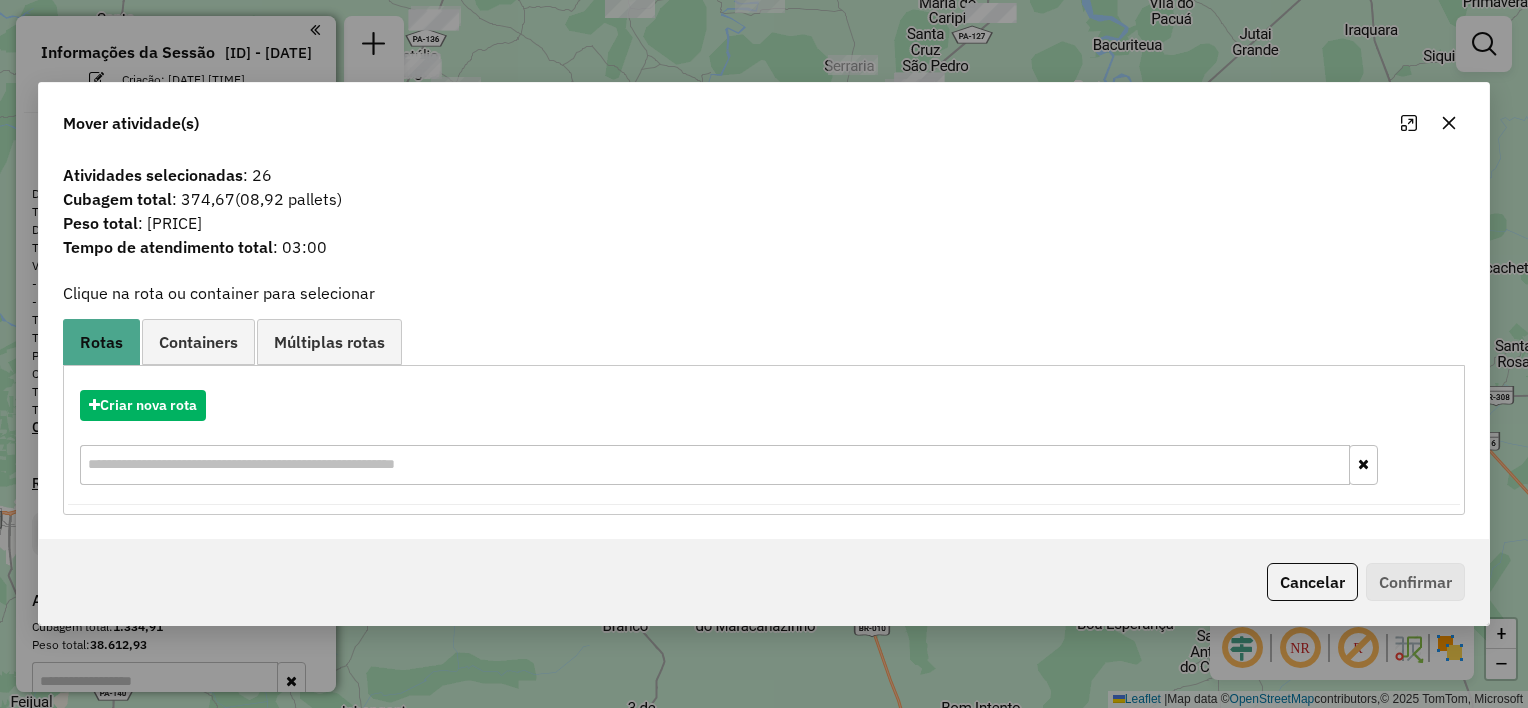click 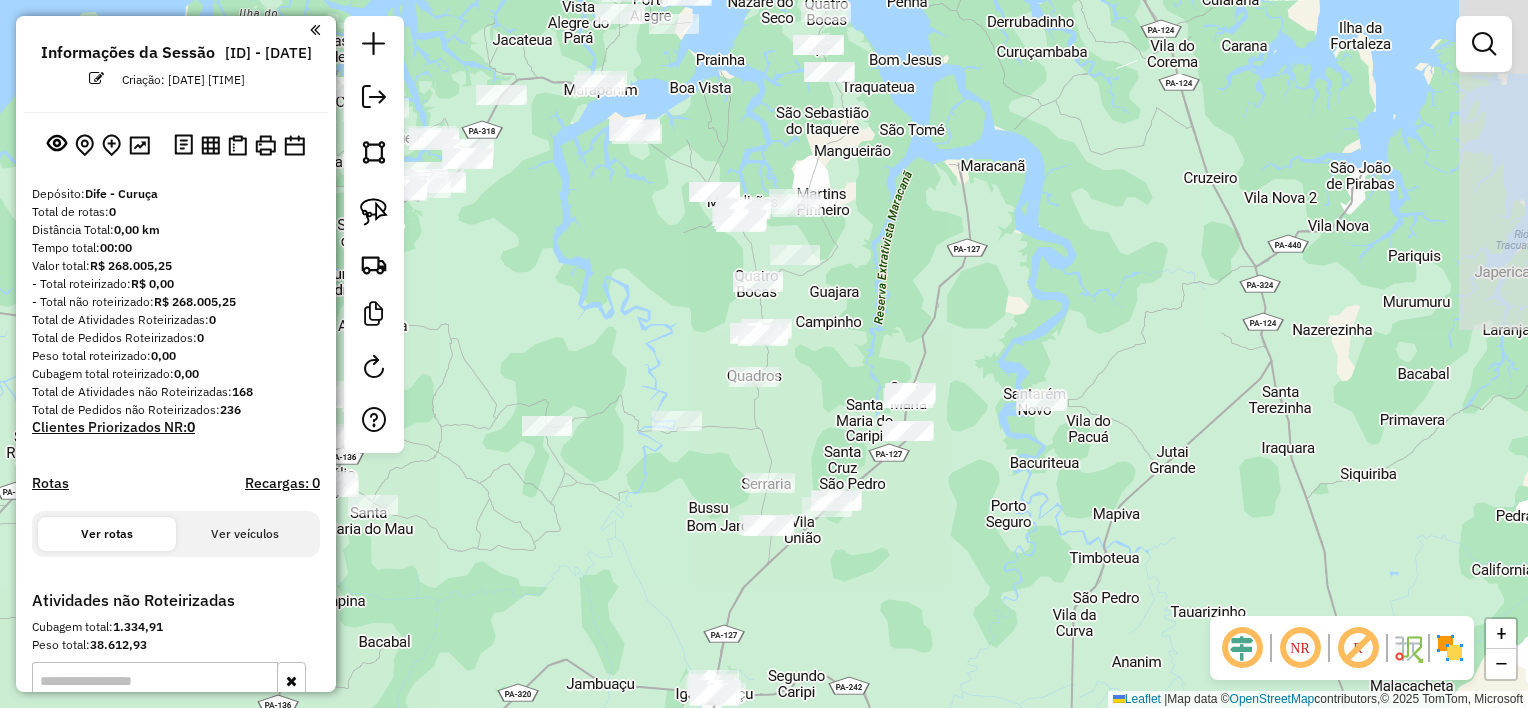 drag, startPoint x: 1075, startPoint y: 160, endPoint x: 987, endPoint y: 596, distance: 444.79208 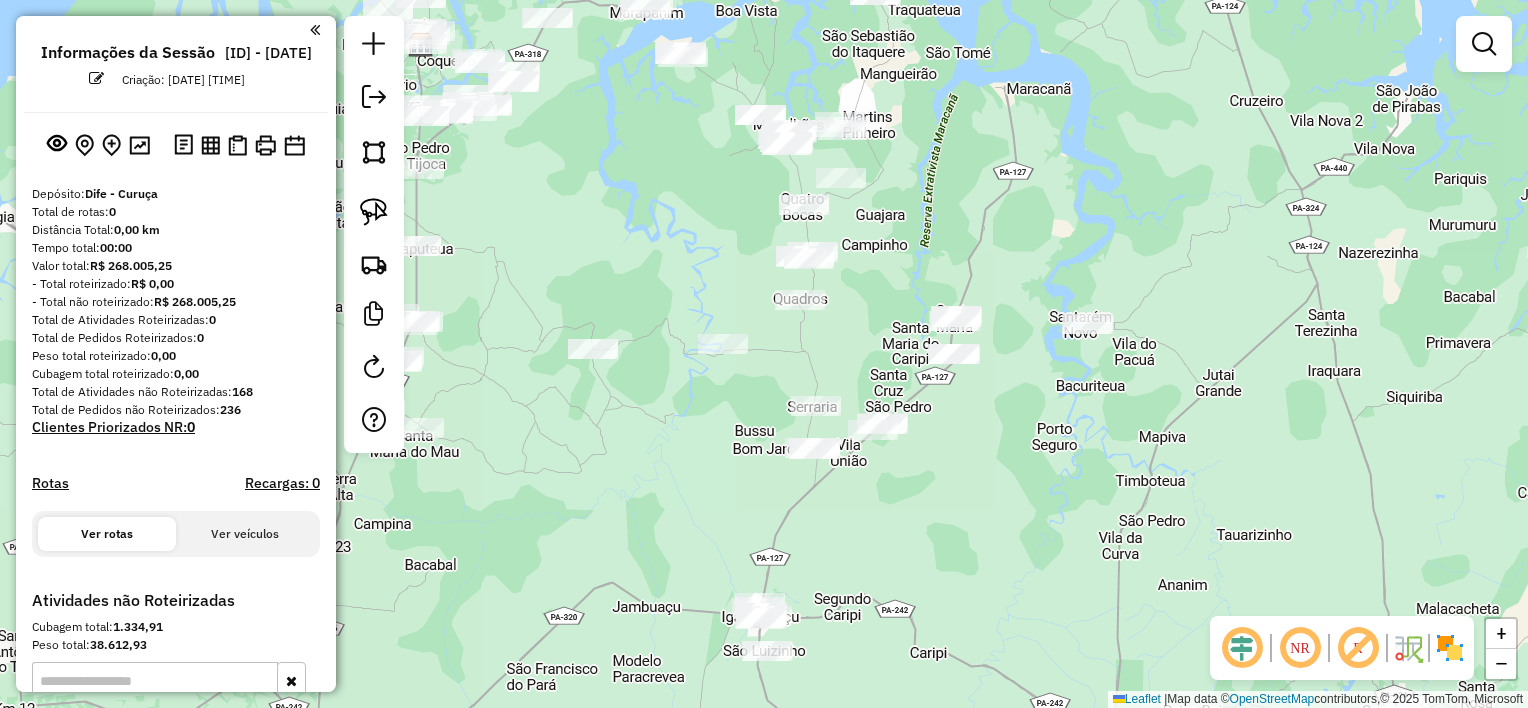 drag, startPoint x: 1094, startPoint y: 562, endPoint x: 1115, endPoint y: 444, distance: 119.85408 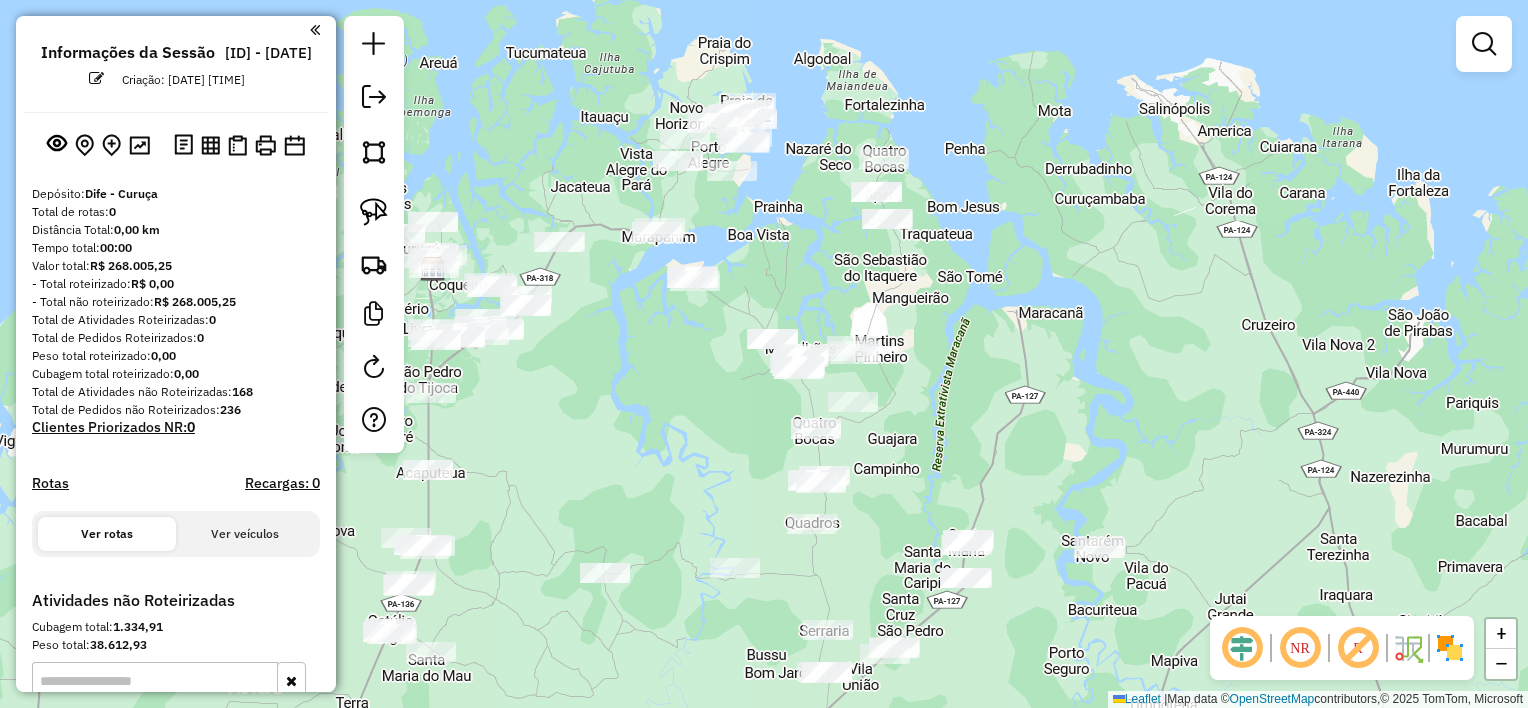 drag, startPoint x: 1096, startPoint y: 420, endPoint x: 1081, endPoint y: 632, distance: 212.53 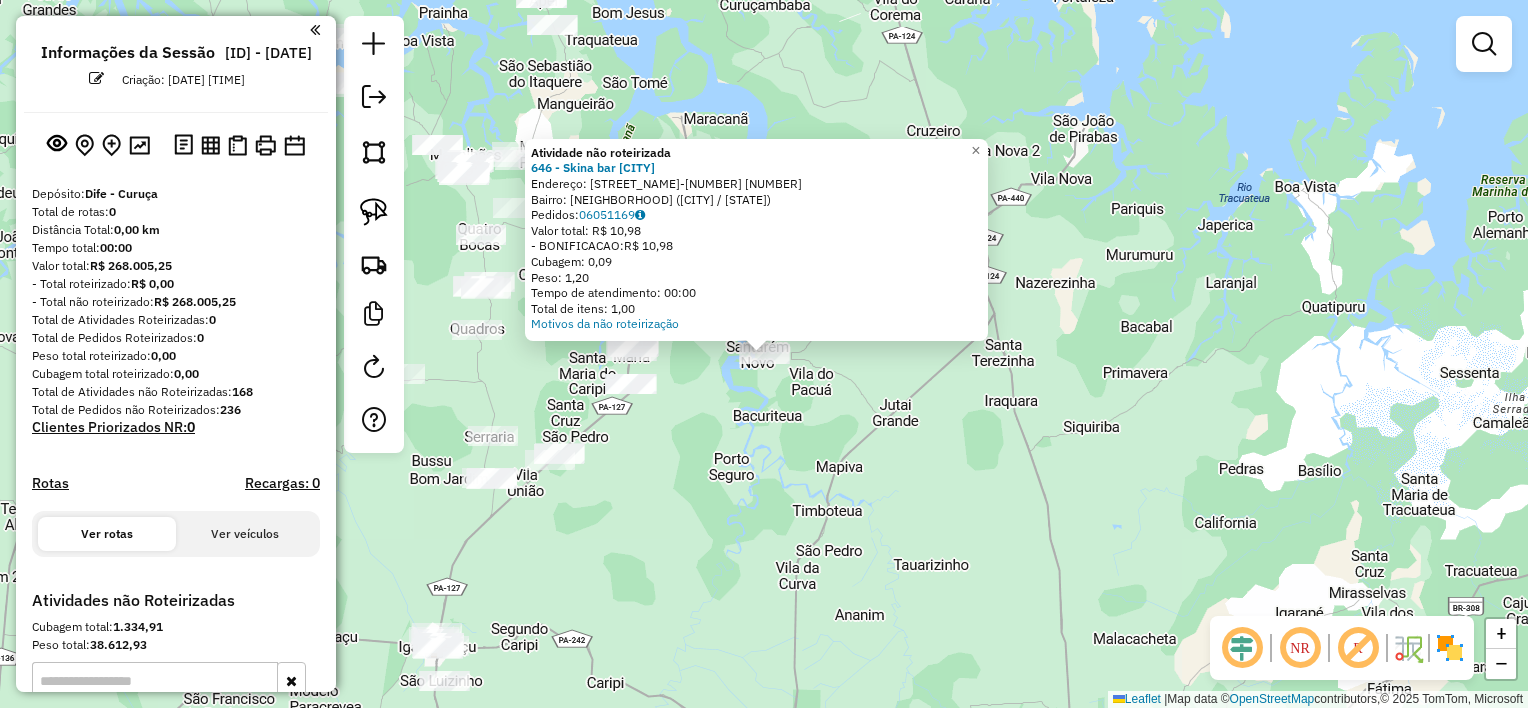 click on "Atividade não roteirizada 646 - Skina bar maracana Endereço: PA-127 33 Bairro: Centro ([CITY] / [STATE]) Pedidos: 06051169 Valor total: R$ 10,98 - BONIFICACAO: R$ 10,98 Cubagem: 0,09 Peso: 1,20 Tempo de atendimento: 00:00 Total de itens: 1,00 Motivos da não roteirização × Janela de atendimento Grade de atendimento Capacidade Transportadoras Veículos Cliente Pedidos Rotas Selecione os dias de semana para filtrar as janelas de atendimento Seg Ter Qua Qui Sex Sáb Dom Informe o período da janela de atendimento: De: Até: Filtrar exatamente a janela do cliente Considerar janela de atendimento padrão Selecione os dias de semana para filtrar as grades de atendimento Seg Ter Qua Qui Sex Sáb Dom Considerar clientes sem dia de atendimento cadastrado Clientes fora do dia de atendimento selecionado Filtrar as atividades entre os valores definidos abaixo: Peso mínimo: Peso máximo: Cubagem mínima: Cubagem máxima: De: Até: De: Até: Nome: +" 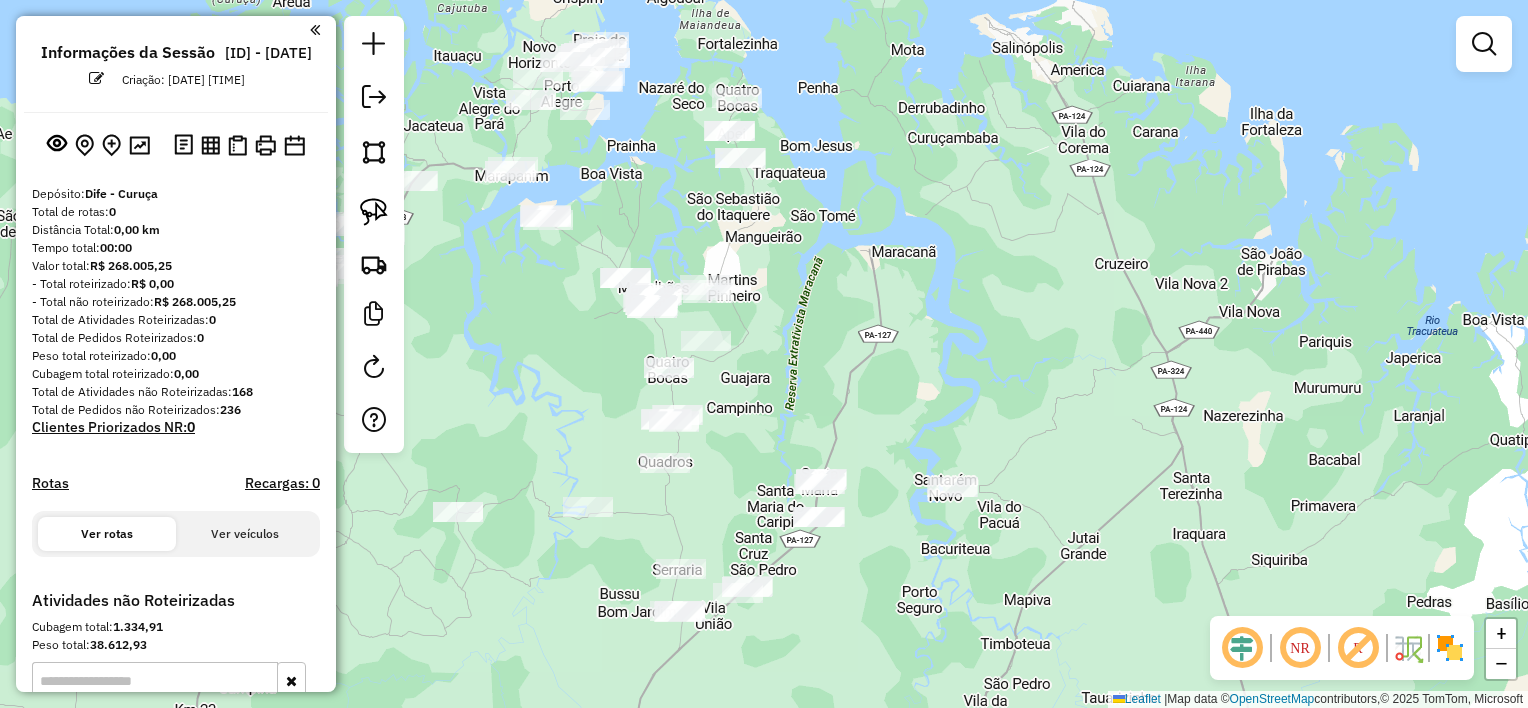 drag, startPoint x: 744, startPoint y: 443, endPoint x: 926, endPoint y: 570, distance: 221.93018 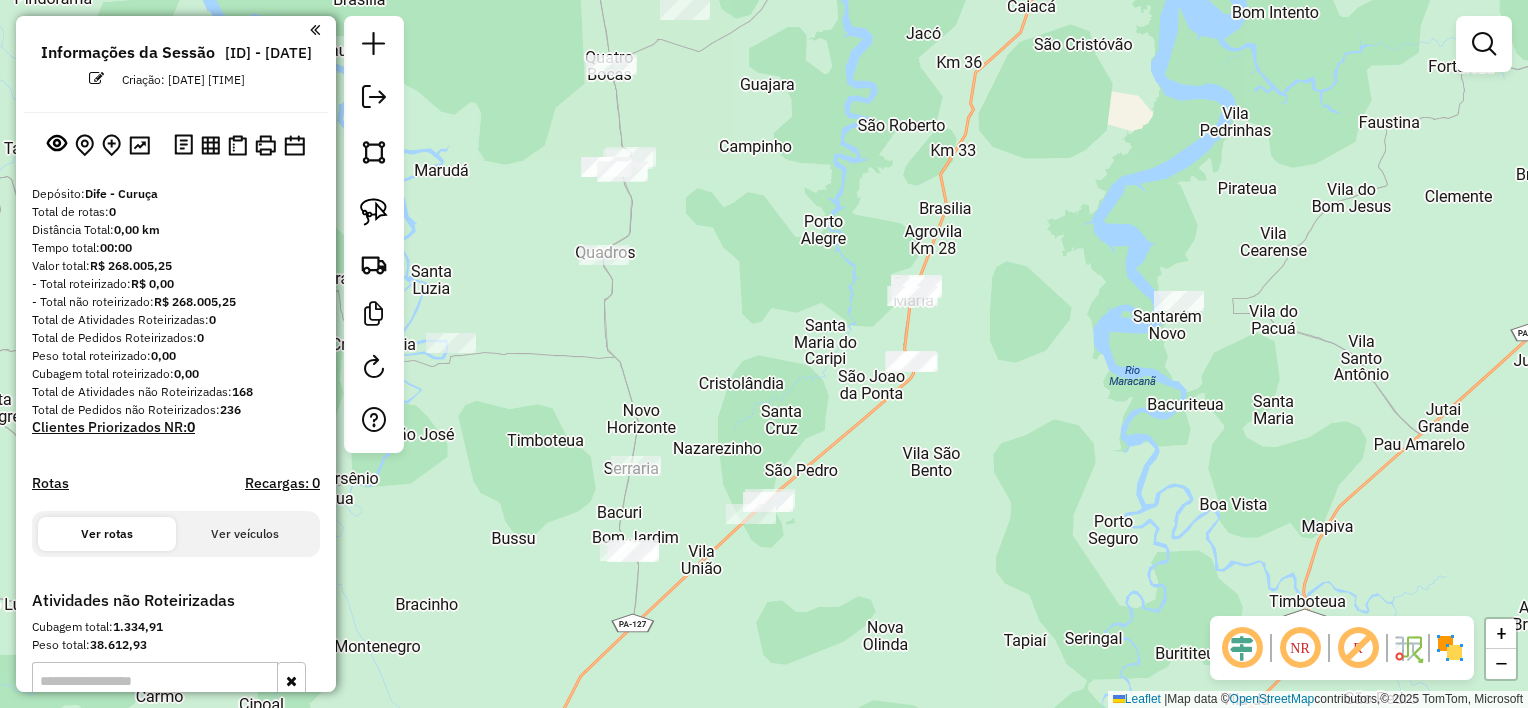 drag, startPoint x: 897, startPoint y: 568, endPoint x: 982, endPoint y: 445, distance: 149.51254 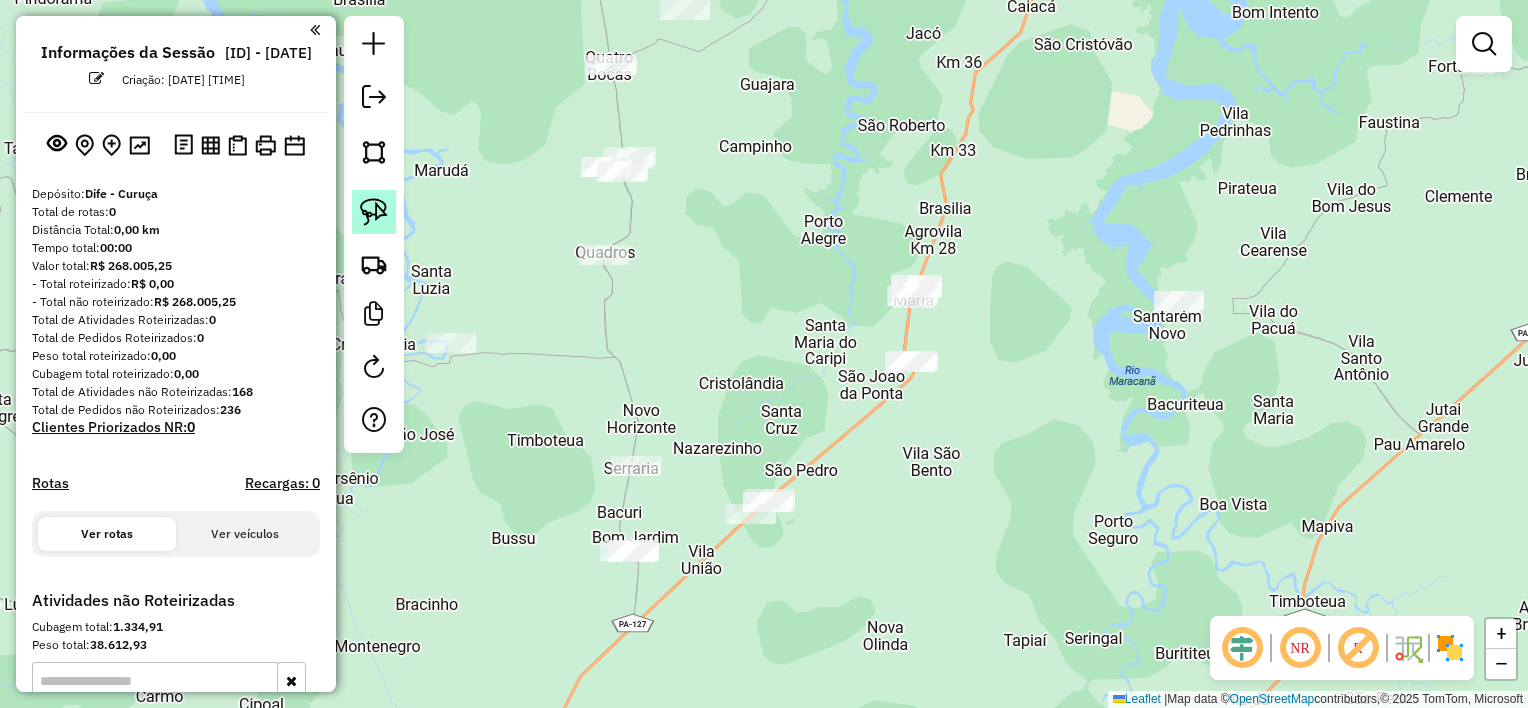 click 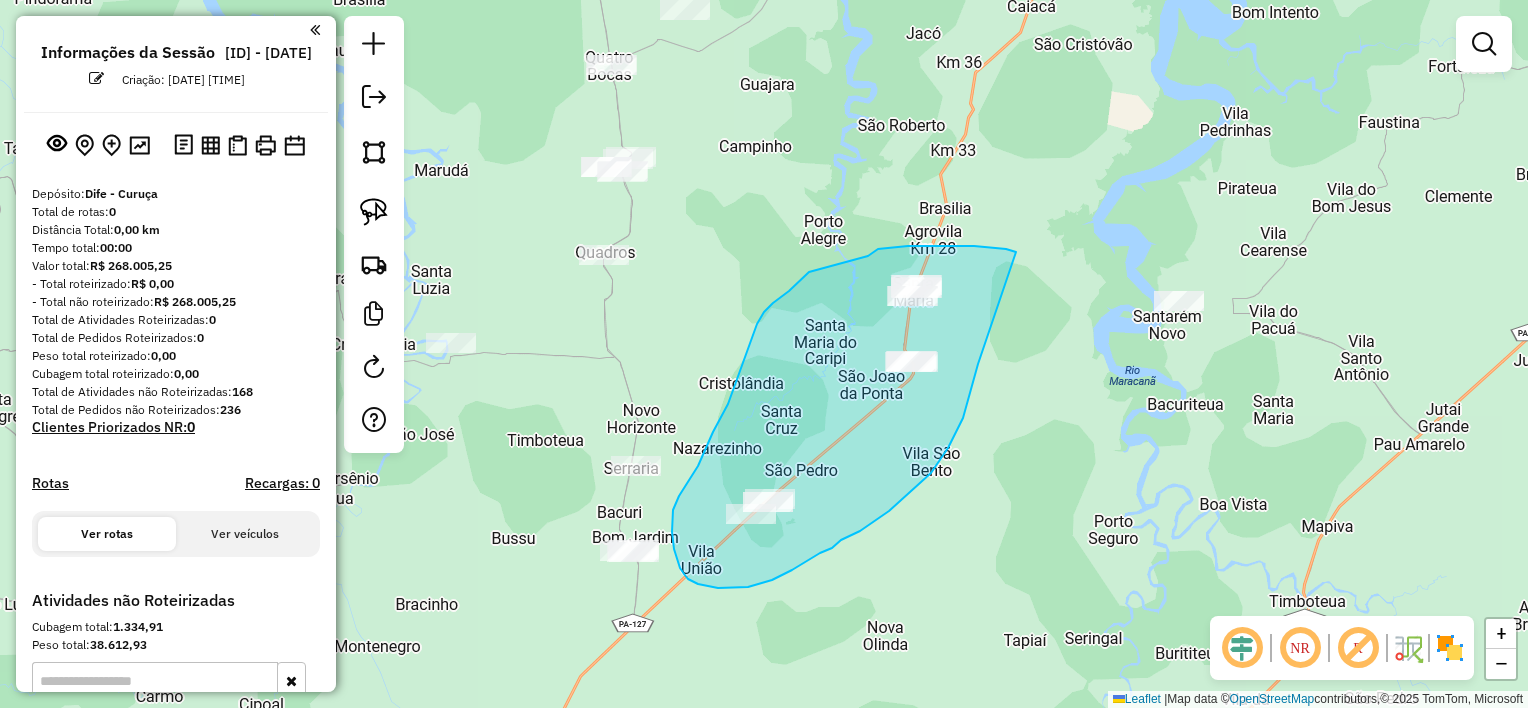 drag, startPoint x: 1016, startPoint y: 252, endPoint x: 982, endPoint y: 350, distance: 103.73042 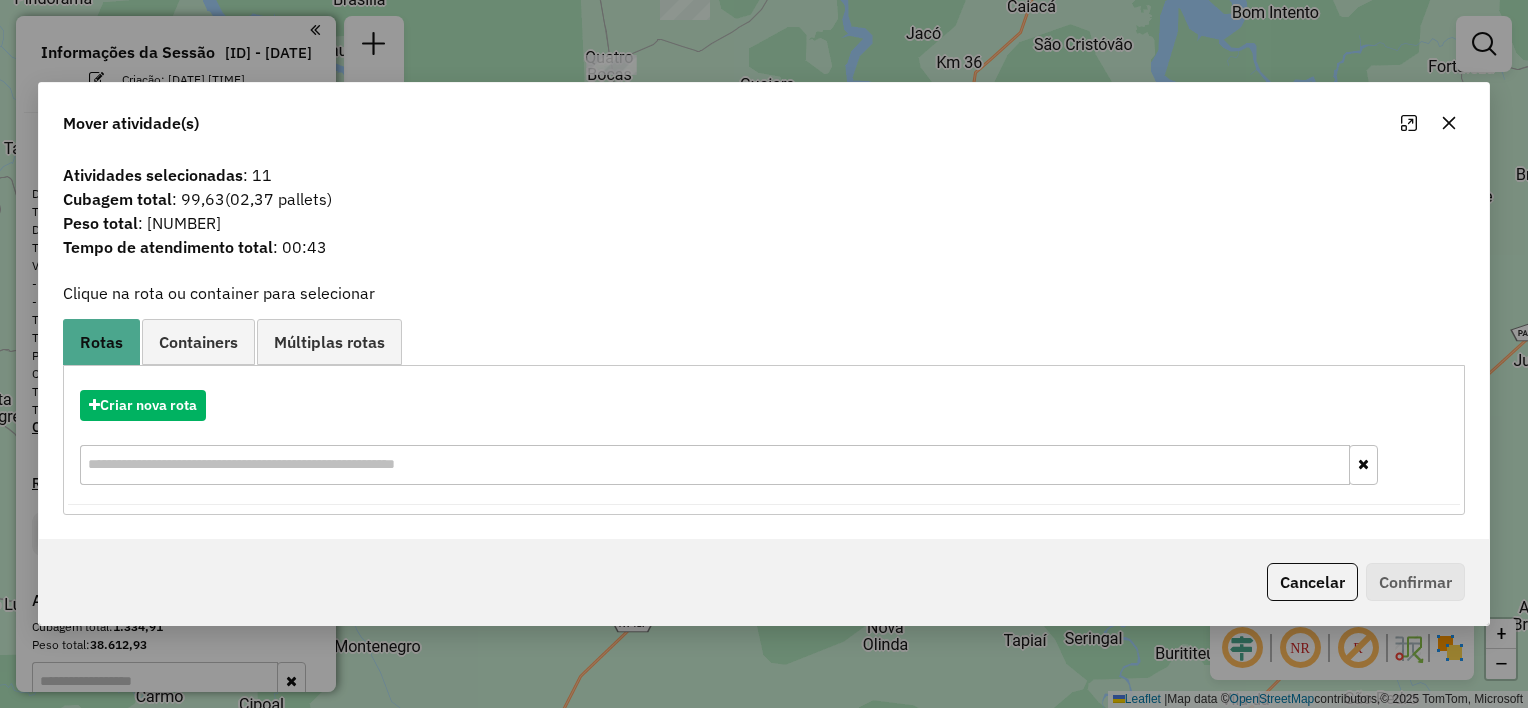click 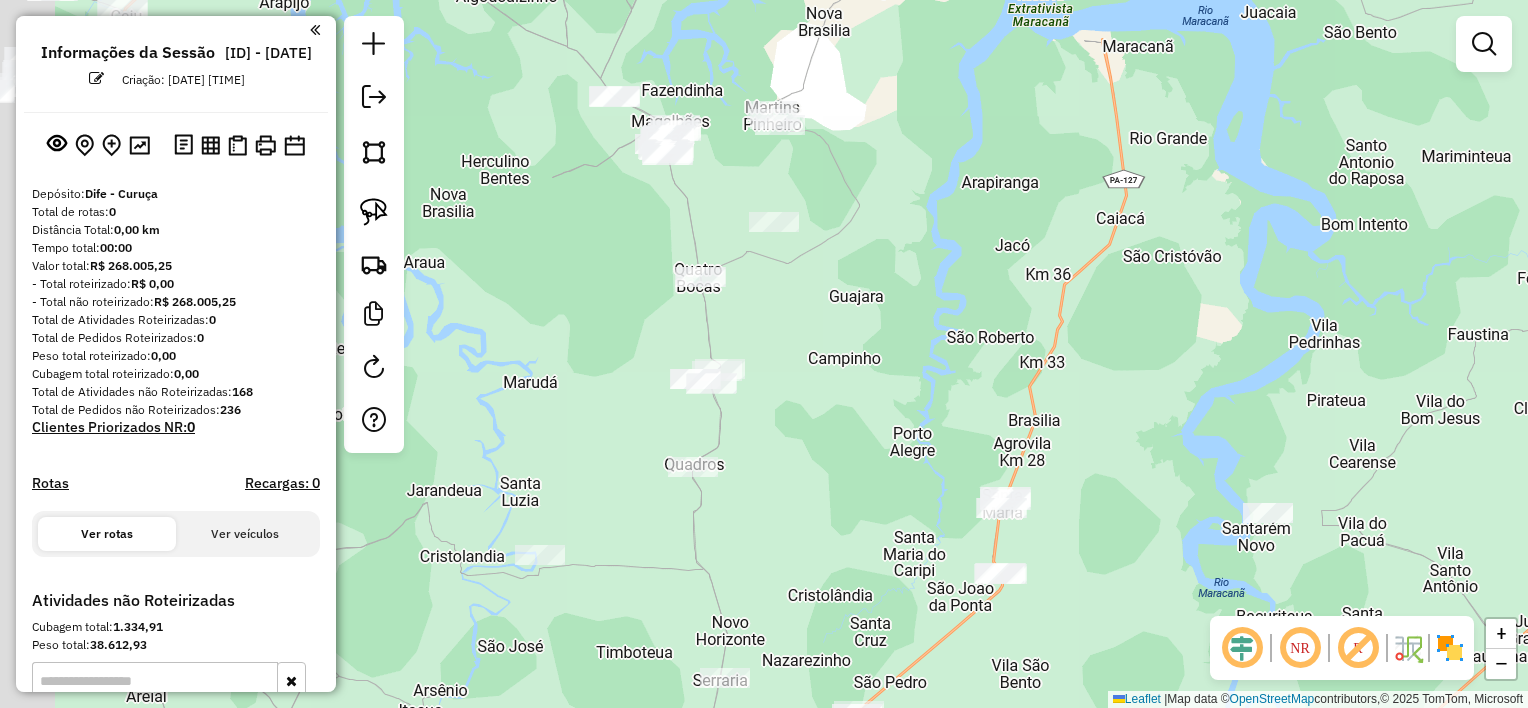 drag, startPoint x: 859, startPoint y: 150, endPoint x: 956, endPoint y: 445, distance: 310.53824 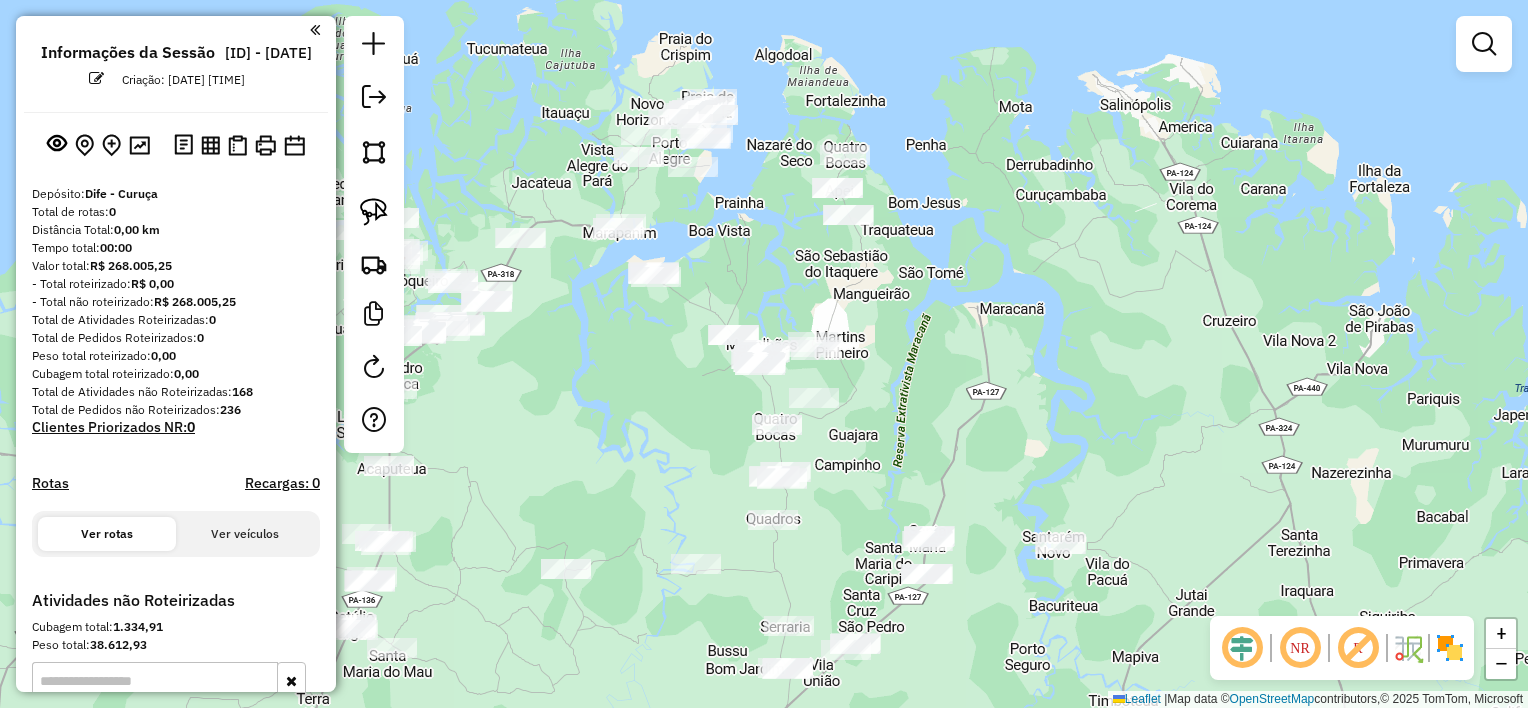 drag, startPoint x: 914, startPoint y: 348, endPoint x: 908, endPoint y: 396, distance: 48.373547 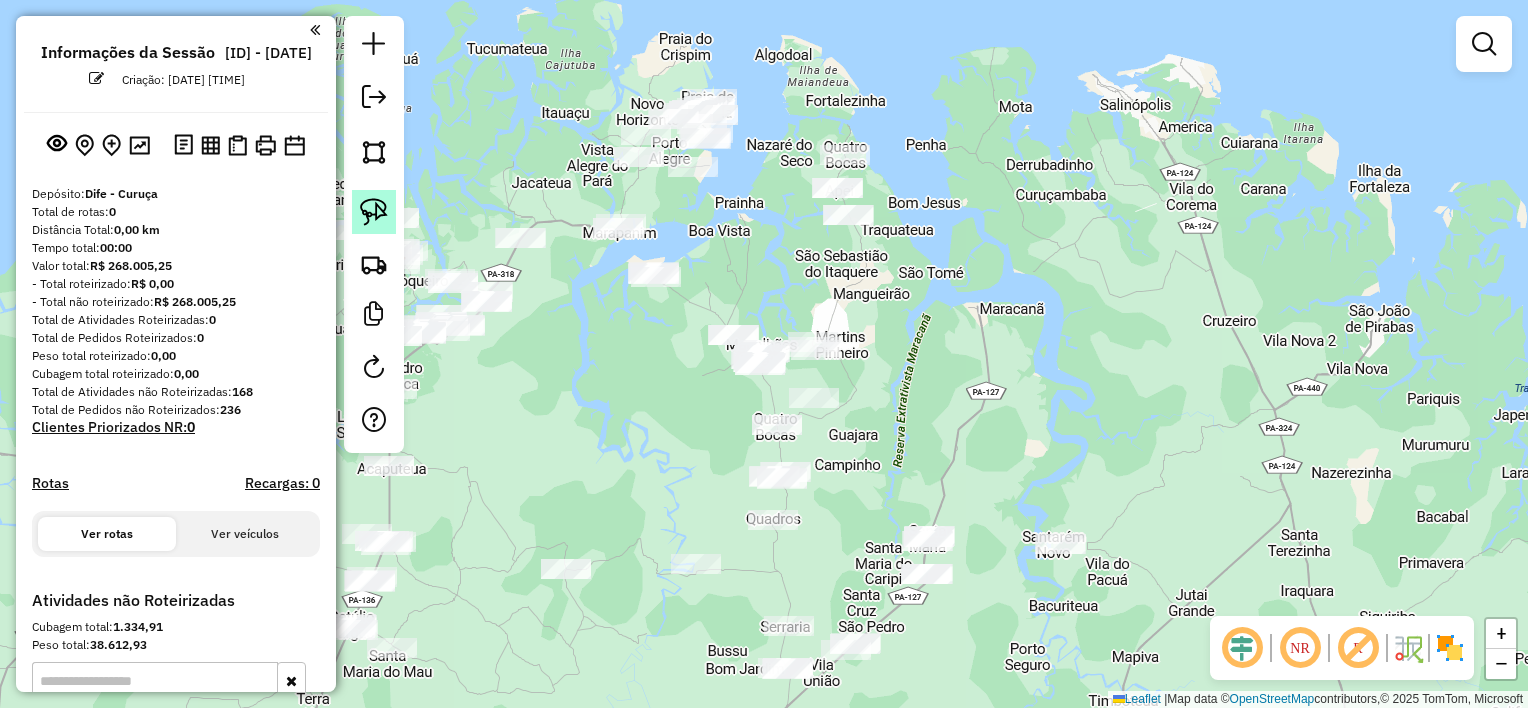 click 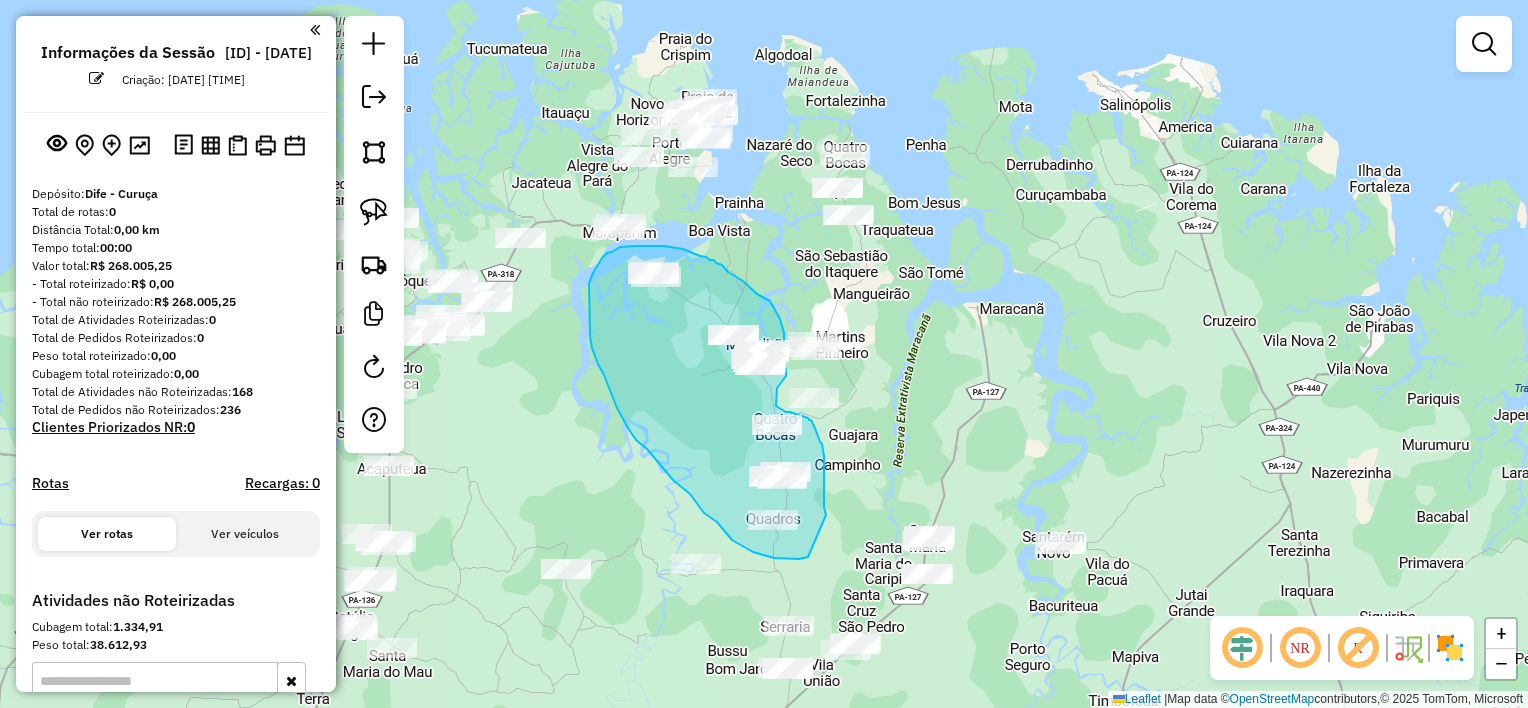 drag, startPoint x: 826, startPoint y: 515, endPoint x: 826, endPoint y: 543, distance: 28 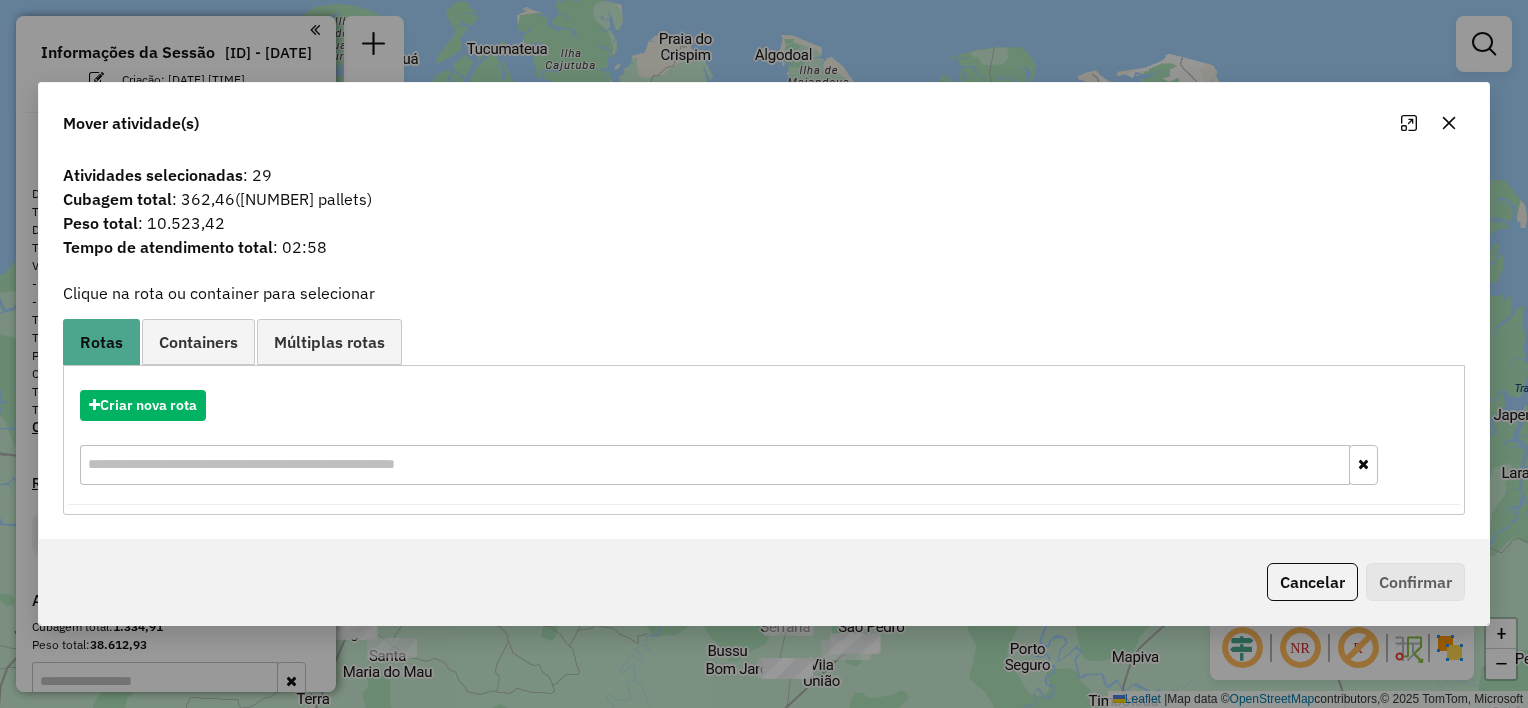 click 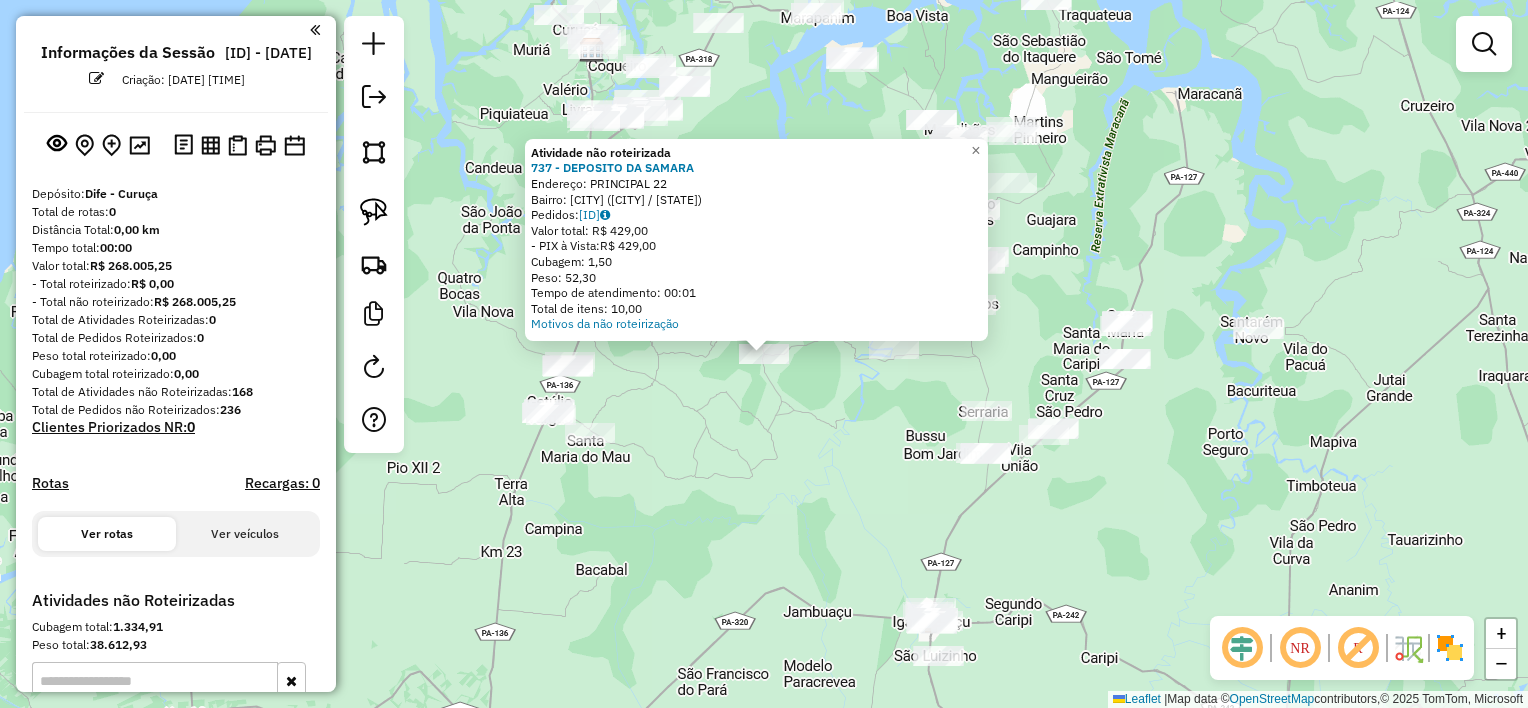click on "Atividade não roteirizada [NUMBER] - [NAME] Endereço: [STREET] [NUMBER] Bairro: [Bairro] ([City] / [State]) Pedidos: [ID] Valor total: [CURRENCY] [AMOUNT] - [PAYMENT_METHOD]: [CURRENCY] [AMOUNT] Cubagem: [AMOUNT] Peso: [AMOUNT] Tempo de atendimento: [TIME] Total de itens: [AMOUNT] Motivos da não roteirização × Janela de atendimento Grade de atendimento Capacidade Transportadoras Veículos Cliente Pedidos Rotas Selecione os dias de semana para filtrar as janelas de atendimento Seg Ter Qua Qui Sex Sáb Dom Informe o período da janela de atendimento: De: Até: Filtrar exatamente a janela do cliente Considerar janela de atendimento padrão Selecione os dias de semana para filtrar as grades de atendimento Seg Ter Qua Qui Sex Sáb Dom Considerar clientes sem dia de atendimento cadastrado Clientes fora do dia de atendimento selecionado Filtrar as atividades entre os valores definidos abaixo: Peso mínimo: Peso máximo: Cubagem mínima: Cubagem máxima: De: De:" 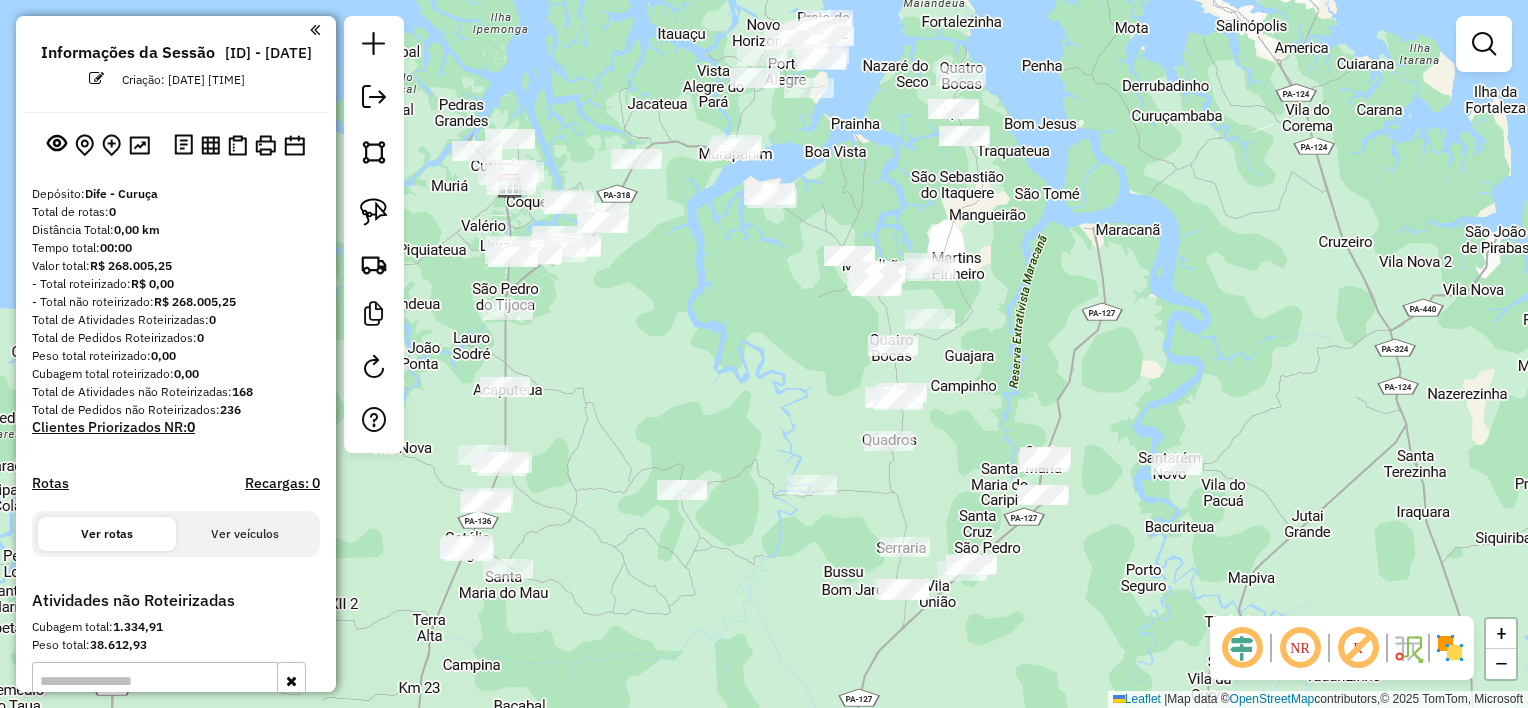 drag, startPoint x: 844, startPoint y: 427, endPoint x: 762, endPoint y: 563, distance: 158.80806 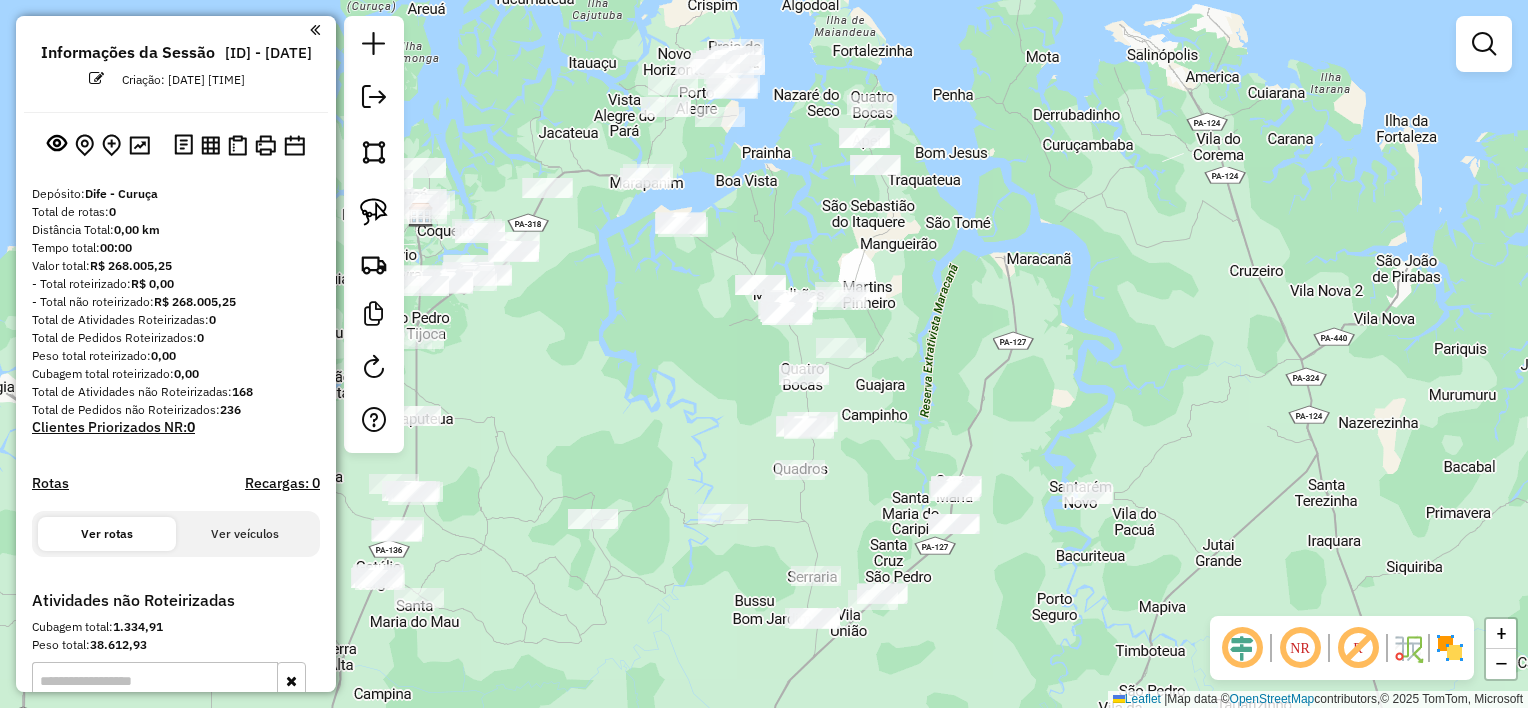 drag, startPoint x: 744, startPoint y: 396, endPoint x: 659, endPoint y: 420, distance: 88.32327 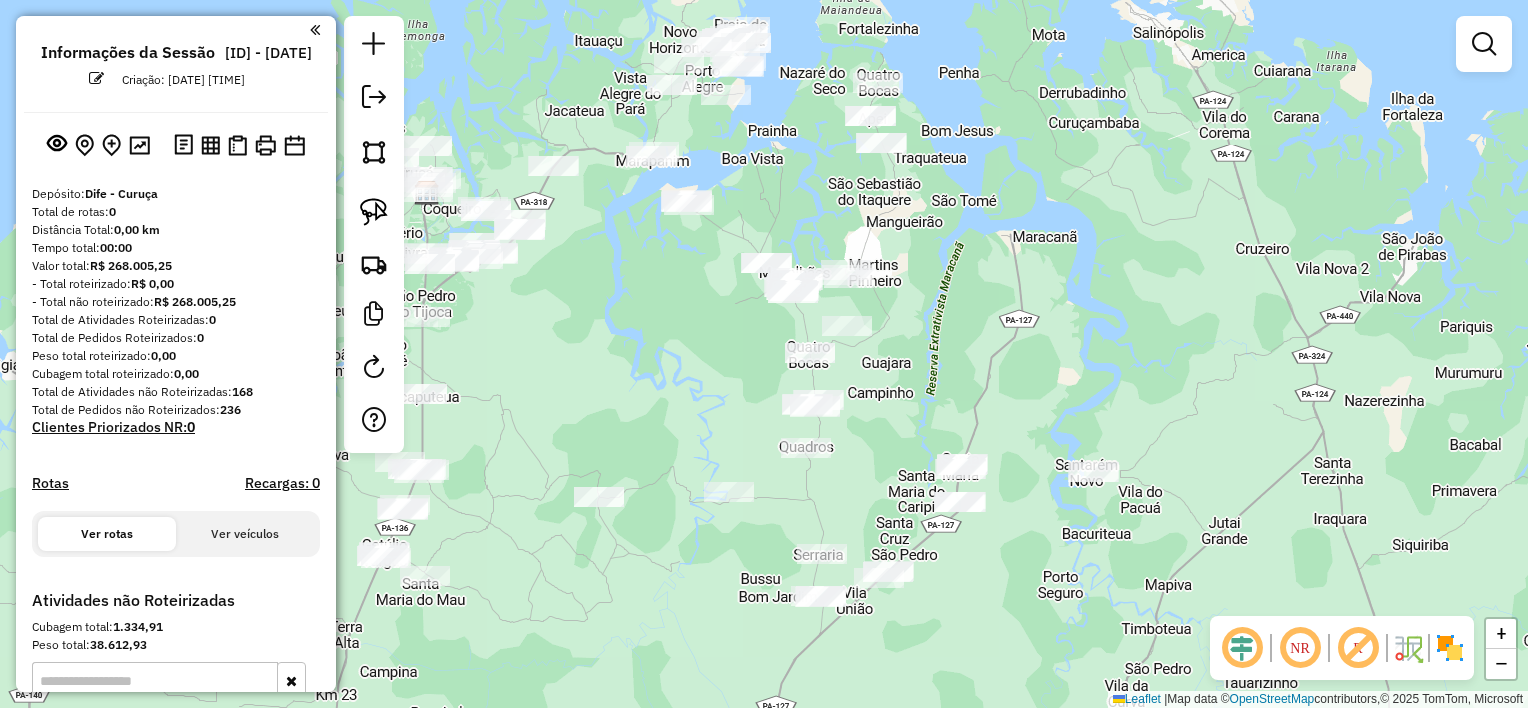 drag, startPoint x: 676, startPoint y: 410, endPoint x: 680, endPoint y: 390, distance: 20.396078 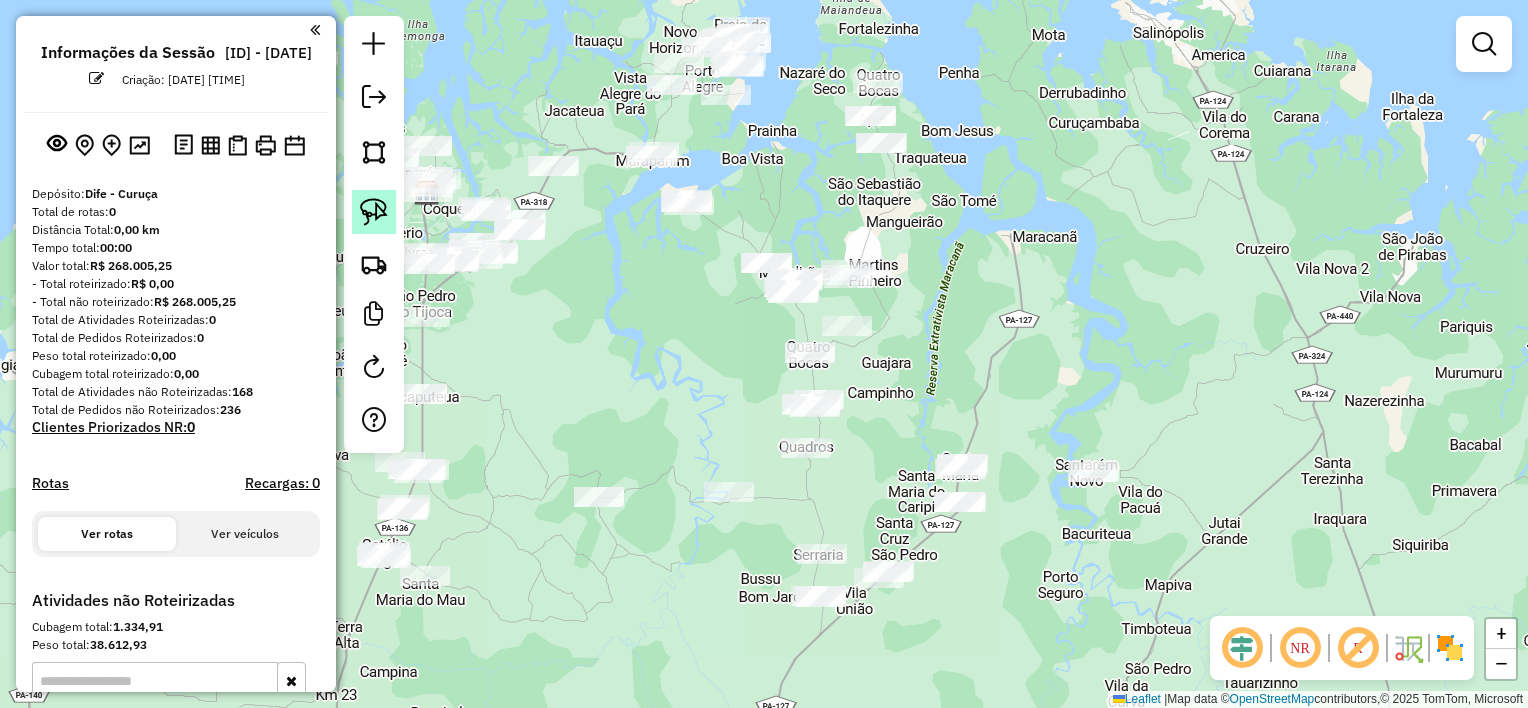 click 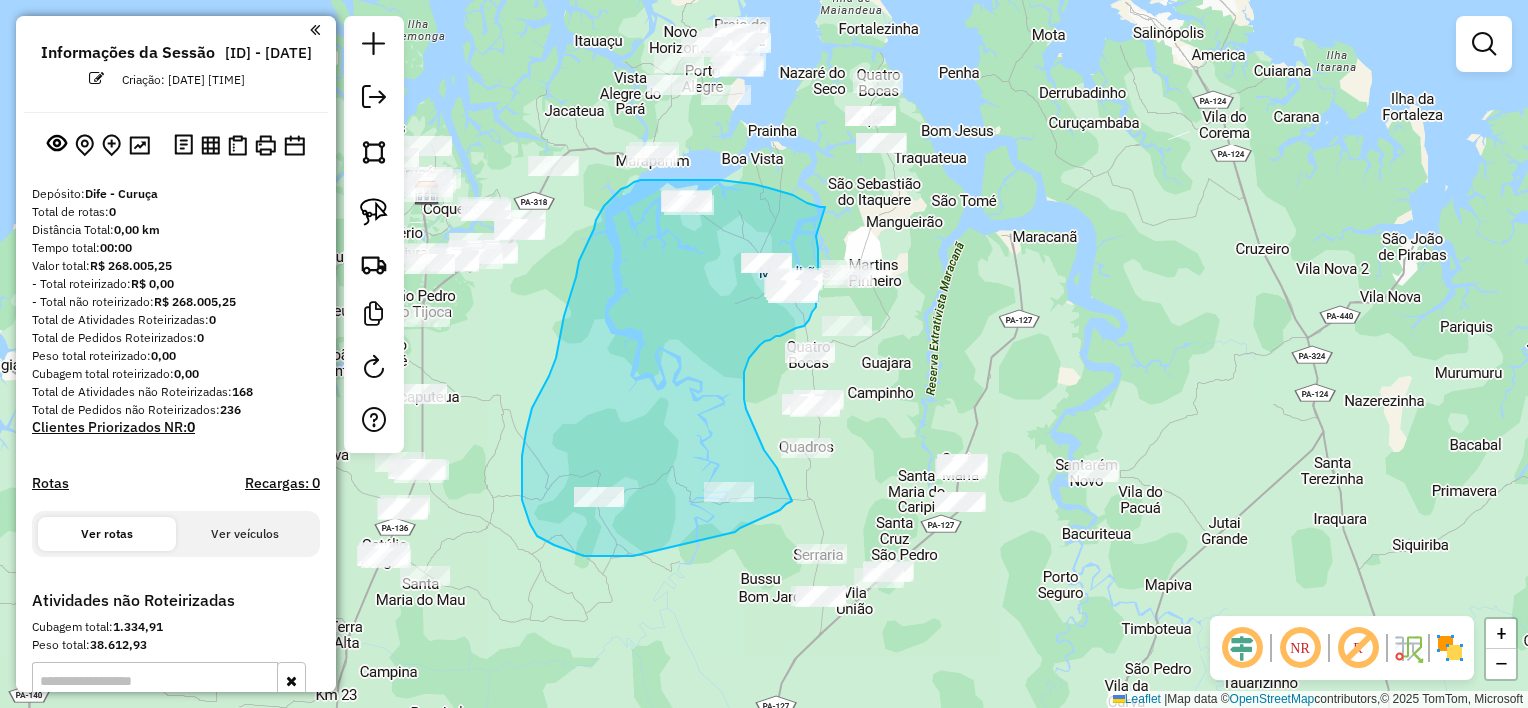 drag, startPoint x: 825, startPoint y: 207, endPoint x: 813, endPoint y: 228, distance: 24.186773 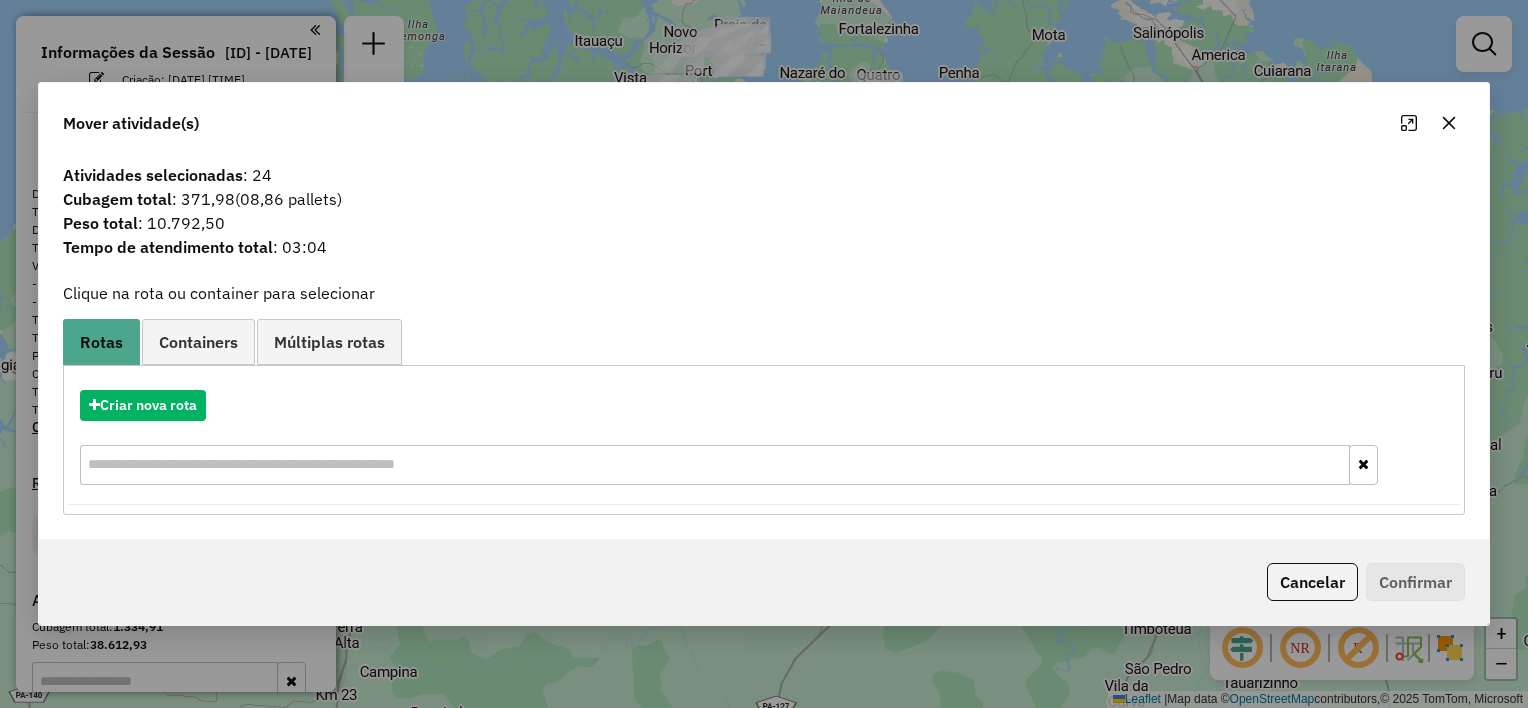 click 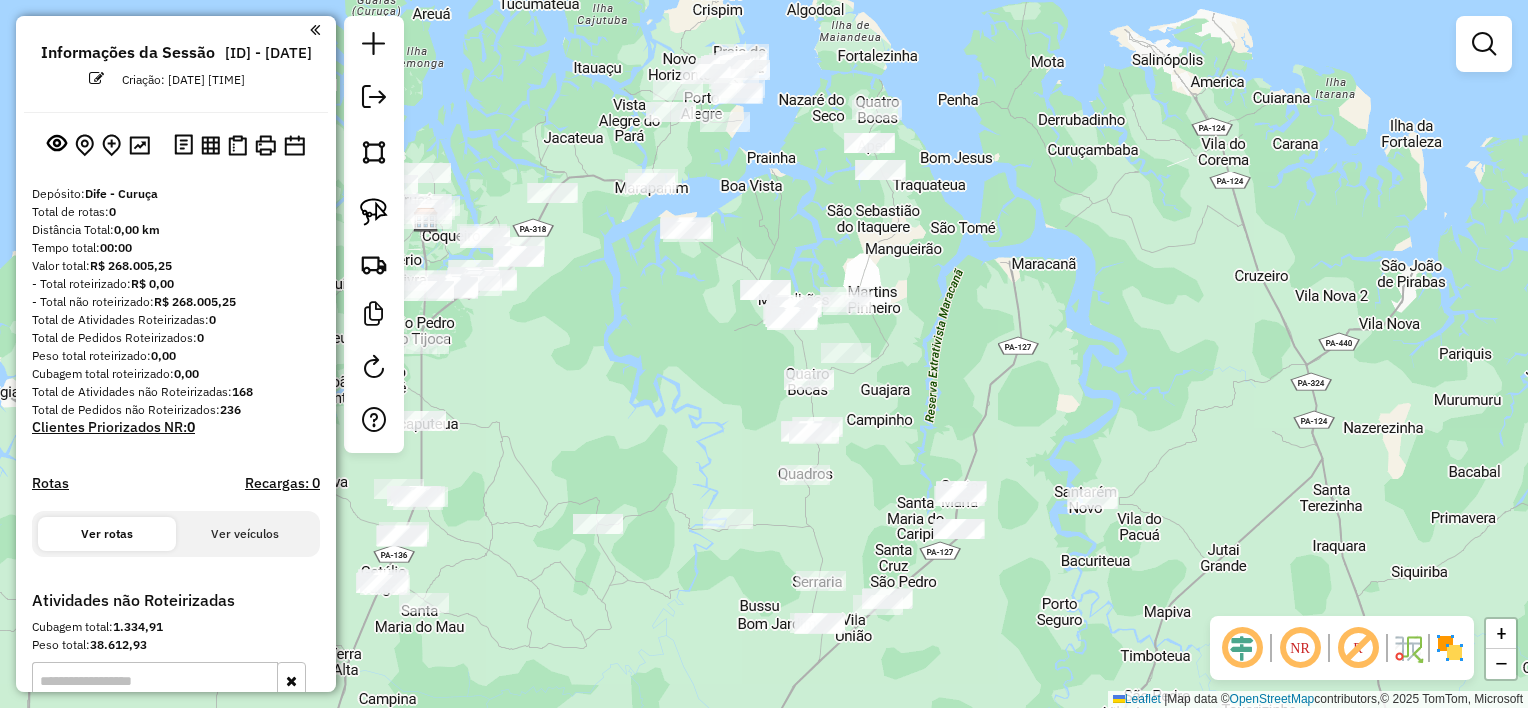 drag, startPoint x: 956, startPoint y: 338, endPoint x: 955, endPoint y: 365, distance: 27.018513 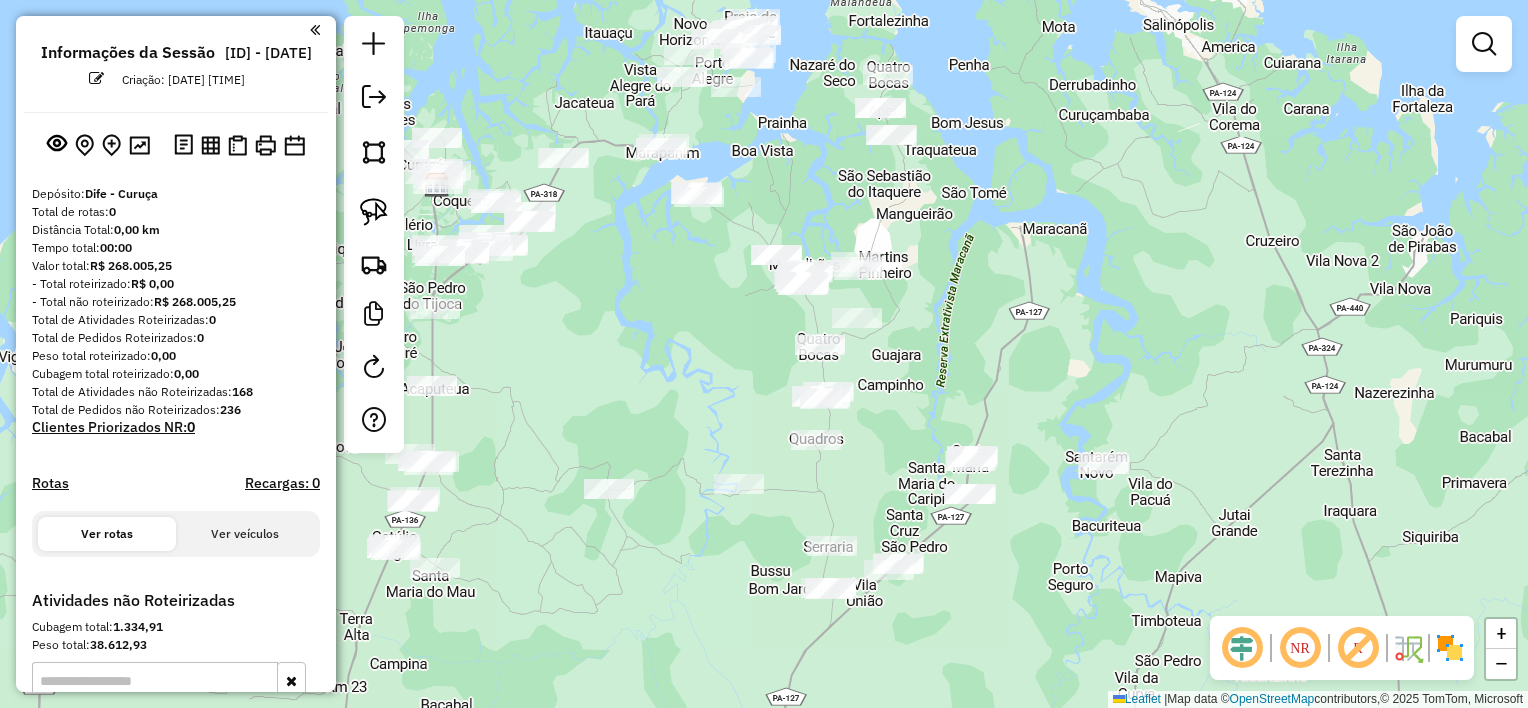 drag, startPoint x: 953, startPoint y: 367, endPoint x: 964, endPoint y: 332, distance: 36.687874 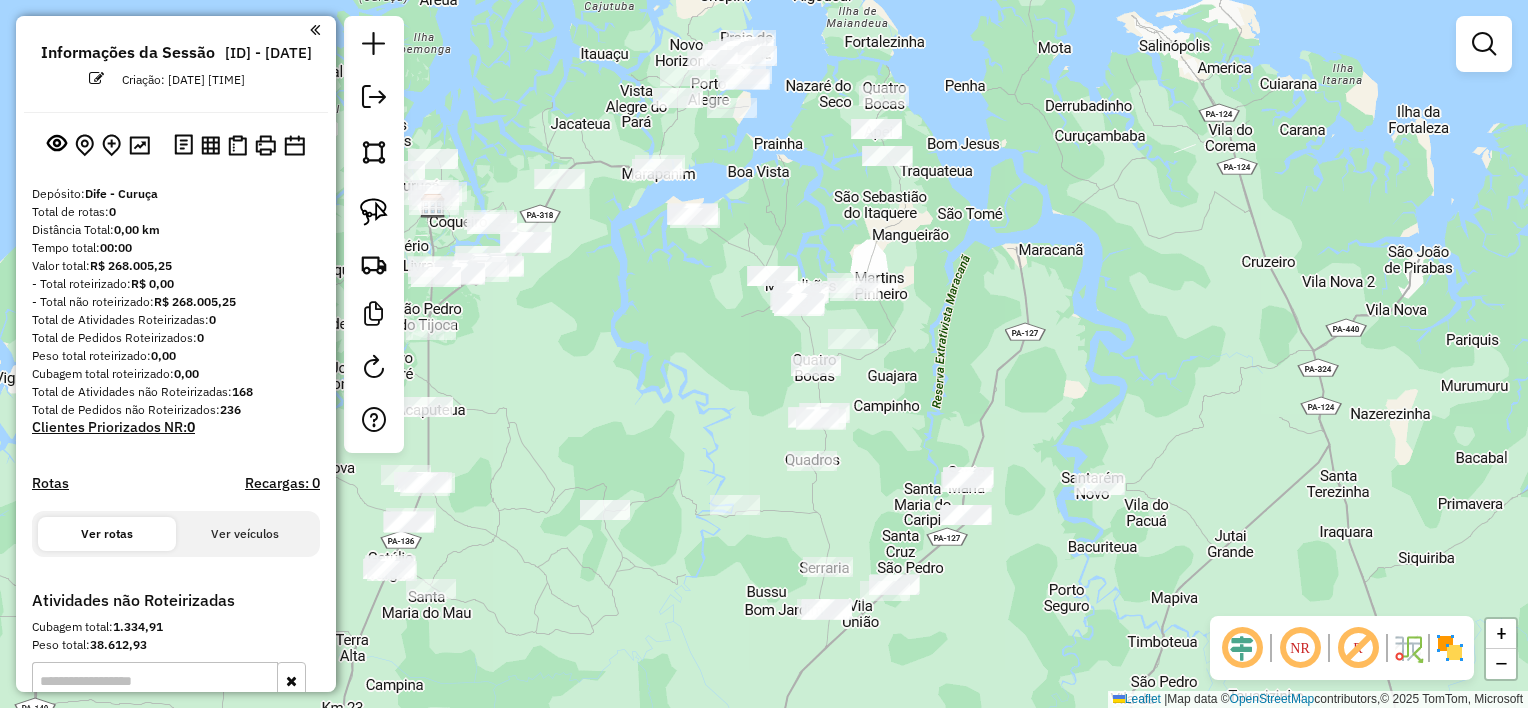 drag, startPoint x: 952, startPoint y: 331, endPoint x: 948, endPoint y: 352, distance: 21.377558 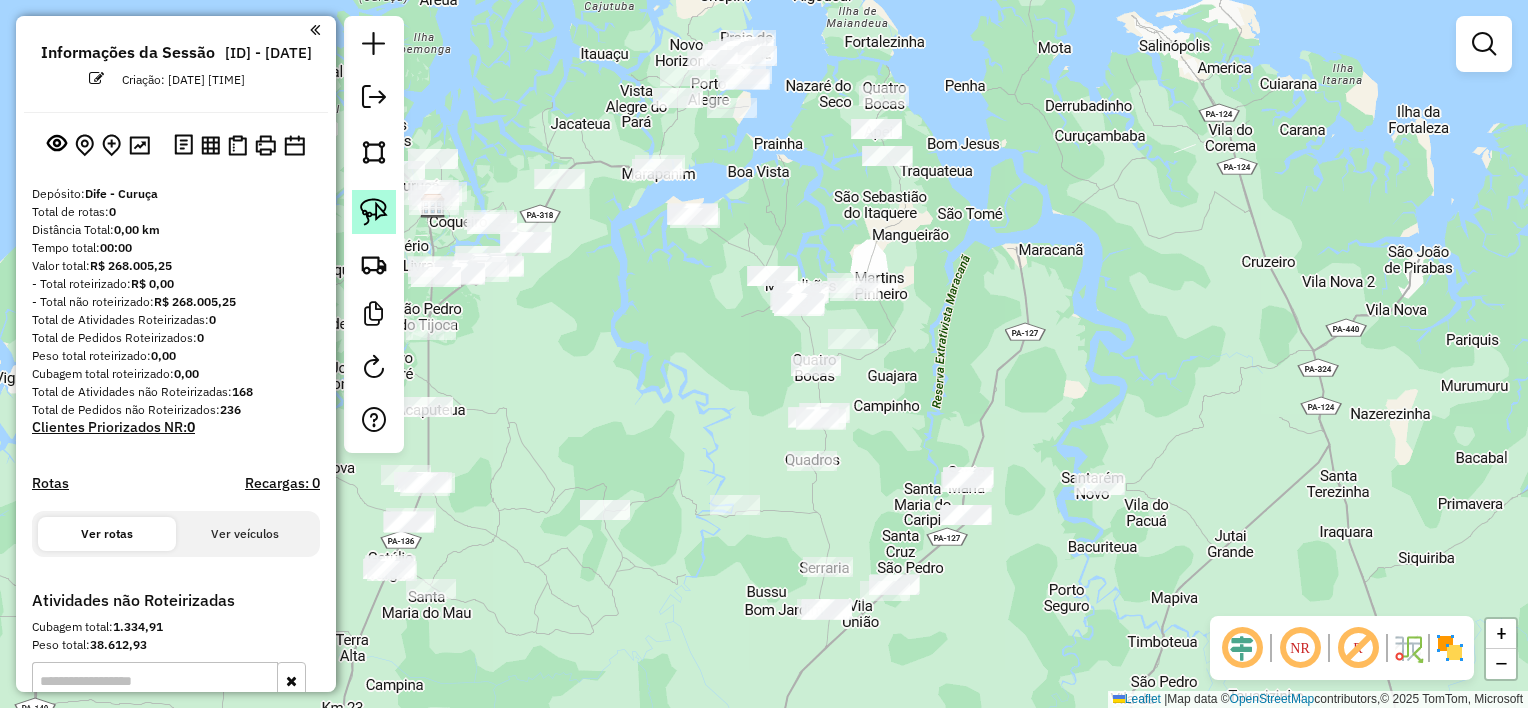 click 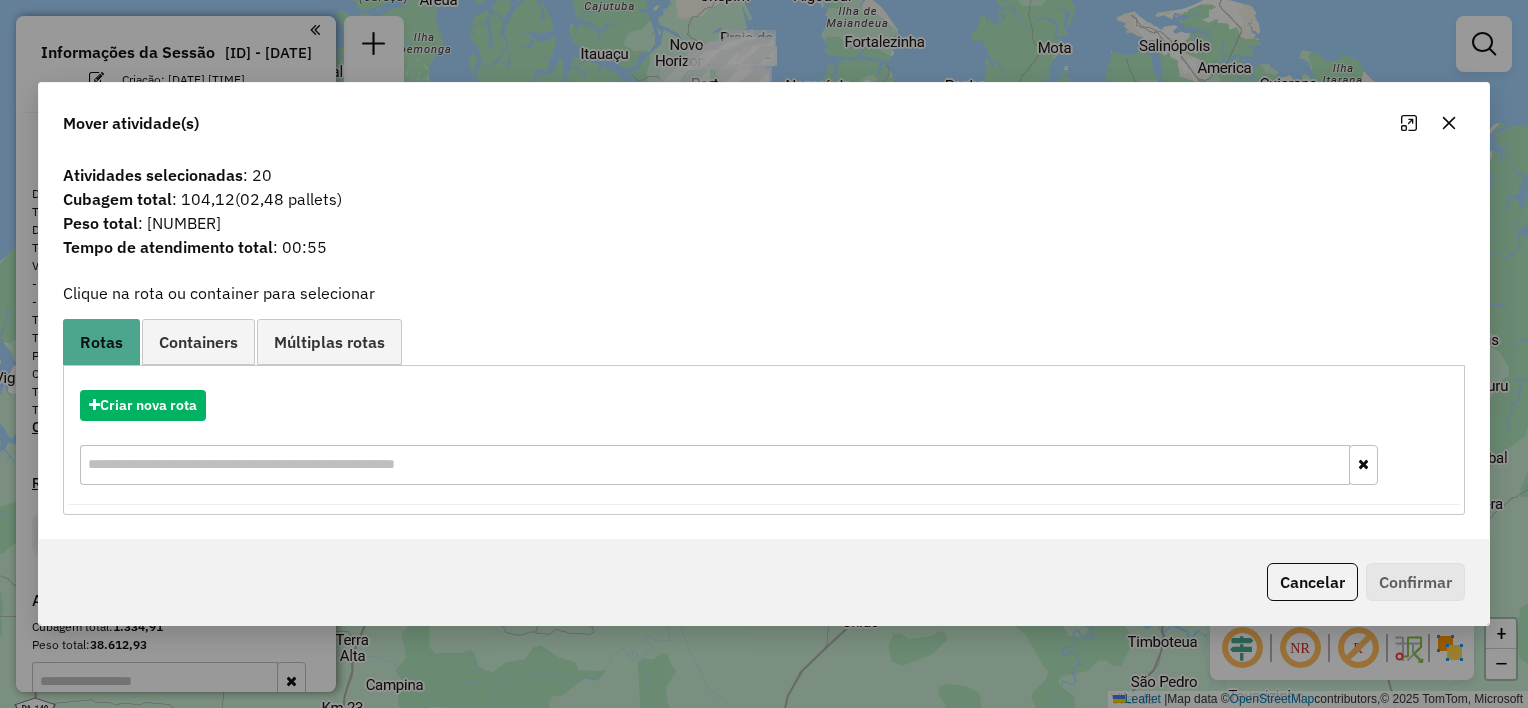 click 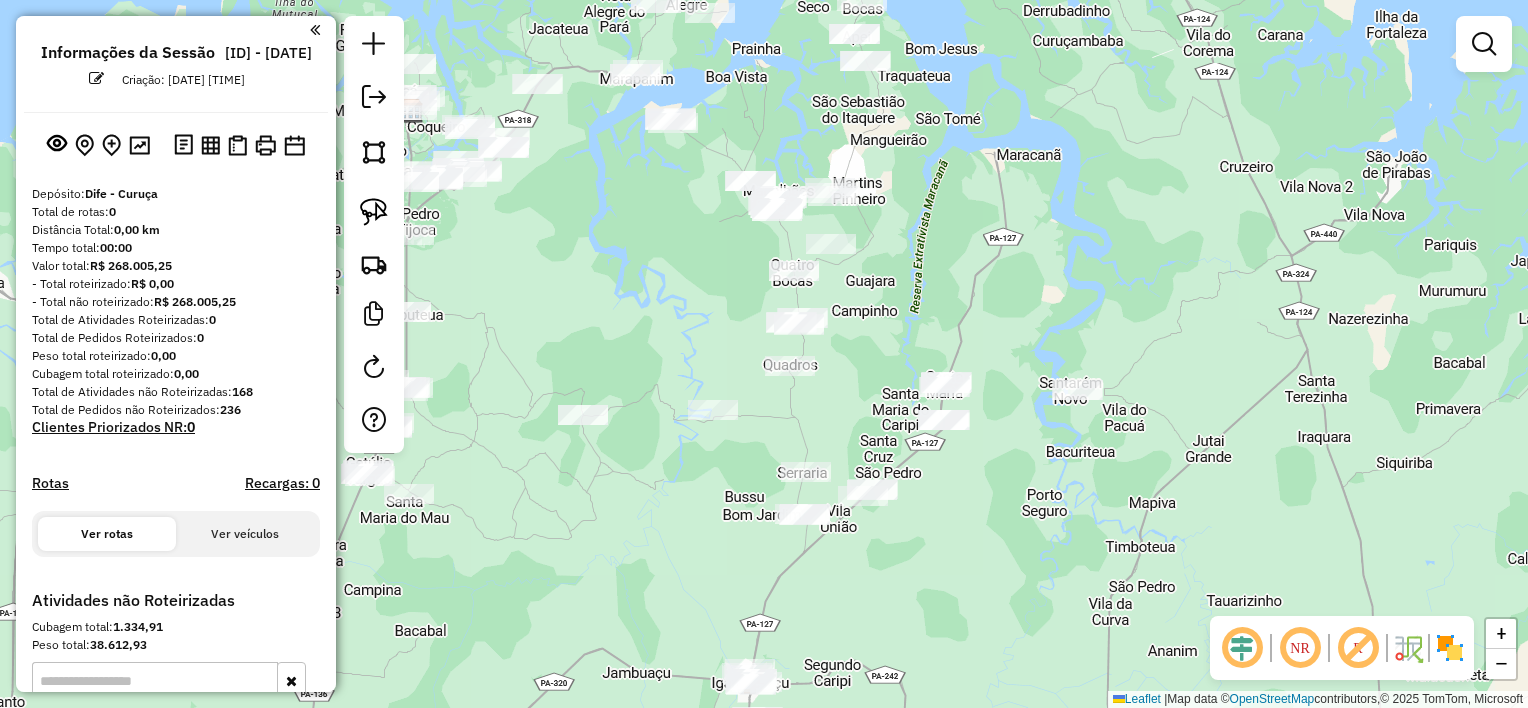 drag, startPoint x: 1039, startPoint y: 625, endPoint x: 1017, endPoint y: 530, distance: 97.5141 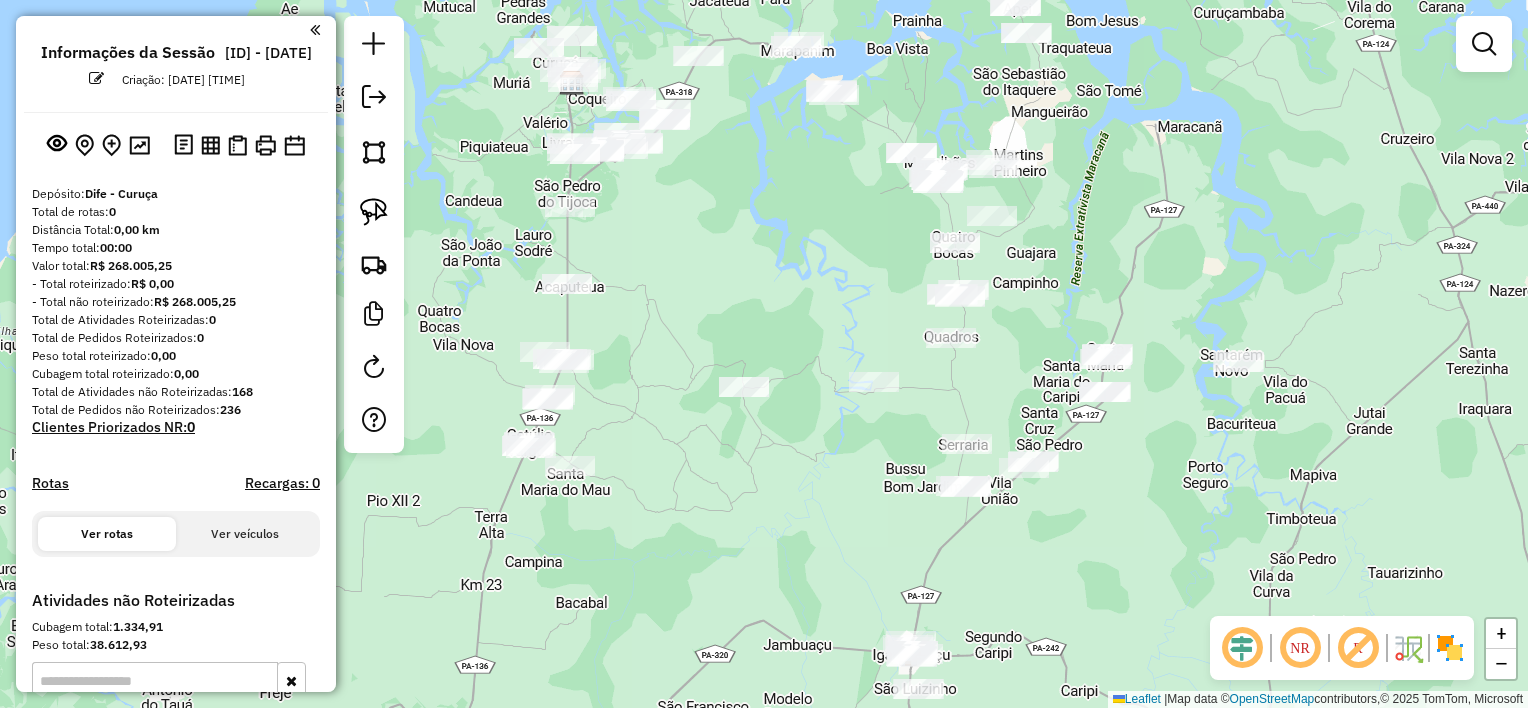 drag, startPoint x: 1044, startPoint y: 463, endPoint x: 1185, endPoint y: 436, distance: 143.56183 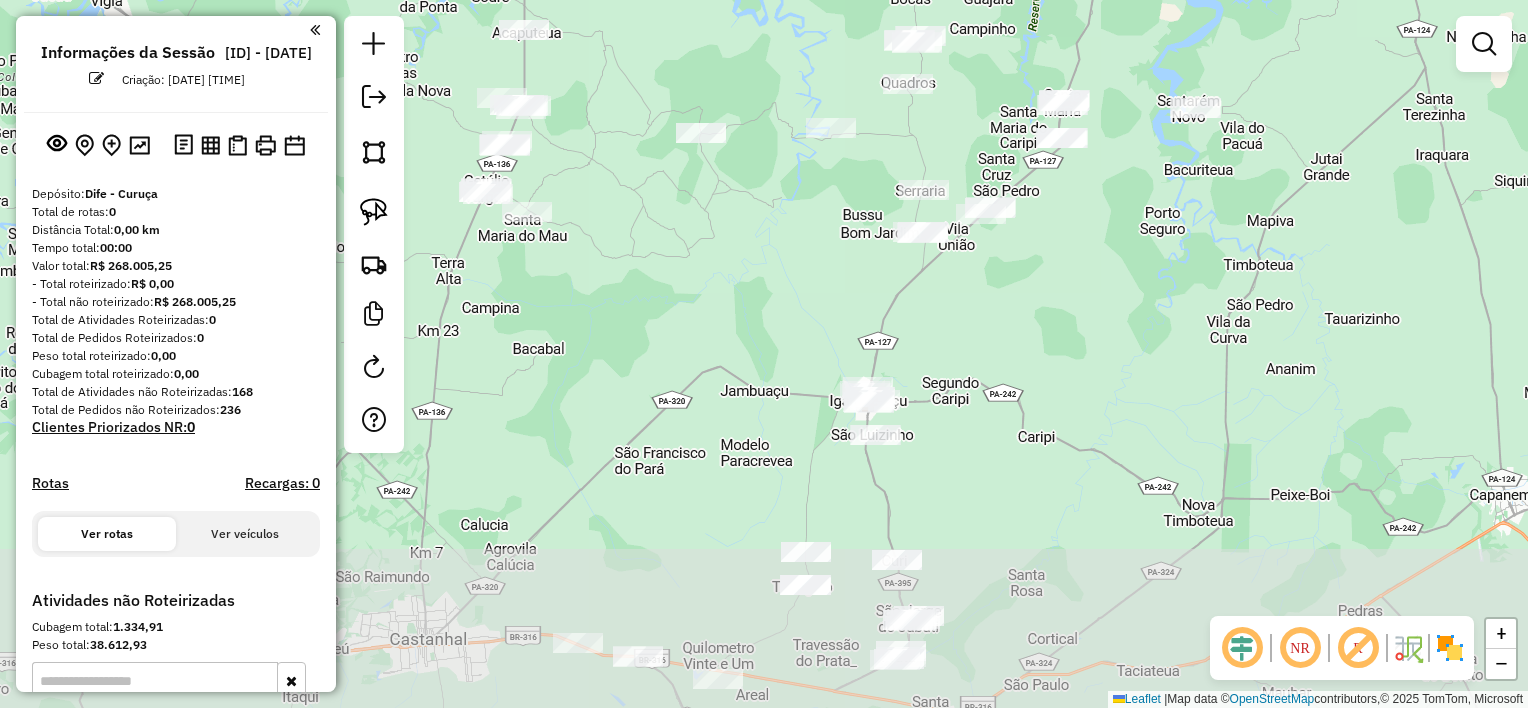 drag, startPoint x: 1148, startPoint y: 546, endPoint x: 1106, endPoint y: 288, distance: 261.39624 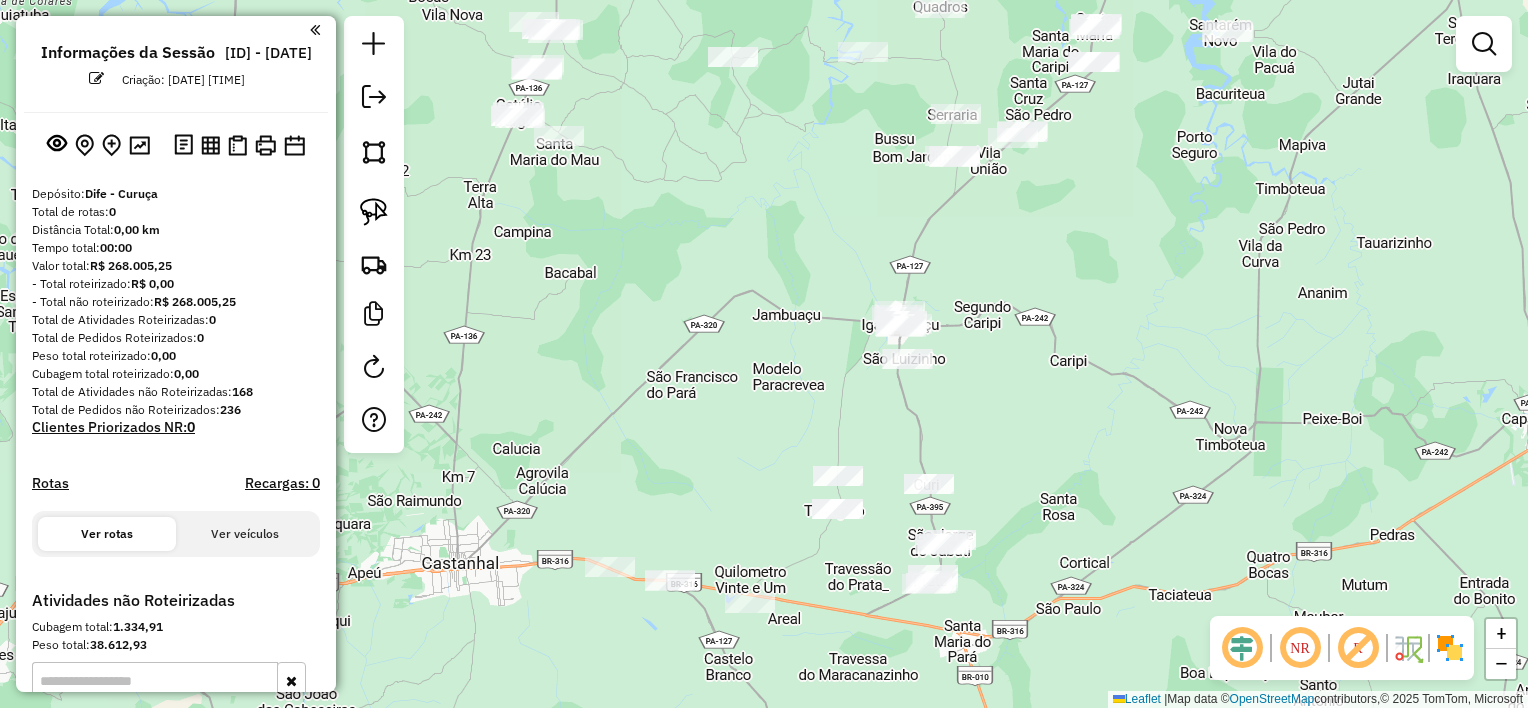 drag, startPoint x: 1102, startPoint y: 400, endPoint x: 1133, endPoint y: 328, distance: 78.39005 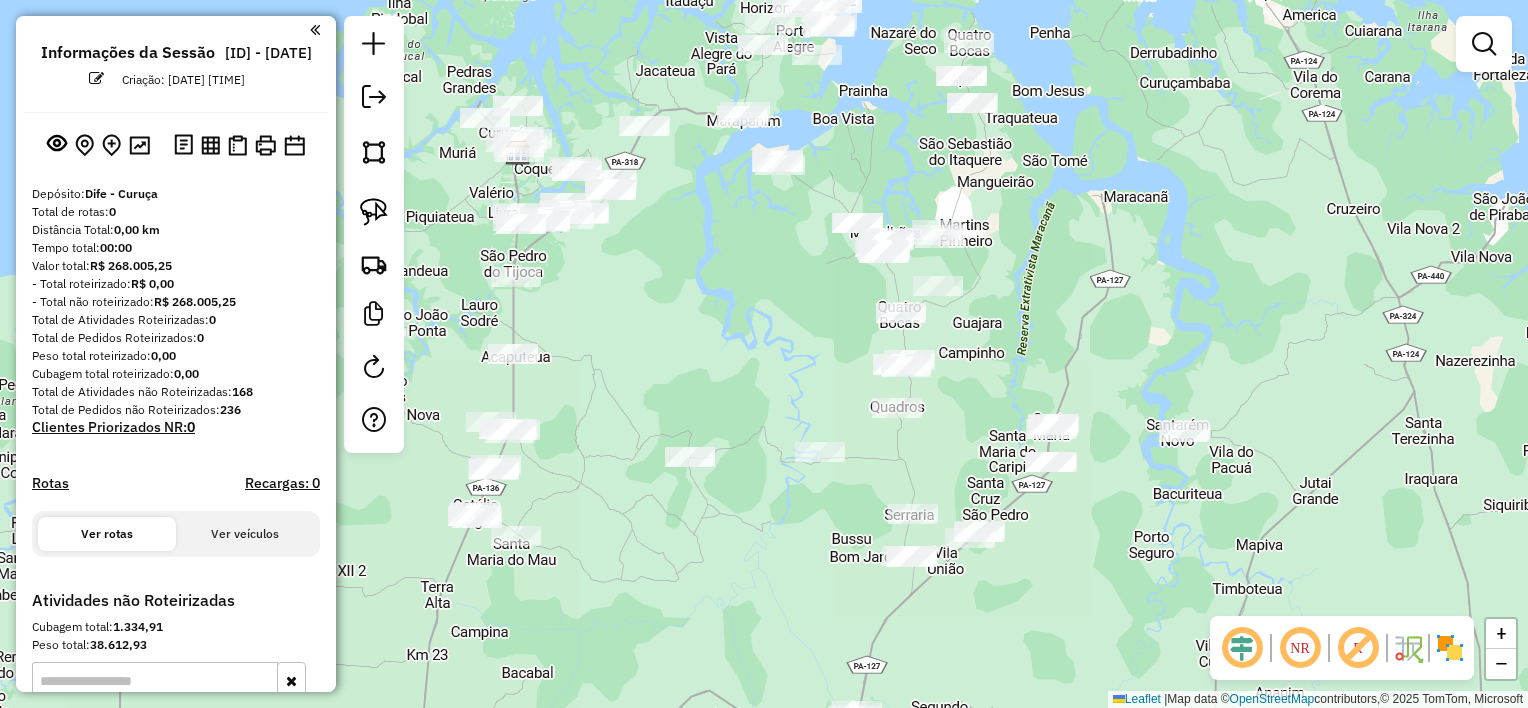 drag, startPoint x: 999, startPoint y: 264, endPoint x: 956, endPoint y: 665, distance: 403.2989 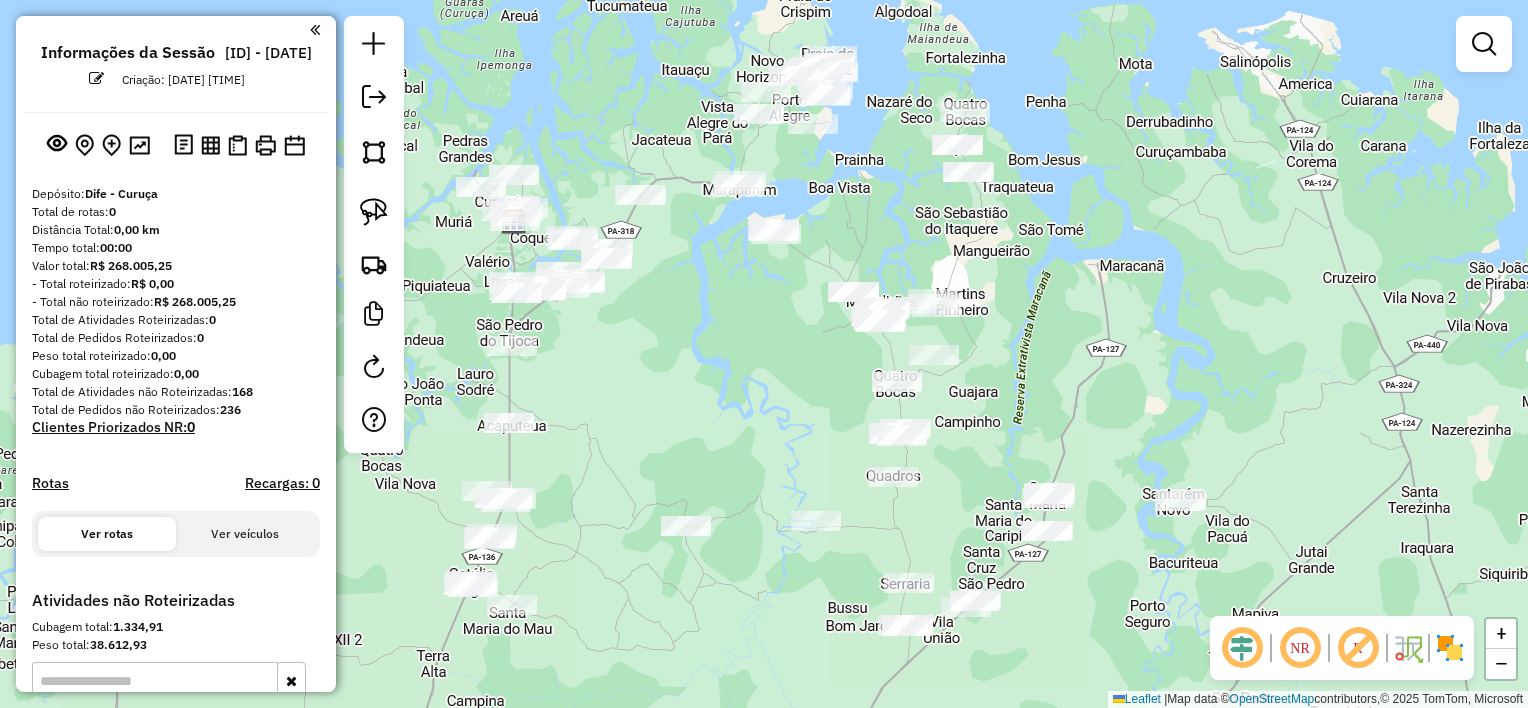 drag, startPoint x: 968, startPoint y: 392, endPoint x: 964, endPoint y: 460, distance: 68.117546 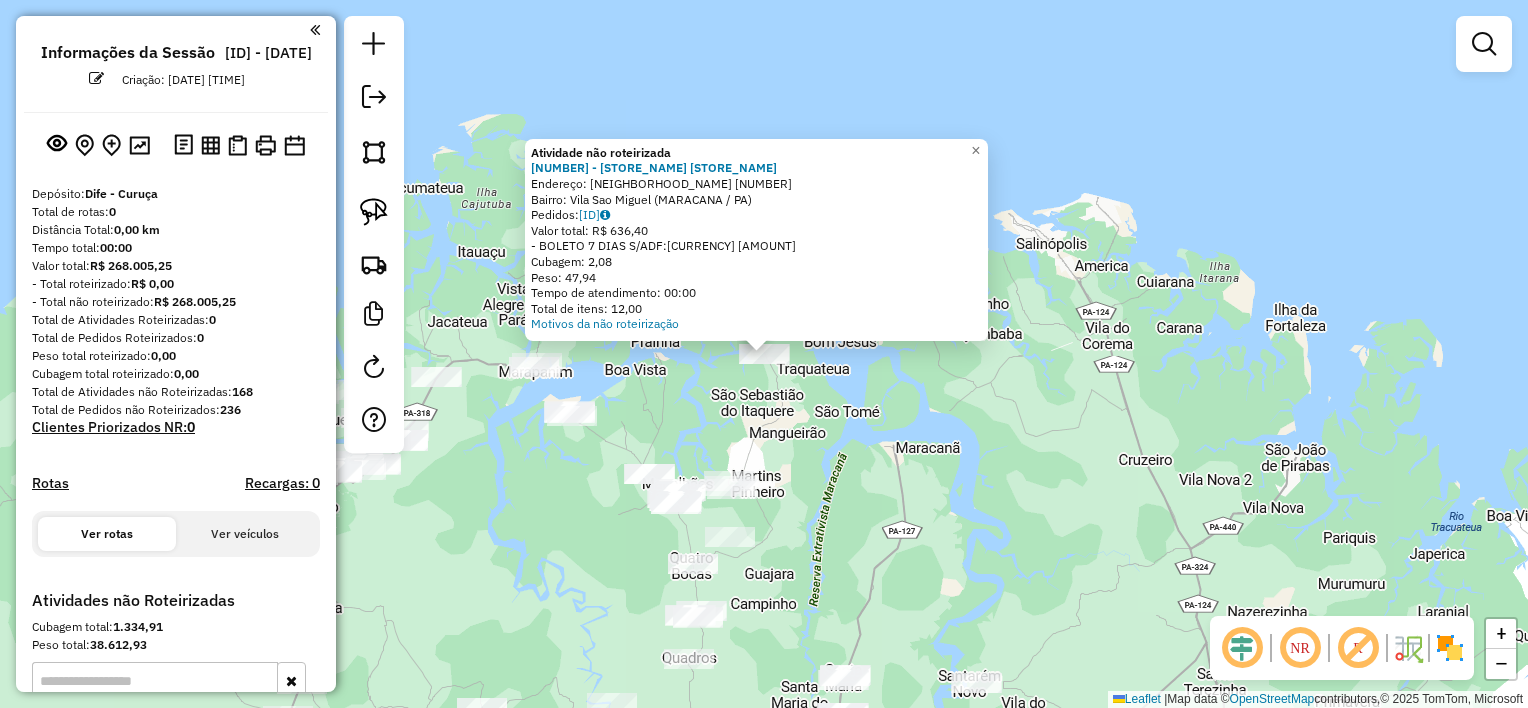 click on "Atividade não roteirizada 431 - Bar do gil MOCOOCA Endereço: Mocooca 4 Bairro: Vila Sao Miguel ([CITY] / [STATE]) Pedidos: 06051231 Valor total: R$ 636,40 - BOLETO 7 DIAS S/ADF: R$ 636,40 Cubagem: 2,08 Peso: 47,94 Tempo de atendimento: 00:00 Total de itens: 12,00 Motivos da não roteirização × Janela de atendimento Grade de atendimento Capacidade Transportadoras Veículos Cliente Pedidos Rotas Selecione os dias de semana para filtrar as janelas de atendimento Seg Ter Qua Qui Sex Sáb Dom Informe o período da janela de atendimento: De: Até: Filtrar exatamente a janela do cliente Considerar janela de atendimento padrão Selecione os dias de semana para filtrar as grades de atendimento Seg Ter Qua Qui Sex Sáb Dom Considerar clientes sem dia de atendimento cadastrado Clientes fora do dia de atendimento selecionado Filtrar as atividades entre os valores definidos abaixo: Peso mínimo: Peso máximo: Cubagem mínima: Cubagem máxima: De: Até:" 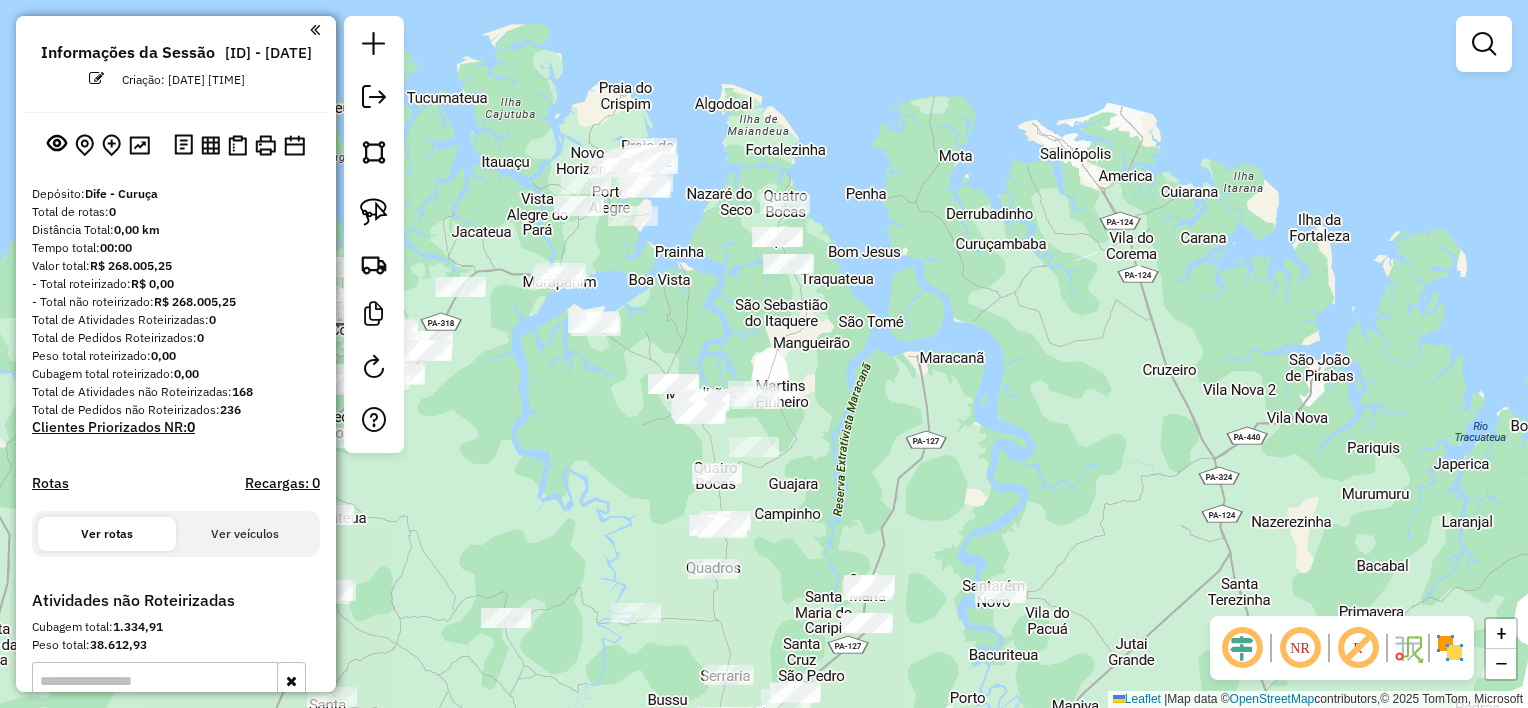 drag, startPoint x: 780, startPoint y: 556, endPoint x: 802, endPoint y: 455, distance: 103.36827 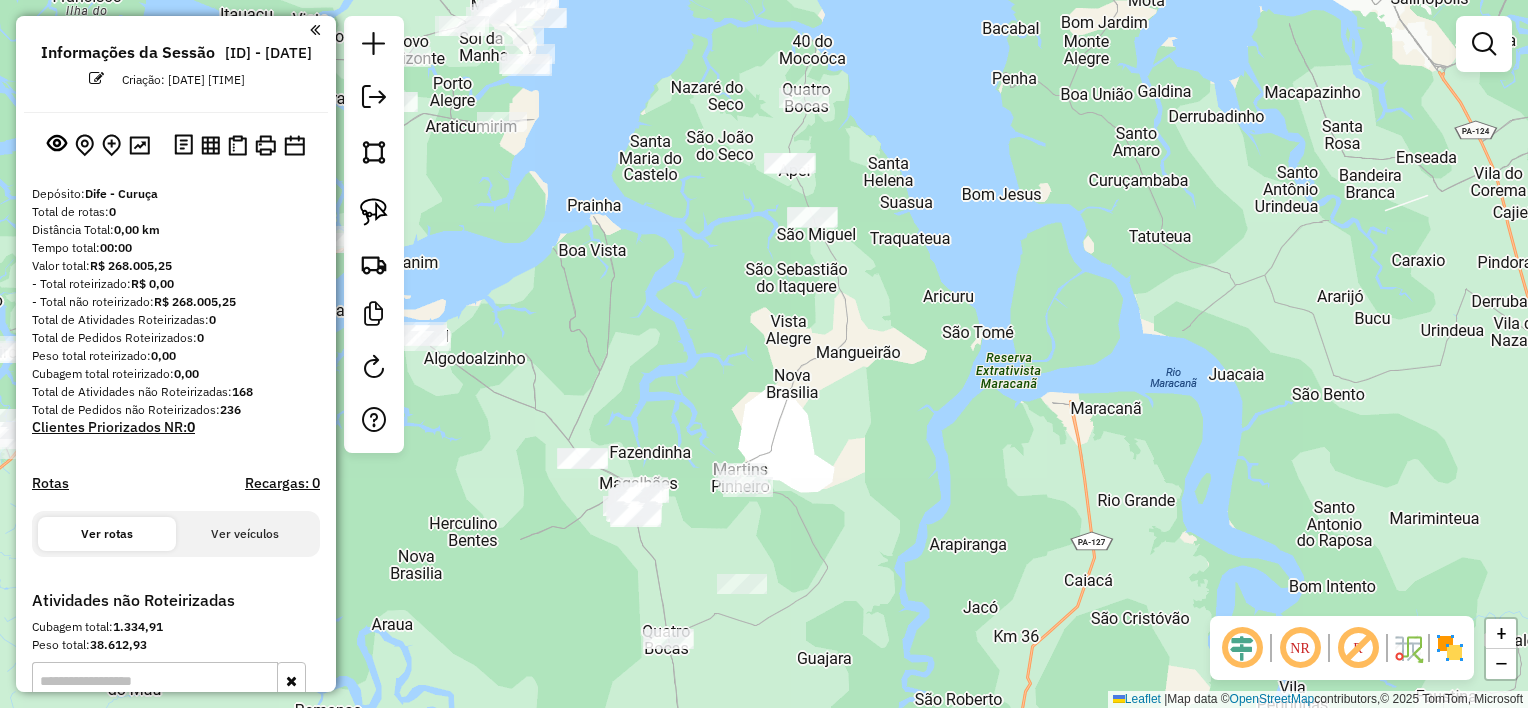 drag, startPoint x: 825, startPoint y: 366, endPoint x: 816, endPoint y: 508, distance: 142.28493 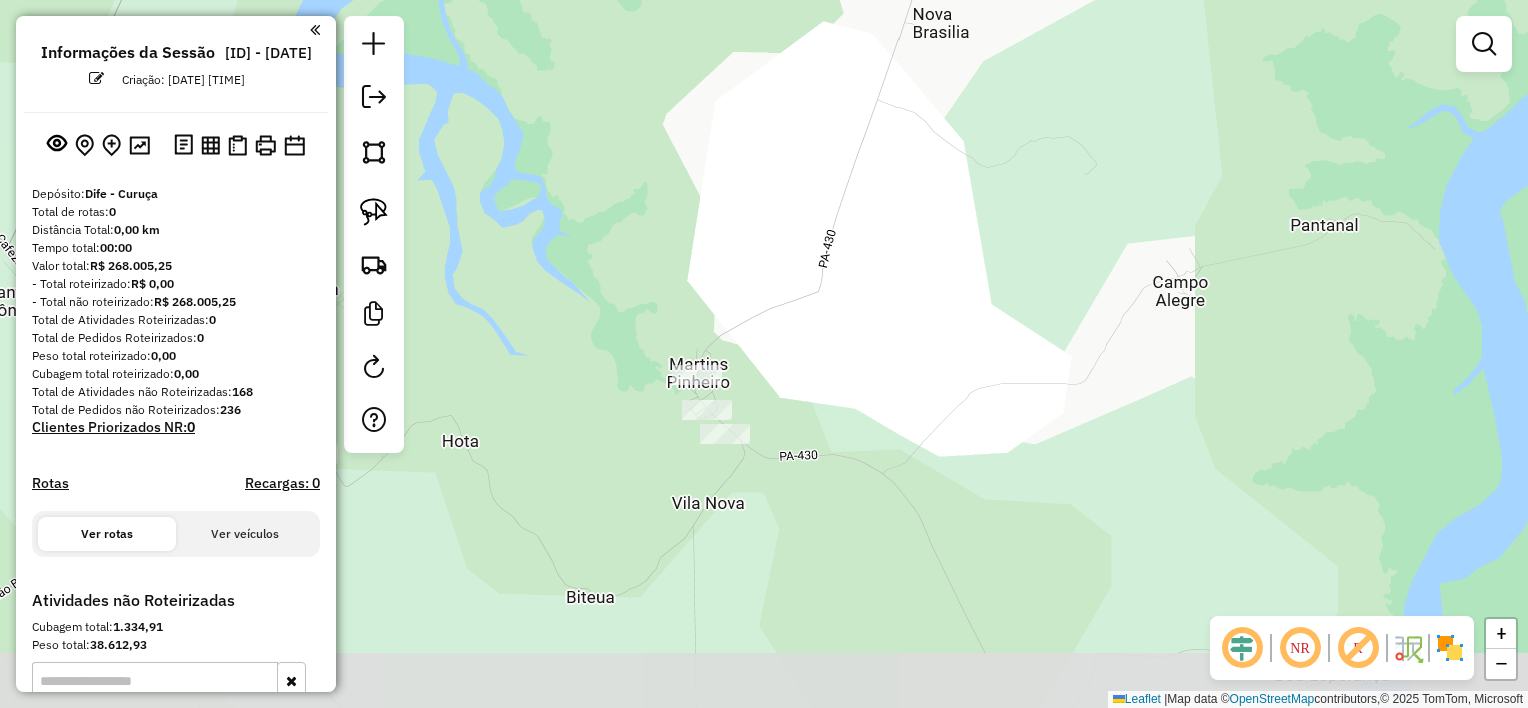 drag, startPoint x: 786, startPoint y: 528, endPoint x: 783, endPoint y: 372, distance: 156.02884 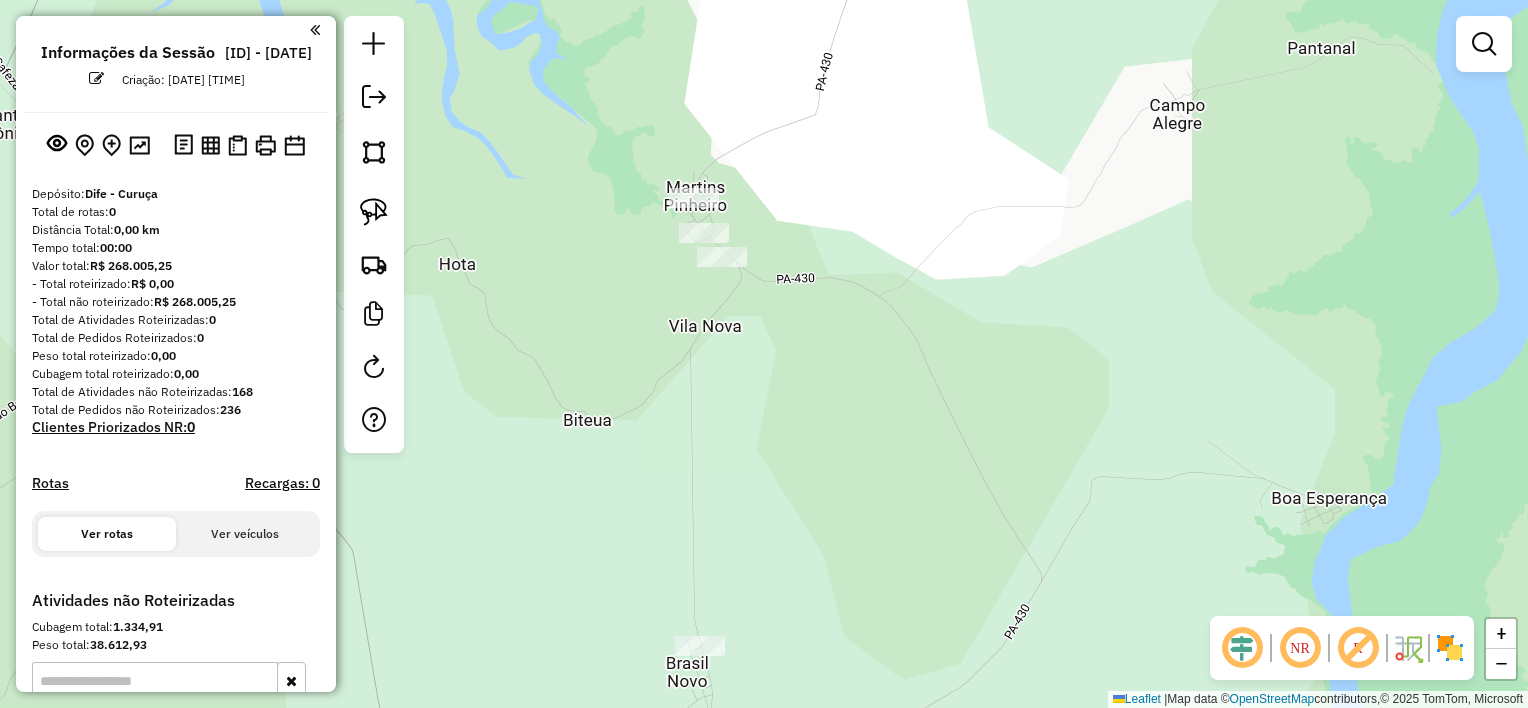 drag, startPoint x: 825, startPoint y: 409, endPoint x: 887, endPoint y: 241, distance: 179.07541 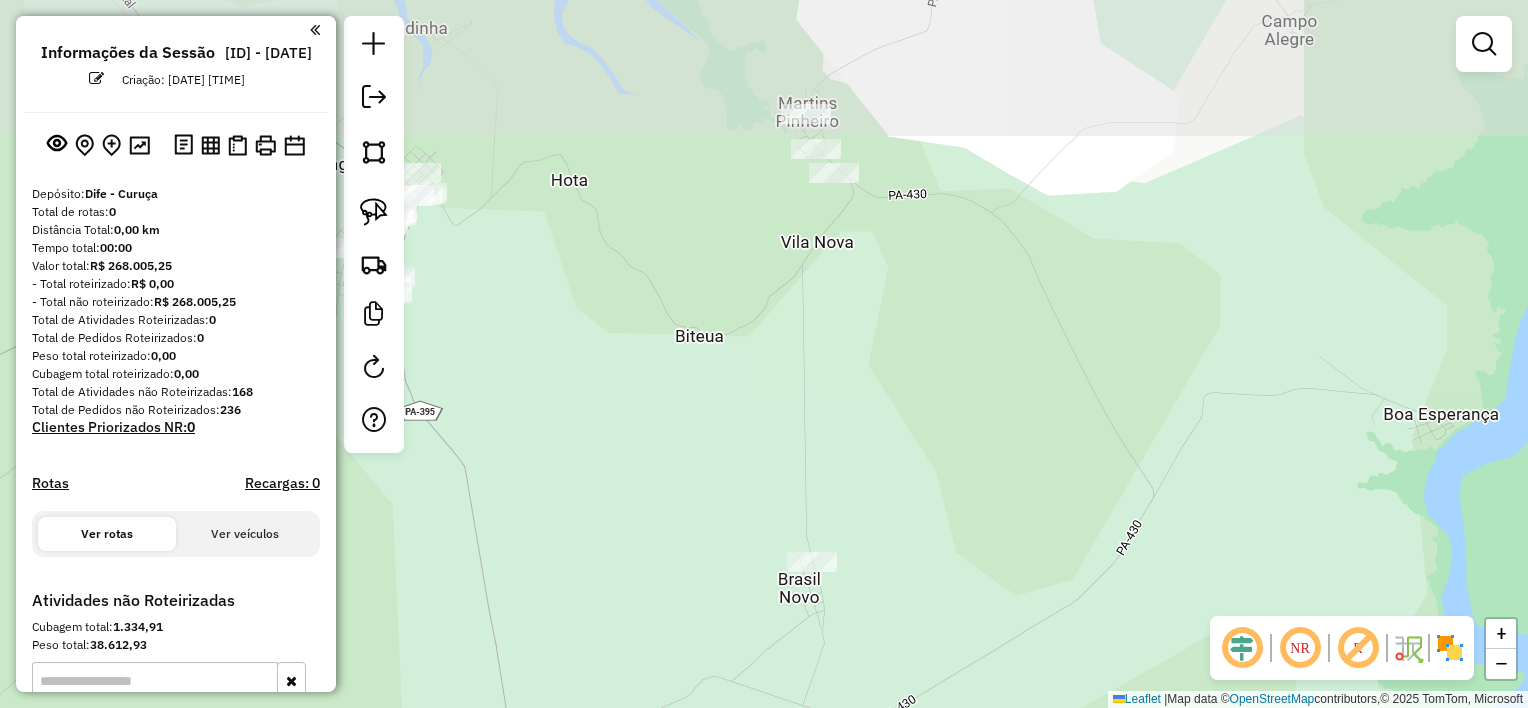drag, startPoint x: 870, startPoint y: 321, endPoint x: 833, endPoint y: 391, distance: 79.17702 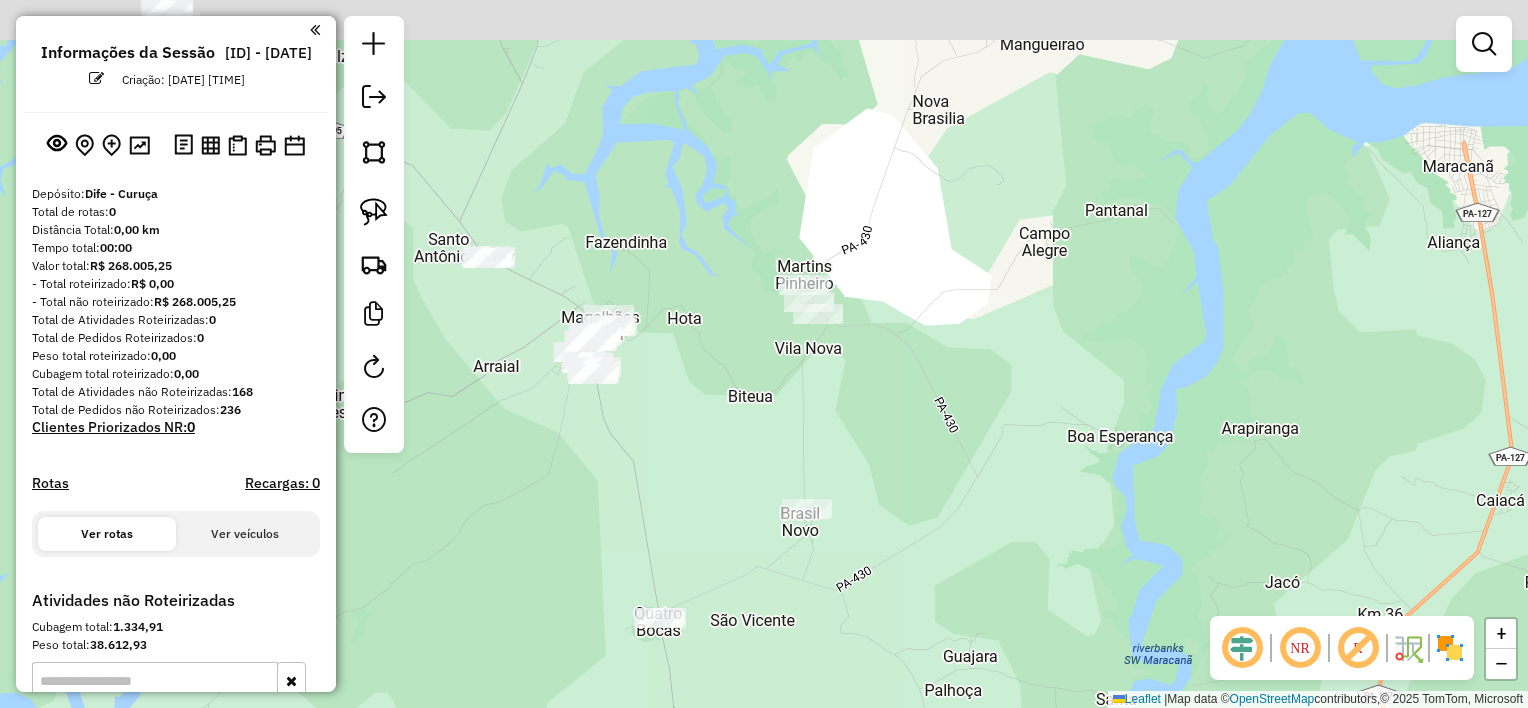 drag, startPoint x: 701, startPoint y: 346, endPoint x: 691, endPoint y: 392, distance: 47.07441 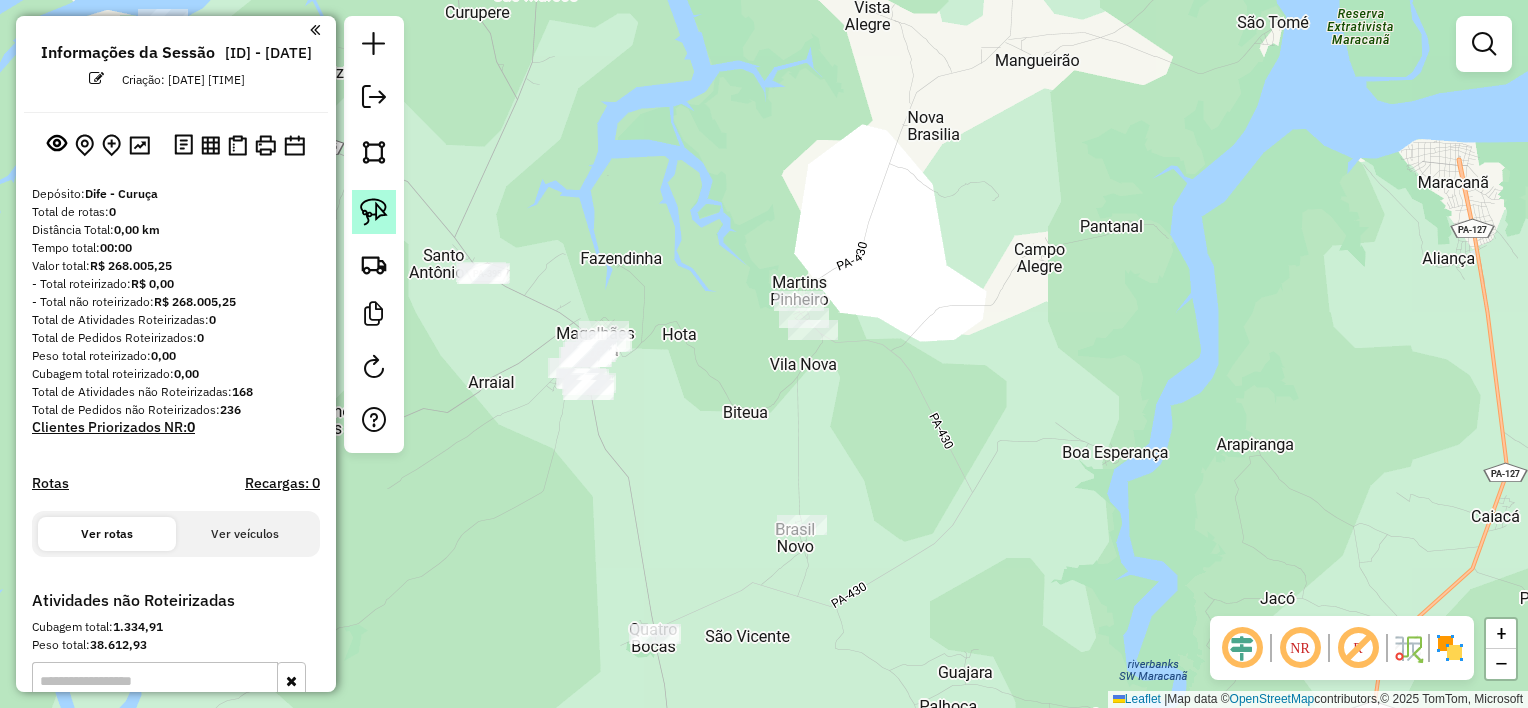 click 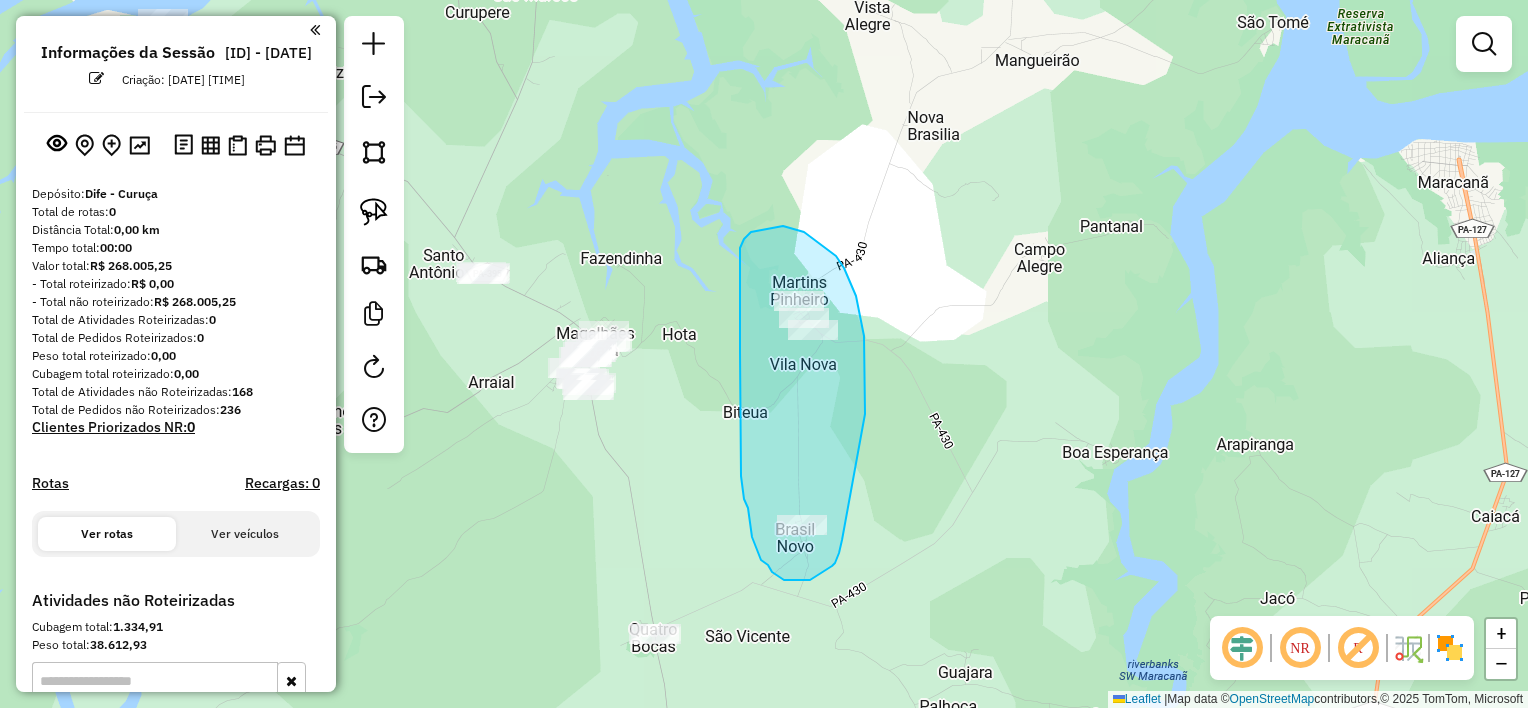 drag, startPoint x: 865, startPoint y: 398, endPoint x: 842, endPoint y: 539, distance: 142.86357 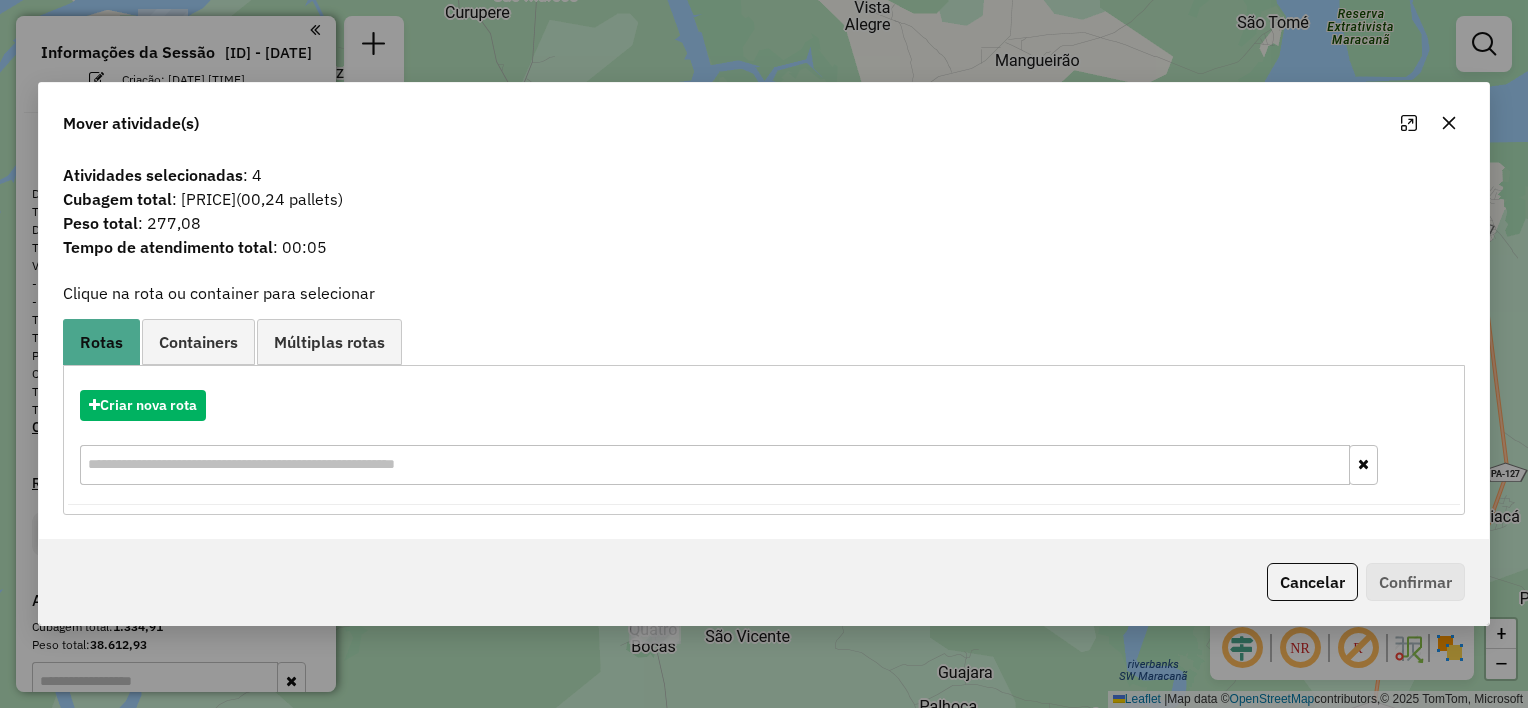 click 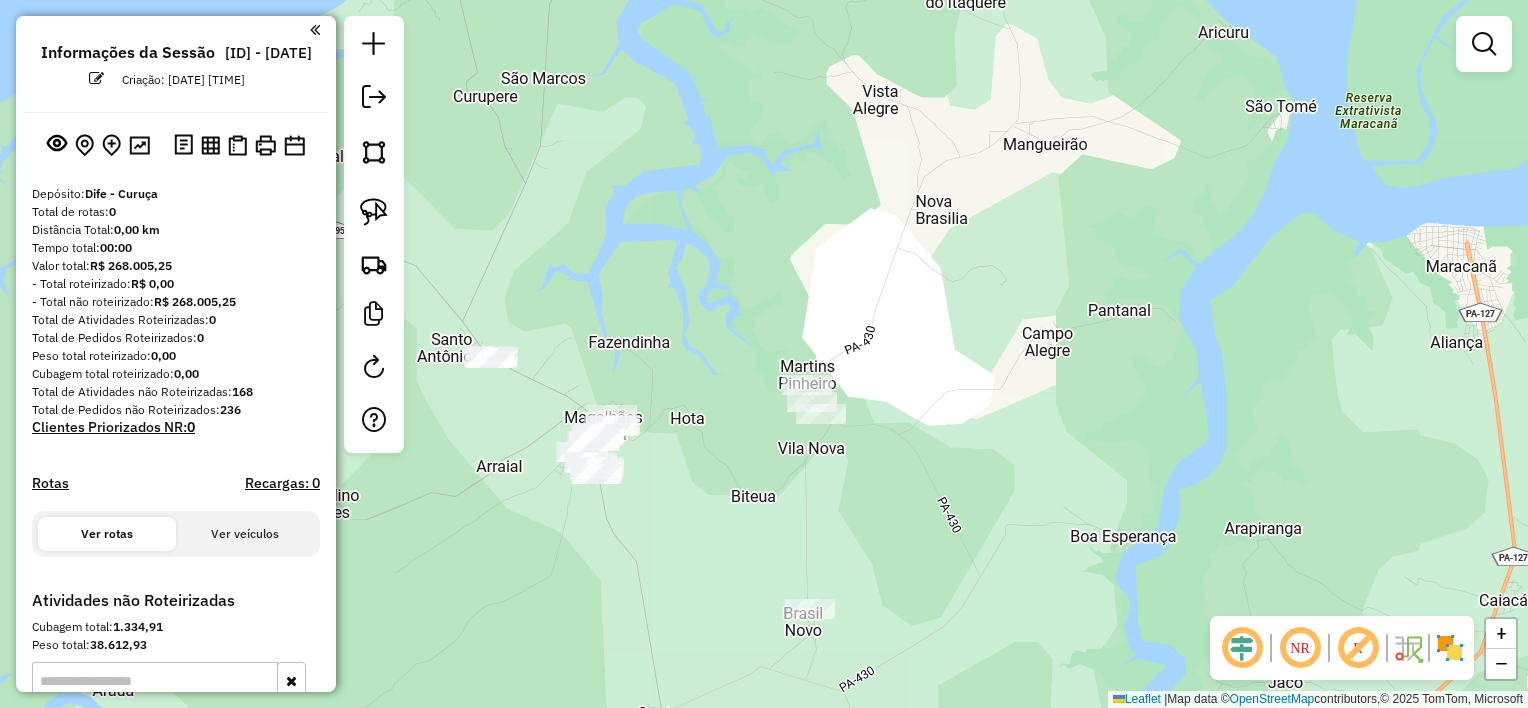 drag, startPoint x: 908, startPoint y: 288, endPoint x: 916, endPoint y: 478, distance: 190.16835 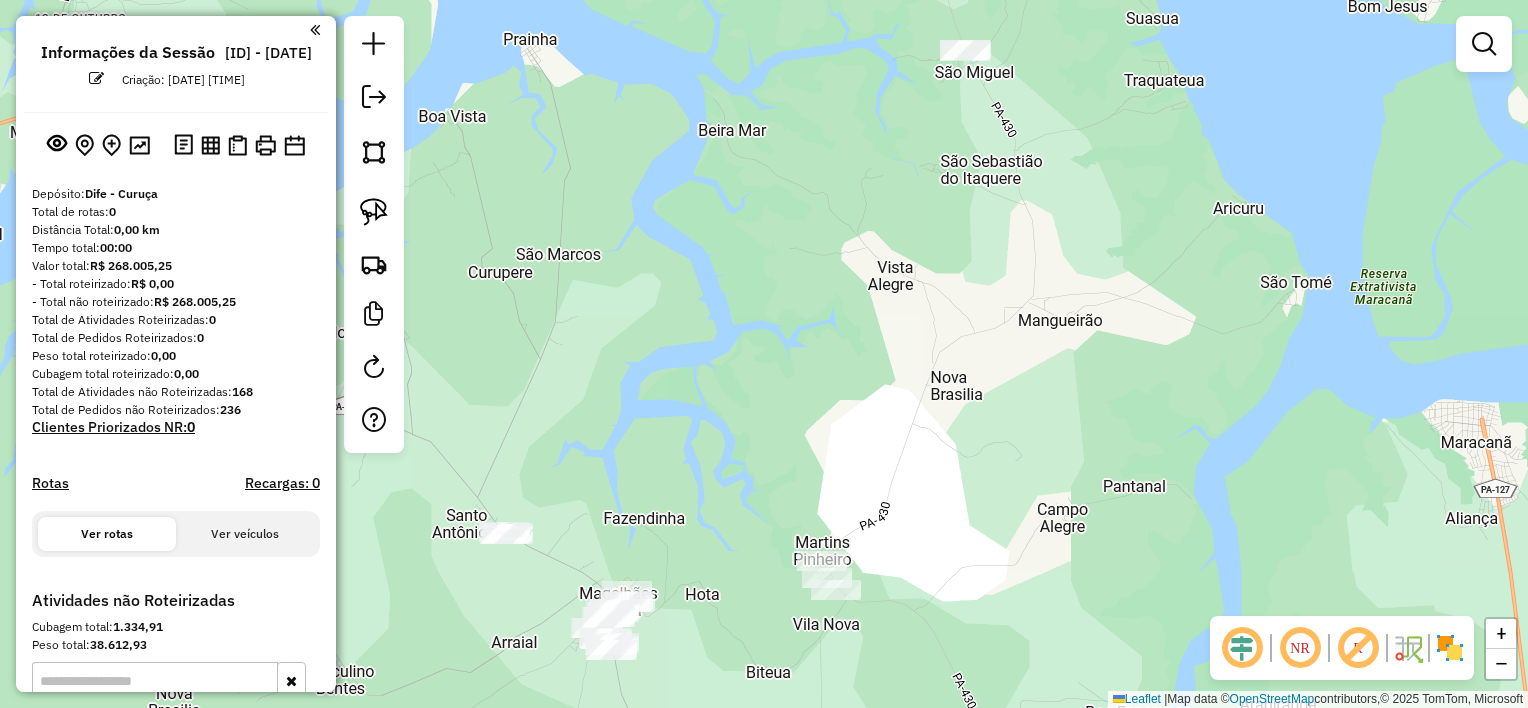 drag, startPoint x: 977, startPoint y: 493, endPoint x: 996, endPoint y: 424, distance: 71.568146 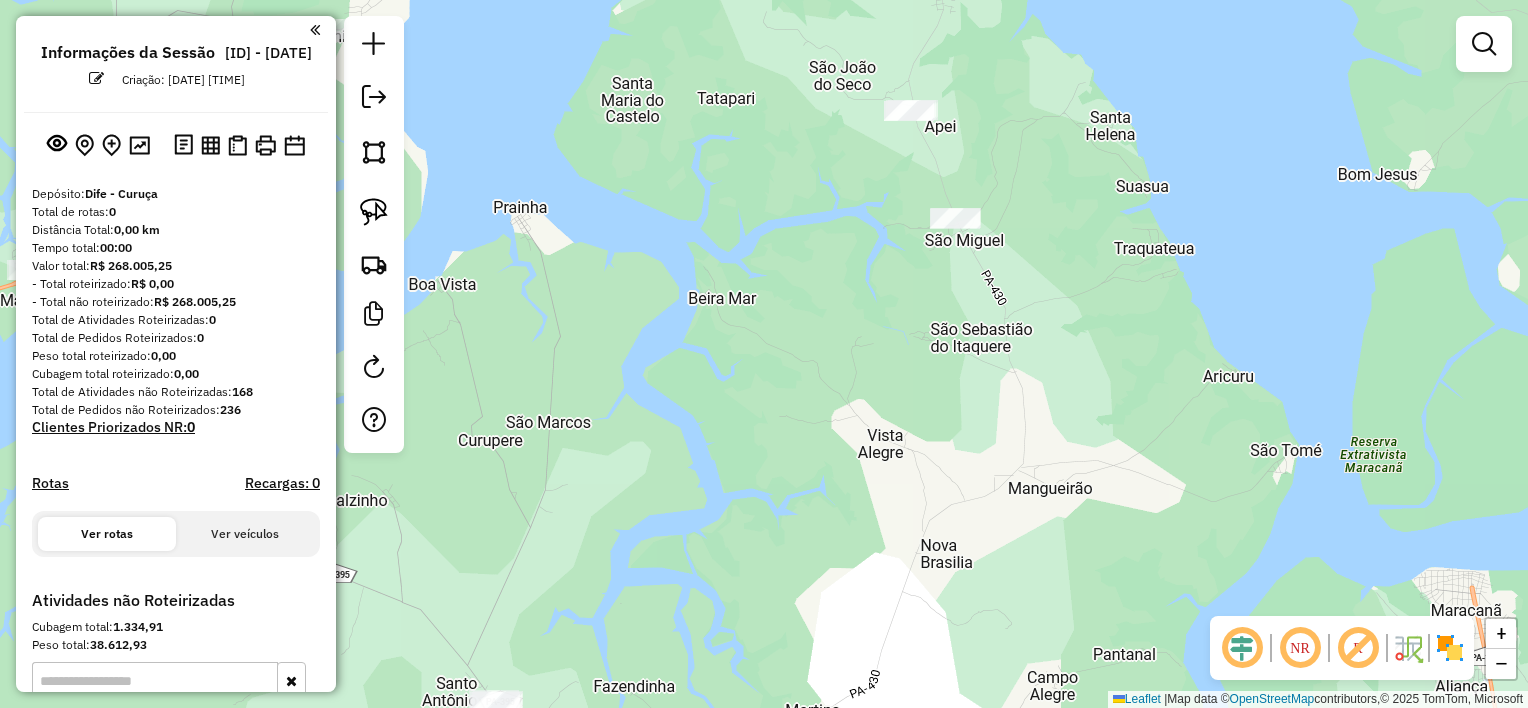 drag, startPoint x: 1010, startPoint y: 271, endPoint x: 1047, endPoint y: 54, distance: 220.13177 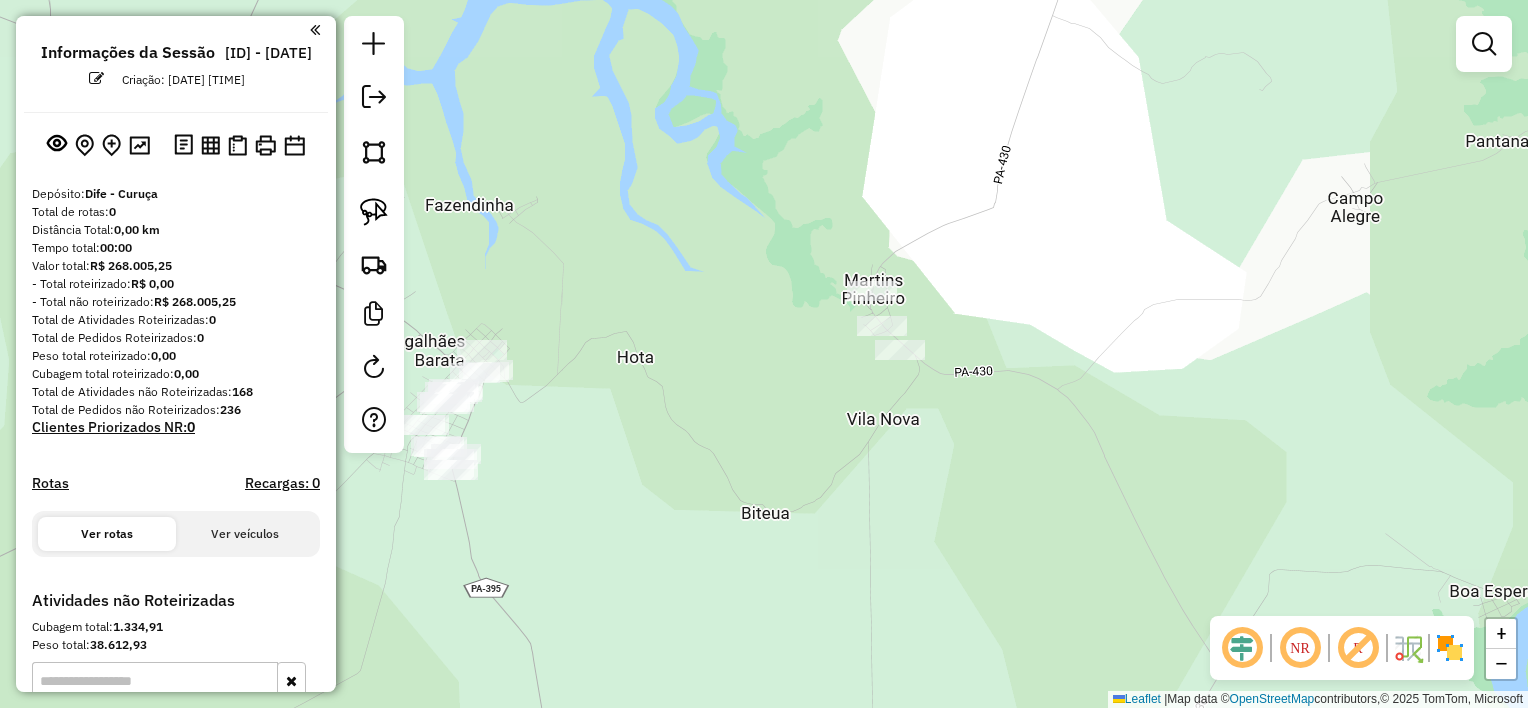 drag, startPoint x: 1010, startPoint y: 242, endPoint x: 1030, endPoint y: 425, distance: 184.08965 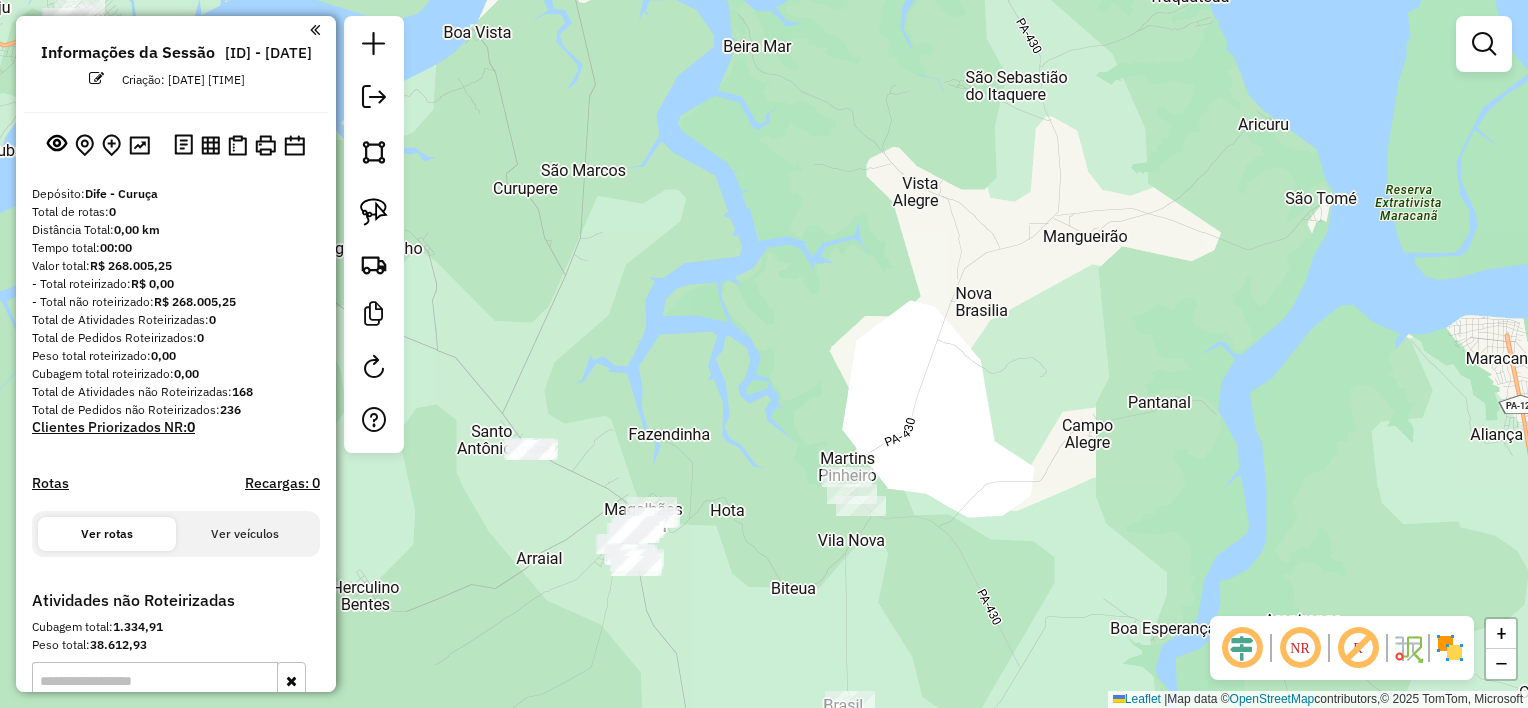 drag, startPoint x: 1020, startPoint y: 344, endPoint x: 1007, endPoint y: 450, distance: 106.7942 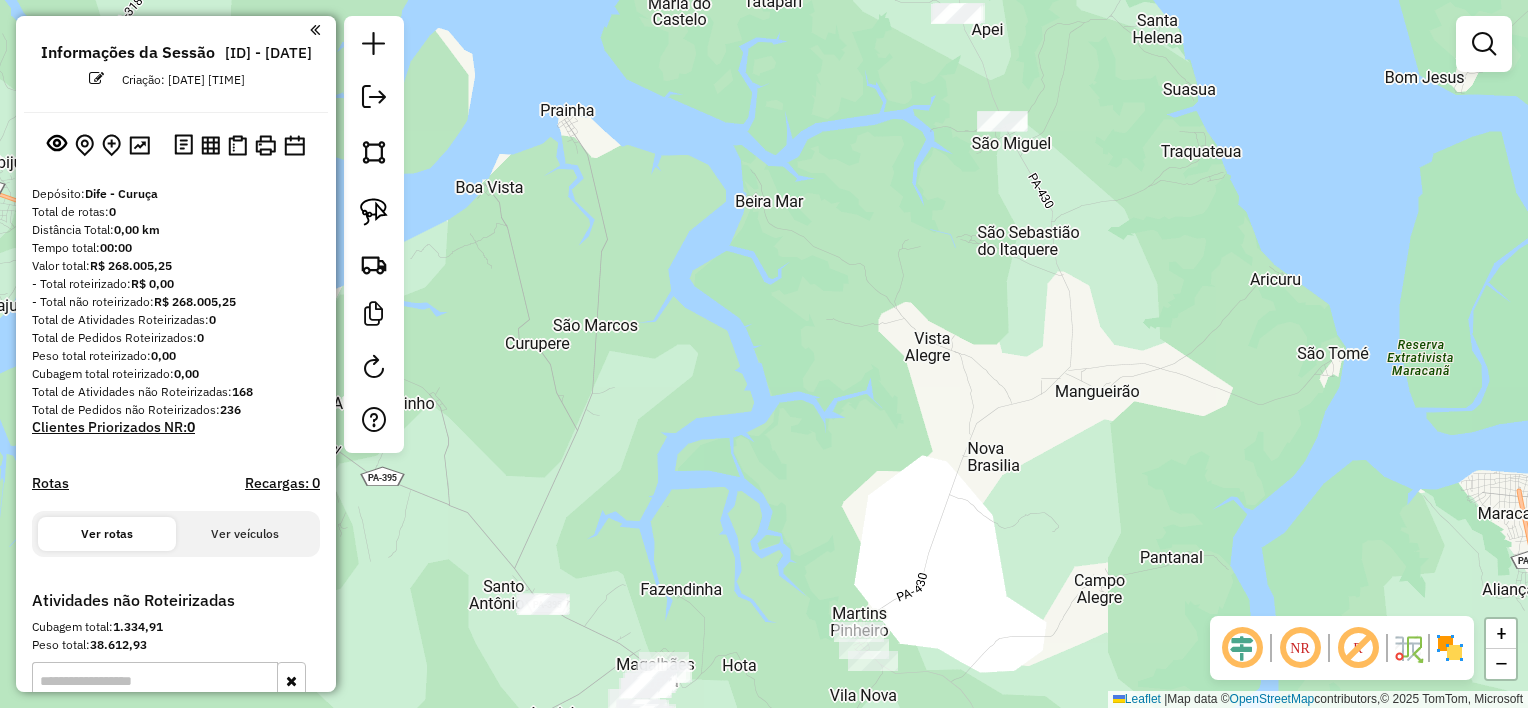 drag, startPoint x: 1024, startPoint y: 277, endPoint x: 1036, endPoint y: 413, distance: 136.52838 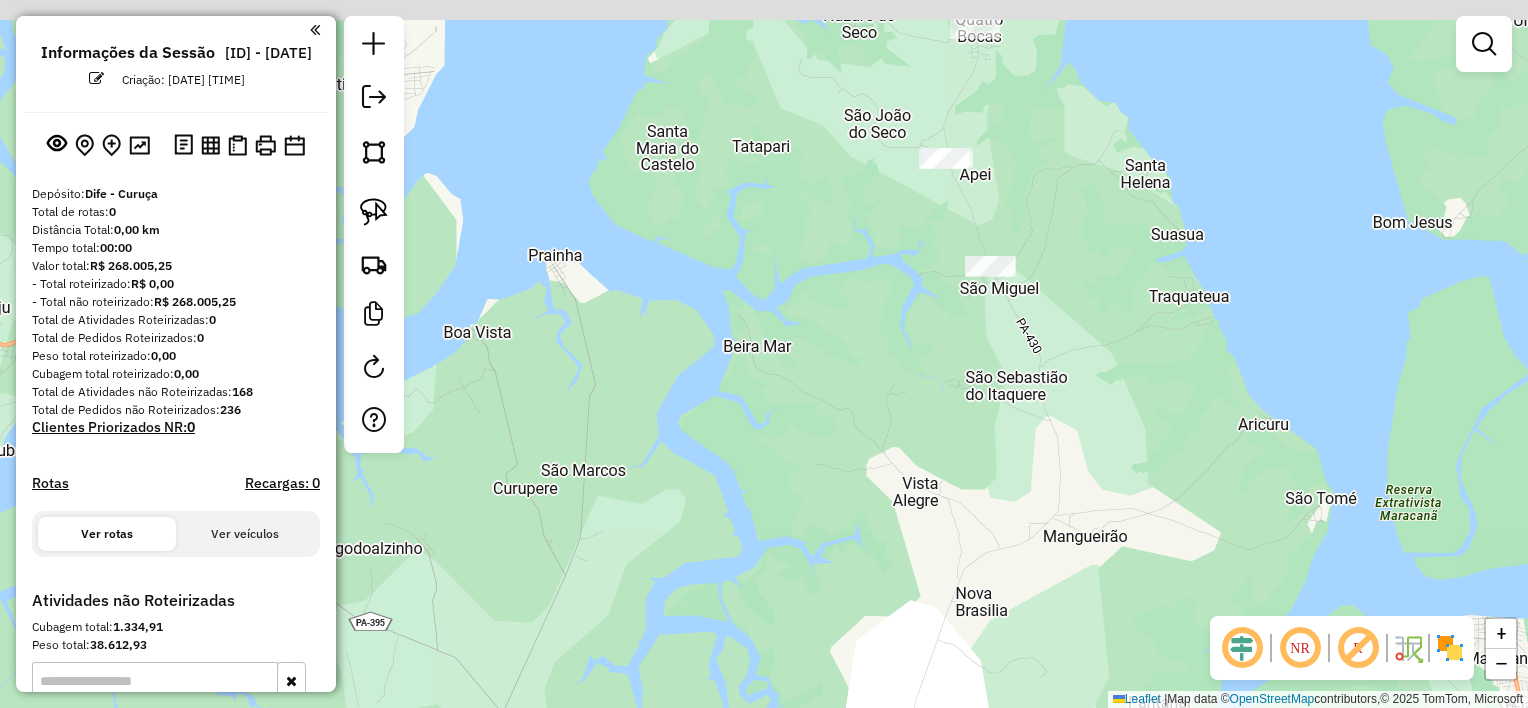 drag, startPoint x: 997, startPoint y: 257, endPoint x: 985, endPoint y: 404, distance: 147.48898 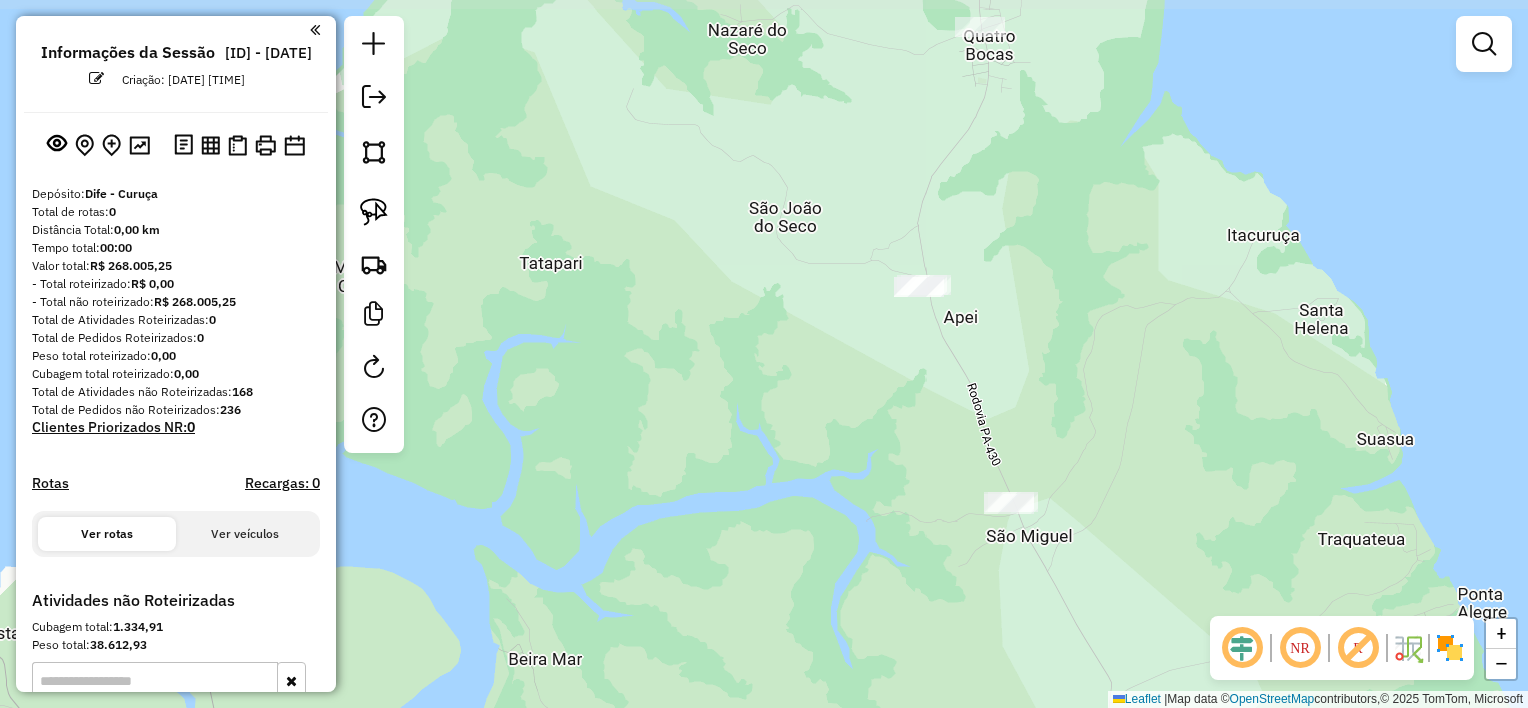 drag, startPoint x: 1012, startPoint y: 207, endPoint x: 987, endPoint y: 344, distance: 139.26234 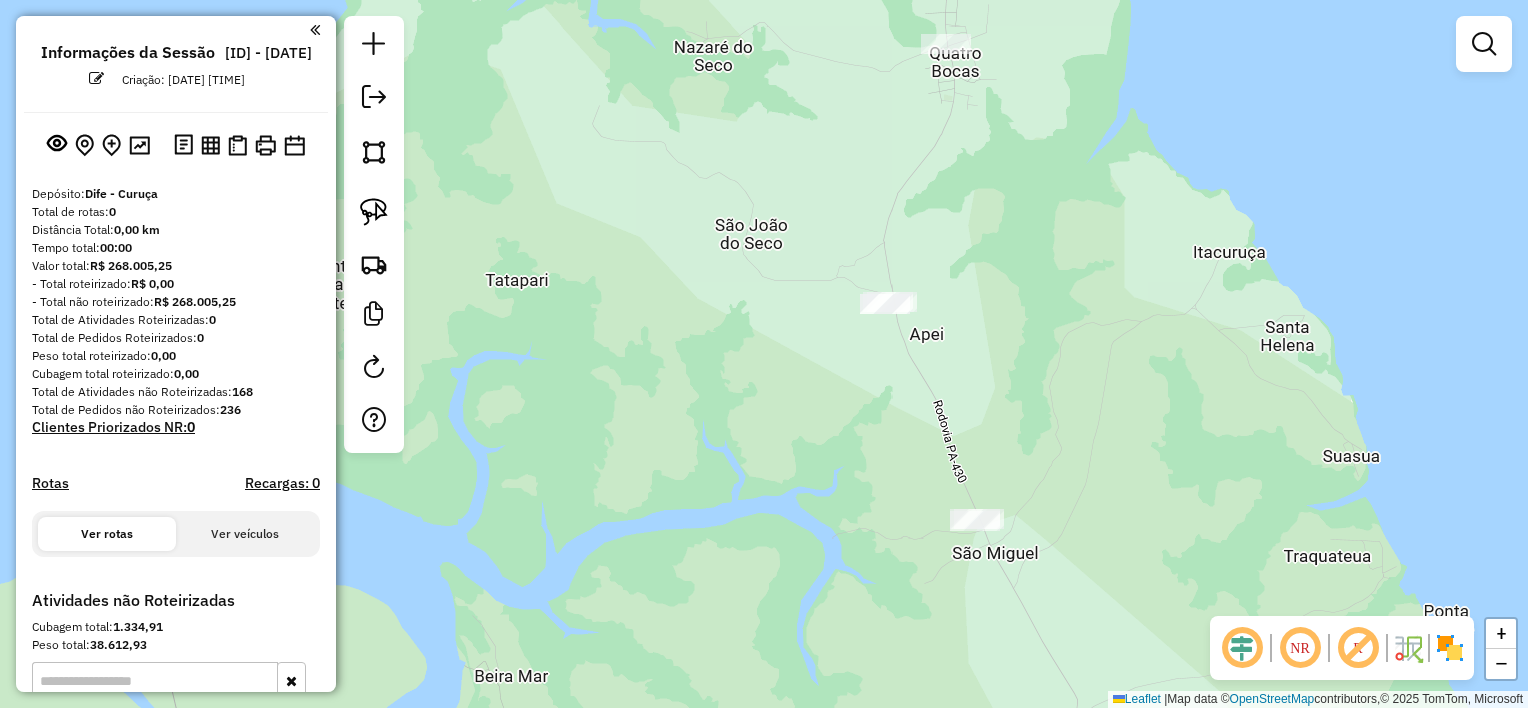 drag, startPoint x: 992, startPoint y: 316, endPoint x: 958, endPoint y: 280, distance: 49.517673 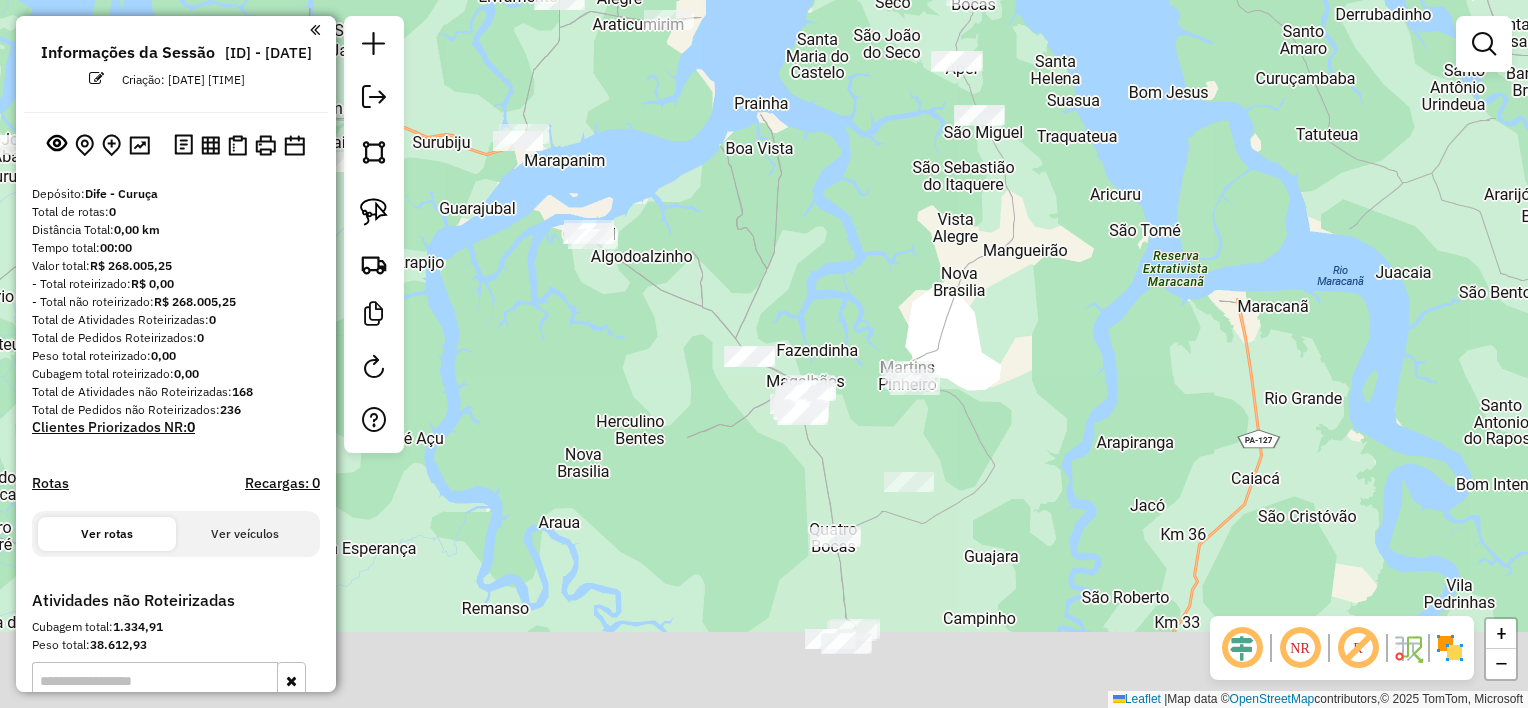drag, startPoint x: 963, startPoint y: 480, endPoint x: 980, endPoint y: 253, distance: 227.63568 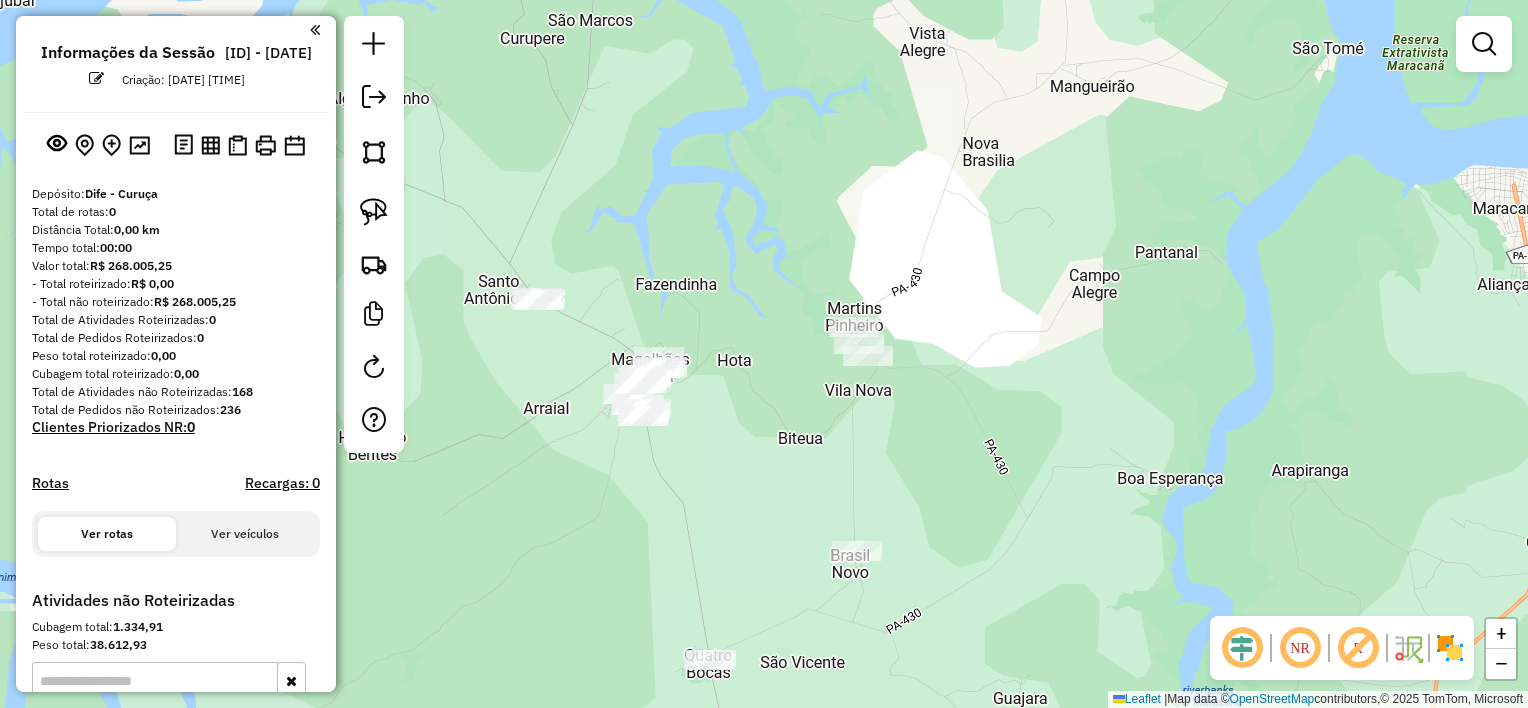 drag, startPoint x: 975, startPoint y: 305, endPoint x: 966, endPoint y: 223, distance: 82.492424 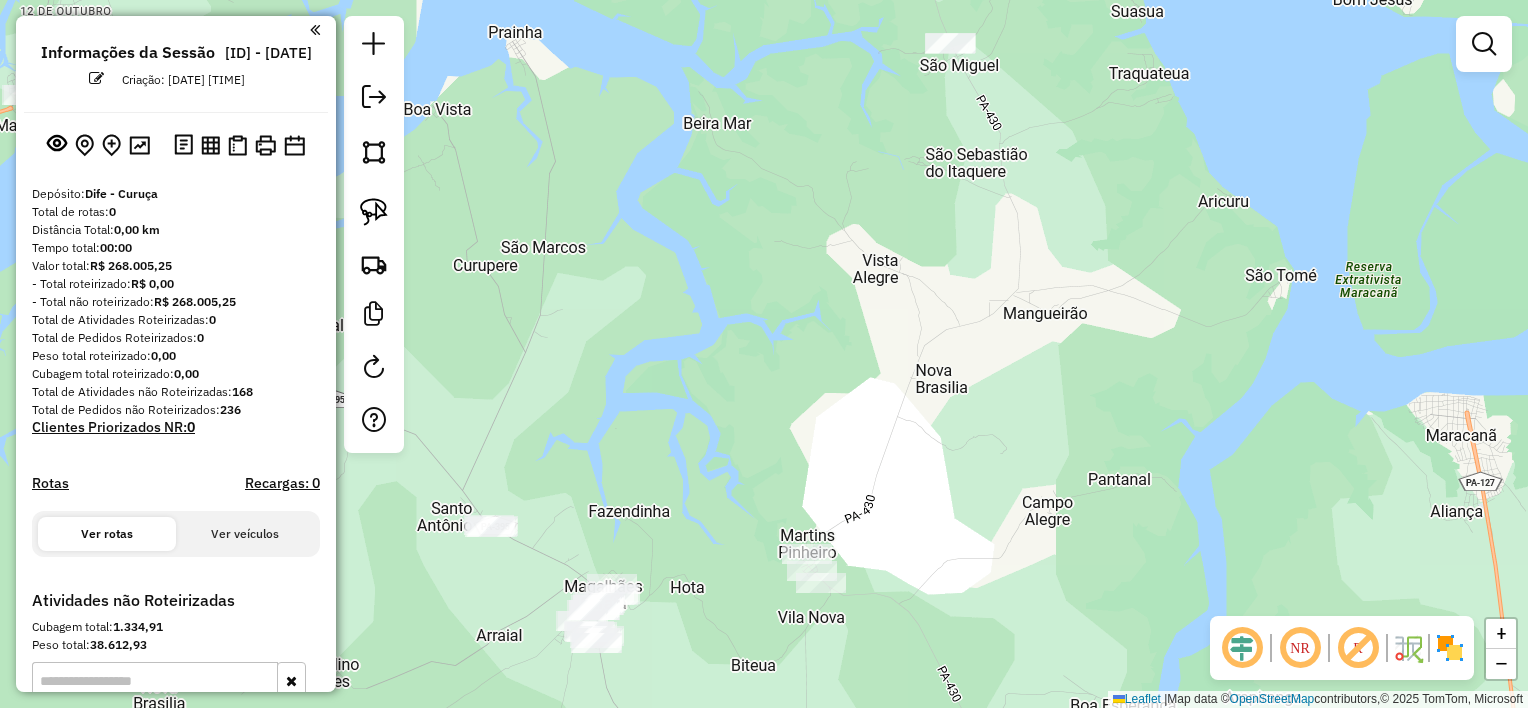 drag, startPoint x: 990, startPoint y: 253, endPoint x: 938, endPoint y: 490, distance: 242.63759 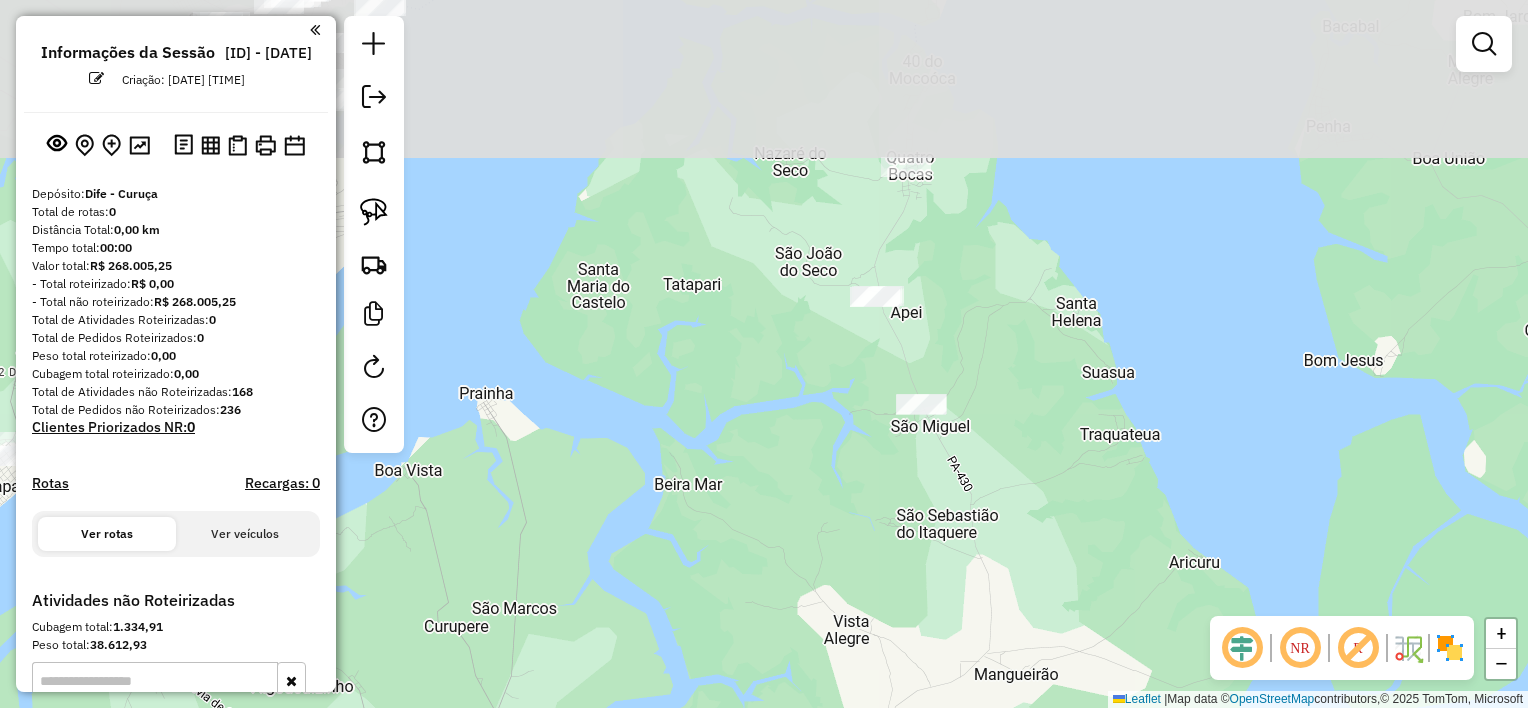 drag, startPoint x: 1006, startPoint y: 85, endPoint x: 962, endPoint y: 468, distance: 385.51913 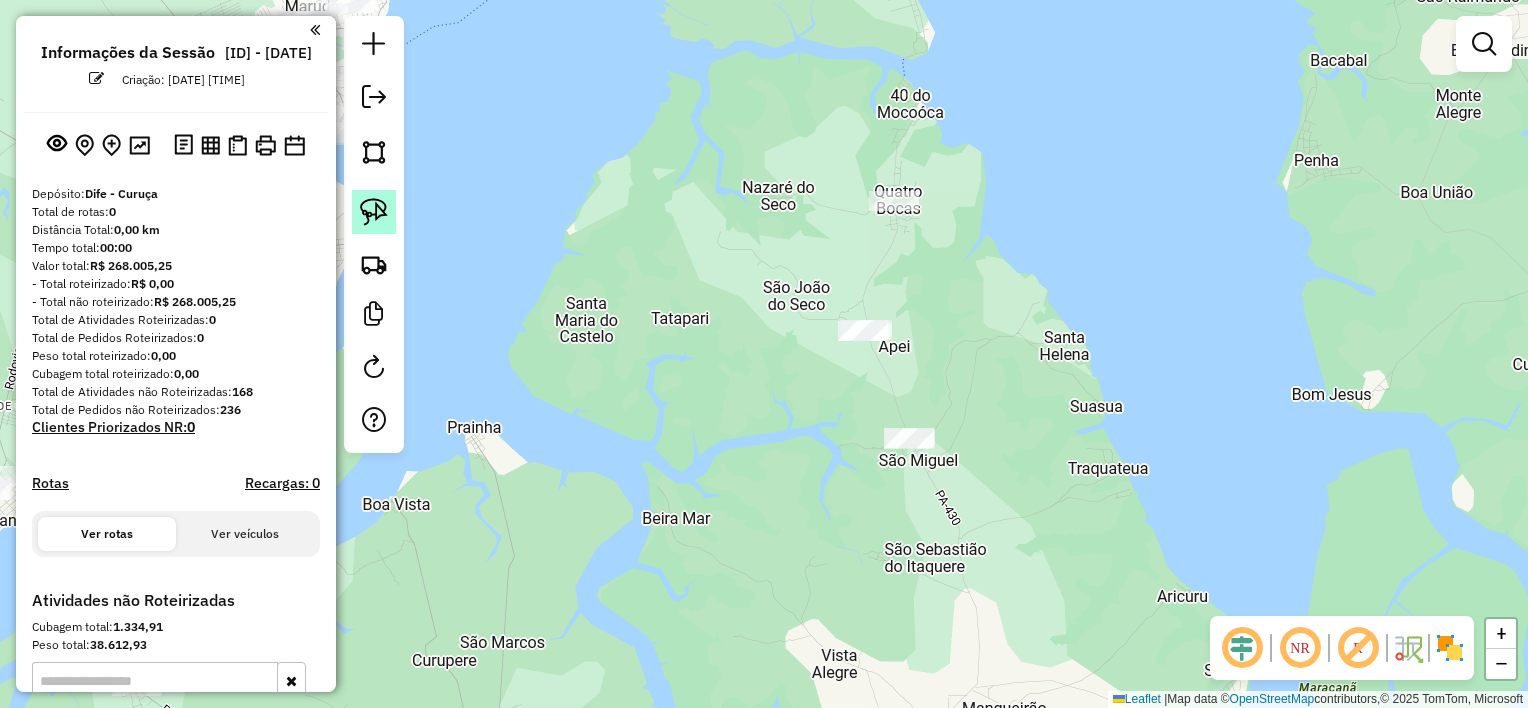 drag, startPoint x: 376, startPoint y: 212, endPoint x: 391, endPoint y: 210, distance: 15.132746 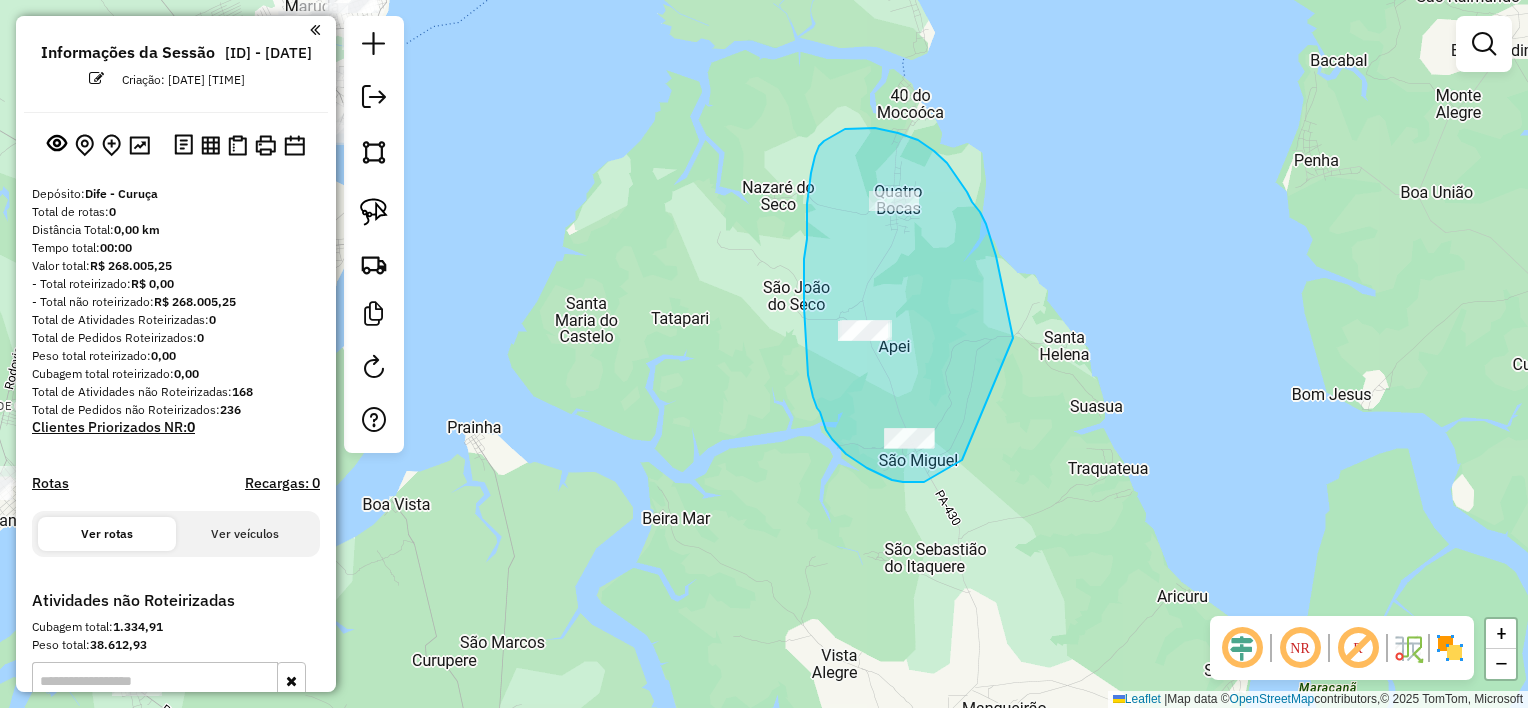 drag, startPoint x: 1001, startPoint y: 280, endPoint x: 962, endPoint y: 460, distance: 184.17654 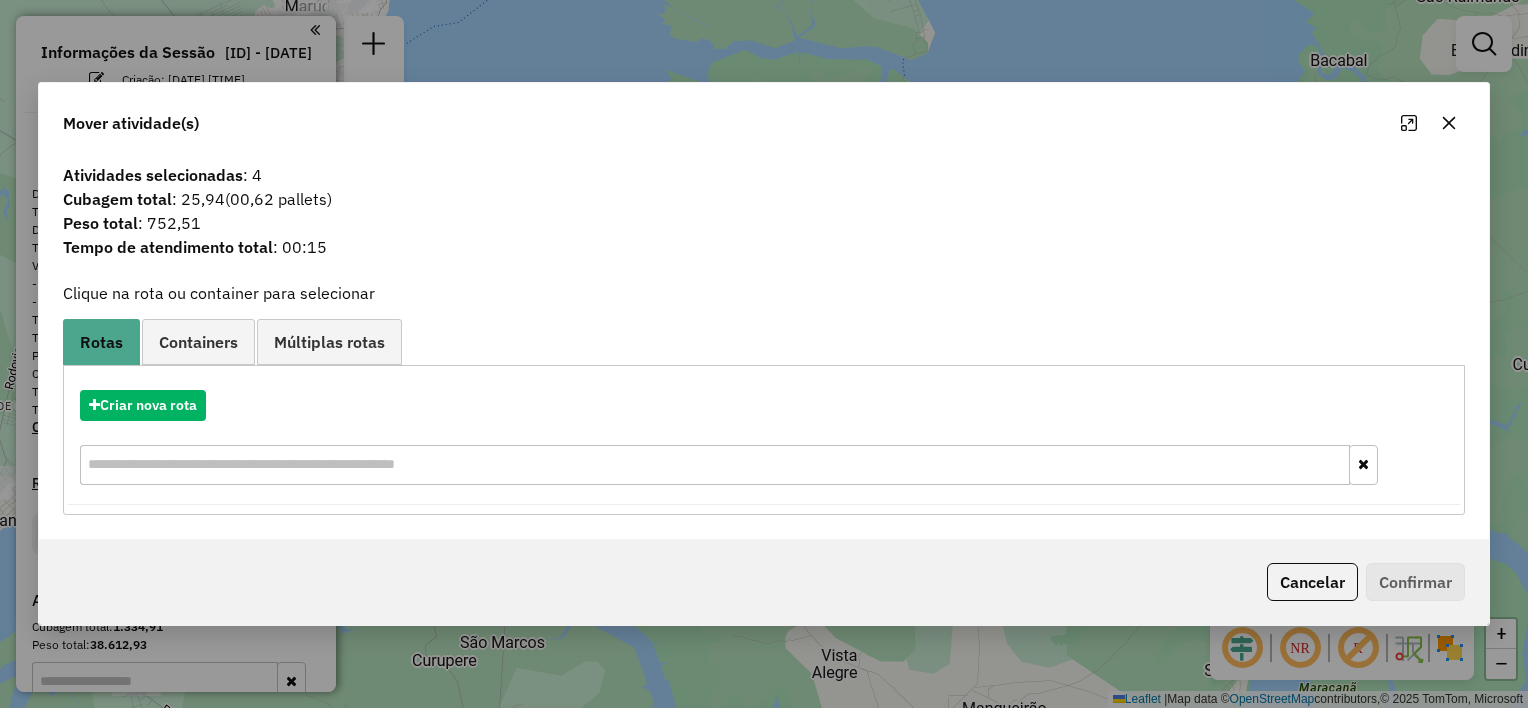 drag, startPoint x: 1456, startPoint y: 124, endPoint x: 1402, endPoint y: 128, distance: 54.147945 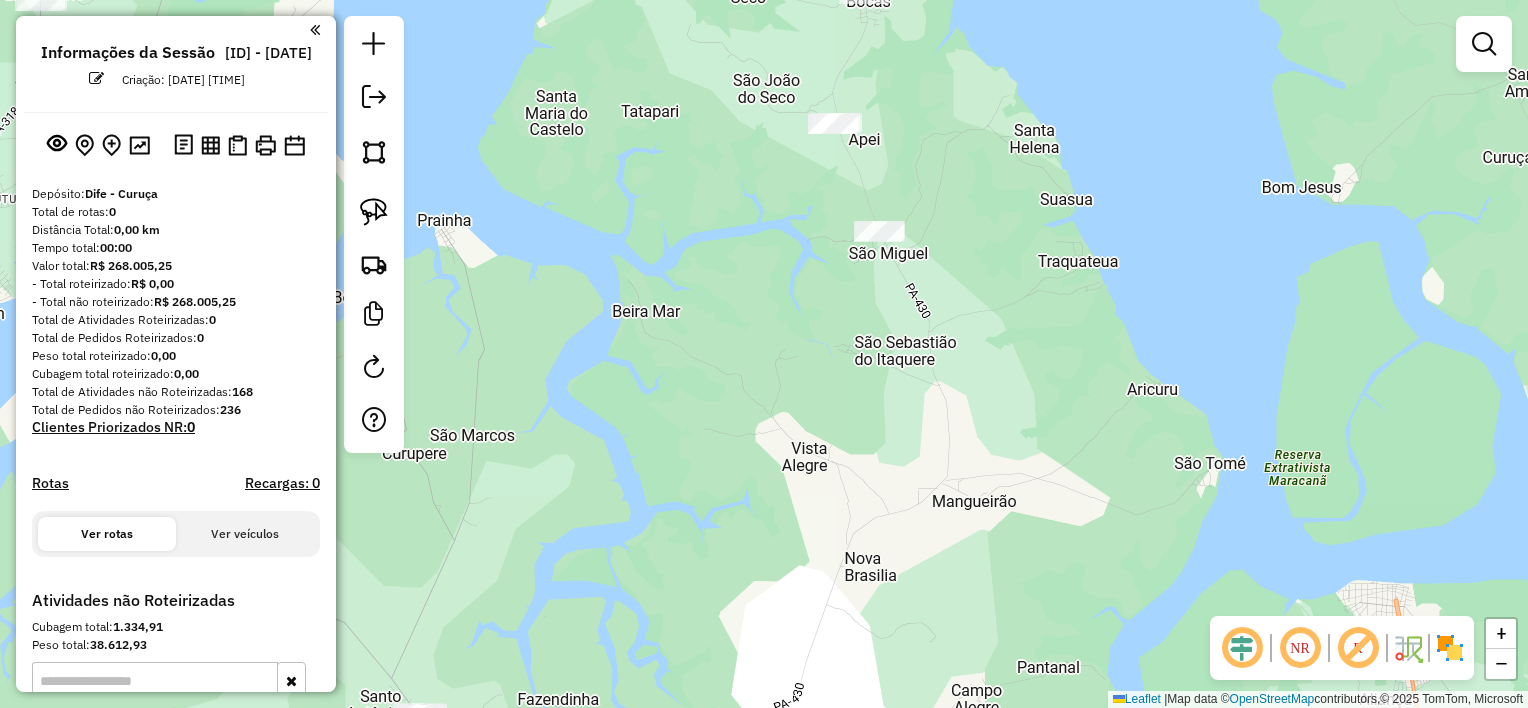 drag, startPoint x: 1064, startPoint y: 532, endPoint x: 1034, endPoint y: 298, distance: 235.91524 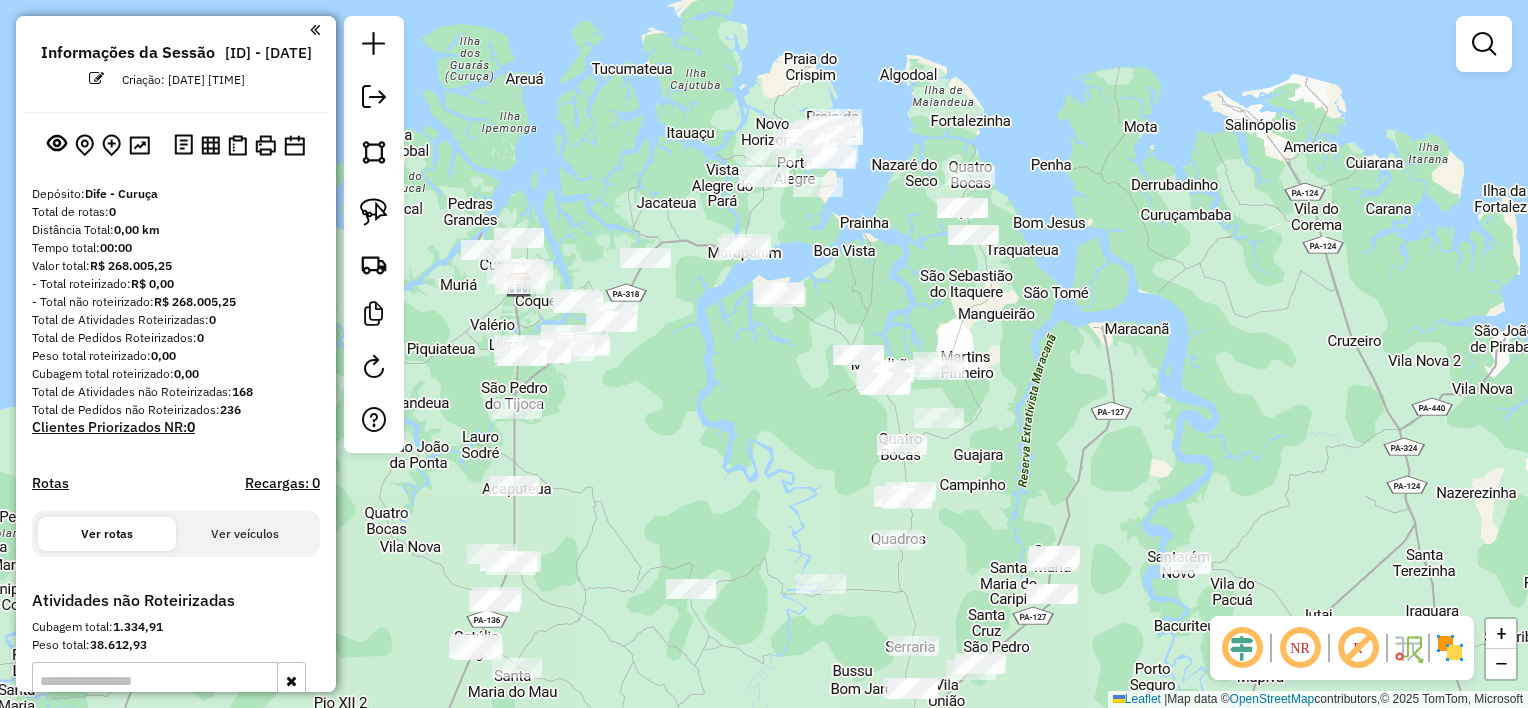 drag, startPoint x: 1000, startPoint y: 535, endPoint x: 1000, endPoint y: 412, distance: 123 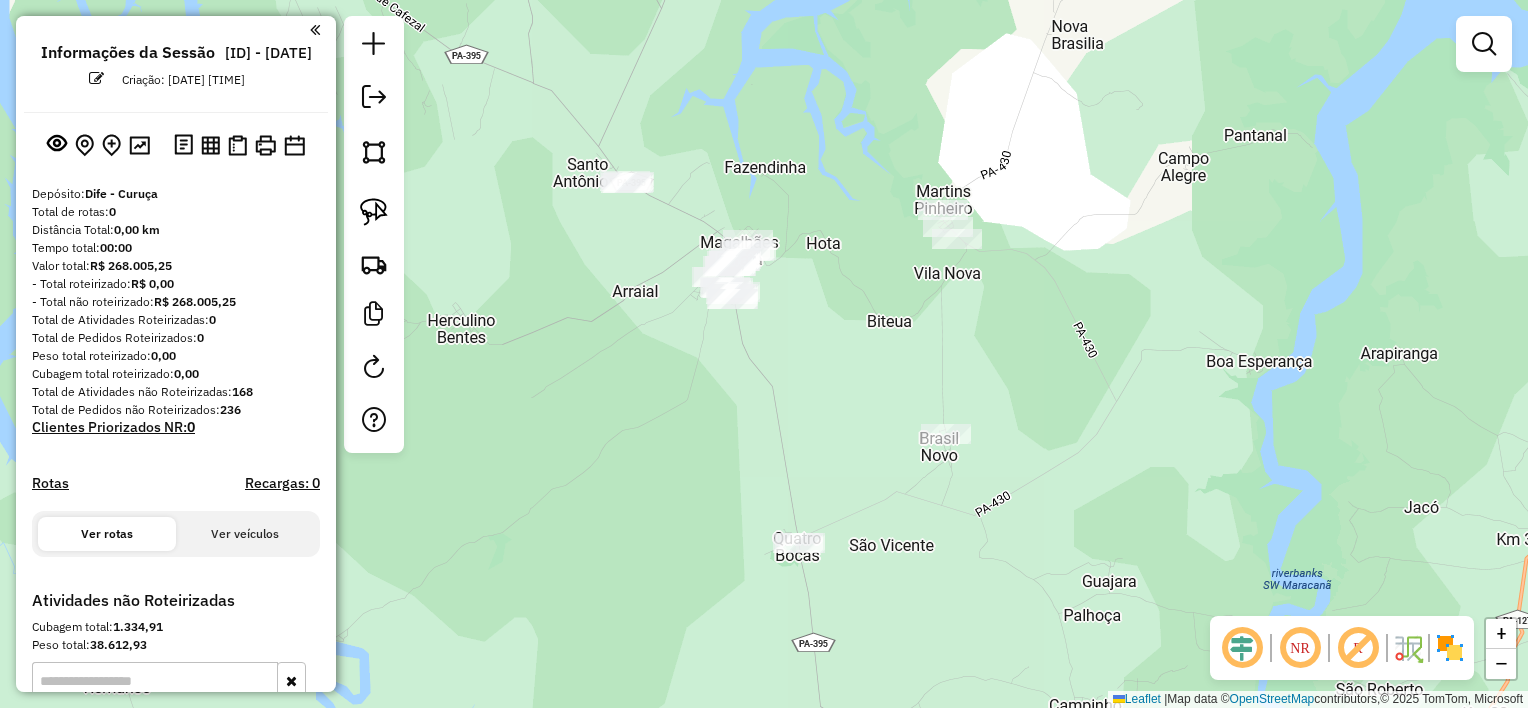 drag, startPoint x: 1013, startPoint y: 540, endPoint x: 996, endPoint y: 423, distance: 118.22859 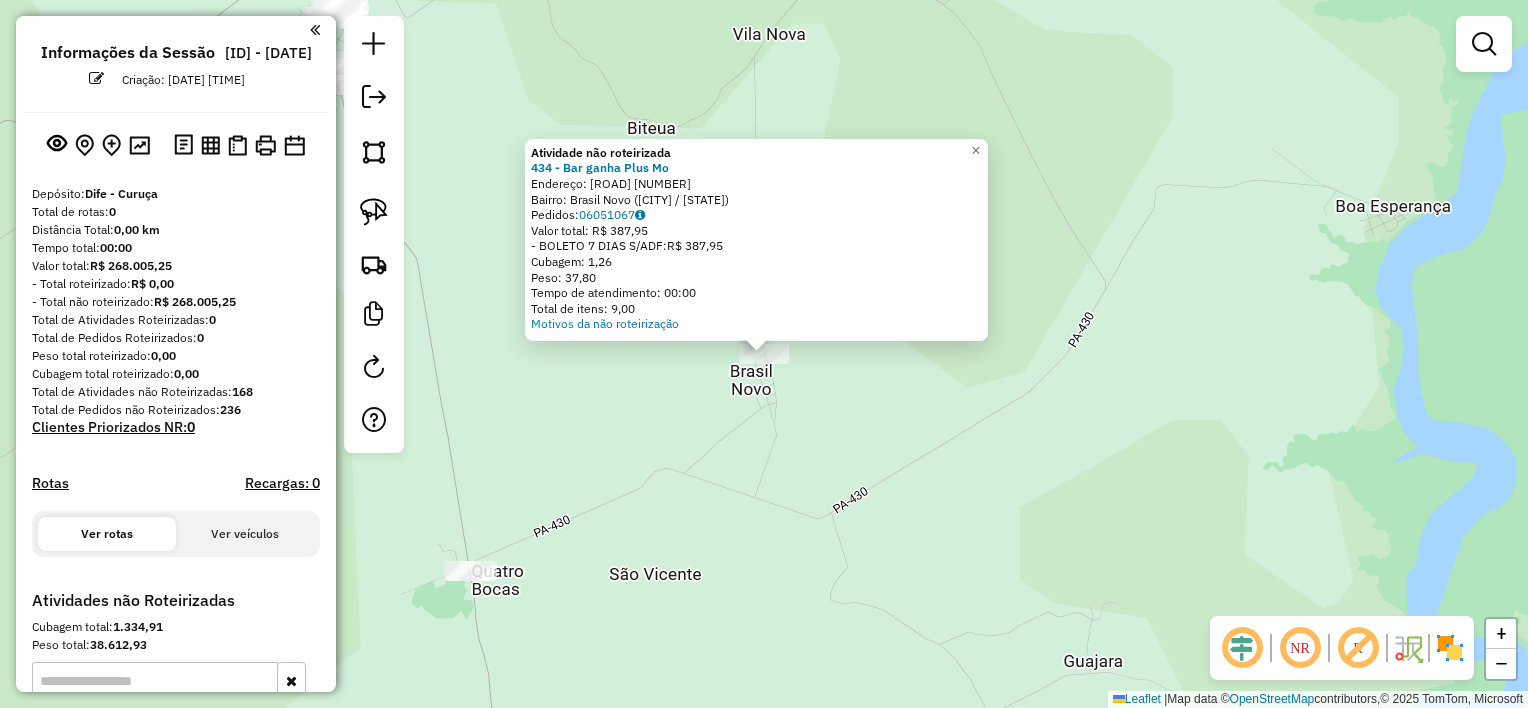 click on "Atividade não roteirizada 434 - Bar ganha Plus    Mo  Endereço:  Rua da torre 3   Bairro: Brasil Novo ([STATE])   Pedidos:  06051067   Valor total: R$ 387,95   - BOLETO 7 DIAS S/ADF:  R$ 387,95   Cubagem: 1,26   Peso: 37,80   Tempo de atendimento: 00:00   Total de itens: 9,00  Motivos da não roteirização × Janela de atendimento Grade de atendimento Capacidade Transportadoras Veículos Cliente Pedidos  Rotas Selecione os dias de semana para filtrar as janelas de atendimento  Seg   Ter   Qua   Qui   Sex   Sáb   Dom  Informe o período da janela de atendimento: De: Até:  Filtrar exatamente a janela do cliente  Considerar janela de atendimento padrão  Selecione os dias de semana para filtrar as grades de atendimento  Seg   Ter   Qua   Qui   Sex   Sáb   Dom   Considerar clientes sem dia de atendimento cadastrado  Clientes fora do dia de atendimento selecionado Filtrar as atividades entre os valores definidos abaixo:  Peso mínimo:   Peso máximo:   Cubagem mínima:   Cubagem máxima:   De:" 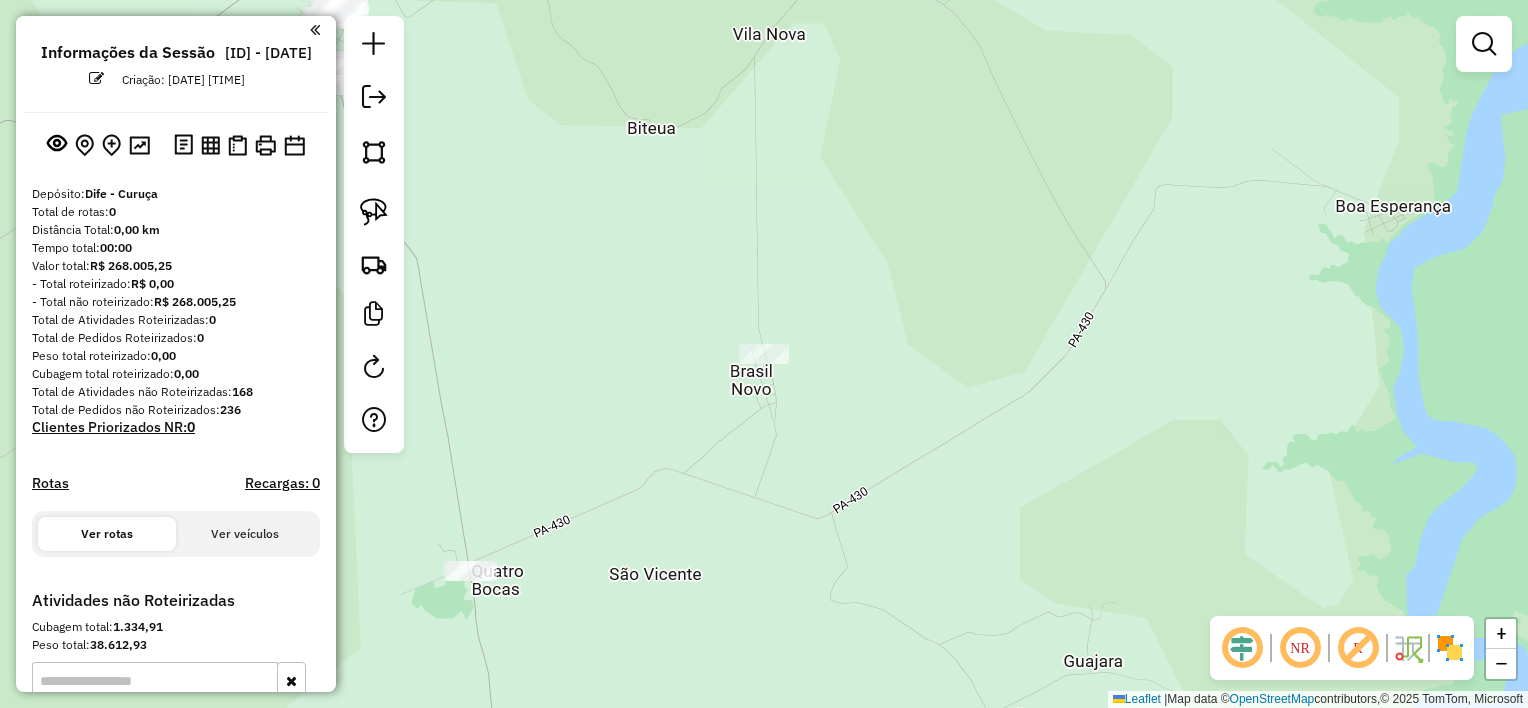 drag, startPoint x: 884, startPoint y: 410, endPoint x: 801, endPoint y: 510, distance: 129.95769 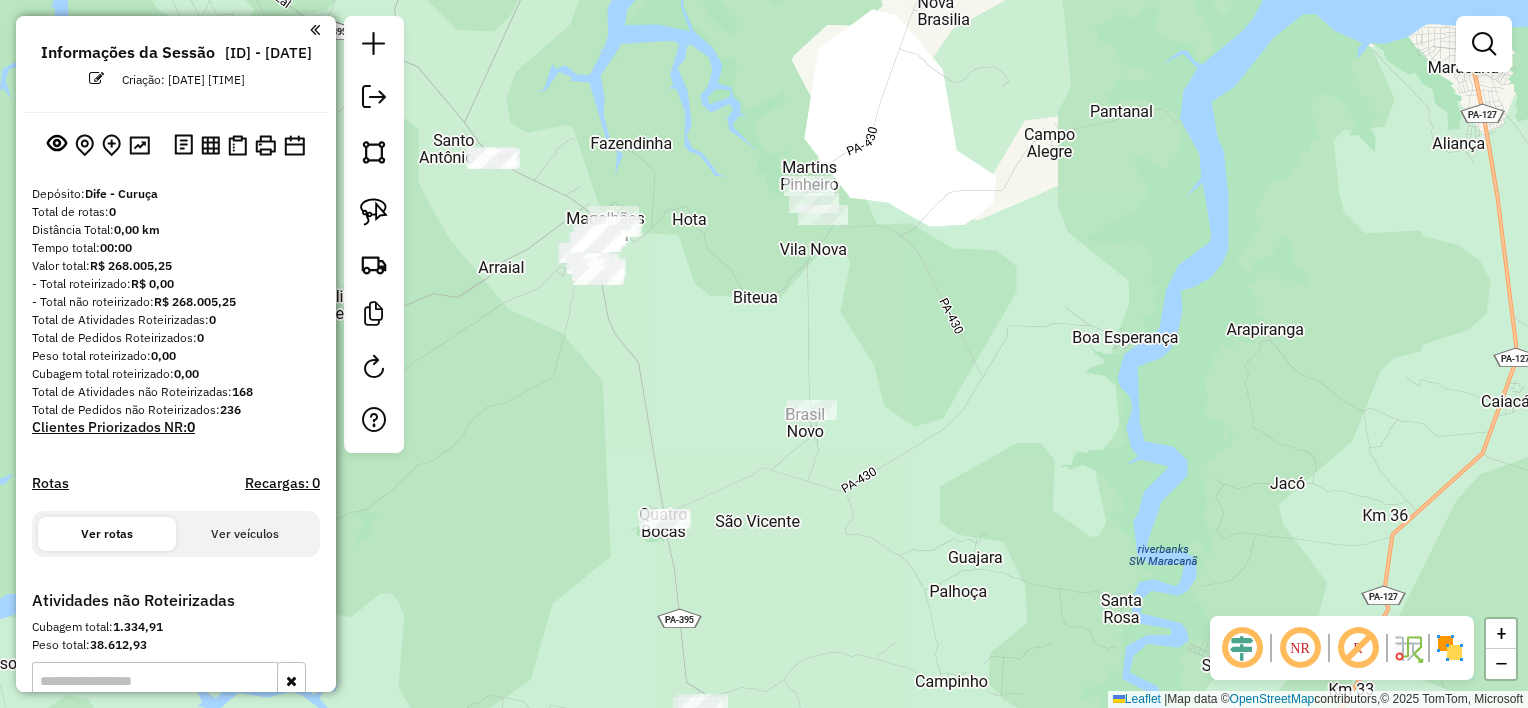 drag, startPoint x: 816, startPoint y: 502, endPoint x: 855, endPoint y: 467, distance: 52.40229 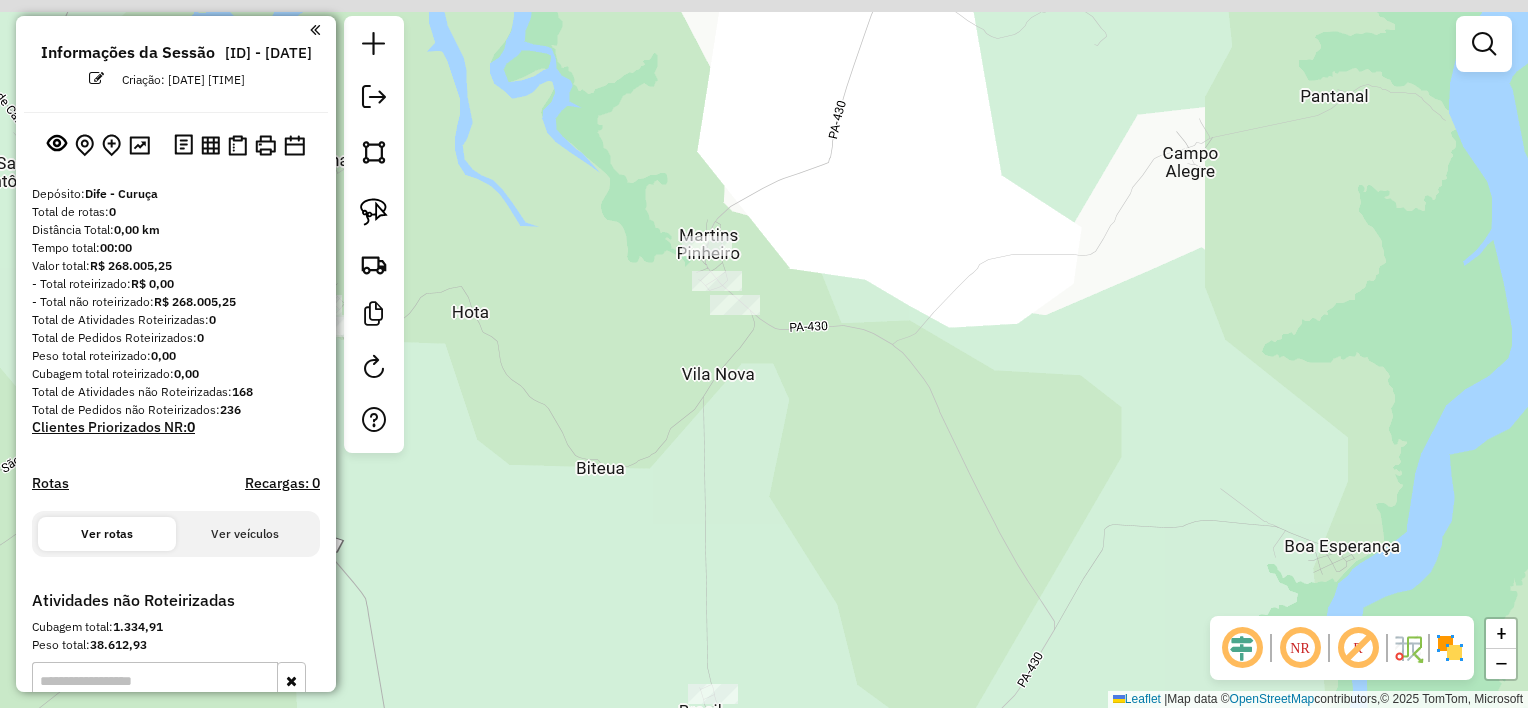 drag, startPoint x: 1052, startPoint y: 280, endPoint x: 903, endPoint y: 476, distance: 246.2052 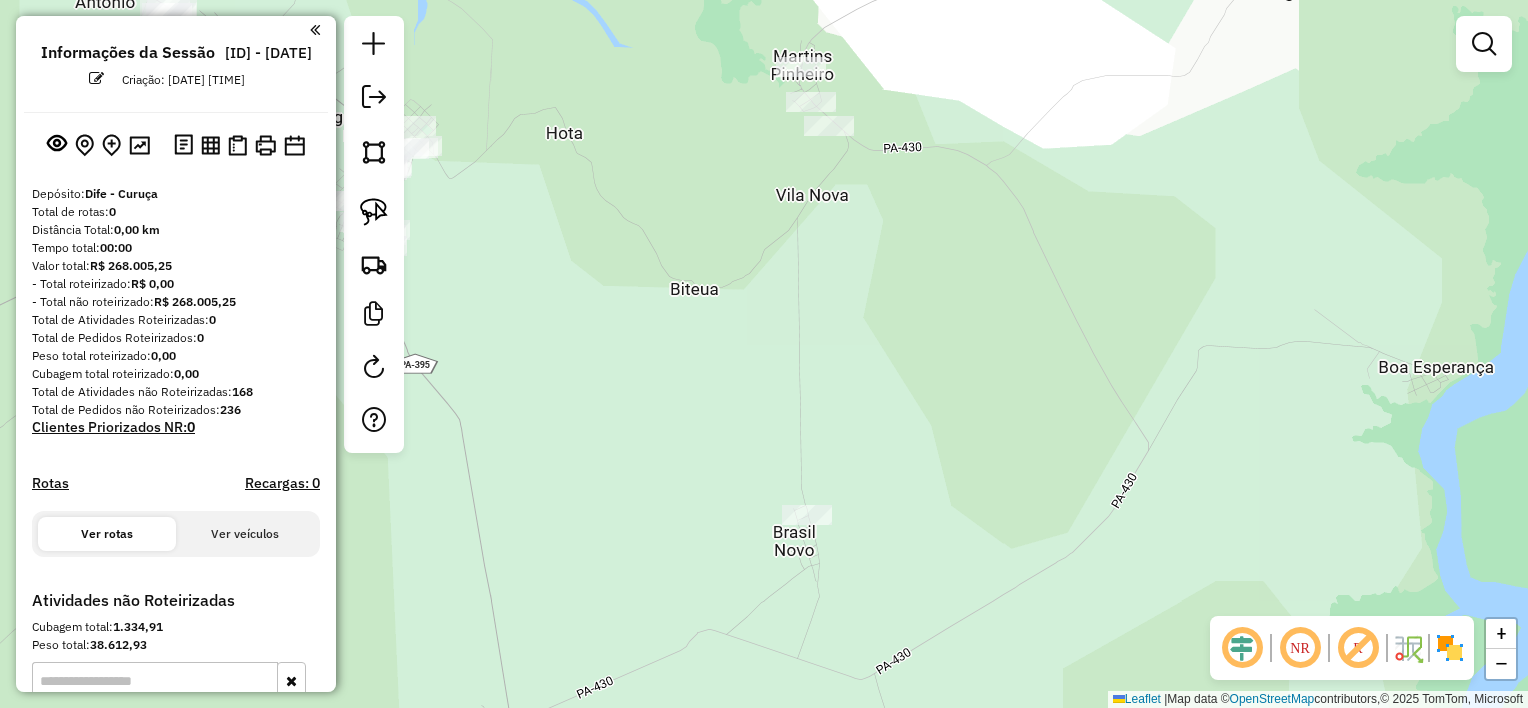 drag, startPoint x: 872, startPoint y: 147, endPoint x: 838, endPoint y: 216, distance: 76.922035 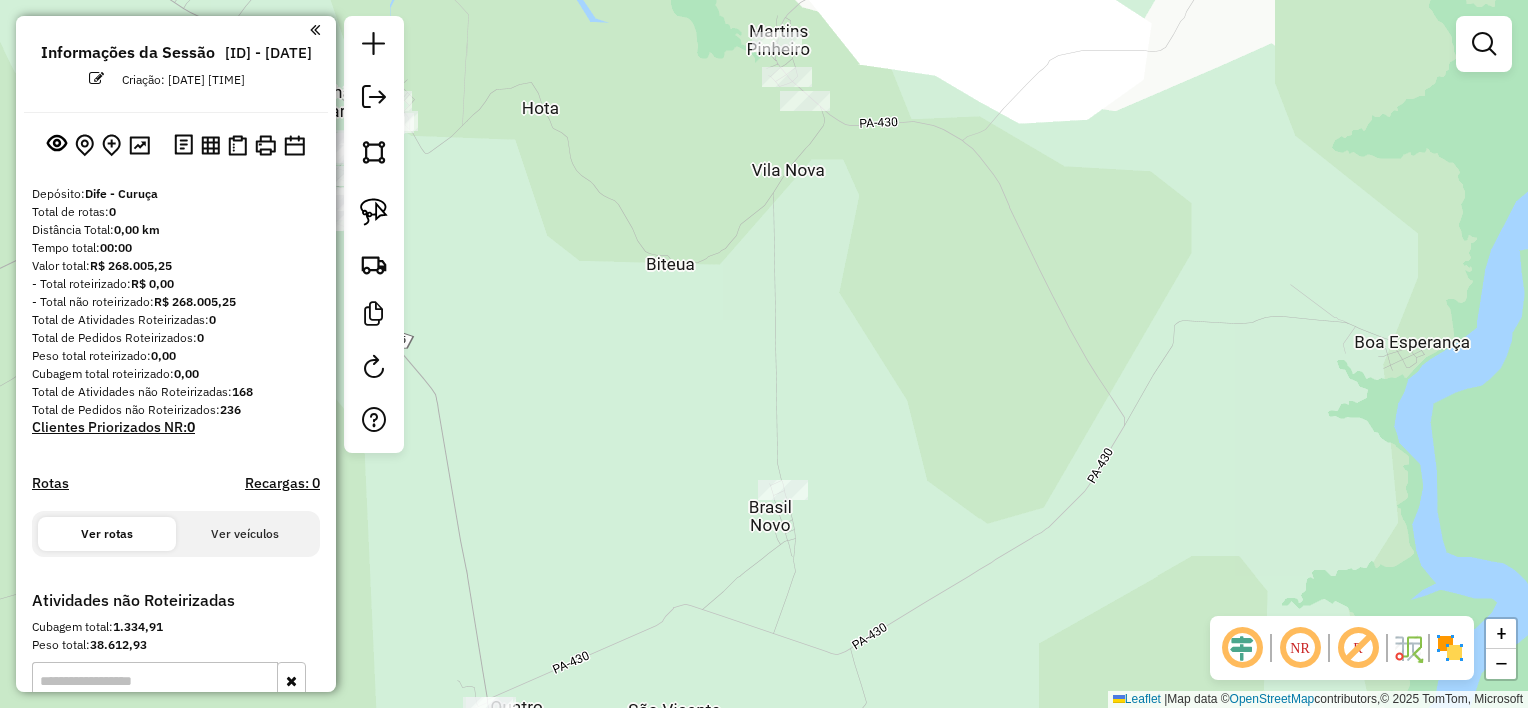 drag, startPoint x: 840, startPoint y: 417, endPoint x: 816, endPoint y: 390, distance: 36.124783 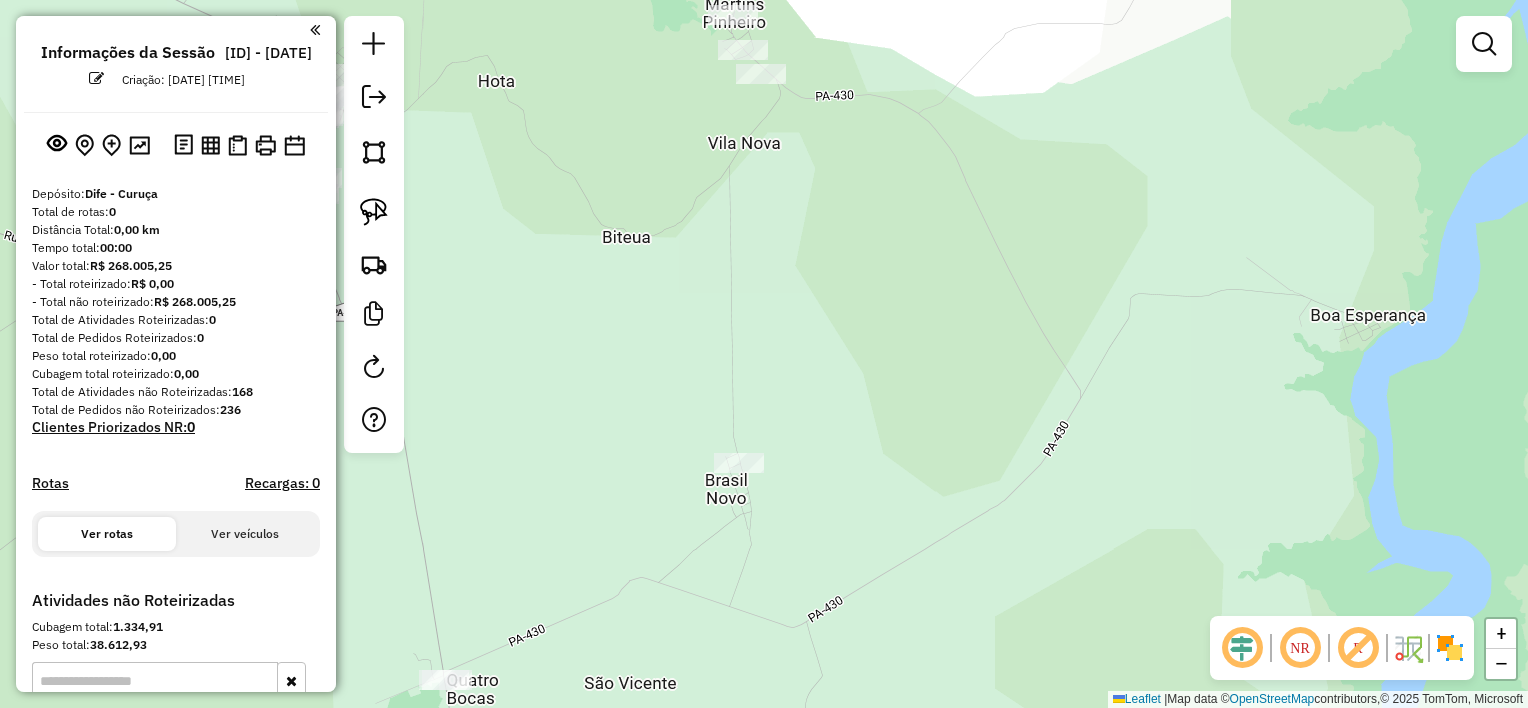 drag, startPoint x: 873, startPoint y: 394, endPoint x: 832, endPoint y: 371, distance: 47.010635 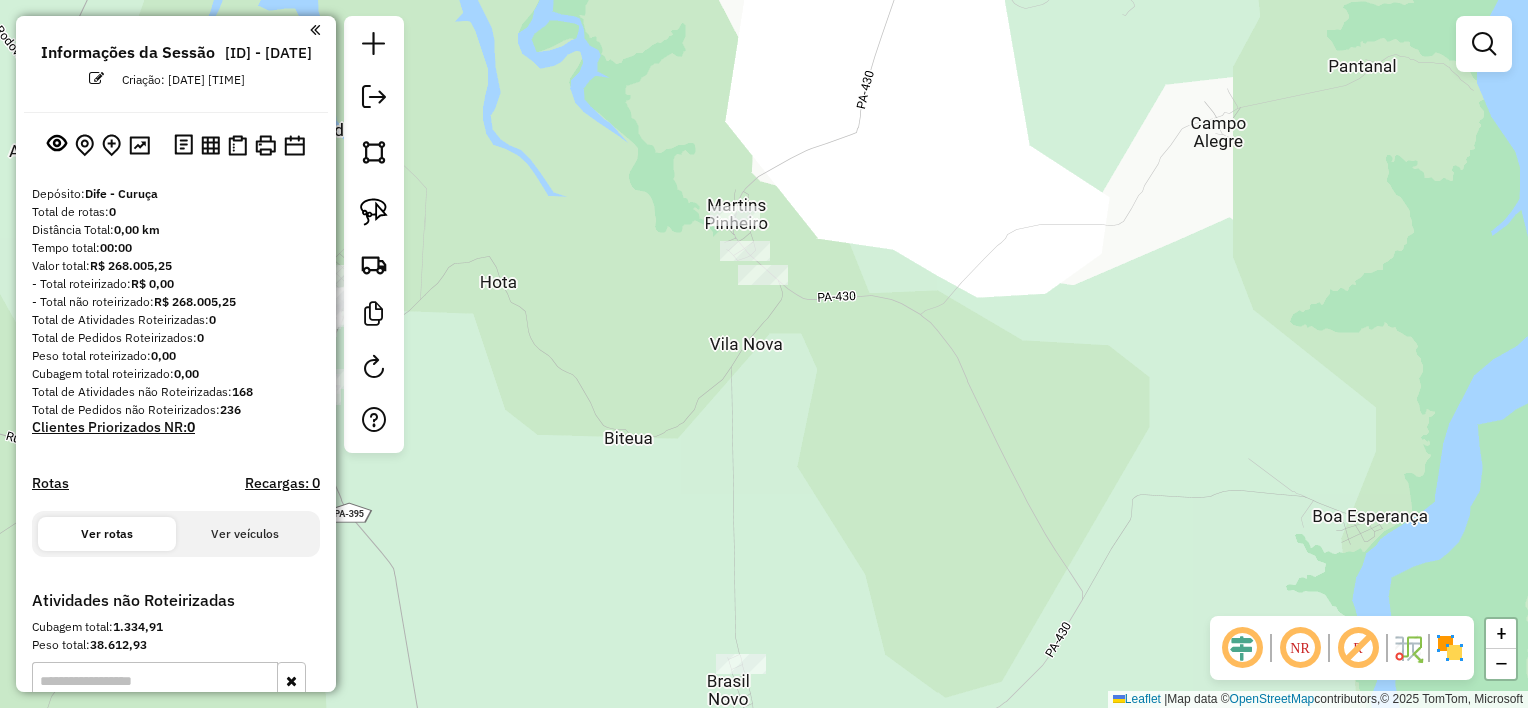 drag, startPoint x: 808, startPoint y: 231, endPoint x: 809, endPoint y: 342, distance: 111.0045 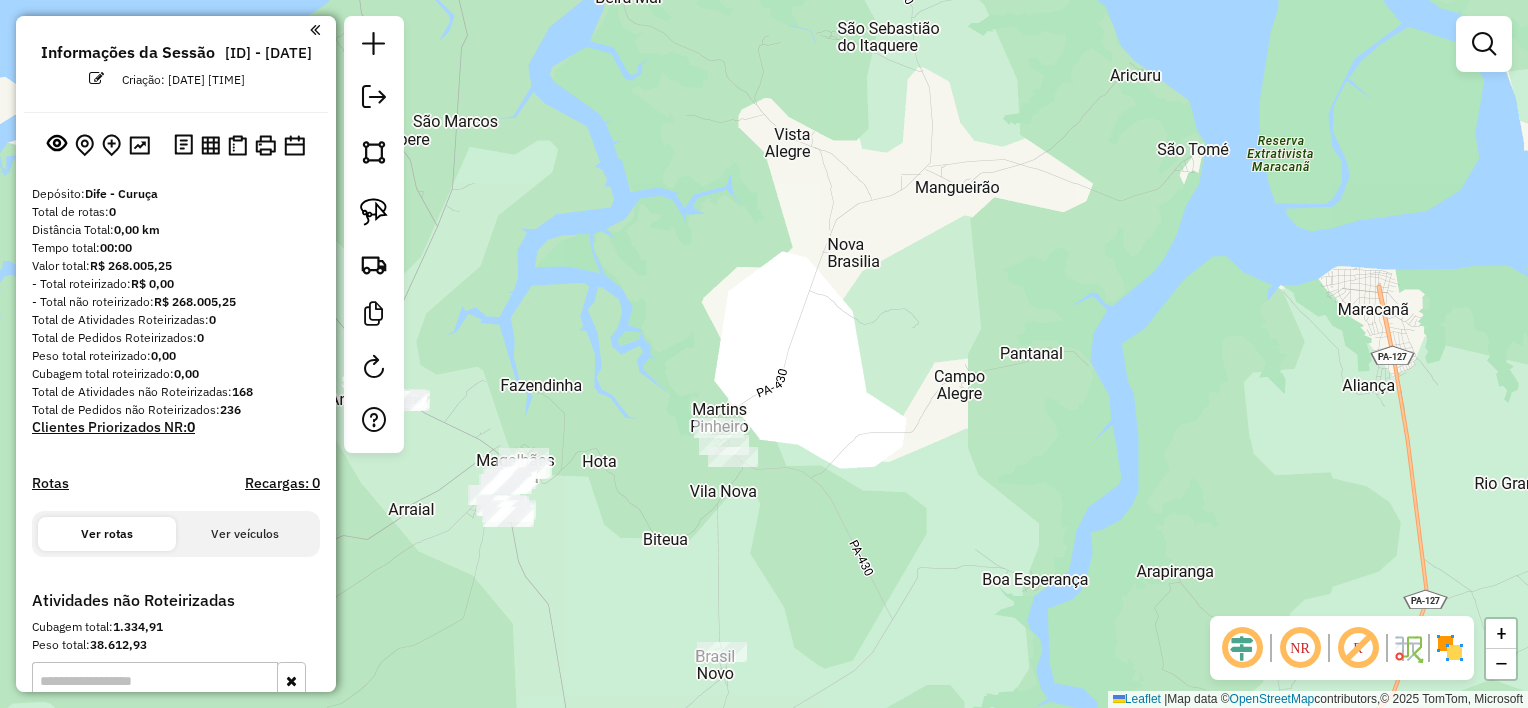 drag, startPoint x: 796, startPoint y: 232, endPoint x: 788, endPoint y: 380, distance: 148.21606 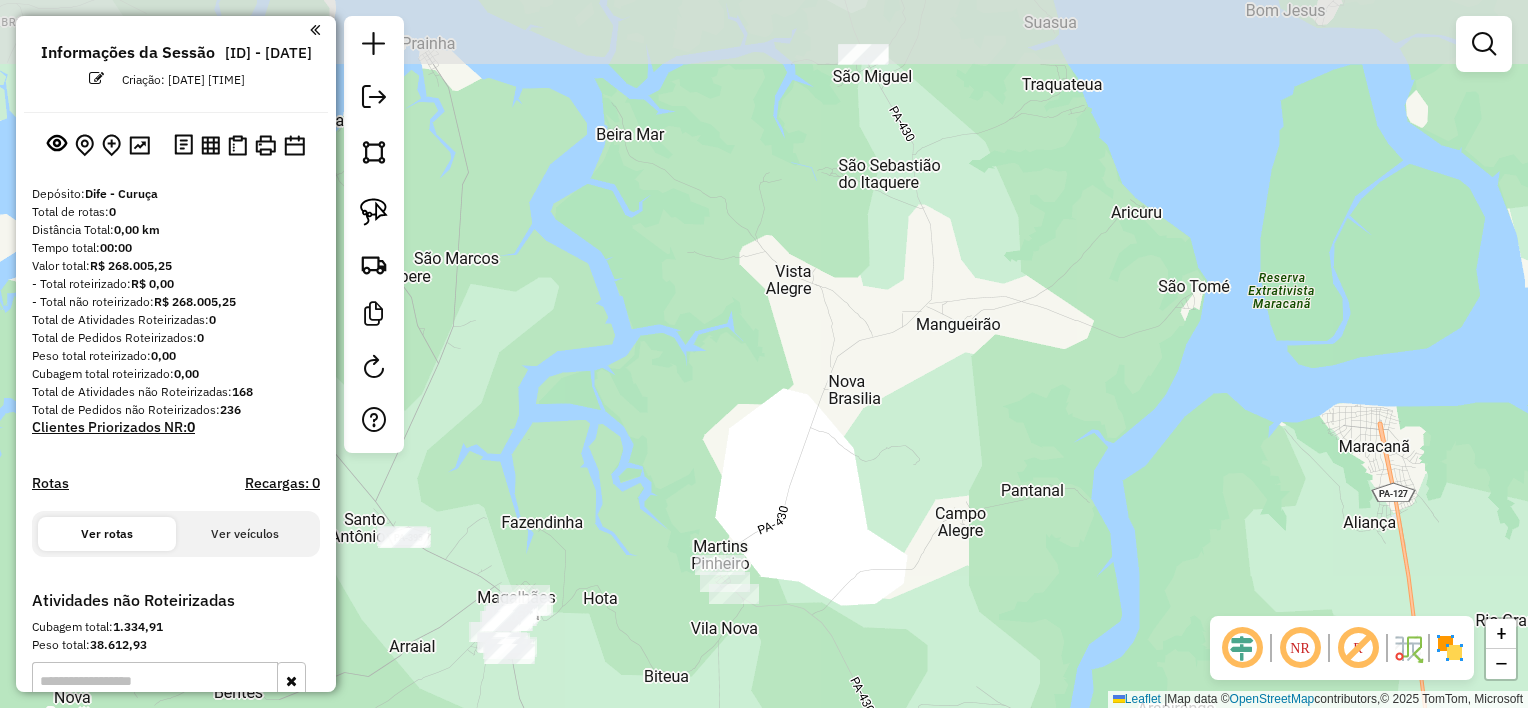 drag, startPoint x: 832, startPoint y: 305, endPoint x: 835, endPoint y: 404, distance: 99.04544 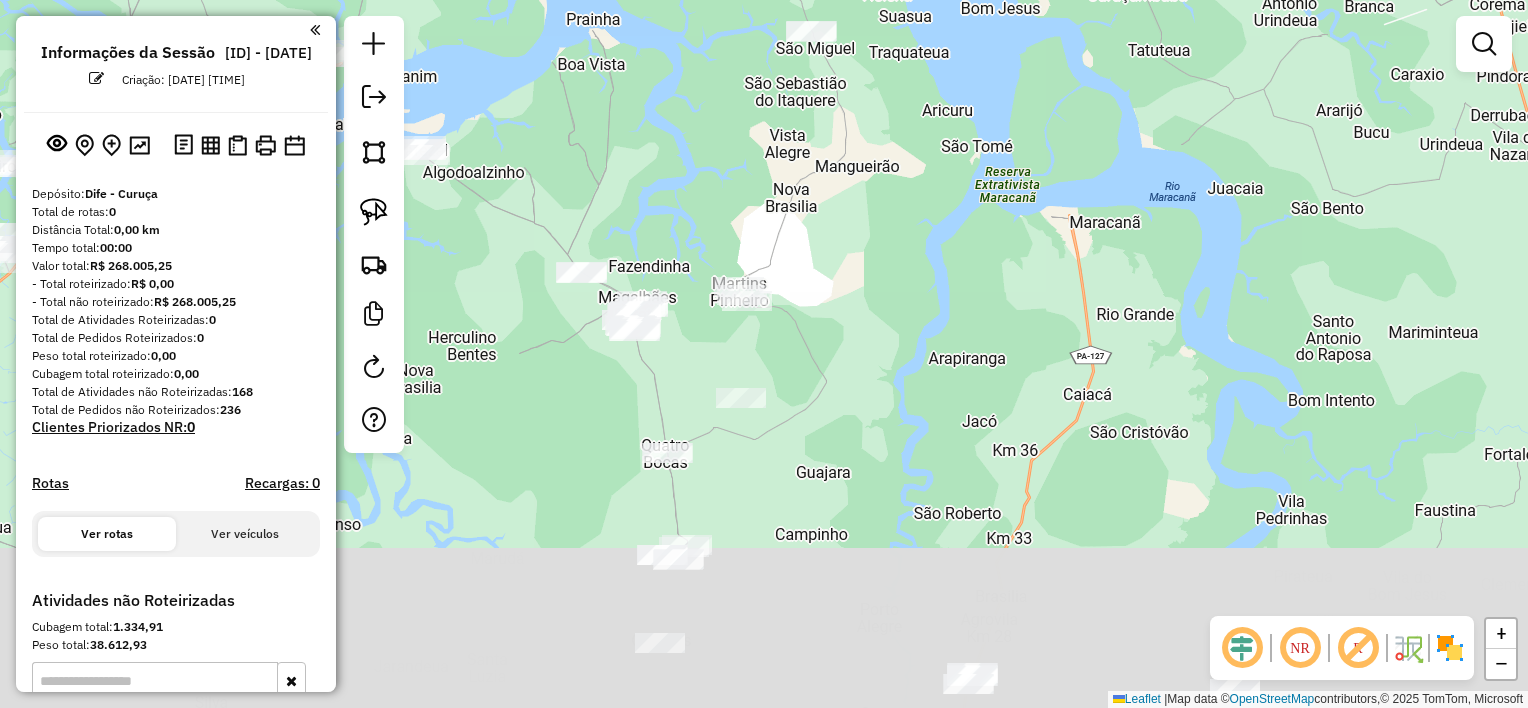 drag, startPoint x: 779, startPoint y: 539, endPoint x: 767, endPoint y: 367, distance: 172.41809 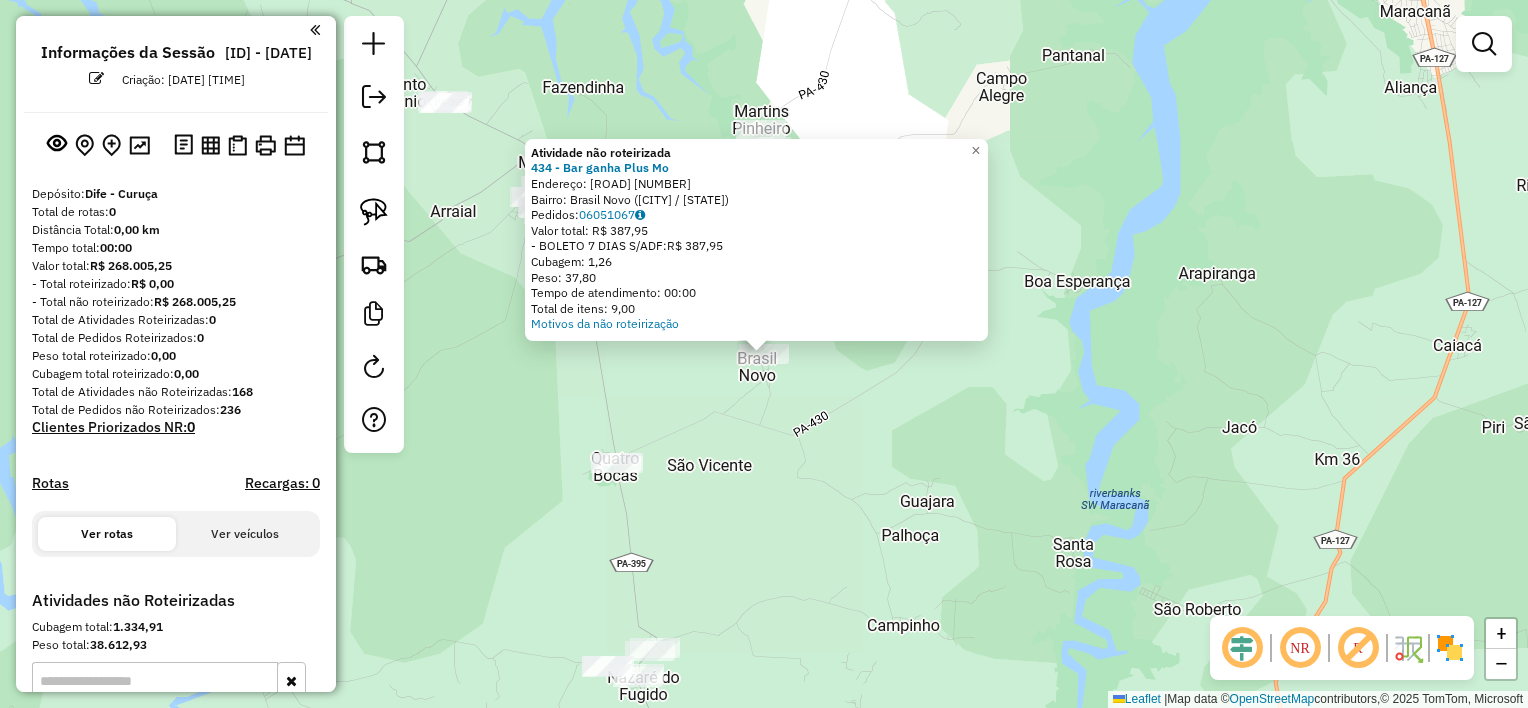click on "Atividade não roteirizada 434 - Bar ganha Plus    Mo  Endereço:  Rua da torre 3   Bairro: Brasil Novo ([STATE])   Pedidos:  06051067   Valor total: R$ 387,95   - BOLETO 7 DIAS S/ADF:  R$ 387,95   Cubagem: 1,26   Peso: 37,80   Tempo de atendimento: 00:00   Total de itens: 9,00  Motivos da não roteirização × Janela de atendimento Grade de atendimento Capacidade Transportadoras Veículos Cliente Pedidos  Rotas Selecione os dias de semana para filtrar as janelas de atendimento  Seg   Ter   Qua   Qui   Sex   Sáb   Dom  Informe o período da janela de atendimento: De: Até:  Filtrar exatamente a janela do cliente  Considerar janela de atendimento padrão  Selecione os dias de semana para filtrar as grades de atendimento  Seg   Ter   Qua   Qui   Sex   Sáb   Dom   Considerar clientes sem dia de atendimento cadastrado  Clientes fora do dia de atendimento selecionado Filtrar as atividades entre os valores definidos abaixo:  Peso mínimo:   Peso máximo:   Cubagem mínima:   Cubagem máxima:   De:" 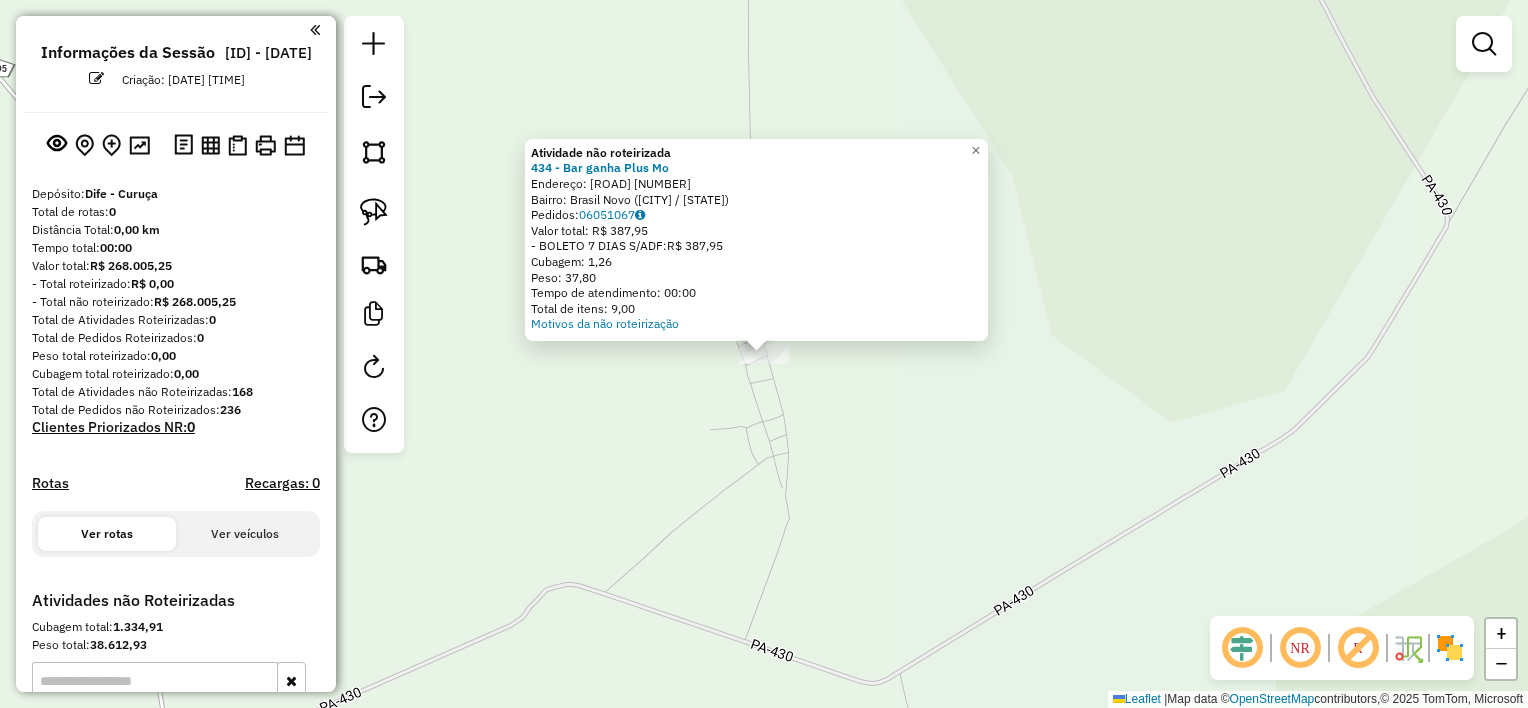 click on "Atividade não roteirizada 434 - Bar ganha Plus    Mo  Endereço:  Rua da torre 3   Bairro: Brasil Novo ([STATE])   Pedidos:  06051067   Valor total: R$ 387,95   - BOLETO 7 DIAS S/ADF:  R$ 387,95   Cubagem: 1,26   Peso: 37,80   Tempo de atendimento: 00:00   Total de itens: 9,00  Motivos da não roteirização × Janela de atendimento Grade de atendimento Capacidade Transportadoras Veículos Cliente Pedidos  Rotas Selecione os dias de semana para filtrar as janelas de atendimento  Seg   Ter   Qua   Qui   Sex   Sáb   Dom  Informe o período da janela de atendimento: De: Até:  Filtrar exatamente a janela do cliente  Considerar janela de atendimento padrão  Selecione os dias de semana para filtrar as grades de atendimento  Seg   Ter   Qua   Qui   Sex   Sáb   Dom   Considerar clientes sem dia de atendimento cadastrado  Clientes fora do dia de atendimento selecionado Filtrar as atividades entre os valores definidos abaixo:  Peso mínimo:   Peso máximo:   Cubagem mínima:   Cubagem máxima:   De:" 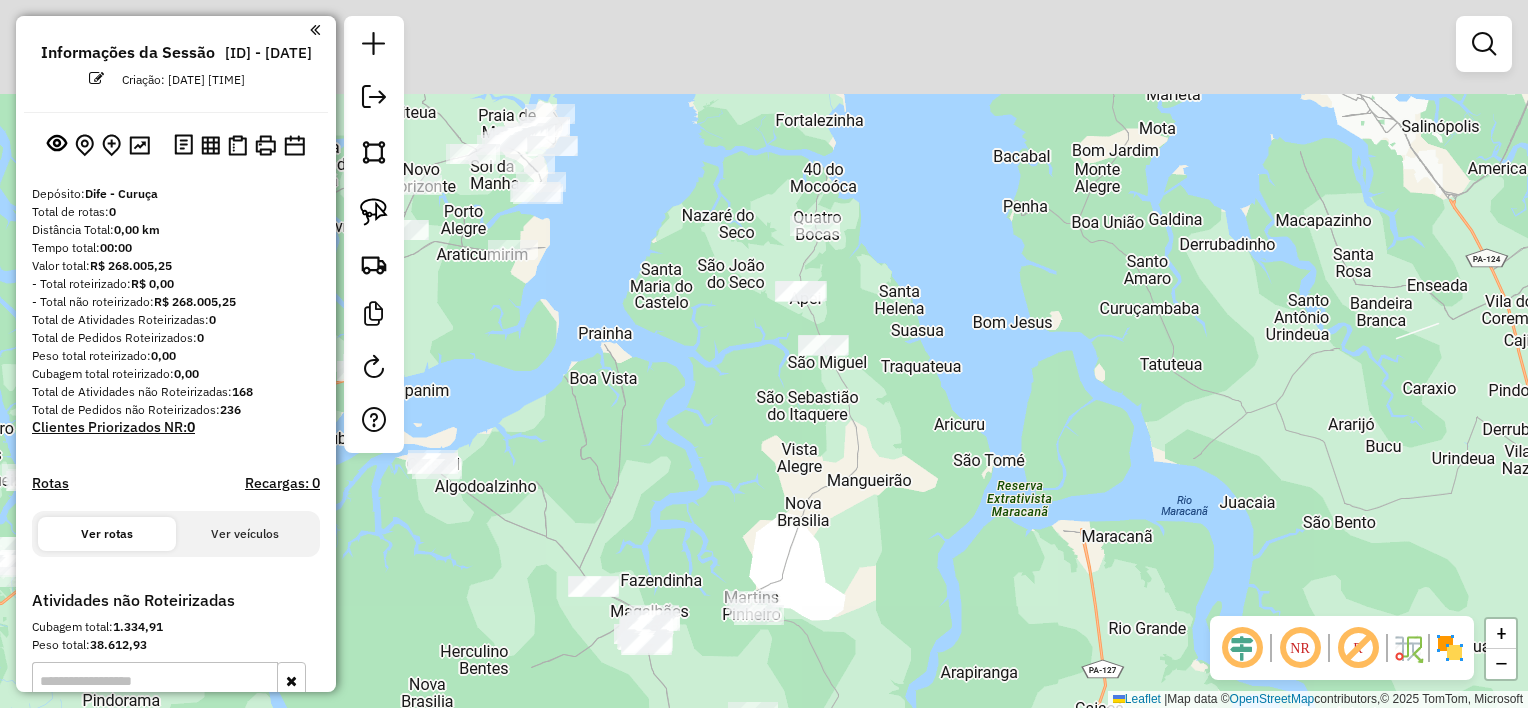 drag, startPoint x: 825, startPoint y: 151, endPoint x: 805, endPoint y: 597, distance: 446.4482 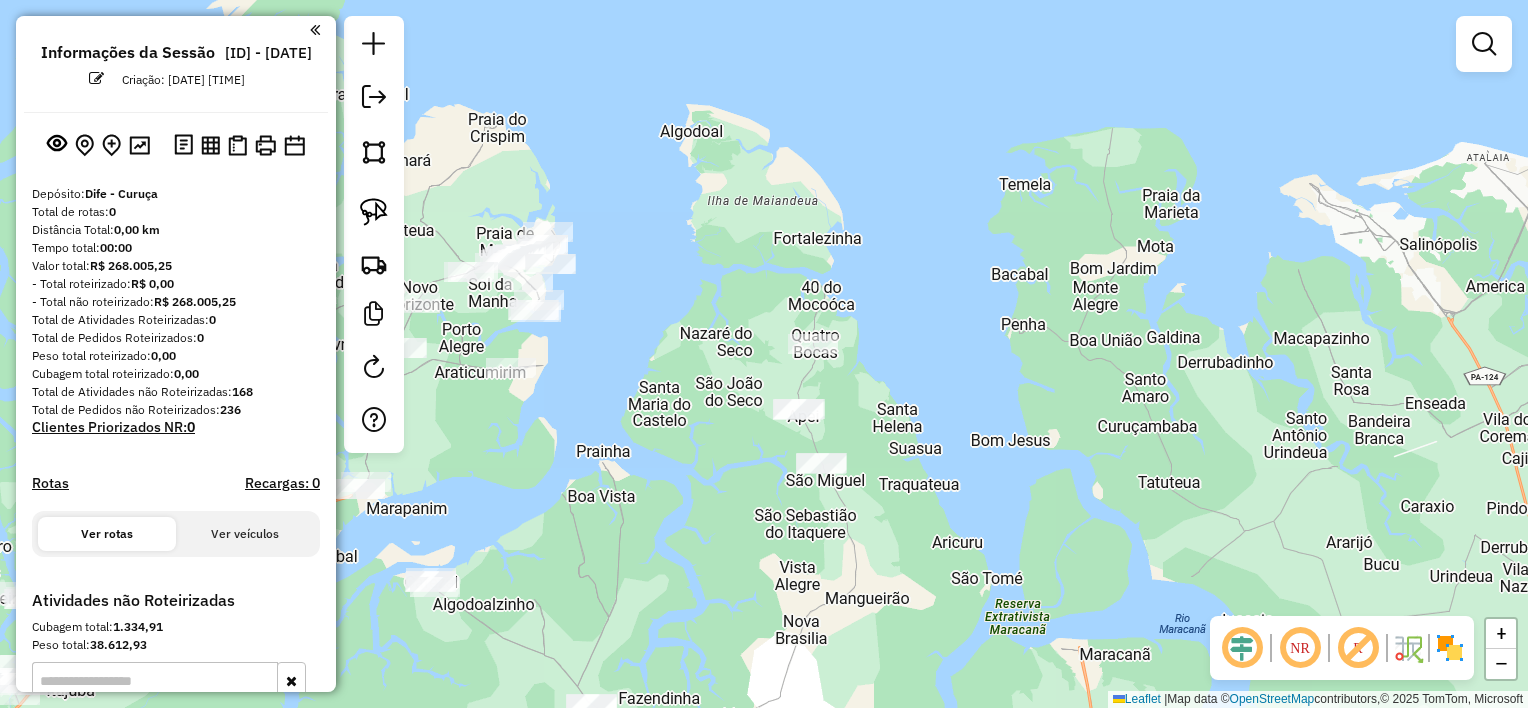 drag, startPoint x: 372, startPoint y: 215, endPoint x: 433, endPoint y: 227, distance: 62.169125 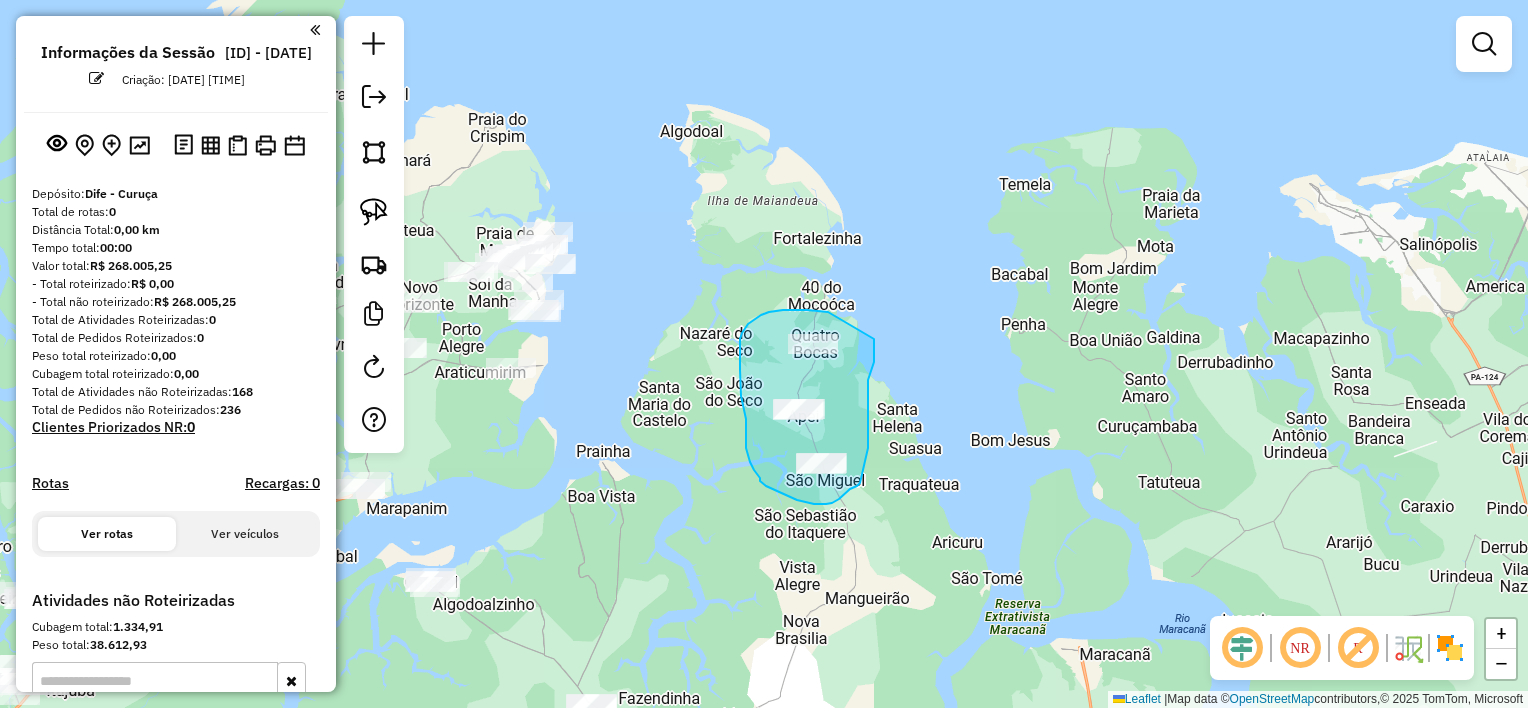 drag, startPoint x: 828, startPoint y: 312, endPoint x: 832, endPoint y: 296, distance: 16.492422 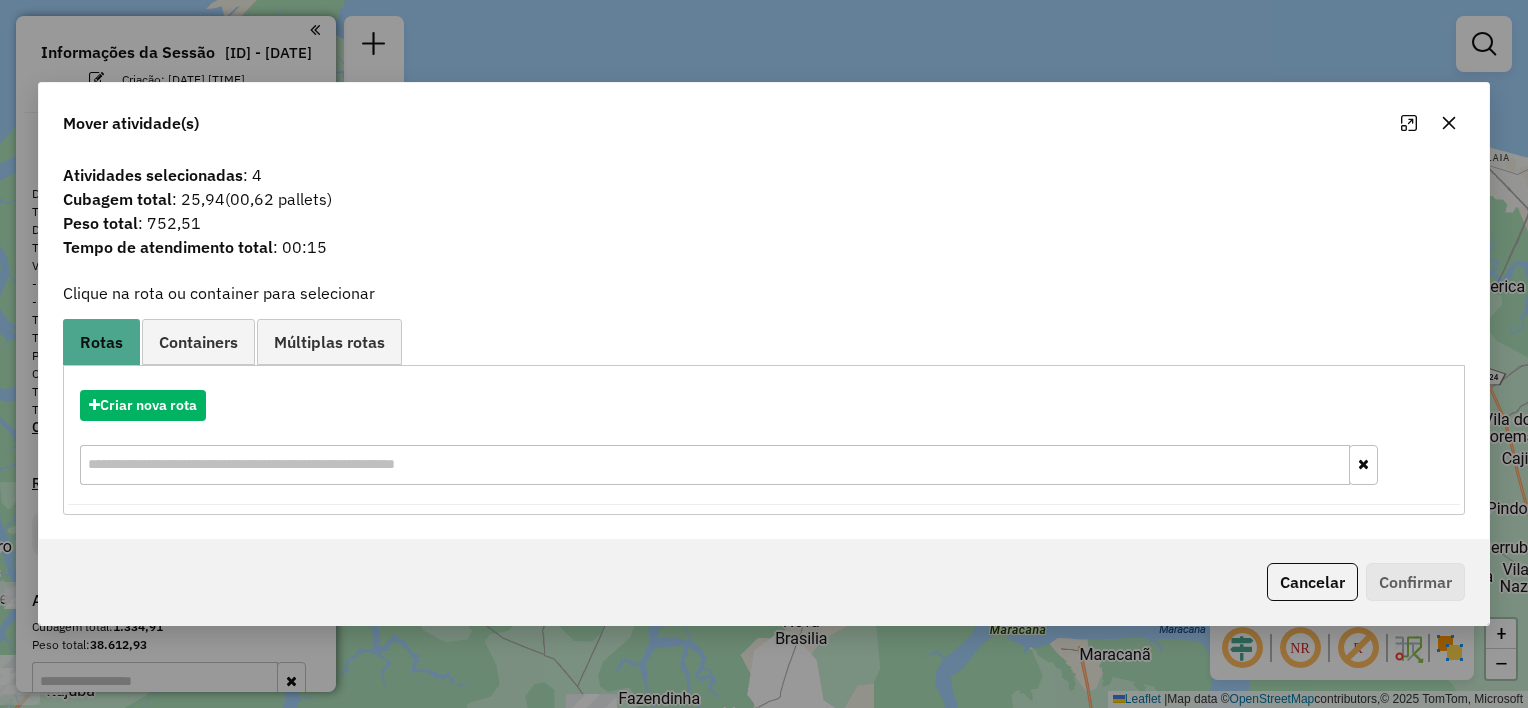 click 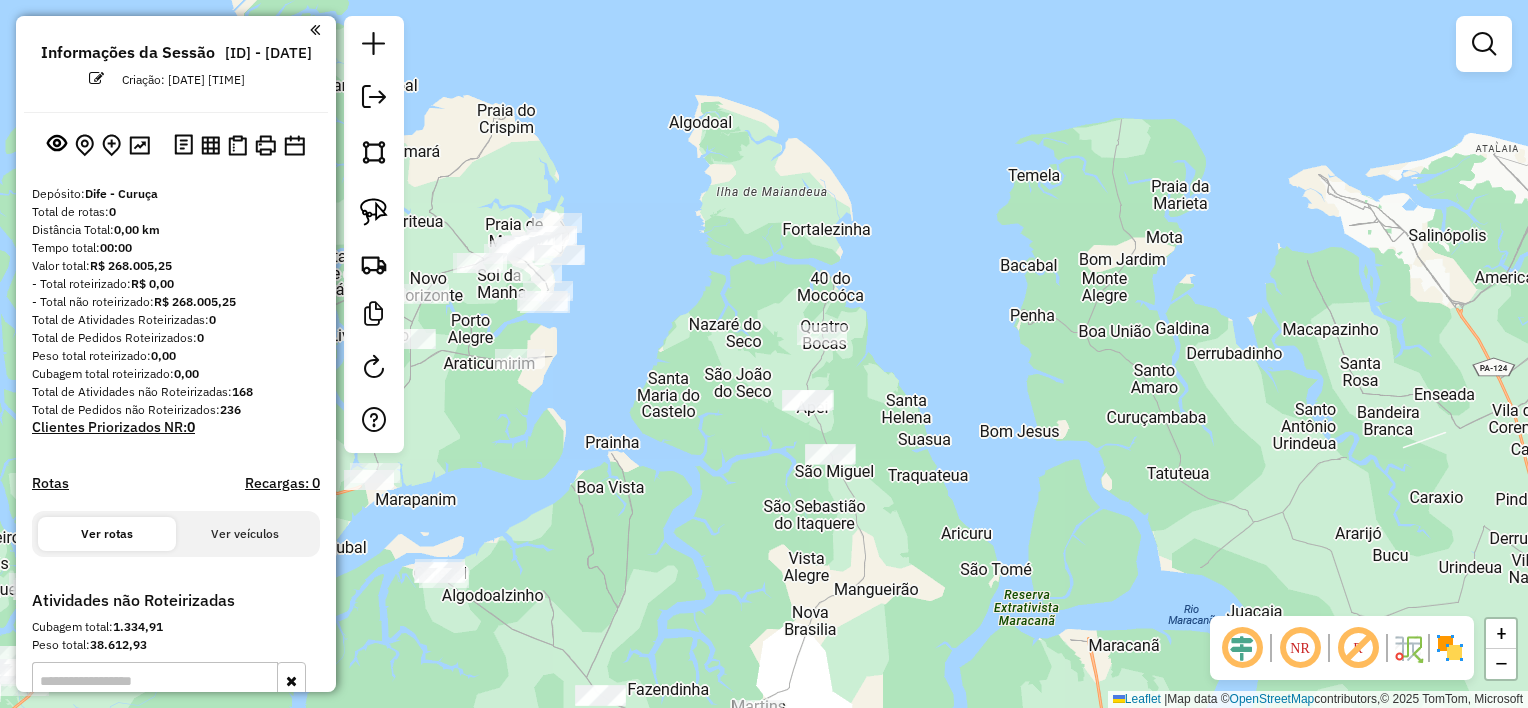 drag, startPoint x: 988, startPoint y: 499, endPoint x: 1106, endPoint y: 274, distance: 254.06496 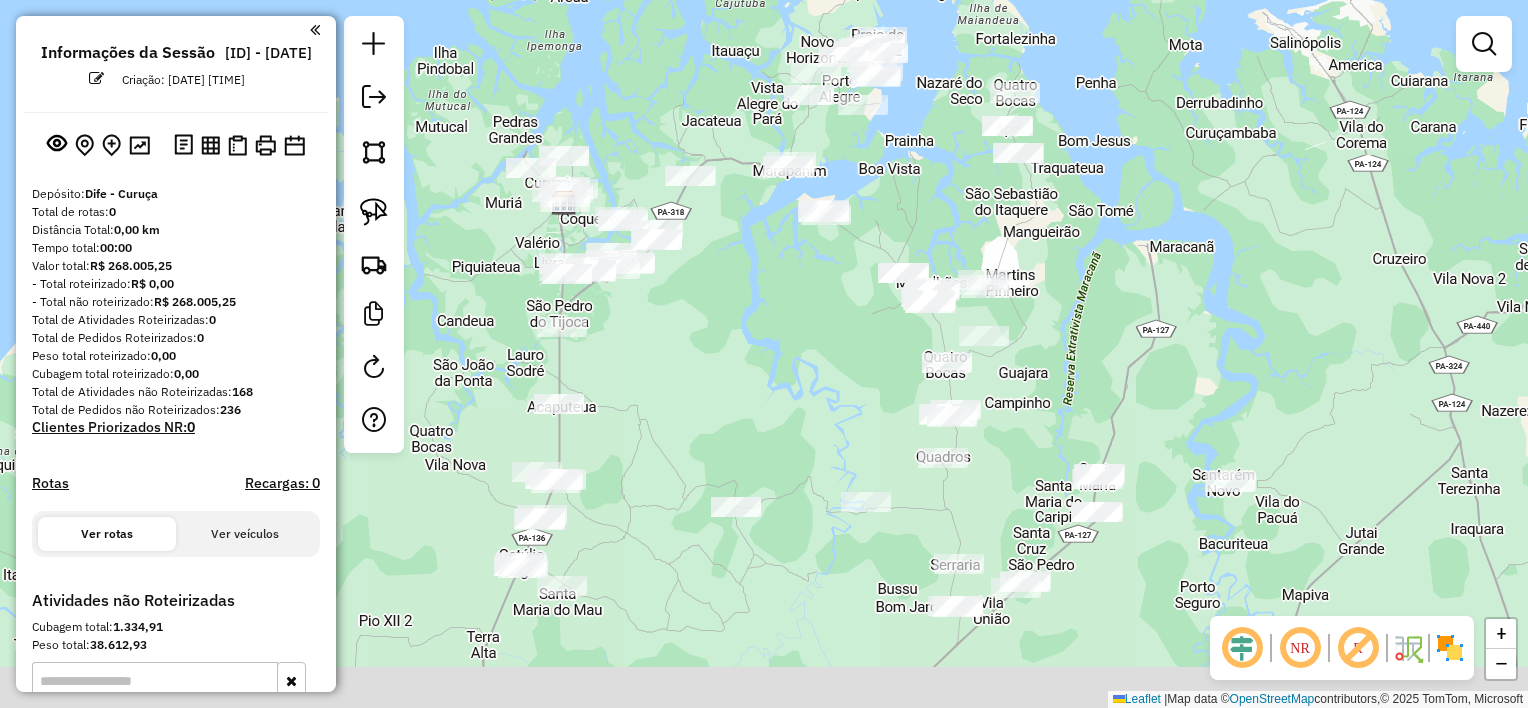 drag, startPoint x: 1116, startPoint y: 353, endPoint x: 1107, endPoint y: 329, distance: 25.632011 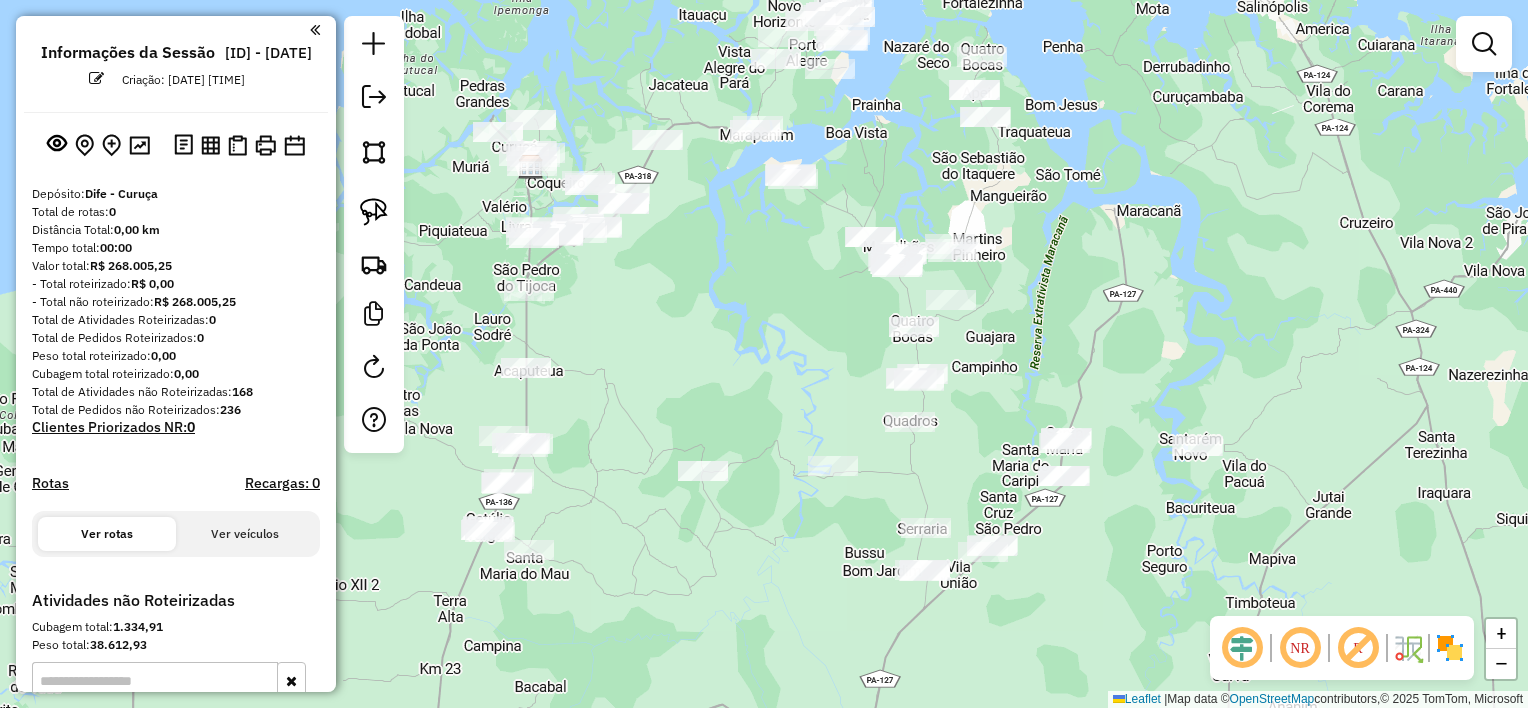 drag, startPoint x: 1043, startPoint y: 349, endPoint x: 1011, endPoint y: 320, distance: 43.185646 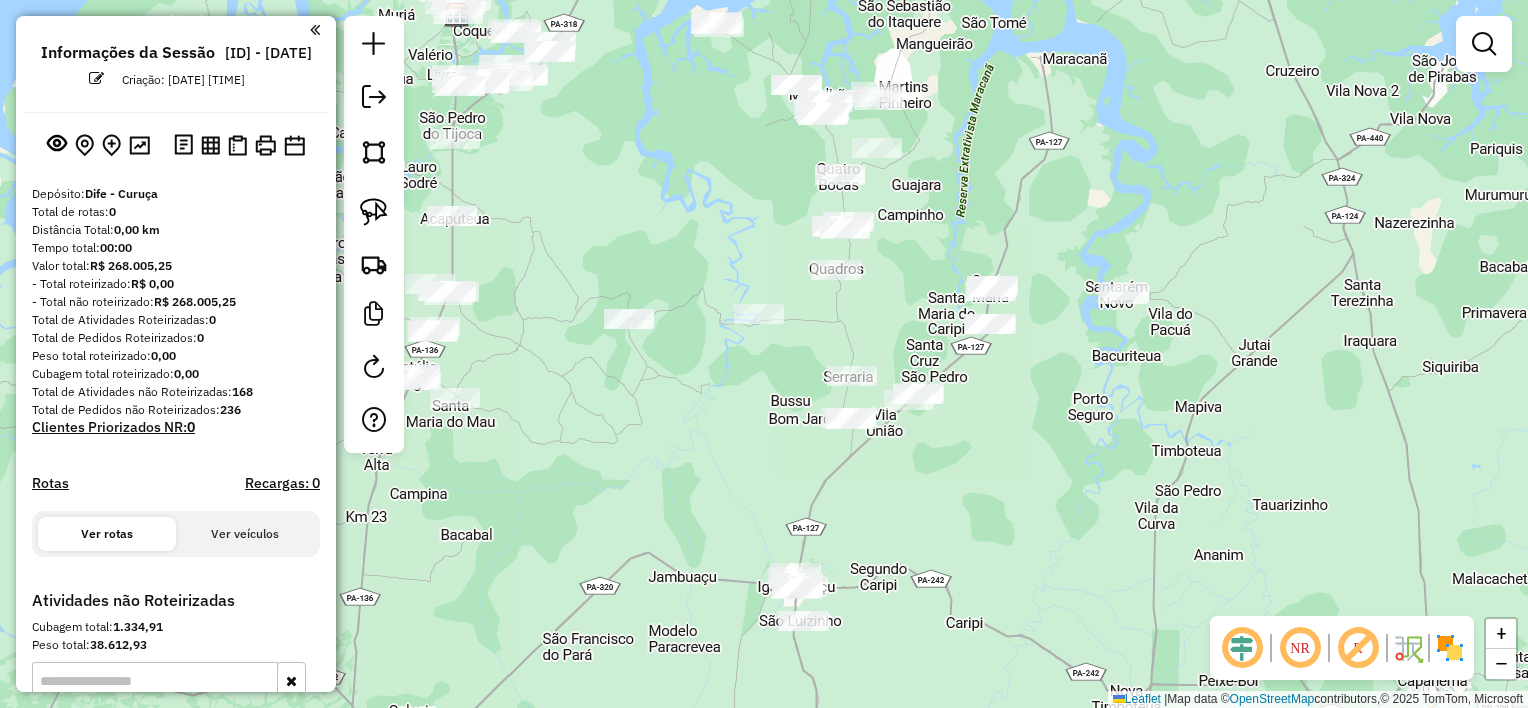 drag, startPoint x: 1013, startPoint y: 376, endPoint x: 920, endPoint y: 166, distance: 229.67151 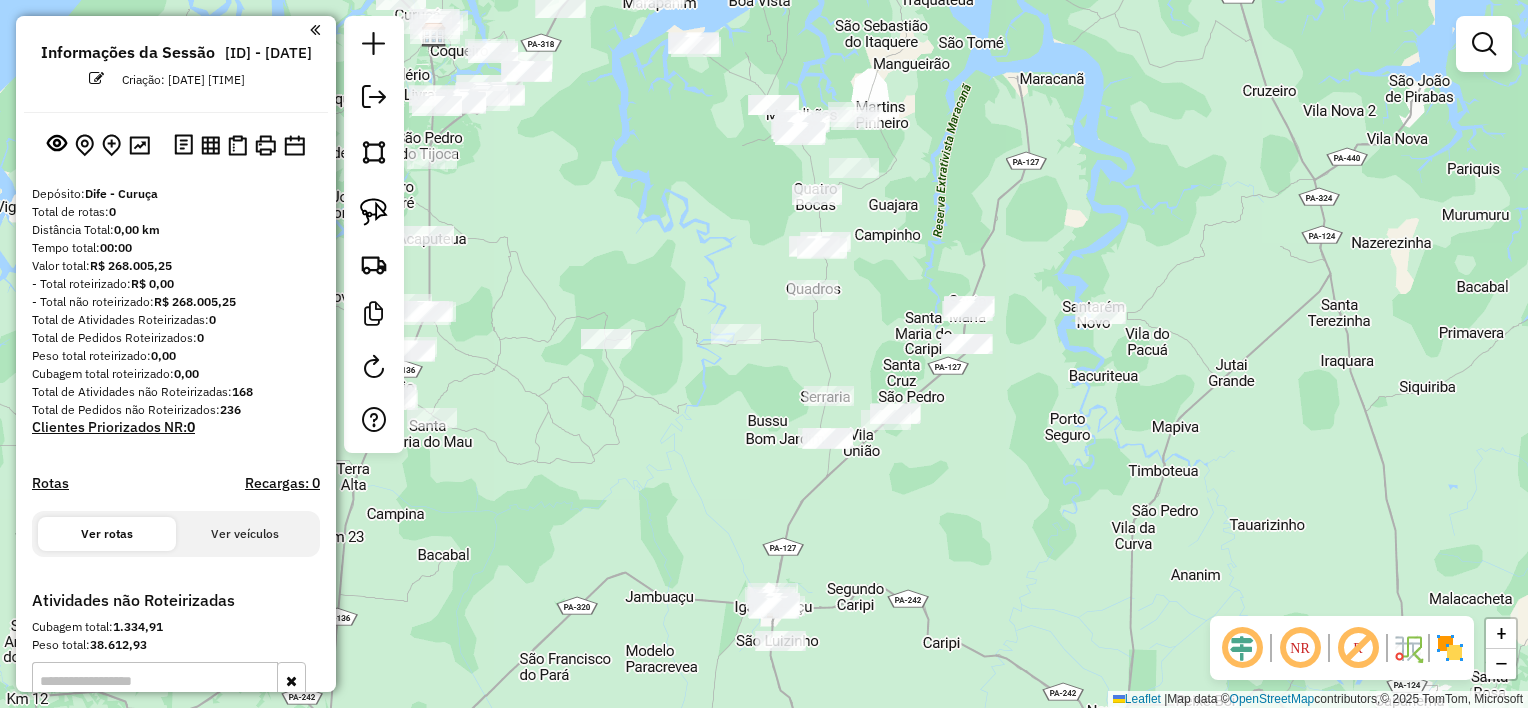 drag, startPoint x: 975, startPoint y: 421, endPoint x: 968, endPoint y: 437, distance: 17.464249 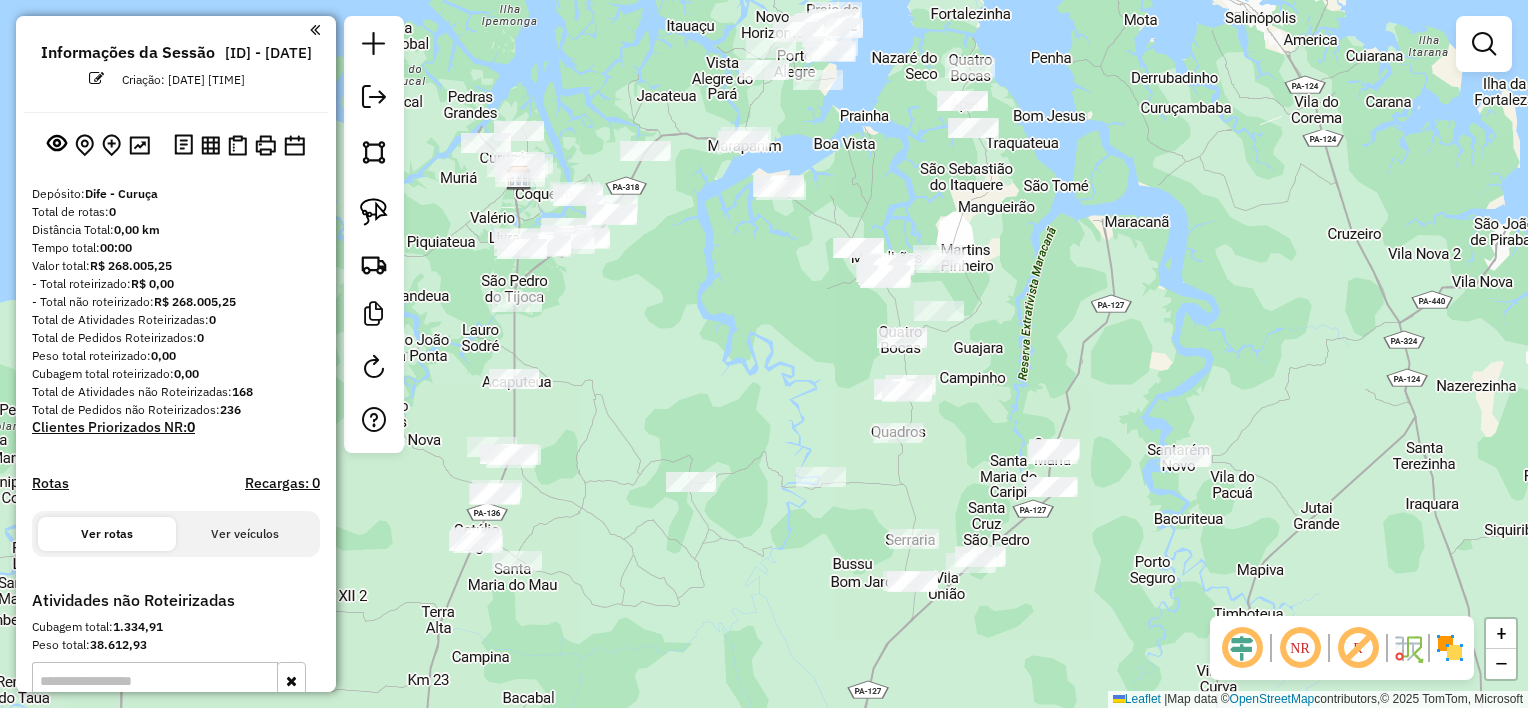 drag, startPoint x: 964, startPoint y: 322, endPoint x: 992, endPoint y: 371, distance: 56.435802 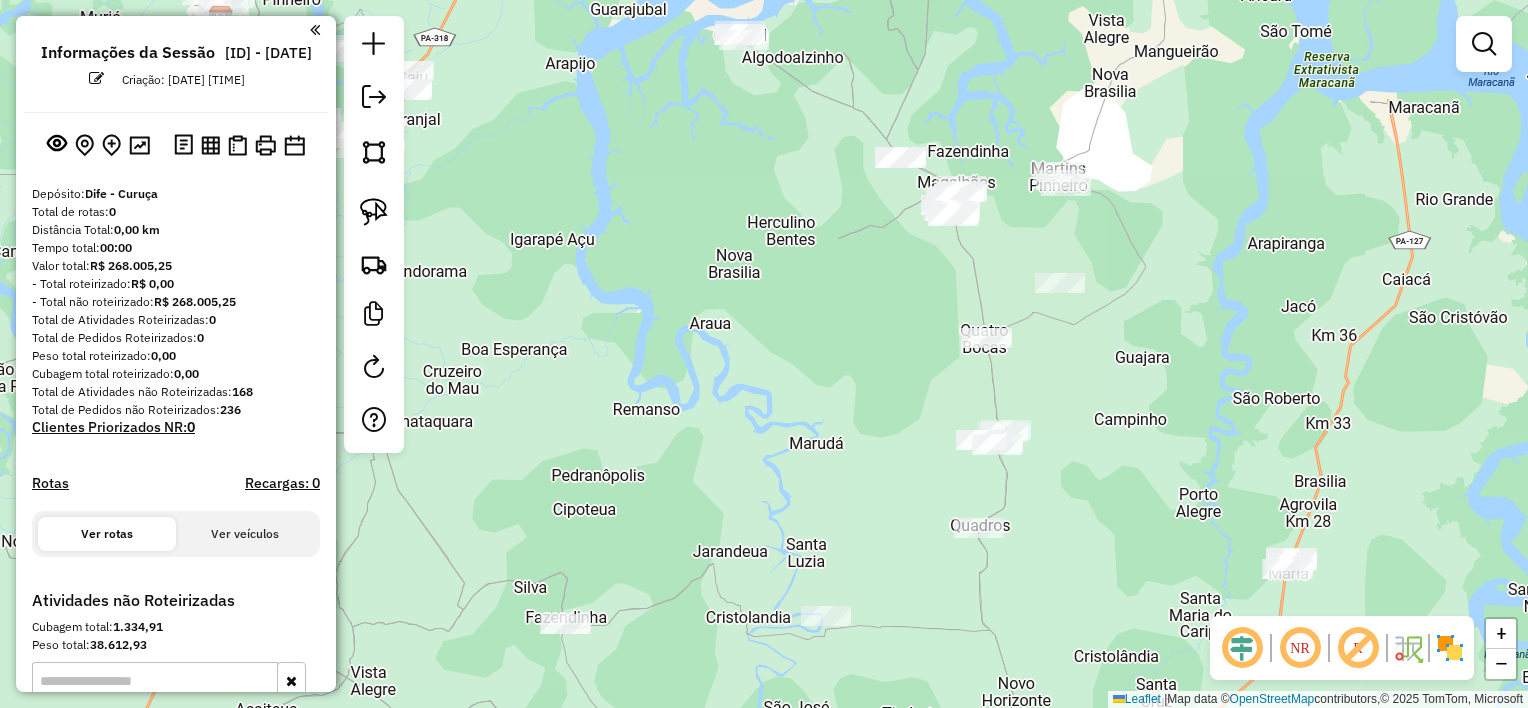 drag, startPoint x: 838, startPoint y: 374, endPoint x: 832, endPoint y: 398, distance: 24.738634 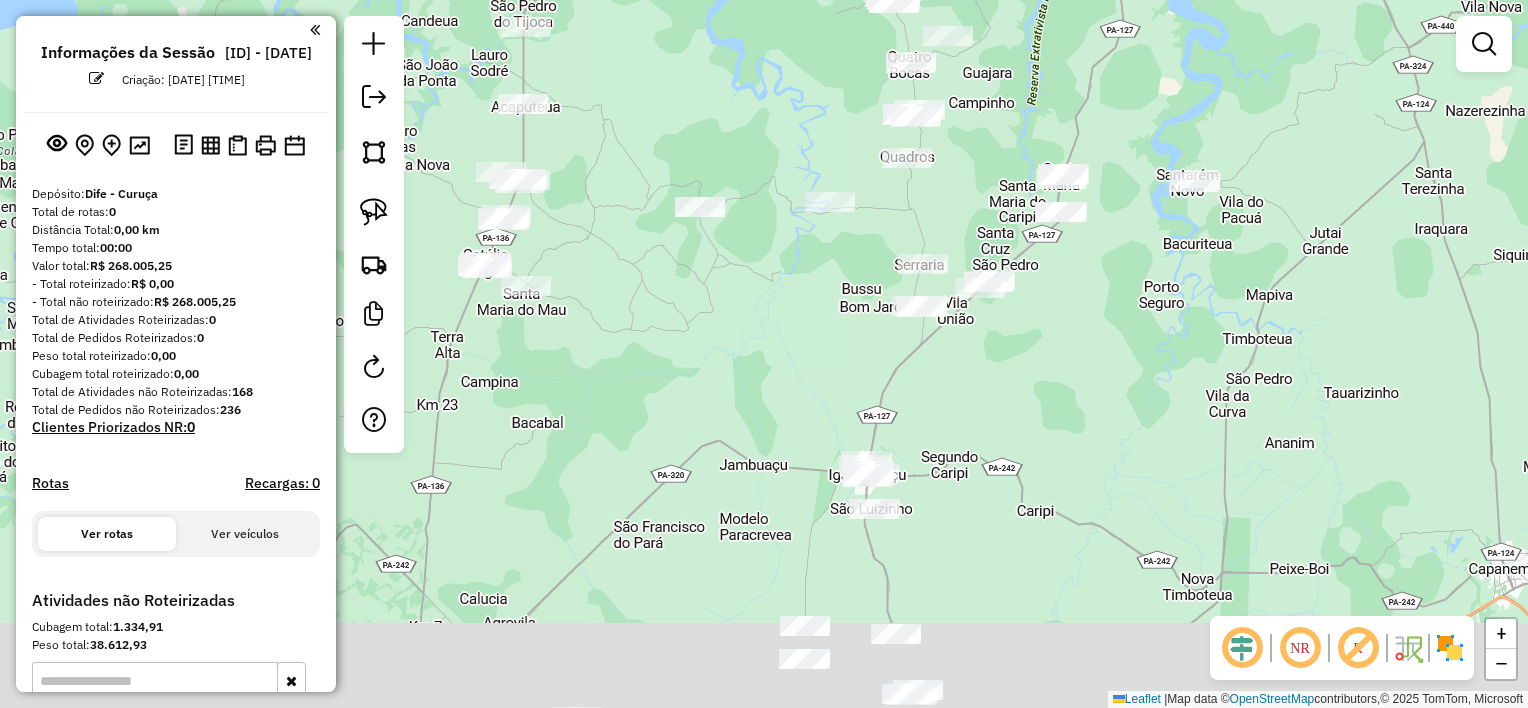 drag, startPoint x: 980, startPoint y: 447, endPoint x: 992, endPoint y: 110, distance: 337.2136 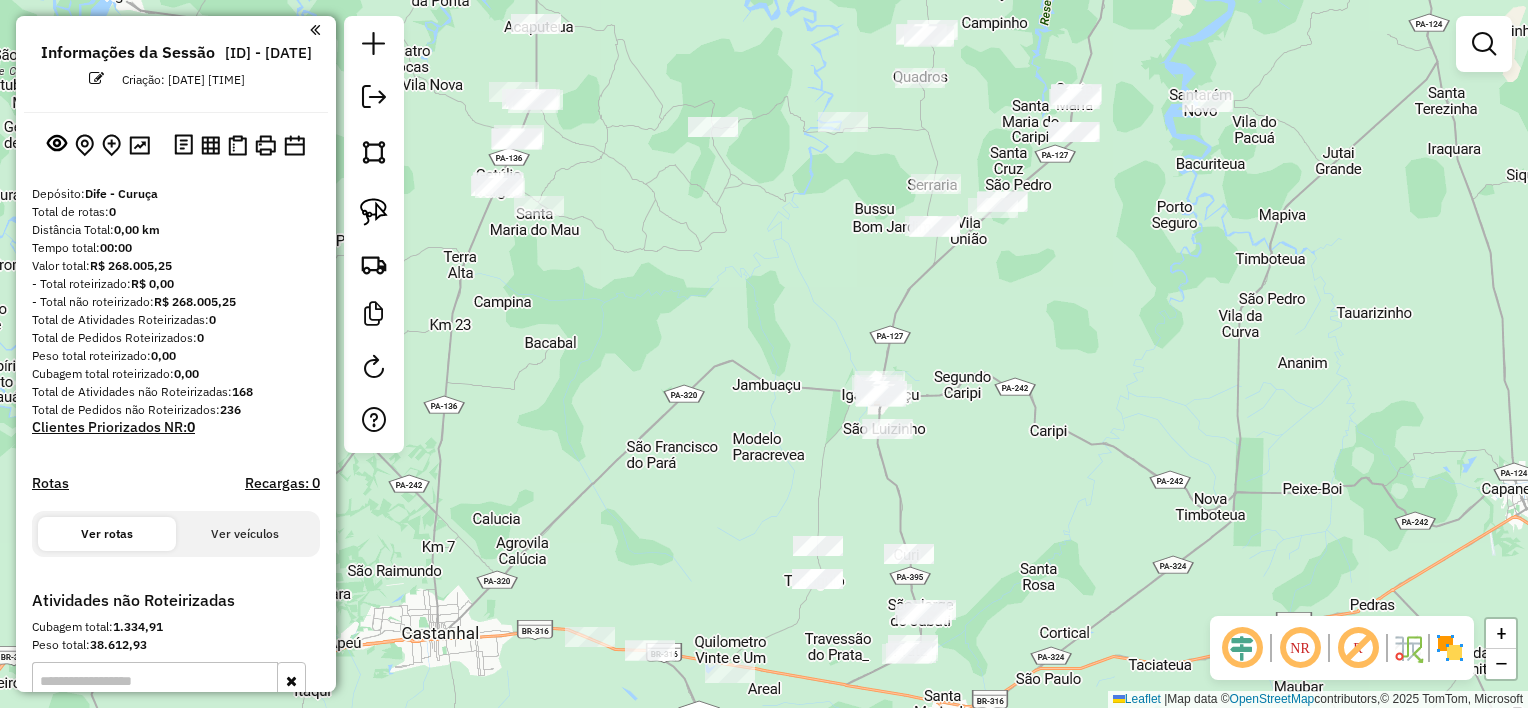 drag, startPoint x: 998, startPoint y: 391, endPoint x: 982, endPoint y: 274, distance: 118.08895 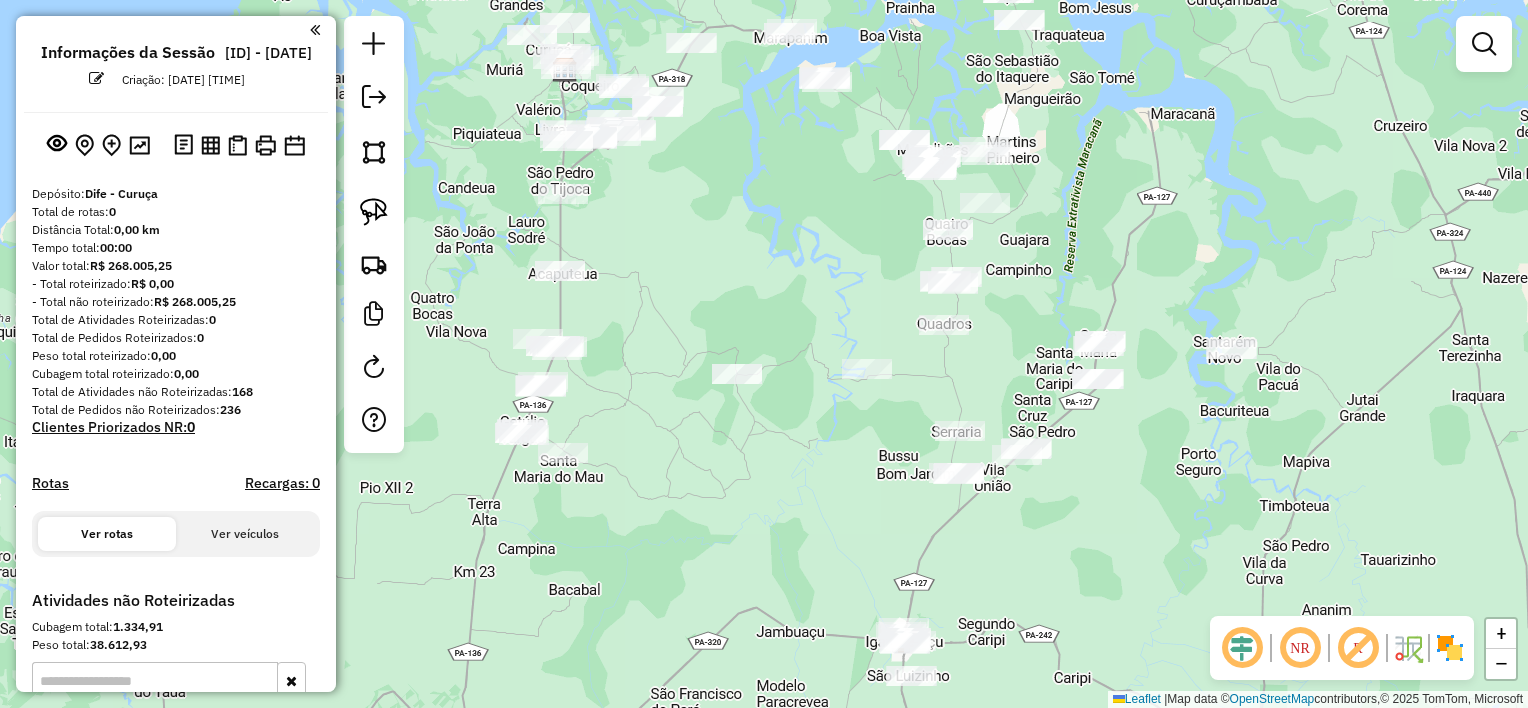 drag, startPoint x: 984, startPoint y: 148, endPoint x: 1022, endPoint y: 524, distance: 377.91534 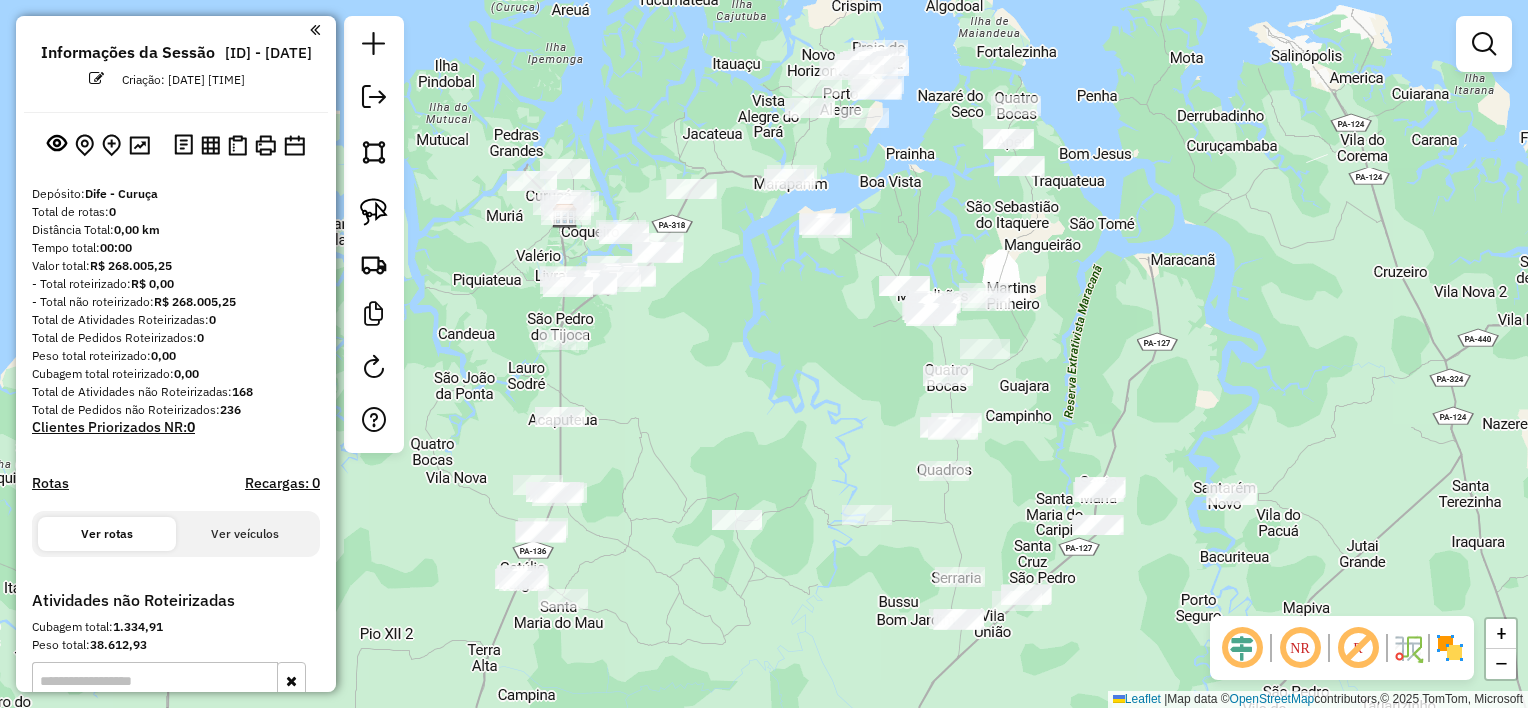 drag, startPoint x: 993, startPoint y: 272, endPoint x: 992, endPoint y: 403, distance: 131.00381 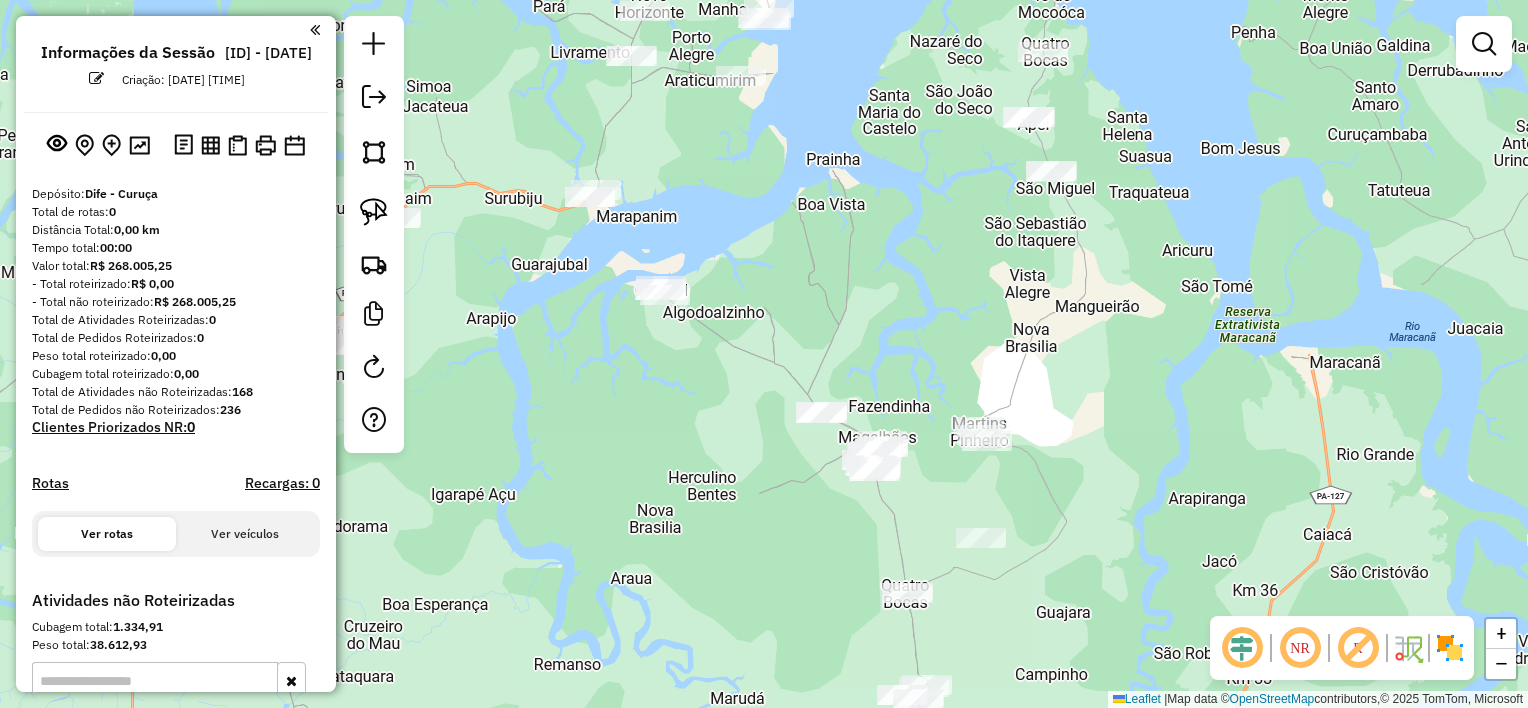 drag, startPoint x: 978, startPoint y: 319, endPoint x: 944, endPoint y: 514, distance: 197.94191 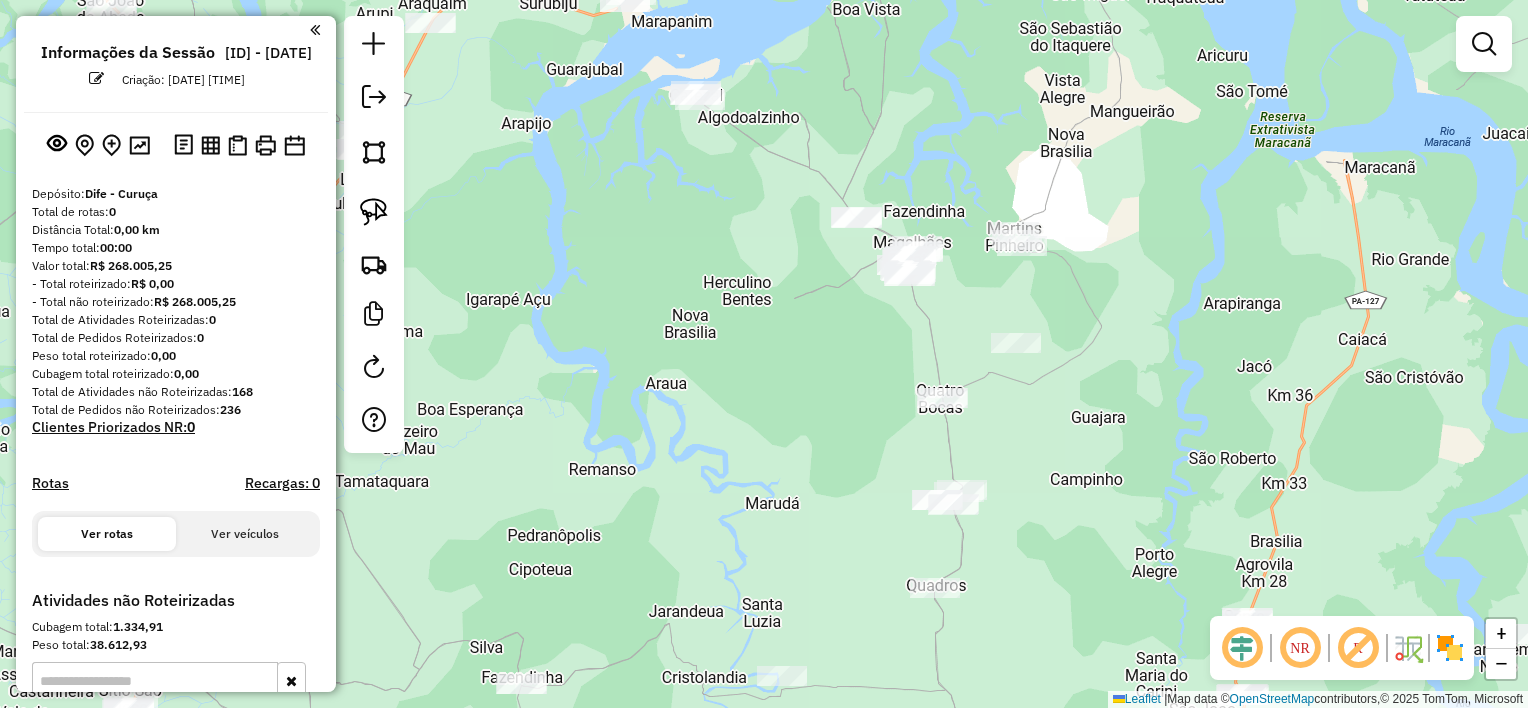 drag, startPoint x: 927, startPoint y: 504, endPoint x: 952, endPoint y: 229, distance: 276.13403 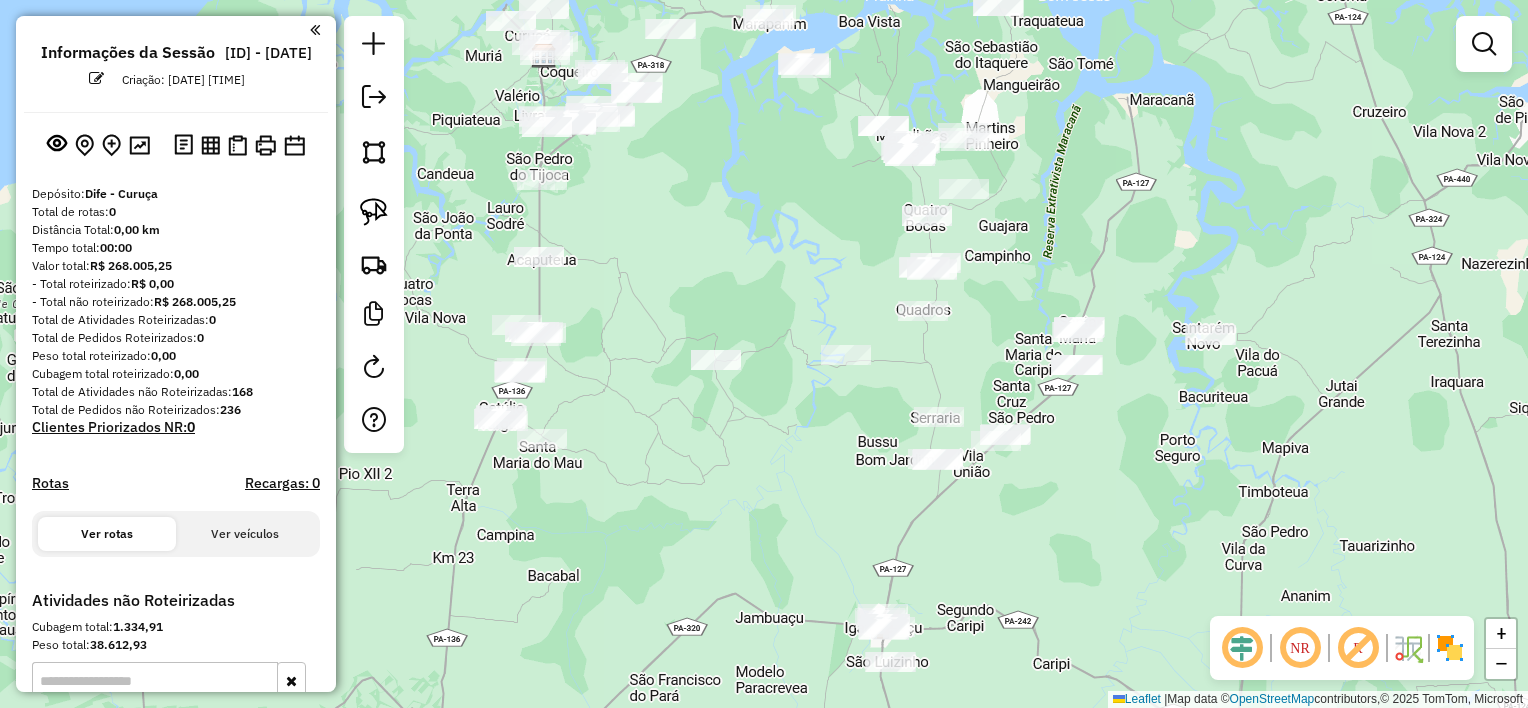 drag, startPoint x: 1004, startPoint y: 532, endPoint x: 993, endPoint y: 366, distance: 166.36406 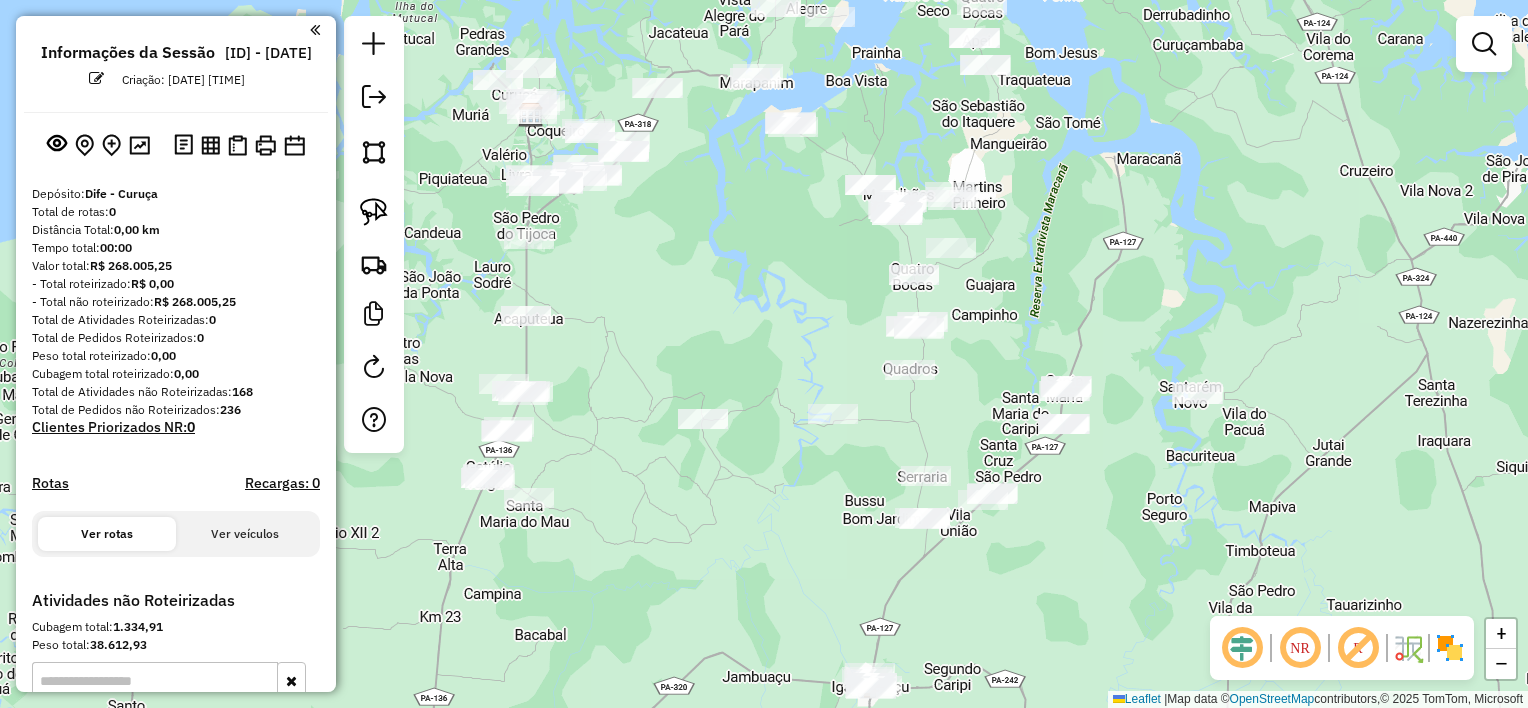 drag, startPoint x: 1026, startPoint y: 80, endPoint x: 958, endPoint y: 101, distance: 71.168816 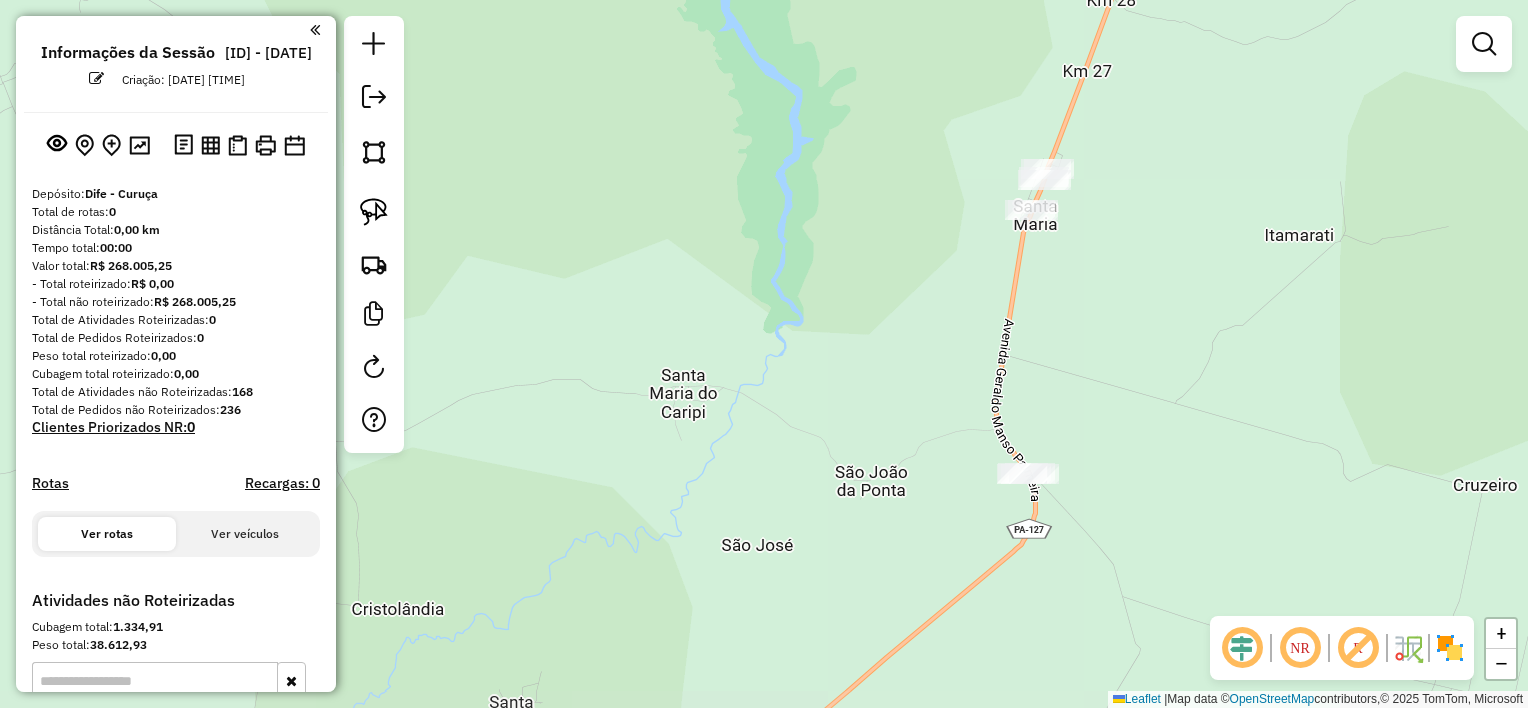 drag, startPoint x: 1103, startPoint y: 437, endPoint x: 1103, endPoint y: 396, distance: 41 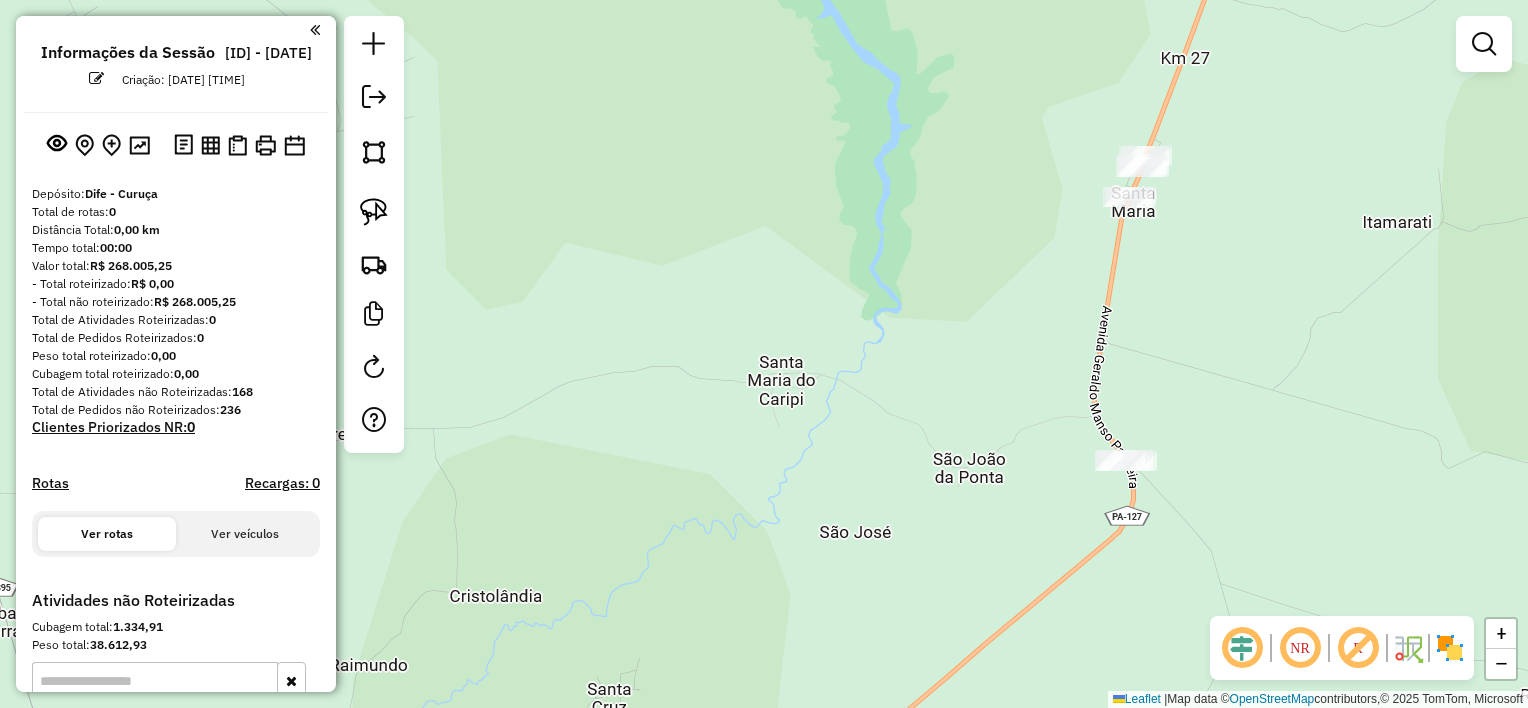 drag, startPoint x: 955, startPoint y: 355, endPoint x: 1053, endPoint y: 340, distance: 99.14131 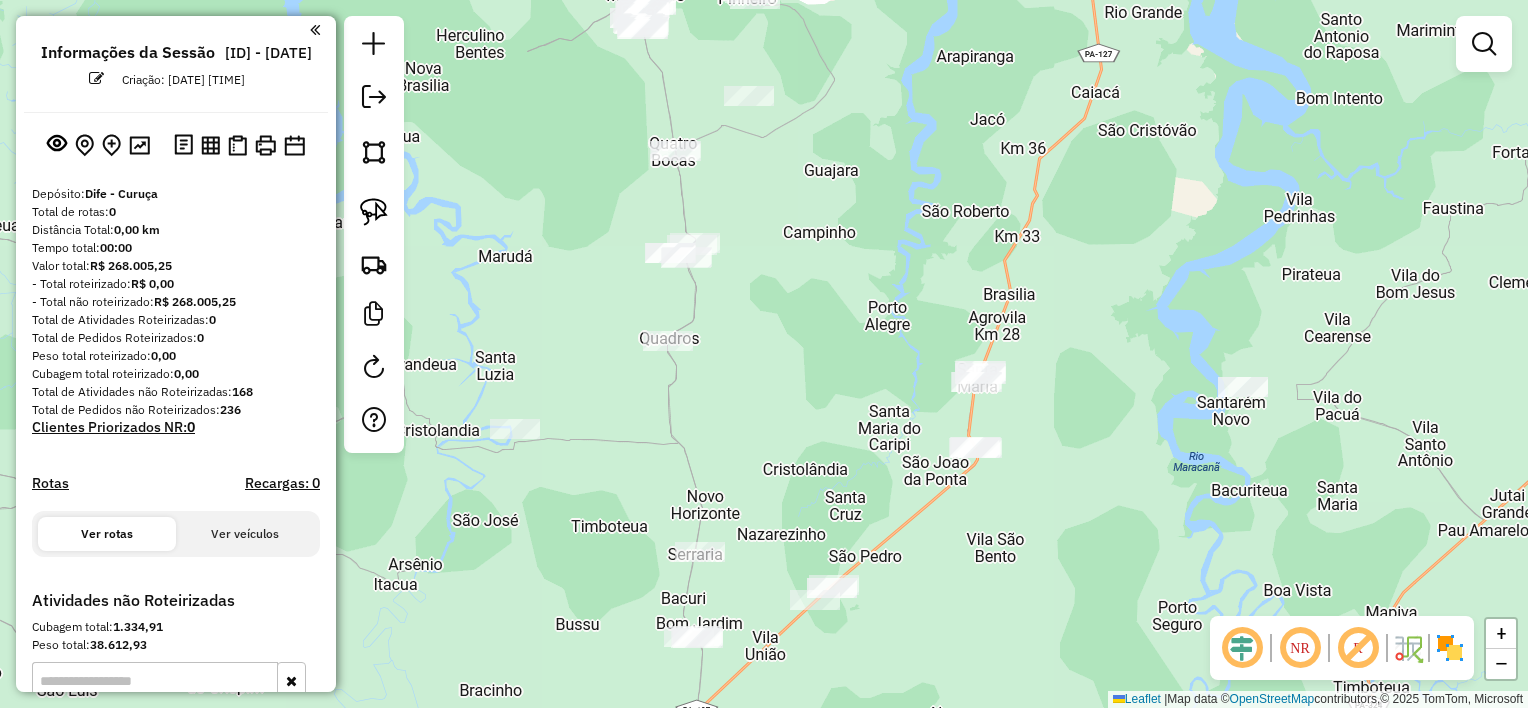 drag, startPoint x: 1113, startPoint y: 296, endPoint x: 1014, endPoint y: 374, distance: 126.035706 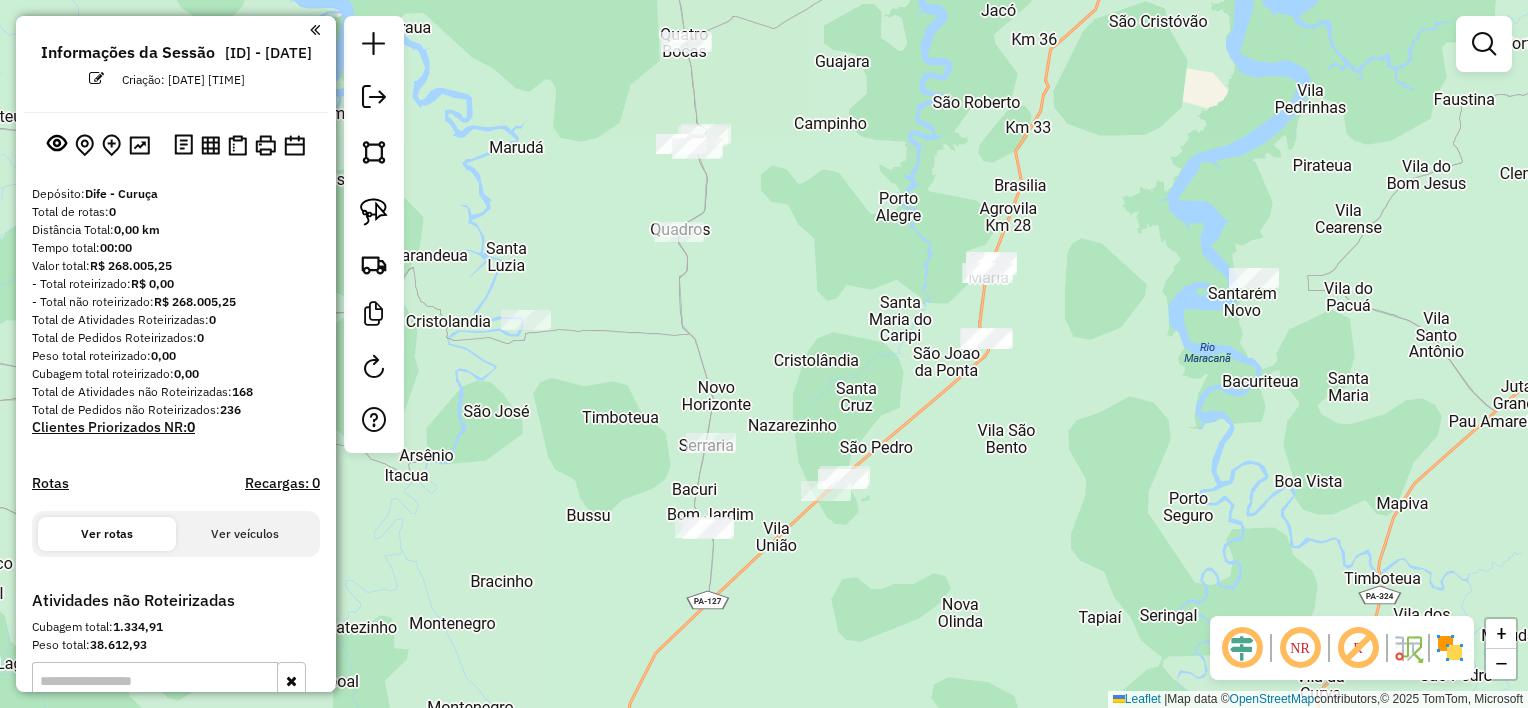 drag, startPoint x: 1092, startPoint y: 526, endPoint x: 1110, endPoint y: 391, distance: 136.19472 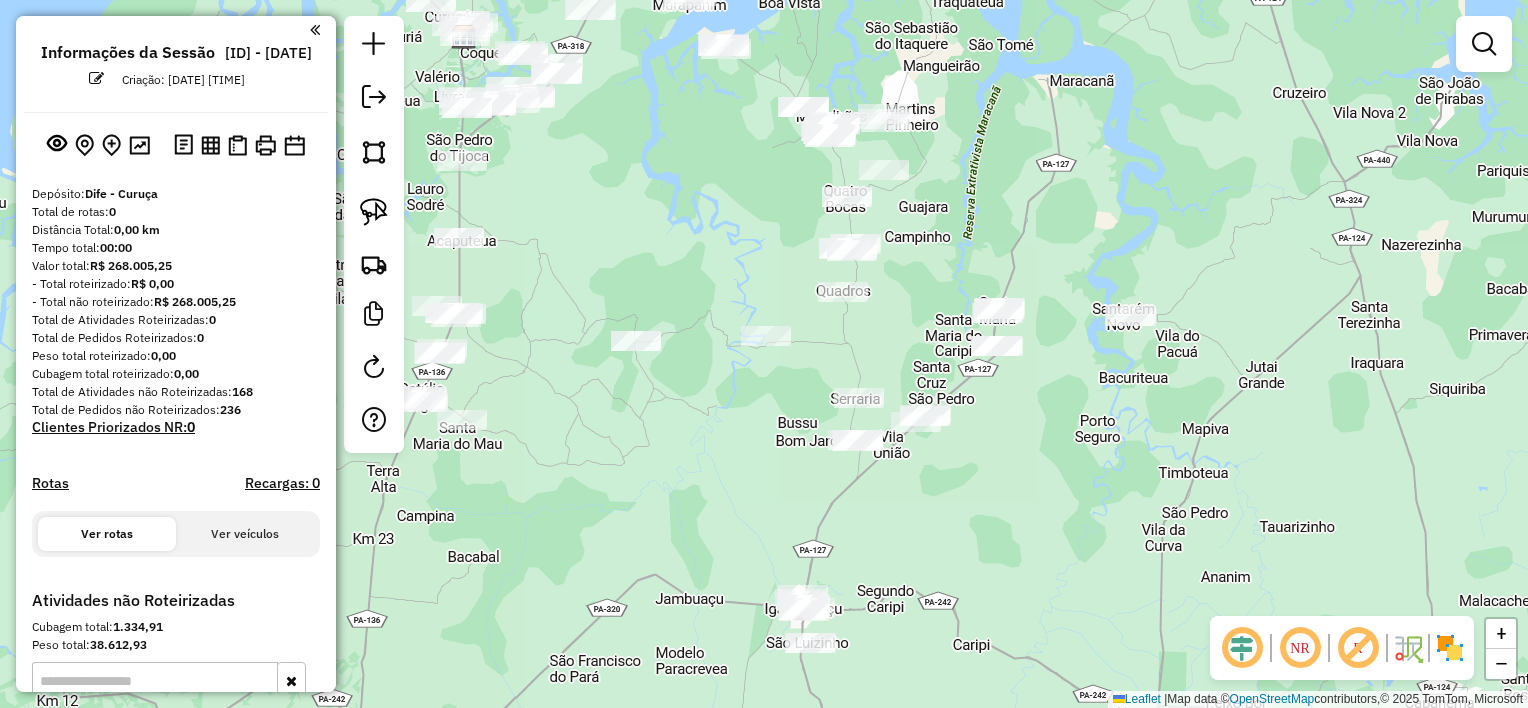 click on "Janela de atendimento Grade de atendimento Capacidade Transportadoras Veículos Cliente Pedidos  Rotas Selecione os dias de semana para filtrar as janelas de atendimento  Seg   Ter   Qua   Qui   Sex   Sáb   Dom  Informe o período da janela de atendimento: De: Até:  Filtrar exatamente a janela do cliente  Considerar janela de atendimento padrão  Selecione os dias de semana para filtrar as grades de atendimento  Seg   Ter   Qua   Qui   Sex   Sáb   Dom   Considerar clientes sem dia de atendimento cadastrado  Clientes fora do dia de atendimento selecionado Filtrar as atividades entre os valores definidos abaixo:  Peso mínimo:   Peso máximo:   Cubagem mínima:   Cubagem máxima:   De:   Até:  Filtrar as atividades entre o tempo de atendimento definido abaixo:  De:   Até:   Considerar capacidade total dos clientes não roteirizados Transportadora: Selecione um ou mais itens Tipo de veículo: Selecione um ou mais itens Veículo: Selecione um ou mais itens Motorista: Selecione um ou mais itens Nome: Rótulo:" 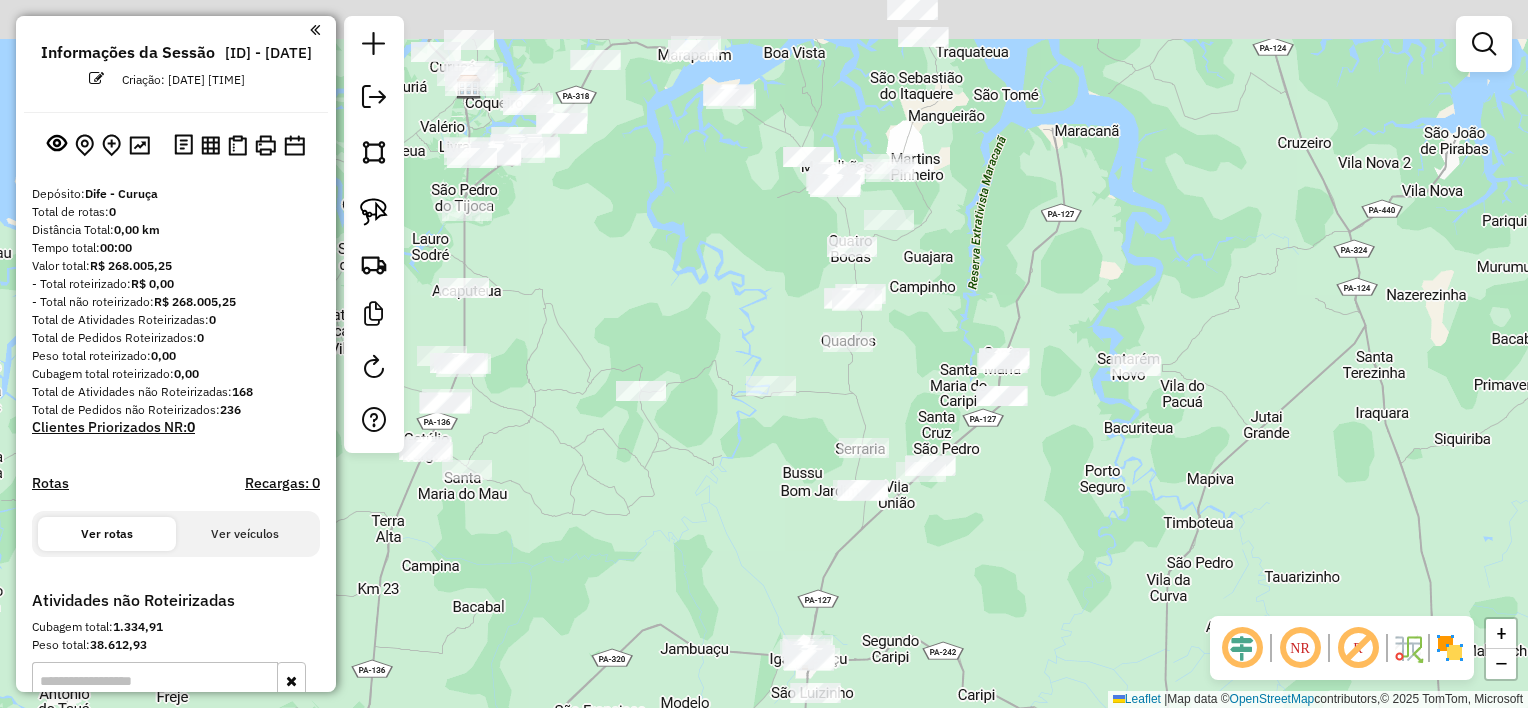 drag, startPoint x: 912, startPoint y: 304, endPoint x: 915, endPoint y: 360, distance: 56.0803 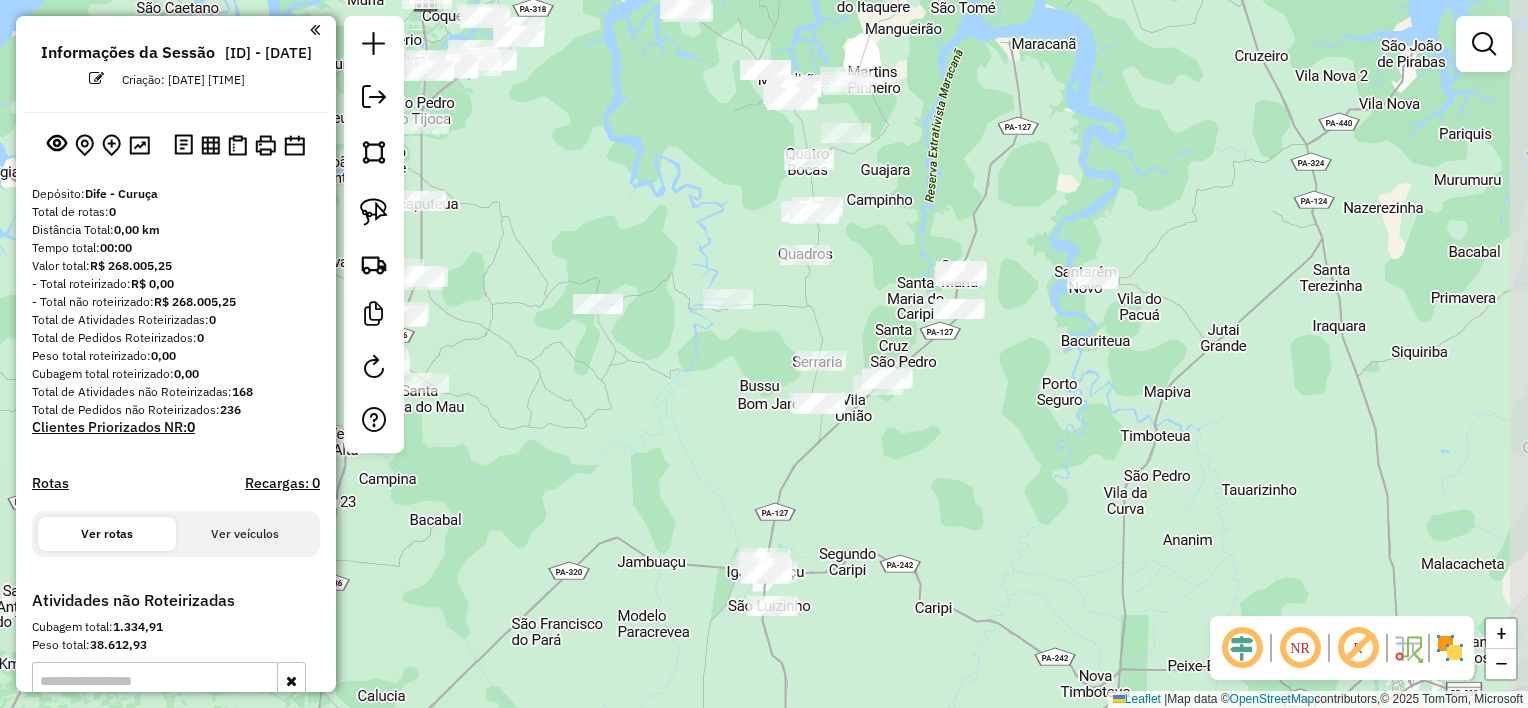 drag, startPoint x: 920, startPoint y: 416, endPoint x: 880, endPoint y: 324, distance: 100.31949 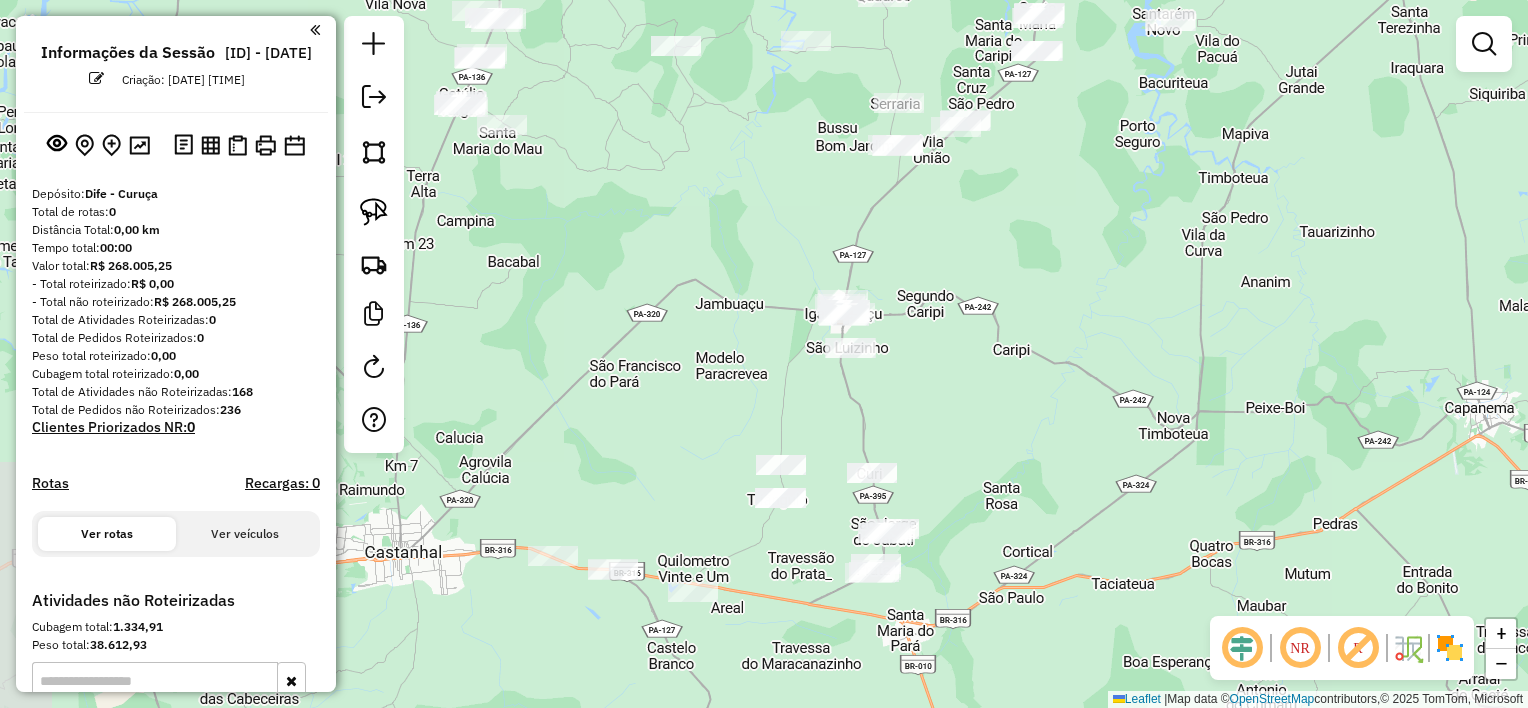 drag, startPoint x: 898, startPoint y: 487, endPoint x: 978, endPoint y: 229, distance: 270.1185 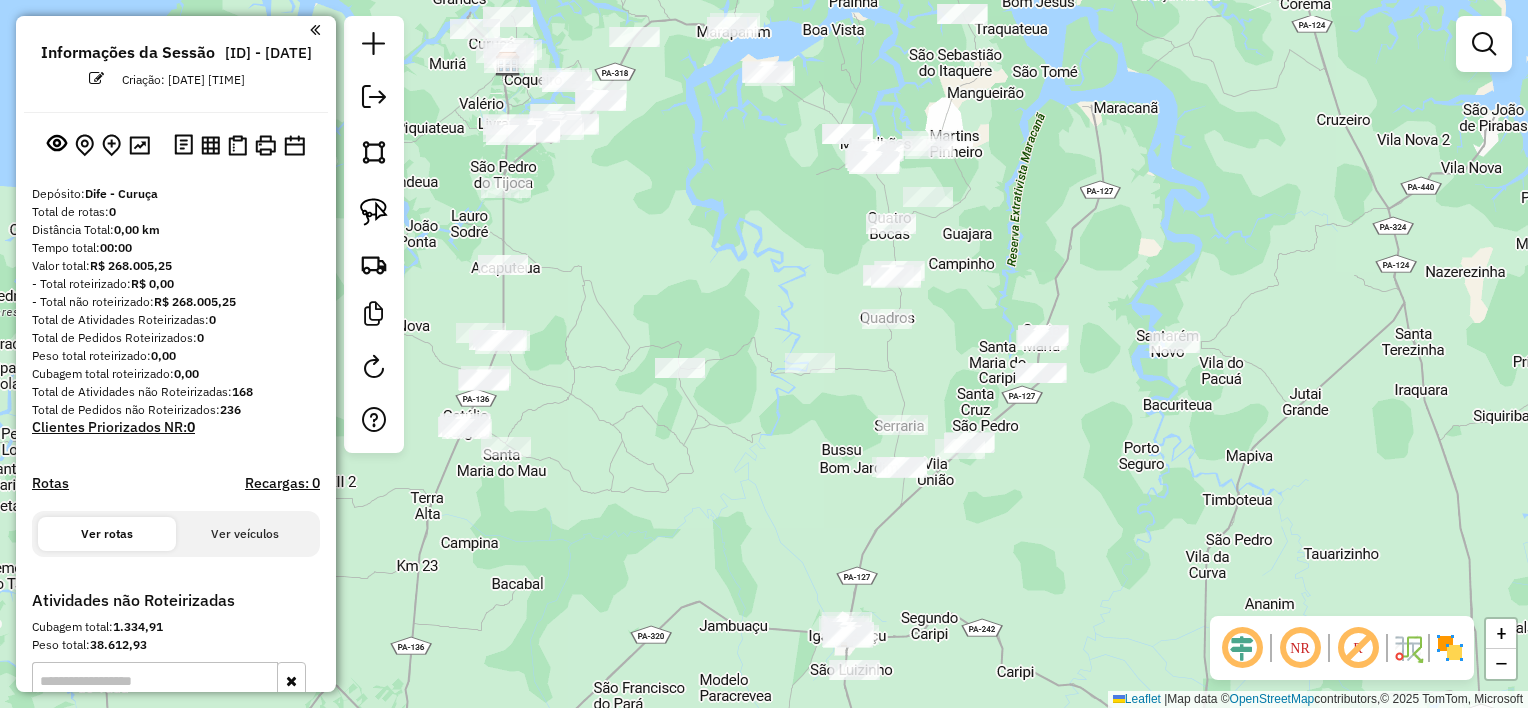 drag, startPoint x: 974, startPoint y: 263, endPoint x: 940, endPoint y: 460, distance: 199.91248 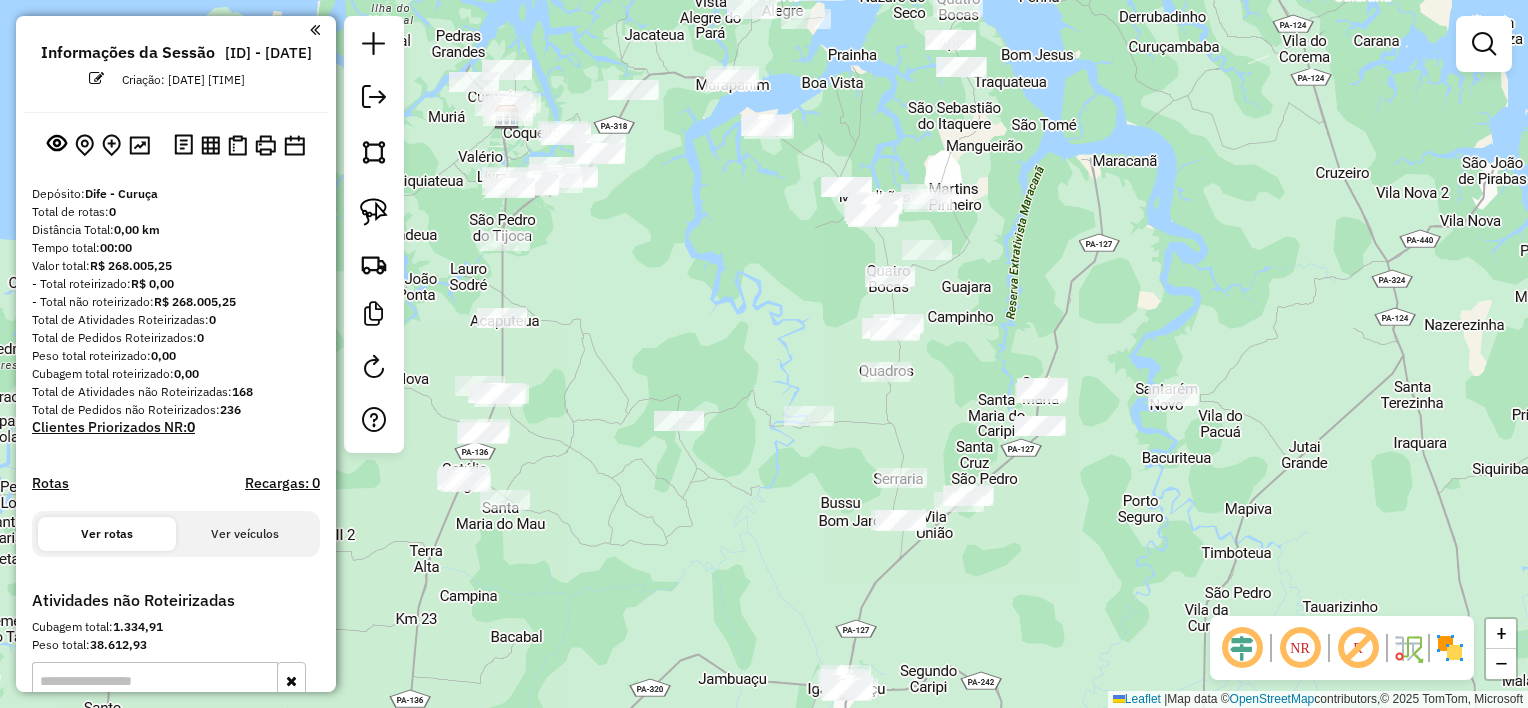 drag, startPoint x: 945, startPoint y: 326, endPoint x: 945, endPoint y: 400, distance: 74 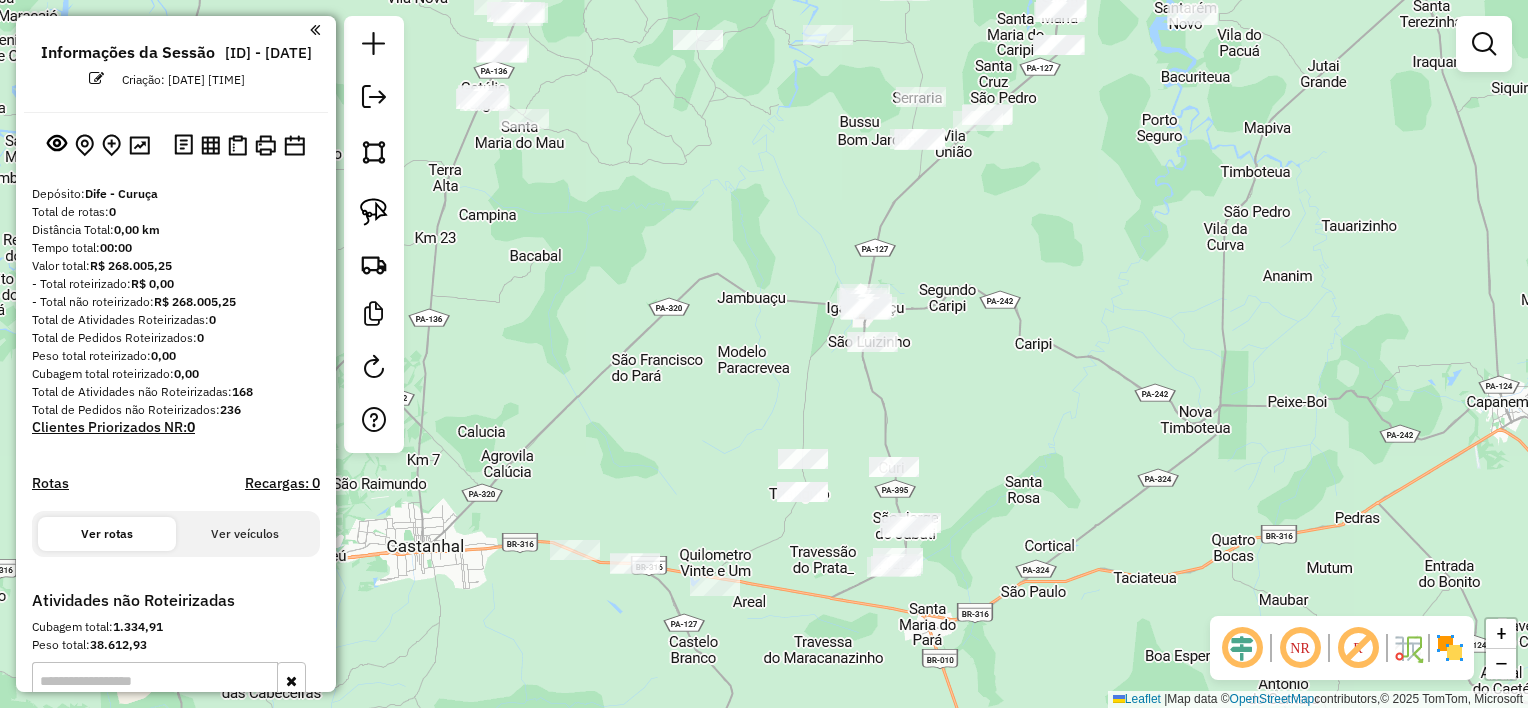 drag, startPoint x: 824, startPoint y: 545, endPoint x: 840, endPoint y: 114, distance: 431.29688 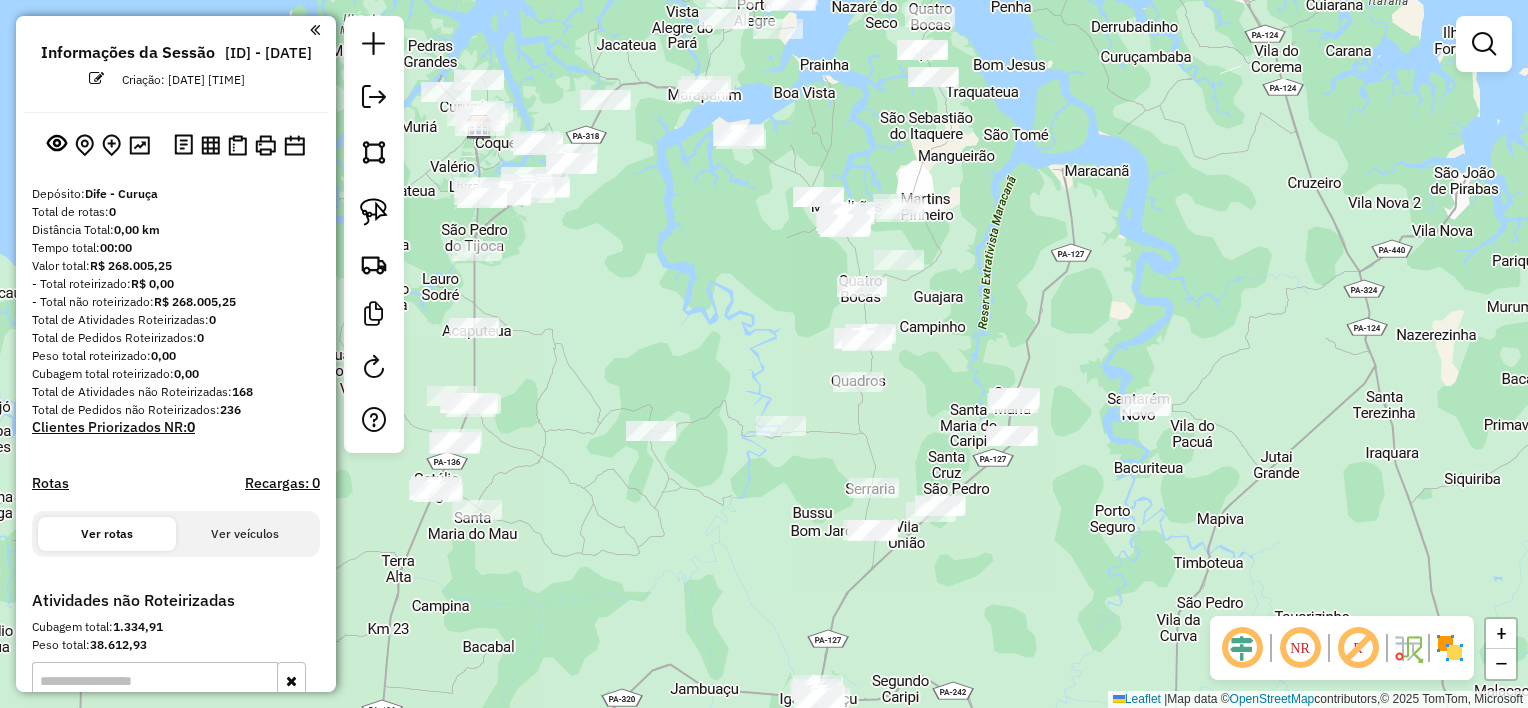 drag, startPoint x: 743, startPoint y: 133, endPoint x: 944, endPoint y: 451, distance: 376.1981 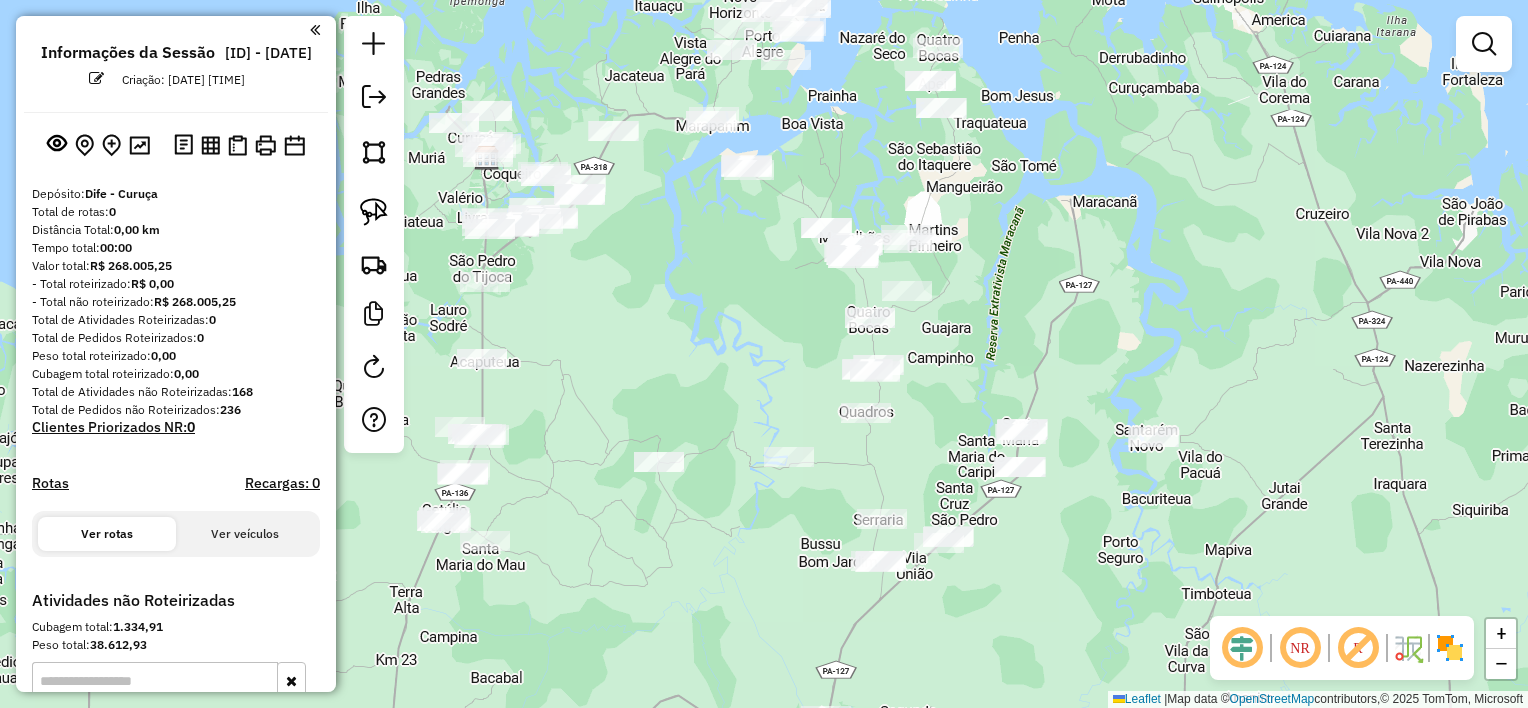 drag, startPoint x: 968, startPoint y: 263, endPoint x: 968, endPoint y: 304, distance: 41 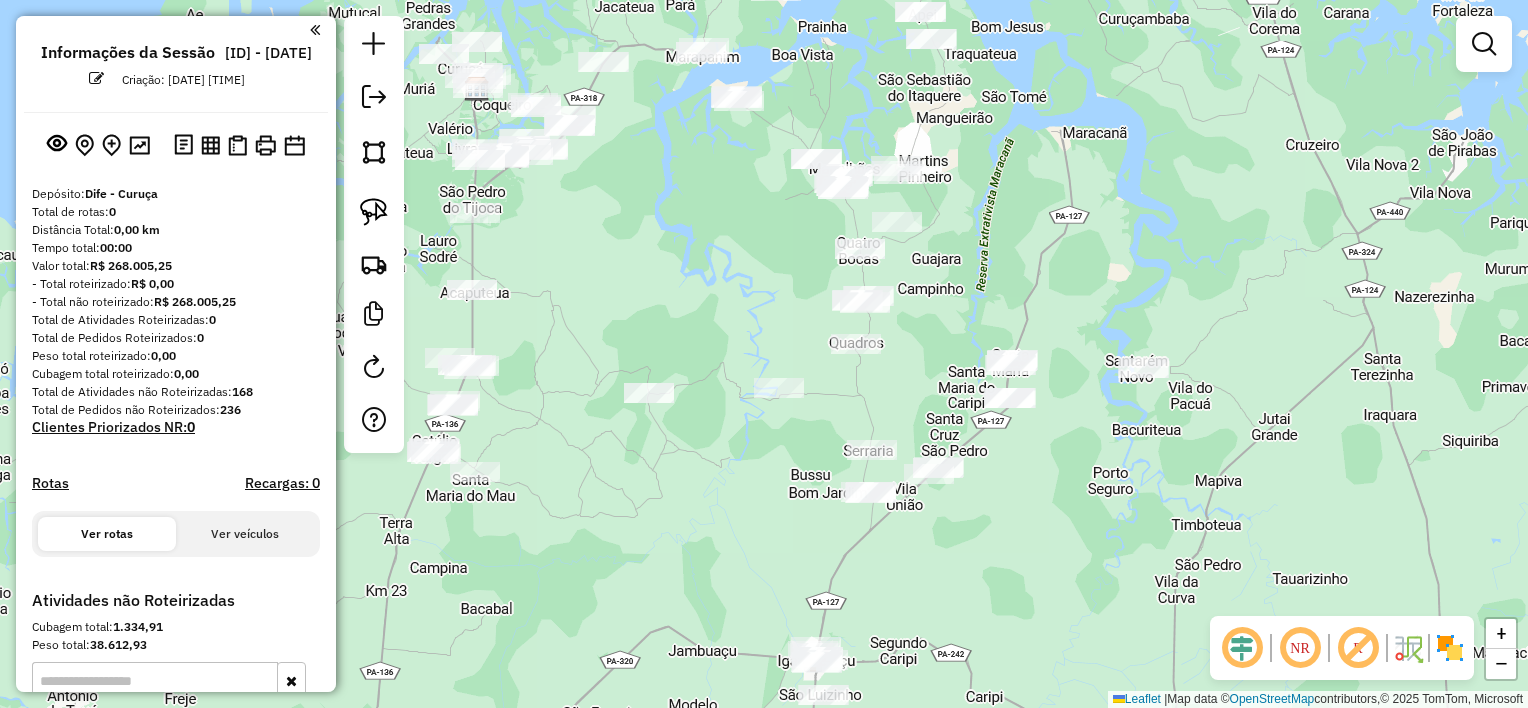 drag, startPoint x: 948, startPoint y: 400, endPoint x: 938, endPoint y: 328, distance: 72.691124 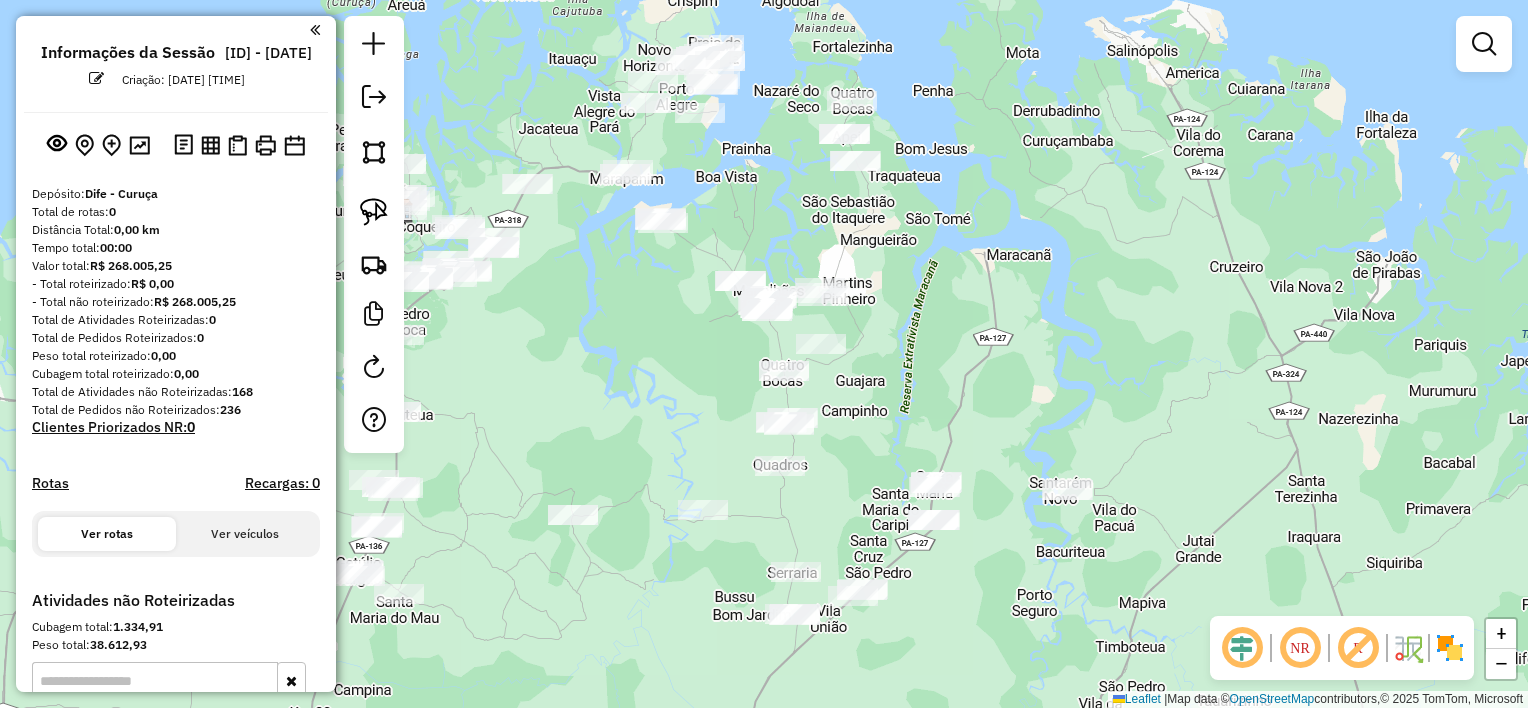 drag, startPoint x: 987, startPoint y: 282, endPoint x: 911, endPoint y: 407, distance: 146.2908 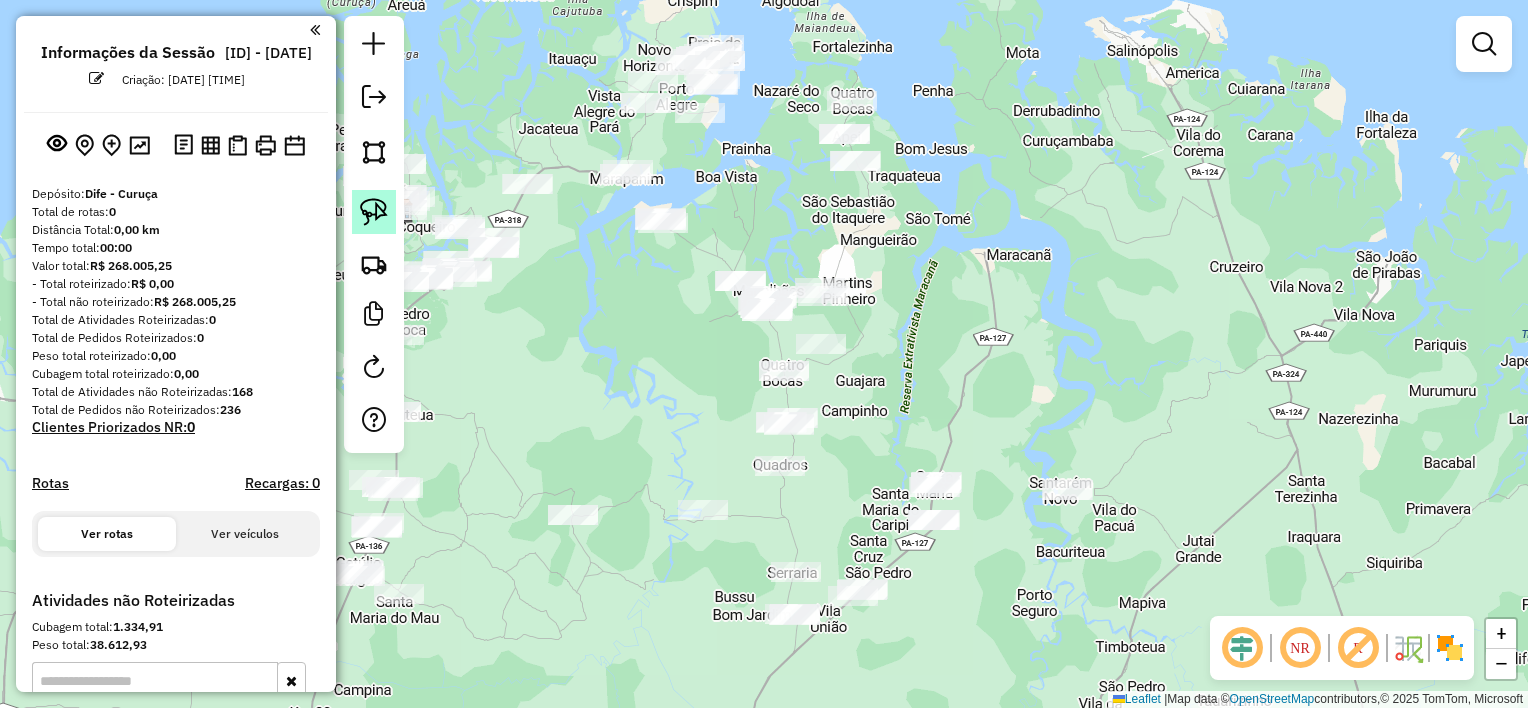 click 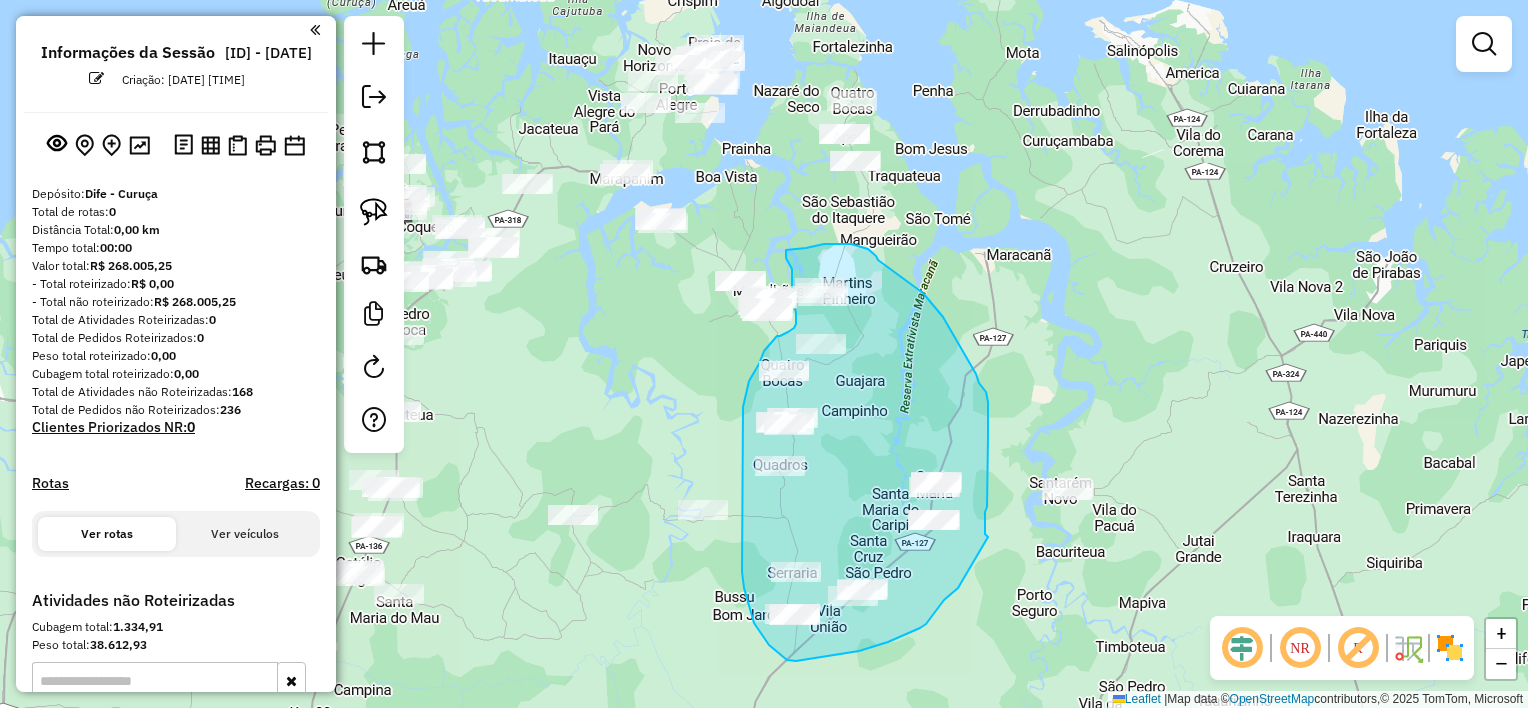 drag, startPoint x: 988, startPoint y: 537, endPoint x: 958, endPoint y: 588, distance: 59.16925 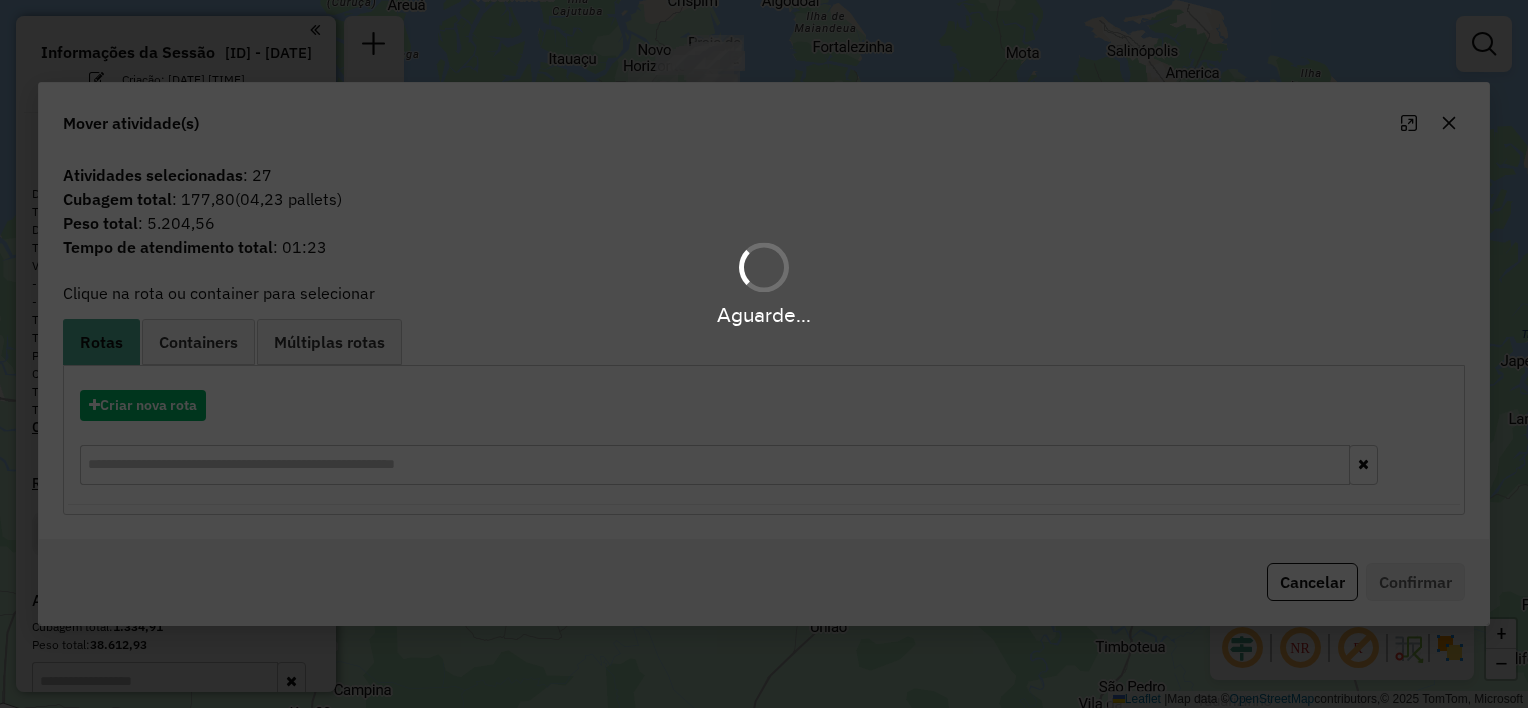 click on "Aguarde..." at bounding box center (764, 354) 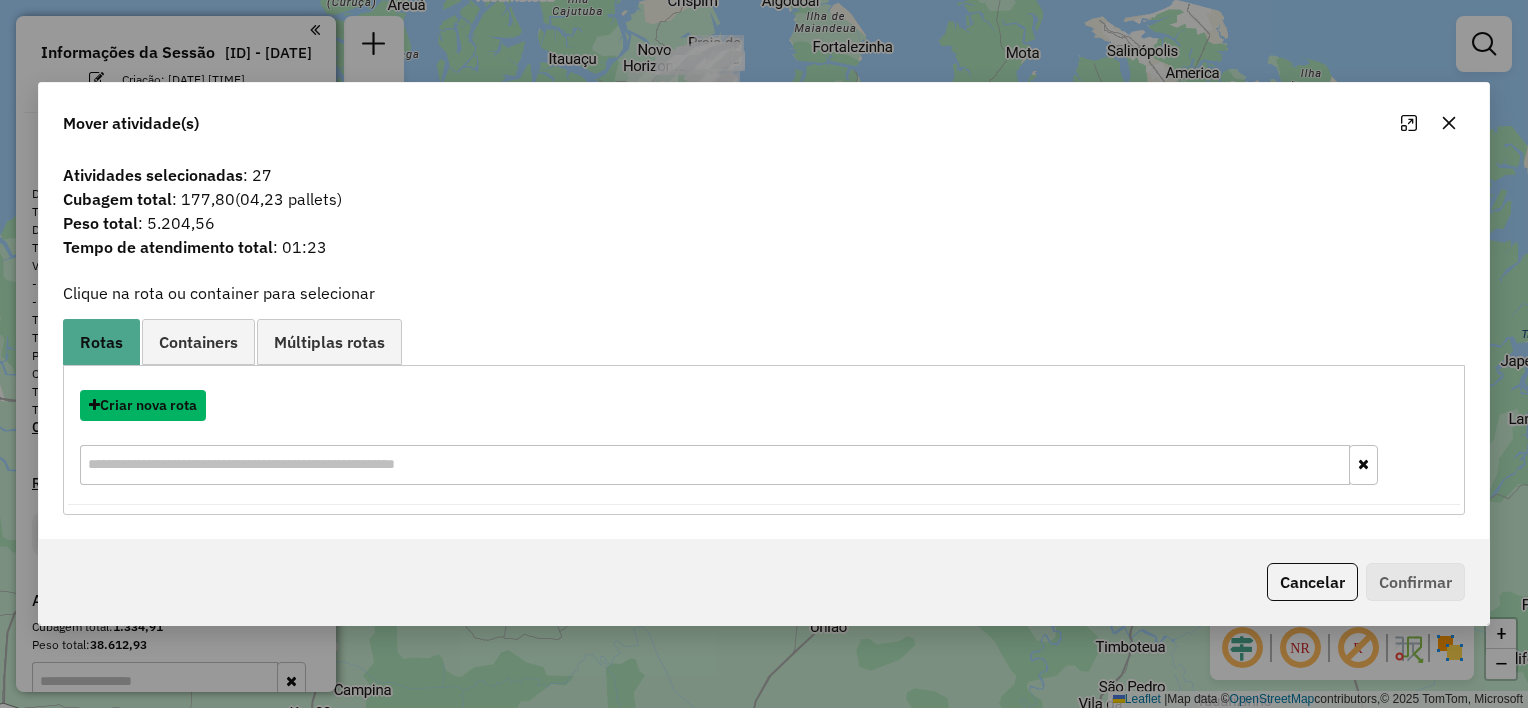 click on "Criar nova rota" at bounding box center [143, 405] 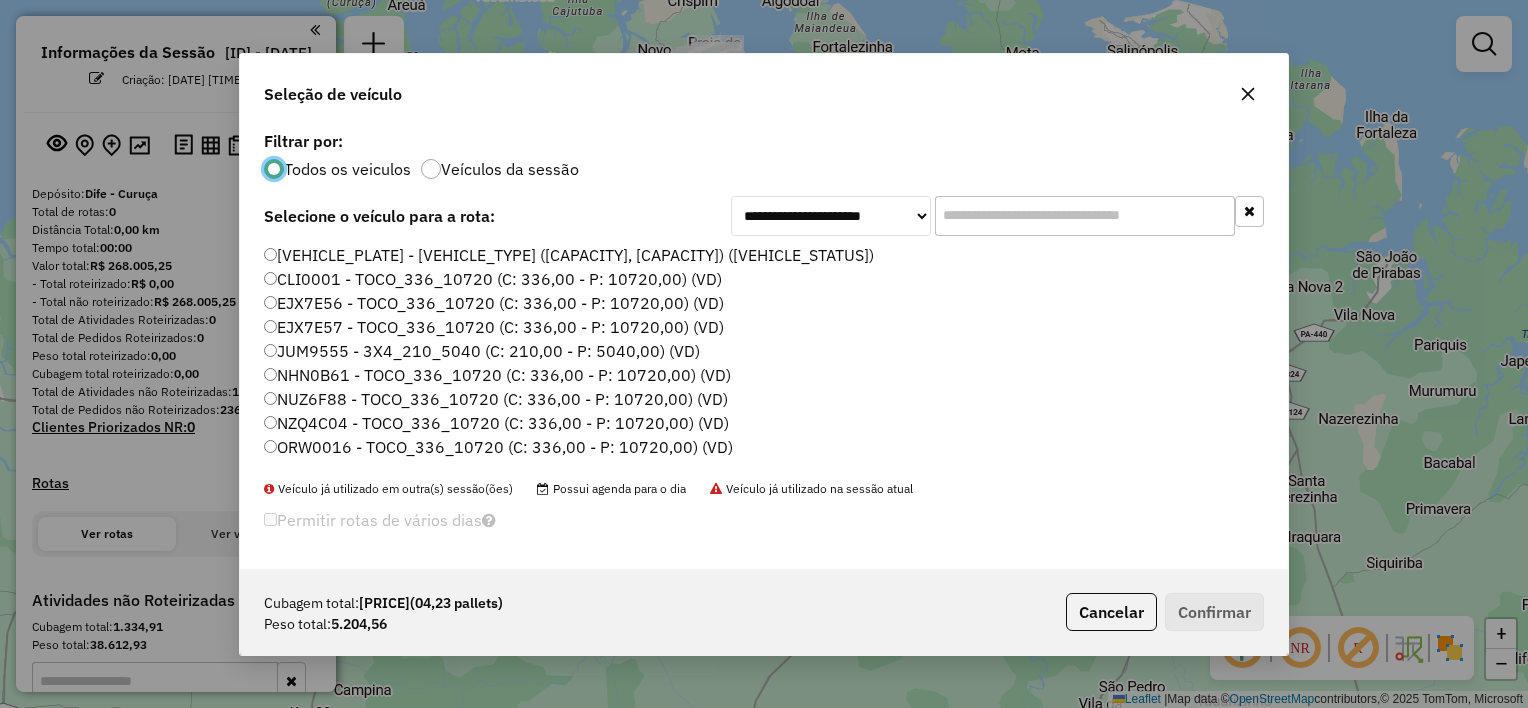 scroll, scrollTop: 10, scrollLeft: 6, axis: both 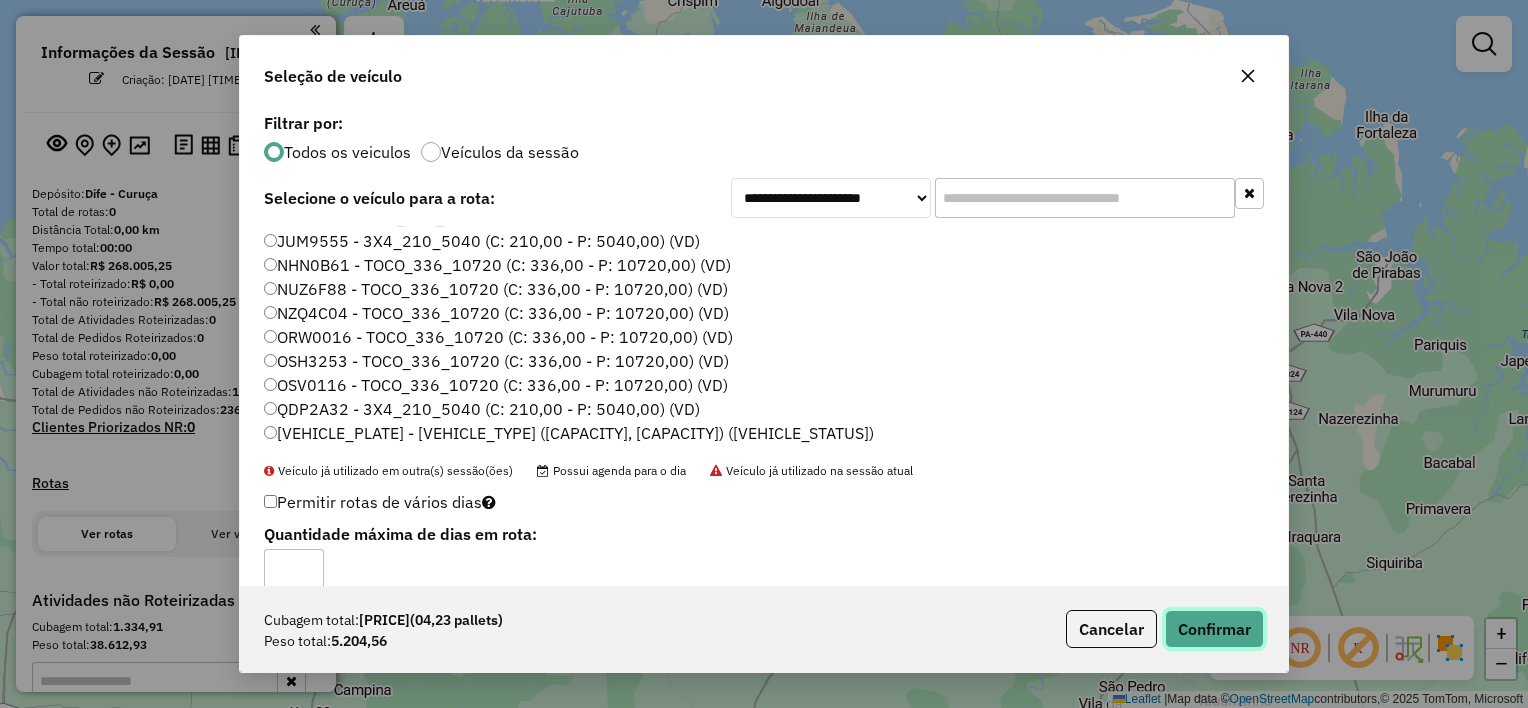 drag, startPoint x: 1201, startPoint y: 628, endPoint x: 1172, endPoint y: 598, distance: 41.725292 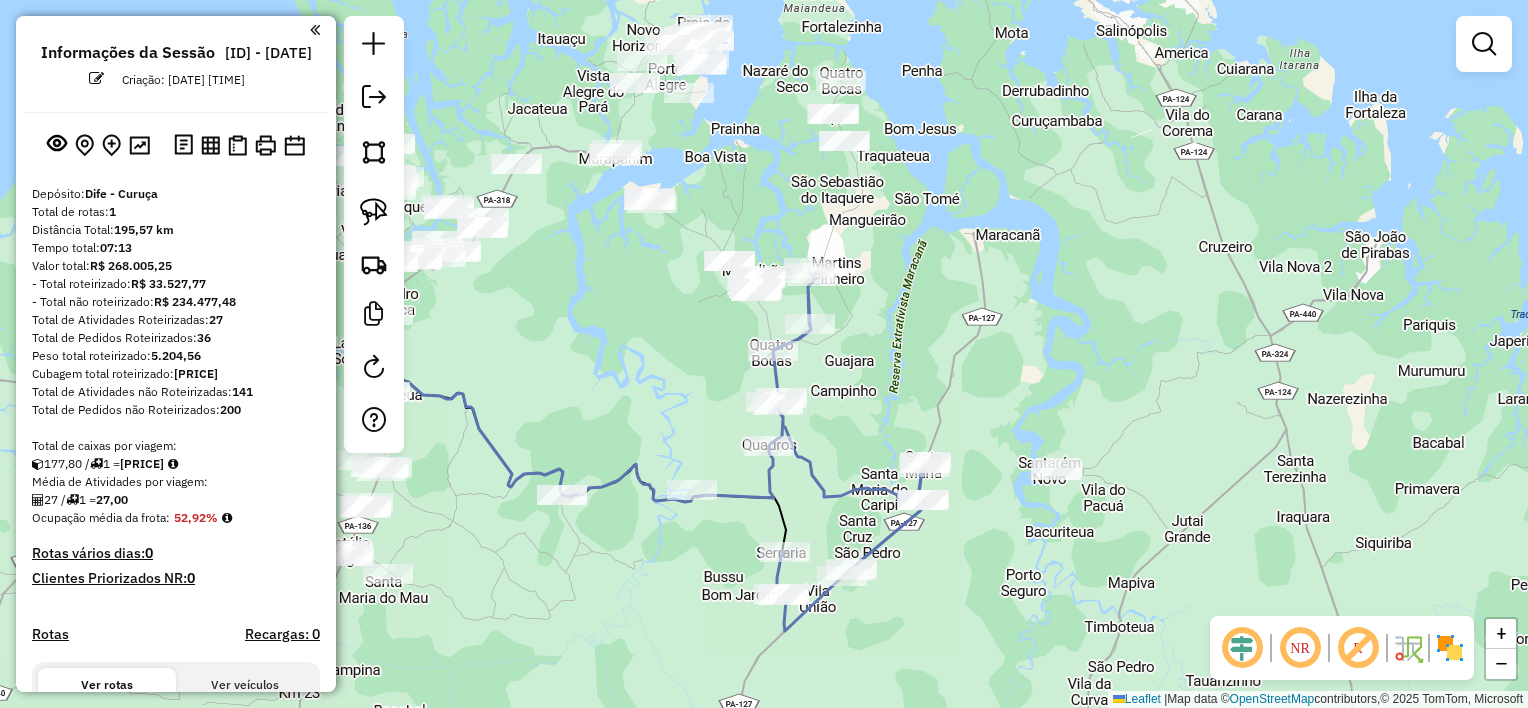 drag, startPoint x: 719, startPoint y: 544, endPoint x: 698, endPoint y: 233, distance: 311.7082 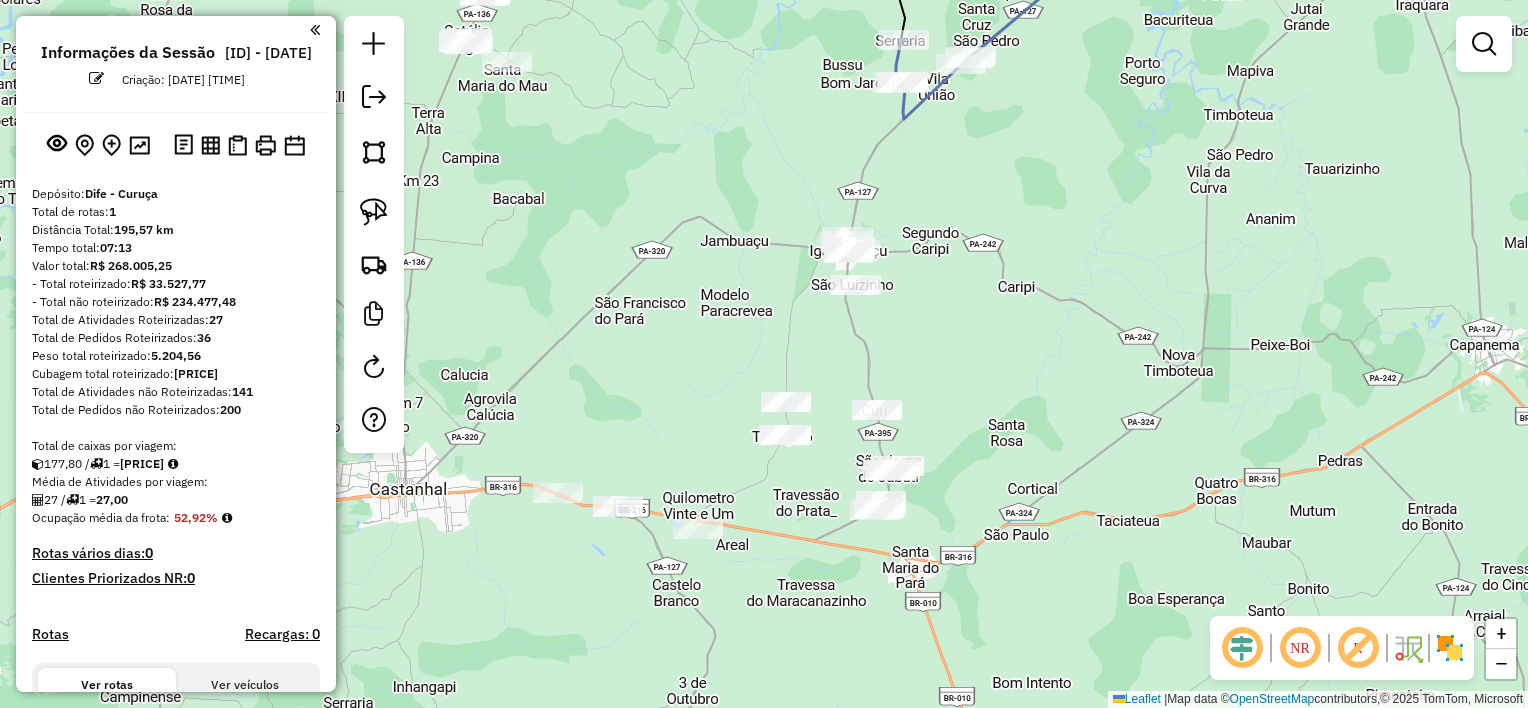 drag, startPoint x: 850, startPoint y: 495, endPoint x: 977, endPoint y: 352, distance: 191.25375 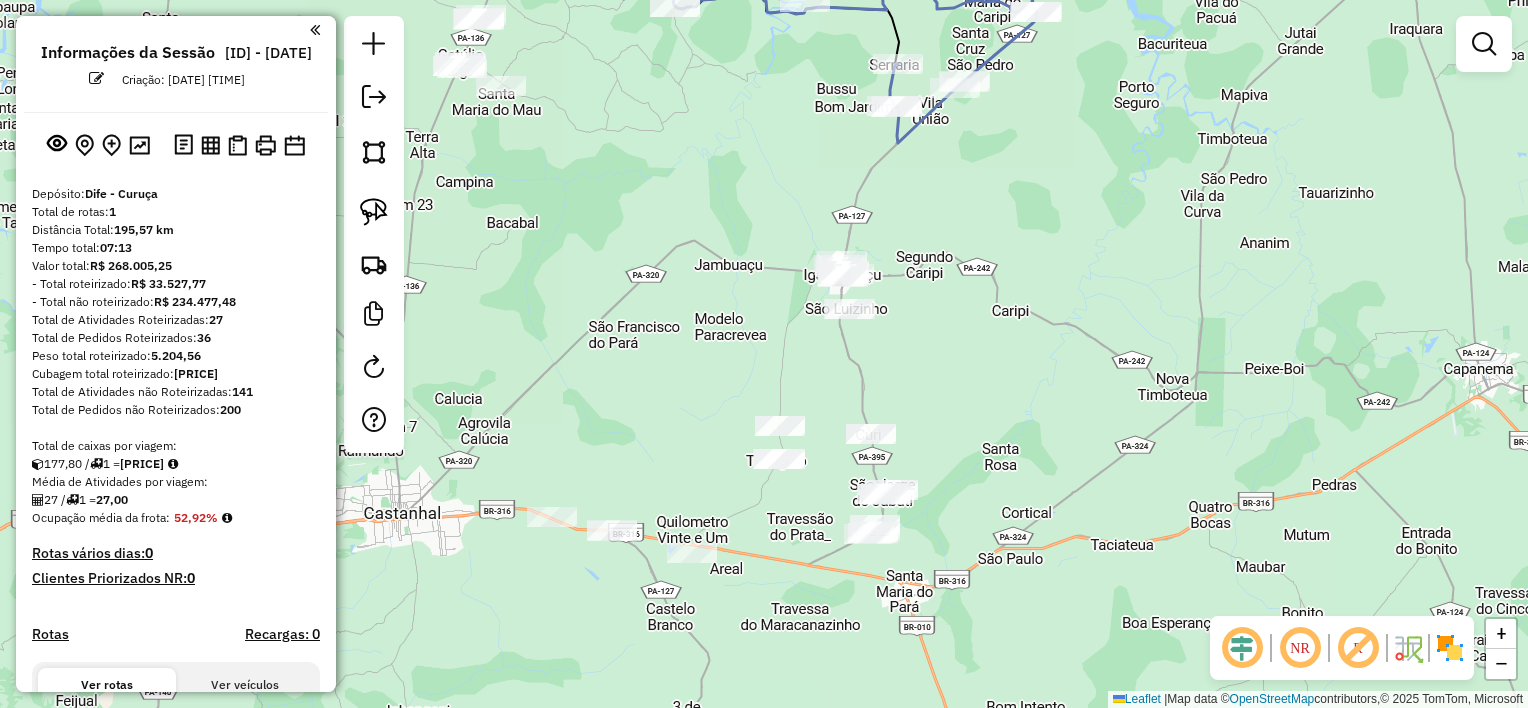 click on "Janela de atendimento Grade de atendimento Capacidade Transportadoras Veículos Cliente Pedidos  Rotas Selecione os dias de semana para filtrar as janelas de atendimento  Seg   Ter   Qua   Qui   Sex   Sáb   Dom  Informe o período da janela de atendimento: De: Até:  Filtrar exatamente a janela do cliente  Considerar janela de atendimento padrão  Selecione os dias de semana para filtrar as grades de atendimento  Seg   Ter   Qua   Qui   Sex   Sáb   Dom   Considerar clientes sem dia de atendimento cadastrado  Clientes fora do dia de atendimento selecionado Filtrar as atividades entre os valores definidos abaixo:  Peso mínimo:   Peso máximo:   Cubagem mínima:   Cubagem máxima:   De:   Até:  Filtrar as atividades entre o tempo de atendimento definido abaixo:  De:   Até:   Considerar capacidade total dos clientes não roteirizados Transportadora: Selecione um ou mais itens Tipo de veículo: Selecione um ou mais itens Veículo: Selecione um ou mais itens Motorista: Selecione um ou mais itens Nome: Rótulo:" 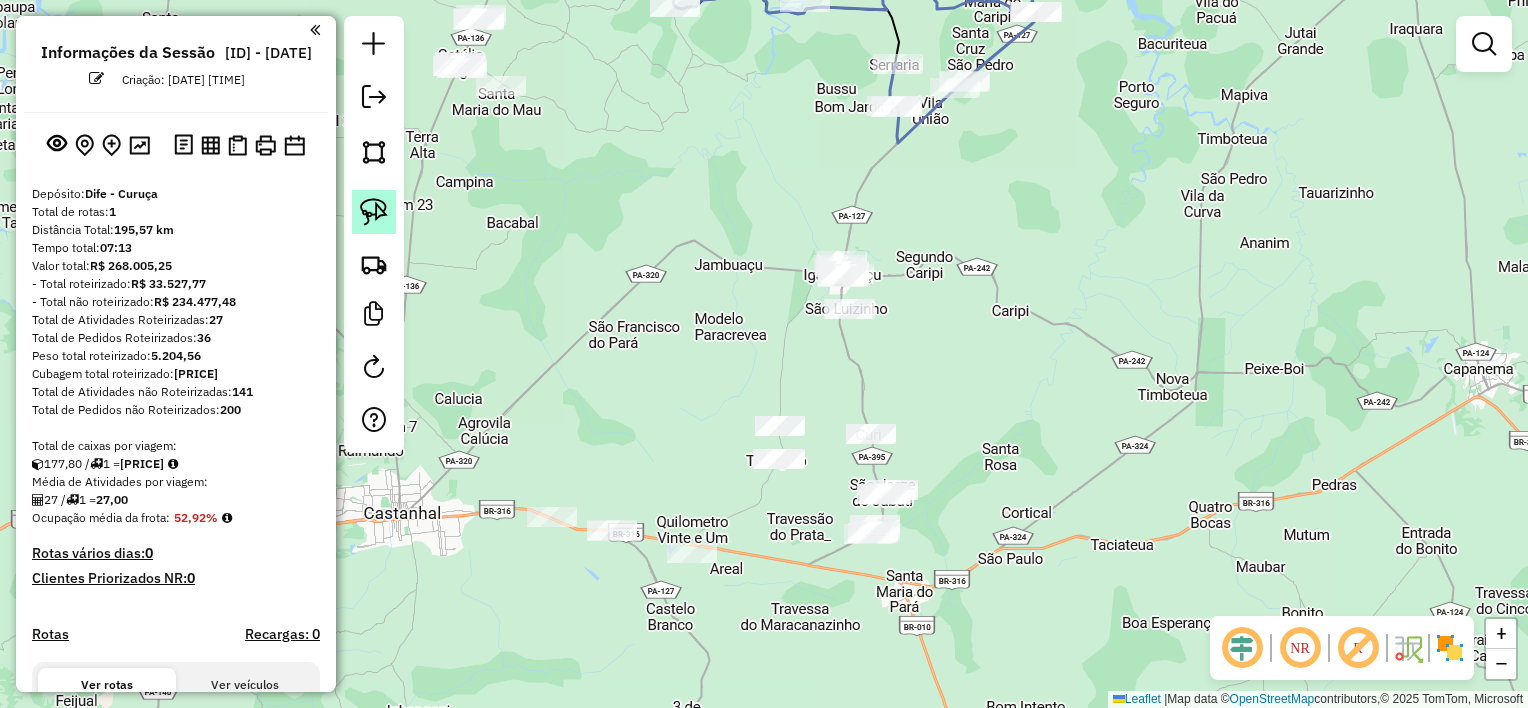 drag, startPoint x: 380, startPoint y: 216, endPoint x: 572, endPoint y: 231, distance: 192.58505 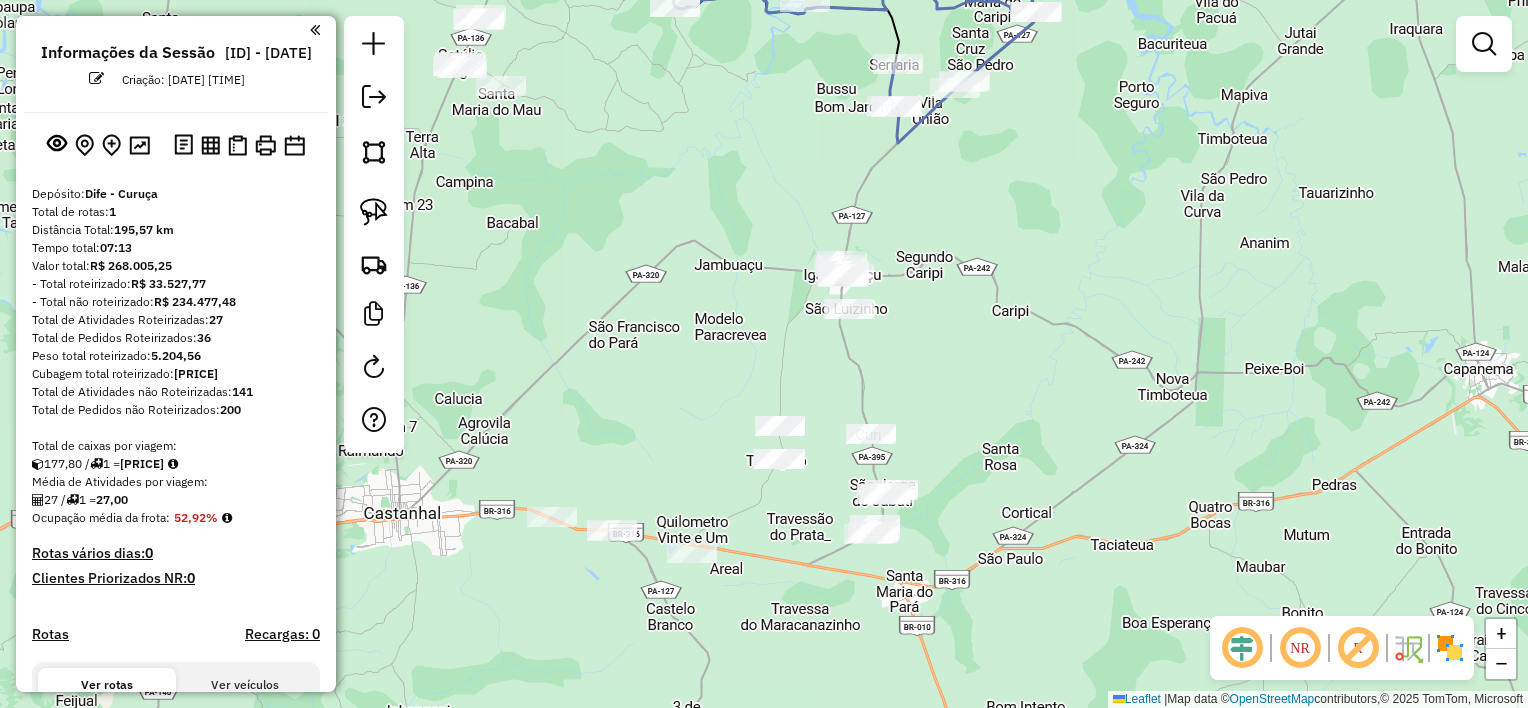 click 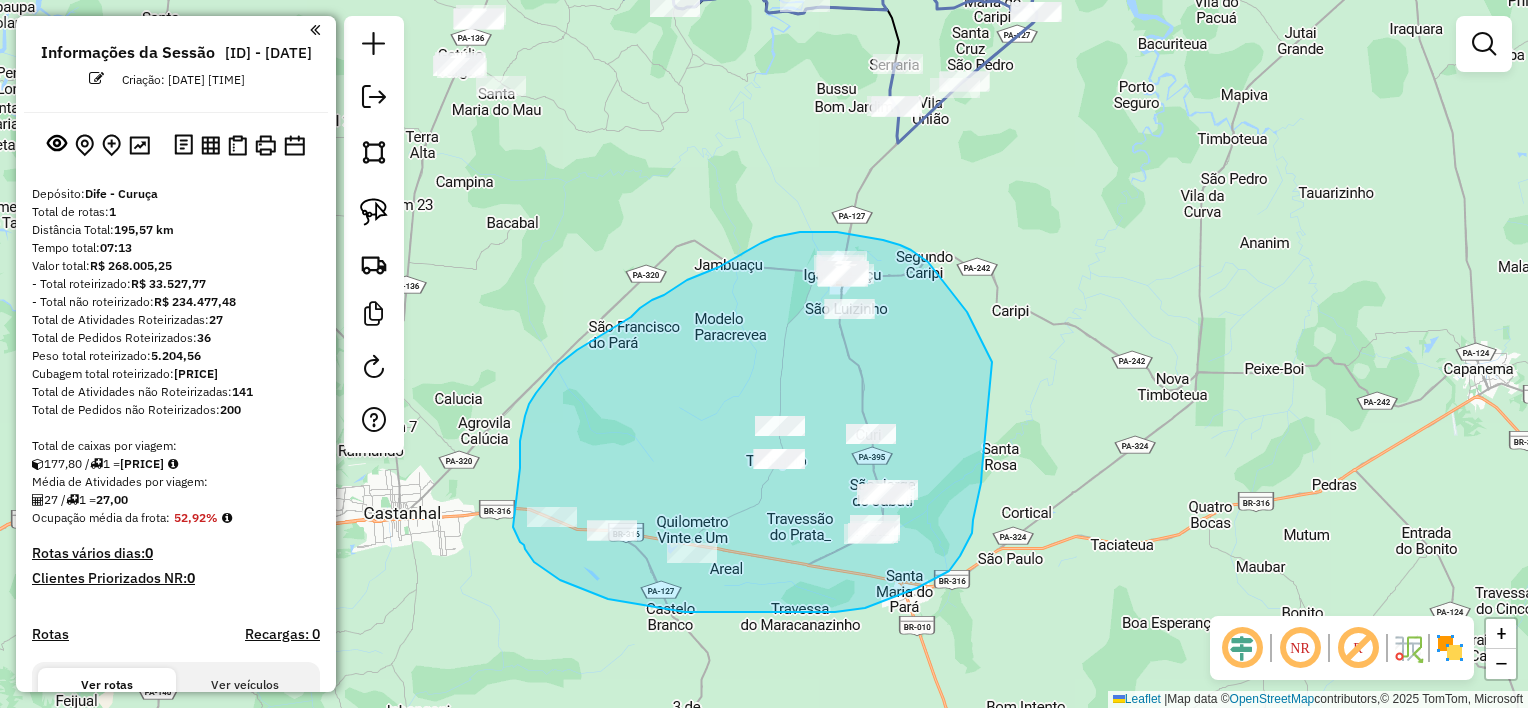 drag, startPoint x: 967, startPoint y: 312, endPoint x: 982, endPoint y: 406, distance: 95.189285 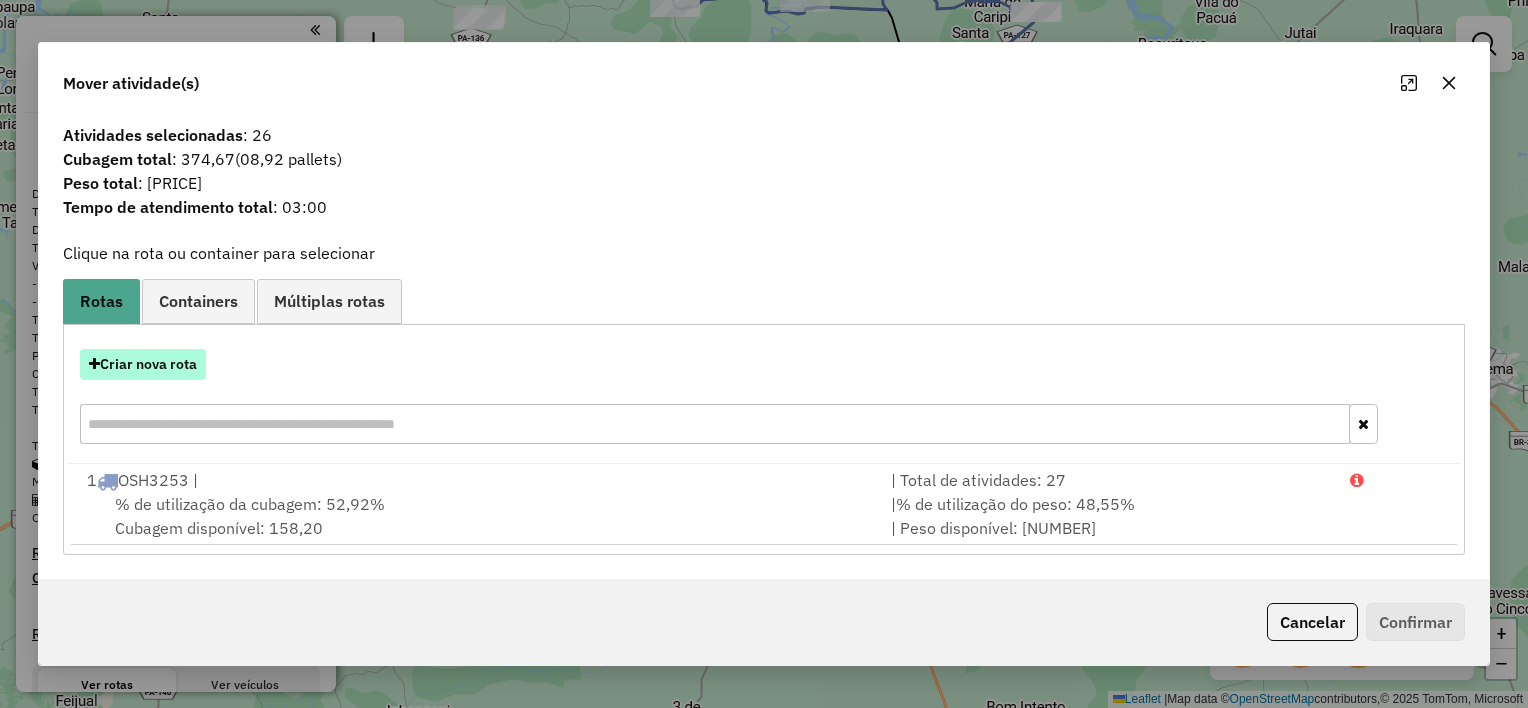 click on "Criar nova rota" at bounding box center (143, 364) 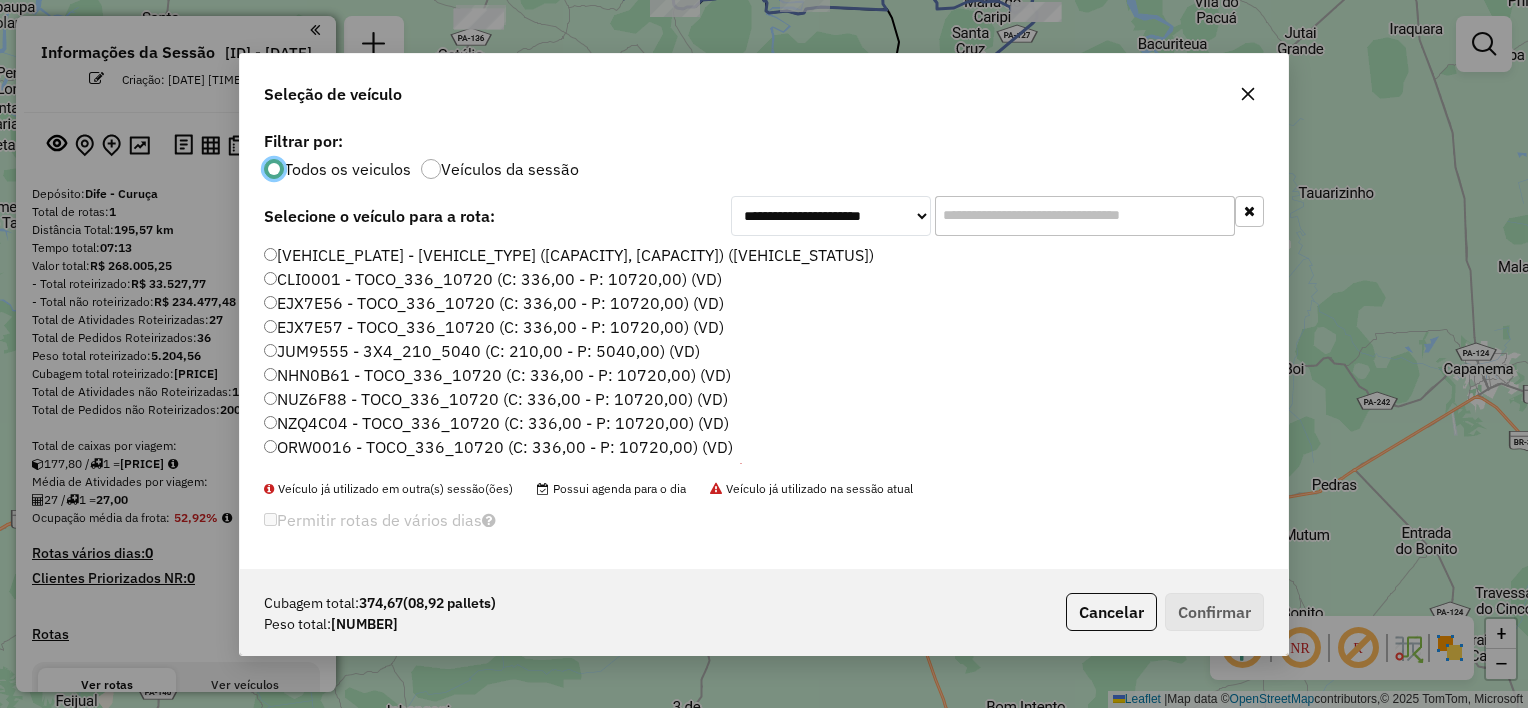 scroll, scrollTop: 10, scrollLeft: 6, axis: both 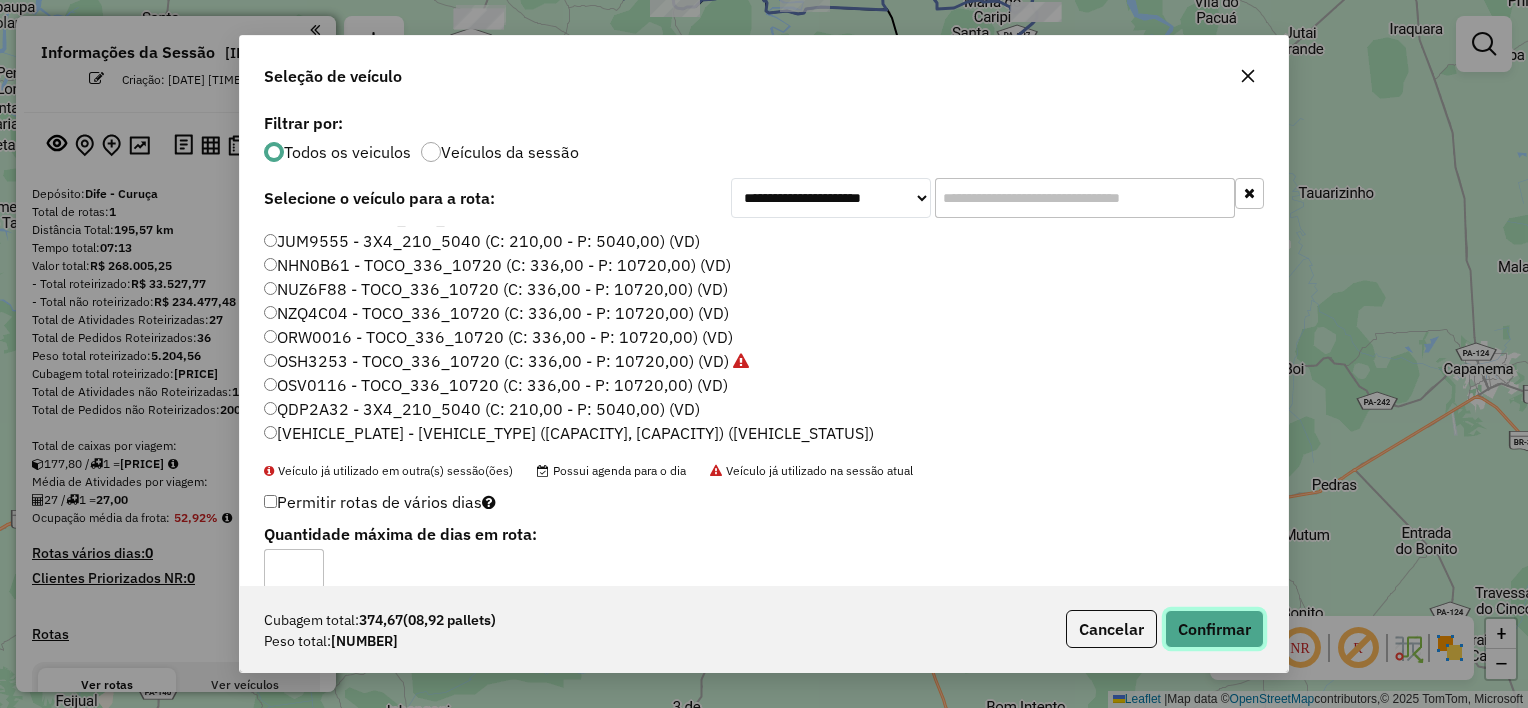 click on "Confirmar" 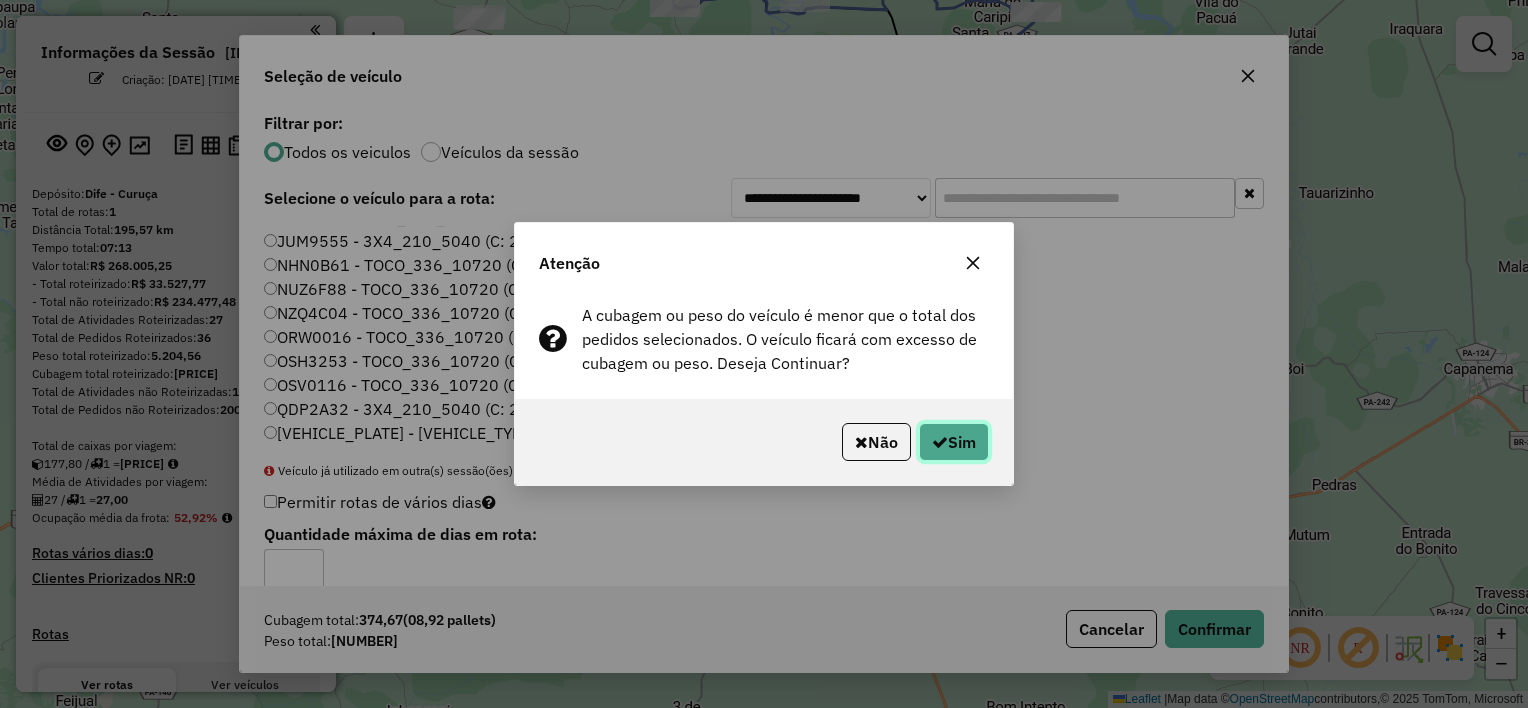 click on "Sim" 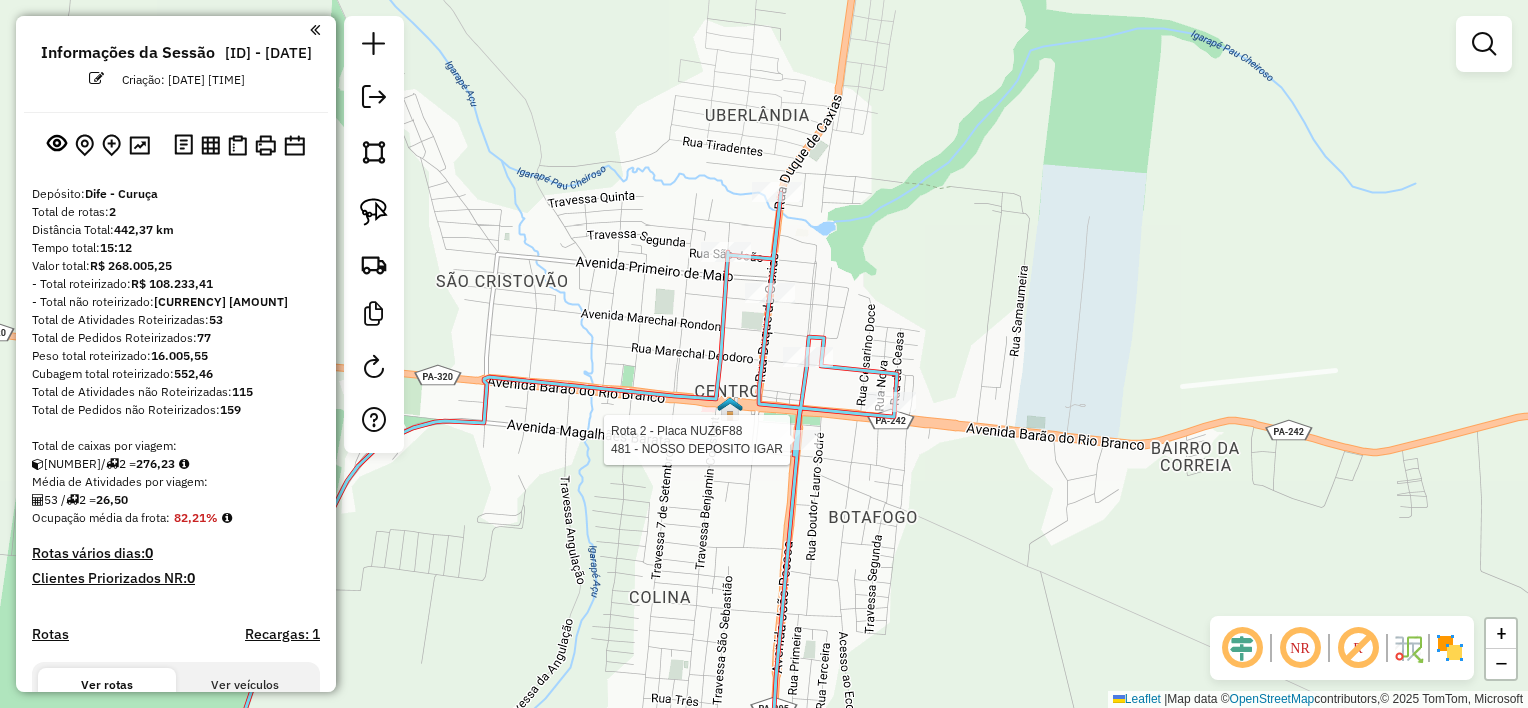 select on "**********" 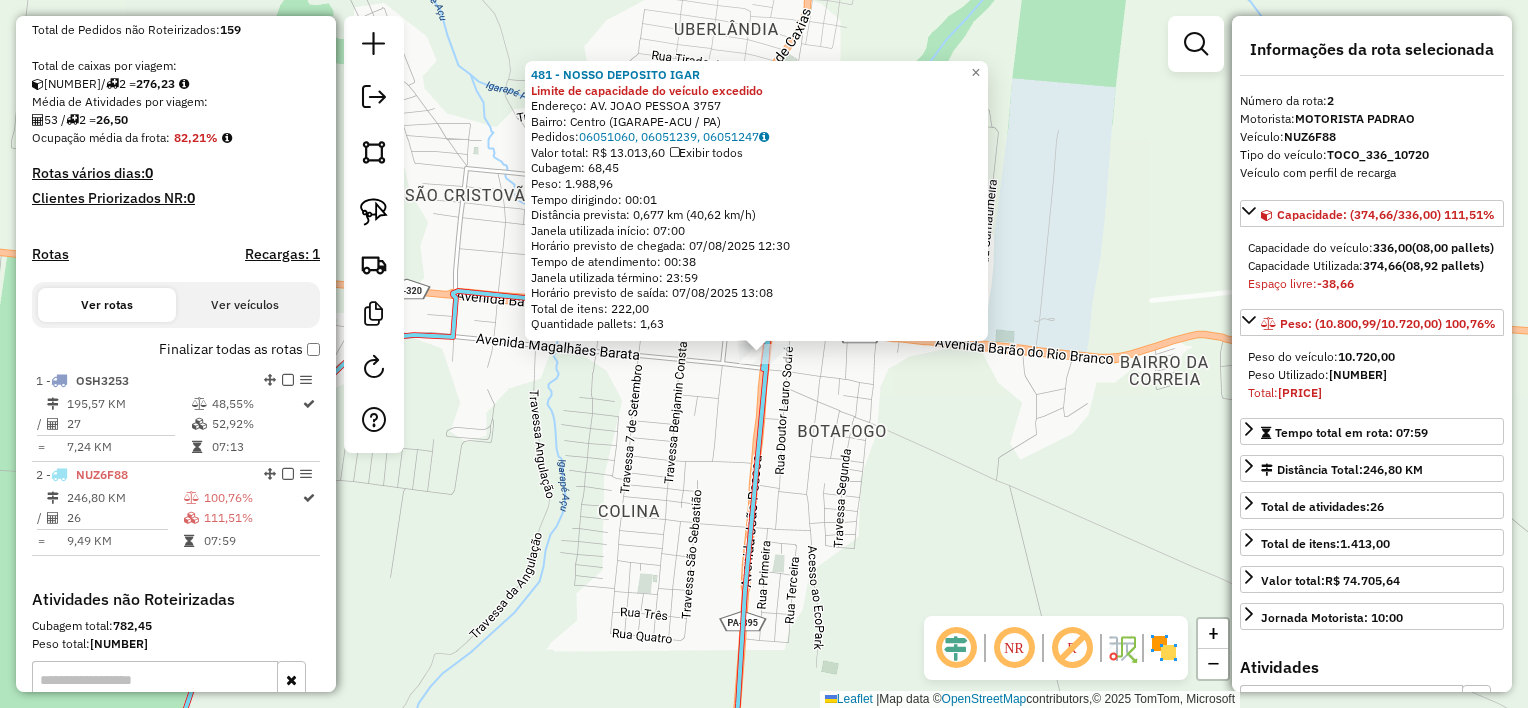 scroll, scrollTop: 653, scrollLeft: 0, axis: vertical 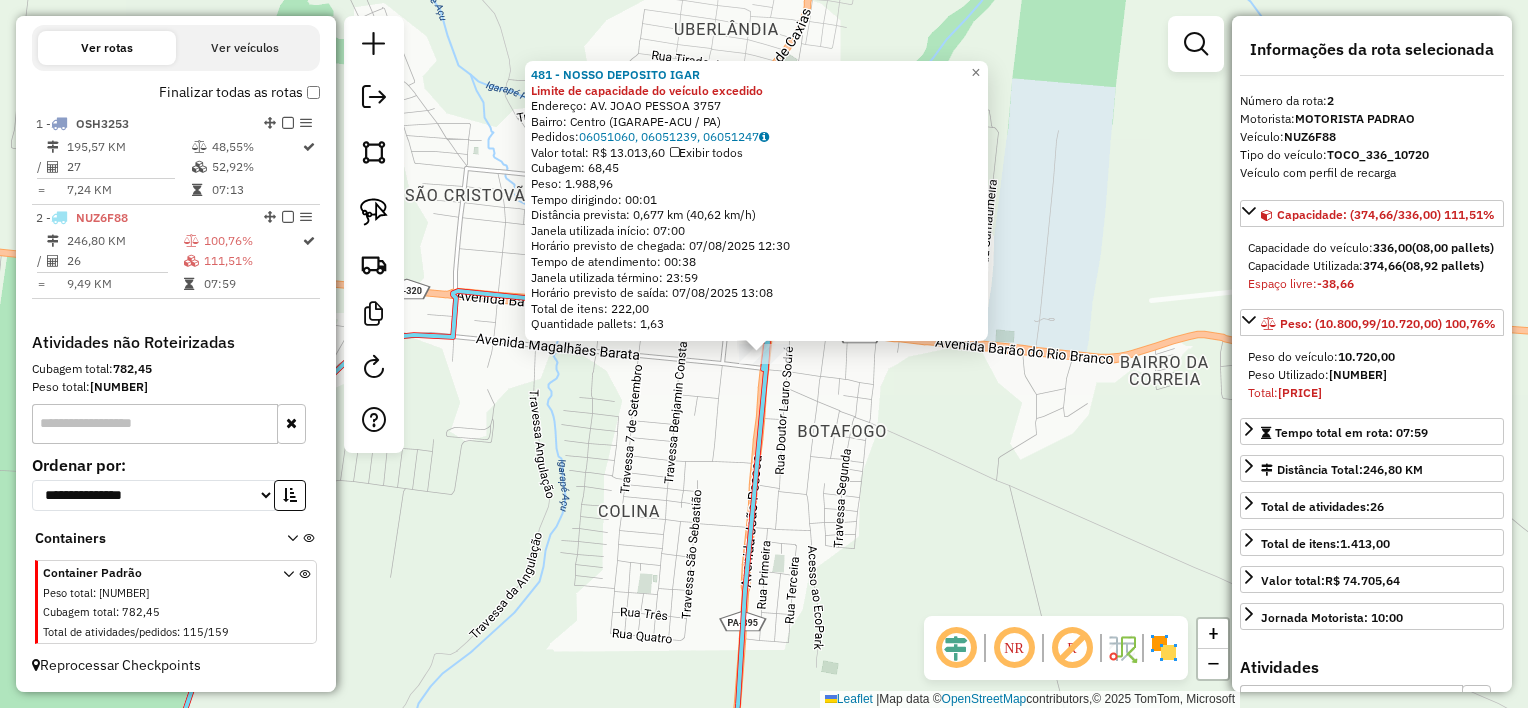 click on "[NUMBER] - [NAME] Limite de capacidade do veículo excedido Endereço: [STREET] [NUMBER] Bairro: [Bairro] ([City] / [State]) Pedidos: [ID], [ID], [ID] Valor total: [CURRENCY] [AMOUNT] Exibir todos Cubagem: [AMOUNT] Peso: [AMOUNT] Tempo dirigindo: [TIME] Distância prevista: [DISTANCE] ([SPEED]) Janela utilizada início: [TIME] Horário previsto de chegada: [DATE] [TIME] Tempo de atendimento: [TIME] Janela utilizada término: [TIME] Horário previsto de saída: [DATE] [TIME] Total de itens: [AMOUNT] Quantidade pallets: [AMOUNT] × Janela de atendimento Grade de atendimento Capacidade Transportadoras Veículos Cliente Pedidos Rotas Selecione os dias de semana para filtrar as janelas de atendimento Seg Ter Qua Qui Sex Sáb Dom Informe o período da janela de atendimento: De: Até: Filtrar exatamente a janela do cliente Considerar janela de atendimento padrão Selecione os dias de semana para filtrar as grades de atendimento Seg Ter Qua Qui Sex Sáb Dom" 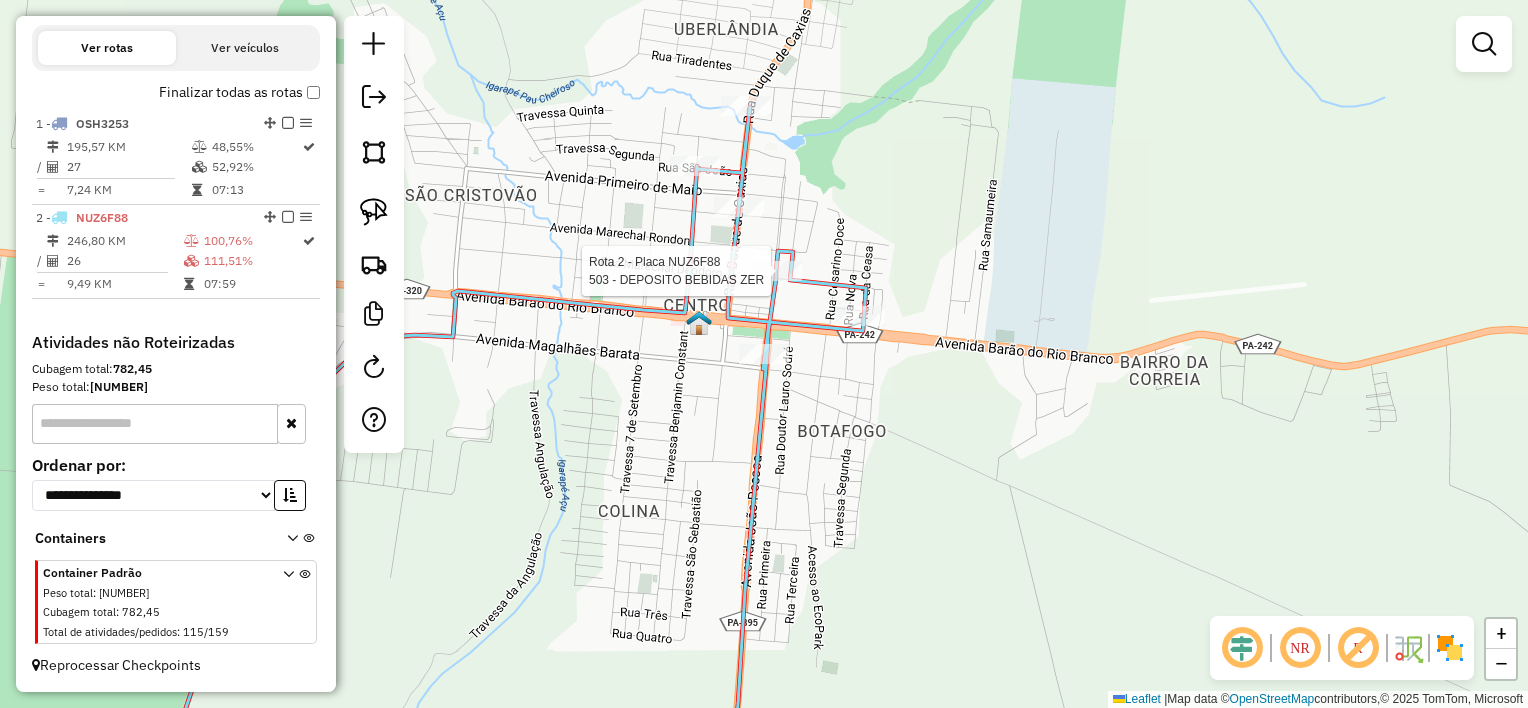 select on "**********" 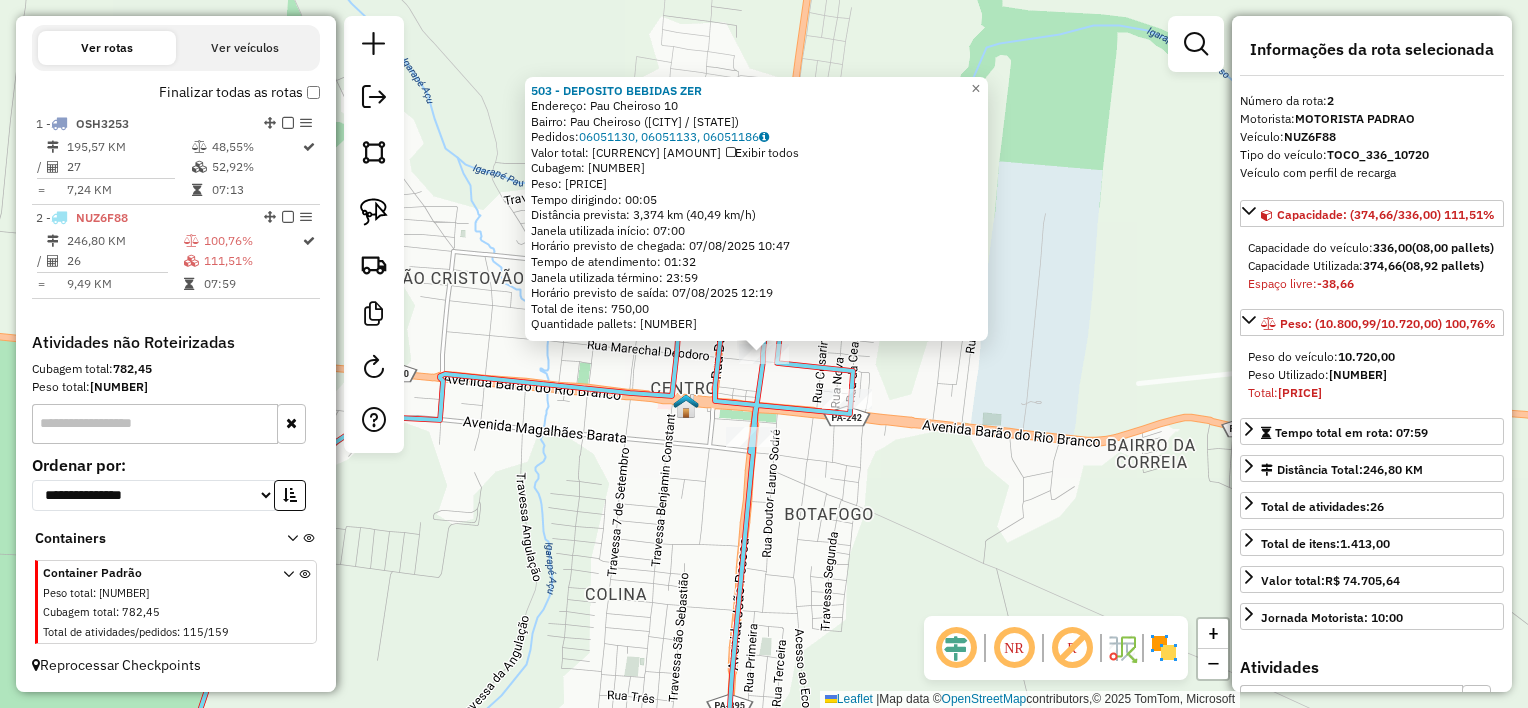 click 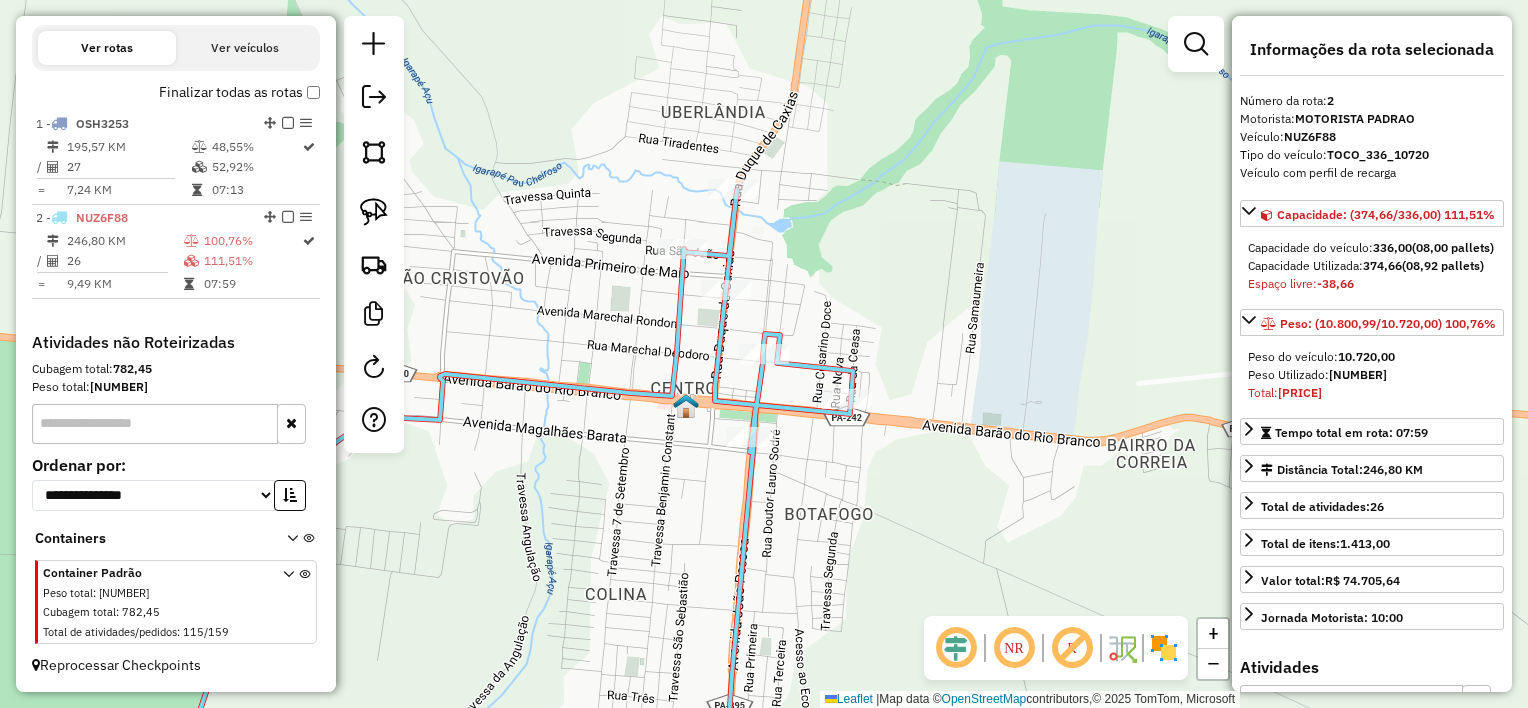 click 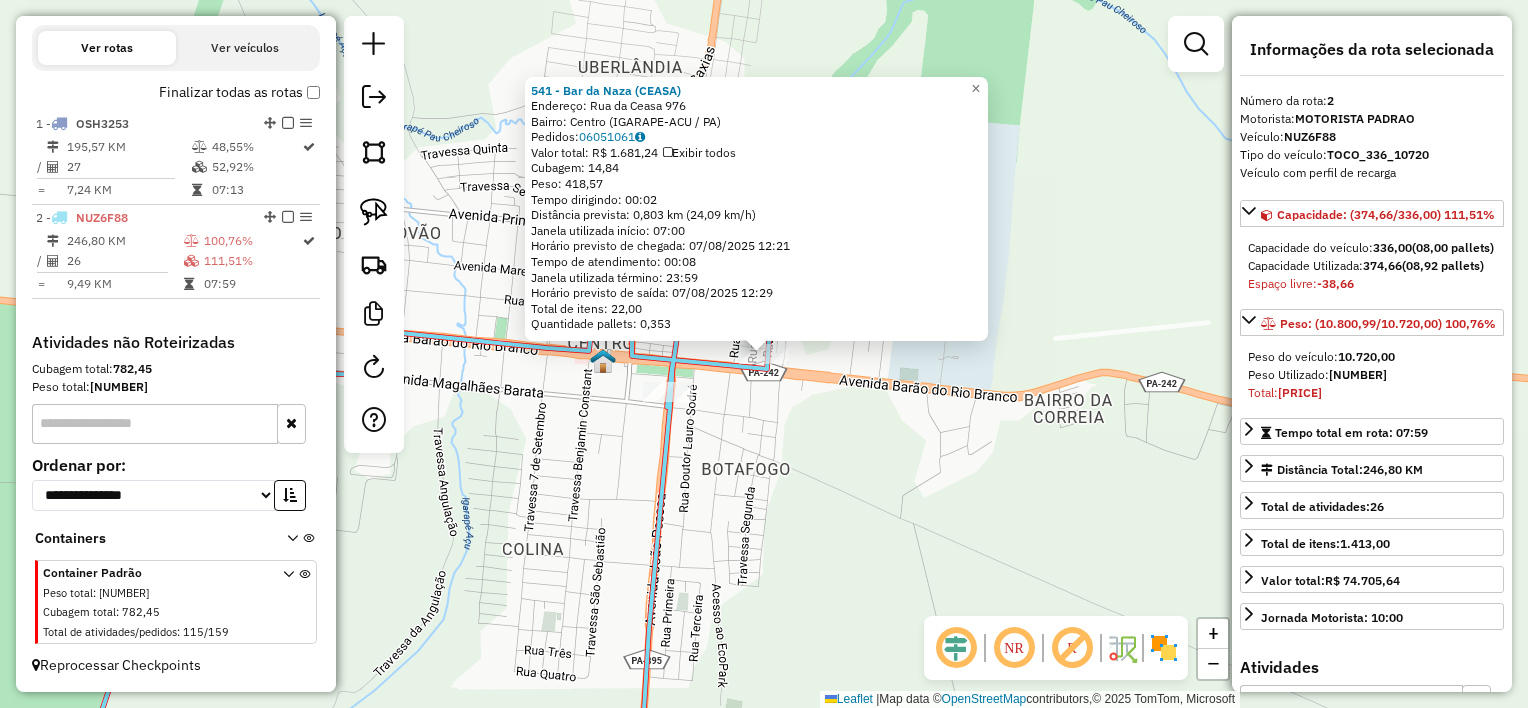 click on "541 - Bar da Naza (CEASA) Endereço: Rua da Ceasa 976 Bairro: Centro ([CITY] / [STATE]) Pedidos: 06051061 Valor total: R$ 1.681,24 Exibir todos Cubagem: 14,84 Peso: 418,57 Tempo dirigindo: 00:02 Distância prevista: 0,803 km (24,09 km/h) Janela utilizada início: 07:00 Horário previsto de chegada: 07/08/2025 12:21 Tempo de atendimento: 00:08 Janela utilizada término: 23:59 Horário previsto de saída: 07/08/2025 13:29 Total de itens: 22,00 Quantidade pallets: 0,353 × Janela de atendimento Grade de atendimento Capacidade Transportadoras Veículos Cliente Pedidos Rotas Selecione os dias de semana para filtrar as janelas de atendimento Seg Ter Qua Qui Sex Sáb Dom Informe o período da janela de atendimento: De: Até: Filtrar exatamente a janela do cliente Considerar janela de atendimento padrão Selecione os dias de semana para filtrar as grades de atendimento Seg Ter Qua Qui Sex Sáb Dom Considerar clientes sem dia de atendimento cadastrado +" 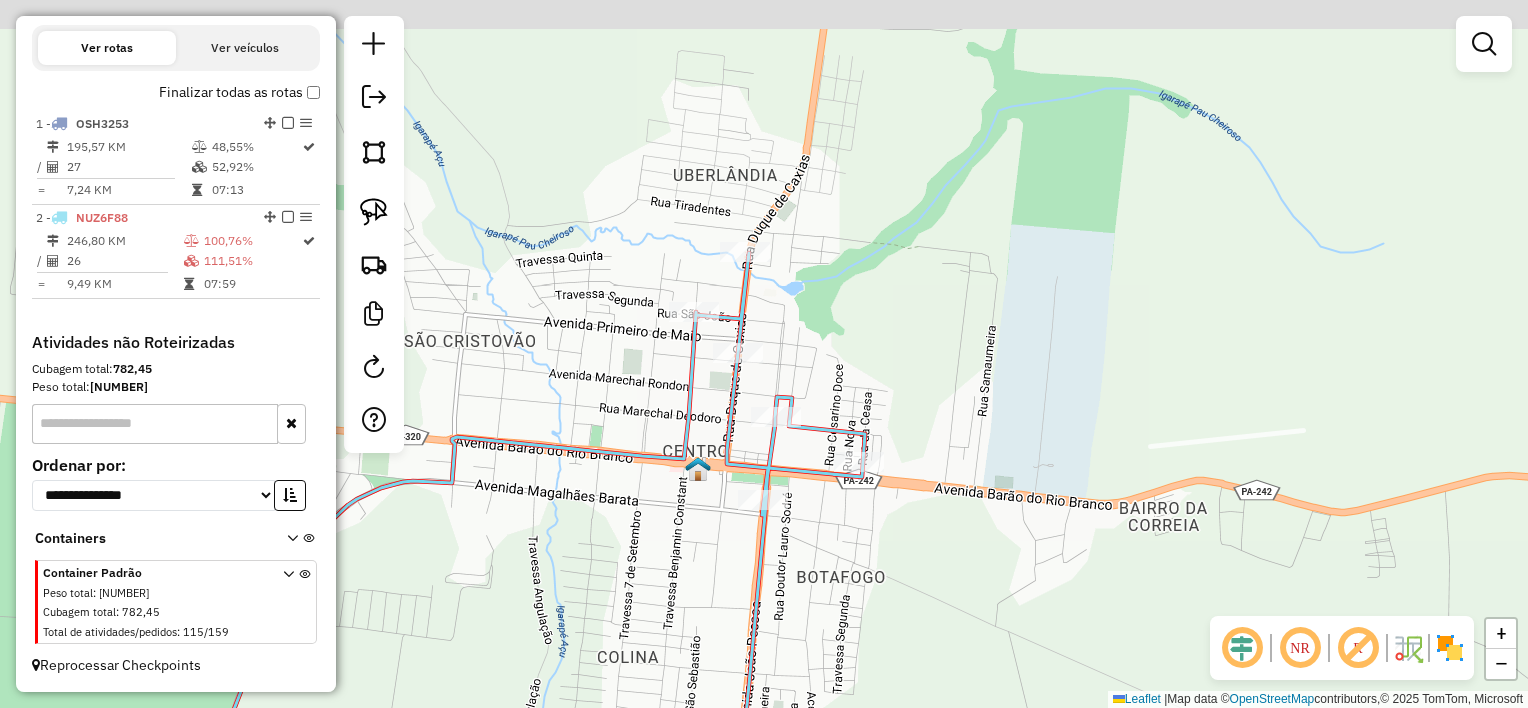 drag, startPoint x: 796, startPoint y: 450, endPoint x: 753, endPoint y: 408, distance: 60.108234 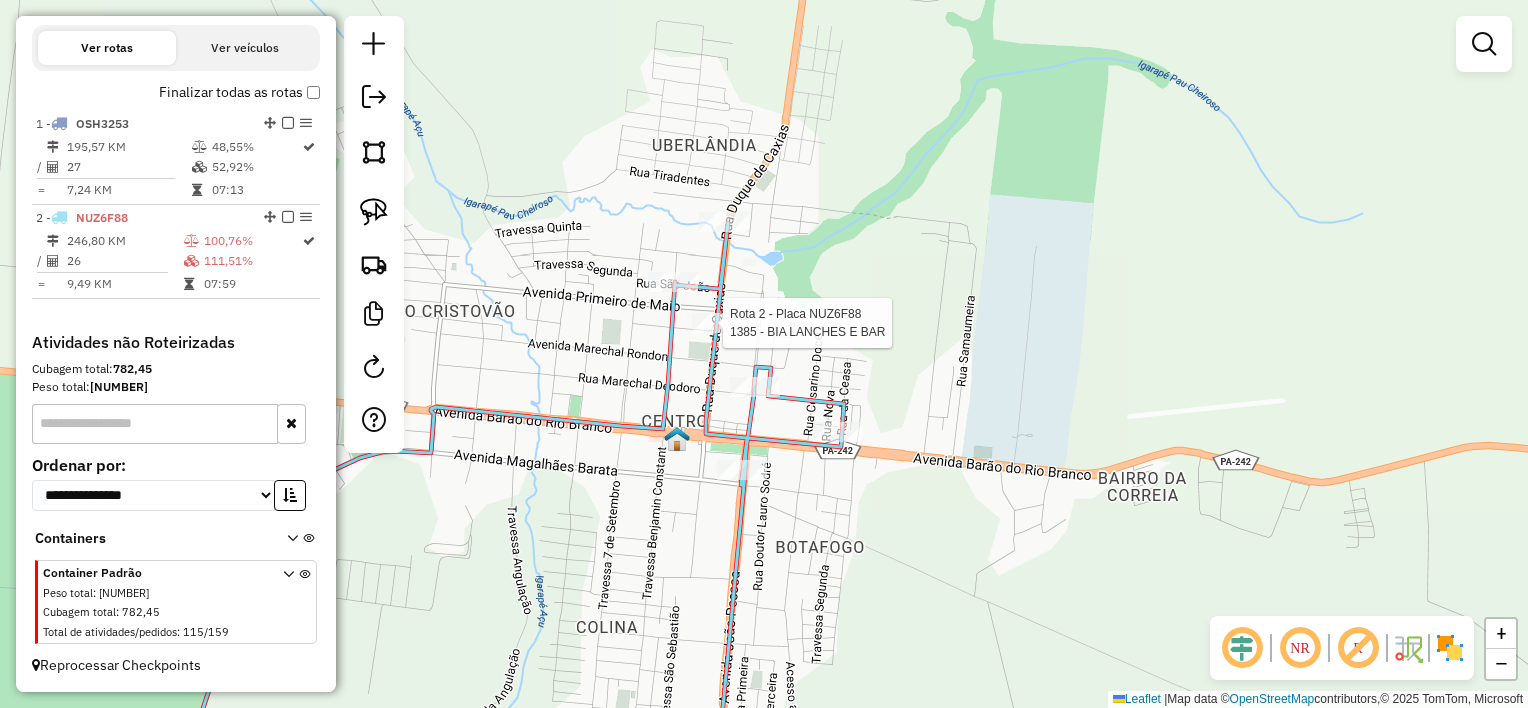 select on "**********" 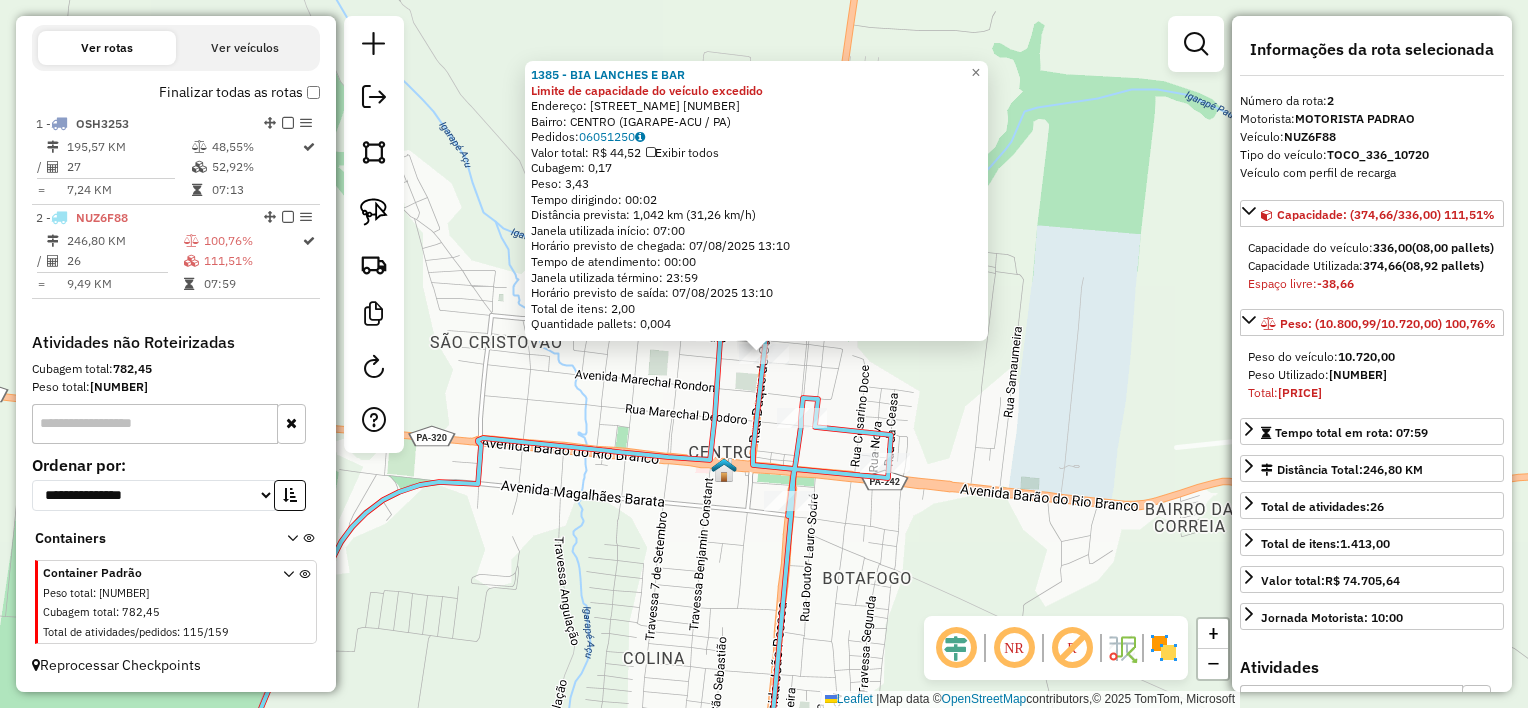 click on "Endereço: [STREET_NAME] [NUMBER] Bairro: [NEIGHBORHOOD] ([CITY] / [STATE]) Janela utilizada início: [TIME] Janela utilizada término: [TIME] Horário previsto de chegada: [DATE] [TIME] Horário previsto de saída: [DATE] [TIME]" 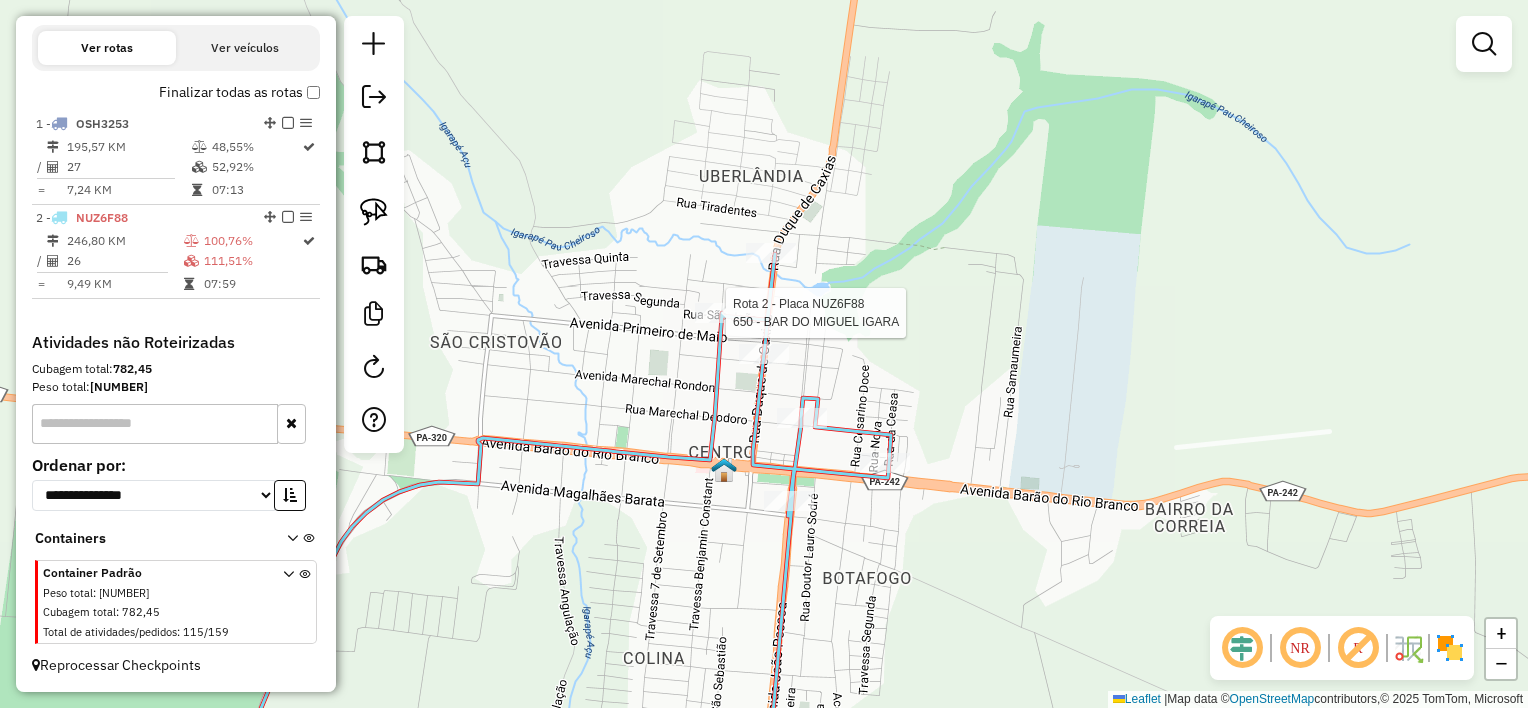 select on "**********" 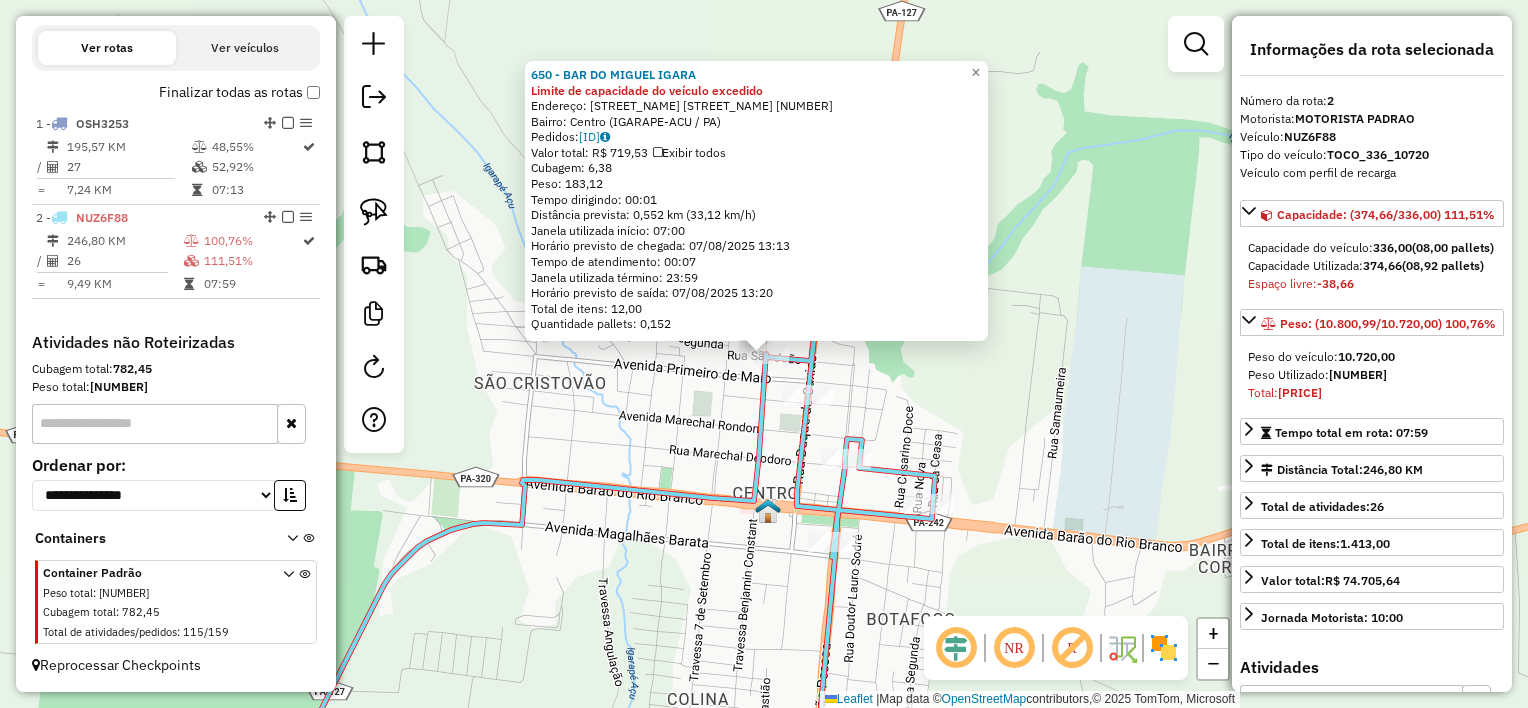 click on "Rota 2 - Placa NUZ6F88 650 - BAR DO MIGUEL IGARA 650 - BAR DO MIGUEL IGARA Limite de capacidade do veículo excedido Endereço: travessa Benjamin Constantante 4511 Bairro: Centro ([CITY] / [STATE]) Pedidos: 06051134 Valor total: R$ 719,53 Exibir todos Cubagem: 6,38 Peso: 183,12 Tempo dirigindo: 00:01 Distância prevista: 0,552 km (33,12 km/h) Janela utilizada início: 07:00 Horário previsto de chegada: 07/08/2025 13:13 Tempo de atendimento: 00:07 Janela utilizada término: 23:59 Horário previsto de saída: 07/08/2025 13:20 Total de itens: 12,00 Quantidade pallets: 0,152 × Janela de atendimento Grade de atendimento Capacidade Transportadoras Veículos Cliente Pedidos Rotas Selecione os dias de semana para filtrar as janelas de atendimento Seg Ter Qua Qui Sex Sáb Dom Informe o período da janela de atendimento: De: Até: Filtrar exatamente a janela do cliente Considerar janela de atendimento padrão Seg Ter Qua Qui Sex Sáb Dom De: Até:" 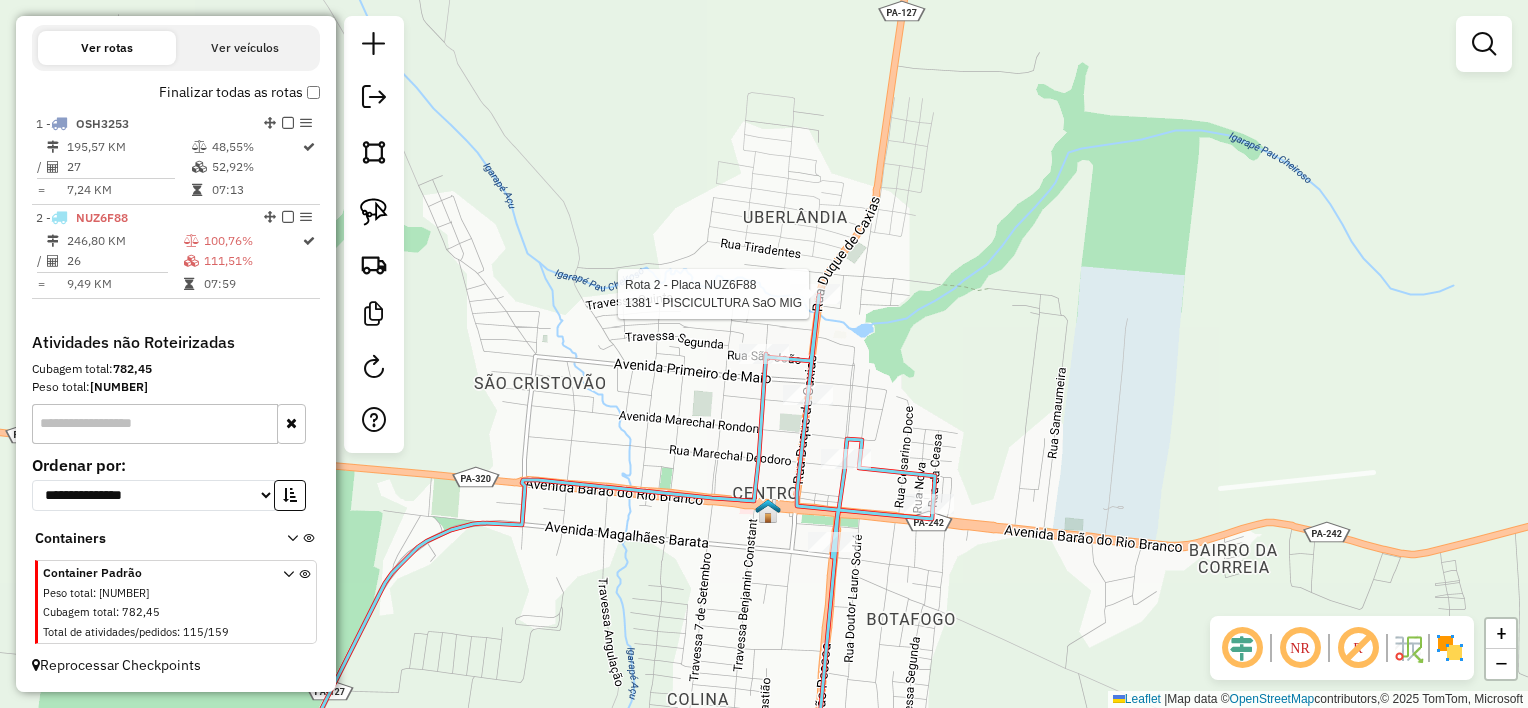 select on "**********" 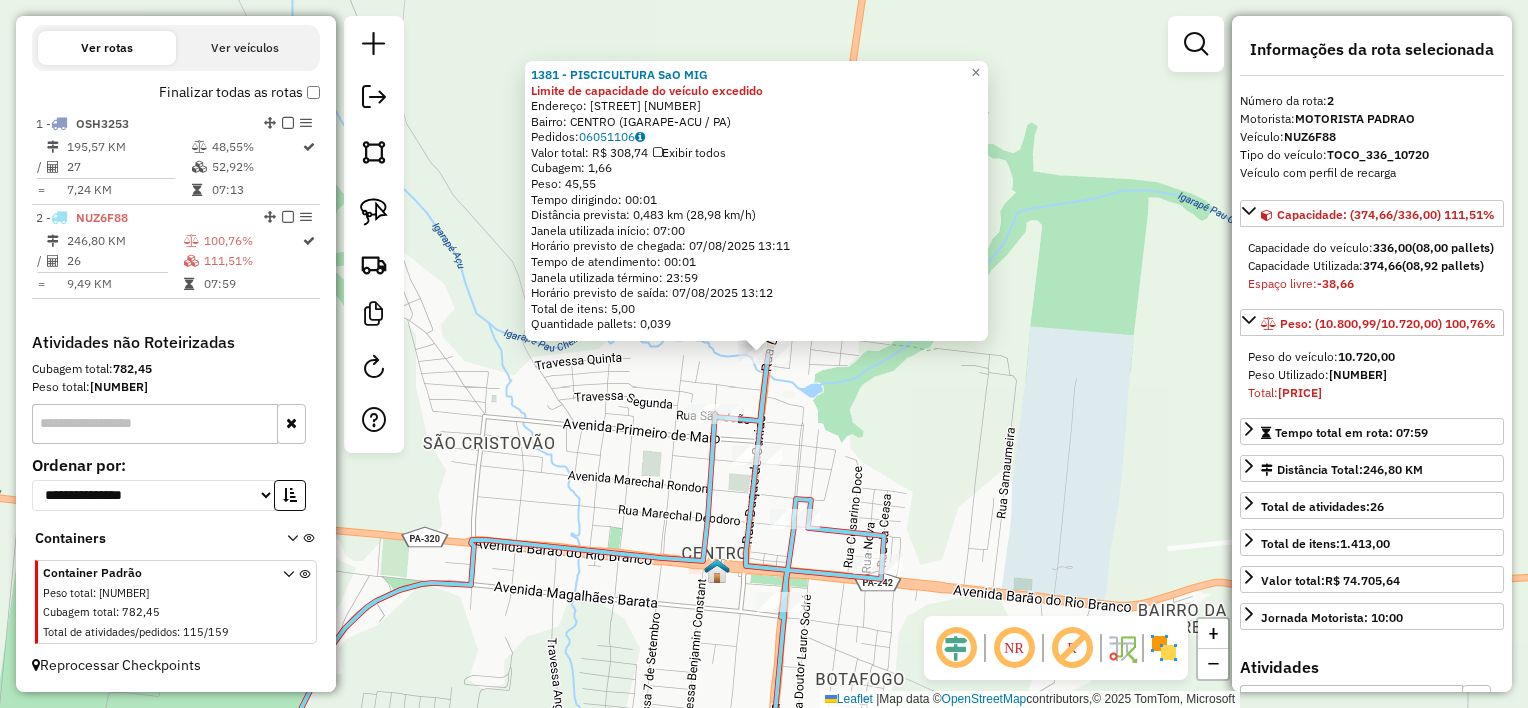 drag, startPoint x: 826, startPoint y: 391, endPoint x: 799, endPoint y: 385, distance: 27.658634 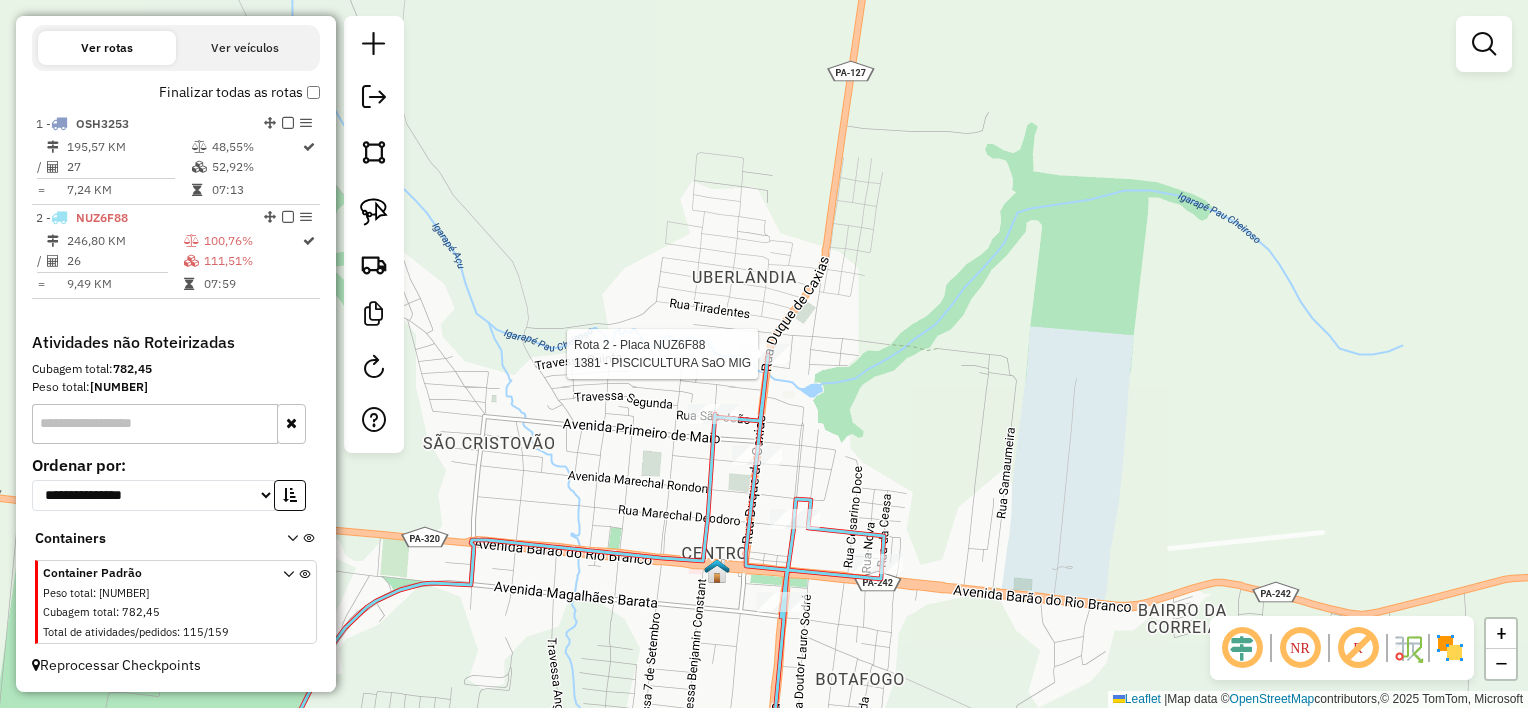 select on "**********" 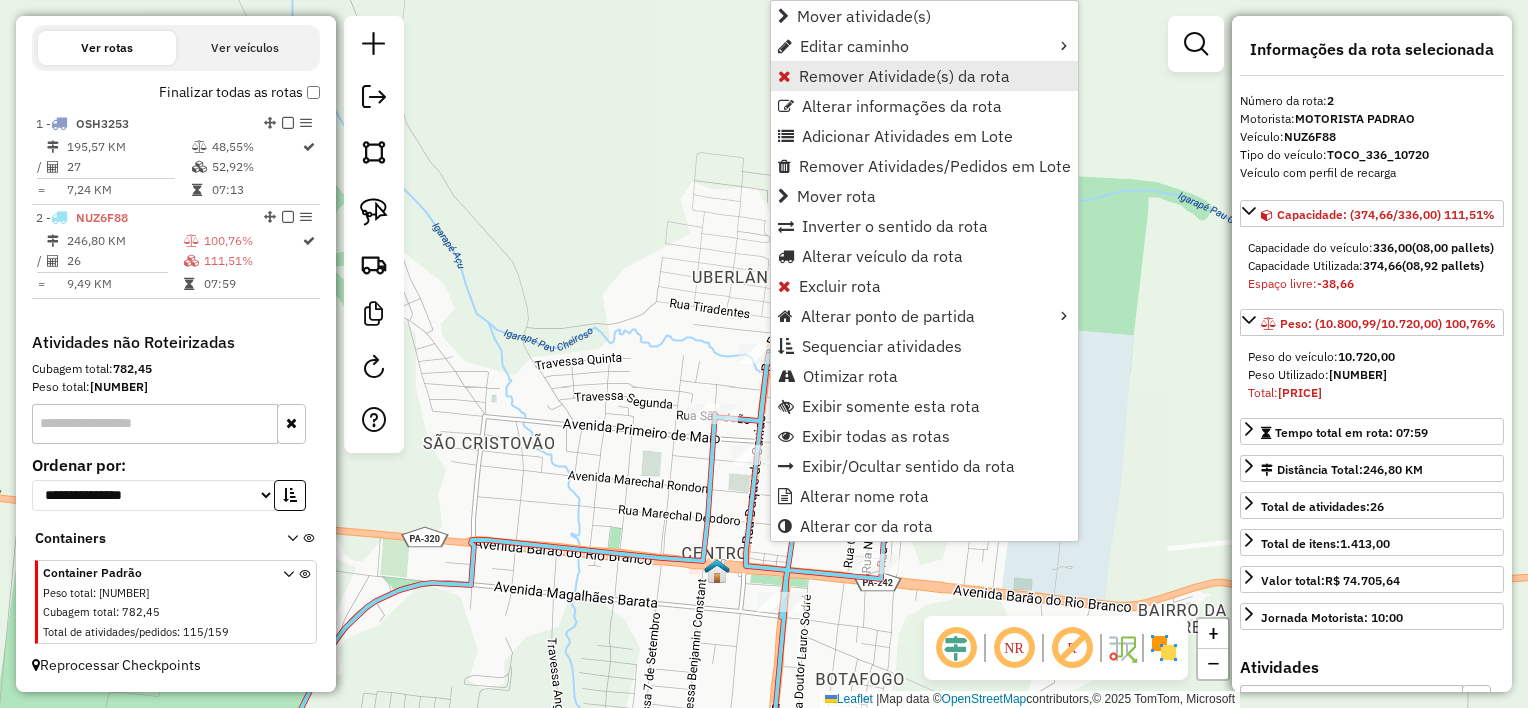 click on "Remover Atividade(s) da rota" at bounding box center (904, 76) 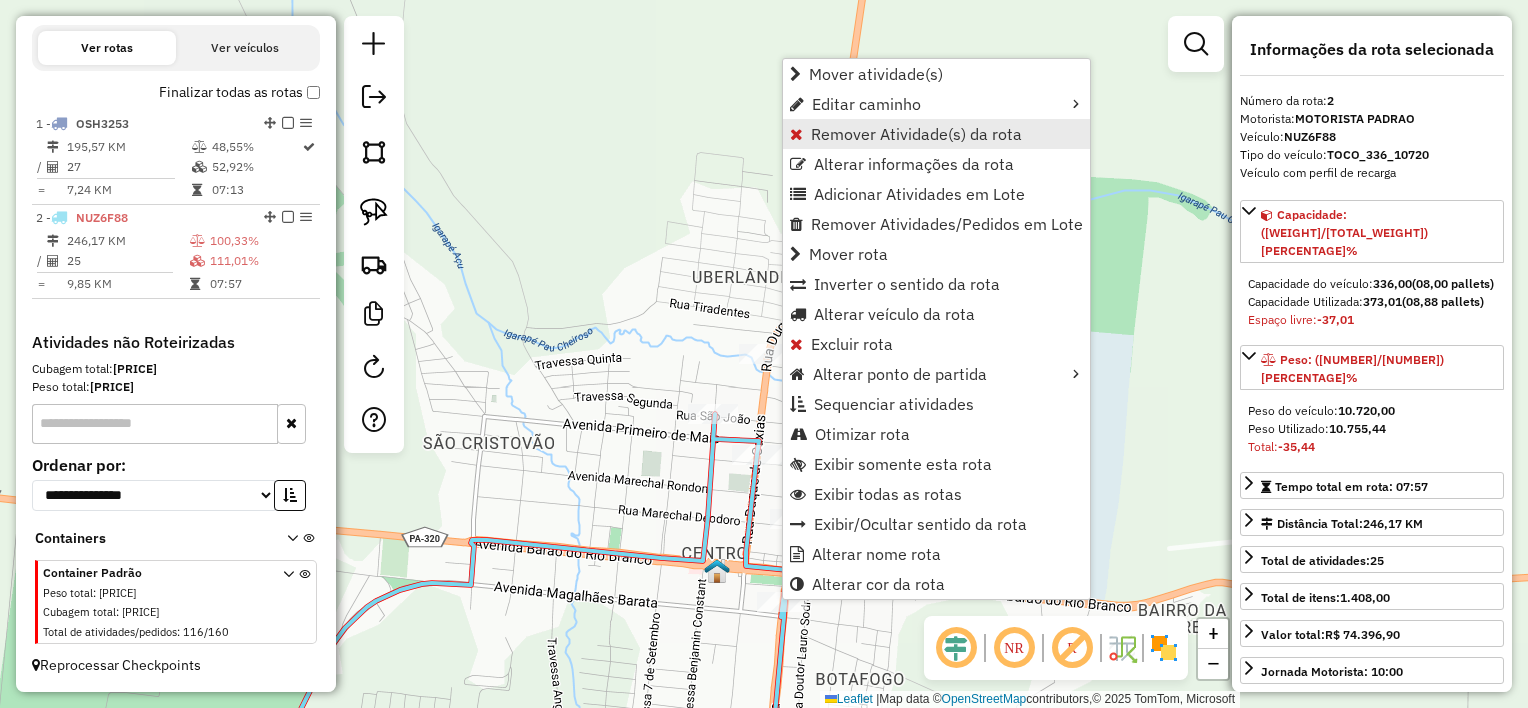 click on "Remover Atividade(s) da rota" at bounding box center (916, 134) 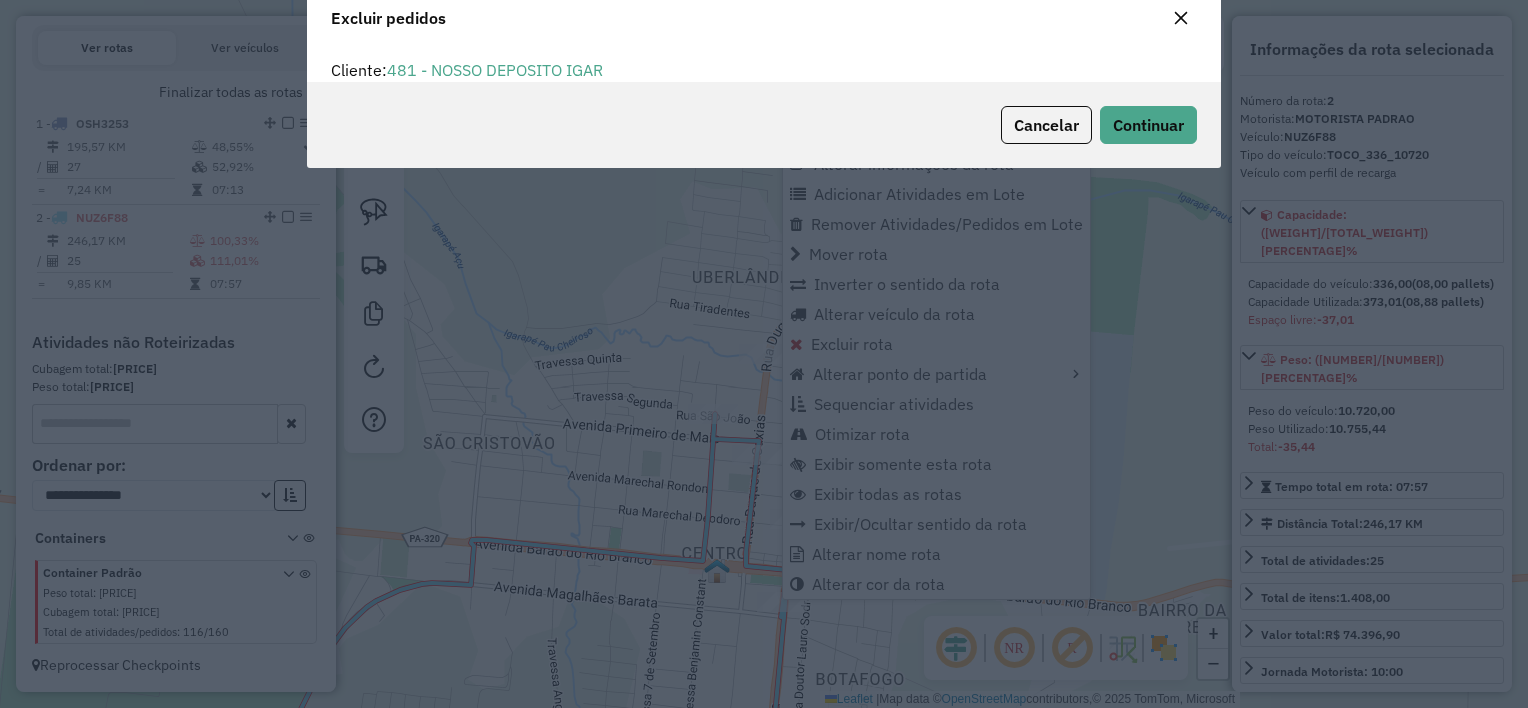 scroll, scrollTop: 10, scrollLeft: 6, axis: both 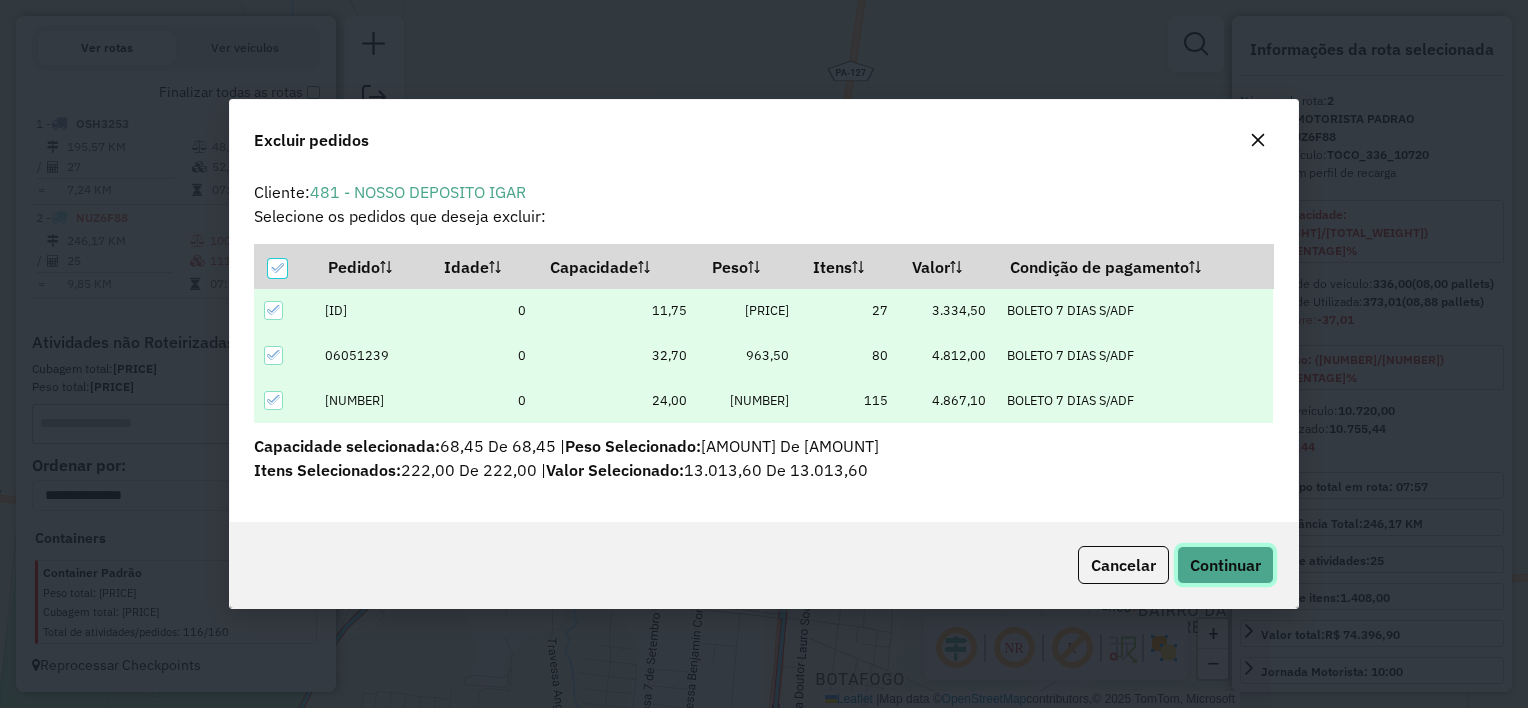 click on "Continuar" 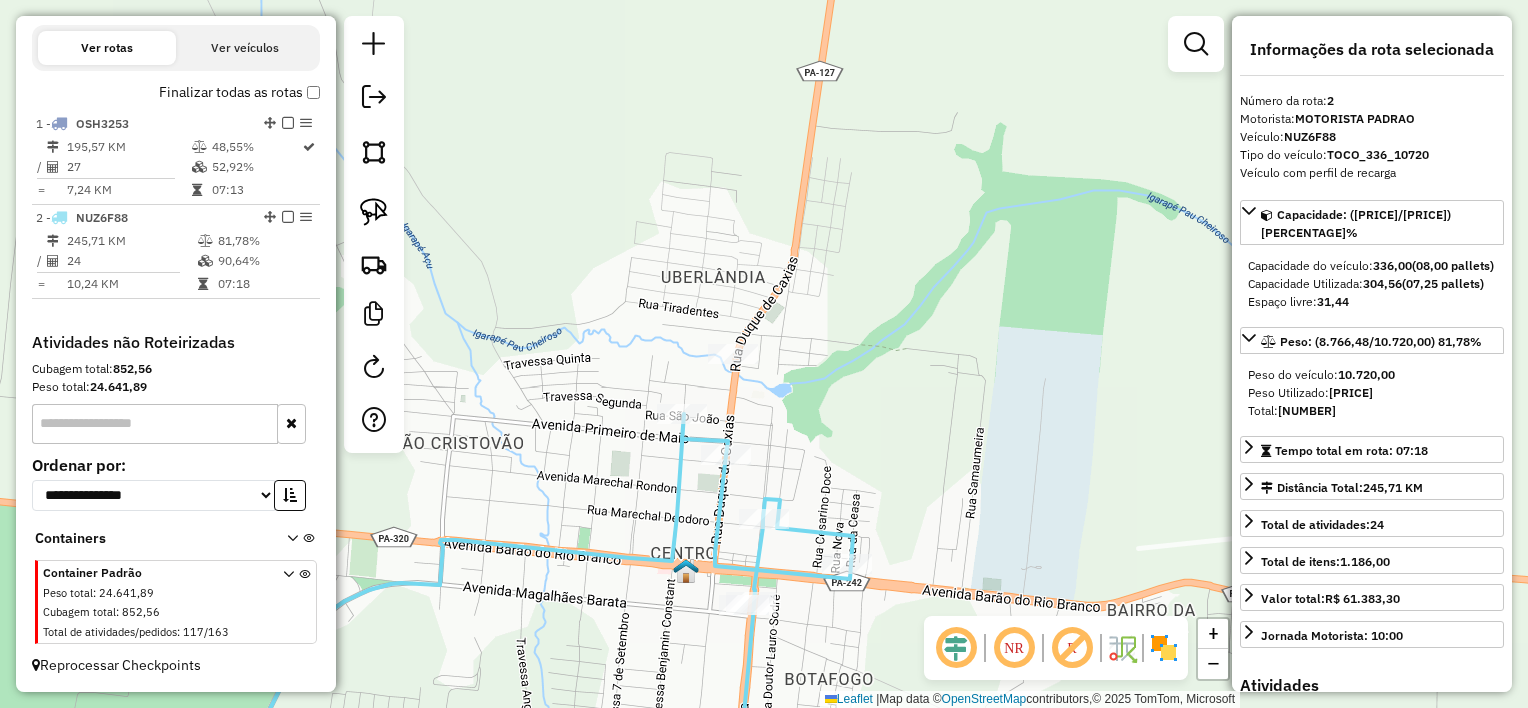 drag, startPoint x: 871, startPoint y: 408, endPoint x: 840, endPoint y: 408, distance: 31 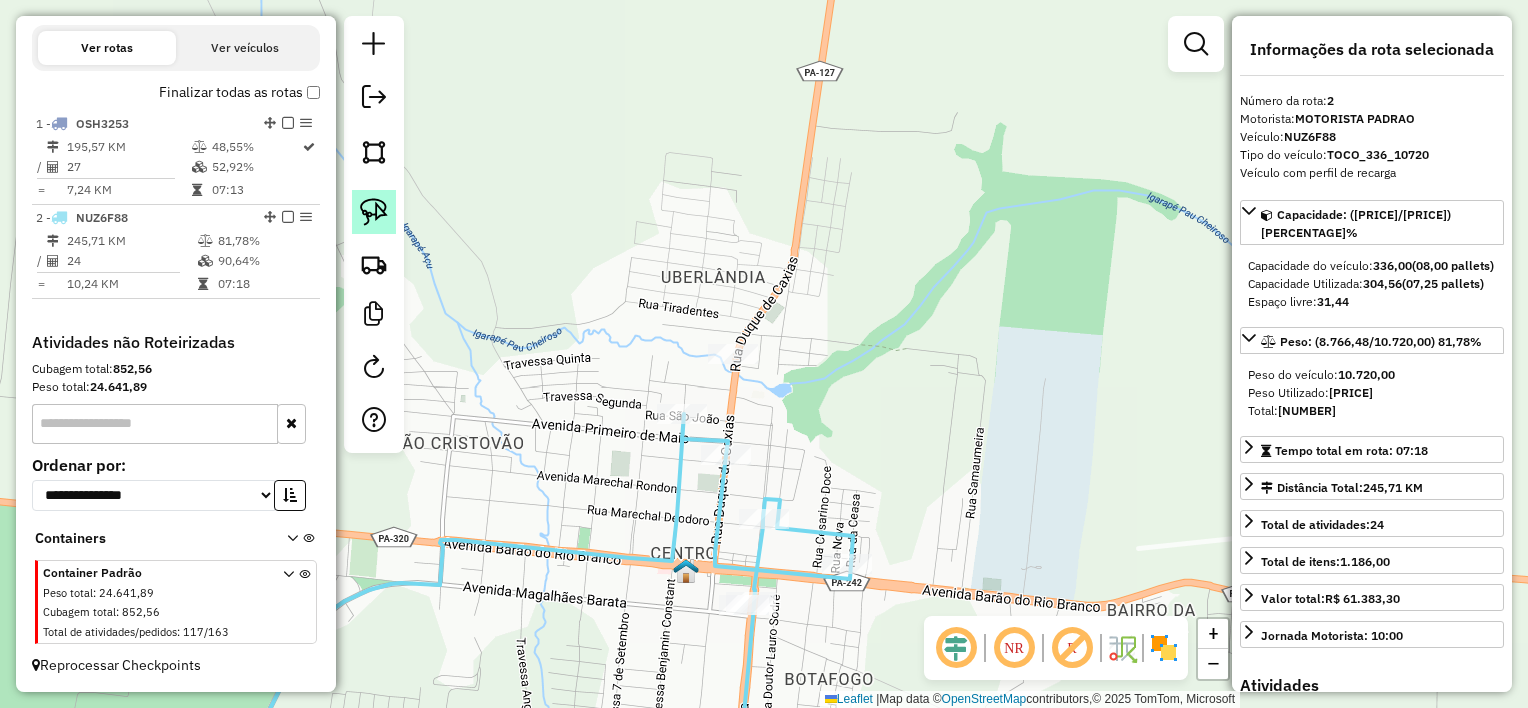 click 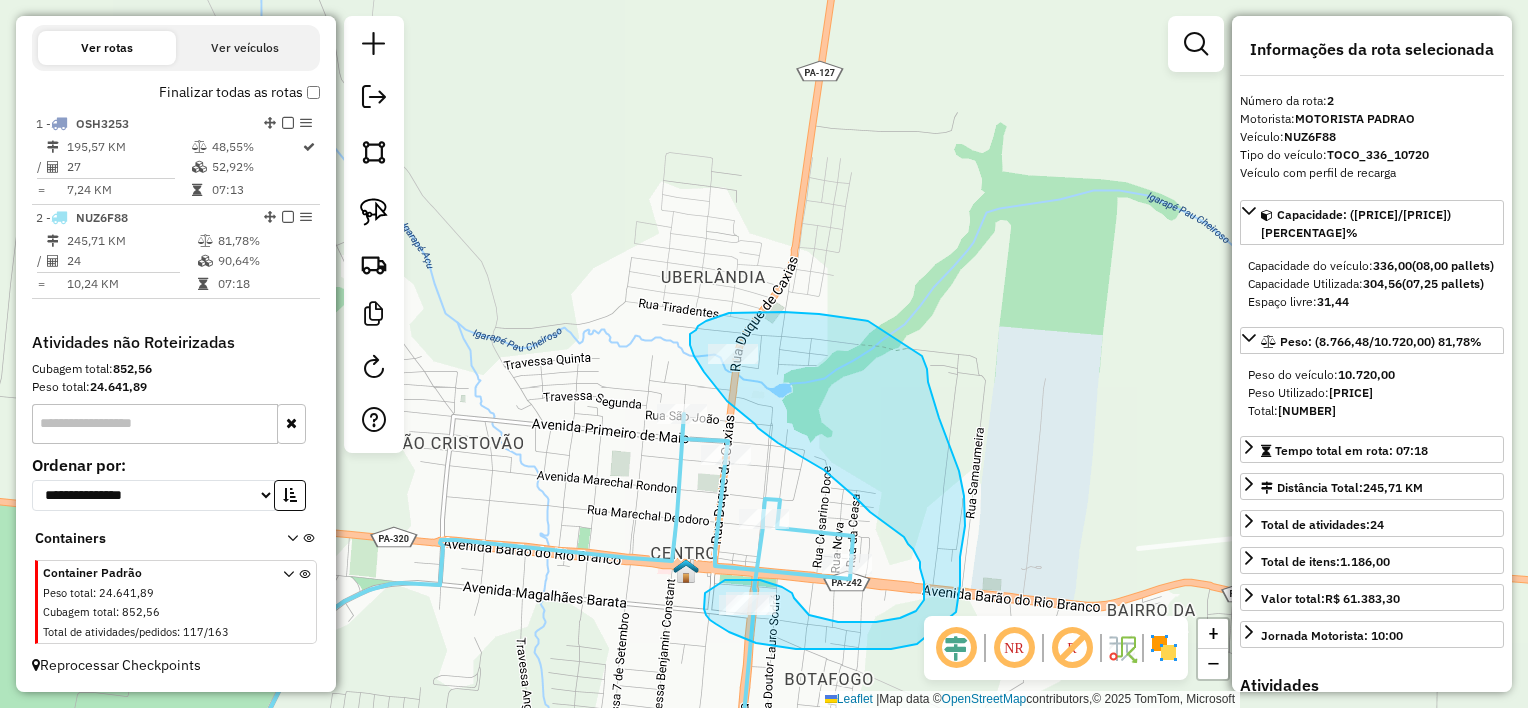 drag, startPoint x: 857, startPoint y: 320, endPoint x: 912, endPoint y: 336, distance: 57.280014 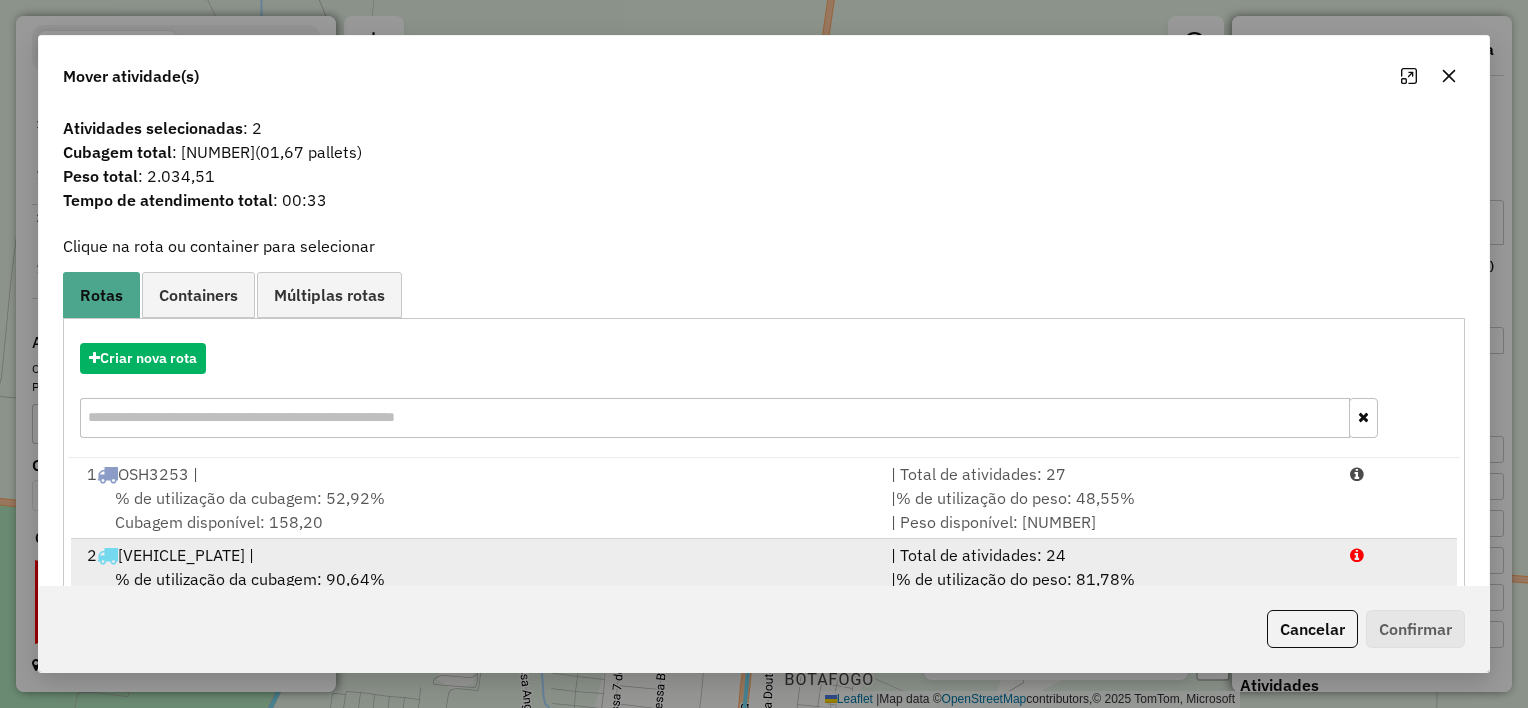 scroll, scrollTop: 67, scrollLeft: 0, axis: vertical 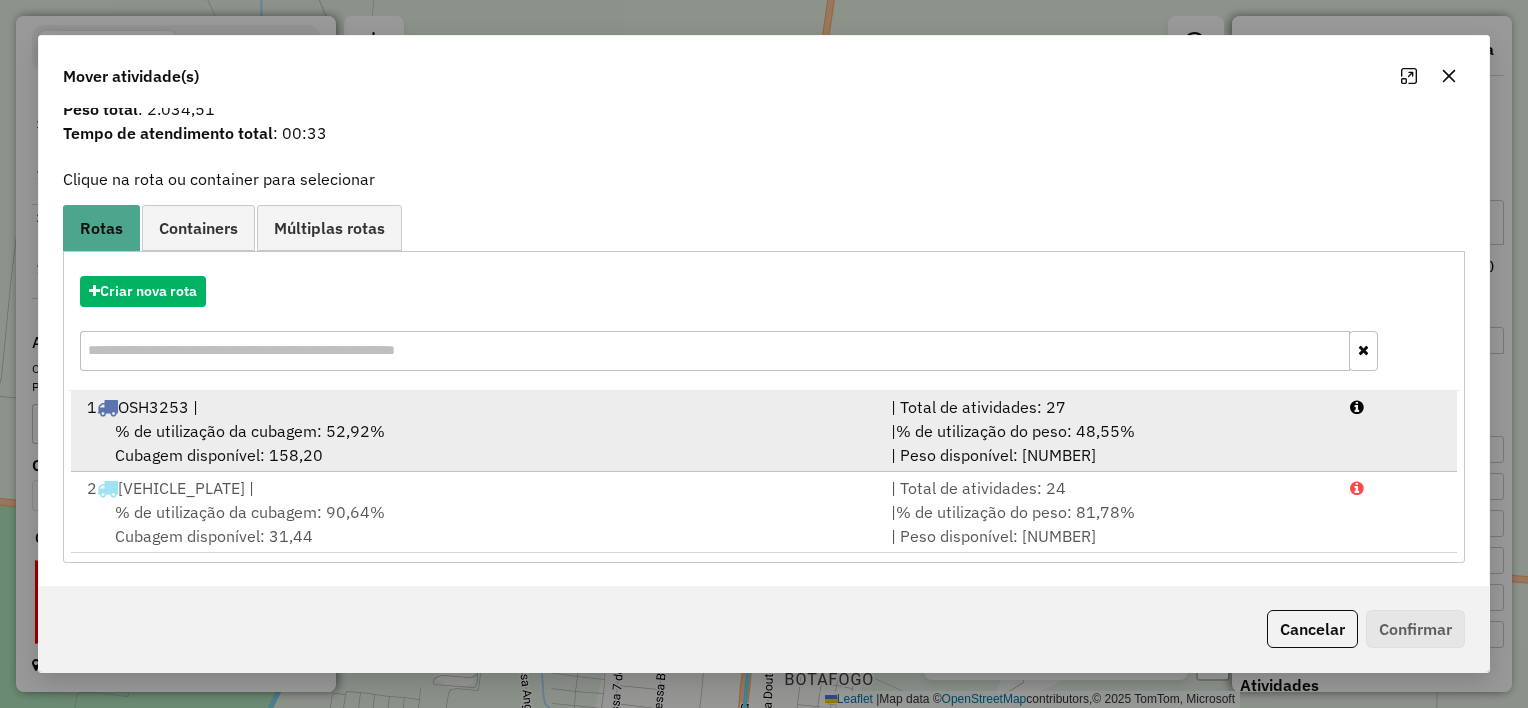 click on "% de utilização da cubagem: 52,92%  Cubagem disponível: 158,20" at bounding box center [477, 443] 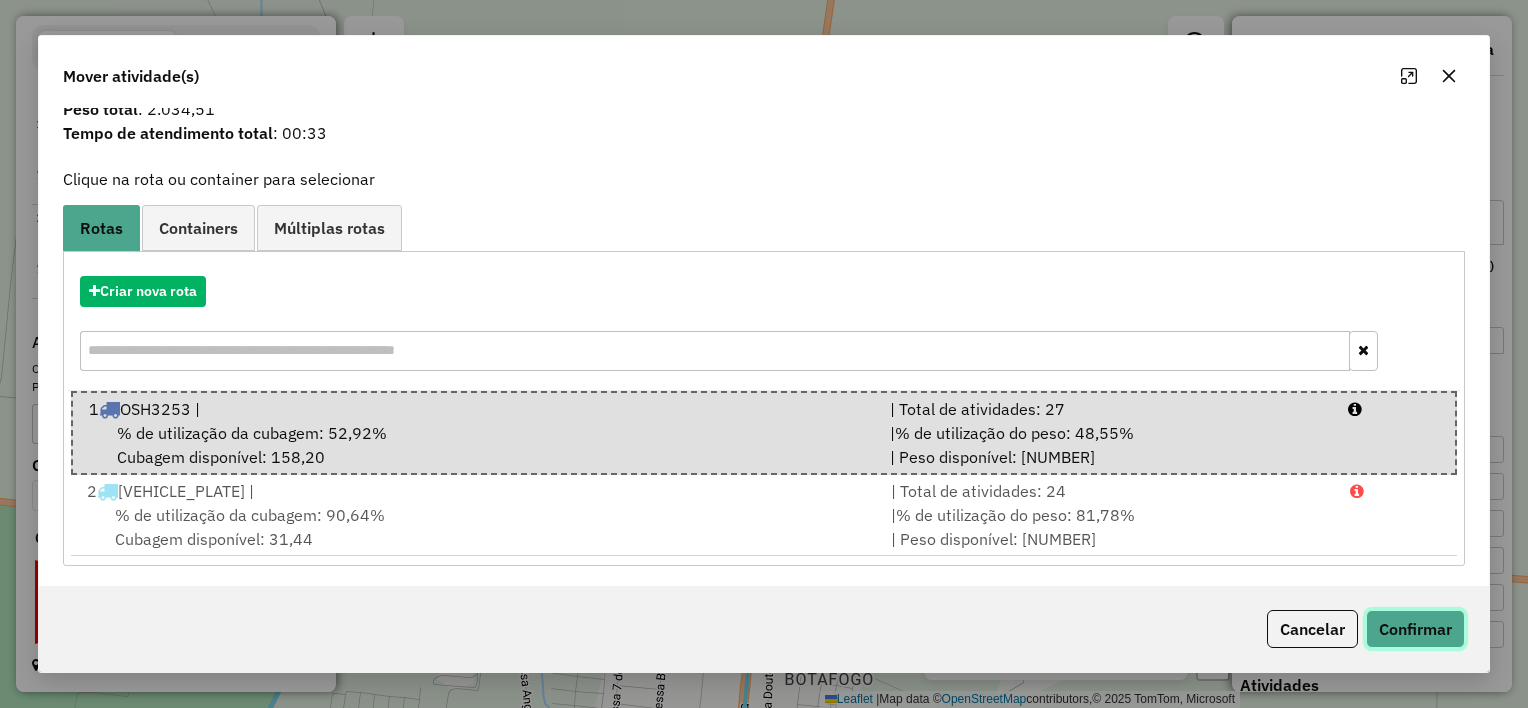 click on "Confirmar" 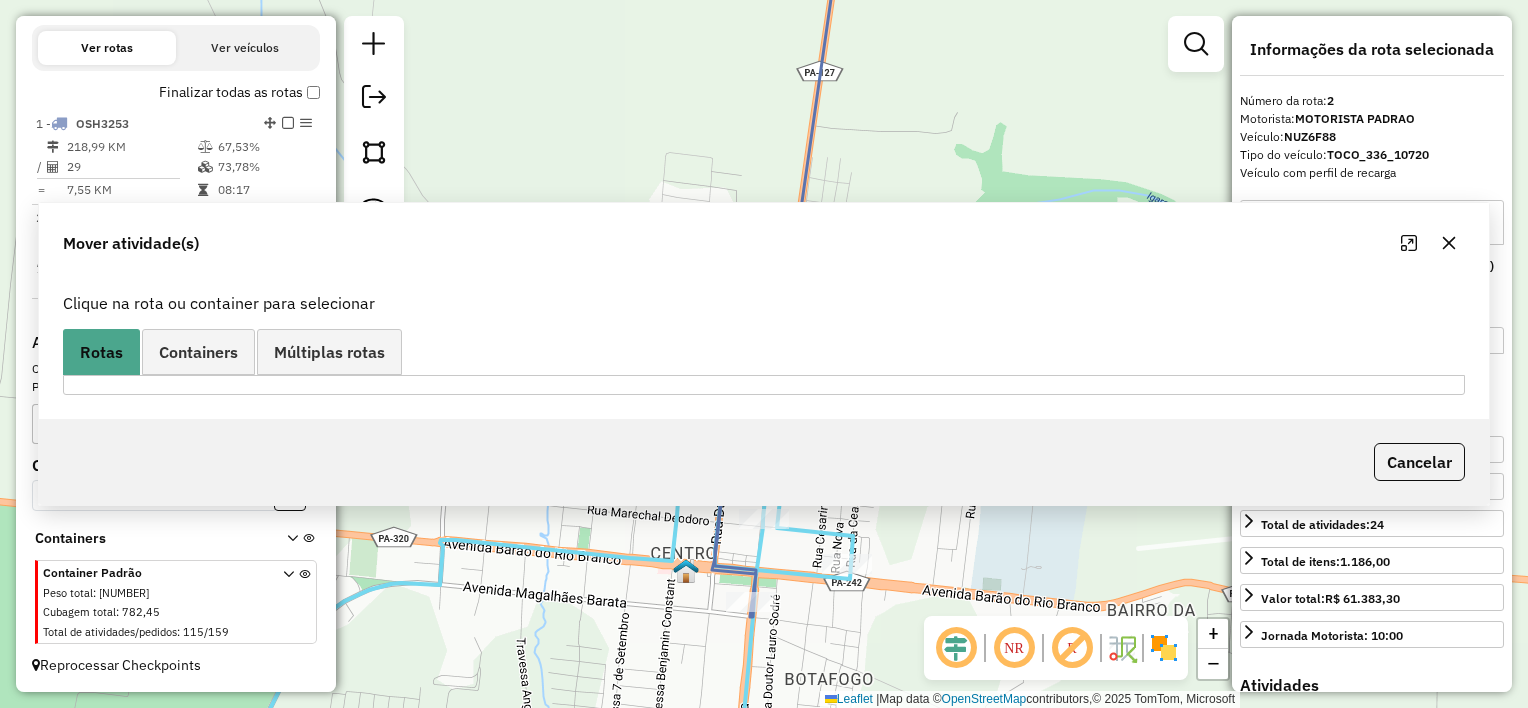 scroll, scrollTop: 0, scrollLeft: 0, axis: both 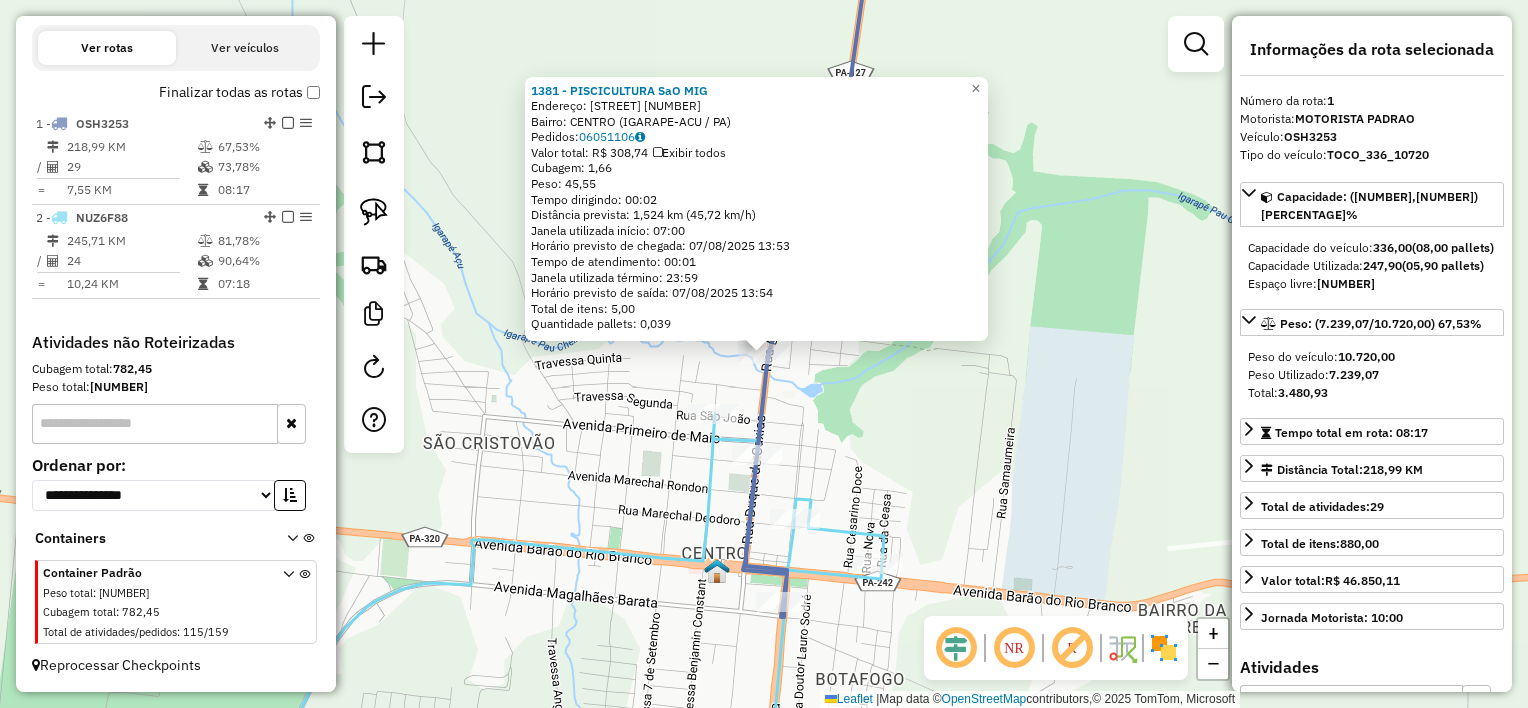 click on "1381 - PISCICULTURA SaO MIG  Endereço:  Travessa Duque de Caxias 4853   Bairro: CENTRO ([STATE])   Pedidos:  06051106   Valor total: R$ 308,74   Exibir todos   Cubagem: 1,66  Peso: 45,55  Tempo dirigindo: 00:02   Distância prevista: 1,524 km (45,72 km/h)   Janela utilizada início: 07:00   Horário previsto de chegada: 07/08/2025 13:53   Tempo de atendimento: 00:01   Janela utilizada término: 23:59   Horário previsto de saída: 07/08/2025 13:54   Total de itens: 5,00   Quantidade pallets: 0,039  × Janela de atendimento Grade de atendimento Capacidade Transportadoras Veículos Cliente Pedidos  Rotas Selecione os dias de semana para filtrar as janelas de atendimento  Seg   Ter   Qua   Qui   Sex   Sáb   Dom  Informe o período da janela de atendimento: De: Até:  Filtrar exatamente a janela do cliente  Considerar janela de atendimento padrão  Selecione os dias de semana para filtrar as grades de atendimento  Seg   Ter   Qua   Qui   Sex   Sáb   Dom   Peso mínimo:   Peso máximo:   De:   Até:  +" 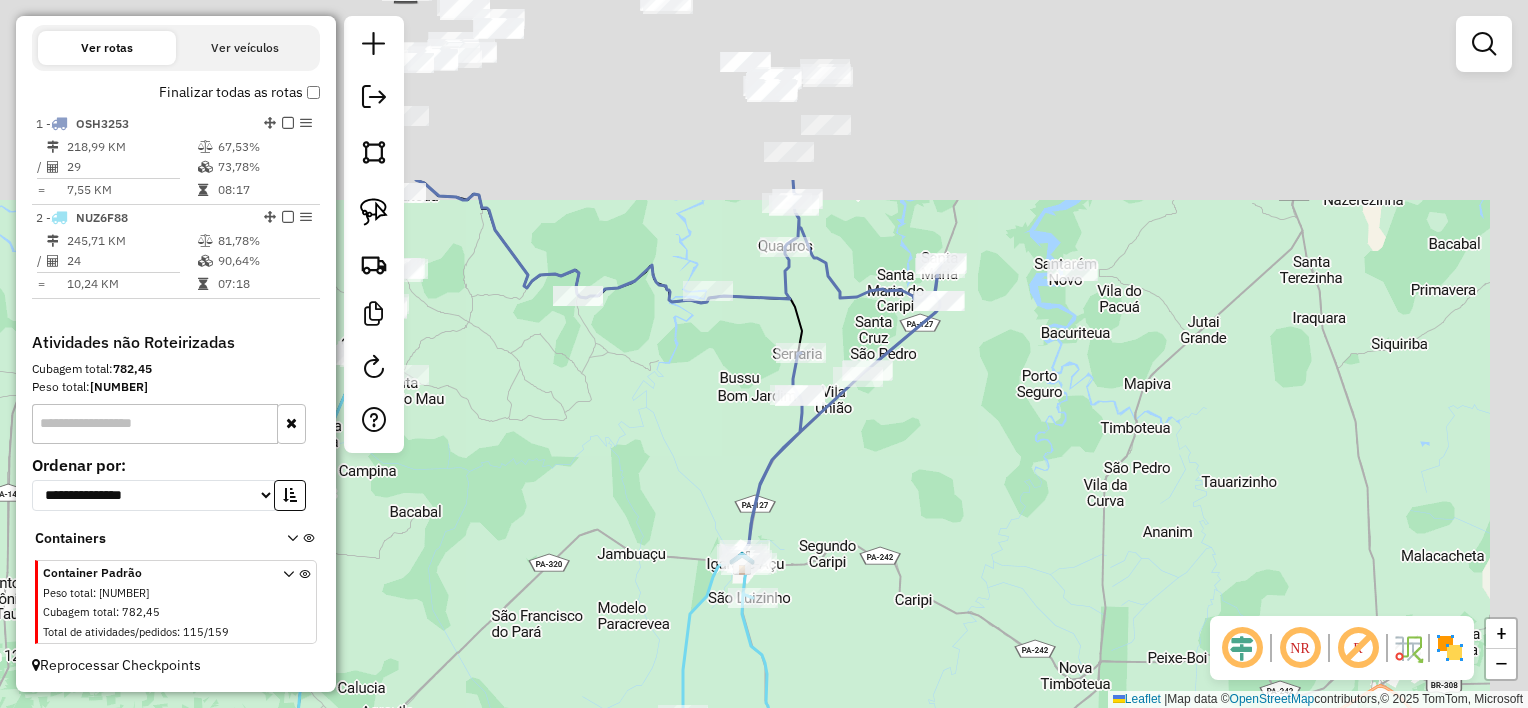 drag, startPoint x: 1002, startPoint y: 216, endPoint x: 884, endPoint y: 508, distance: 314.94125 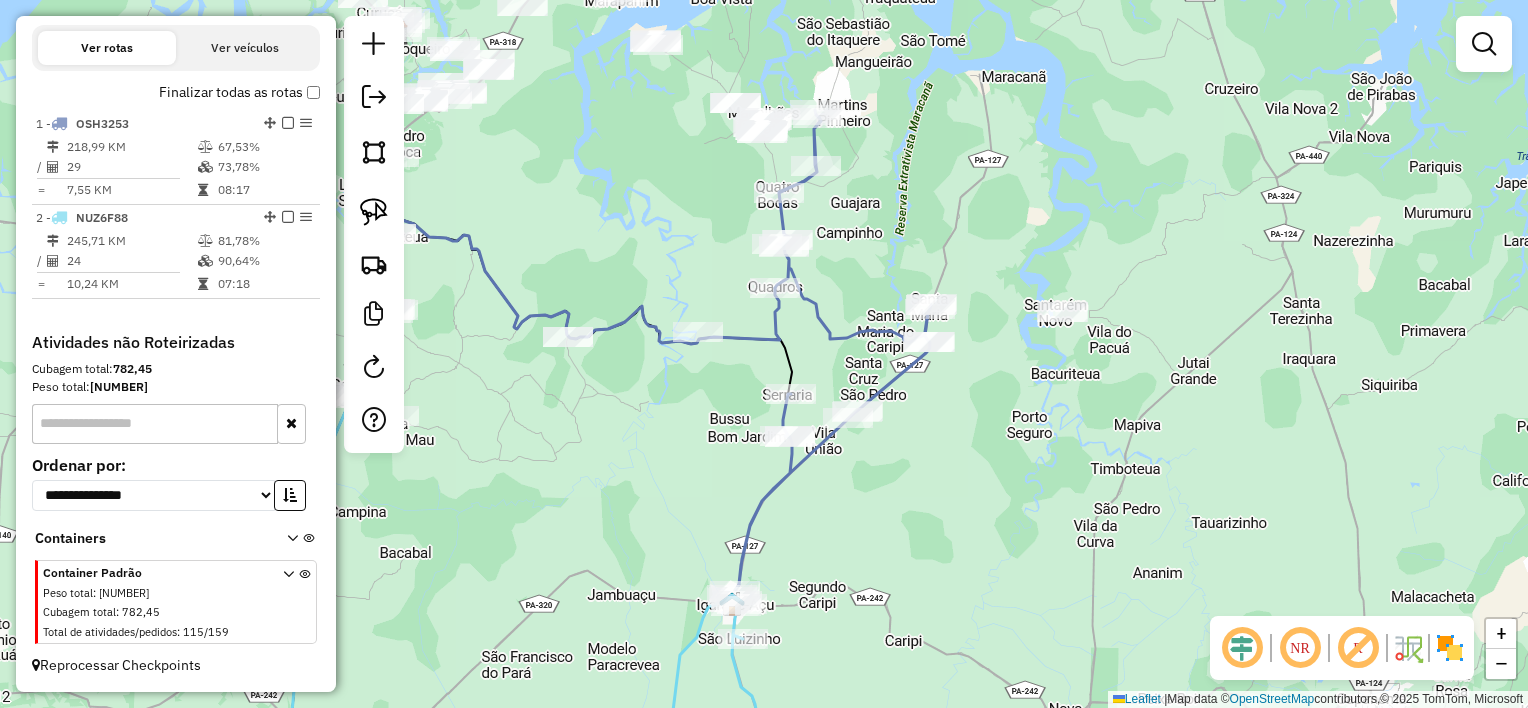click on "Janela de atendimento Grade de atendimento Capacidade Transportadoras Veículos Cliente Pedidos  Rotas Selecione os dias de semana para filtrar as janelas de atendimento  Seg   Ter   Qua   Qui   Sex   Sáb   Dom  Informe o período da janela de atendimento: De: Até:  Filtrar exatamente a janela do cliente  Considerar janela de atendimento padrão  Selecione os dias de semana para filtrar as grades de atendimento  Seg   Ter   Qua   Qui   Sex   Sáb   Dom   Considerar clientes sem dia de atendimento cadastrado  Clientes fora do dia de atendimento selecionado Filtrar as atividades entre os valores definidos abaixo:  Peso mínimo:   Peso máximo:   Cubagem mínima:   Cubagem máxima:   De:   Até:  Filtrar as atividades entre o tempo de atendimento definido abaixo:  De:   Até:   Considerar capacidade total dos clientes não roteirizados Transportadora: Selecione um ou mais itens Tipo de veículo: Selecione um ou mais itens Veículo: Selecione um ou mais itens Motorista: Selecione um ou mais itens Nome: Rótulo:" 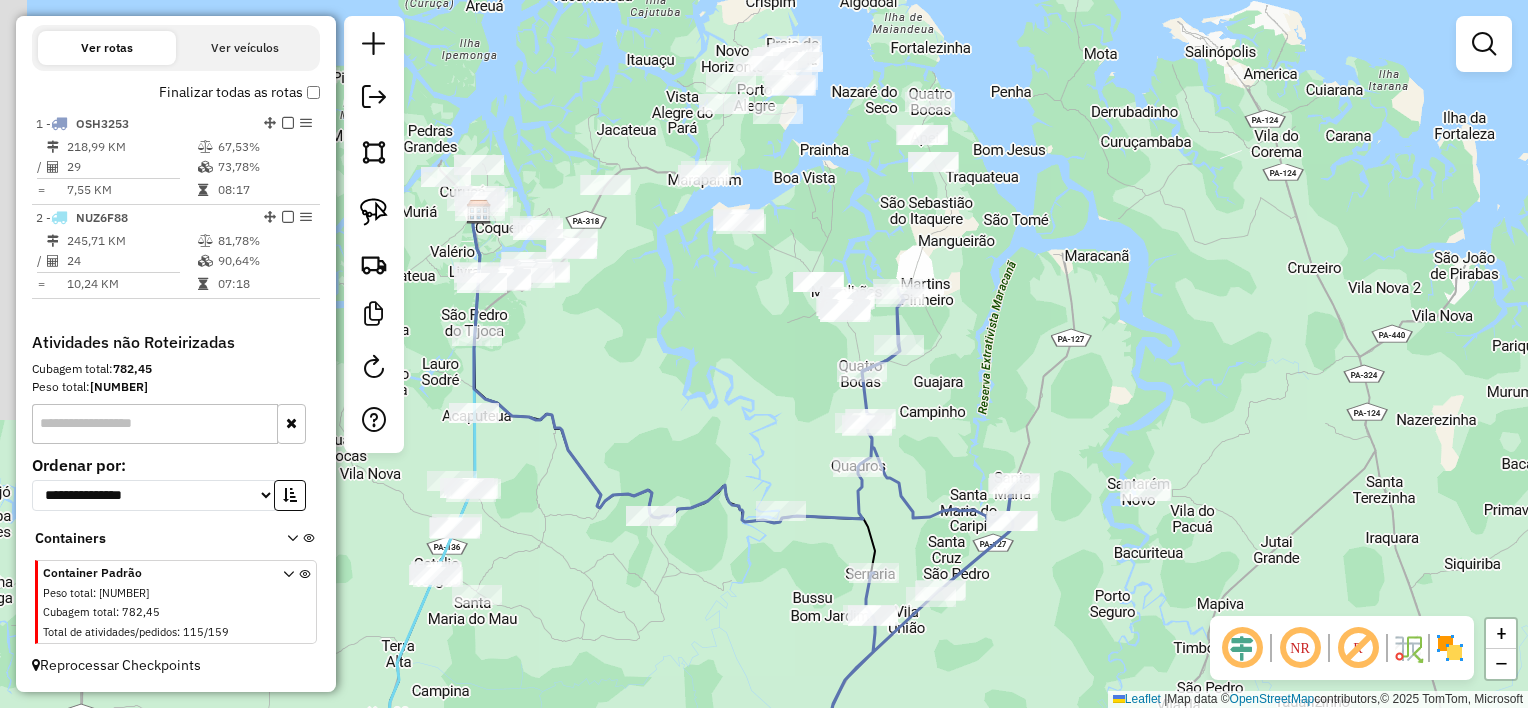 click on "Janela de atendimento Grade de atendimento Capacidade Transportadoras Veículos Cliente Pedidos  Rotas Selecione os dias de semana para filtrar as janelas de atendimento  Seg   Ter   Qua   Qui   Sex   Sáb   Dom  Informe o período da janela de atendimento: De: Até:  Filtrar exatamente a janela do cliente  Considerar janela de atendimento padrão  Selecione os dias de semana para filtrar as grades de atendimento  Seg   Ter   Qua   Qui   Sex   Sáb   Dom   Considerar clientes sem dia de atendimento cadastrado  Clientes fora do dia de atendimento selecionado Filtrar as atividades entre os valores definidos abaixo:  Peso mínimo:   Peso máximo:   Cubagem mínima:   Cubagem máxima:   De:   Até:  Filtrar as atividades entre o tempo de atendimento definido abaixo:  De:   Até:   Considerar capacidade total dos clientes não roteirizados Transportadora: Selecione um ou mais itens Tipo de veículo: Selecione um ou mais itens Veículo: Selecione um ou mais itens Motorista: Selecione um ou mais itens Nome: Rótulo:" 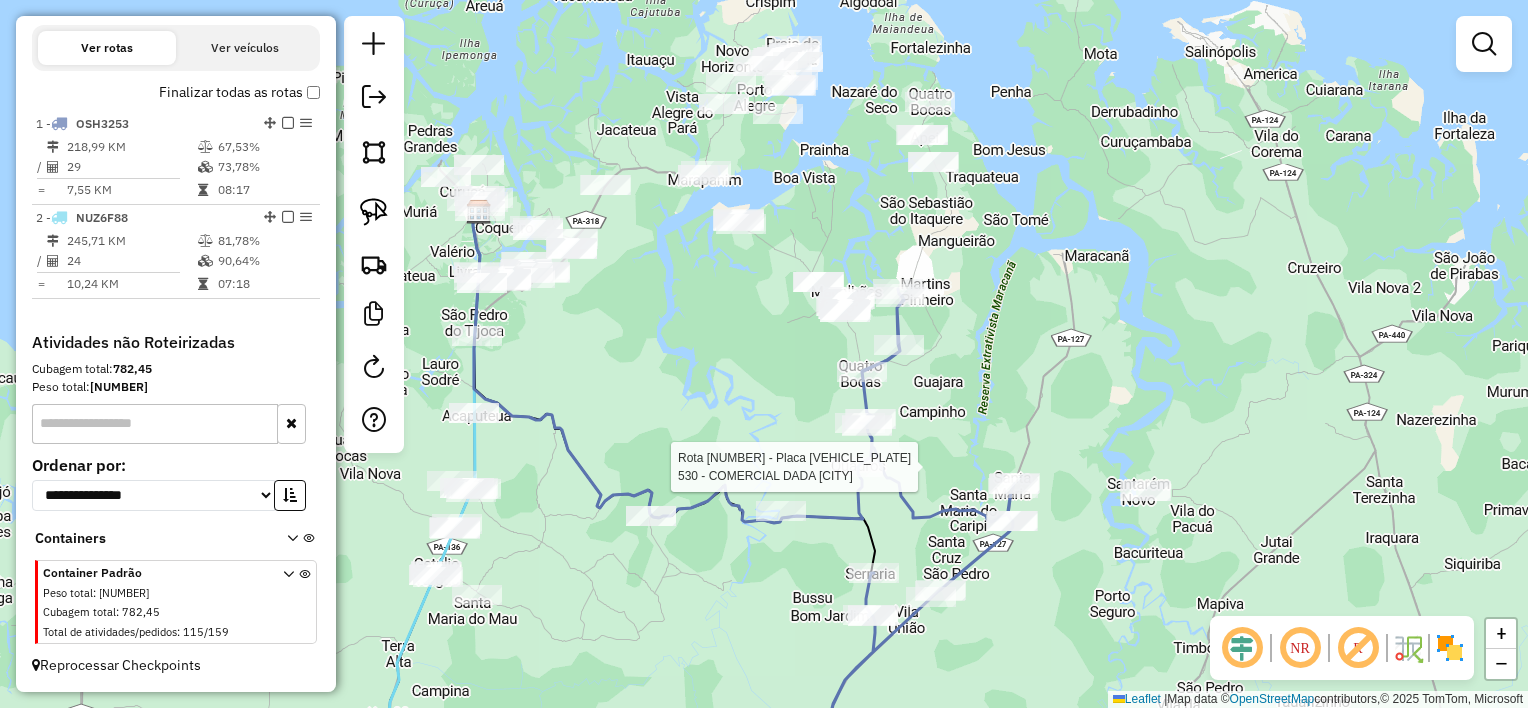 select on "**********" 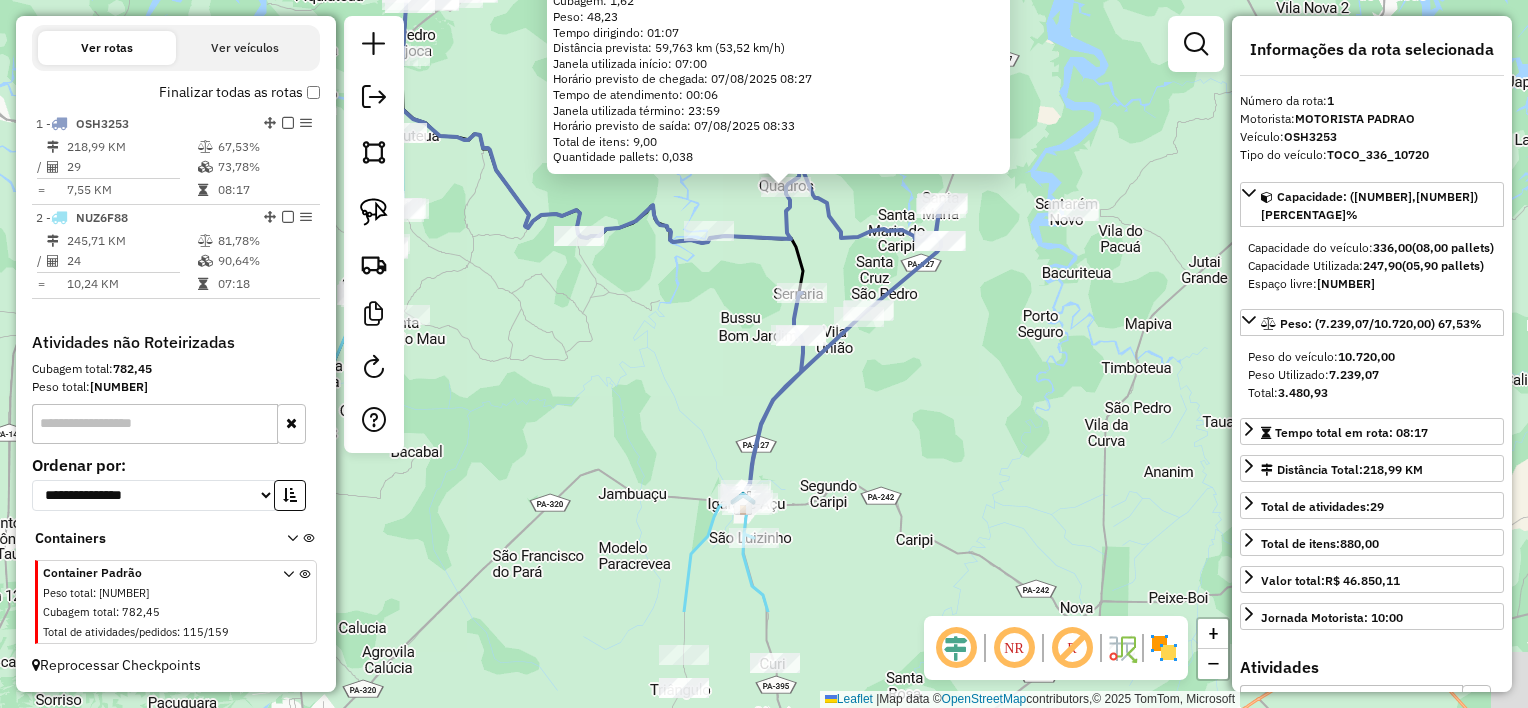 drag, startPoint x: 888, startPoint y: 580, endPoint x: 960, endPoint y: 116, distance: 469.55298 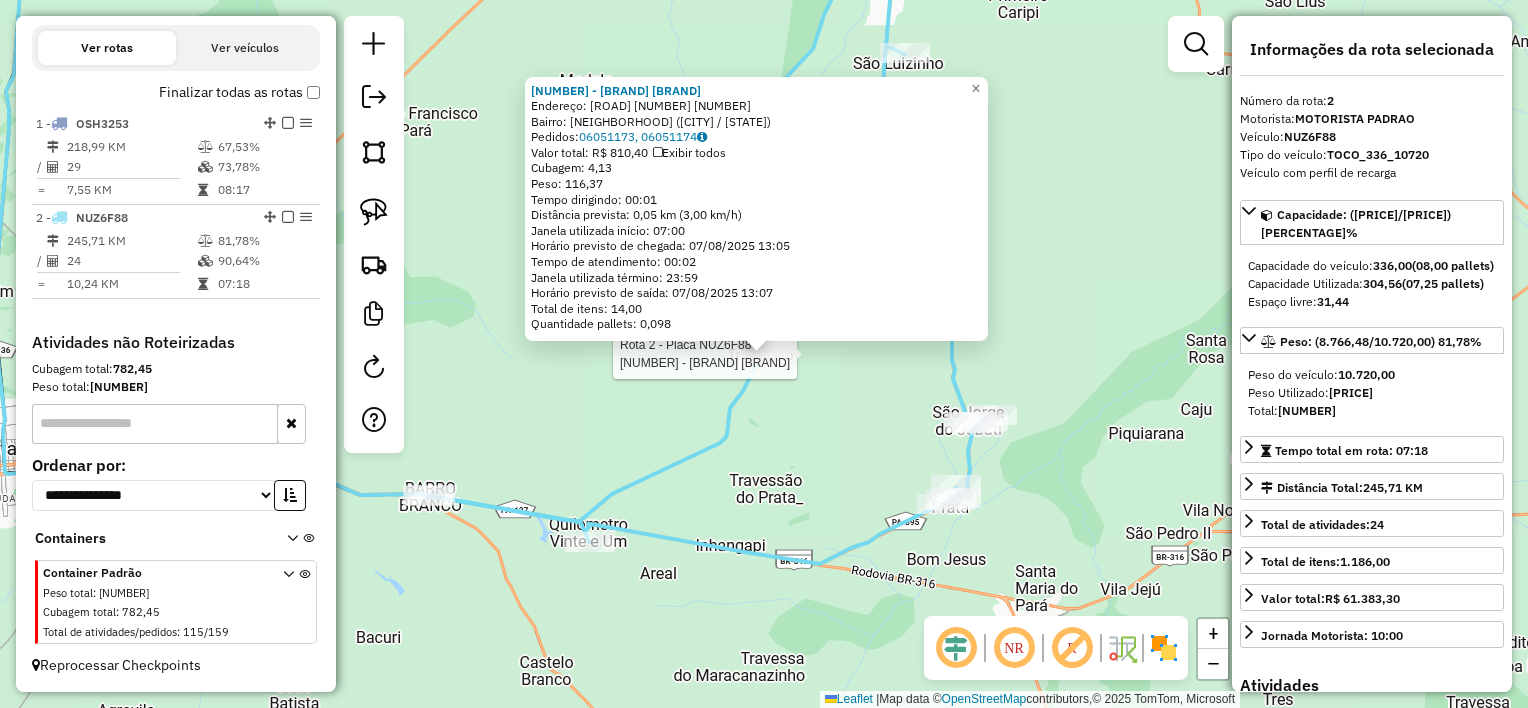 click on "Rota 2 - Placa NUZ6F88 1673 - BAR DO FRAN 1673 - BAR DO FRAN Endereço: PA 127 RAMAL TRIANGULO SN Bairro: Centro ([STATE] / [STATE]) Pedidos: 06051173, 06051174 Valor total: R$ 810,40 Exibir todos Cubagem: 4,13 Peso: 116,37 Tempo dirigindo: 00:01 Distância prevista: 0,05 km (3,00 km/h) Janela utilizada início: 07:00 Horário previsto de chegada: 07/08/2025 13:05 Tempo de atendimento: 00:02 Janela utilizada término: 23:59 Horário previsto de saída: 07/08/2025 13:07 Total de itens: 14,00 Quantidade pallets: 0,098 × Janela de atendimento Grade de atendimento Capacidade Transportadoras Veículos Cliente Pedidos Rotas Selecione os dias de semana para filtrar as janelas de atendimento Seg Ter Qua Qui Sex Sáb Dom Informe o período da janela de atendimento: De: Até: Filtrar exatamente a janela do cliente Considerar janela de atendimento padrão Selecione os dias de semana para filtrar as grades de atendimento Seg Ter Qua Qui Sex Sáb De:" 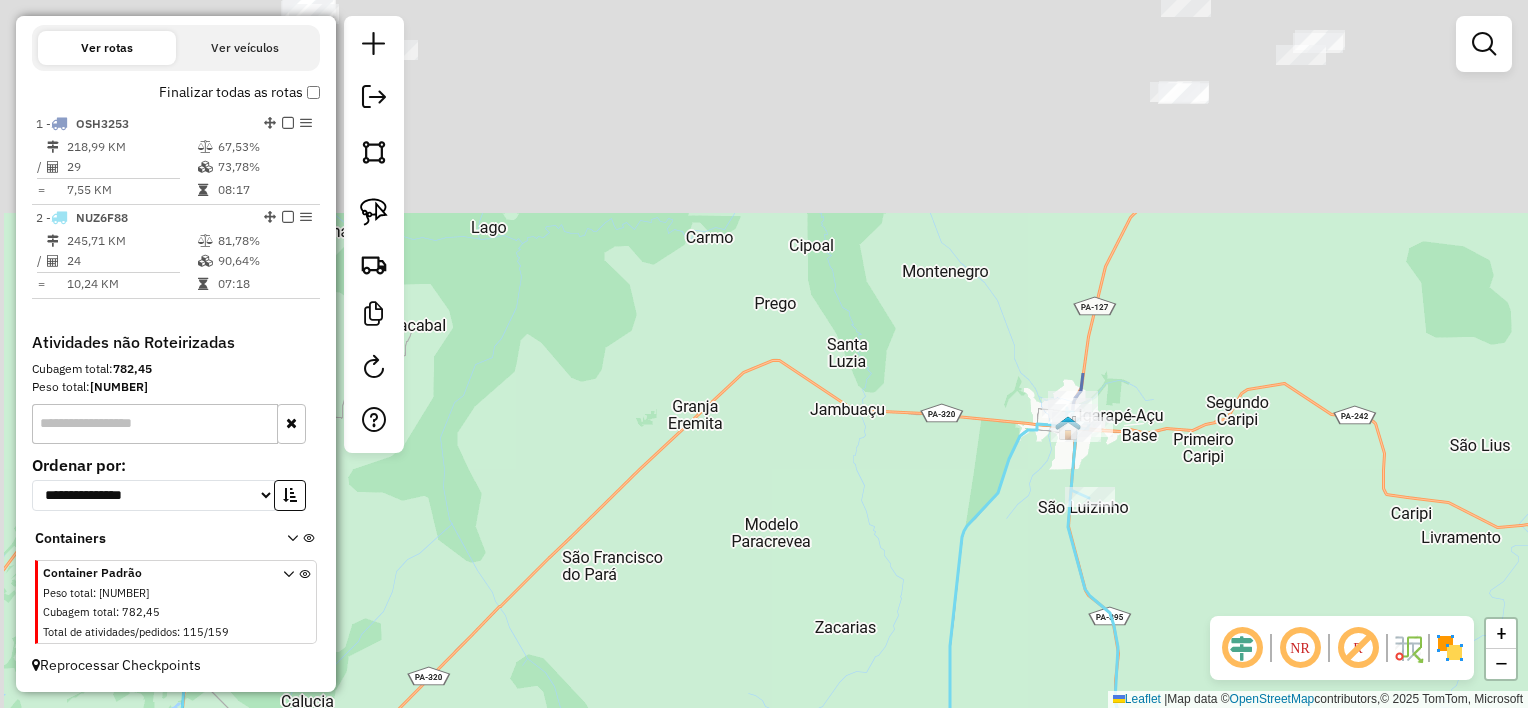 drag, startPoint x: 636, startPoint y: 181, endPoint x: 830, endPoint y: 630, distance: 489.1186 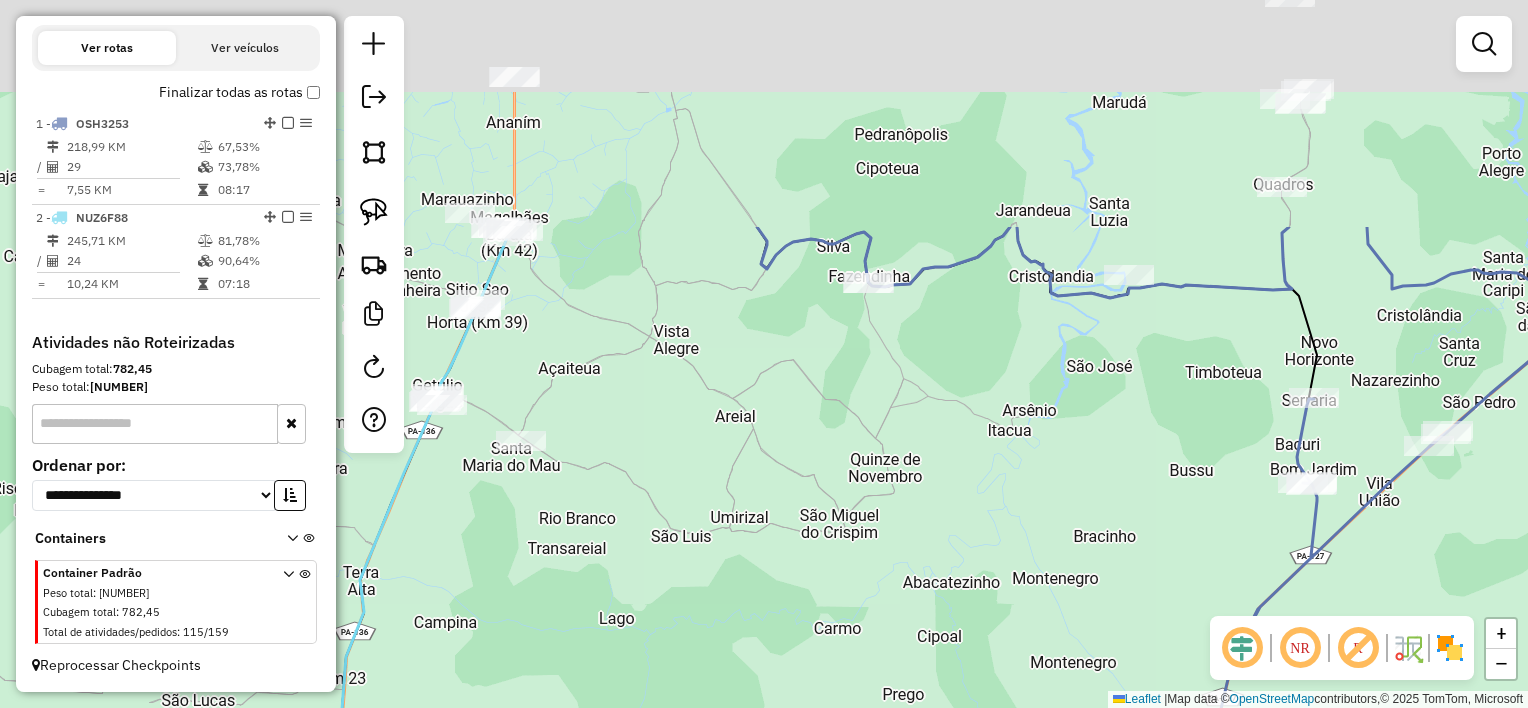 drag, startPoint x: 888, startPoint y: 586, endPoint x: 882, endPoint y: 543, distance: 43.416588 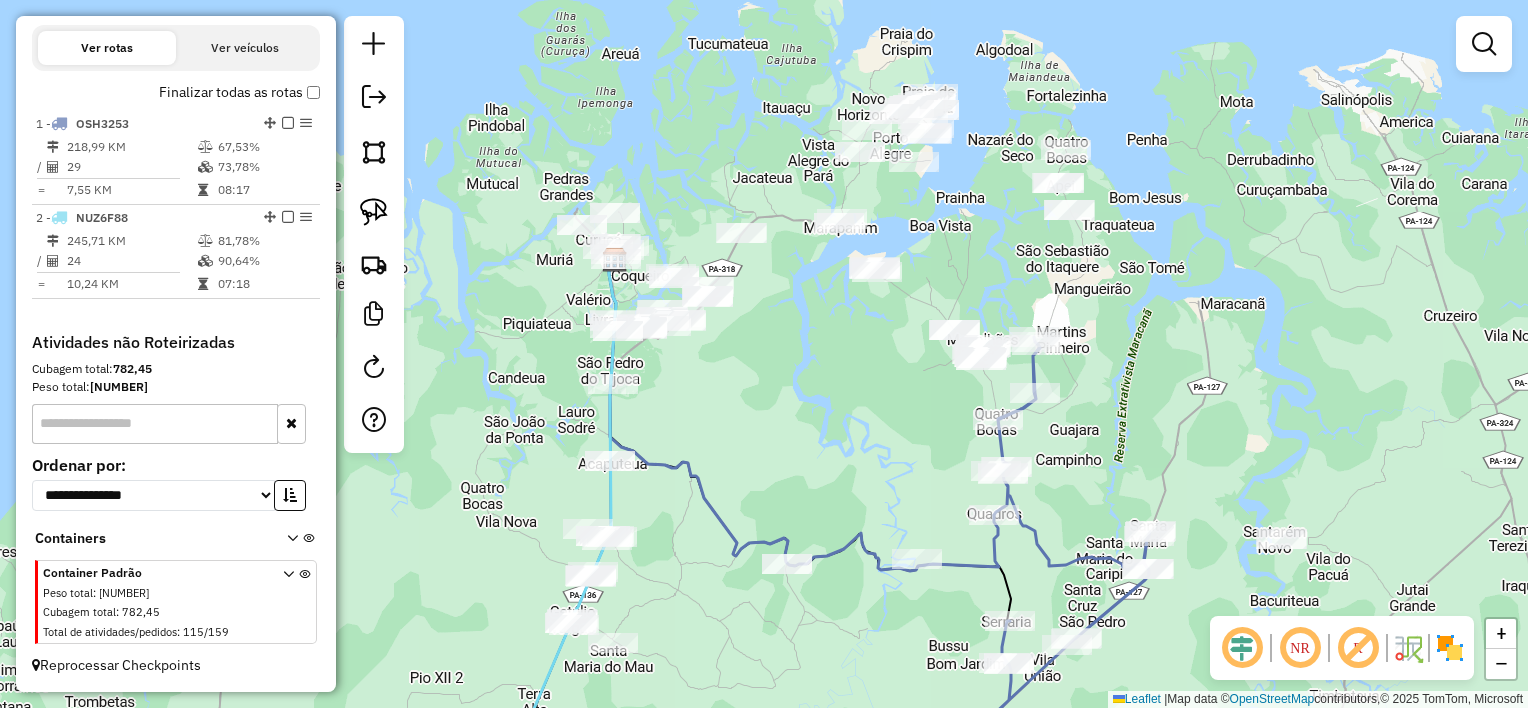 drag, startPoint x: 932, startPoint y: 295, endPoint x: 845, endPoint y: 482, distance: 206.24742 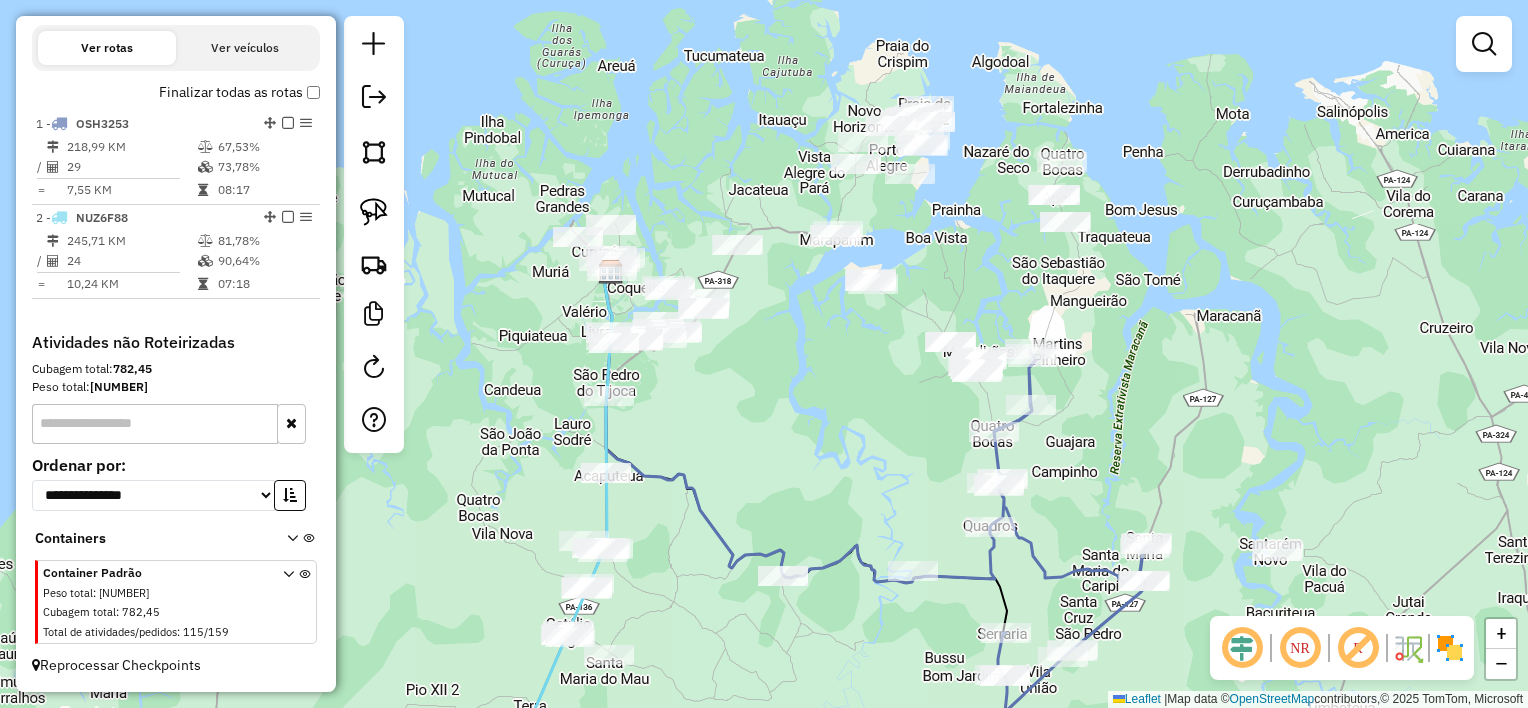 click on "Janela de atendimento Grade de atendimento Capacidade Transportadoras Veículos Cliente Pedidos  Rotas Selecione os dias de semana para filtrar as janelas de atendimento  Seg   Ter   Qua   Qui   Sex   Sáb   Dom  Informe o período da janela de atendimento: De: Até:  Filtrar exatamente a janela do cliente  Considerar janela de atendimento padrão  Selecione os dias de semana para filtrar as grades de atendimento  Seg   Ter   Qua   Qui   Sex   Sáb   Dom   Considerar clientes sem dia de atendimento cadastrado  Clientes fora do dia de atendimento selecionado Filtrar as atividades entre os valores definidos abaixo:  Peso mínimo:   Peso máximo:   Cubagem mínima:   Cubagem máxima:   De:   Até:  Filtrar as atividades entre o tempo de atendimento definido abaixo:  De:   Até:   Considerar capacidade total dos clientes não roteirizados Transportadora: Selecione um ou mais itens Tipo de veículo: Selecione um ou mais itens Veículo: Selecione um ou mais itens Motorista: Selecione um ou mais itens Nome: Rótulo:" 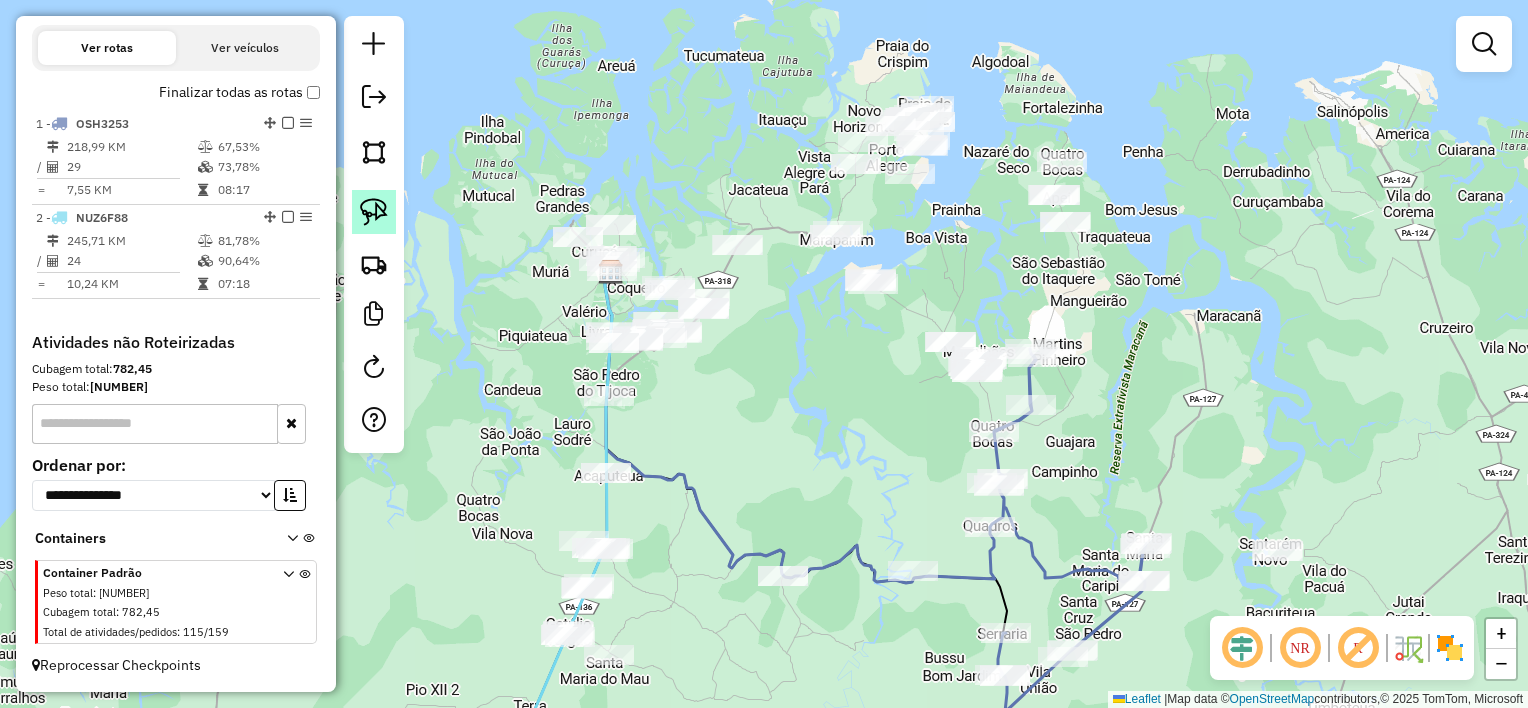 click 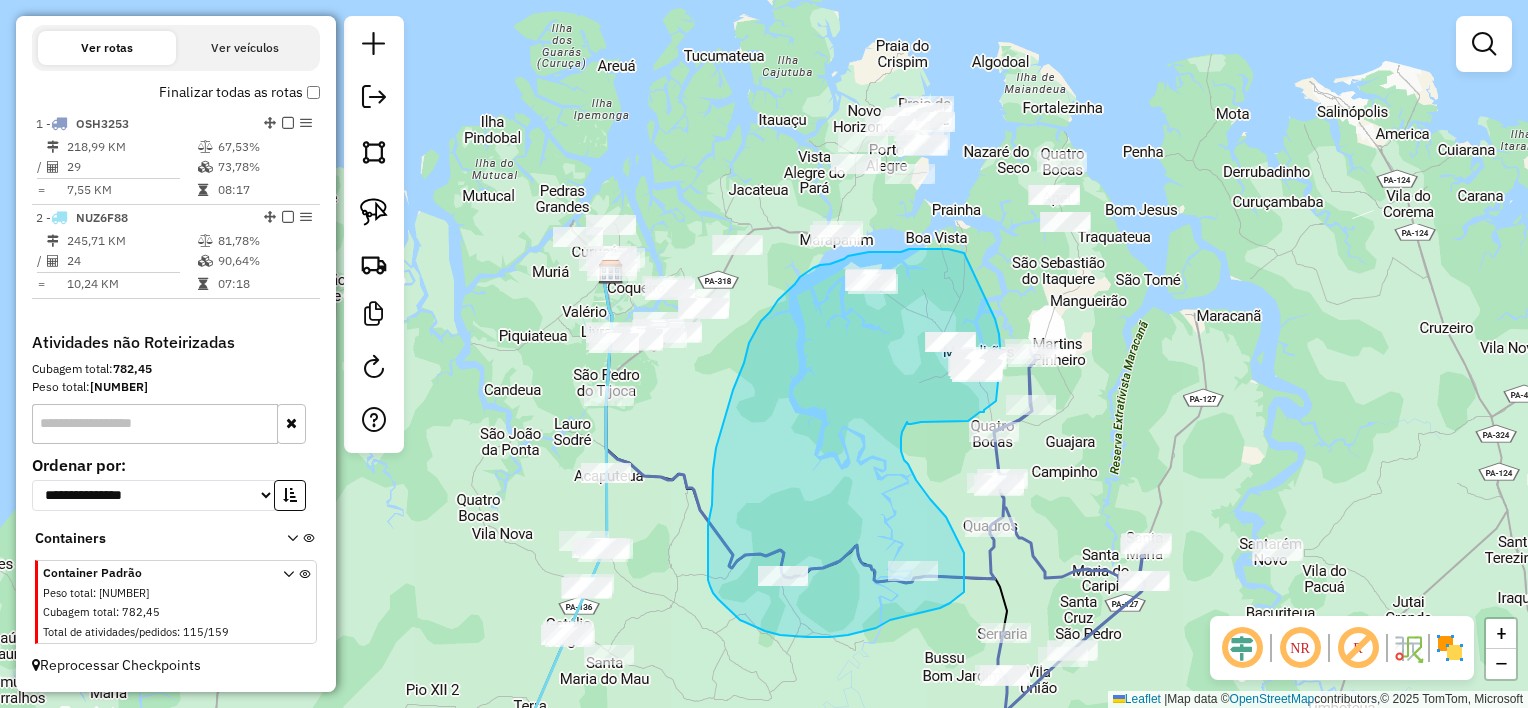 drag, startPoint x: 948, startPoint y: 249, endPoint x: 995, endPoint y: 319, distance: 84.31489 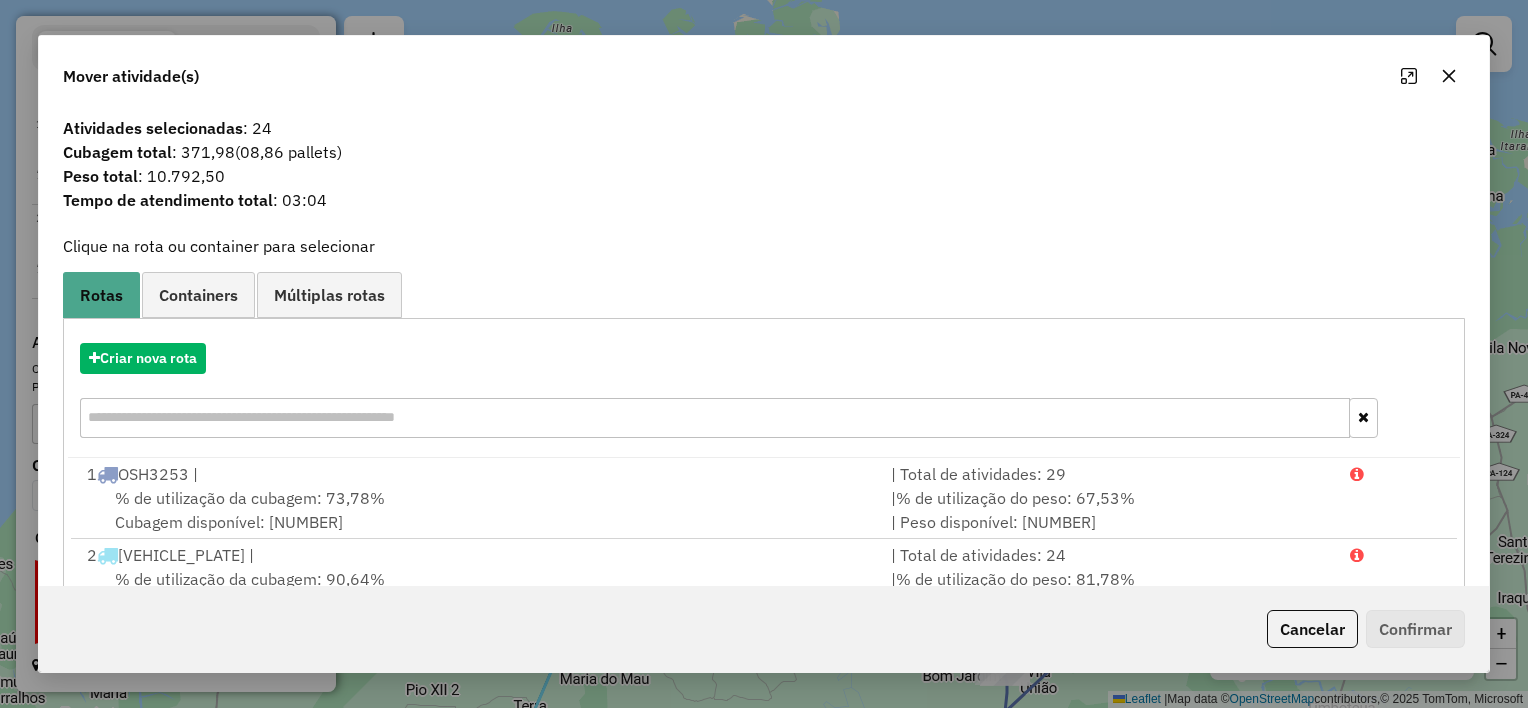 click 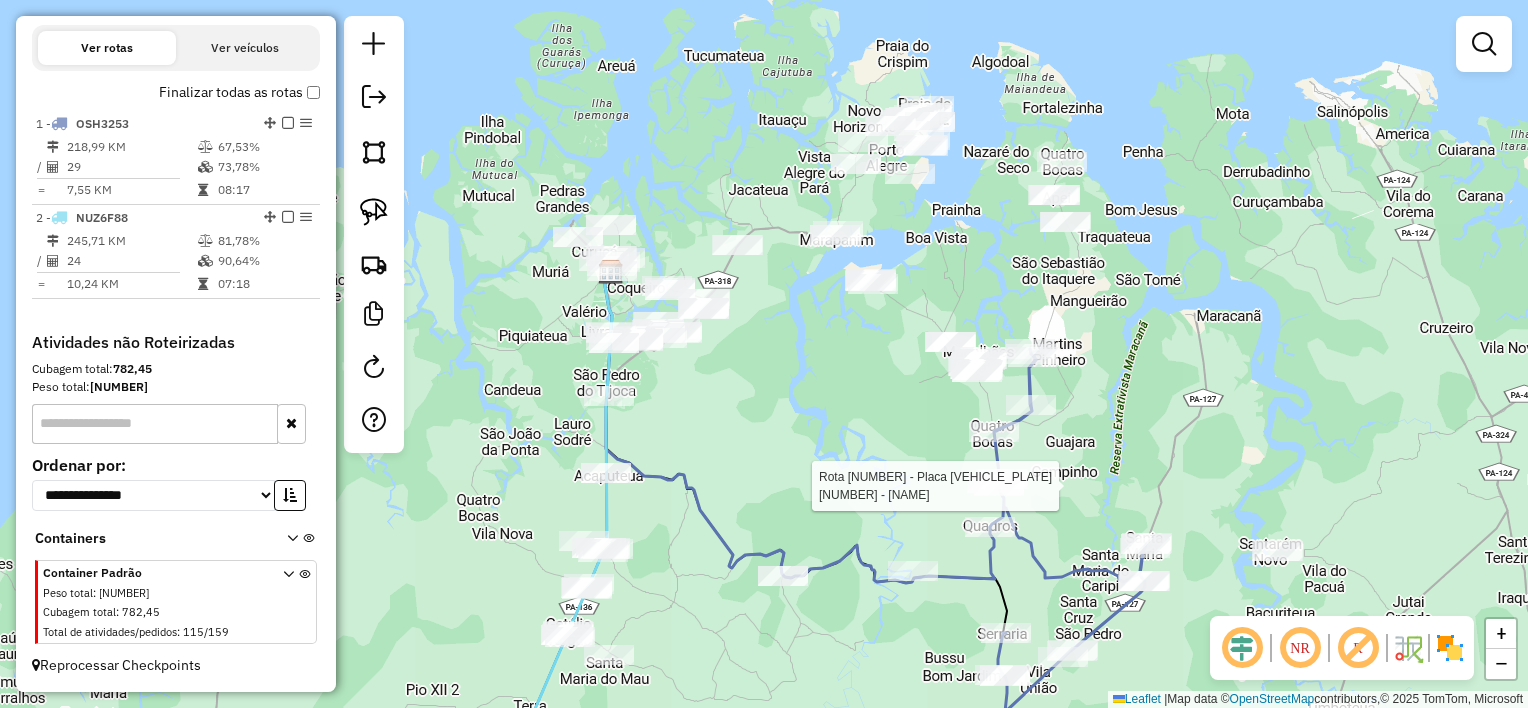 select on "**********" 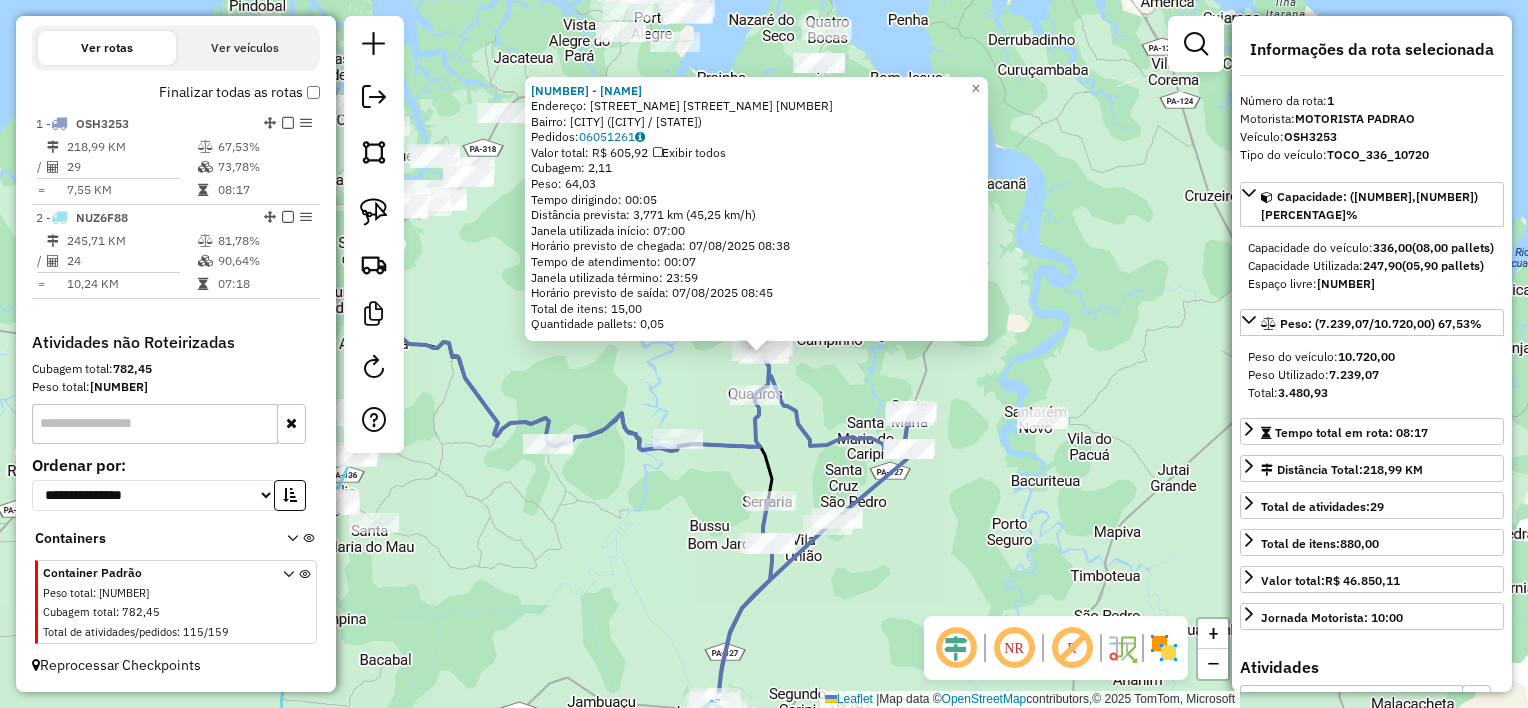 click on "473 - MERCANTIL PEG E PAG  Endereço:  AV principal nazare do fugido 9   Bairro: Centro ([STATE])   Pedidos:  06051261   Valor total: R$ 605,92   Exibir todos   Cubagem: 2,11  Peso: 64,03  Tempo dirigindo: 00:05   Distância prevista: 3,771 km (45,25 km/h)   Janela utilizada início: 07:00   Horário previsto de chegada: 07/08/2025 08:38   Tempo de atendimento: 00:07   Janela utilizada término: 23:59   Horário previsto de saída: 07/08/2025 08:45   Total de itens: 15,00   Quantidade pallets: 0,05  × Janela de atendimento Grade de atendimento Capacidade Transportadoras Veículos Cliente Pedidos  Rotas Selecione os dias de semana para filtrar as janelas de atendimento  Seg   Ter   Qua   Qui   Sex   Sáb   Dom  Informe o período da janela de atendimento: De: Até:  Filtrar exatamente a janela do cliente  Considerar janela de atendimento padrão  Selecione os dias de semana para filtrar as grades de atendimento  Seg   Ter   Qua   Qui   Sex   Sáb   Dom   Peso mínimo:   Peso máximo:   De:  De:" 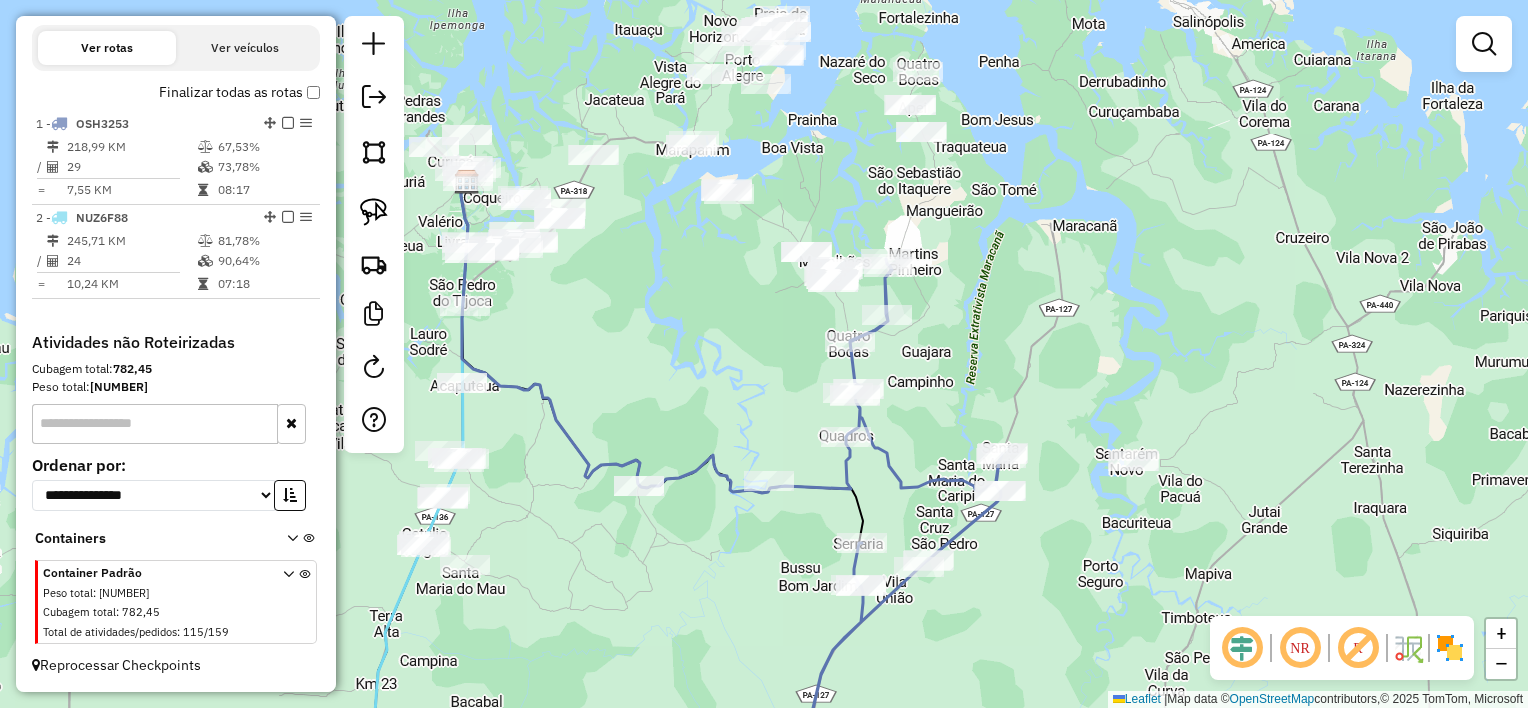 drag, startPoint x: 945, startPoint y: 524, endPoint x: 1037, endPoint y: 568, distance: 101.98039 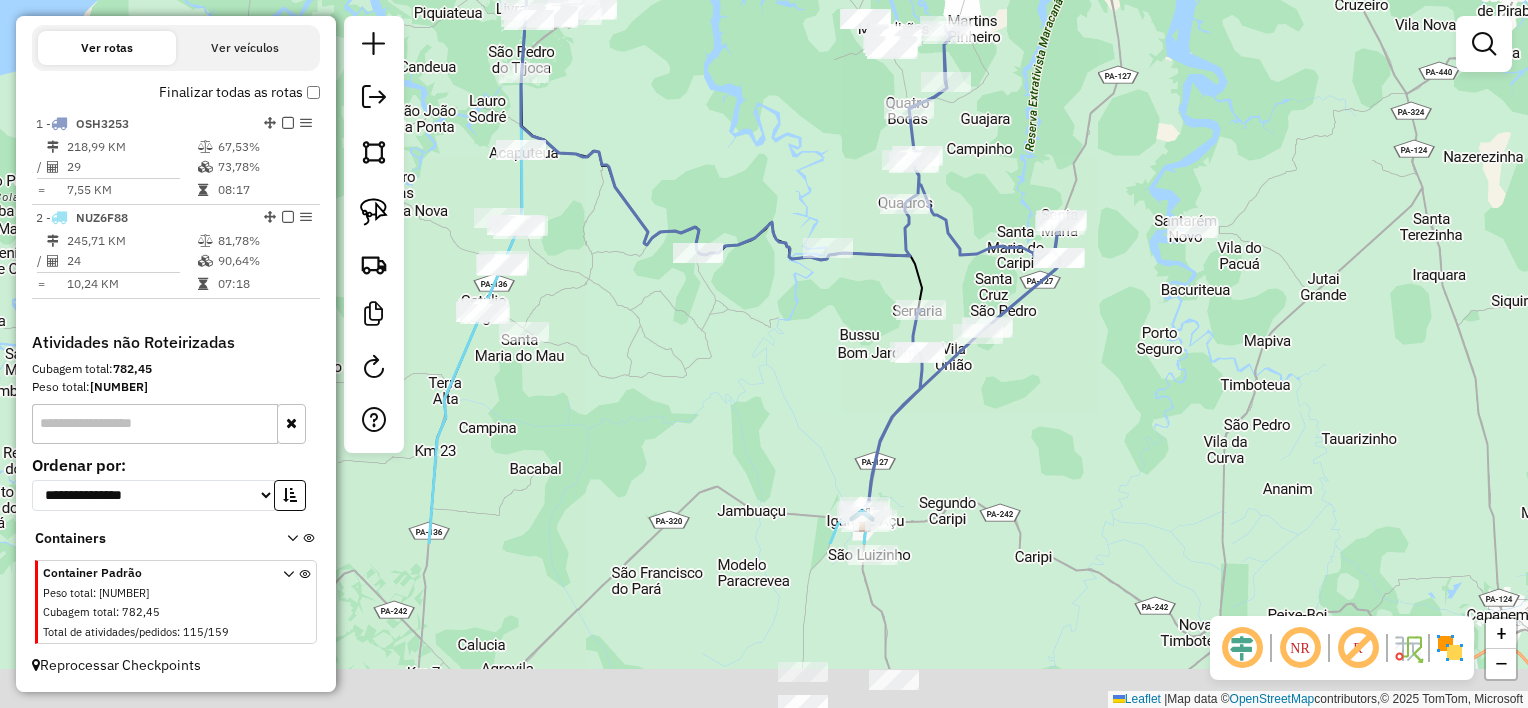 drag, startPoint x: 974, startPoint y: 656, endPoint x: 1029, endPoint y: 329, distance: 331.5931 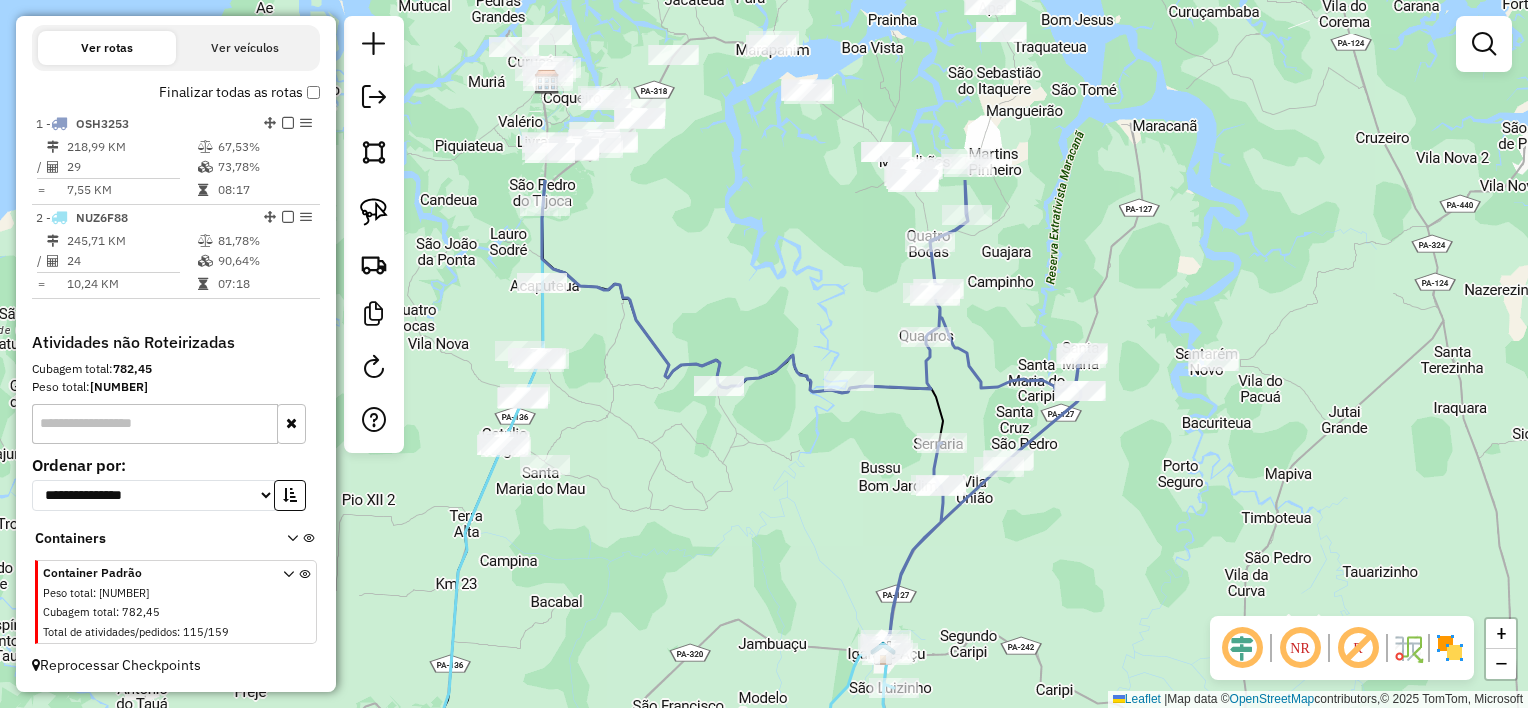 drag, startPoint x: 838, startPoint y: 454, endPoint x: 844, endPoint y: 624, distance: 170.10585 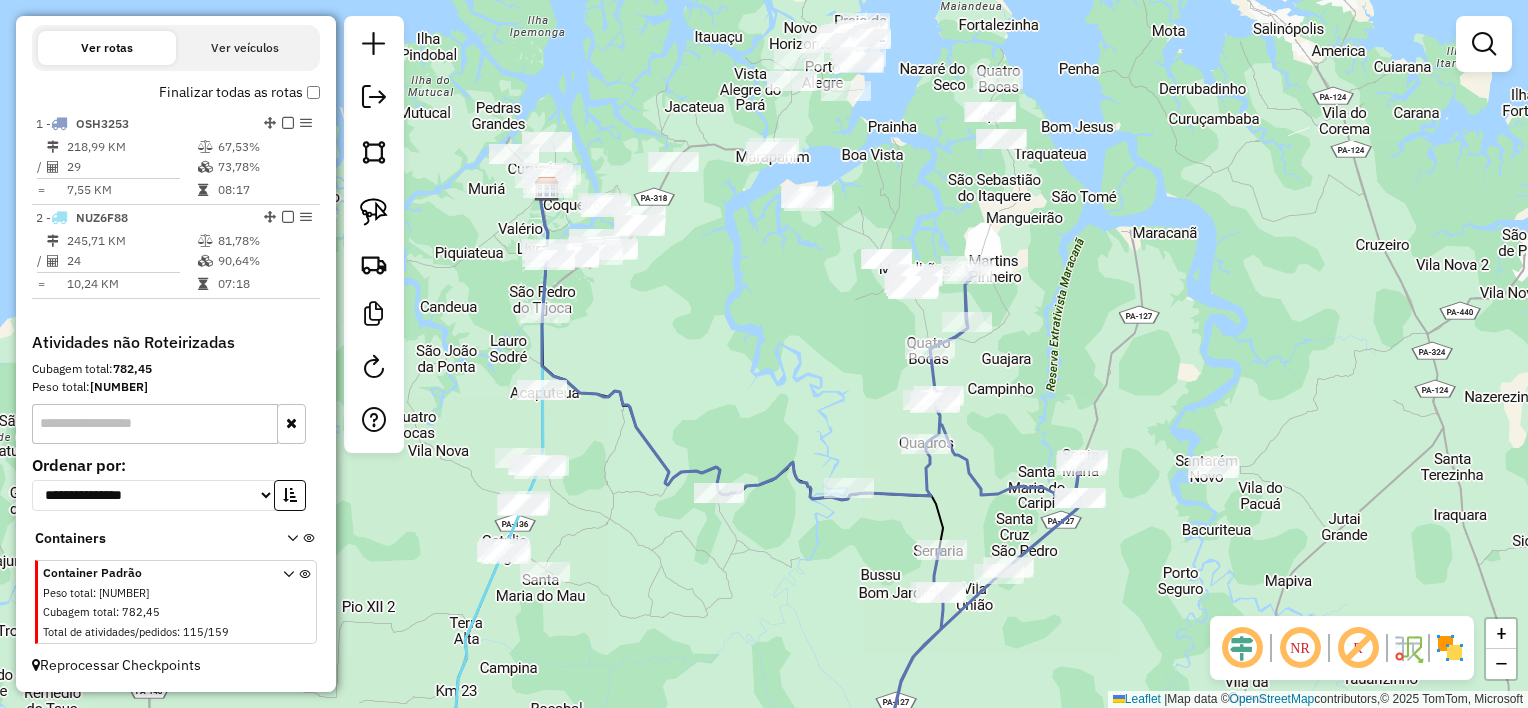 drag, startPoint x: 808, startPoint y: 272, endPoint x: 808, endPoint y: 341, distance: 69 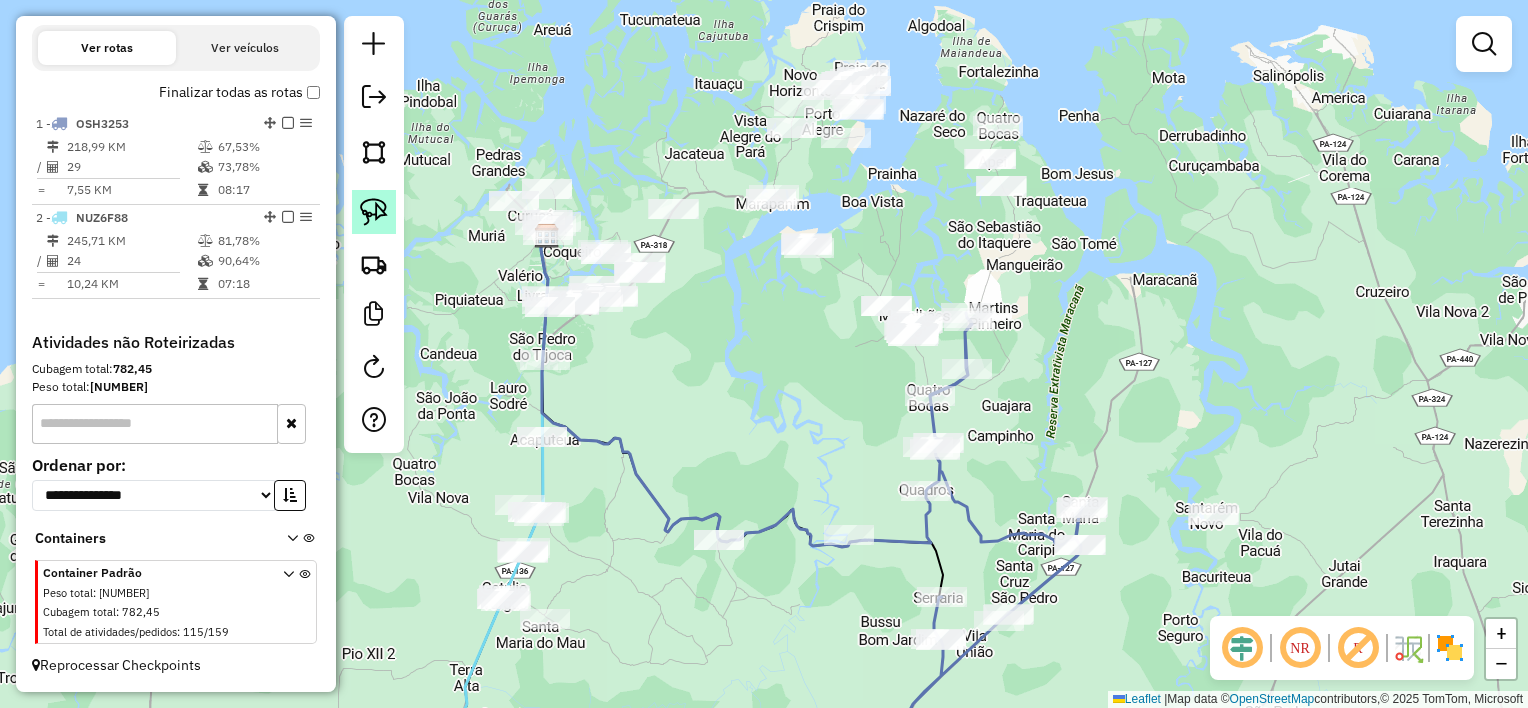 click 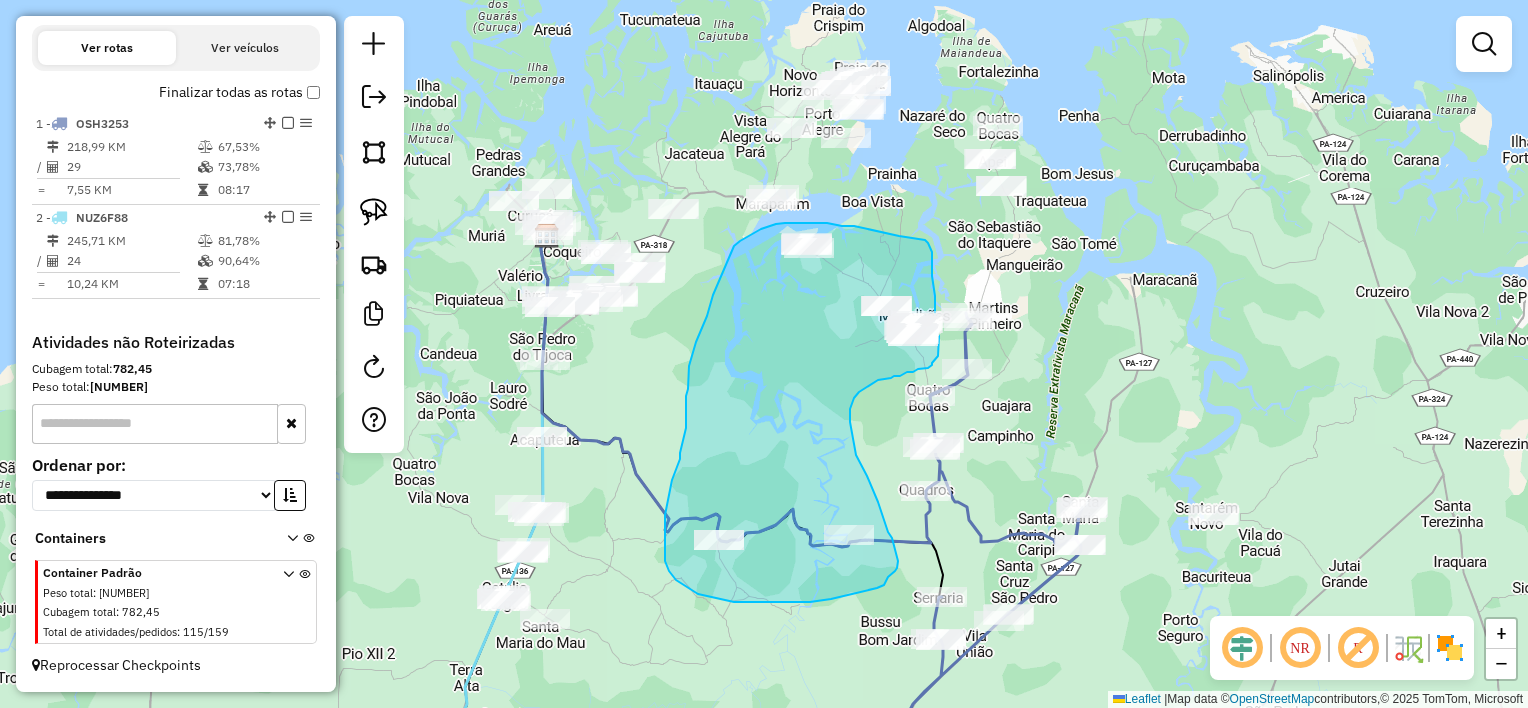 drag, startPoint x: 925, startPoint y: 240, endPoint x: 926, endPoint y: 221, distance: 19.026299 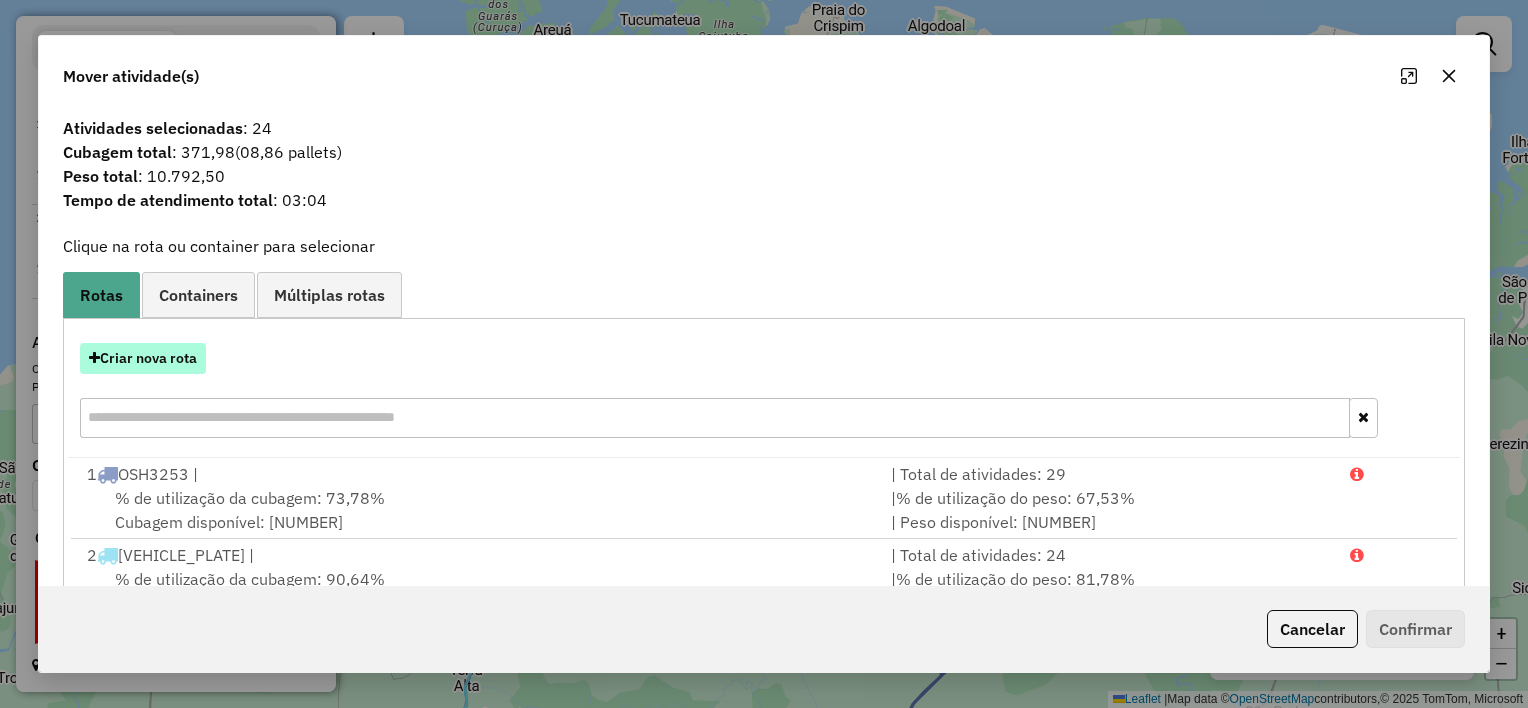 click on "Criar nova rota" at bounding box center (143, 358) 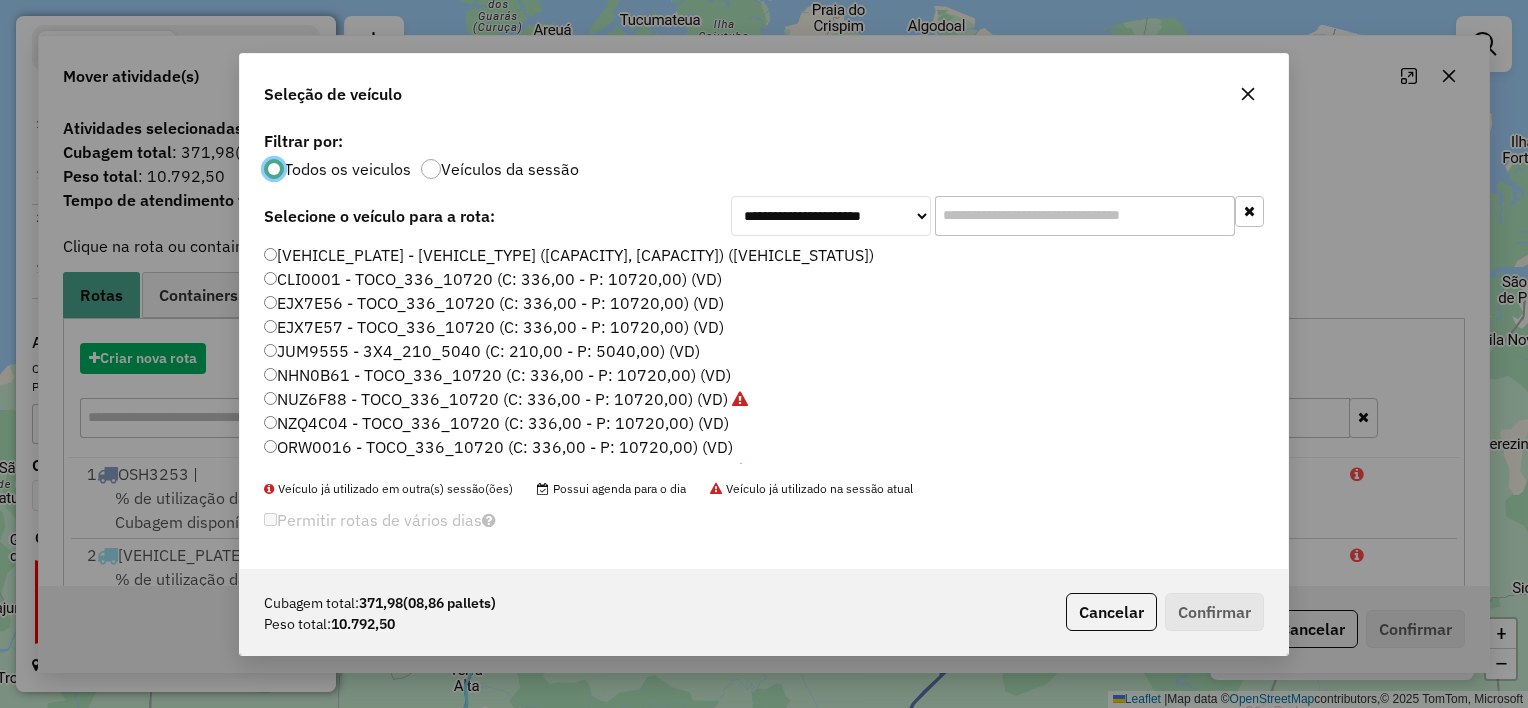 scroll, scrollTop: 10, scrollLeft: 6, axis: both 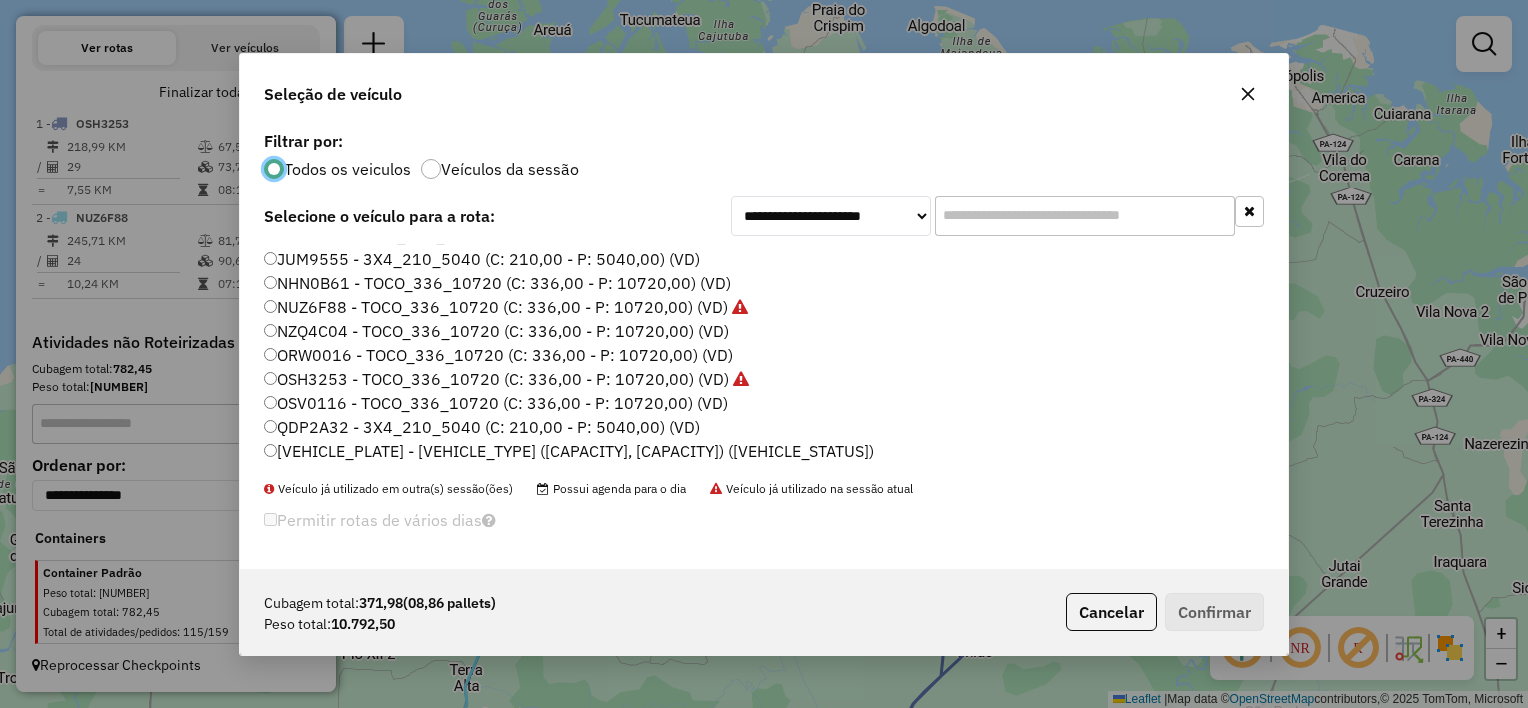 click 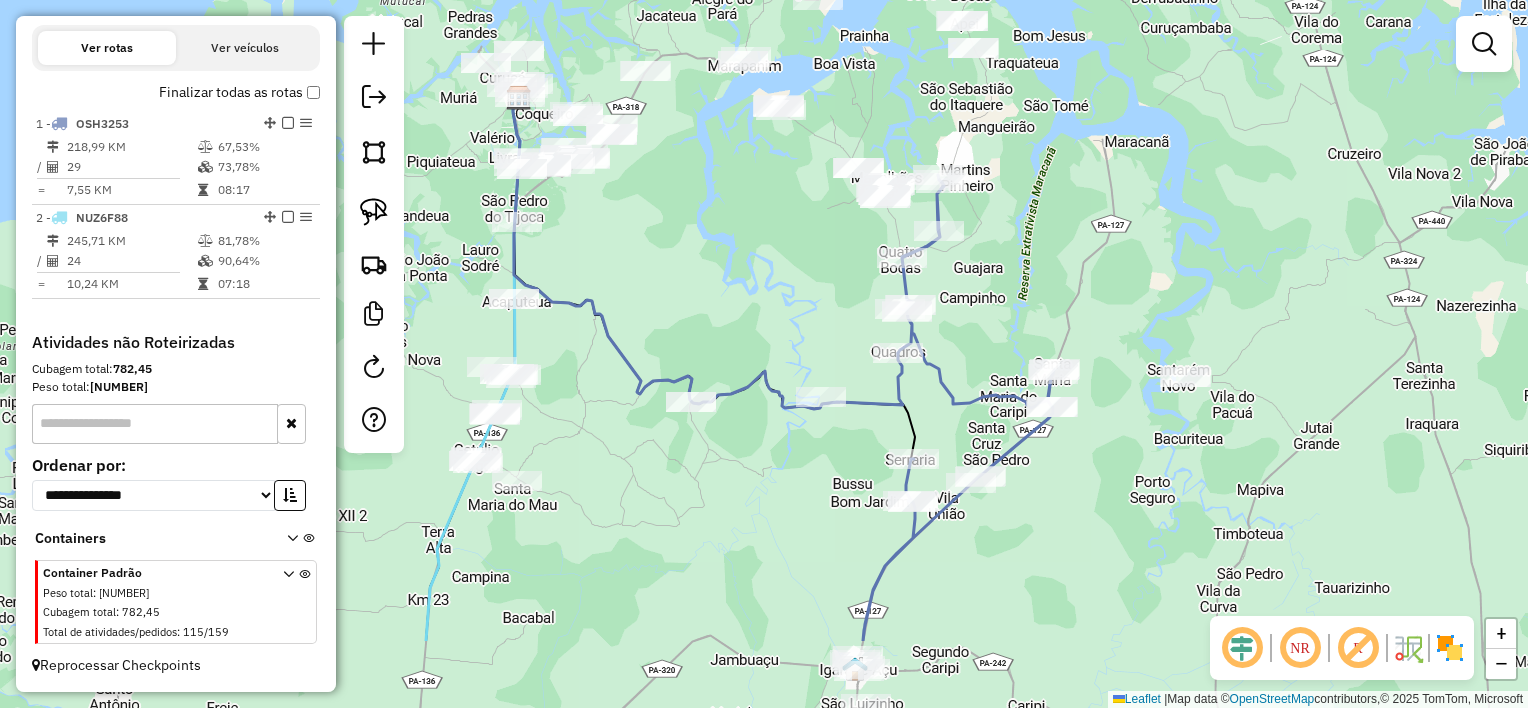 drag, startPoint x: 1044, startPoint y: 456, endPoint x: 1016, endPoint y: 317, distance: 141.7921 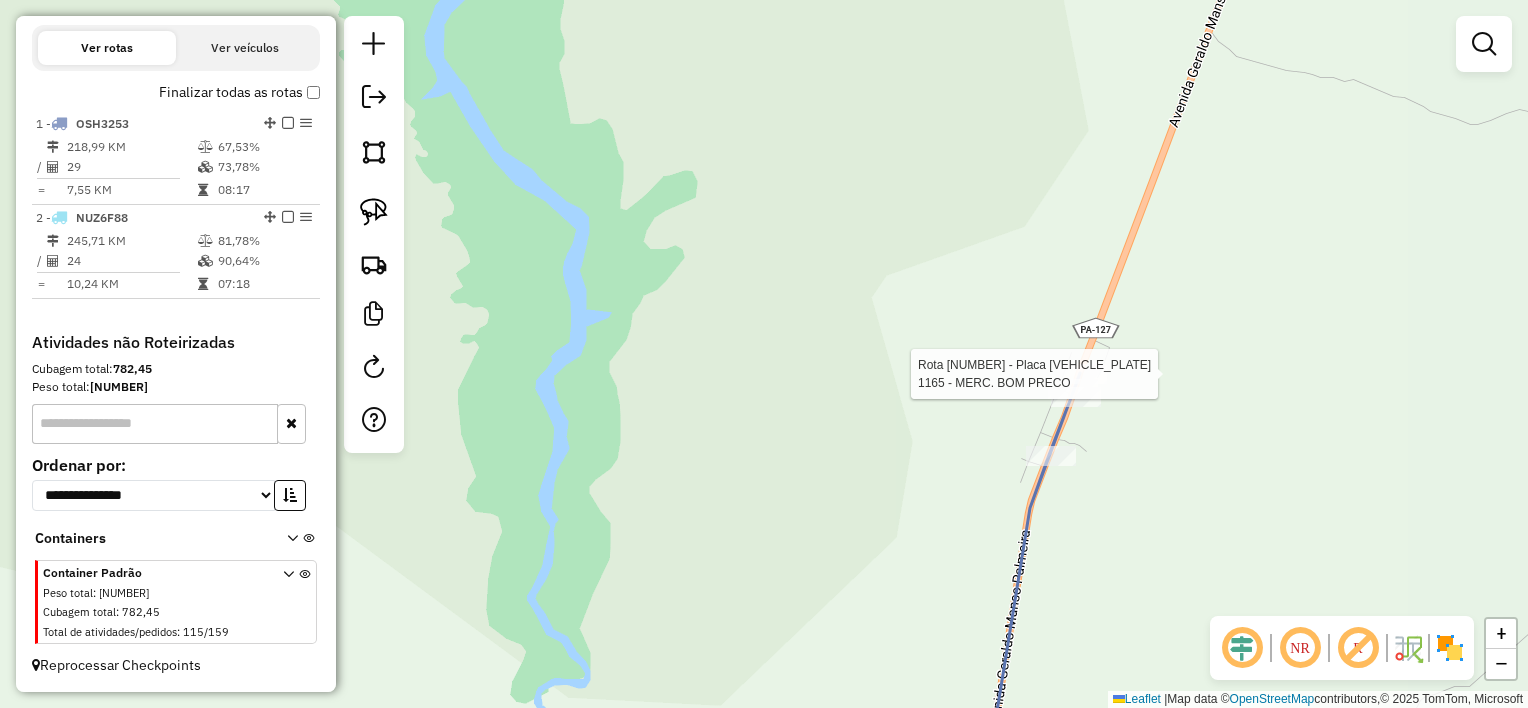 select on "**********" 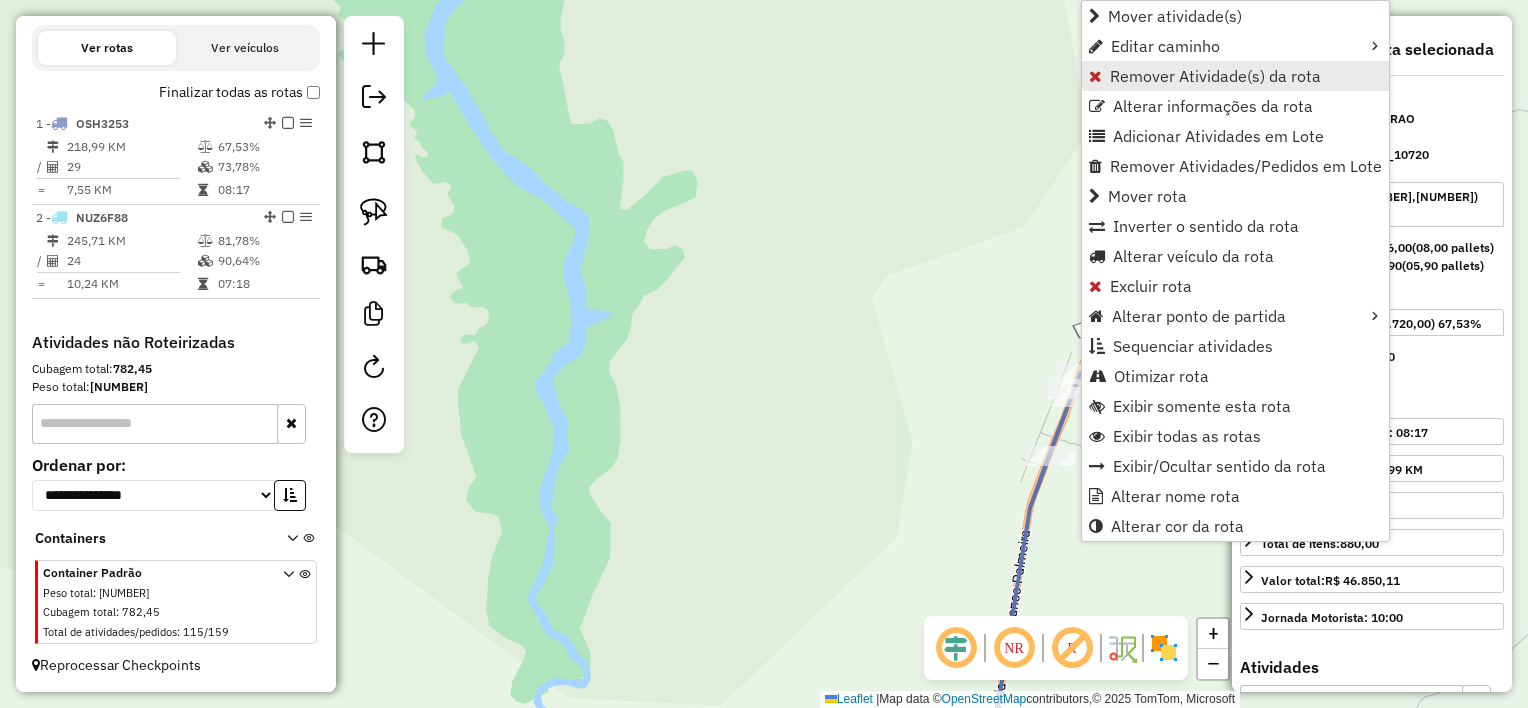 click on "Remover Atividade(s) da rota" at bounding box center (1215, 76) 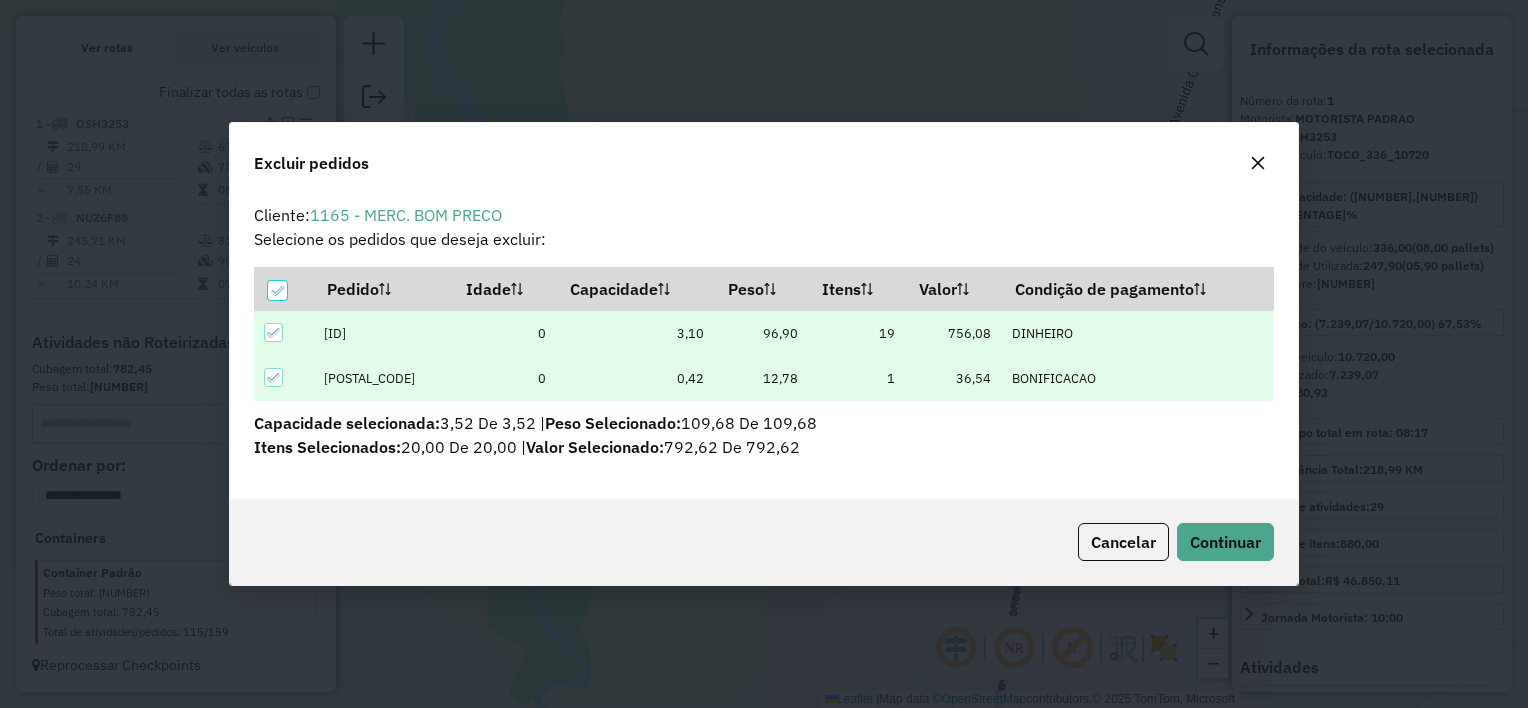 scroll, scrollTop: 69, scrollLeft: 0, axis: vertical 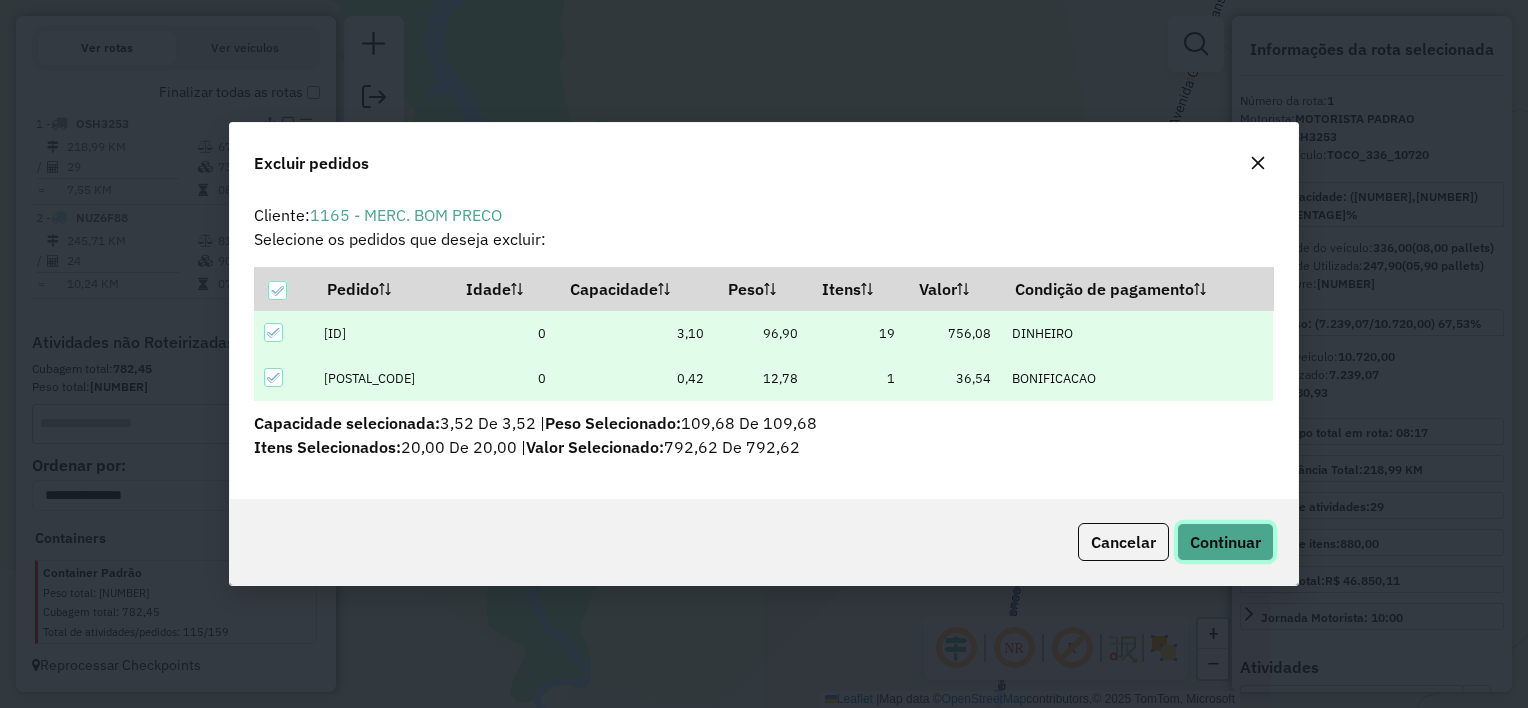 click on "Continuar" 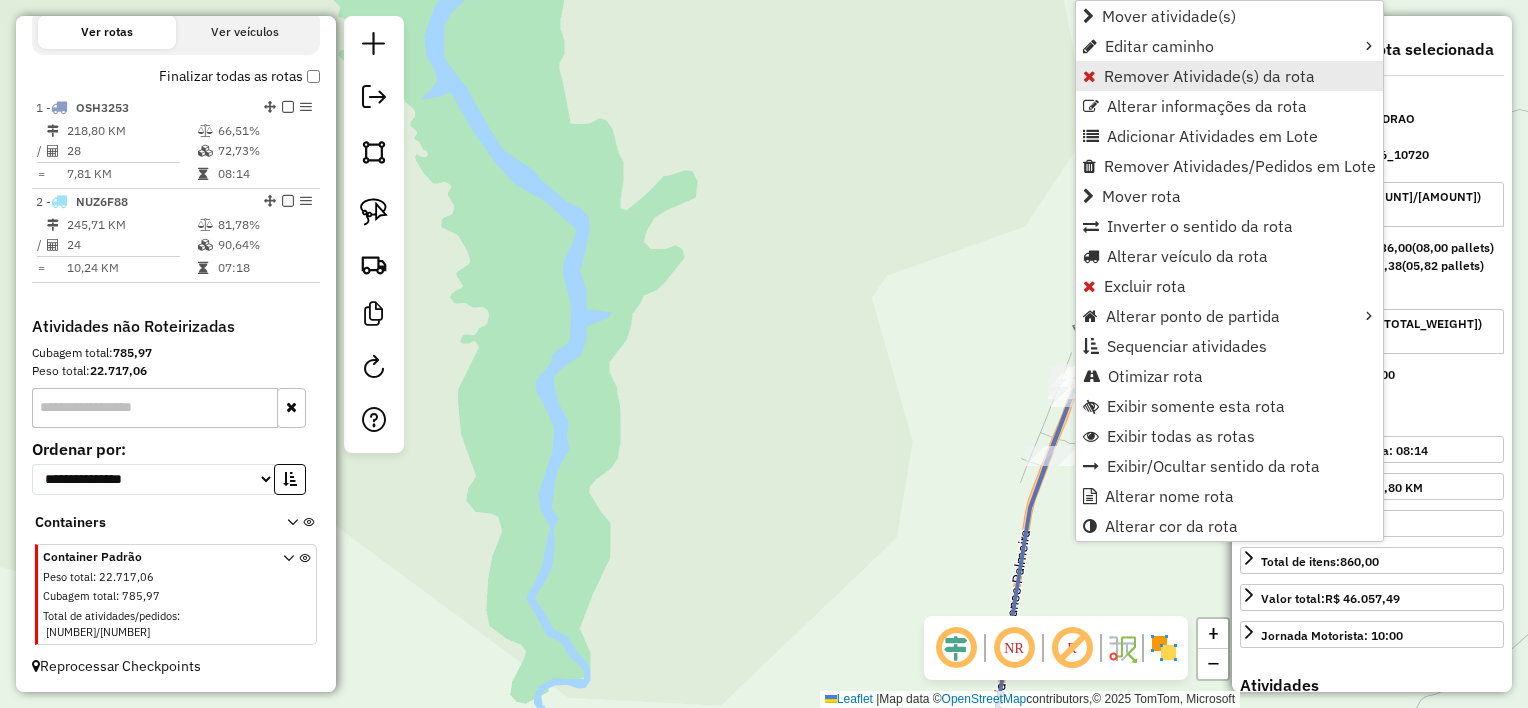 click on "Remover Atividade(s) da rota" at bounding box center [1209, 76] 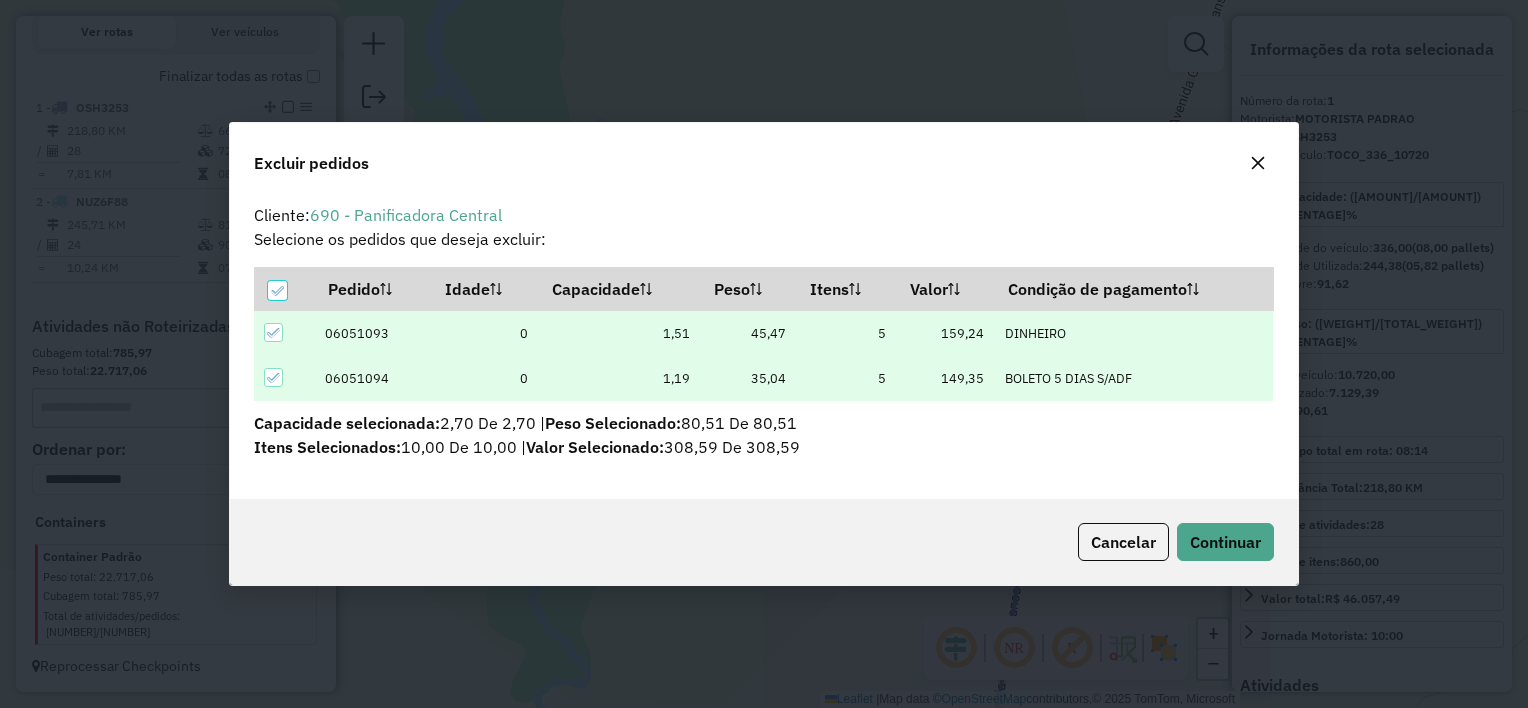 scroll, scrollTop: 0, scrollLeft: 0, axis: both 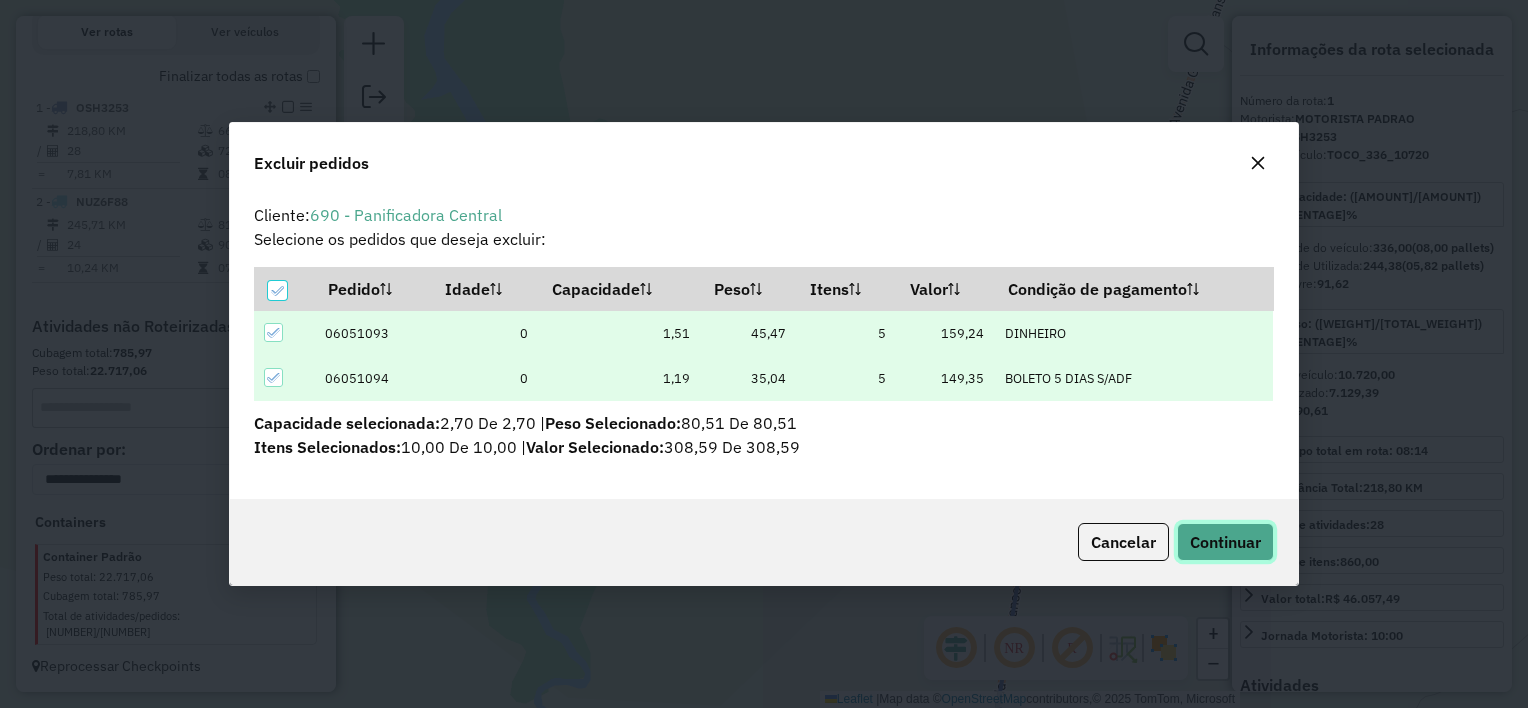 click on "Continuar" 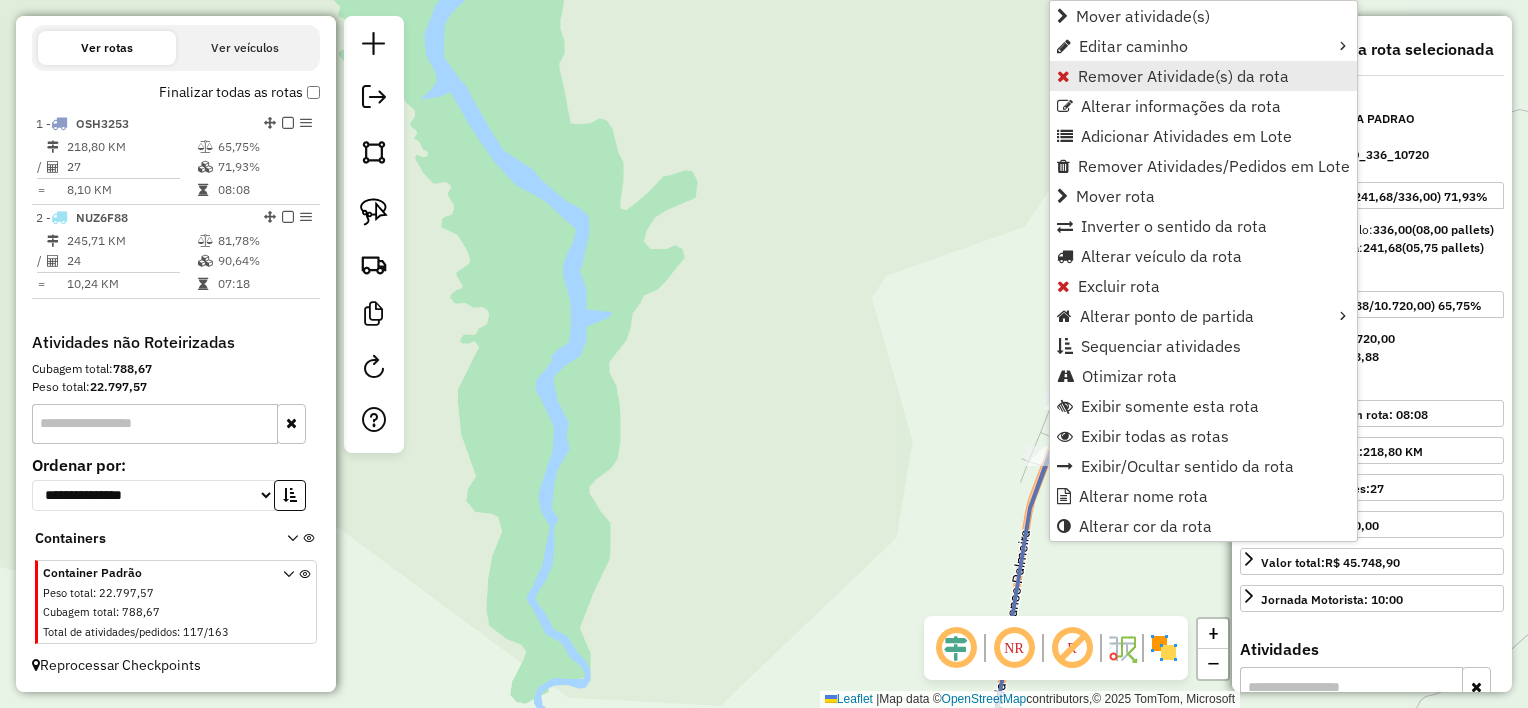 click on "Remover Atividade(s) da rota" at bounding box center (1183, 76) 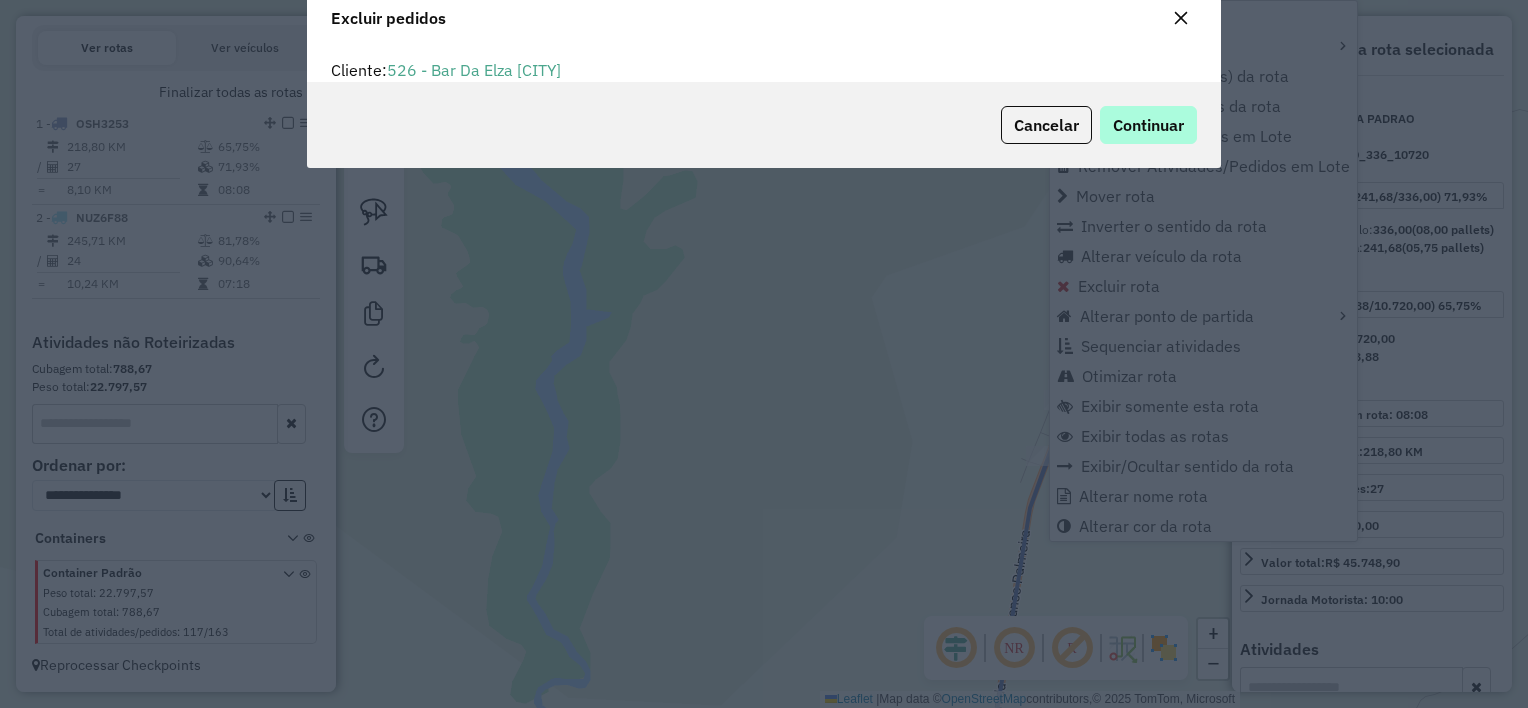 scroll, scrollTop: 69, scrollLeft: 0, axis: vertical 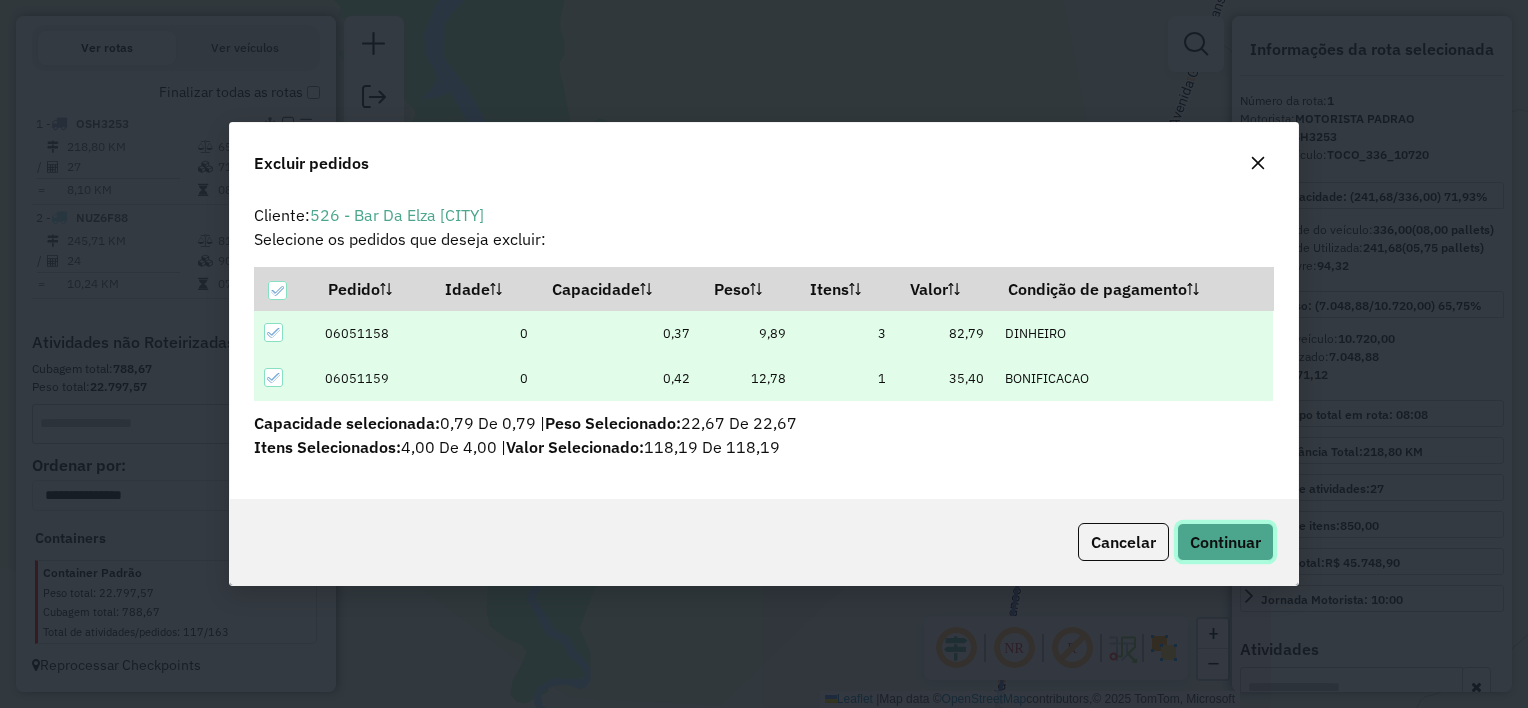 click on "Continuar" 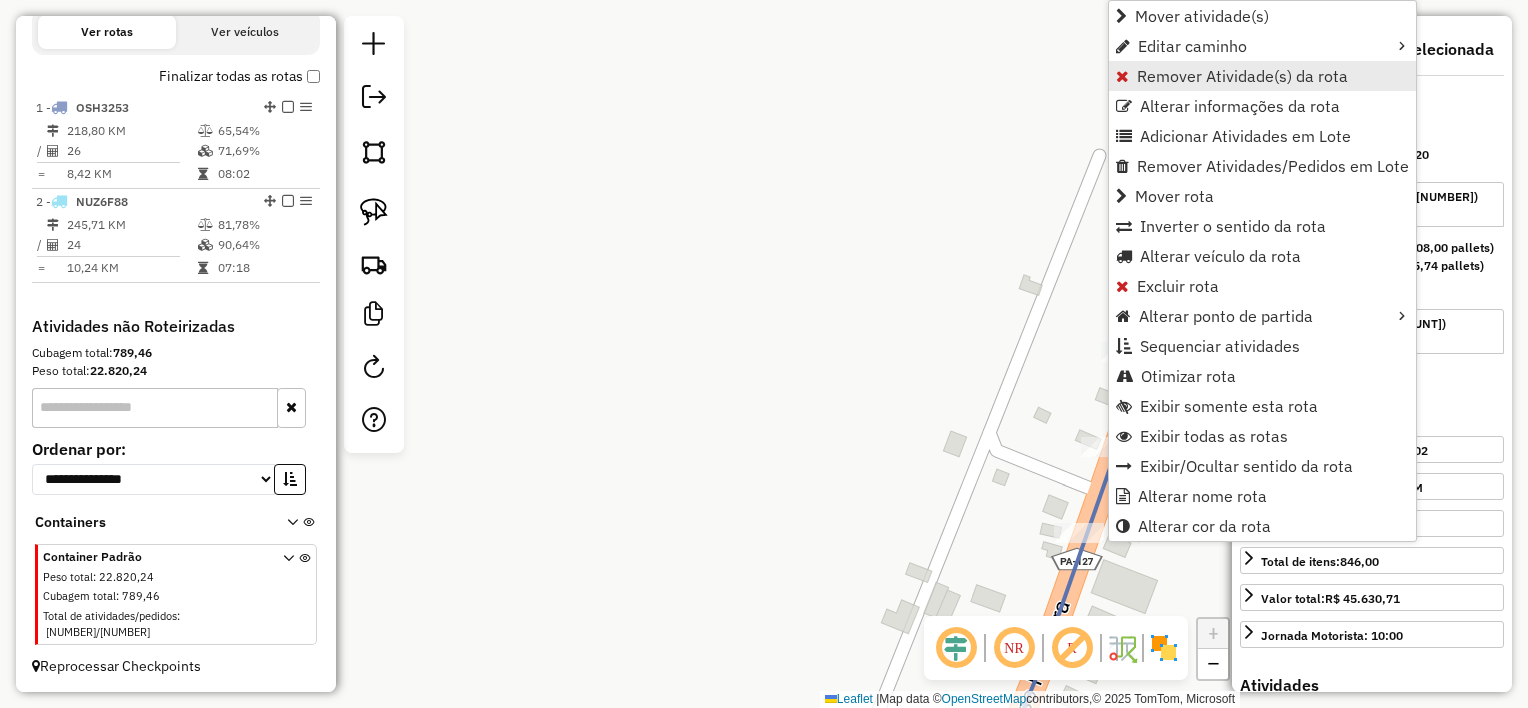 click on "Remover Atividade(s) da rota" at bounding box center (1242, 76) 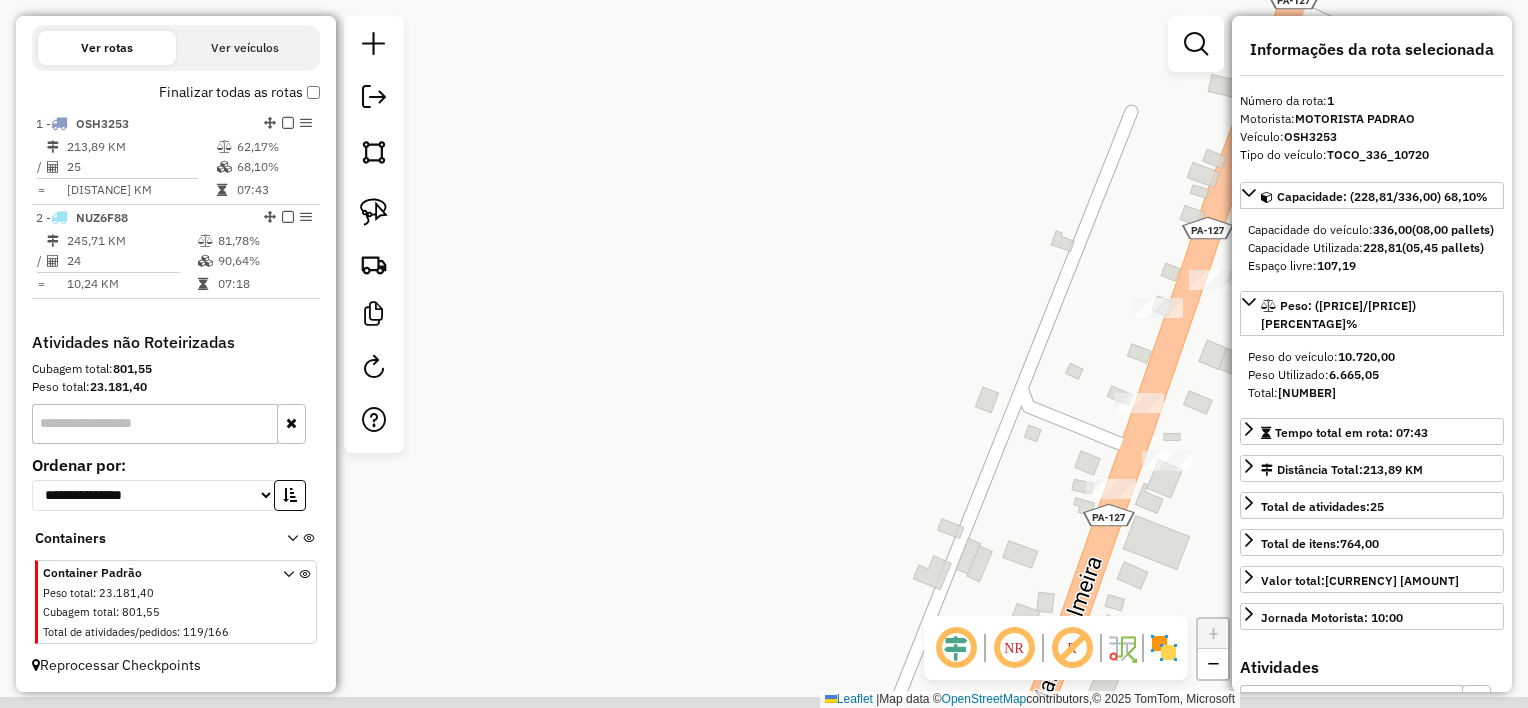 drag, startPoint x: 852, startPoint y: 469, endPoint x: 899, endPoint y: 368, distance: 111.40018 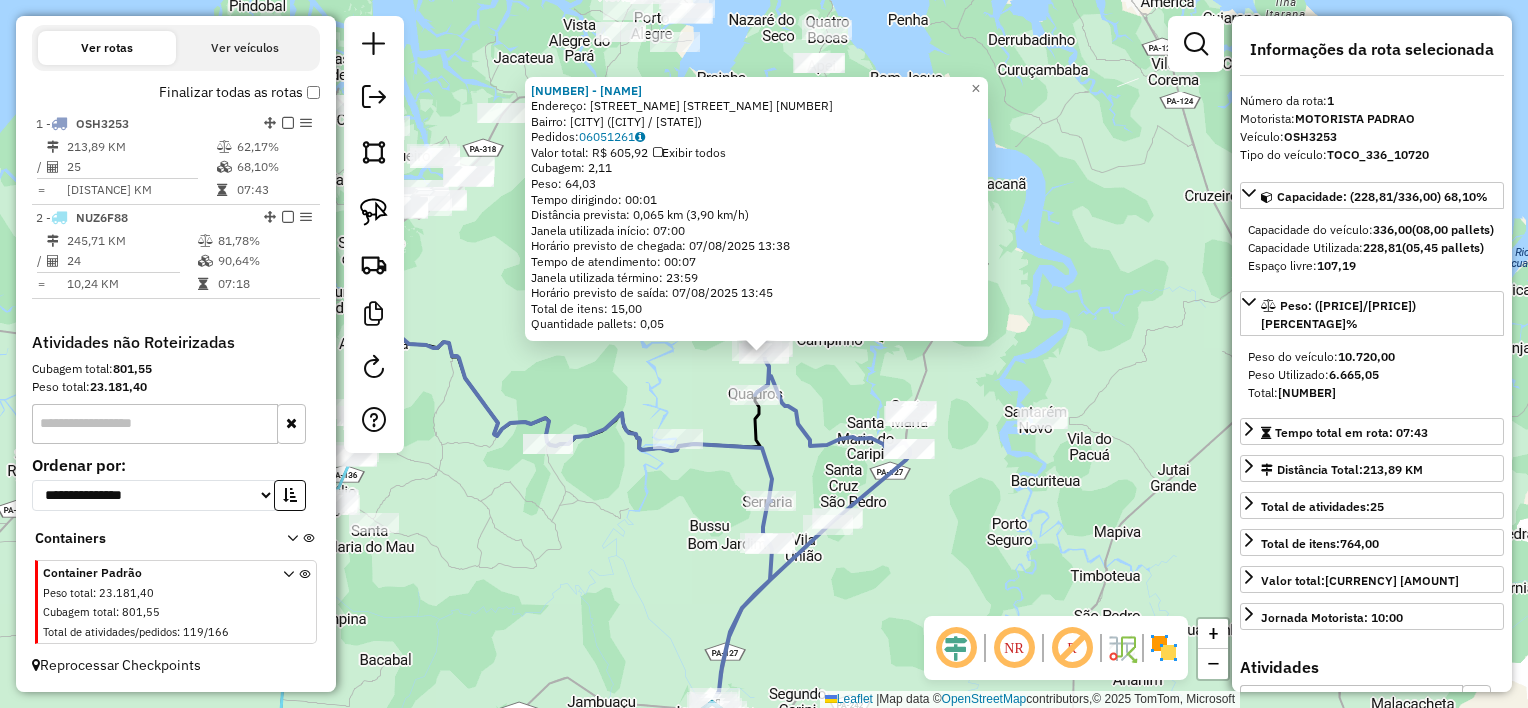 click on "Rota [NUMBER] - Placa [VEHICLE_PLATE] [NUMBER] - [STORE_NAME] [STORE_NAME] Endereço: [STREET_NAME] [NUMBER] Bairro: [NEIGHBORHOOD_NAME] ([DISTRICT_NAME] / [STATE_ABBR]) Pedidos: [ORDER_ID], [ORDER_ID], [ORDER_ID] Valor total: [CURRENCY] [AMOUNT] Exibir todos Cubagem: [NUMBER] Peso: [NUMBER] Tempo dirigindo: [TIME] Distância prevista: [DISTANCE] km ([SPEED] km/h) Janela utilizada início: [TIME] Horário previsto de chegada: [DATE] [TIME] Tempo de atendimento: [TIME] Janela utilizada término: [TIME] Horário previsto de saída: [DATE] [TIME] Total de itens: [NUMBER] Quantidade pallets: [NUMBER] × Janela de atendimento Grade de atendimento Capacidade Transportadoras Veículos Cliente Pedidos Rotas Selecione os dias de semana para filtrar as janelas de atendimento Seg Ter Qua Qui Sex Sáb Dom Informe o período da janela de atendimento: De: Até: Filtrar exatamente a janela do cliente Considerar janela de atendimento padrão Selecione os dias de semana para filtrar as grades de atendimento Seg Ter Qua Qui Sex Sáb Dom Peso mínimo: Peso máximo: De: De:" 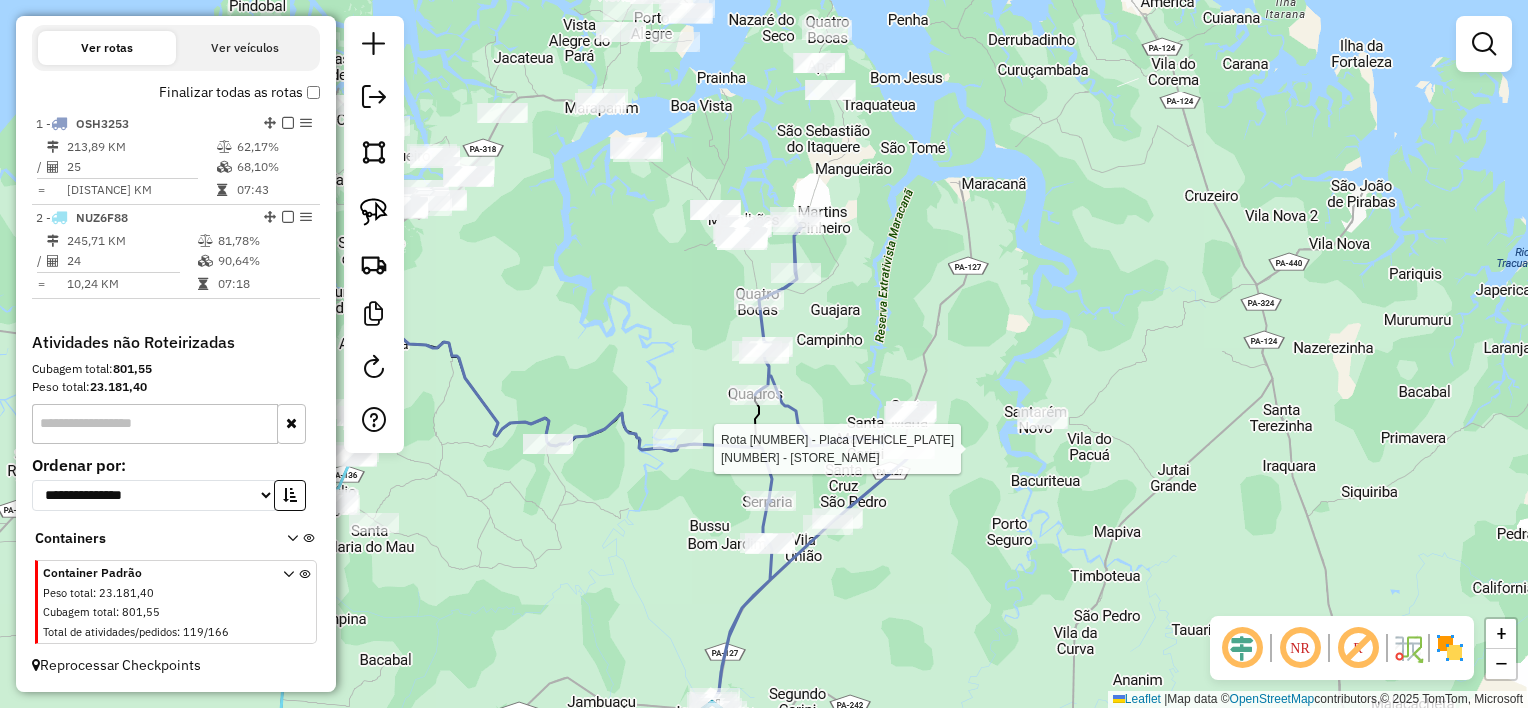 select on "**********" 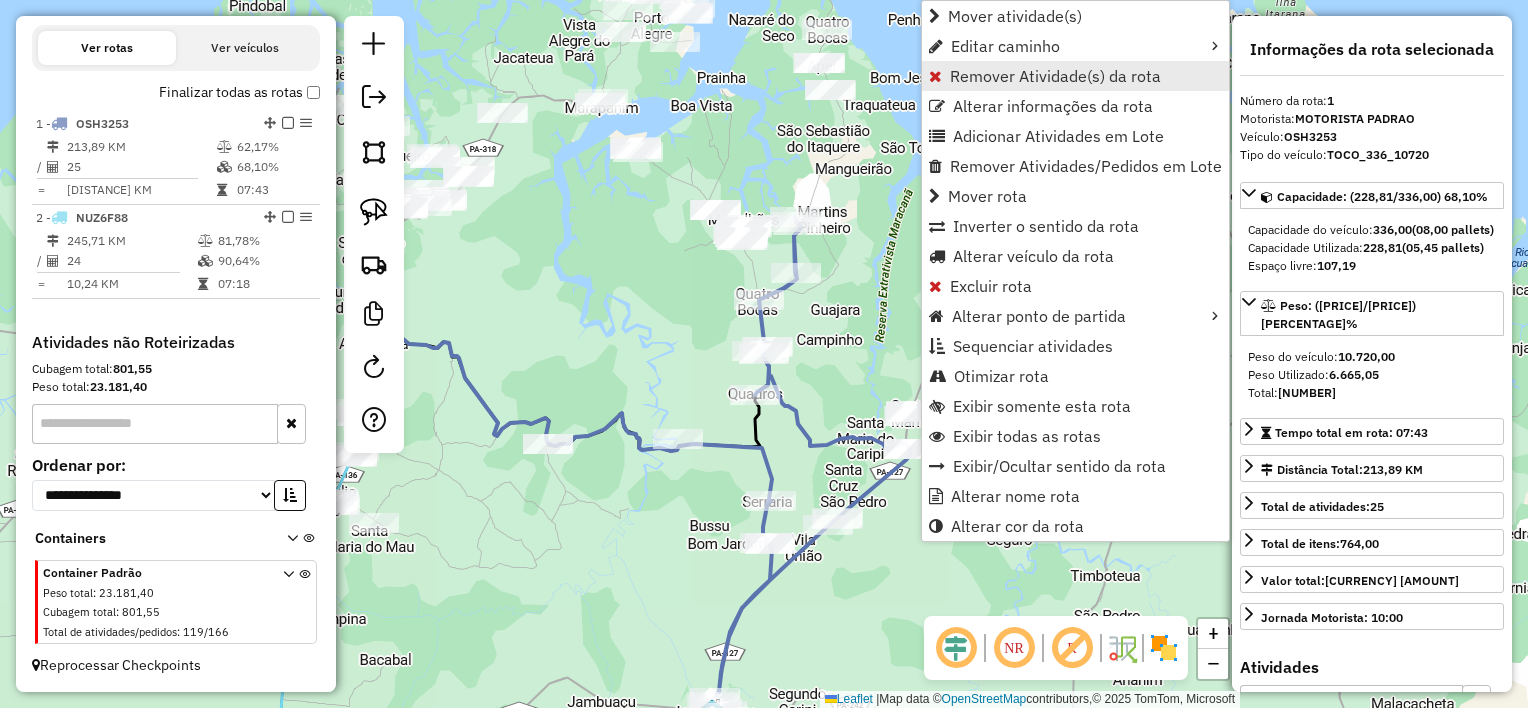 click on "Remover Atividade(s) da rota" at bounding box center [1055, 76] 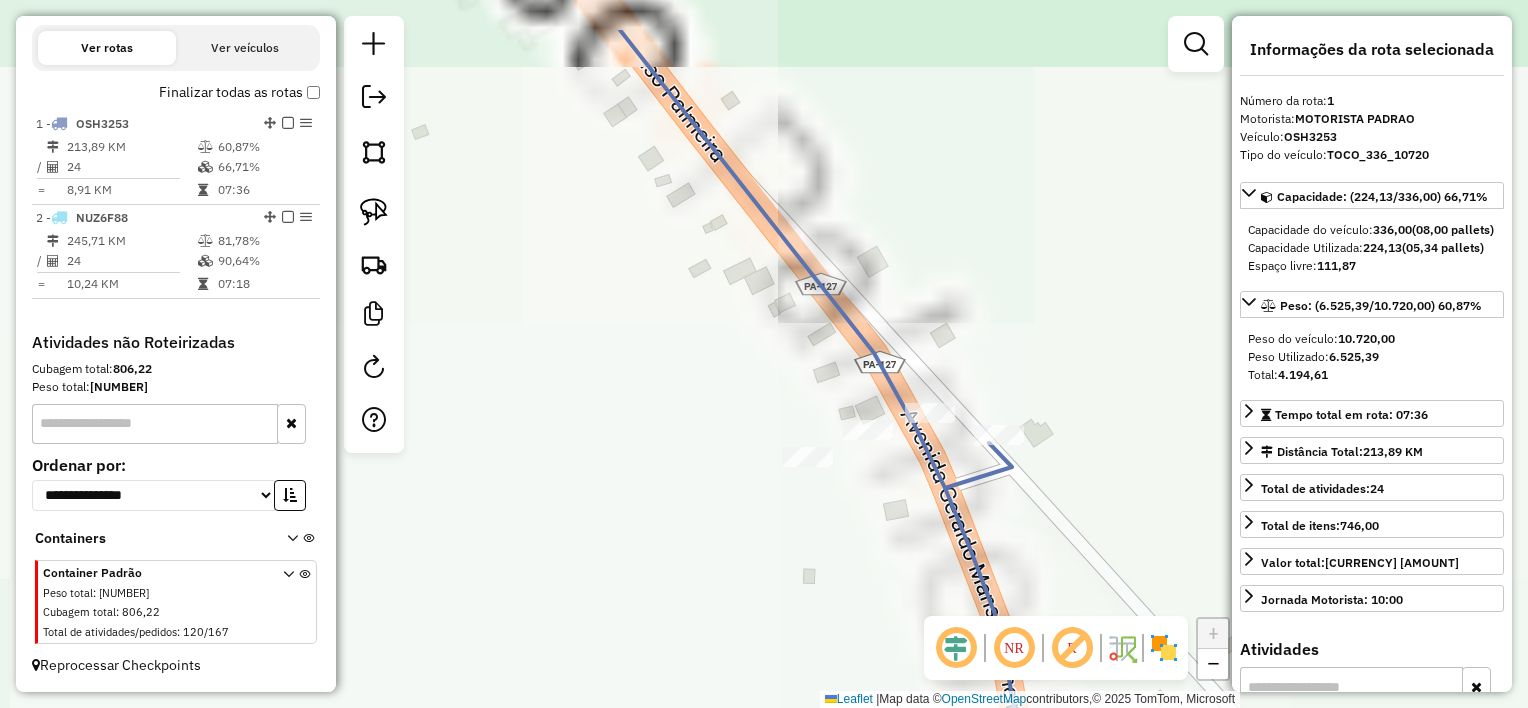drag, startPoint x: 1040, startPoint y: 427, endPoint x: 879, endPoint y: 465, distance: 165.42369 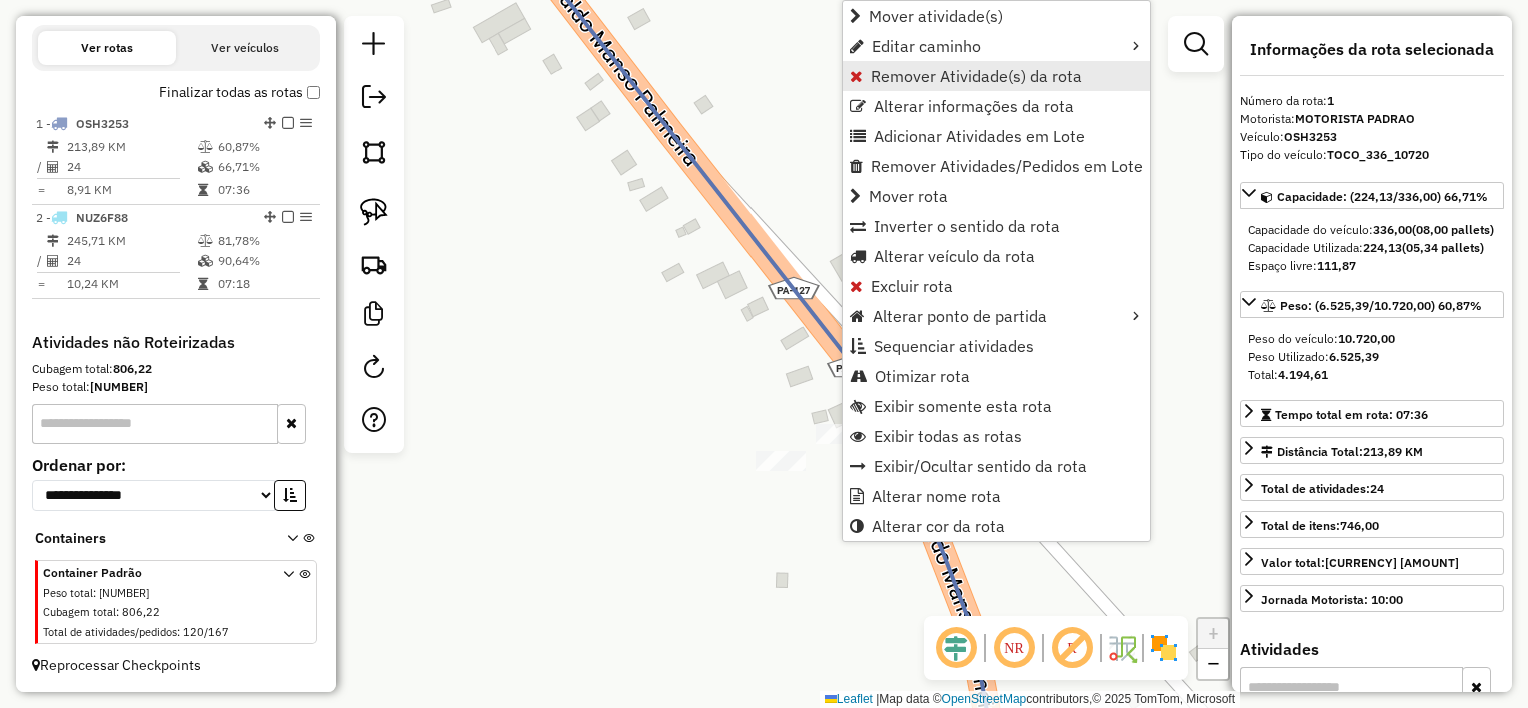 click on "Remover Atividade(s) da rota" at bounding box center (976, 76) 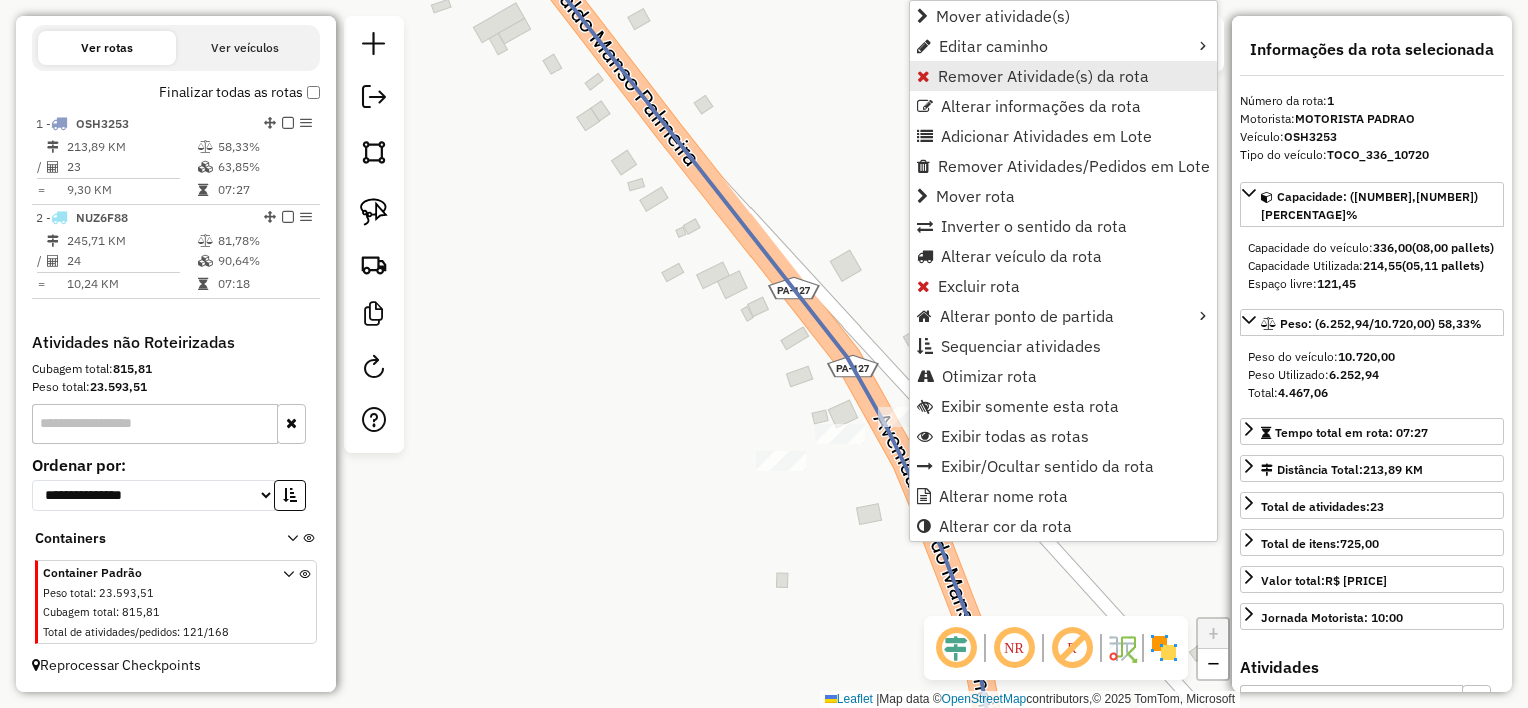 click on "Remover Atividade(s) da rota" at bounding box center [1043, 76] 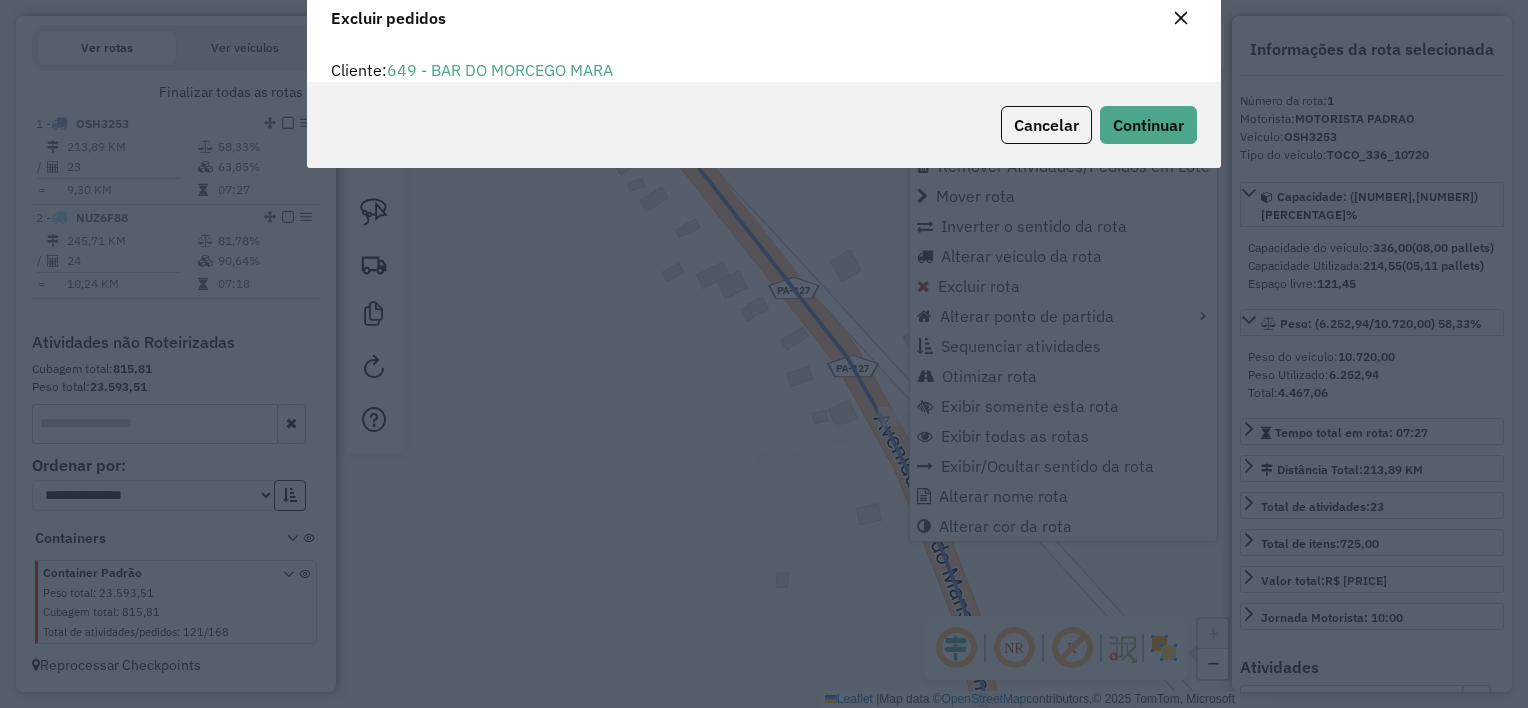 scroll, scrollTop: 10, scrollLeft: 6, axis: both 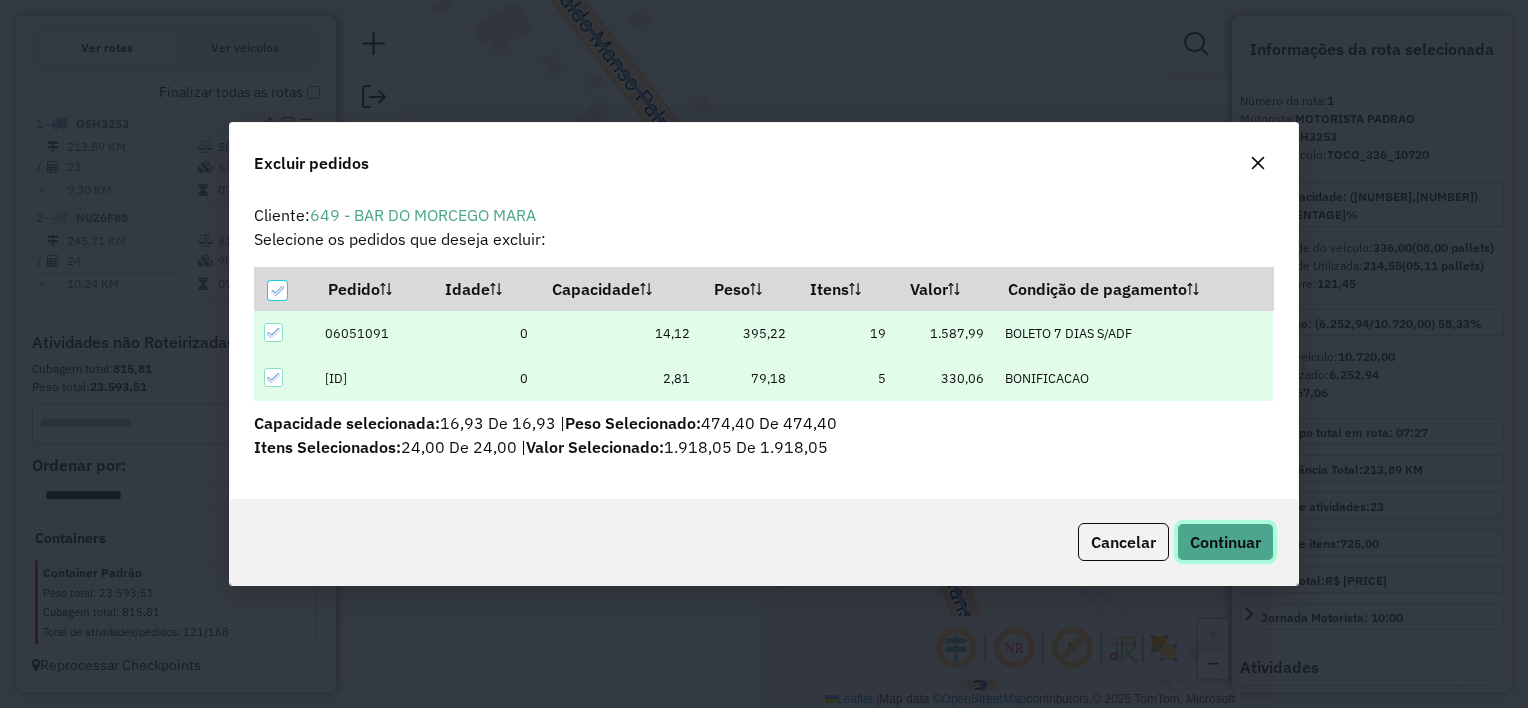 click on "Continuar" 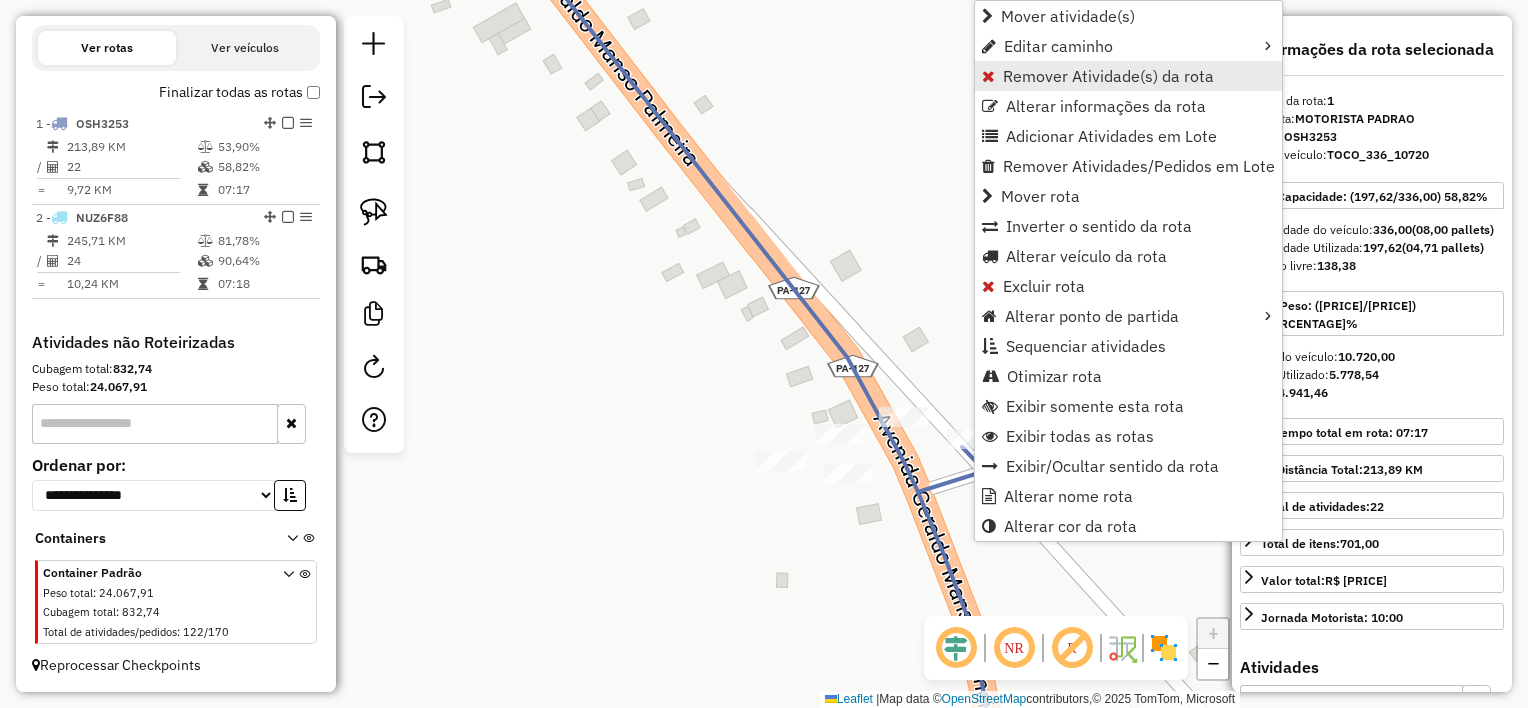 click on "Remover Atividade(s) da rota" at bounding box center [1108, 76] 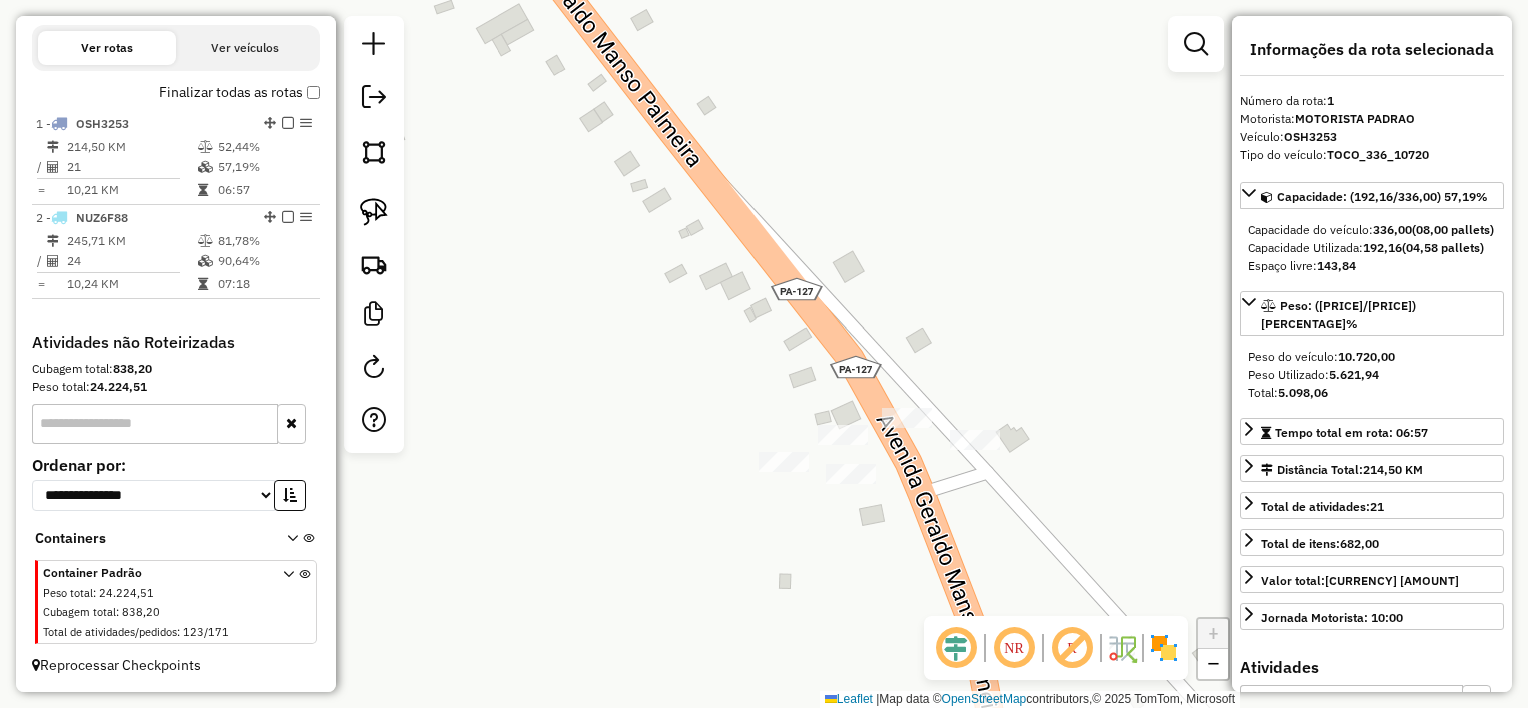 drag, startPoint x: 830, startPoint y: 556, endPoint x: 903, endPoint y: 436, distance: 140.45996 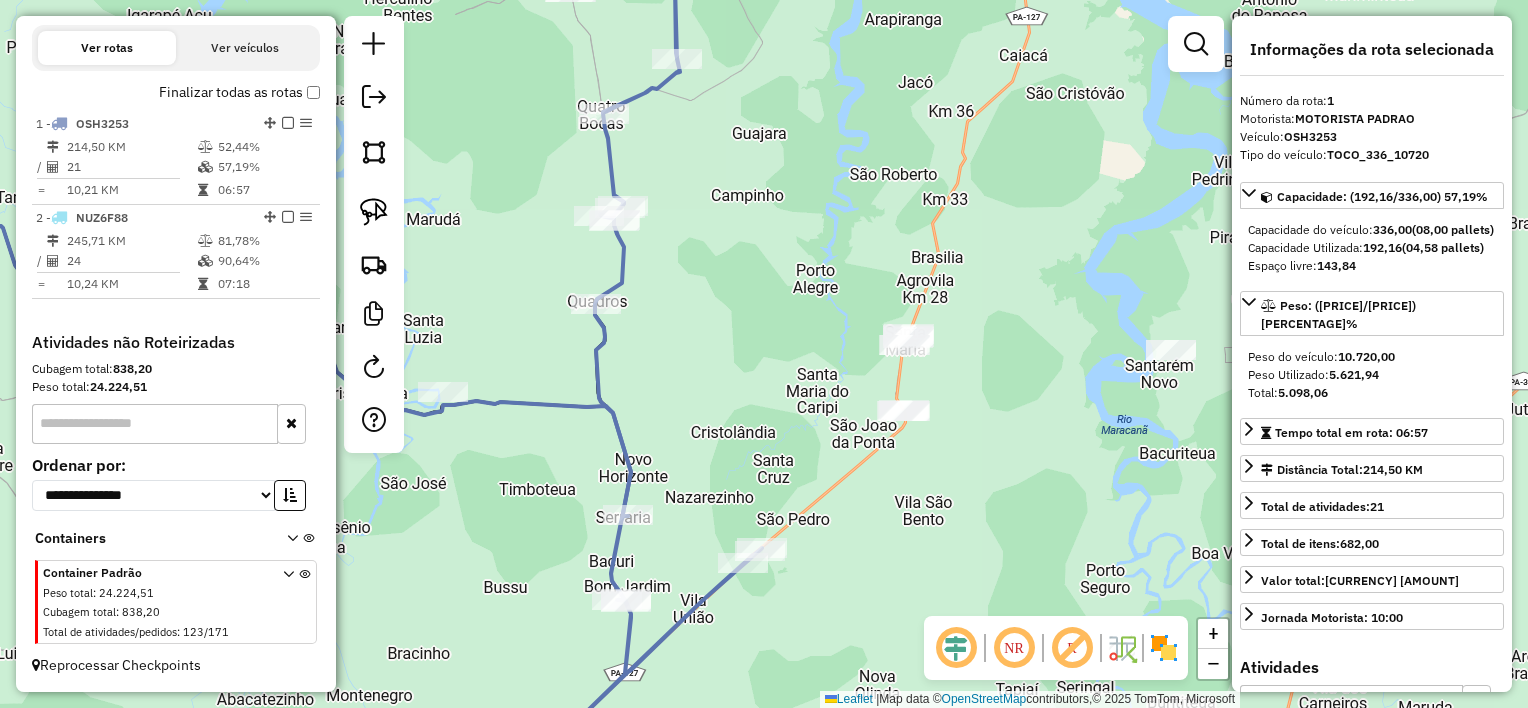 drag, startPoint x: 876, startPoint y: 524, endPoint x: 938, endPoint y: 475, distance: 79.025314 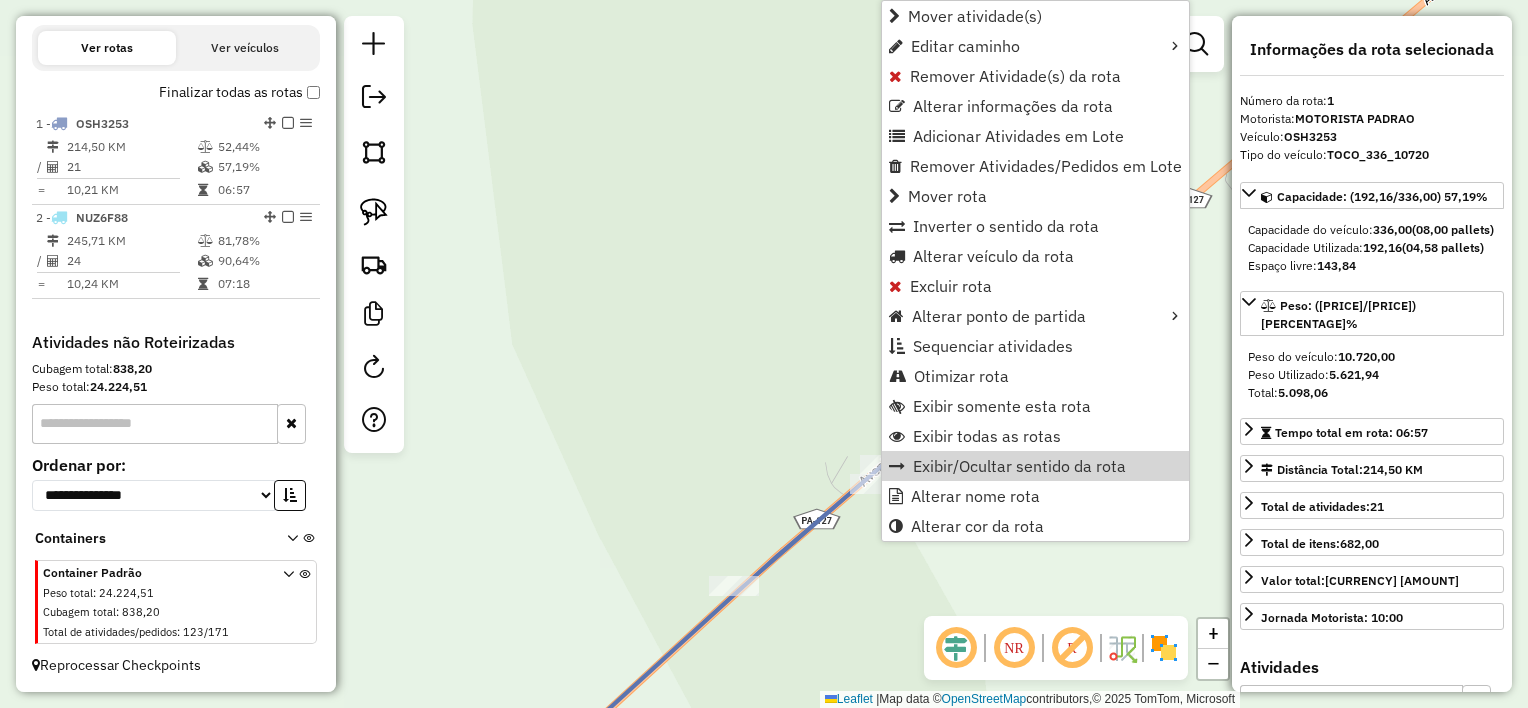 click on "Rota 1 - Placa [PLATE] [NUMBER] - [BRAND] [BRAND] Janela de atendimento Grade de atendimento Capacidade Transportadoras Veículos Cliente Pedidos Rotas Selecione os dias de semana para filtrar as janelas de atendimento Seg Ter Qua Qui Sex Sáb Dom Informe o período da janela de atendimento: De: Até: Filtrar exatamente a janela do cliente Considerar janela de atendimento padrão Selecione os dias de semana para filtrar as grades de atendimento Seg Ter Qua Qui Sex Sáb Dom Considerar clientes sem dia de atendimento cadastrado Clientes fora do dia de atendimento selecionado Filtrar as atividades entre os valores definidos abaixo: Peso mínimo: Peso máximo: Cubagem mínima: Cubagem máxima: De: Até: Filtrar as atividades entre o tempo de atendimento definido abaixo: De: Até: Considerar capacidade total dos clientes não roteirizados Transportadora: Selecione um ou mais itens Tipo de veículo: Selecione um ou mais itens Veículo: Selecione um ou mais itens +" 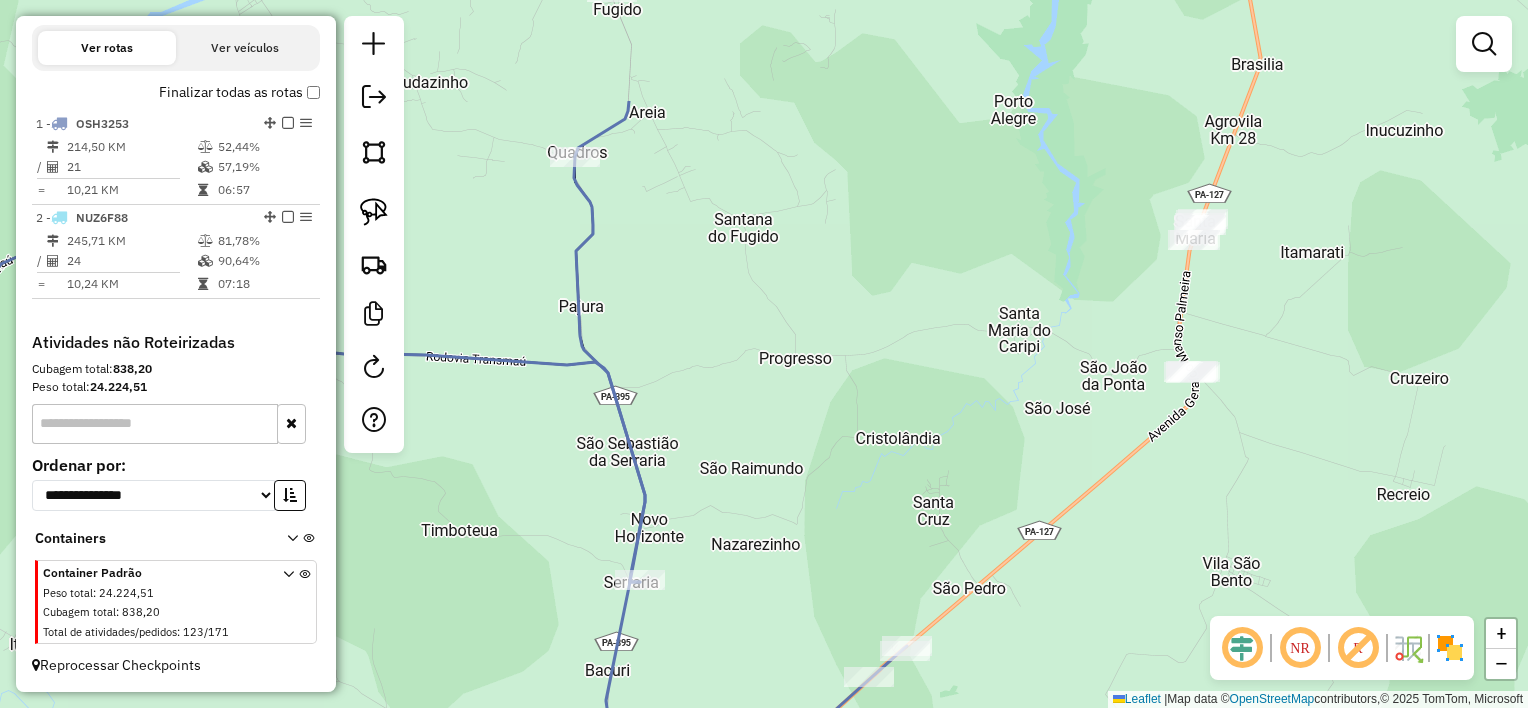 drag, startPoint x: 816, startPoint y: 534, endPoint x: 837, endPoint y: 580, distance: 50.566788 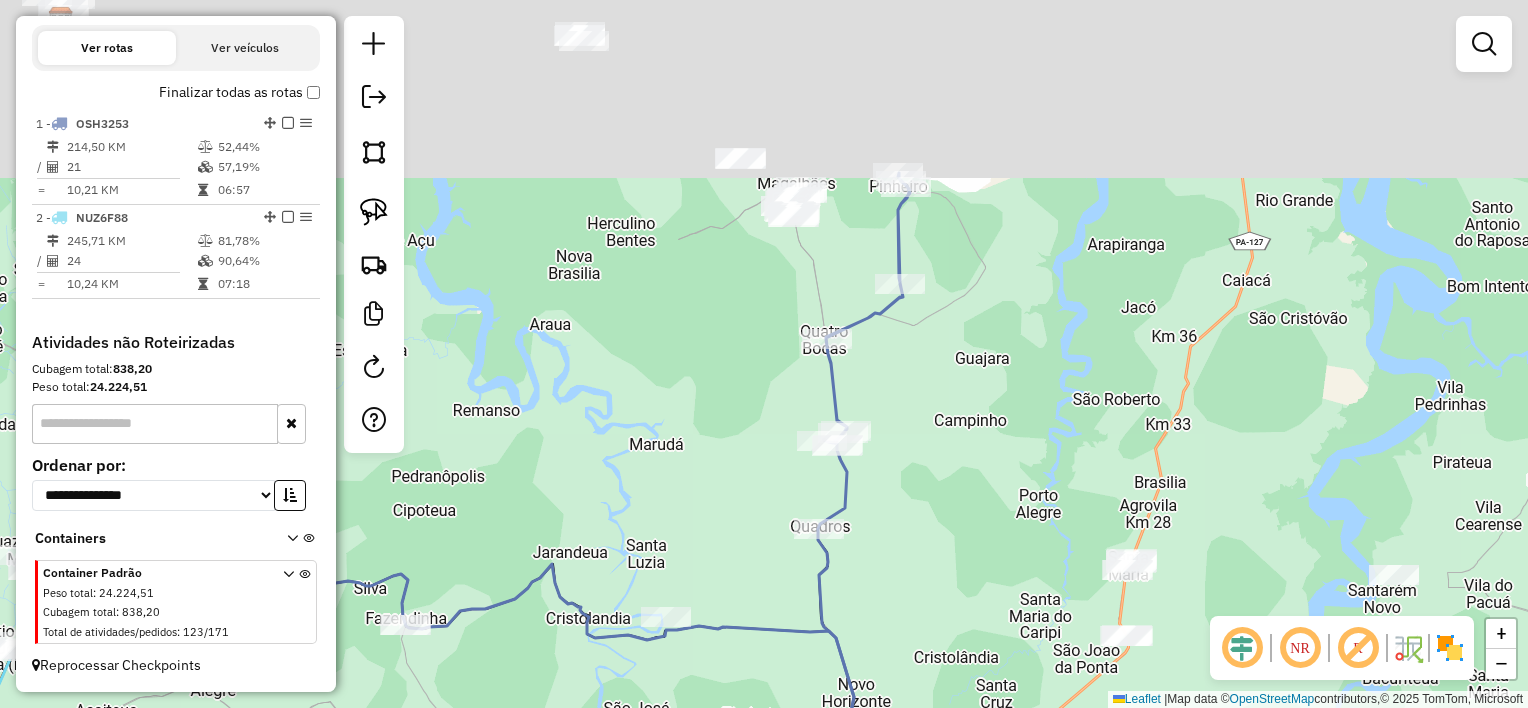 drag, startPoint x: 871, startPoint y: 496, endPoint x: 958, endPoint y: 579, distance: 120.241425 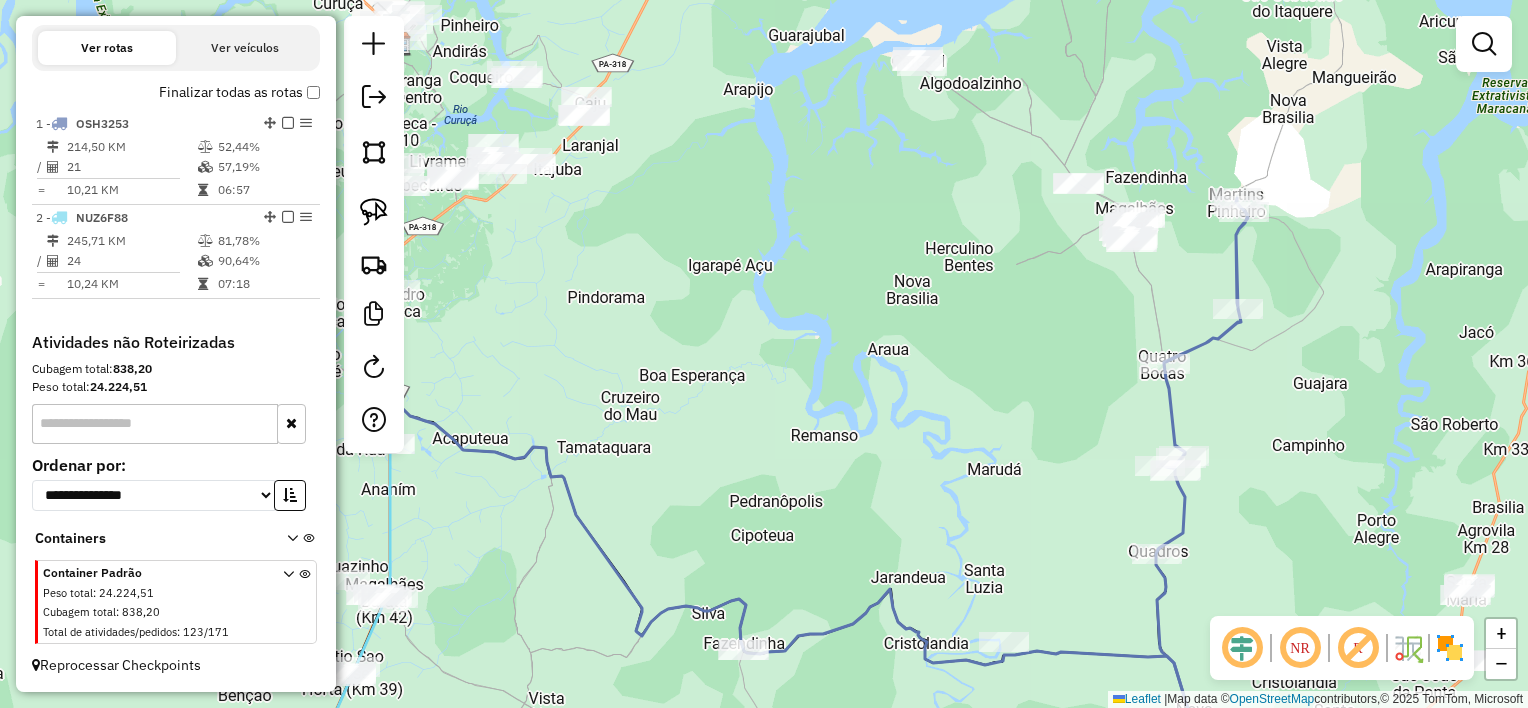drag, startPoint x: 752, startPoint y: 434, endPoint x: 1022, endPoint y: 442, distance: 270.1185 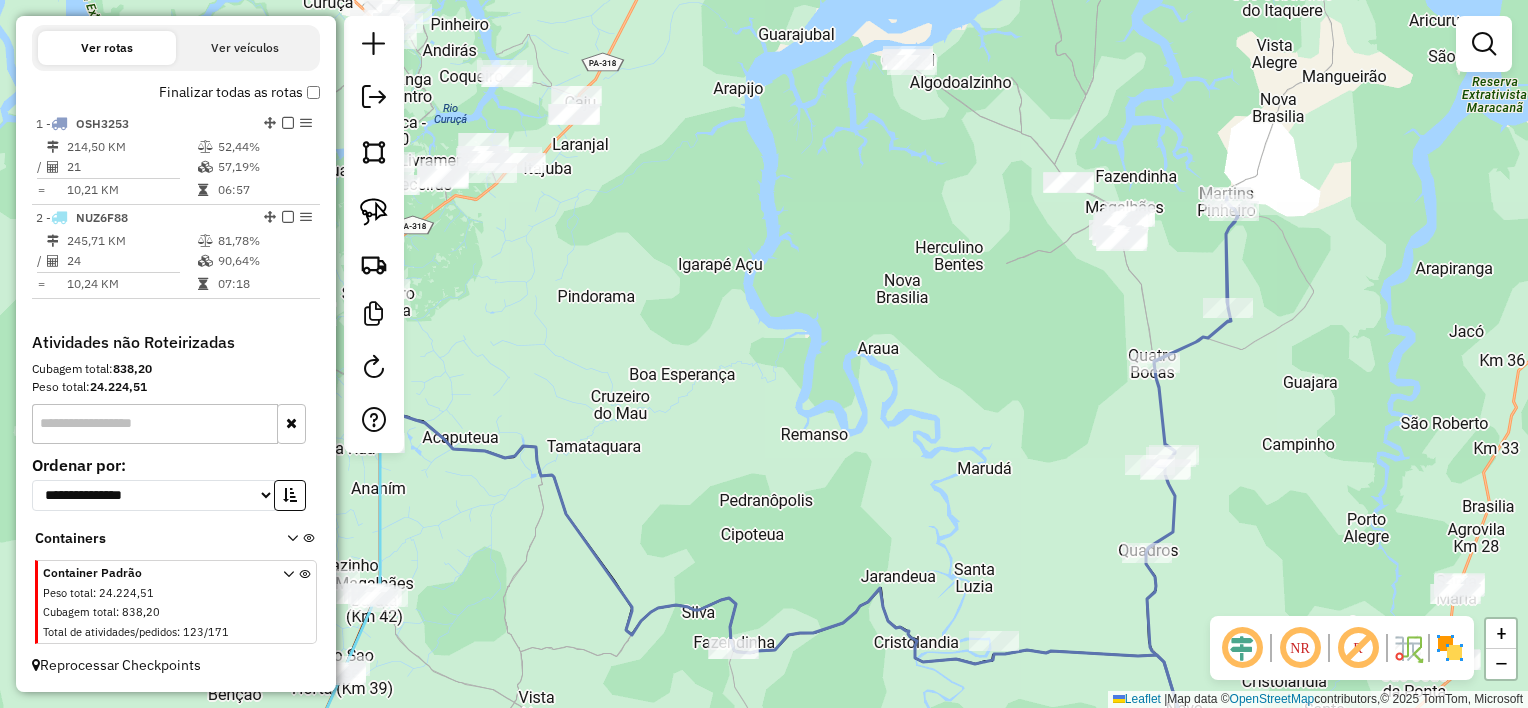 drag, startPoint x: 922, startPoint y: 378, endPoint x: 912, endPoint y: 377, distance: 10.049875 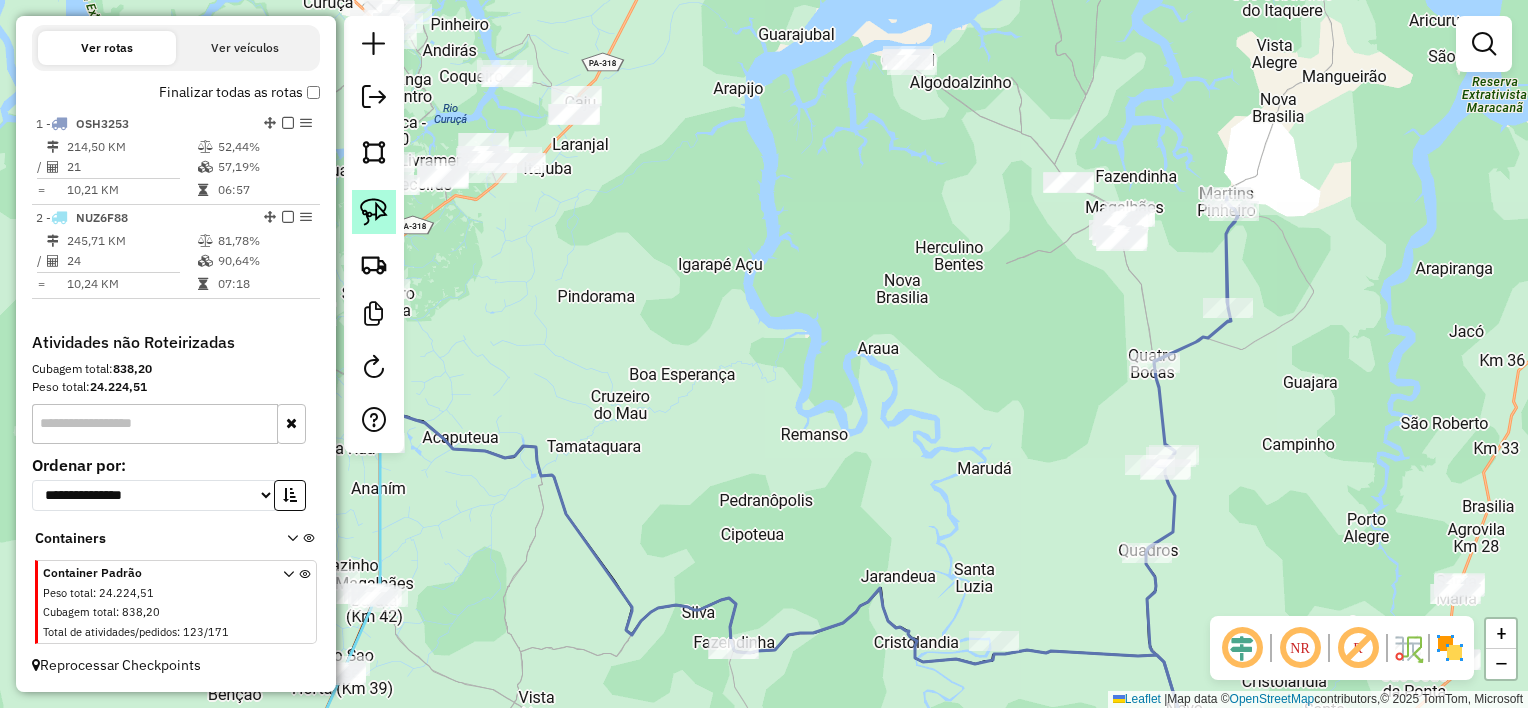 click 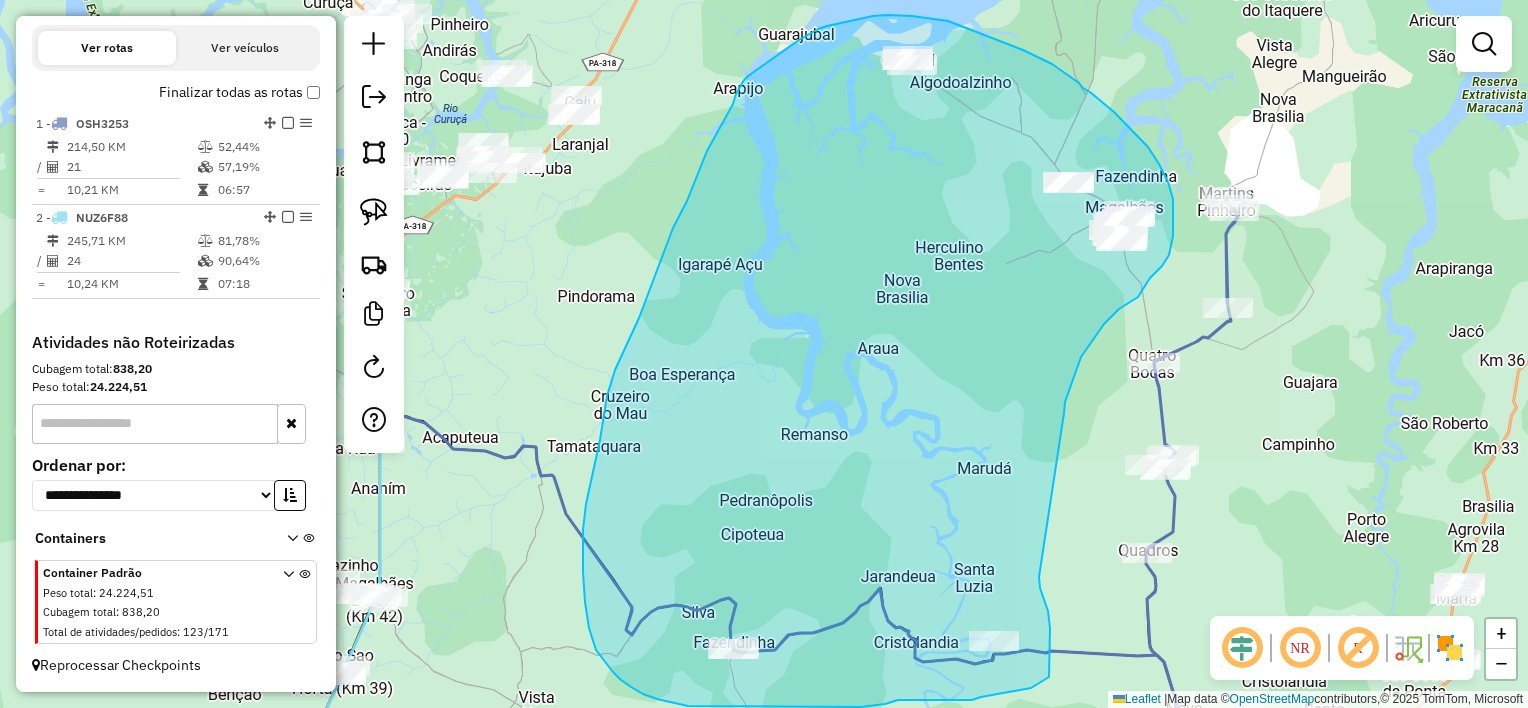 drag, startPoint x: 1064, startPoint y: 413, endPoint x: 1036, endPoint y: 560, distance: 149.64291 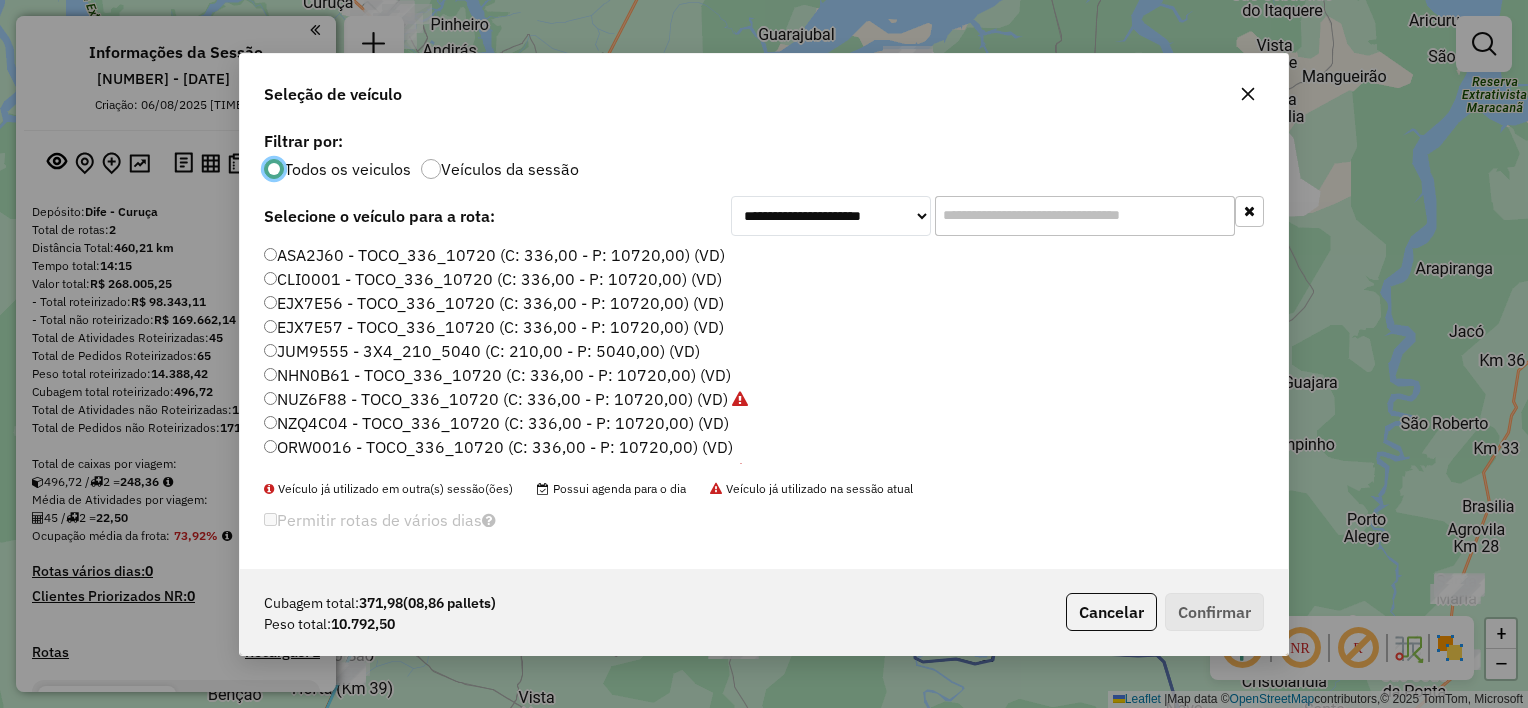 scroll, scrollTop: 0, scrollLeft: 0, axis: both 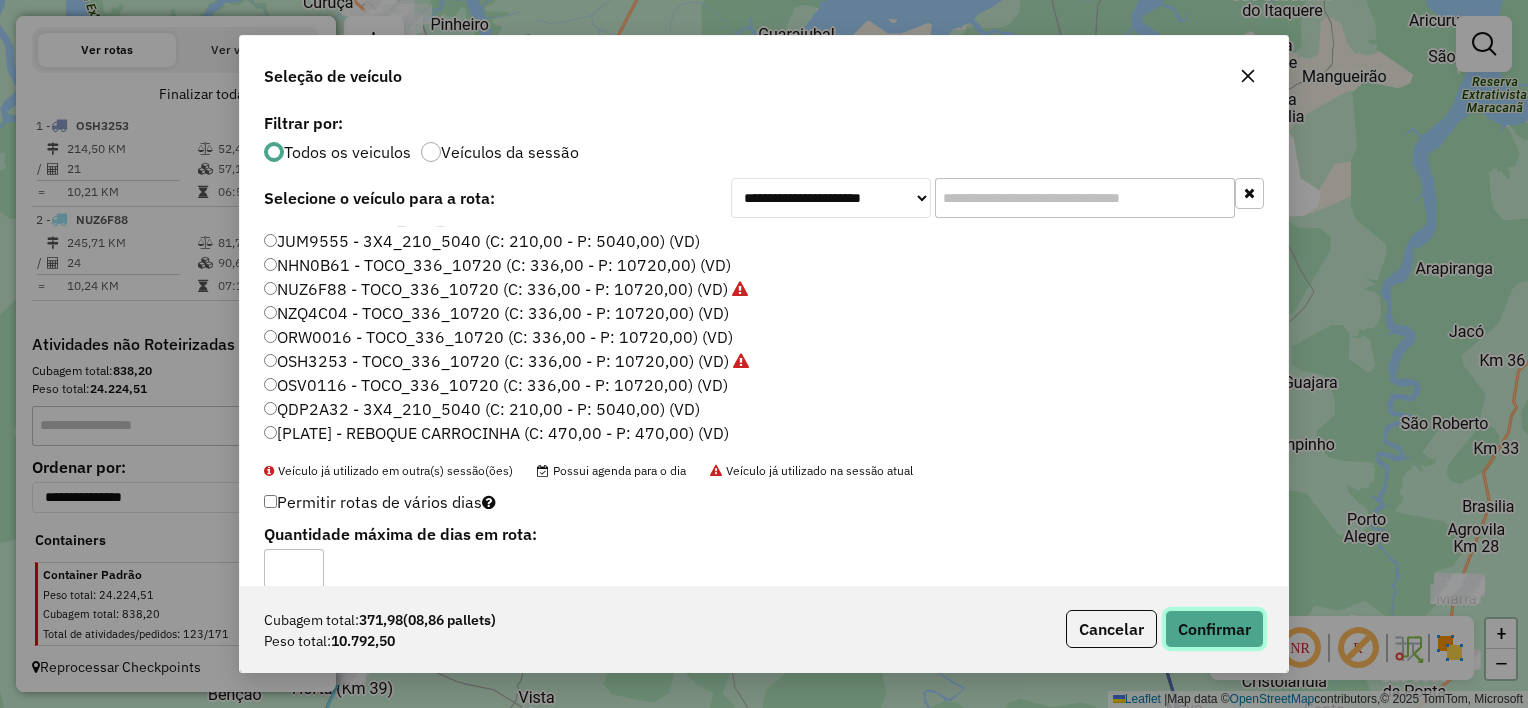 click on "Confirmar" 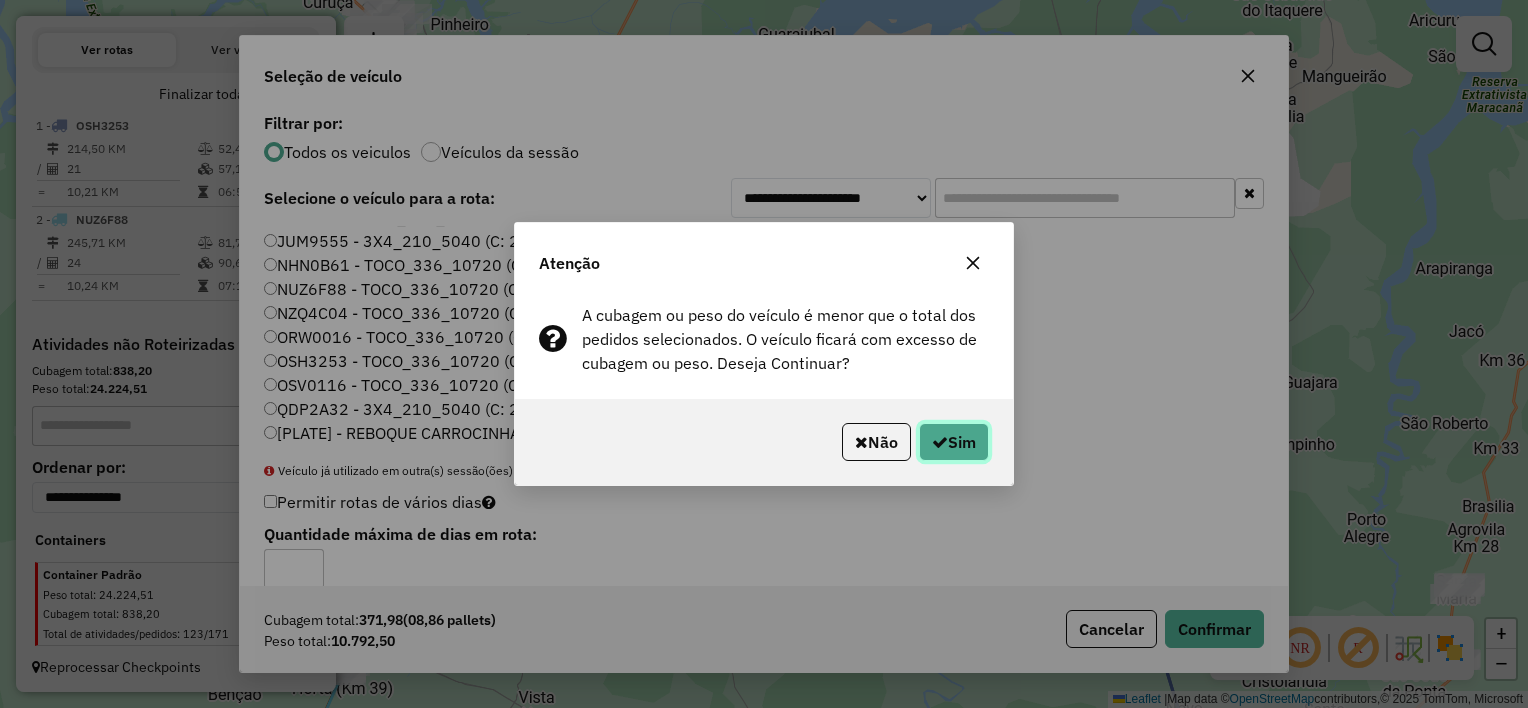 click on "Sim" 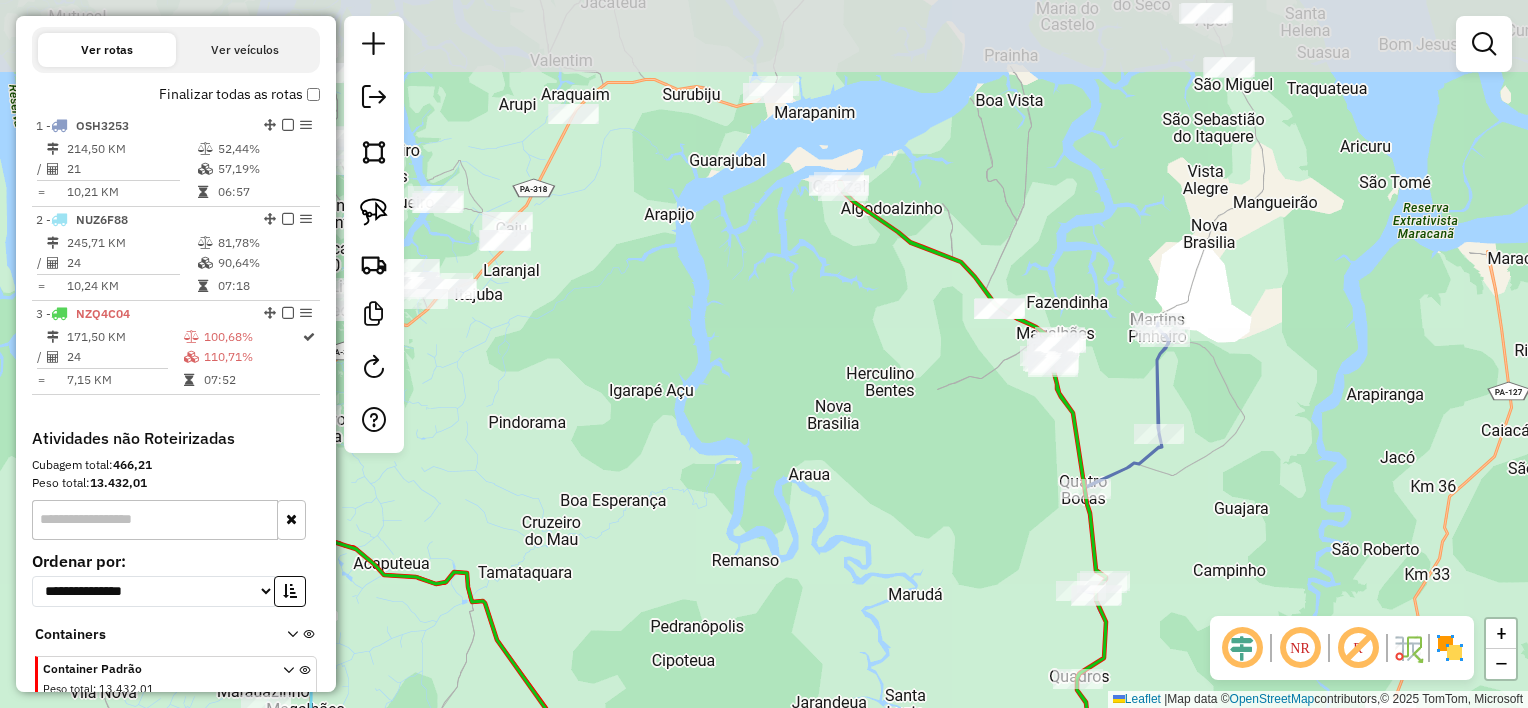 drag, startPoint x: 1013, startPoint y: 350, endPoint x: 930, endPoint y: 509, distance: 179.35997 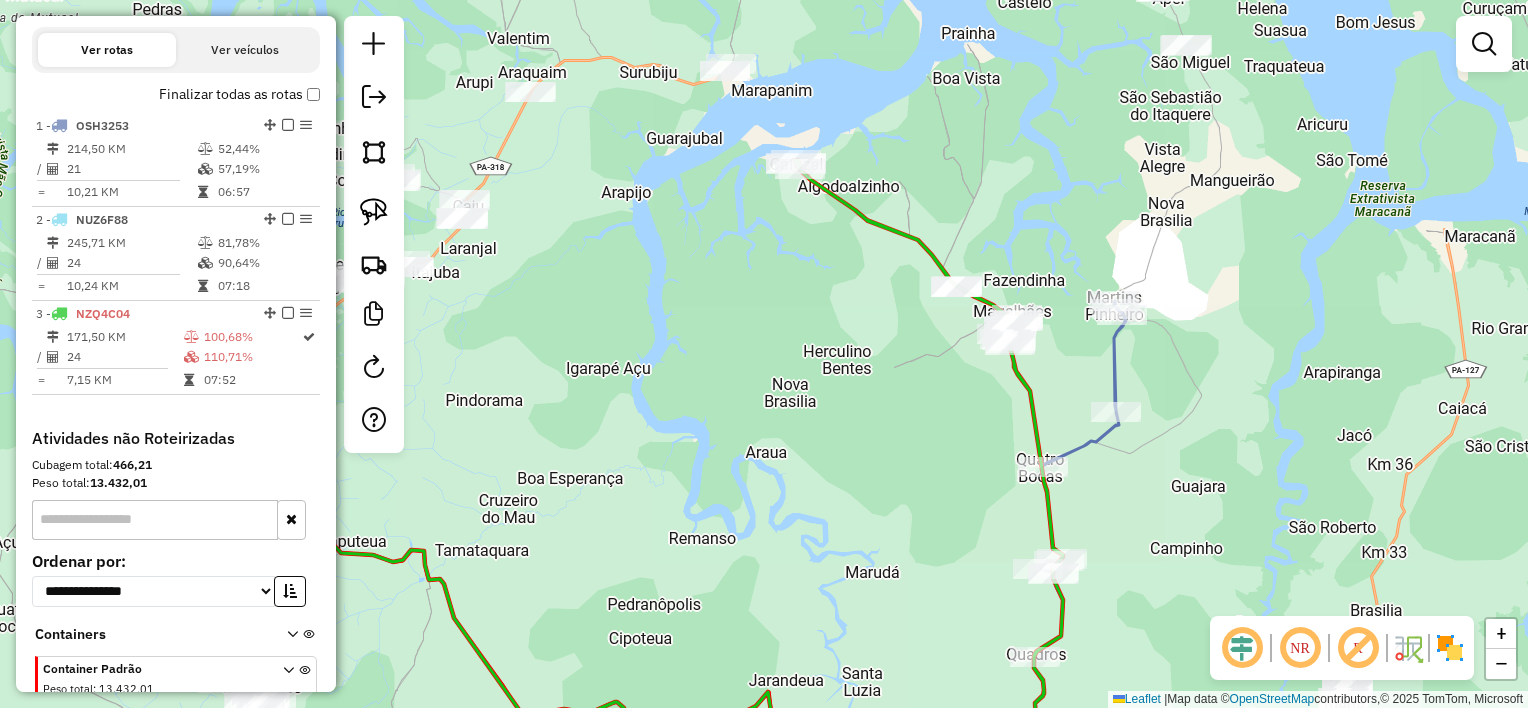 drag, startPoint x: 910, startPoint y: 446, endPoint x: 869, endPoint y: 235, distance: 214.9465 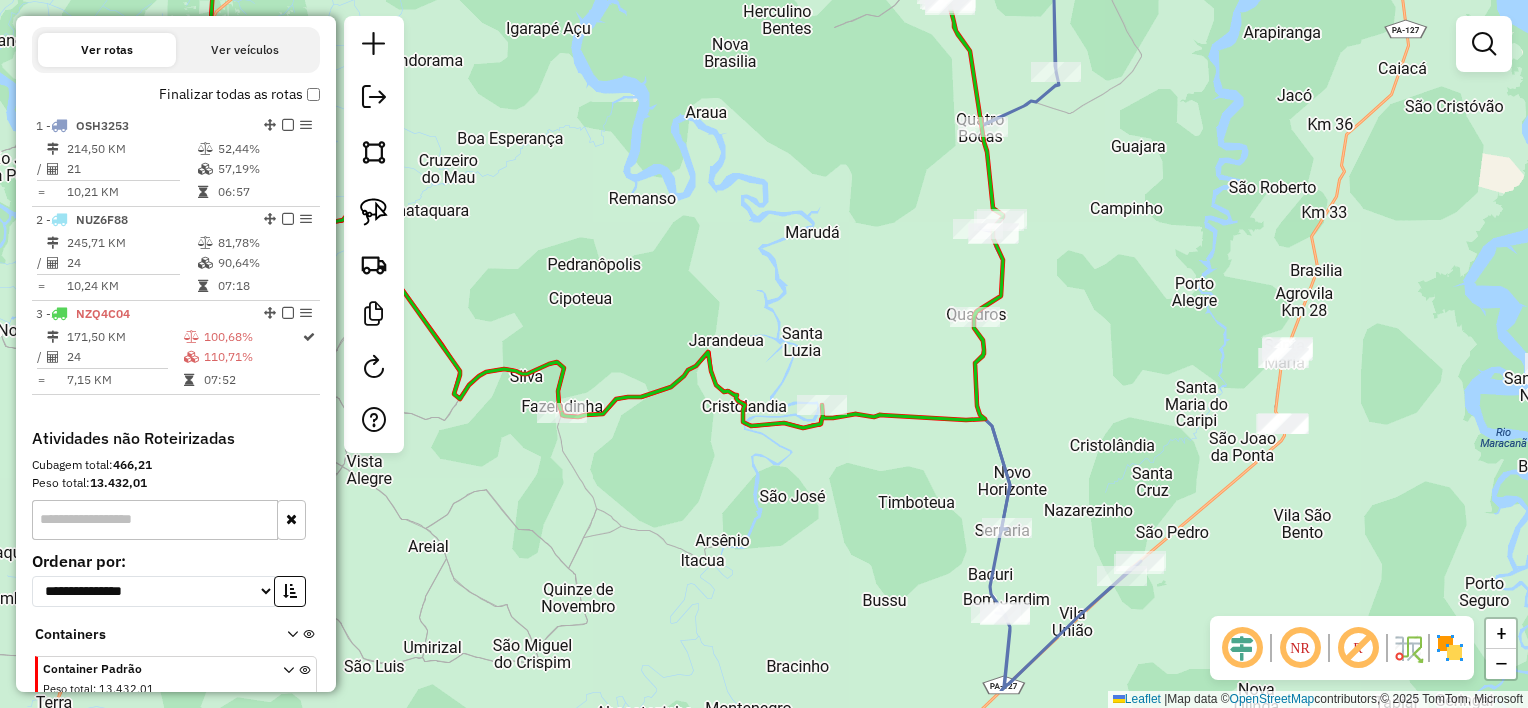 drag, startPoint x: 901, startPoint y: 554, endPoint x: 851, endPoint y: 288, distance: 270.65845 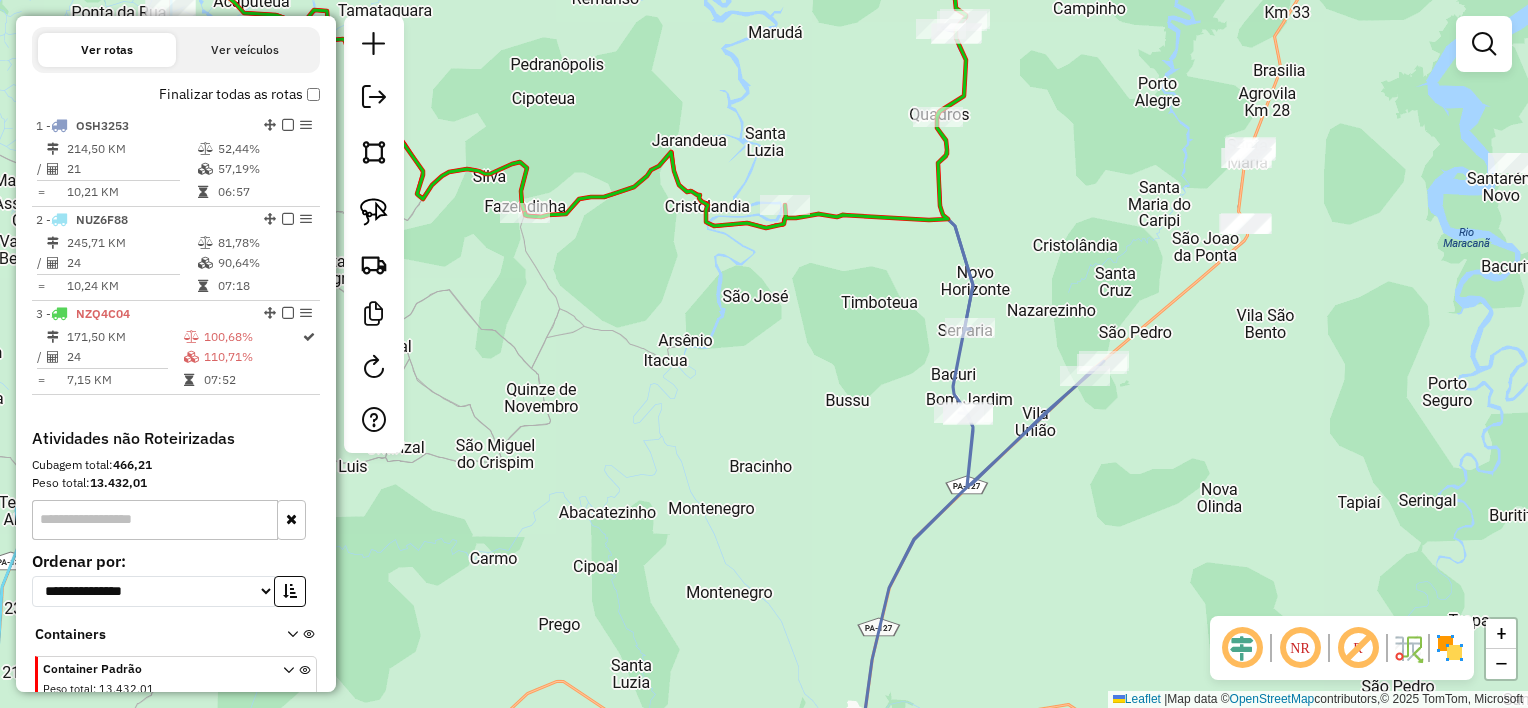 drag, startPoint x: 878, startPoint y: 519, endPoint x: 863, endPoint y: 239, distance: 280.4015 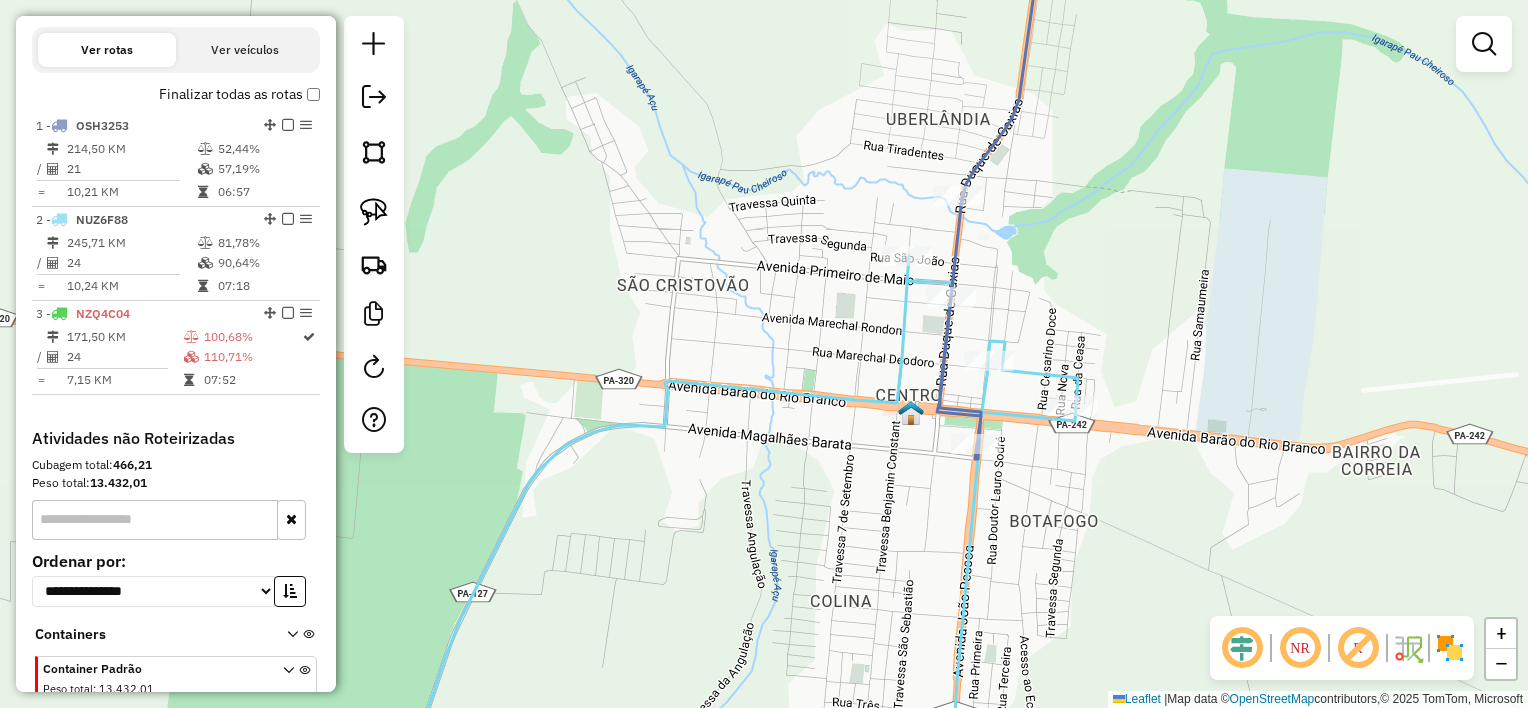drag, startPoint x: 949, startPoint y: 506, endPoint x: 927, endPoint y: 237, distance: 269.89813 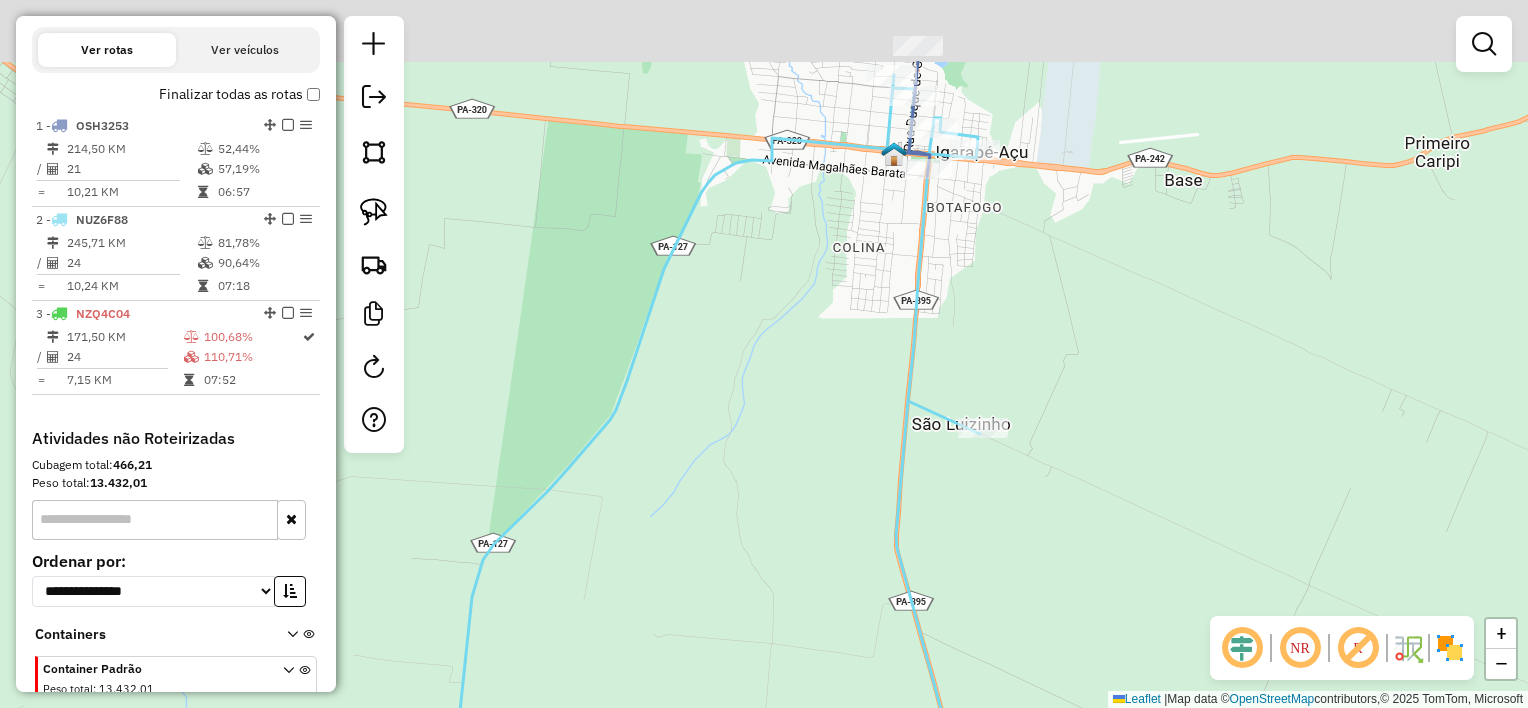 drag, startPoint x: 940, startPoint y: 284, endPoint x: 916, endPoint y: 297, distance: 27.294687 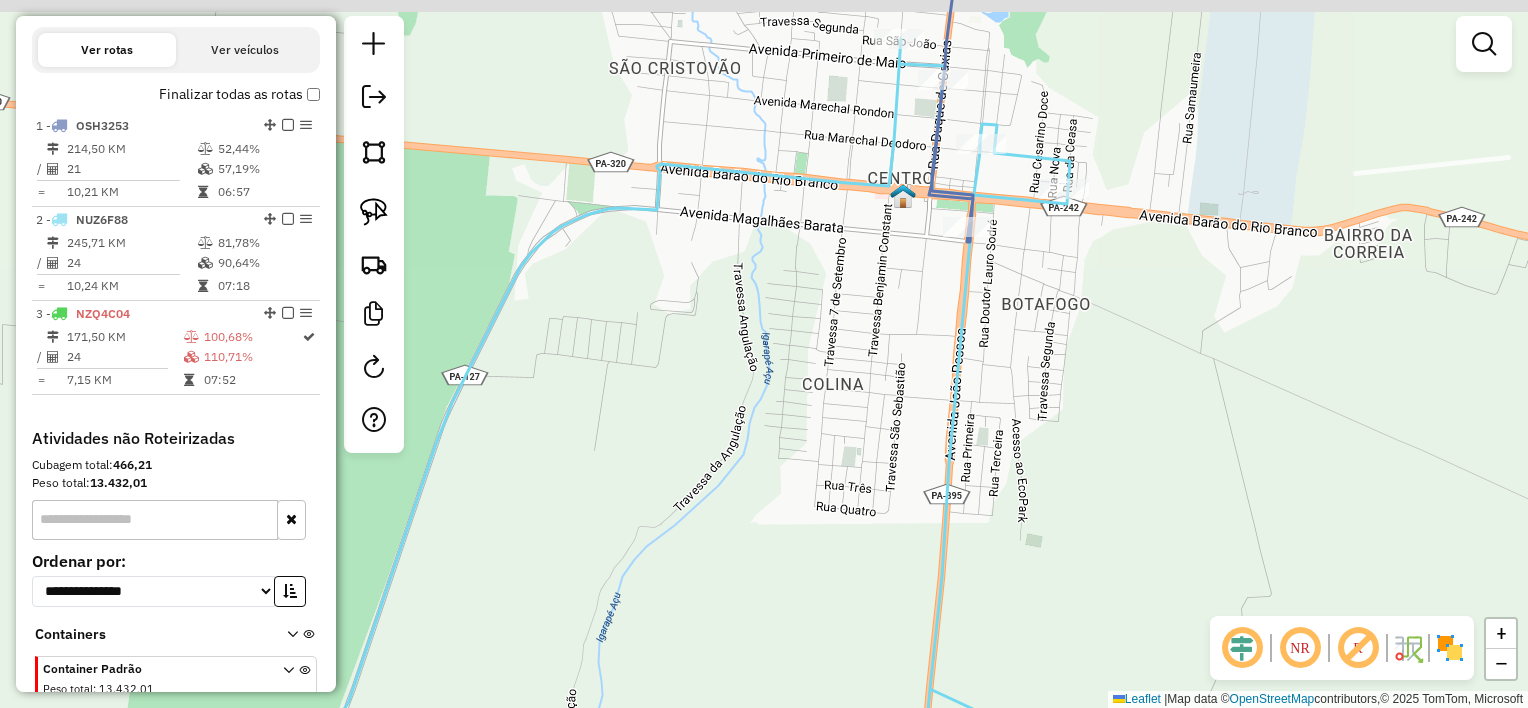 drag, startPoint x: 900, startPoint y: 252, endPoint x: 900, endPoint y: 319, distance: 67 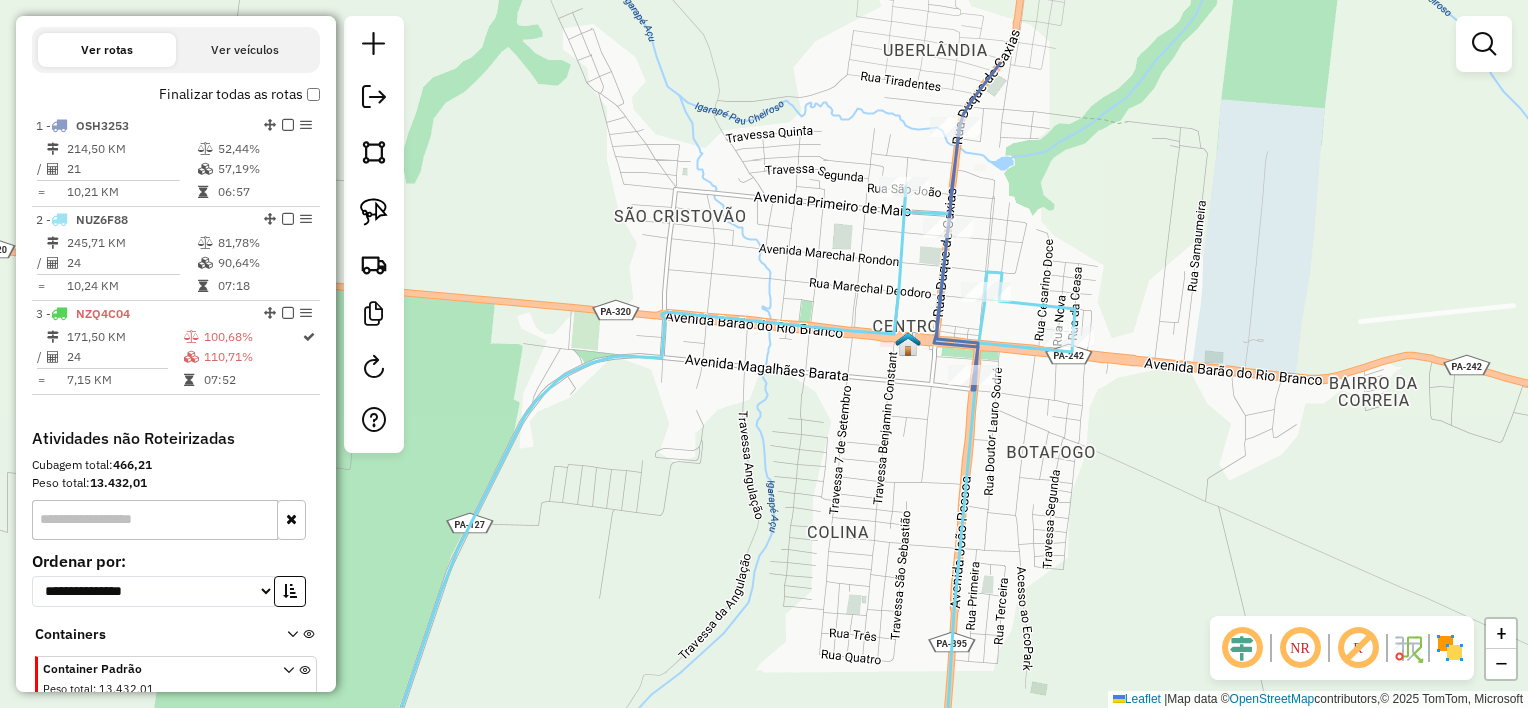 drag, startPoint x: 1007, startPoint y: 109, endPoint x: 947, endPoint y: 191, distance: 101.607086 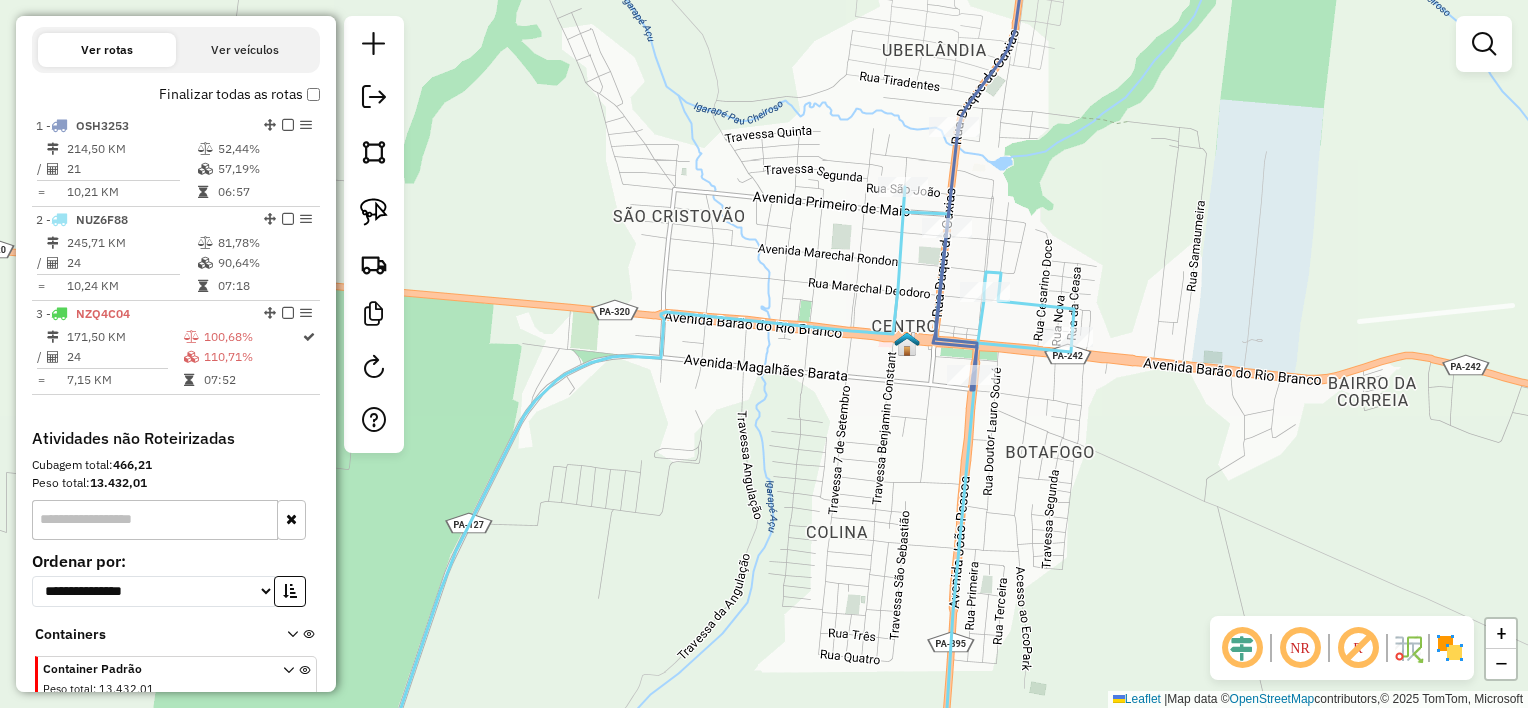 click on "Janela de atendimento Grade de atendimento Capacidade Transportadoras Veículos Cliente Pedidos  Rotas Selecione os dias de semana para filtrar as janelas de atendimento  Seg   Ter   Qua   Qui   Sex   Sáb   Dom  Informe o período da janela de atendimento: De: Até:  Filtrar exatamente a janela do cliente  Considerar janela de atendimento padrão  Selecione os dias de semana para filtrar as grades de atendimento  Seg   Ter   Qua   Qui   Sex   Sáb   Dom   Considerar clientes sem dia de atendimento cadastrado  Clientes fora do dia de atendimento selecionado Filtrar as atividades entre os valores definidos abaixo:  Peso mínimo:   Peso máximo:   Cubagem mínima:   Cubagem máxima:   De:   Até:  Filtrar as atividades entre o tempo de atendimento definido abaixo:  De:   Até:   Considerar capacidade total dos clientes não roteirizados Transportadora: Selecione um ou mais itens Tipo de veículo: Selecione um ou mais itens Veículo: Selecione um ou mais itens Motorista: Selecione um ou mais itens Nome: Rótulo:" 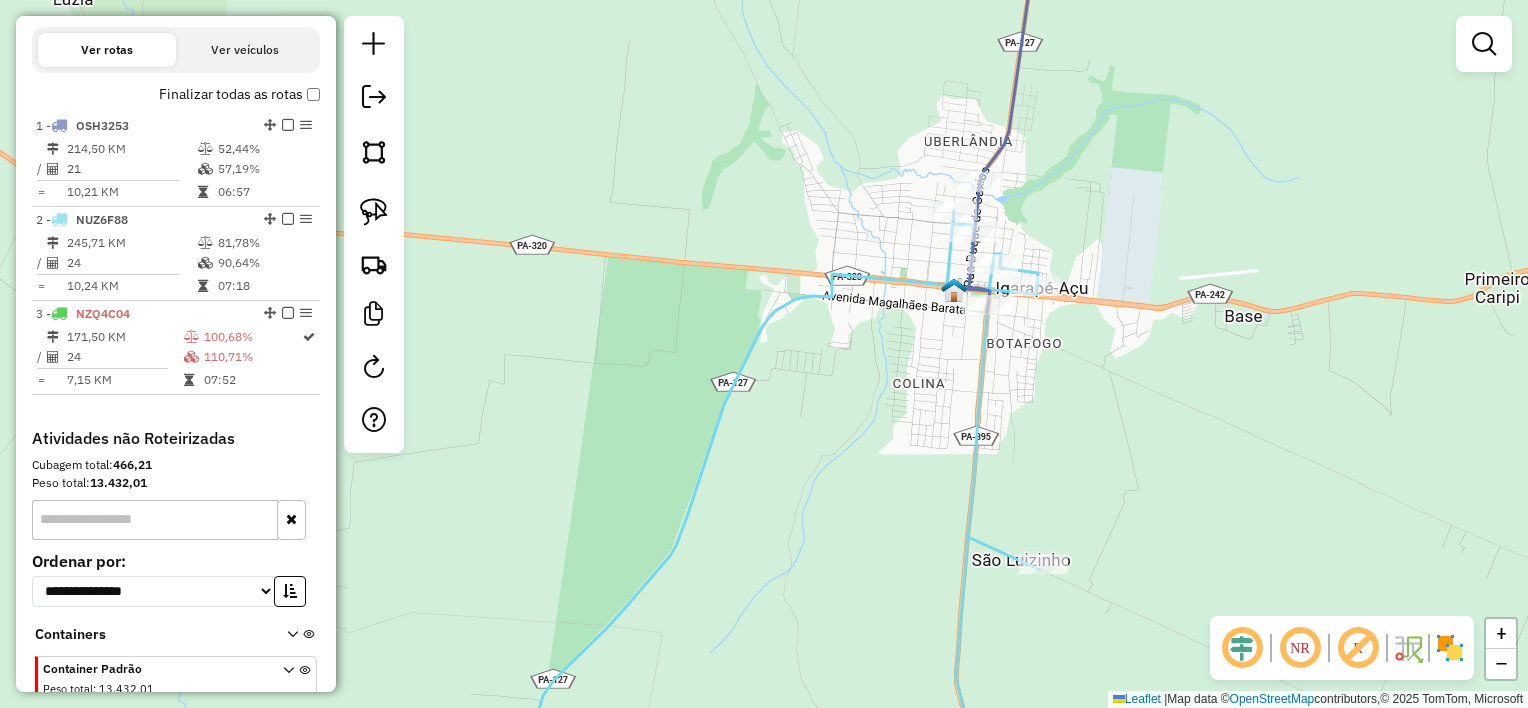 drag, startPoint x: 860, startPoint y: 352, endPoint x: 880, endPoint y: 425, distance: 75.690155 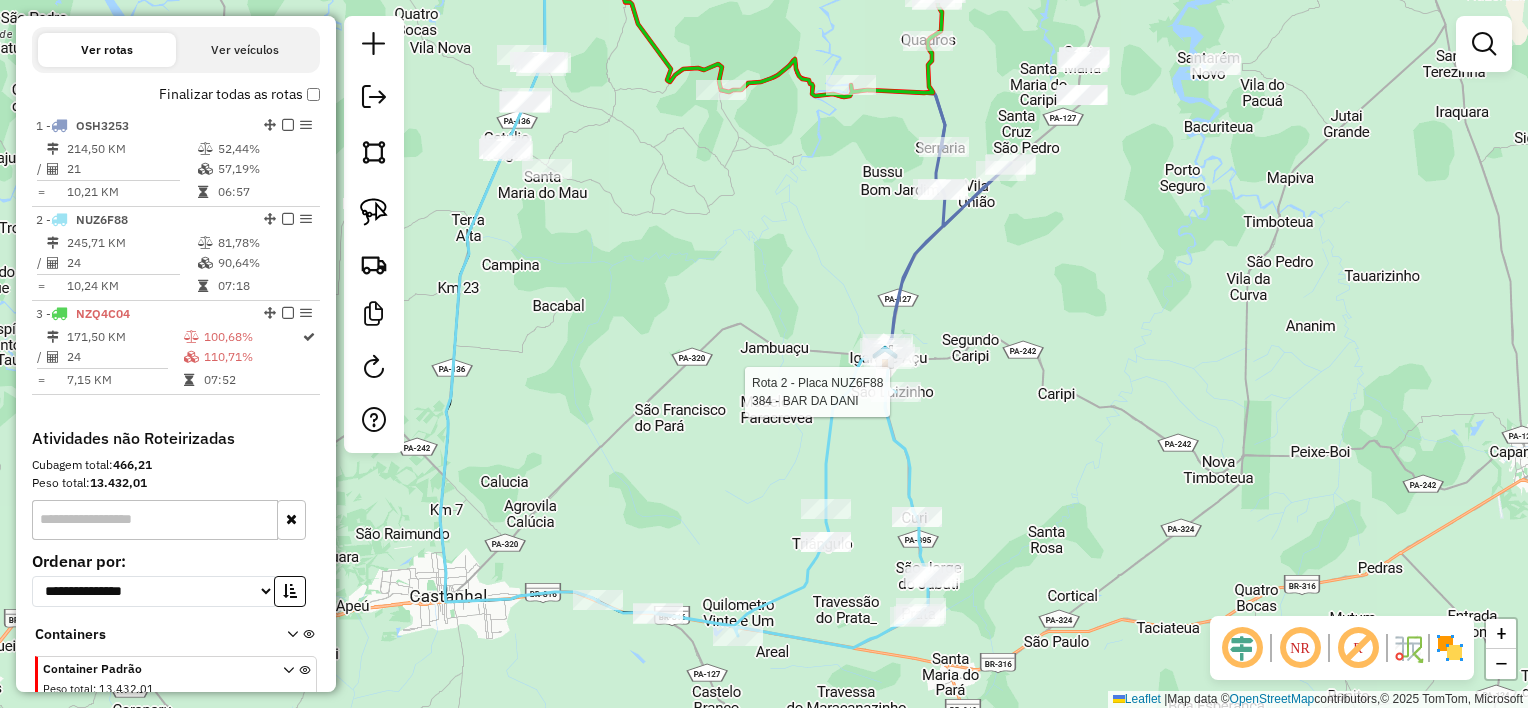 select on "**********" 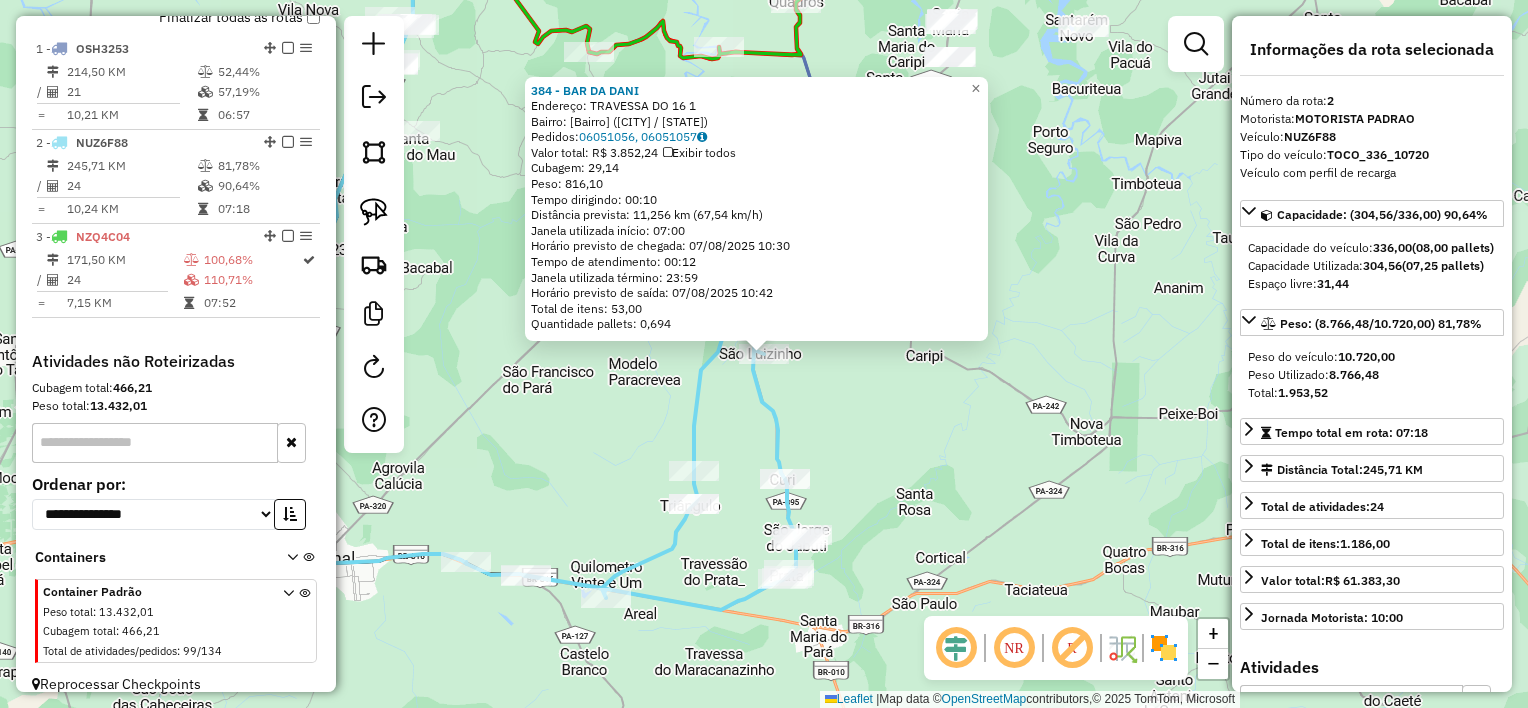 scroll, scrollTop: 747, scrollLeft: 0, axis: vertical 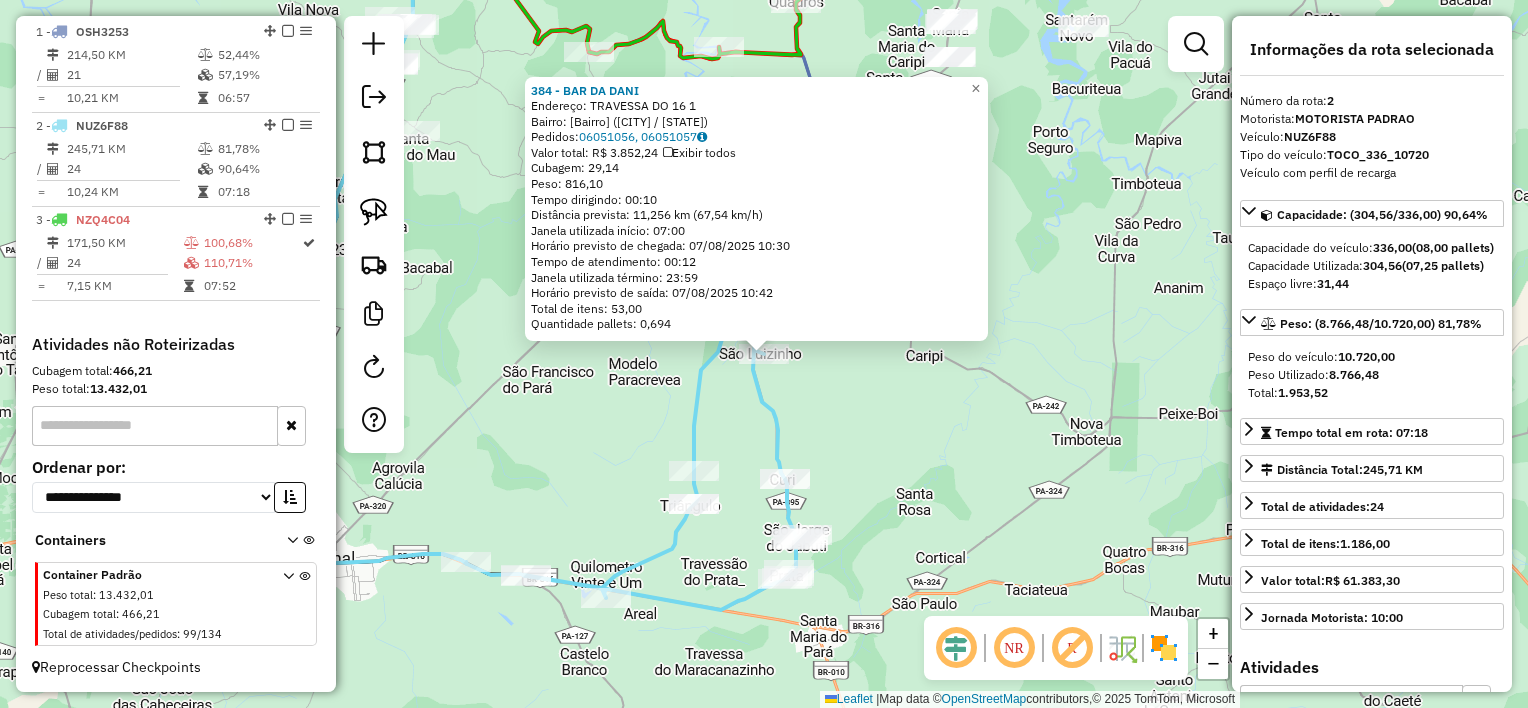 click on "384 - BAR DA DANI  Endereço:  TRAVESSA DO 16 1   Bairro: Comunidade Sao Luizinho (IGARAPE-ACU / PA)   Pedidos:  06051056, 06051057   Valor total: R$ 3.852,24   Exibir todos   Cubagem: 29,14  Peso: 816,10  Tempo dirigindo: 00:10   Distância prevista: 11,256 km (67,54 km/h)   Janela utilizada início: 07:00   Horário previsto de chegada: 07/08/2025 10:30   Tempo de atendimento: 00:12   Janela utilizada término: 23:59   Horário previsto de saída: 07/08/2025 10:42   Total de itens: 53,00   Quantidade pallets: 0,694  × Janela de atendimento Grade de atendimento Capacidade Transportadoras Veículos Cliente Pedidos  Rotas Selecione os dias de semana para filtrar as janelas de atendimento  Seg   Ter   Qua   Qui   Sex   Sáb   Dom  Informe o período da janela de atendimento: De: Até:  Filtrar exatamente a janela do cliente  Considerar janela de atendimento padrão  Selecione os dias de semana para filtrar as grades de atendimento  Seg   Ter   Qua   Qui   Sex   Sáb   Dom   Peso mínimo:   Peso máximo:   De:" 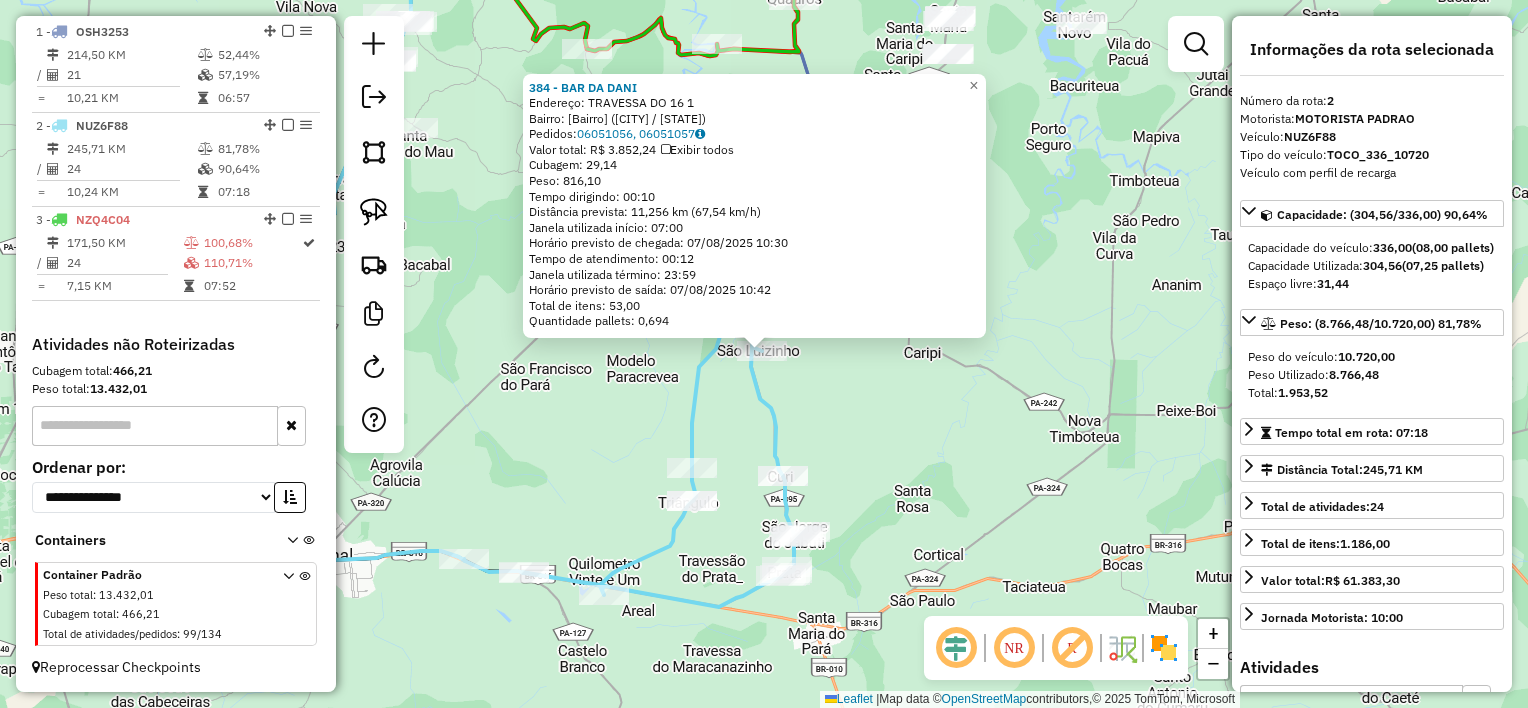 drag, startPoint x: 755, startPoint y: 393, endPoint x: 752, endPoint y: 380, distance: 13.341664 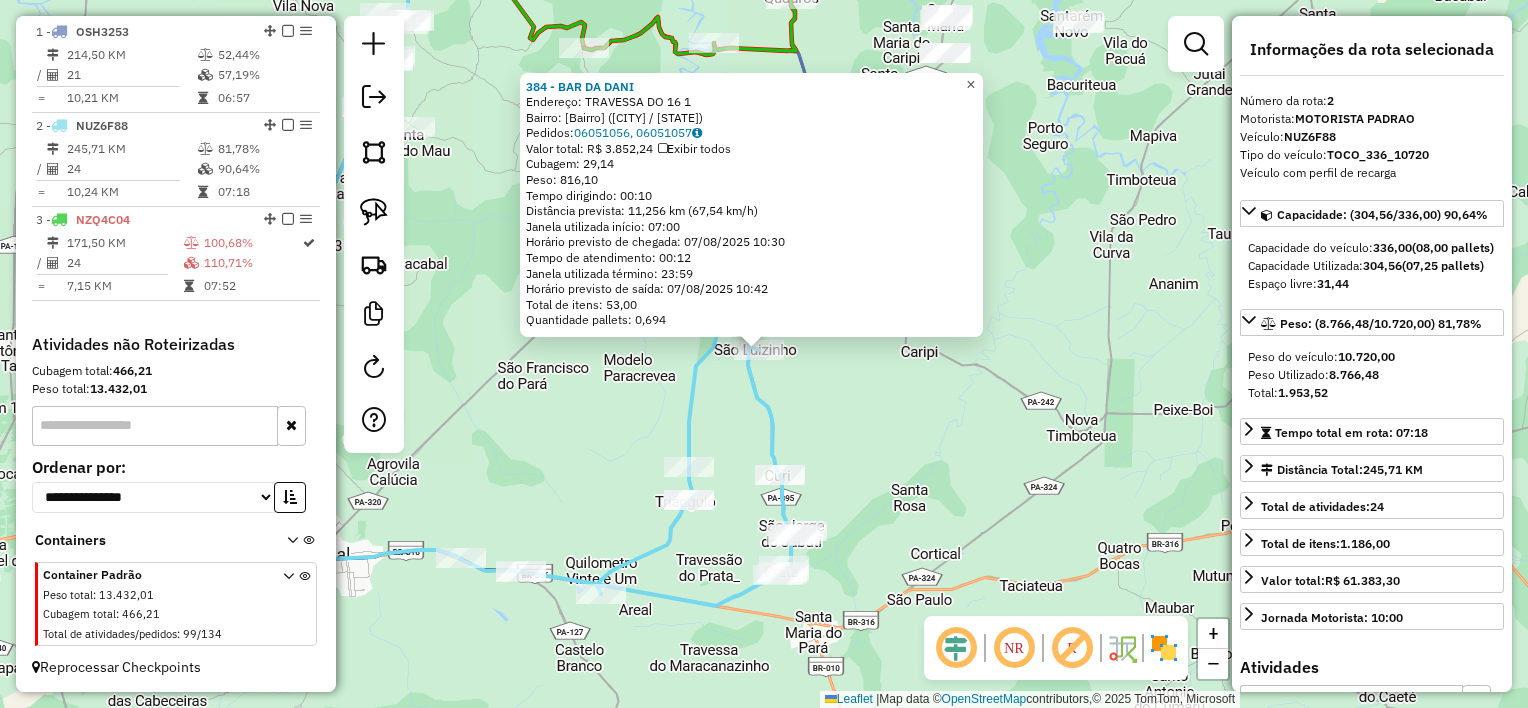 click on "×" 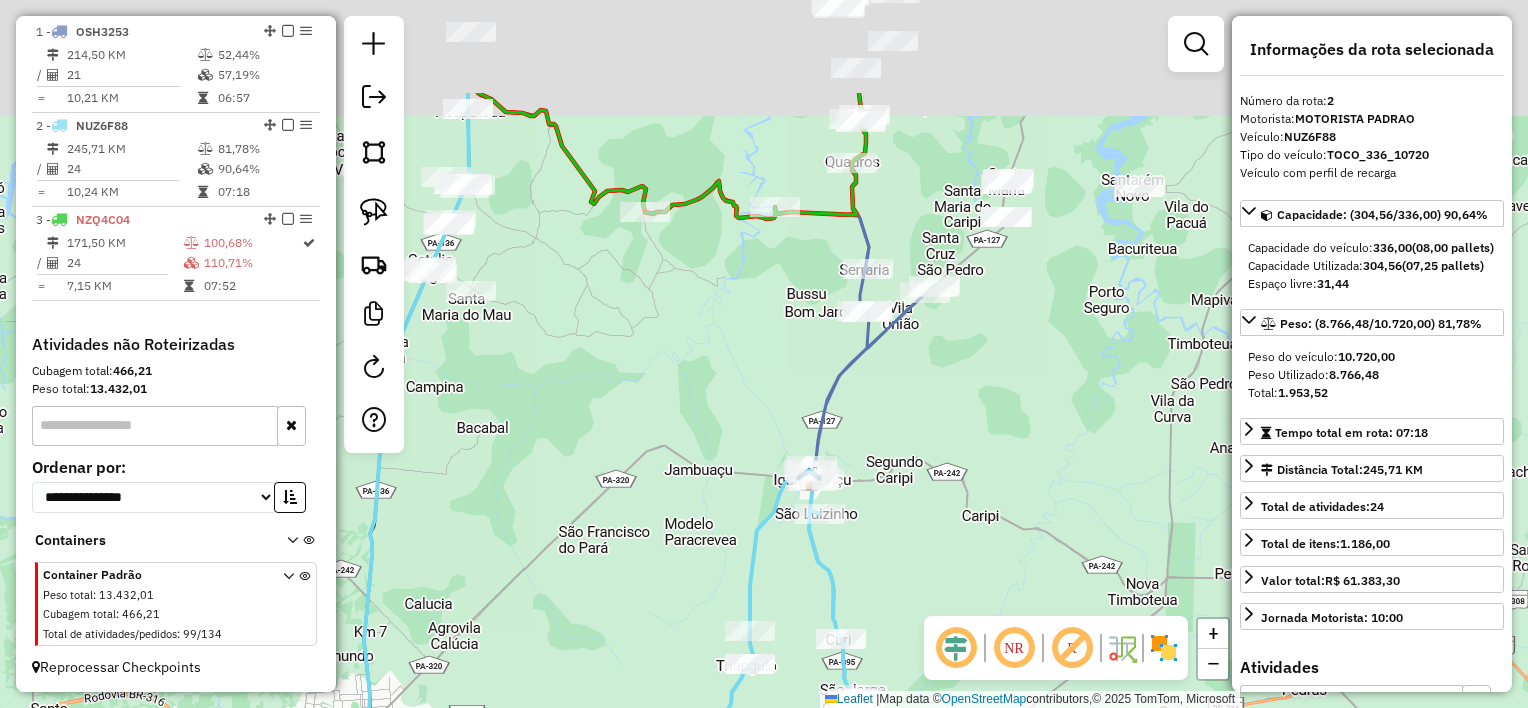 drag, startPoint x: 988, startPoint y: 420, endPoint x: 1000, endPoint y: 469, distance: 50.447994 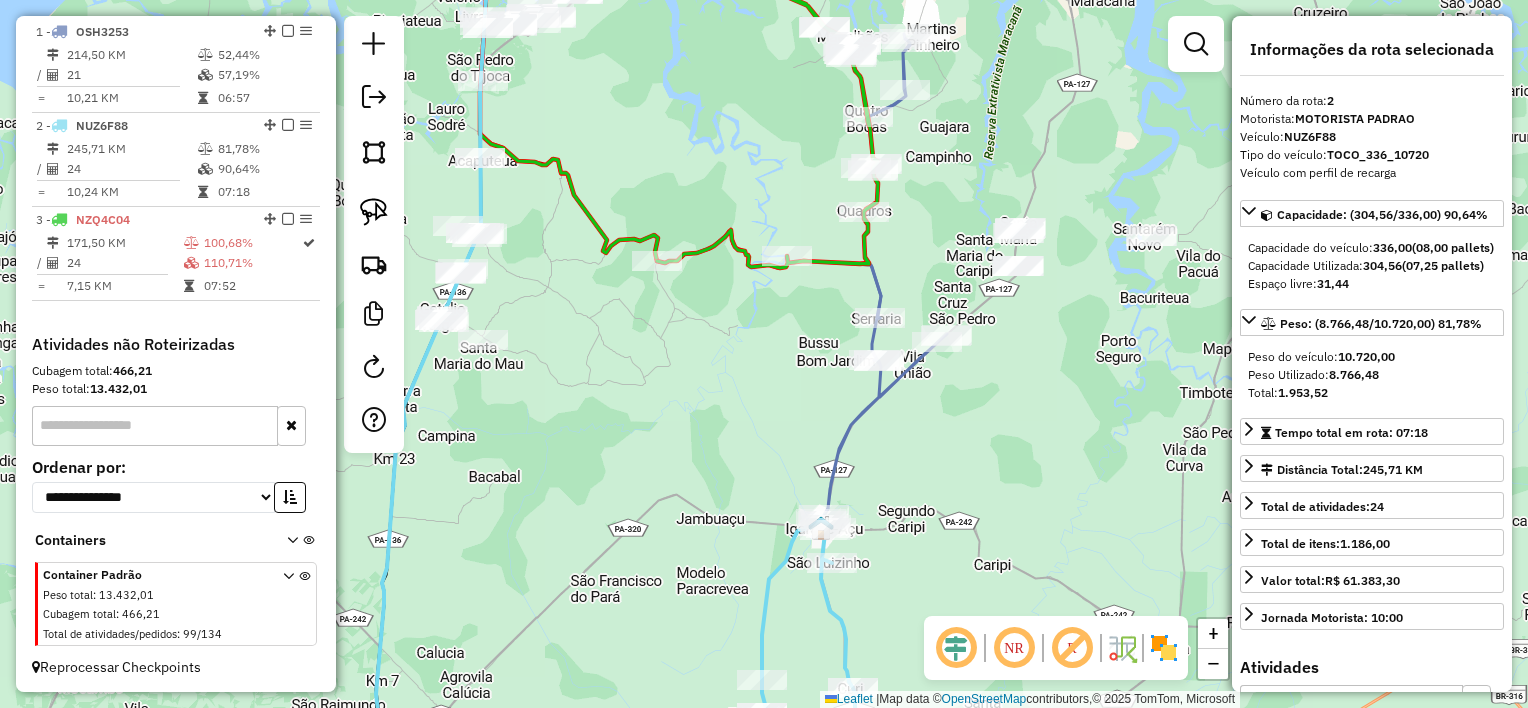 drag, startPoint x: 788, startPoint y: 370, endPoint x: 793, endPoint y: 418, distance: 48.259712 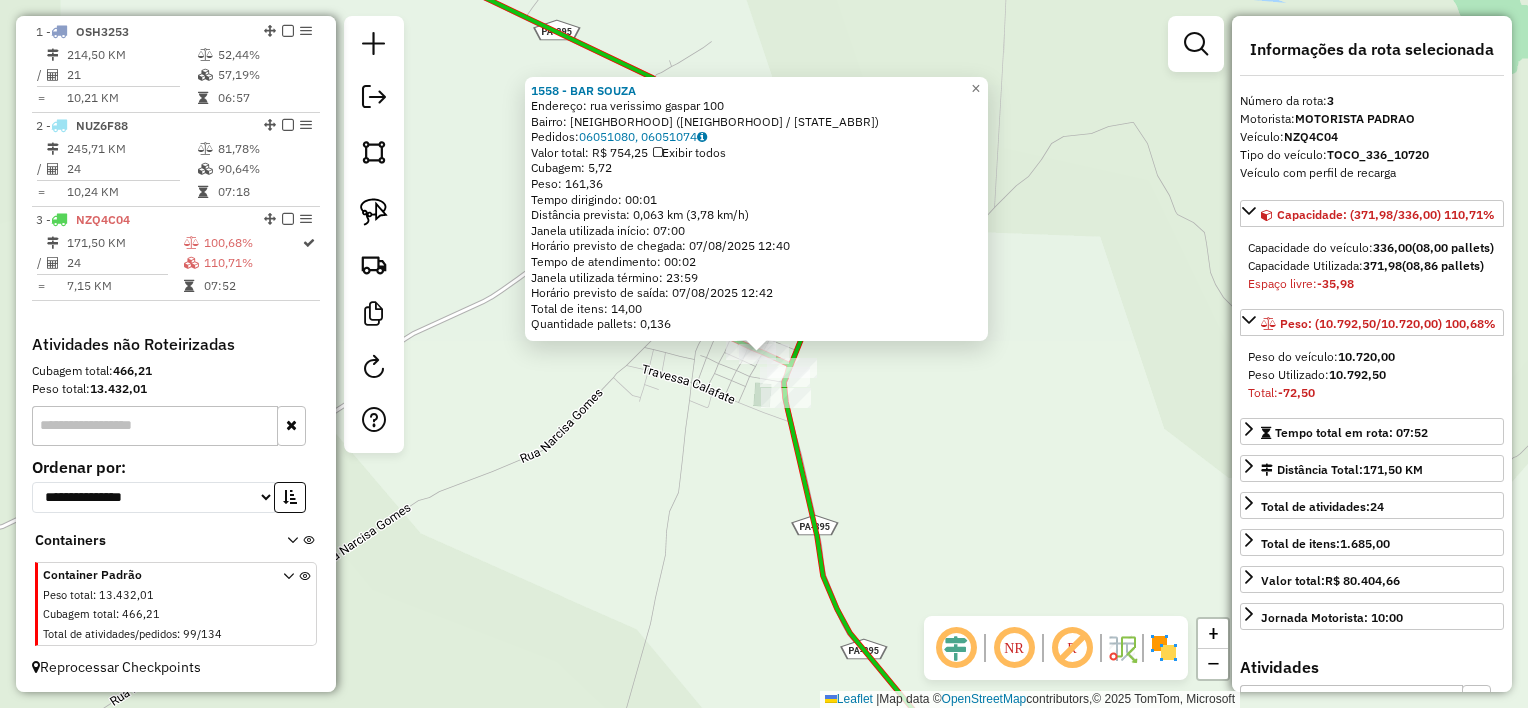 drag, startPoint x: 882, startPoint y: 388, endPoint x: 855, endPoint y: 375, distance: 29.966648 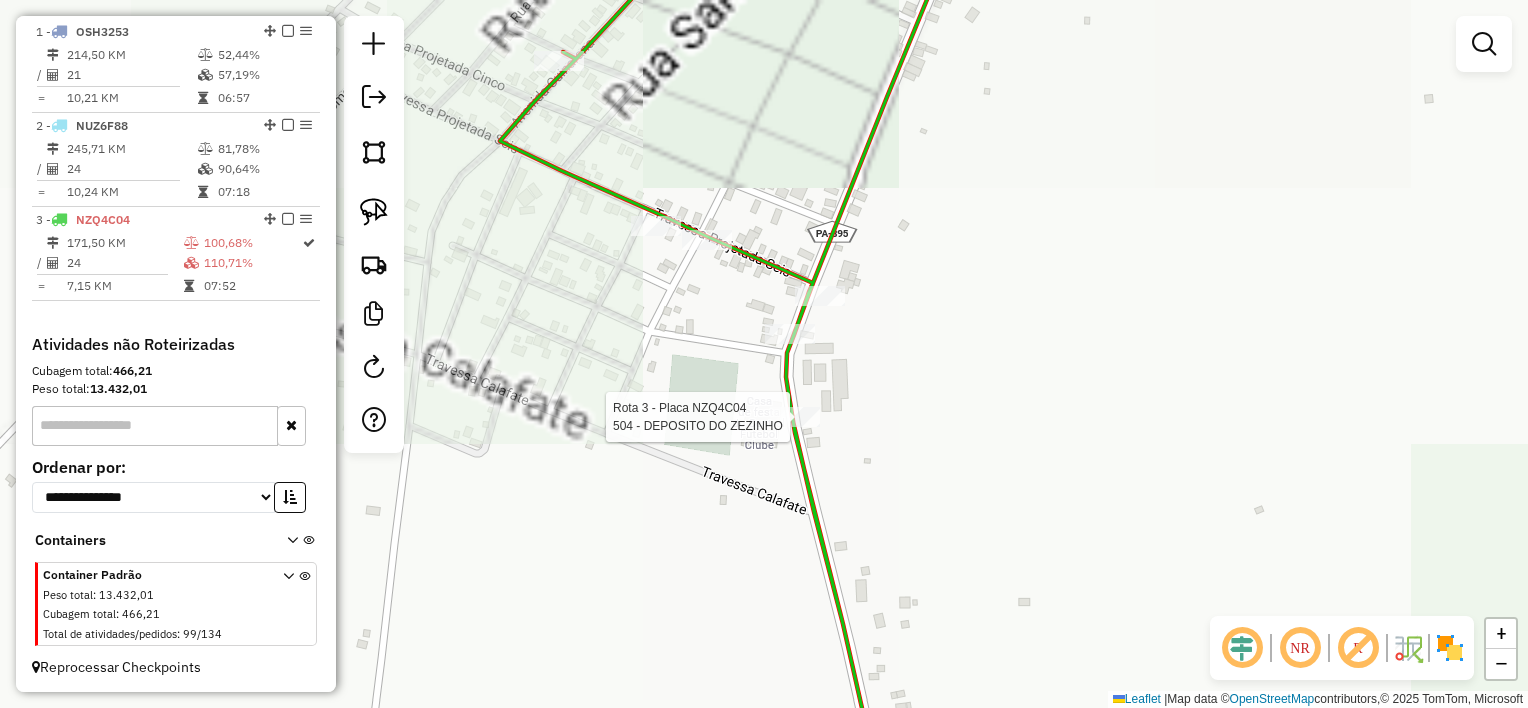 select on "**********" 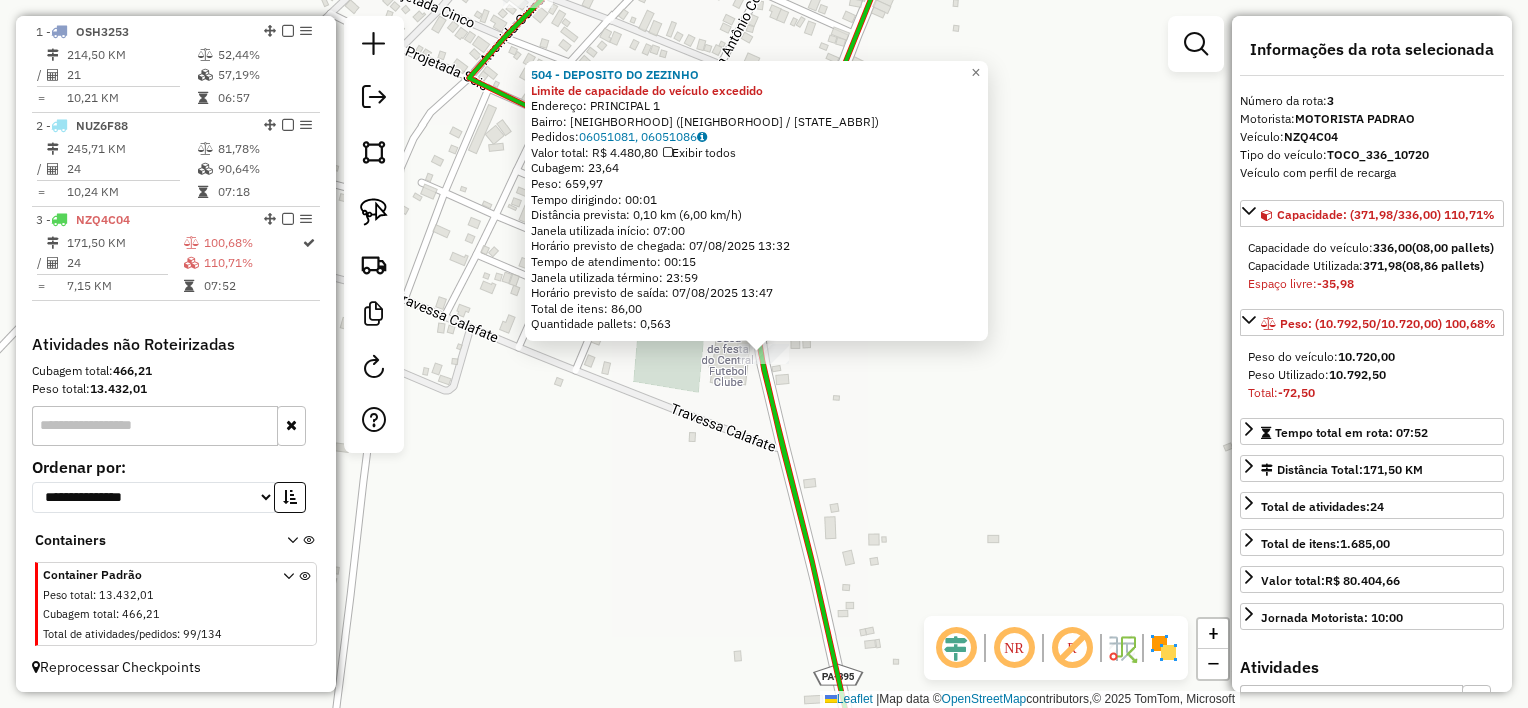 click on "504 - DEPOSITO DO ZEZINHO Limite de capacidade do veículo excedido  Endereço:  PRINCIPAL 1   Bairro: Central (MAGALHAES BARATA / PA)   Pedidos:  06051081, 06051086   Valor total: R$ 4.480,80   Exibir todos   Cubagem: 23,64  Peso: 659,97  Tempo dirigindo: 00:01   Distância prevista: 0,10 km (6,00 km/h)   Janela utilizada início: 07:00   Horário previsto de chegada: 07/08/2025 13:32   Tempo de atendimento: 00:15   Janela utilizada término: 23:59   Horário previsto de saída: 07/08/2025 13:47   Total de itens: 86,00   Quantidade pallets: 0,563  × Janela de atendimento Grade de atendimento Capacidade Transportadoras Veículos Cliente Pedidos  Rotas Selecione os dias de semana para filtrar as janelas de atendimento  Seg   Ter   Qua   Qui   Sex   Sáb   Dom  Informe o período da janela de atendimento: De: Até:  Filtrar exatamente a janela do cliente  Considerar janela de atendimento padrão  Selecione os dias de semana para filtrar as grades de atendimento  Seg   Ter   Qua   Qui   Sex   Sáb   Dom   De:" 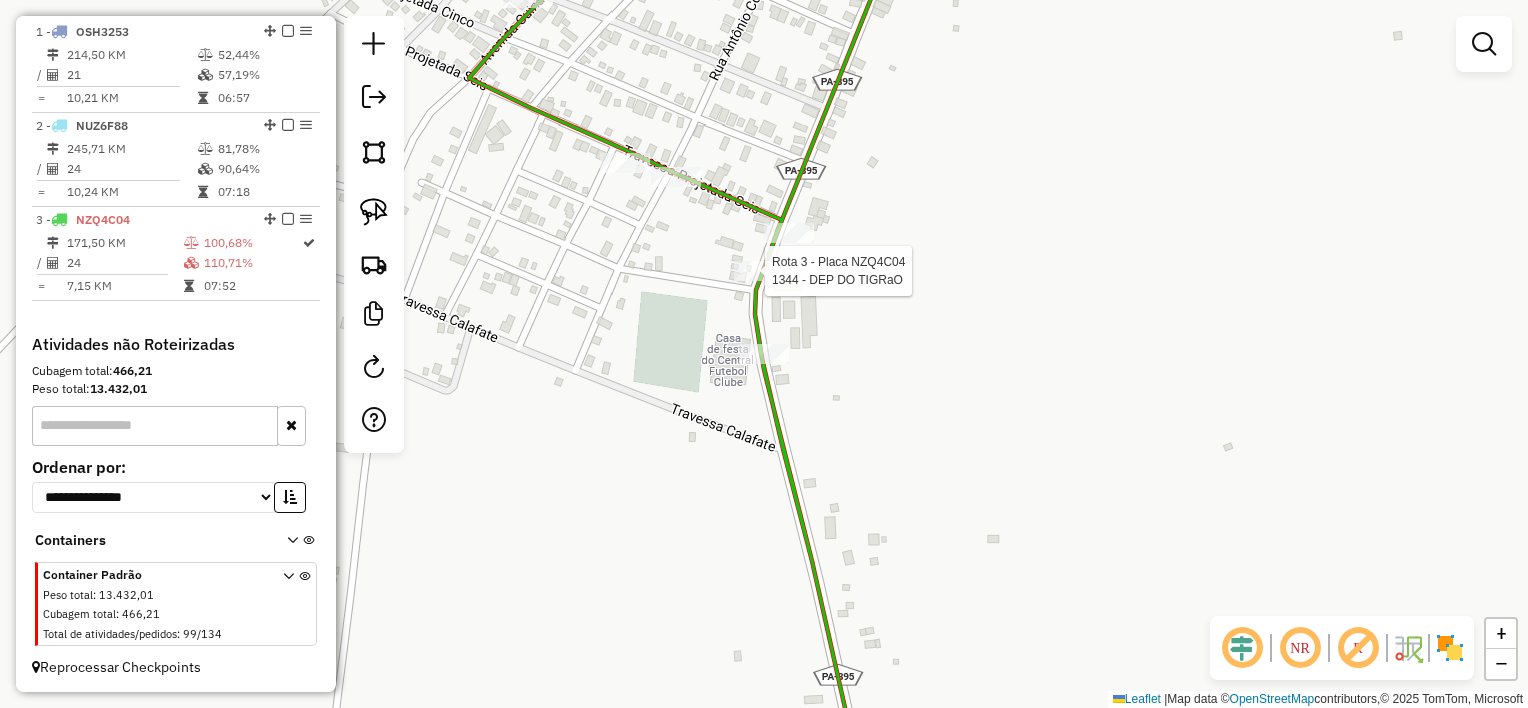 select on "**********" 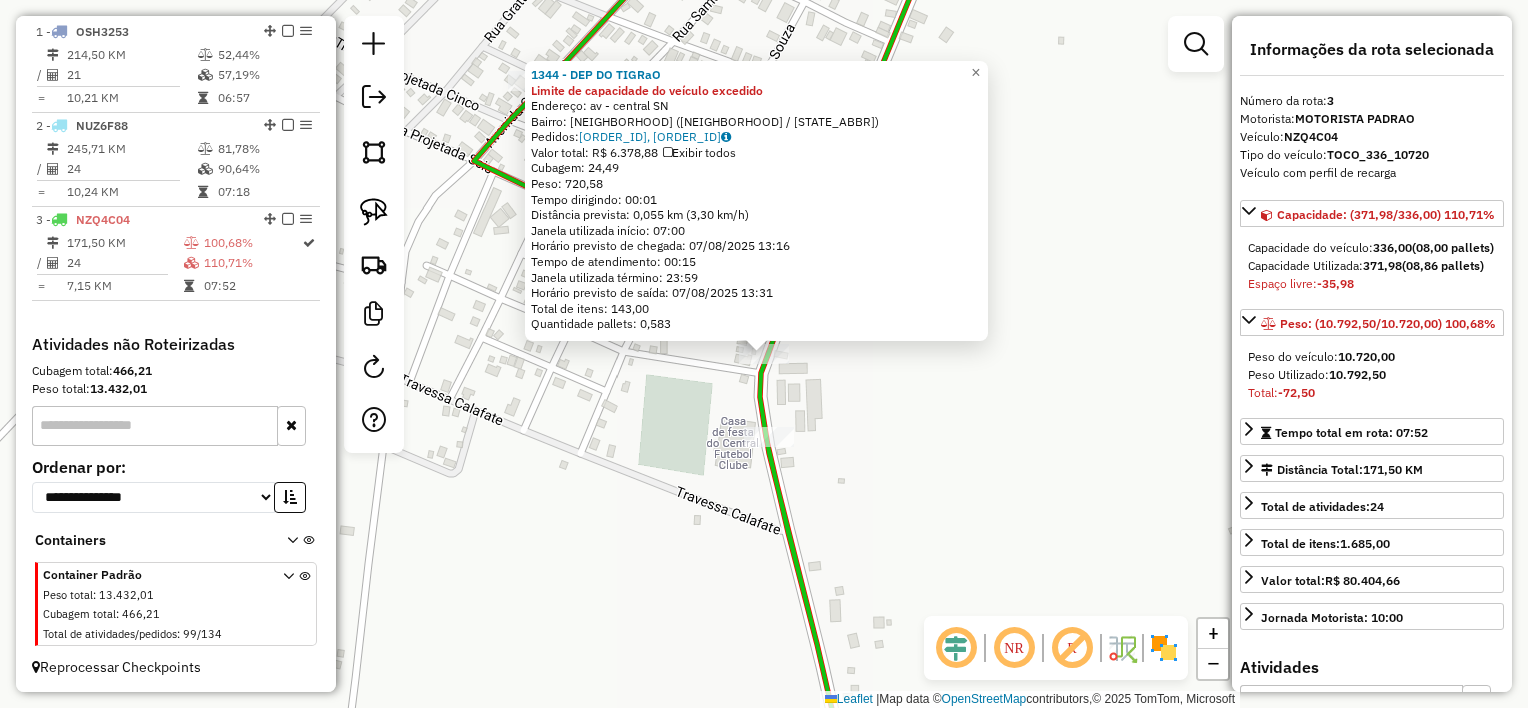 click on "1344 - DEP DO TIGRaO Limite de capacidade do veículo excedido  Endereço:  av - central SN   Bairro: CENTRO (MAGALHAES BARATA / PA)   Pedidos:  06051226, 06051105   Valor total: R$ 6.378,88   Exibir todos   Cubagem: 24,49  Peso: 720,58  Tempo dirigindo: 00:01   Distância prevista: 0,055 km (3,30 km/h)   Janela utilizada início: 07:00   Horário previsto de chegada: 07/08/2025 13:16   Tempo de atendimento: 00:15   Janela utilizada término: 23:59   Horário previsto de saída: 07/08/2025 13:31   Total de itens: 143,00   Quantidade pallets: 0,583  × Janela de atendimento Grade de atendimento Capacidade Transportadoras Veículos Cliente Pedidos  Rotas Selecione os dias de semana para filtrar as janelas de atendimento  Seg   Ter   Qua   Qui   Sex   Sáb   Dom  Informe o período da janela de atendimento: De: Até:  Filtrar exatamente a janela do cliente  Considerar janela de atendimento padrão  Selecione os dias de semana para filtrar as grades de atendimento  Seg   Ter   Qua   Qui   Sex   Sáb   Dom   De:" 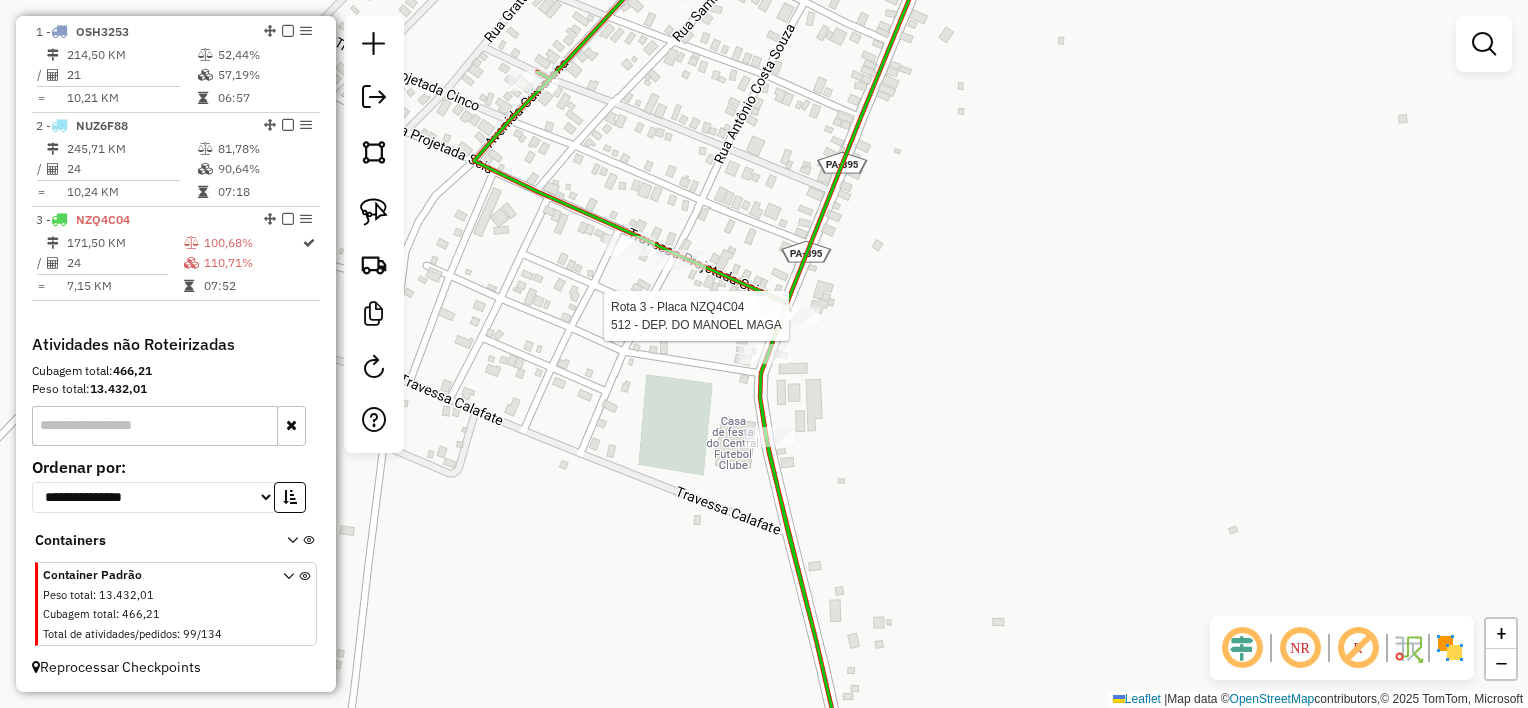 select on "**********" 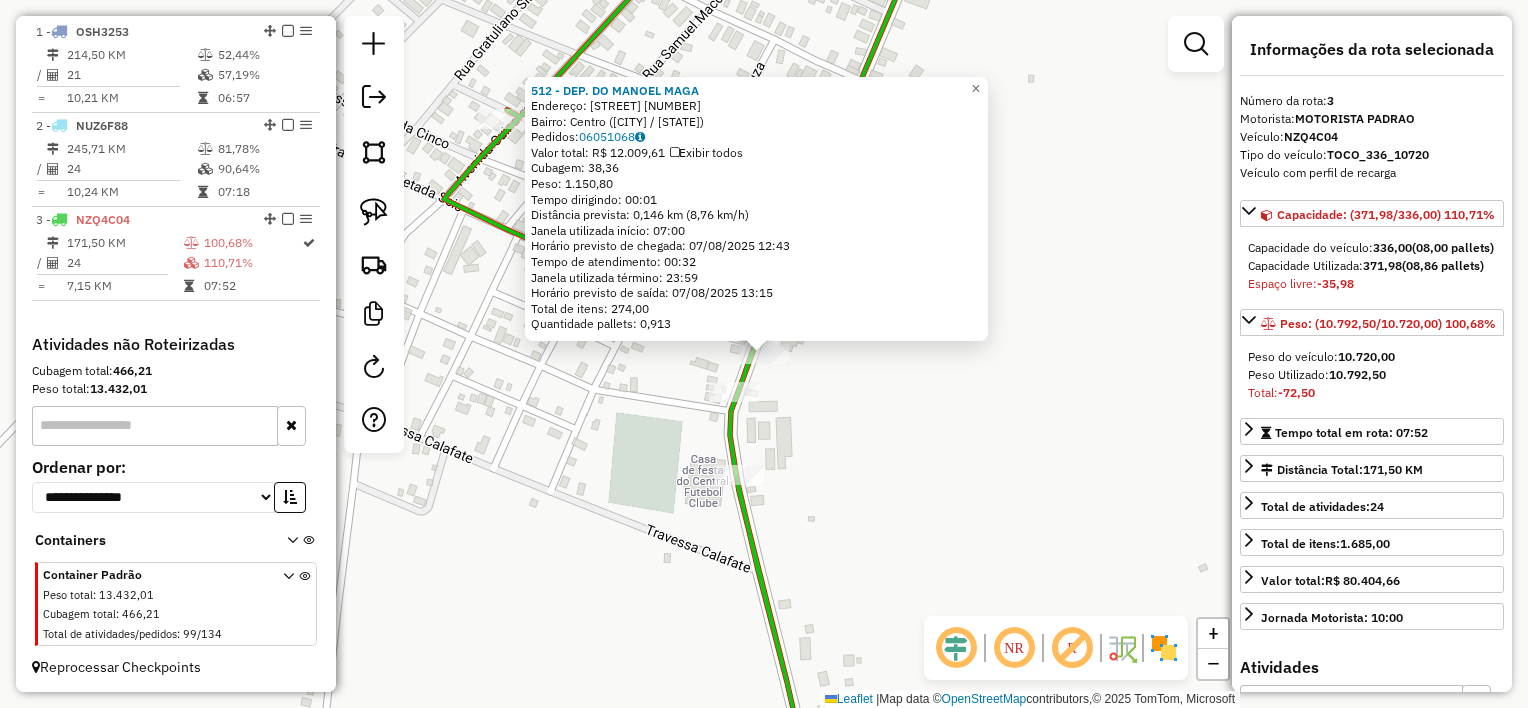 click on "512 - DEP. DO MANOEL  MAGA  Endereço:  RUA DR MALCHER 1   Bairro: Centro (MAGALHAES BARATA / PA)   Pedidos:  06051068   Valor total: R$ 12.009,61   Exibir todos   Cubagem: 38,36  Peso: 1.150,80  Tempo dirigindo: 00:01   Distância prevista: 0,146 km (8,76 km/h)   Janela utilizada início: 07:00   Horário previsto de chegada: 07/08/2025 12:43   Tempo de atendimento: 00:32   Janela utilizada término: 23:59   Horário previsto de saída: 07/08/2025 13:15   Total de itens: 274,00   Quantidade pallets: 0,913  × Janela de atendimento Grade de atendimento Capacidade Transportadoras Veículos Cliente Pedidos  Rotas Selecione os dias de semana para filtrar as janelas de atendimento  Seg   Ter   Qua   Qui   Sex   Sáb   Dom  Informe o período da janela de atendimento: De: Até:  Filtrar exatamente a janela do cliente  Considerar janela de atendimento padrão  Selecione os dias de semana para filtrar as grades de atendimento  Seg   Ter   Qua   Qui   Sex   Sáb   Dom   Clientes fora do dia de atendimento selecionado" 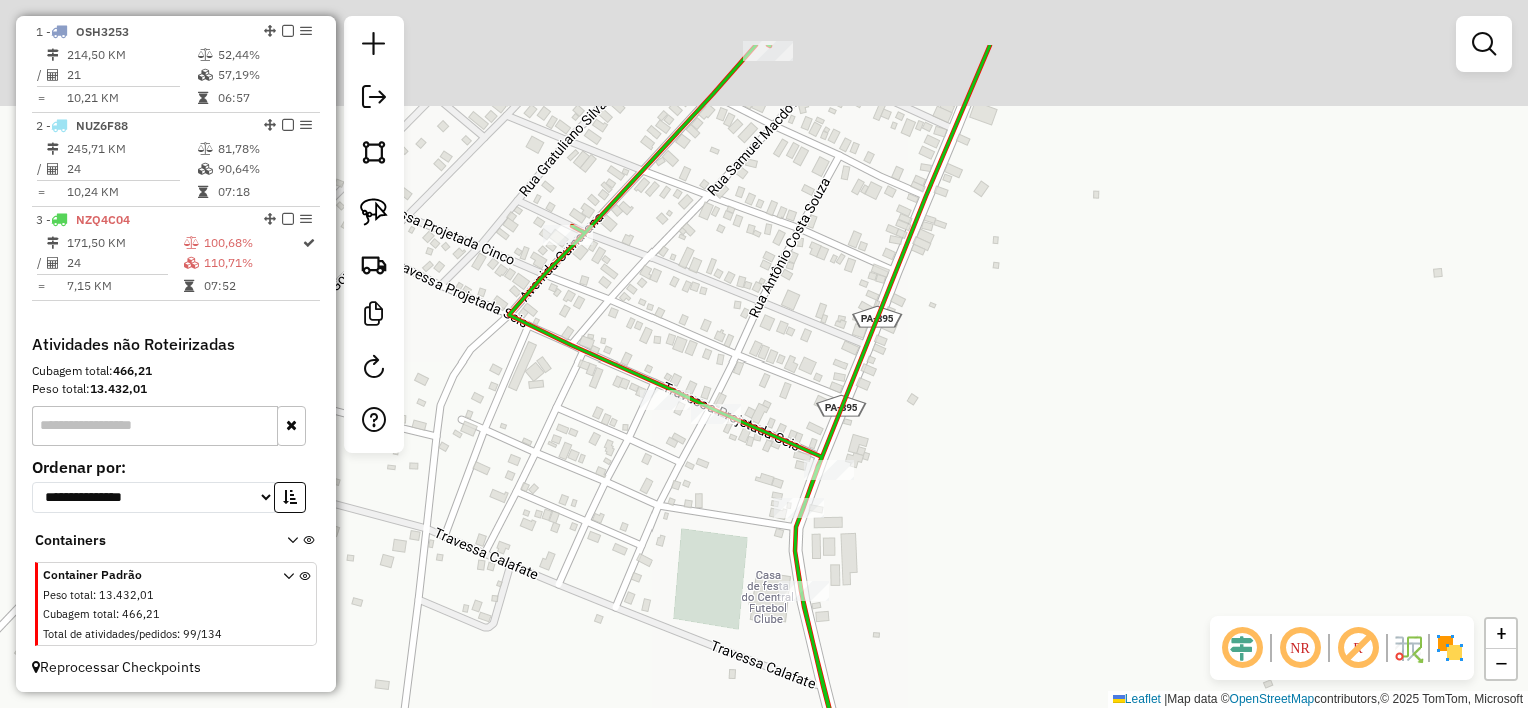 drag, startPoint x: 877, startPoint y: 448, endPoint x: 840, endPoint y: 464, distance: 40.311287 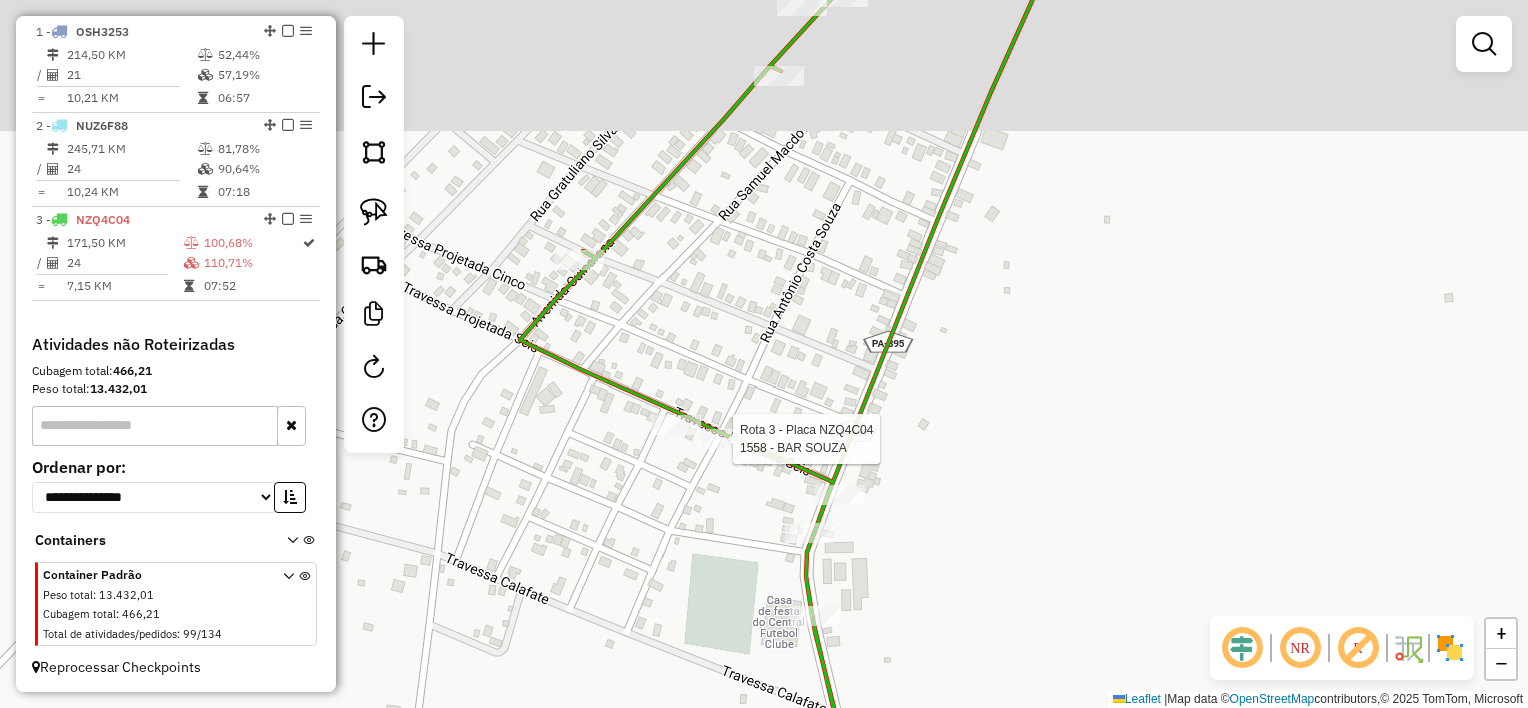select on "**********" 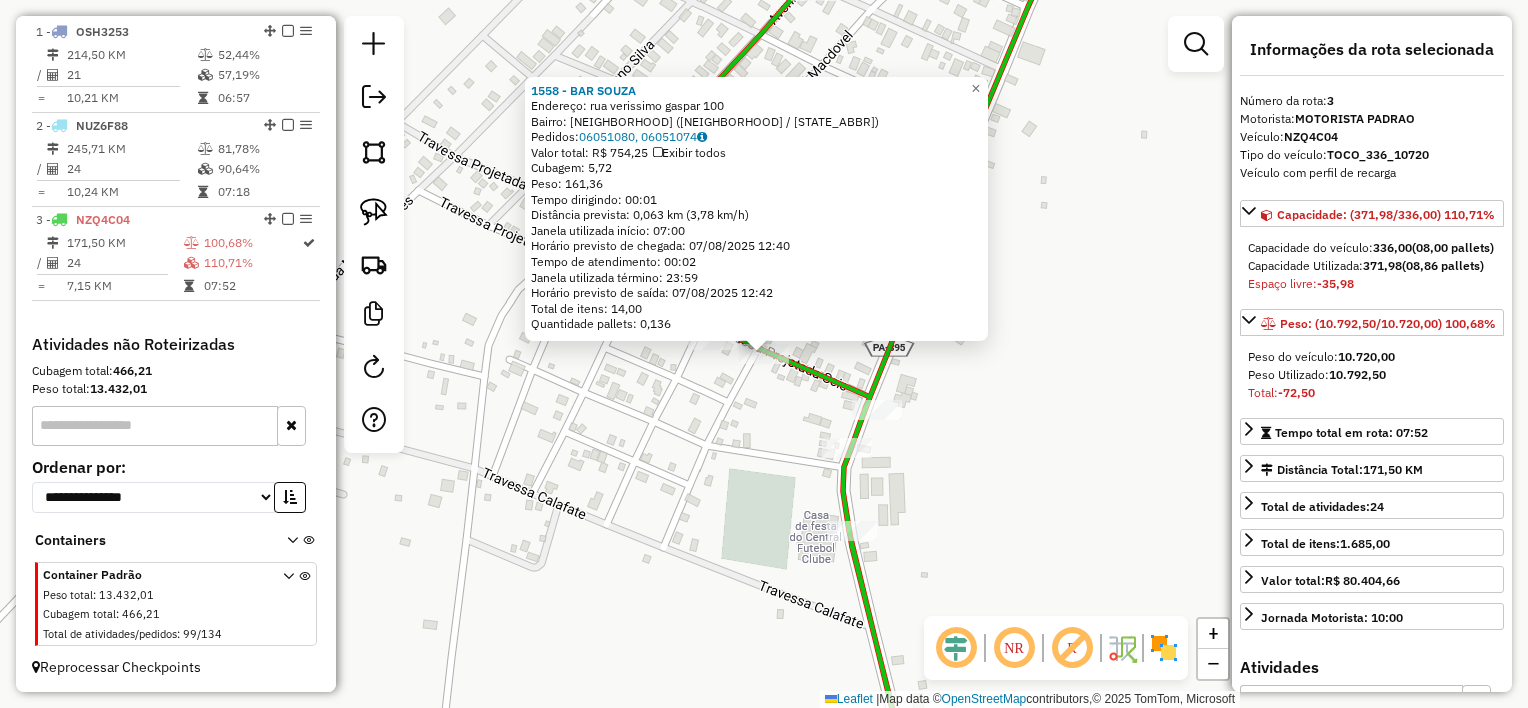 click on "1558 - BAR SOUZA  Endereço:  rua verissimo gaspar 100   Bairro: CENTRO (MAGALHAES BARATA / PA)   Pedidos:  06051080, 06051074   Valor total: R$ 754,25   Exibir todos   Cubagem: 5,72  Peso: 161,36  Tempo dirigindo: 00:01   Distância prevista: 0,063 km (3,78 km/h)   Janela utilizada início: 07:00   Horário previsto de chegada: 07/08/2025 12:40   Tempo de atendimento: 00:02   Janela utilizada término: 23:59   Horário previsto de saída: 07/08/2025 12:42   Total de itens: 14,00   Quantidade pallets: 0,136  × Janela de atendimento Grade de atendimento Capacidade Transportadoras Veículos Cliente Pedidos  Rotas Selecione os dias de semana para filtrar as janelas de atendimento  Seg   Ter   Qua   Qui   Sex   Sáb   Dom  Informe o período da janela de atendimento: De: Até:  Filtrar exatamente a janela do cliente  Considerar janela de atendimento padrão  Selecione os dias de semana para filtrar as grades de atendimento  Seg   Ter   Qua   Qui   Sex   Sáb   Dom   Peso mínimo:   Peso máximo:   De:   Até:  +" 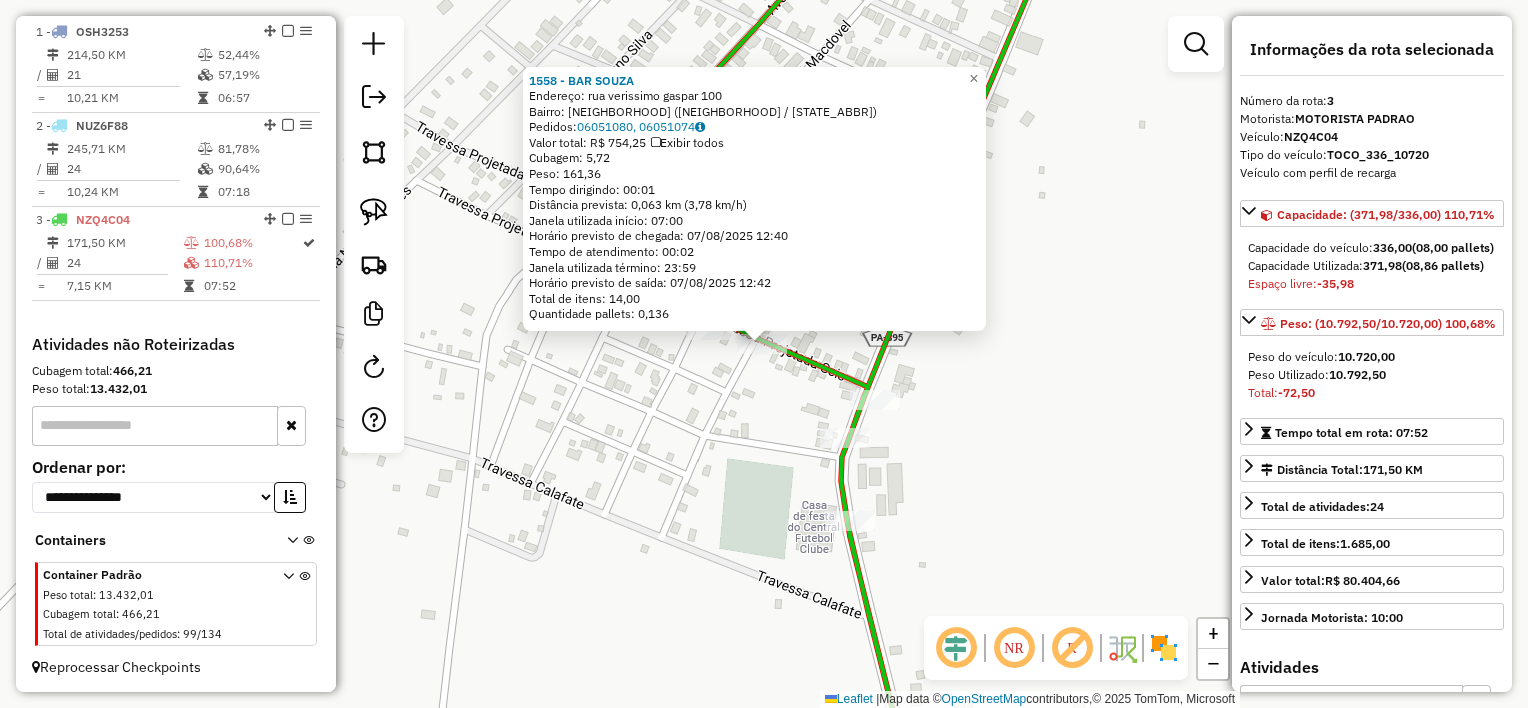 click on "1558 - BAR SOUZA  Endereço:  rua verissimo gaspar 100   Bairro: CENTRO (MAGALHAES BARATA / PA)   Pedidos:  06051080, 06051074   Valor total: R$ 754,25   Exibir todos   Cubagem: 5,72  Peso: 161,36  Tempo dirigindo: 00:01   Distância prevista: 0,063 km (3,78 km/h)   Janela utilizada início: 07:00   Horário previsto de chegada: 07/08/2025 12:40   Tempo de atendimento: 00:02   Janela utilizada término: 23:59   Horário previsto de saída: 07/08/2025 12:42   Total de itens: 14,00   Quantidade pallets: 0,136  × Janela de atendimento Grade de atendimento Capacidade Transportadoras Veículos Cliente Pedidos  Rotas Selecione os dias de semana para filtrar as janelas de atendimento  Seg   Ter   Qua   Qui   Sex   Sáb   Dom  Informe o período da janela de atendimento: De: Até:  Filtrar exatamente a janela do cliente  Considerar janela de atendimento padrão  Selecione os dias de semana para filtrar as grades de atendimento  Seg   Ter   Qua   Qui   Sex   Sáb   Dom   Peso mínimo:   Peso máximo:   De:   Até:  +" 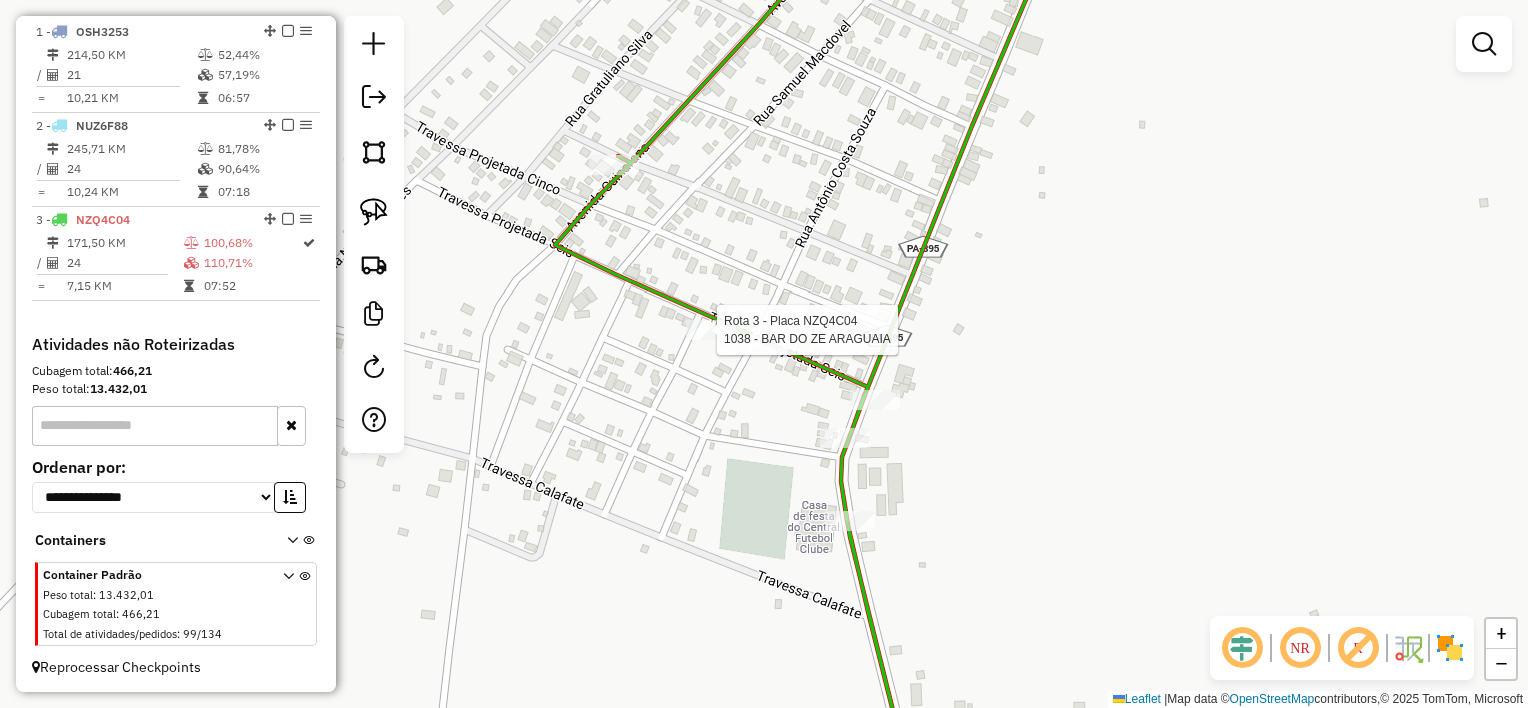 click 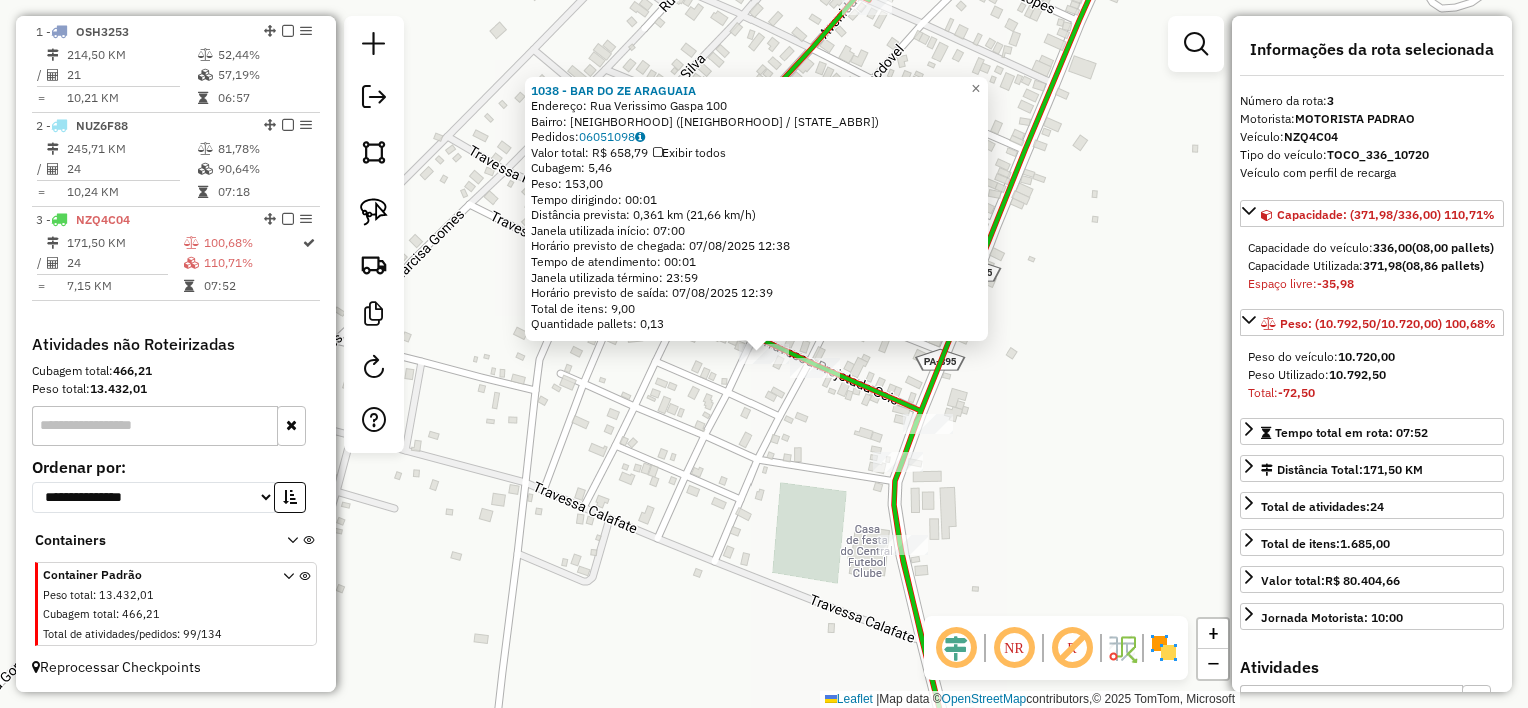 drag, startPoint x: 756, startPoint y: 426, endPoint x: 756, endPoint y: 405, distance: 21 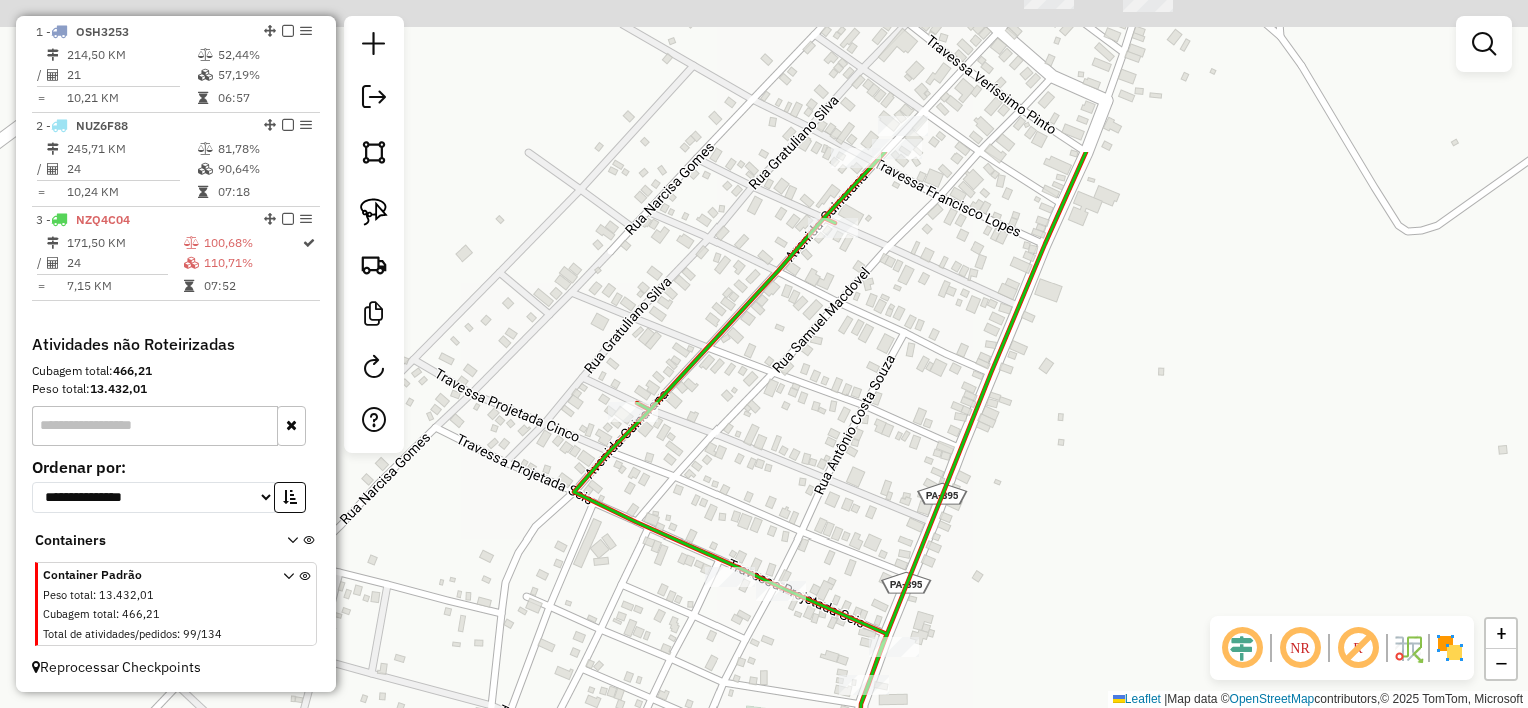 drag, startPoint x: 857, startPoint y: 422, endPoint x: 795, endPoint y: 460, distance: 72.718636 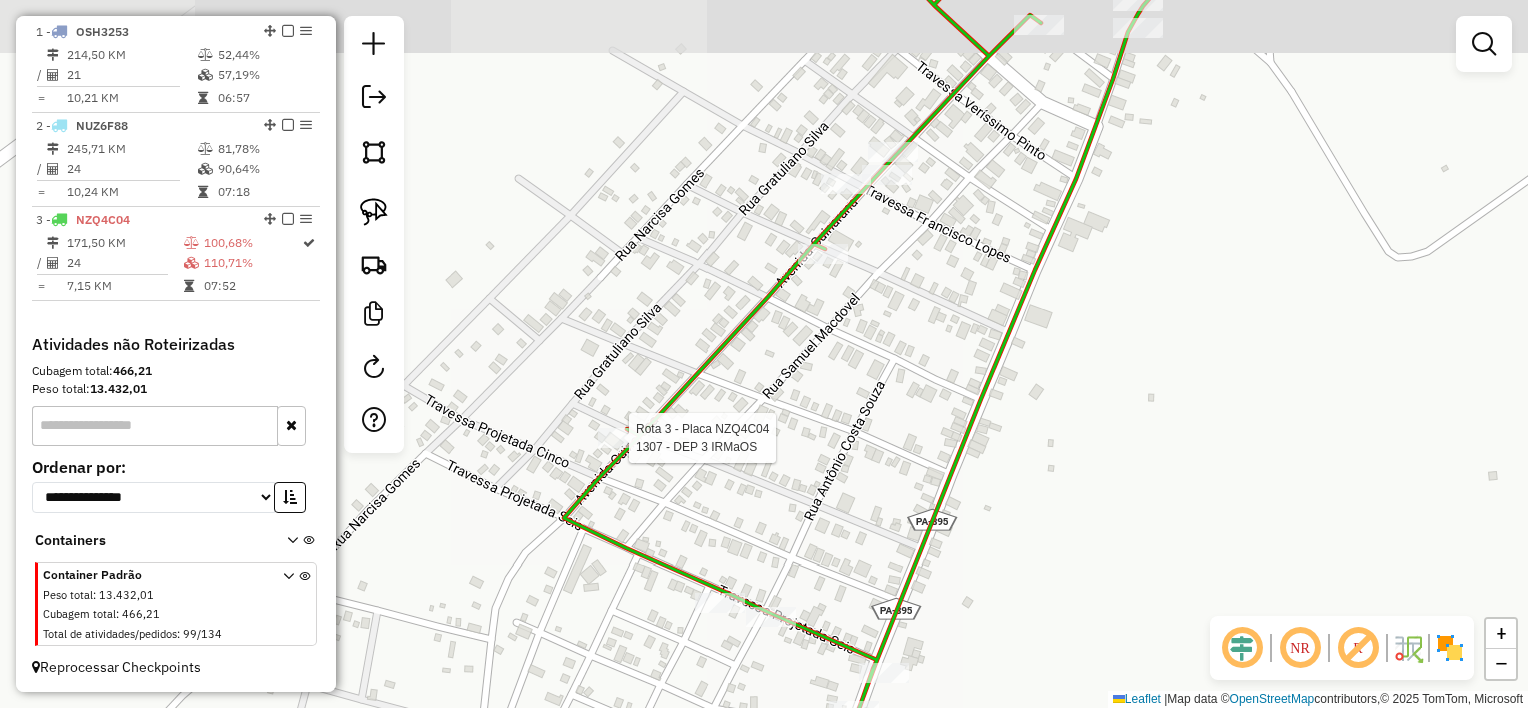 select on "**********" 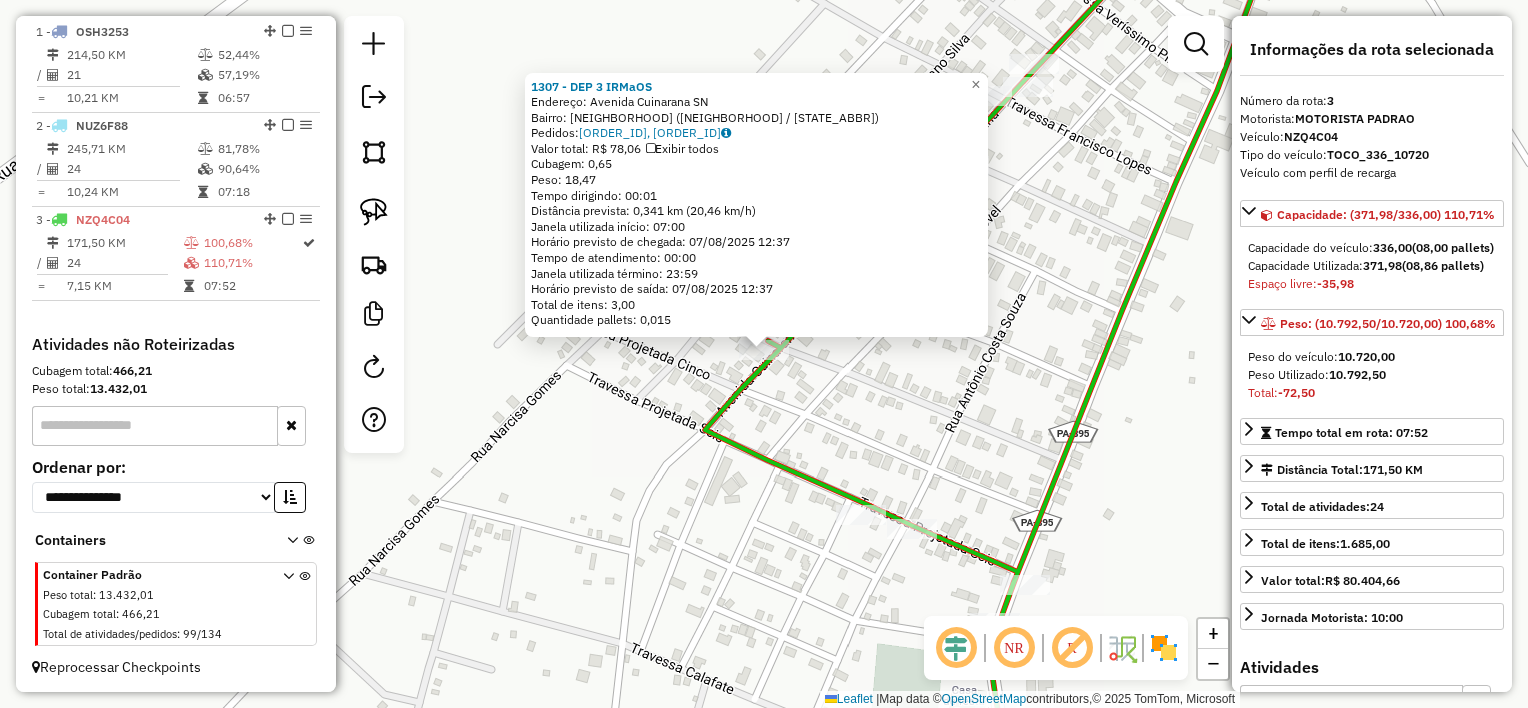 drag, startPoint x: 924, startPoint y: 440, endPoint x: 937, endPoint y: 382, distance: 59.439045 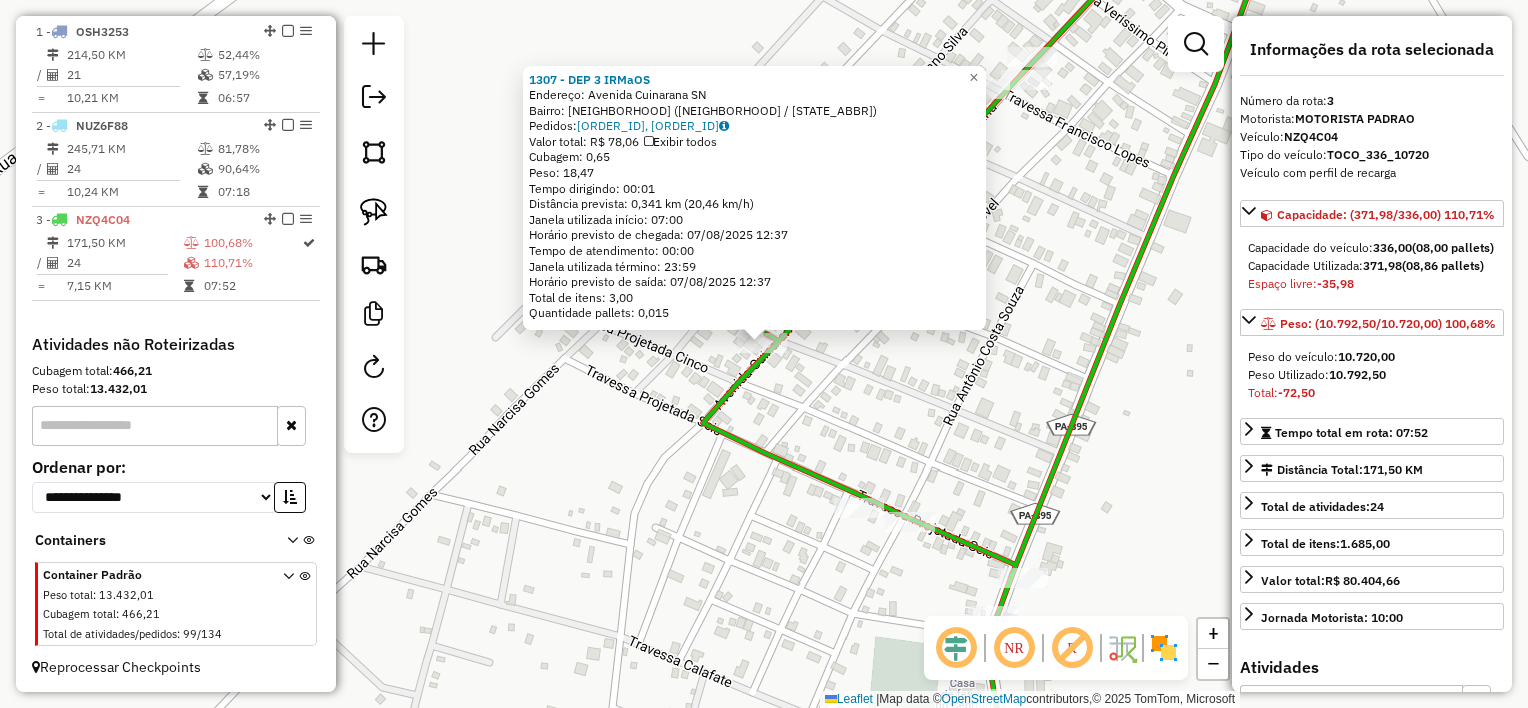 click on "1307 - DEP 3 IRMaOS  Endereço:  Avenida Cuinarana SN   Bairro: CENTRO (MAGALHAES BARATA / PA)   Pedidos:  06051102, 06051103   Valor total: R$ 78,06   Exibir todos   Cubagem: 0,65  Peso: 18,47  Tempo dirigindo: 00:01   Distância prevista: 0,341 km (20,46 km/h)   Janela utilizada início: 07:00   Horário previsto de chegada: 07/08/2025 12:37   Tempo de atendimento: 00:00   Janela utilizada término: 23:59   Horário previsto de saída: 07/08/2025 12:37   Total de itens: 3,00   Quantidade pallets: 0,015  × Janela de atendimento Grade de atendimento Capacidade Transportadoras Veículos Cliente Pedidos  Rotas Selecione os dias de semana para filtrar as janelas de atendimento  Seg   Ter   Qua   Qui   Sex   Sáb   Dom  Informe o período da janela de atendimento: De: Até:  Filtrar exatamente a janela do cliente  Considerar janela de atendimento padrão  Selecione os dias de semana para filtrar as grades de atendimento  Seg   Ter   Qua   Qui   Sex   Sáb   Dom   Clientes fora do dia de atendimento selecionado +" 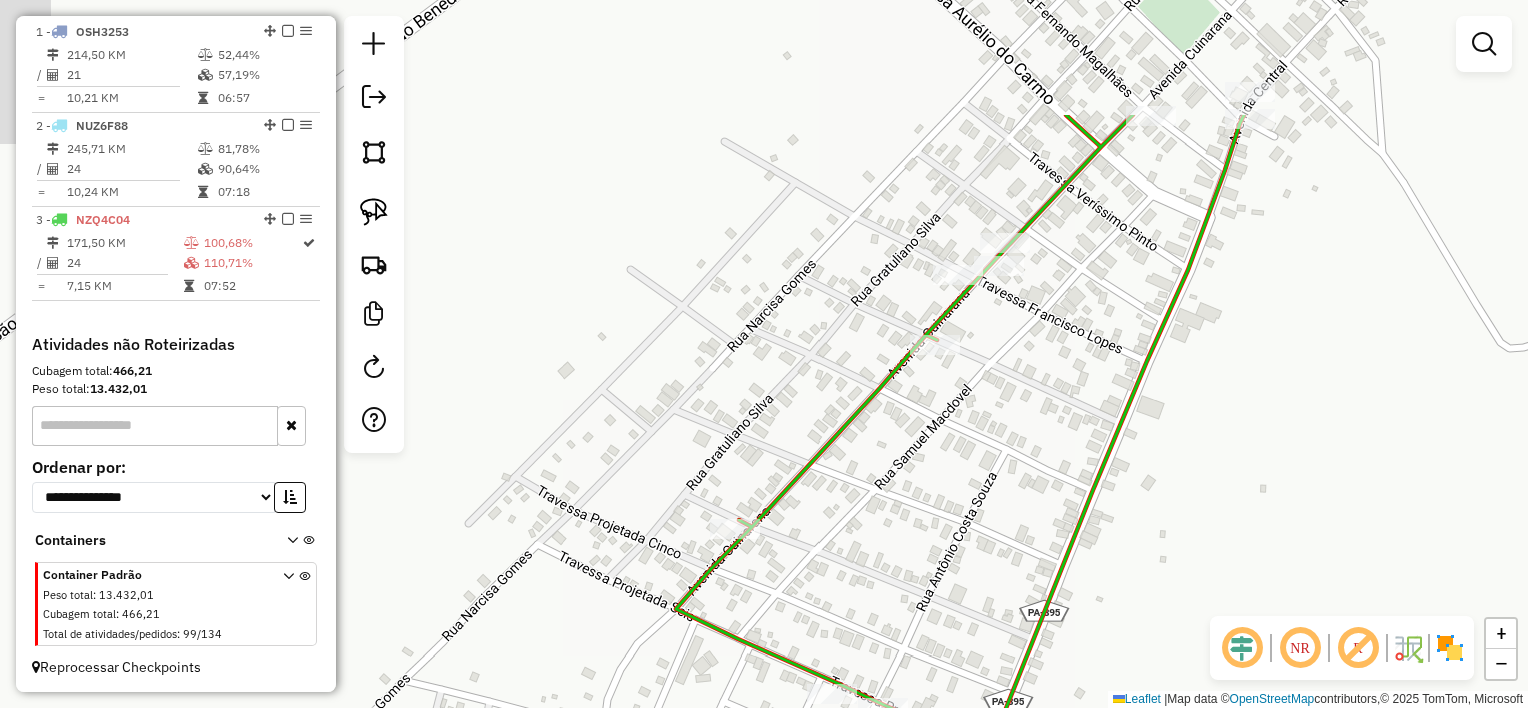 drag, startPoint x: 1020, startPoint y: 238, endPoint x: 957, endPoint y: 384, distance: 159.01257 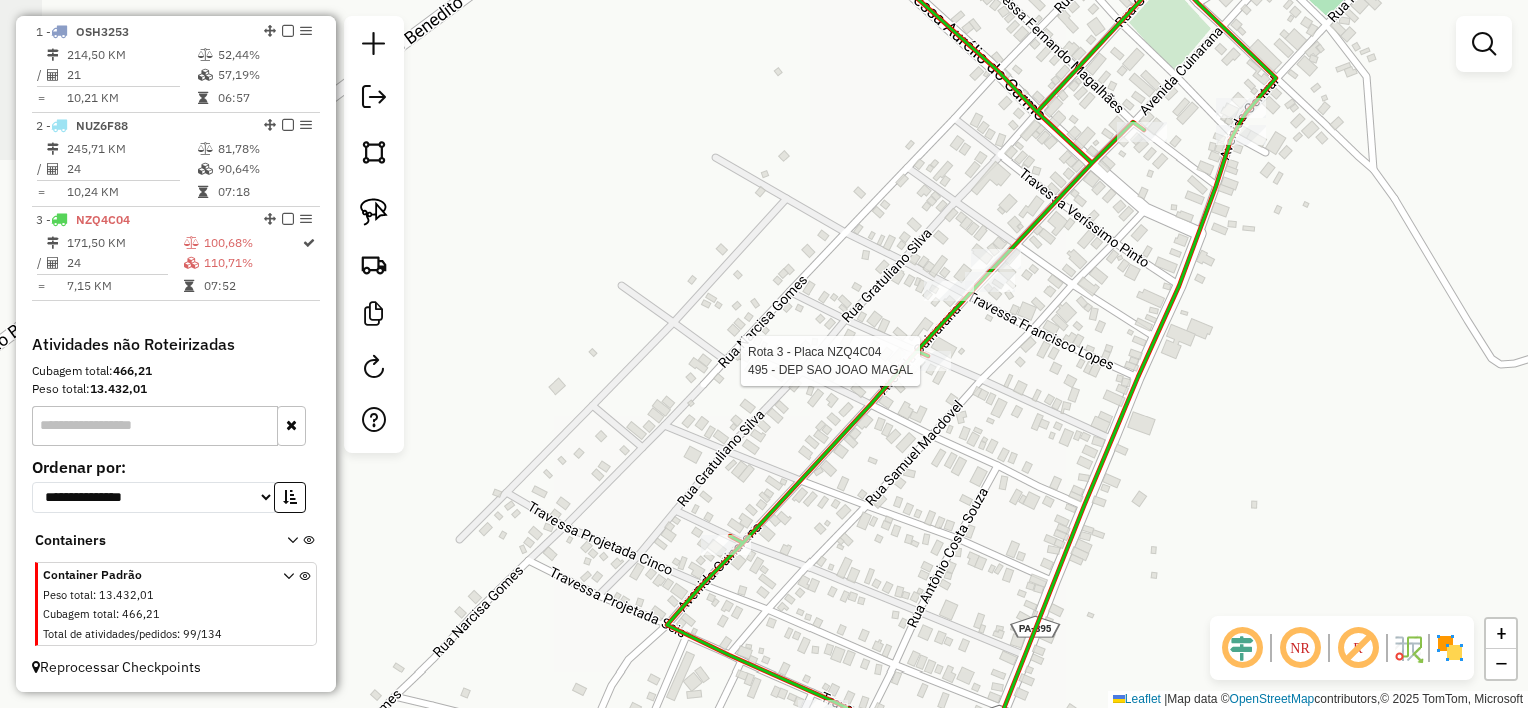 select on "**********" 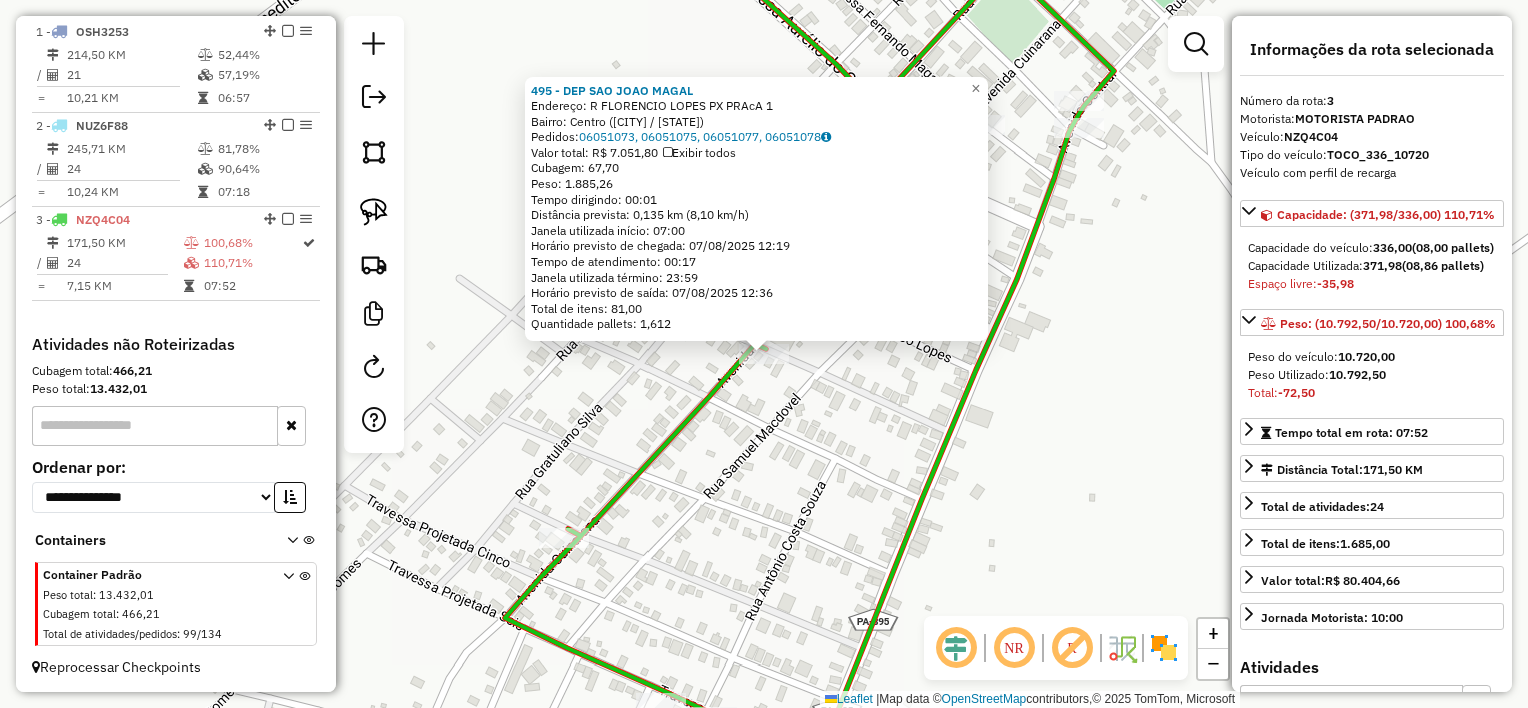 click on "495 - DEP SAO JOAO   MAGAL  Endereço:  R FLORENCIO LOPES PX PRAcA 1   Bairro: Centro (MAGALHAES BARATA / PA)   Pedidos:  06051073, 06051075, 06051077, 06051078   Valor total: R$ 7.051,80   Exibir todos   Cubagem: 67,70  Peso: 1.885,26  Tempo dirigindo: 00:01   Distância prevista: 0,135 km (8,10 km/h)   Janela utilizada início: 07:00   Horário previsto de chegada: 07/08/2025 12:19   Tempo de atendimento: 00:17   Janela utilizada término: 23:59   Horário previsto de saída: 07/08/2025 12:36   Total de itens: 81,00   Quantidade pallets: 1,612  × Janela de atendimento Grade de atendimento Capacidade Transportadoras Veículos Cliente Pedidos  Rotas Selecione os dias de semana para filtrar as janelas de atendimento  Seg   Ter   Qua   Qui   Sex   Sáb   Dom  Informe o período da janela de atendimento: De: Até:  Filtrar exatamente a janela do cliente  Considerar janela de atendimento padrão  Selecione os dias de semana para filtrar as grades de atendimento  Seg   Ter   Qua   Qui   Sex   Sáb   Dom   De:  +" 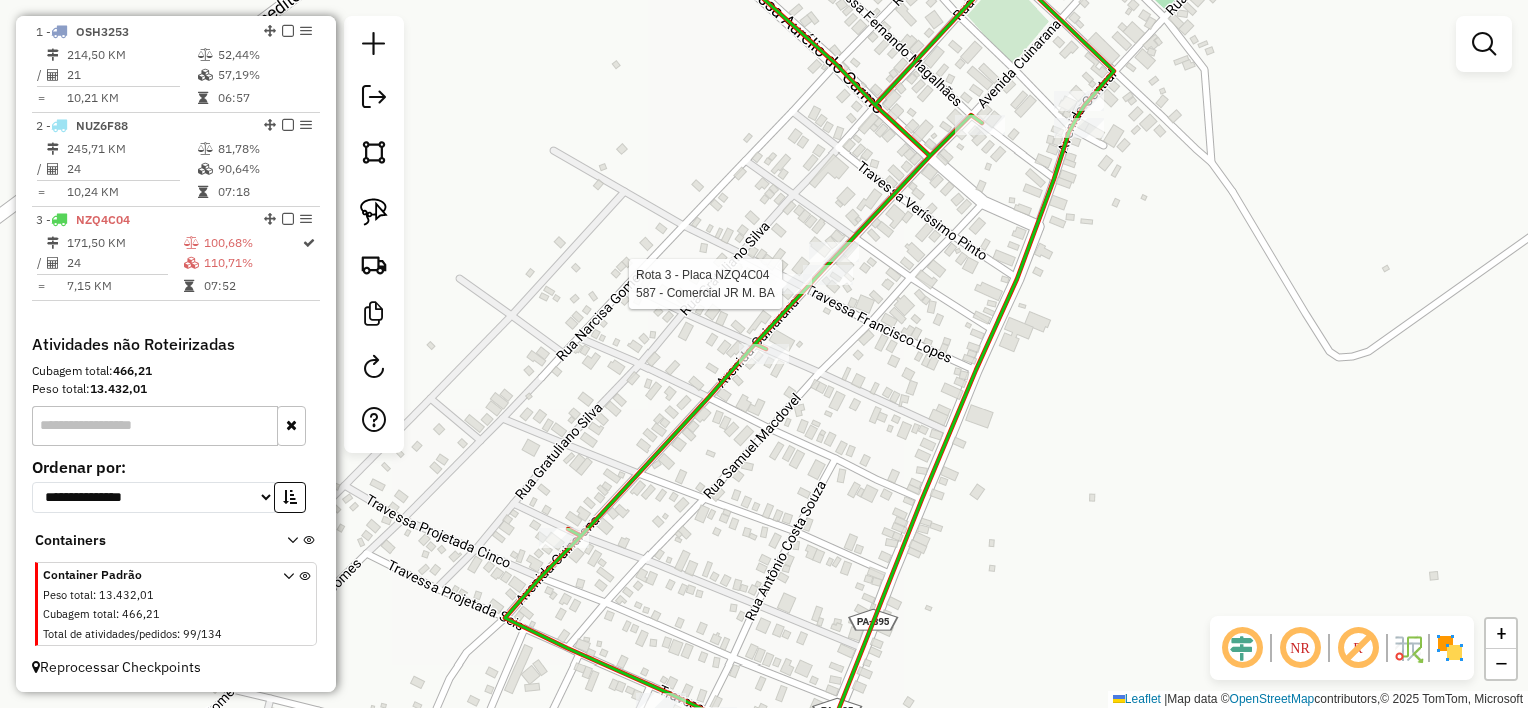 select on "**********" 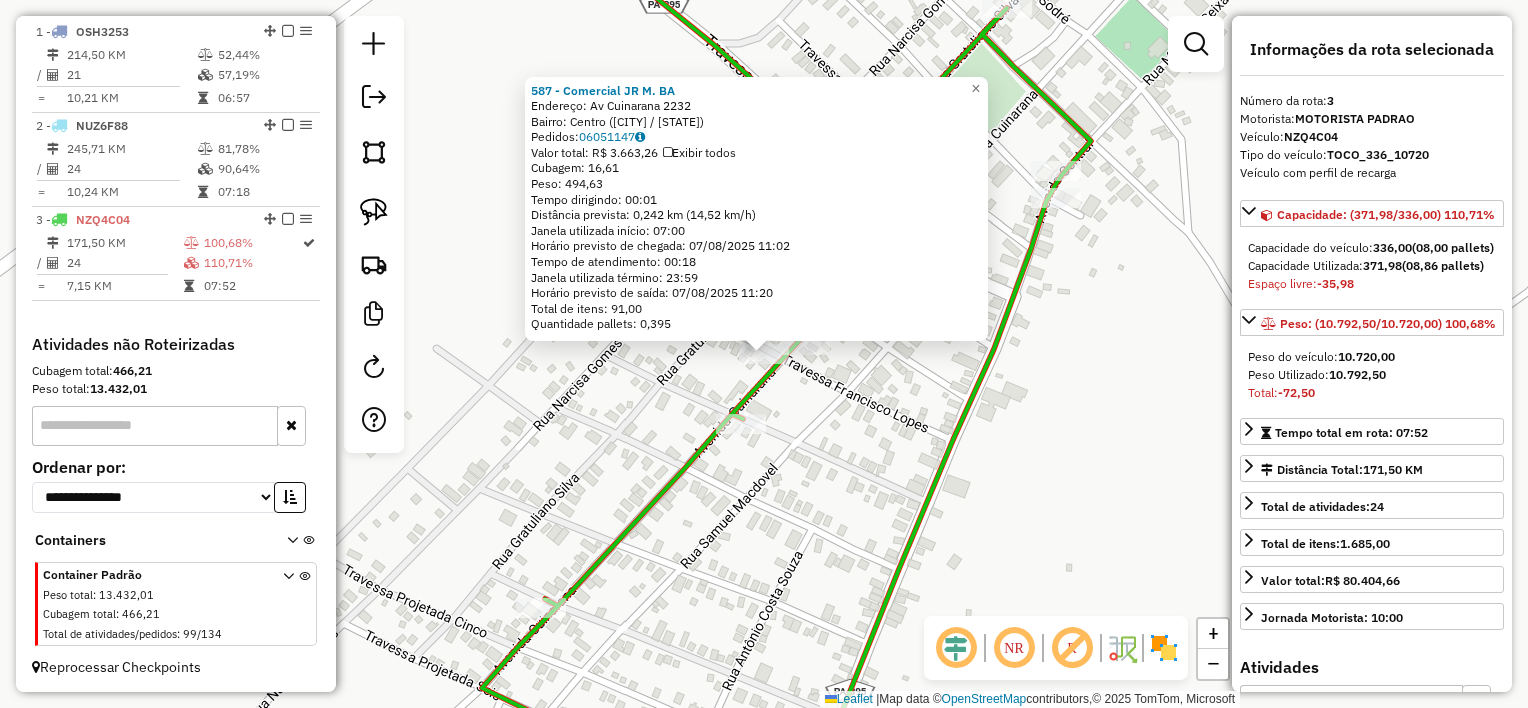 click on "587 - Comercial JR   M. BA  Endereço:  Av Cuinarana 2232   Bairro: Centro (MAGALHAES BARATA / PA)   Pedidos:  06051147   Valor total: R$ 3.663,26   Exibir todos   Cubagem: 16,61  Peso: 494,63  Tempo dirigindo: 00:01   Distância prevista: 0,242 km (14,52 km/h)   Janela utilizada início: 07:00   Horário previsto de chegada: 07/08/2025 11:02   Tempo de atendimento: 00:18   Janela utilizada término: 23:59   Horário previsto de saída: 07/08/2025 11:20   Total de itens: 91,00   Quantidade pallets: 0,395  × Janela de atendimento Grade de atendimento Capacidade Transportadoras Veículos Cliente Pedidos  Rotas Selecione os dias de semana para filtrar as janelas de atendimento  Seg   Ter   Qua   Qui   Sex   Sáb   Dom  Informe o período da janela de atendimento: De: Até:  Filtrar exatamente a janela do cliente  Considerar janela de atendimento padrão  Selecione os dias de semana para filtrar as grades de atendimento  Seg   Ter   Qua   Qui   Sex   Sáb   Dom   Clientes fora do dia de atendimento selecionado +" 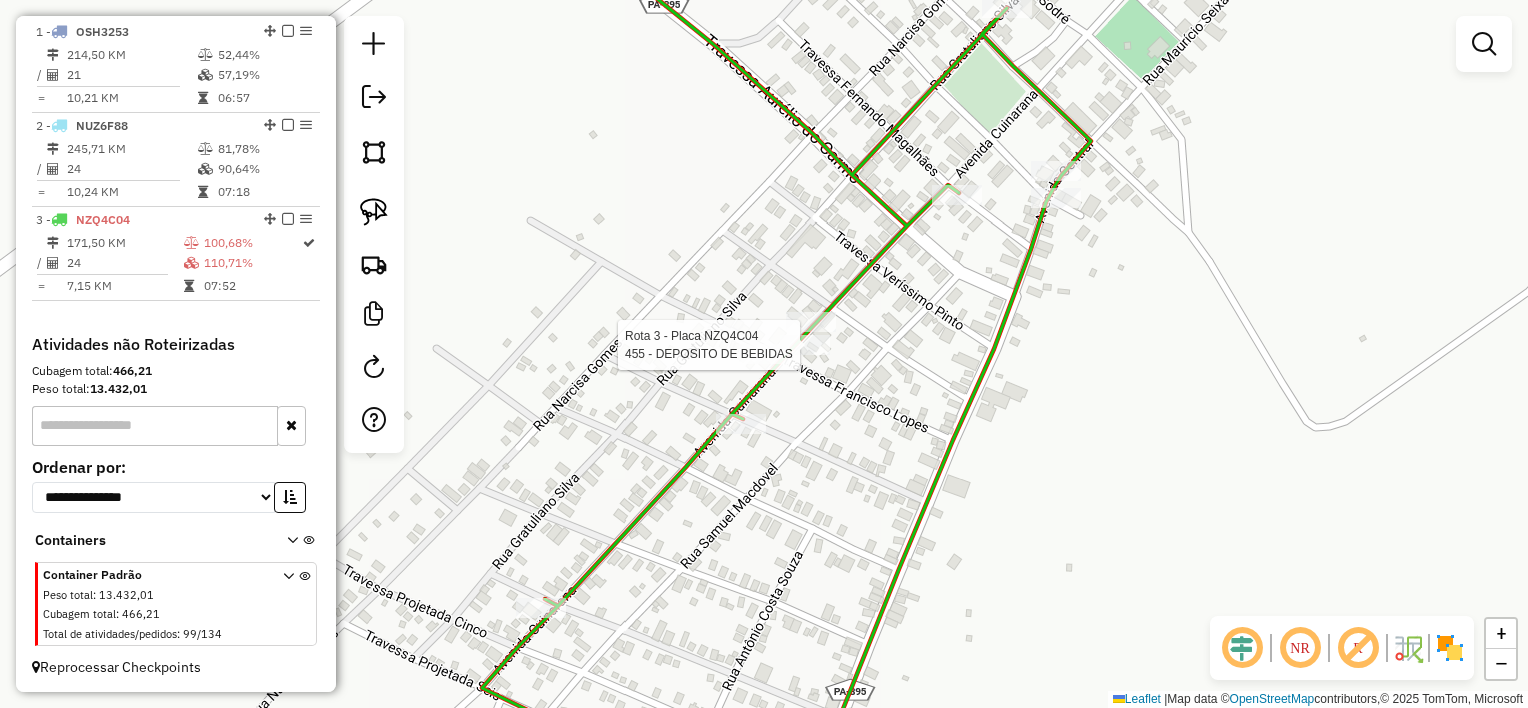 select on "**********" 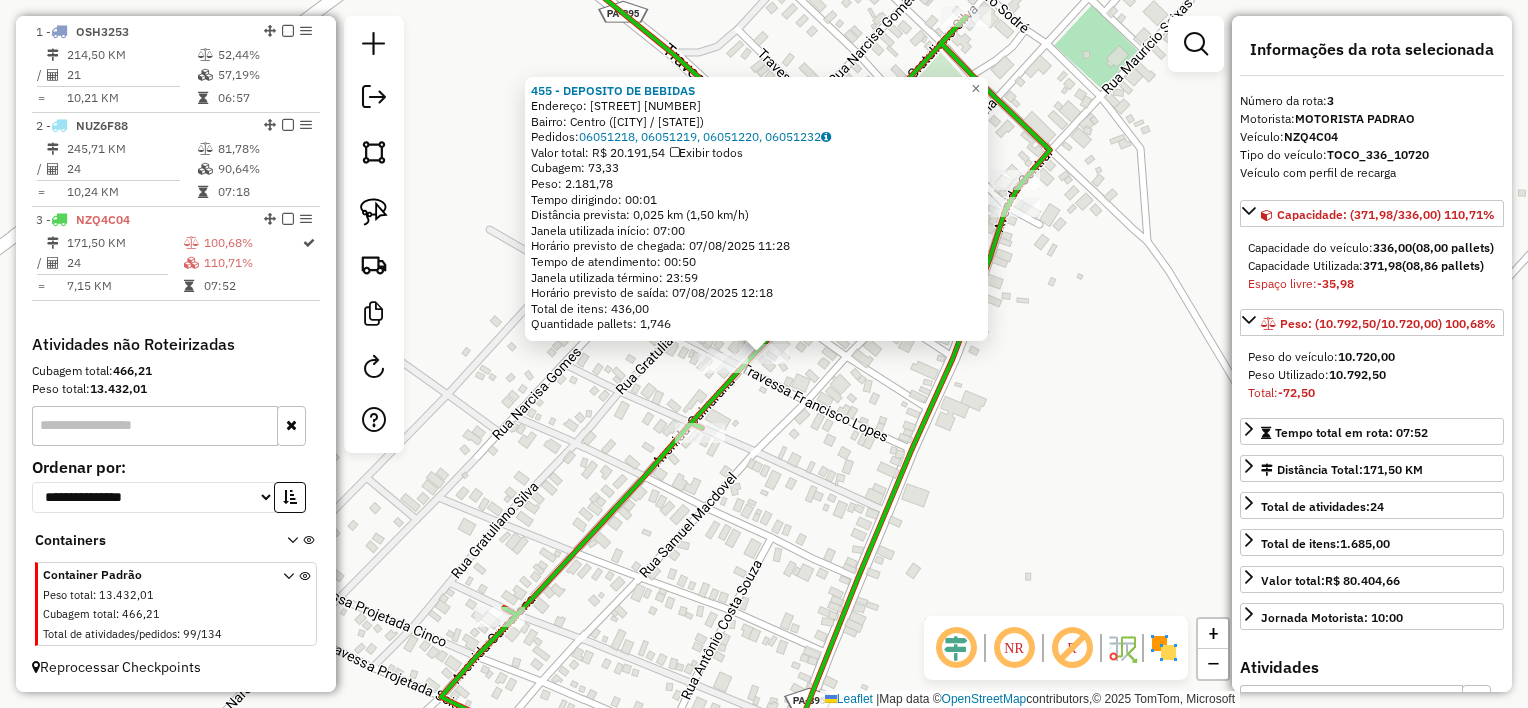 click on "455 - DEPOSITO DE BEBIDAS  Endereço:  AV CUINARANA 1   Bairro: Centro (MAGALHAES BARATA / PA)   Pedidos:  06051218, 06051219, 06051220, 06051232   Valor total: R$ 20.191,54   Exibir todos   Cubagem: 73,33  Peso: 2.181,78  Tempo dirigindo: 00:01   Distância prevista: 0,025 km (1,50 km/h)   Janela utilizada início: 07:00   Horário previsto de chegada: 07/08/2025 11:28   Tempo de atendimento: 00:50   Janela utilizada término: 23:59   Horário previsto de saída: 07/08/2025 12:18   Total de itens: 436,00   Quantidade pallets: 1,746  × Janela de atendimento Grade de atendimento Capacidade Transportadoras Veículos Cliente Pedidos  Rotas Selecione os dias de semana para filtrar as janelas de atendimento  Seg   Ter   Qua   Qui   Sex   Sáb   Dom  Informe o período da janela de atendimento: De: Até:  Filtrar exatamente a janela do cliente  Considerar janela de atendimento padrão  Selecione os dias de semana para filtrar as grades de atendimento  Seg   Ter   Qua   Qui   Sex   Sáb   Dom   Peso mínimo:   De:" 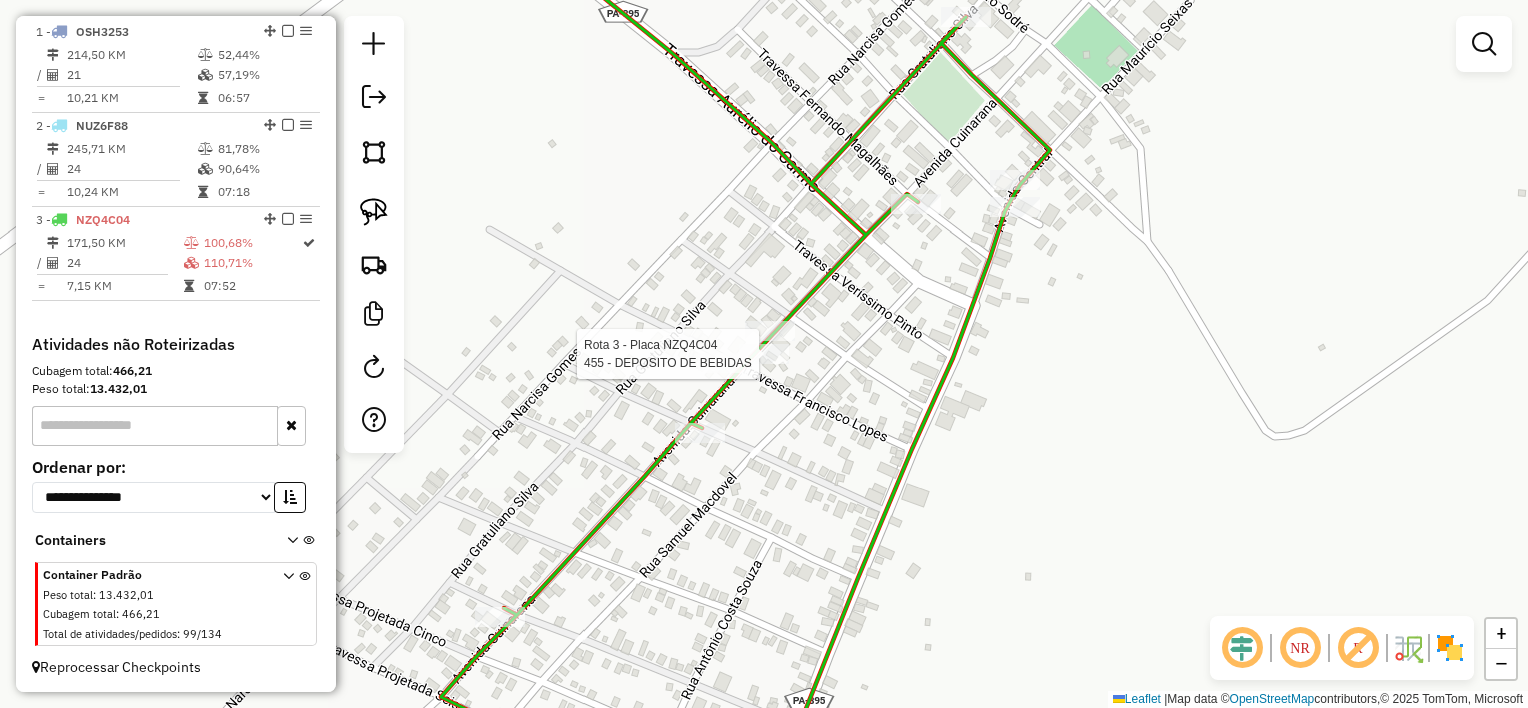 select on "**********" 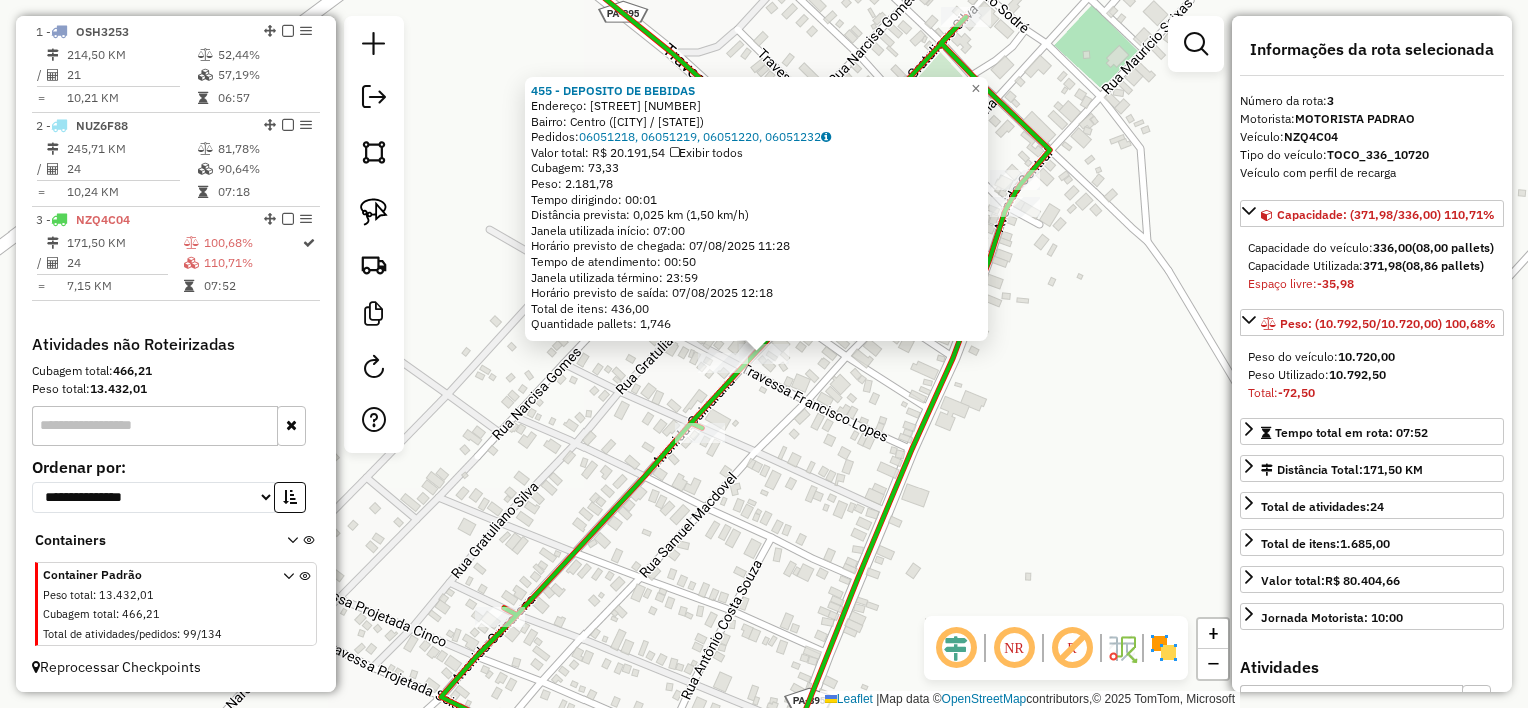 click on "455 - DEPOSITO DE BEBIDAS  Endereço:  AV CUINARANA 1   Bairro: Centro (MAGALHAES BARATA / PA)   Pedidos:  06051218, 06051219, 06051220, 06051232   Valor total: R$ 20.191,54   Exibir todos   Cubagem: 73,33  Peso: 2.181,78  Tempo dirigindo: 00:01   Distância prevista: 0,025 km (1,50 km/h)   Janela utilizada início: 07:00   Horário previsto de chegada: 07/08/2025 11:28   Tempo de atendimento: 00:50   Janela utilizada término: 23:59   Horário previsto de saída: 07/08/2025 12:18   Total de itens: 436,00   Quantidade pallets: 1,746  × Janela de atendimento Grade de atendimento Capacidade Transportadoras Veículos Cliente Pedidos  Rotas Selecione os dias de semana para filtrar as janelas de atendimento  Seg   Ter   Qua   Qui   Sex   Sáb   Dom  Informe o período da janela de atendimento: De: Até:  Filtrar exatamente a janela do cliente  Considerar janela de atendimento padrão  Selecione os dias de semana para filtrar as grades de atendimento  Seg   Ter   Qua   Qui   Sex   Sáb   Dom   Peso mínimo:   De:" 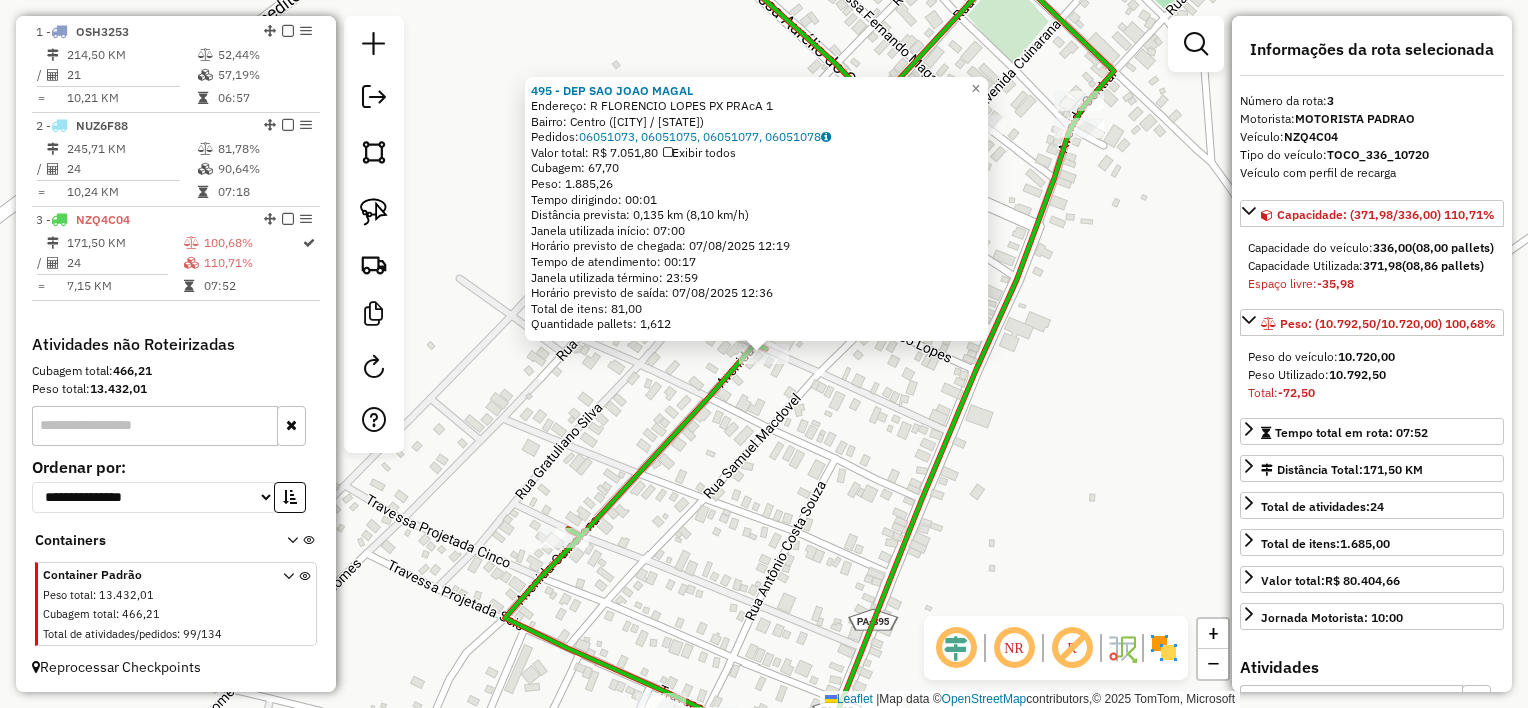 click on "495 - DEP SAO JOAO   MAGAL  Endereço:  R FLORENCIO LOPES PX PRAcA 1   Bairro: Centro (MAGALHAES BARATA / PA)   Pedidos:  06051073, 06051075, 06051077, 06051078   Valor total: R$ 7.051,80   Exibir todos   Cubagem: 67,70  Peso: 1.885,26  Tempo dirigindo: 00:01   Distância prevista: 0,135 km (8,10 km/h)   Janela utilizada início: 07:00   Horário previsto de chegada: 07/08/2025 12:19   Tempo de atendimento: 00:17   Janela utilizada término: 23:59   Horário previsto de saída: 07/08/2025 12:36   Total de itens: 81,00   Quantidade pallets: 1,612  × Janela de atendimento Grade de atendimento Capacidade Transportadoras Veículos Cliente Pedidos  Rotas Selecione os dias de semana para filtrar as janelas de atendimento  Seg   Ter   Qua   Qui   Sex   Sáb   Dom  Informe o período da janela de atendimento: De: Até:  Filtrar exatamente a janela do cliente  Considerar janela de atendimento padrão  Selecione os dias de semana para filtrar as grades de atendimento  Seg   Ter   Qua   Qui   Sex   Sáb   Dom   De:  +" 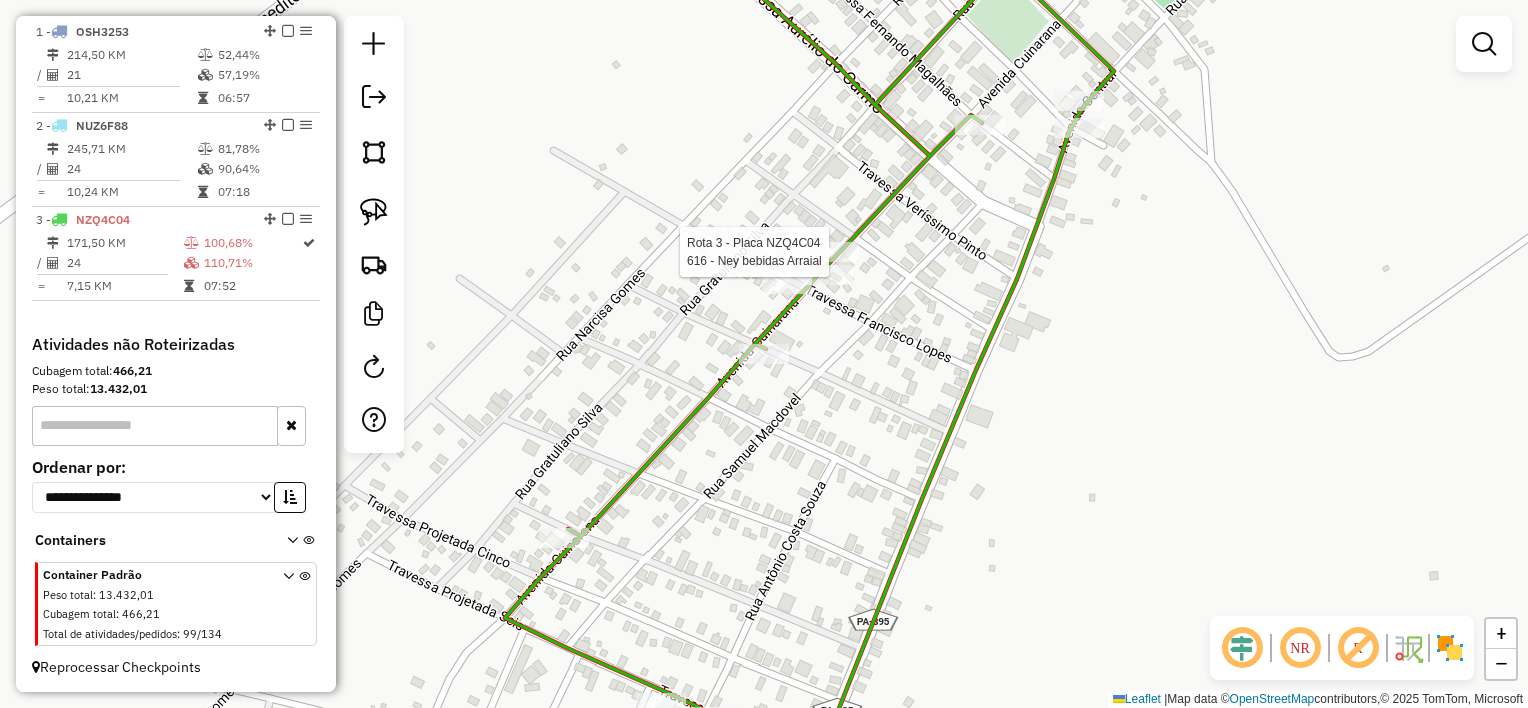 select on "**********" 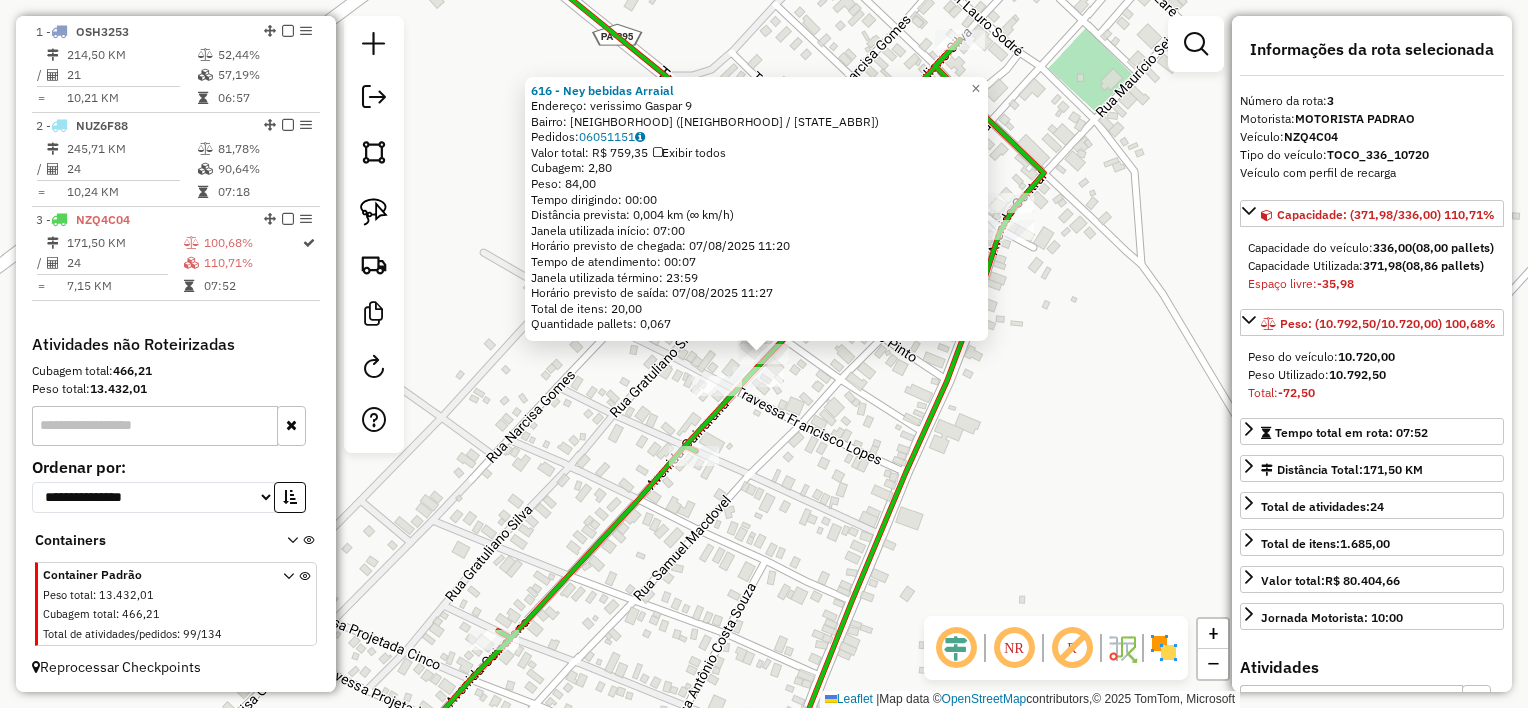 drag, startPoint x: 813, startPoint y: 423, endPoint x: 849, endPoint y: 393, distance: 46.8615 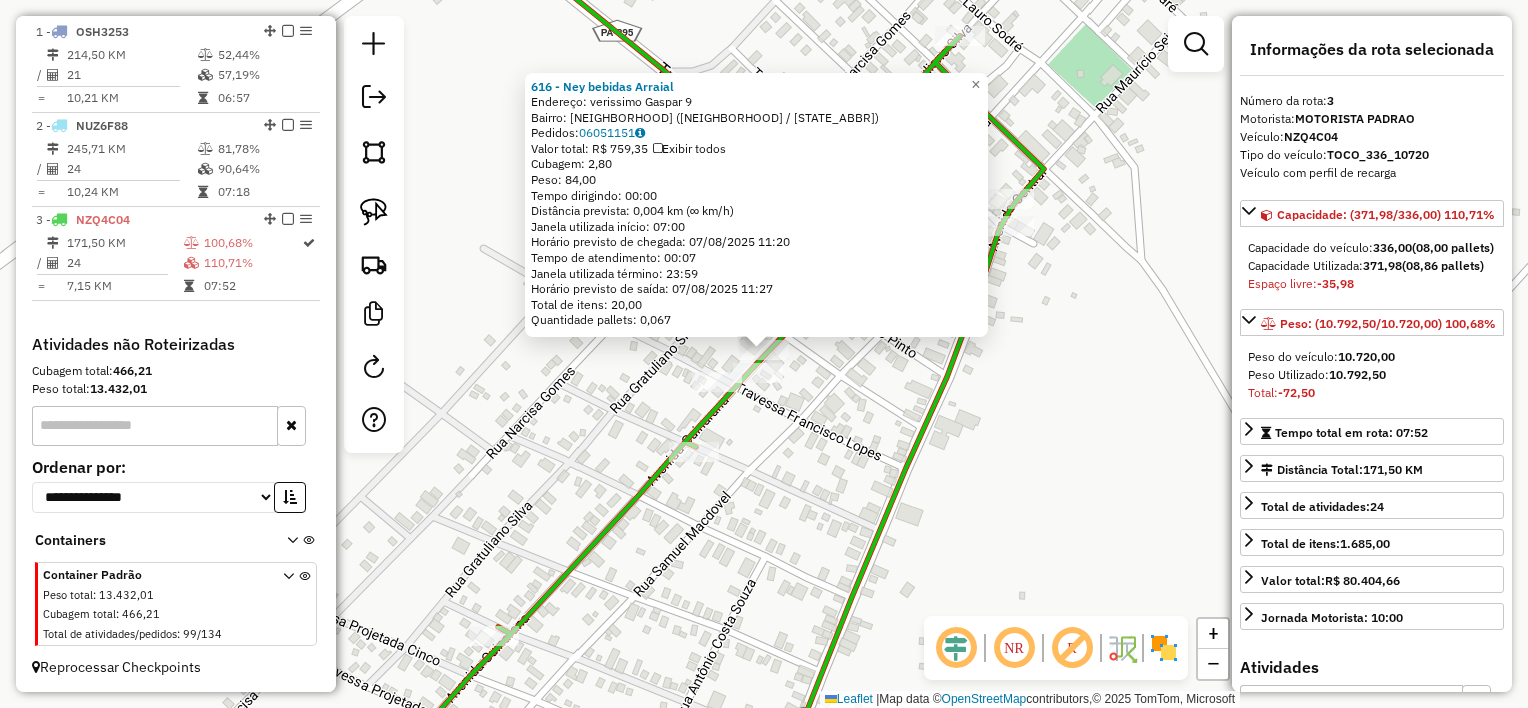 click on "616 - Ney bebidas  Arraial  Endereço:  verissimo Gaspar 9   Bairro: Bairro Novo (MAGALHAES BARATA / PA)   Pedidos:  06051151   Valor total: R$ 759,35   Exibir todos   Cubagem: 2,80  Peso: 84,00  Tempo dirigindo: 00:00   Distância prevista: 0,004 km (∞ km/h)   Janela utilizada início: 07:00   Horário previsto de chegada: 07/08/2025 11:20   Tempo de atendimento: 00:07   Janela utilizada término: 23:59   Horário previsto de saída: 07/08/2025 11:27   Total de itens: 20,00   Quantidade pallets: 0,067  × Janela de atendimento Grade de atendimento Capacidade Transportadoras Veículos Cliente Pedidos  Rotas Selecione os dias de semana para filtrar as janelas de atendimento  Seg   Ter   Qua   Qui   Sex   Sáb   Dom  Informe o período da janela de atendimento: De: Até:  Filtrar exatamente a janela do cliente  Considerar janela de atendimento padrão  Selecione os dias de semana para filtrar as grades de atendimento  Seg   Ter   Qua   Qui   Sex   Sáb   Dom   Clientes fora do dia de atendimento selecionado +" 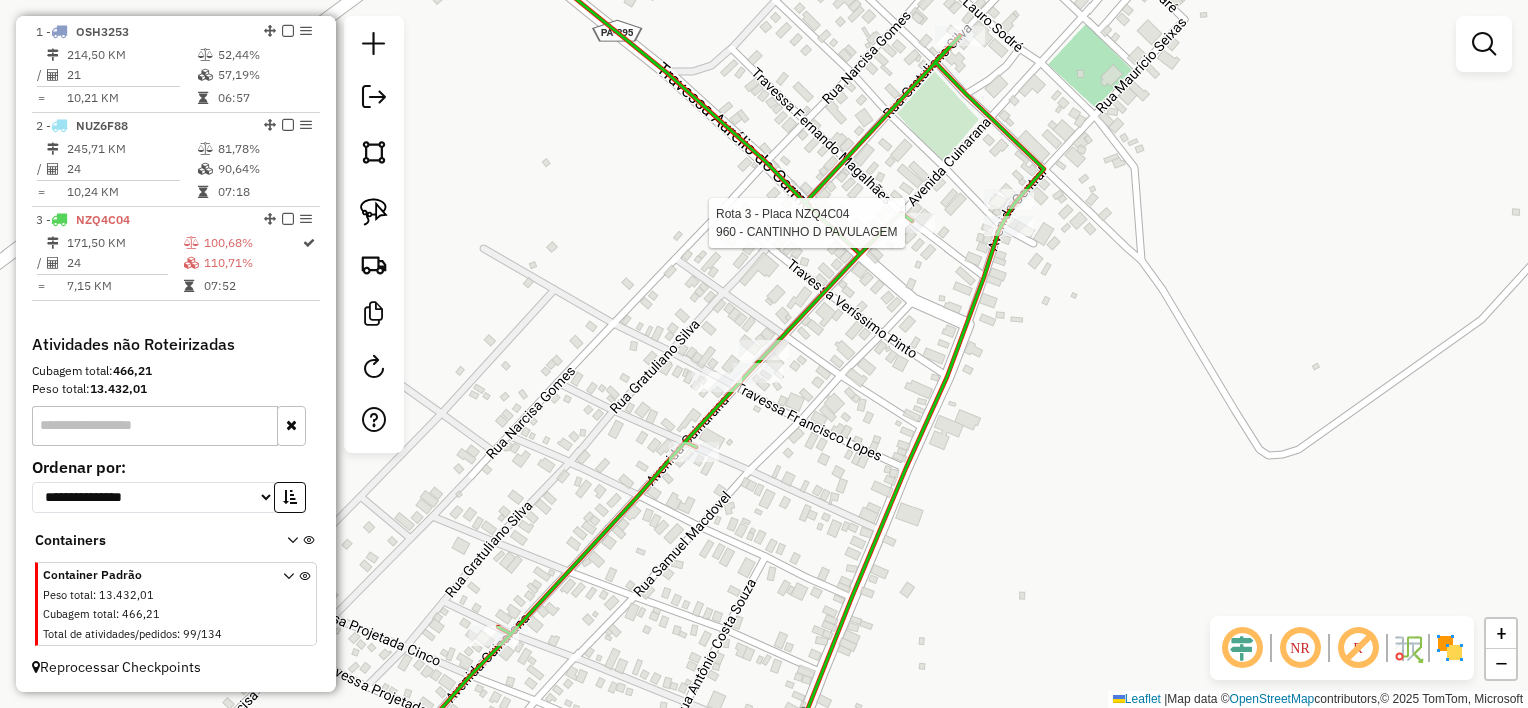 select on "**********" 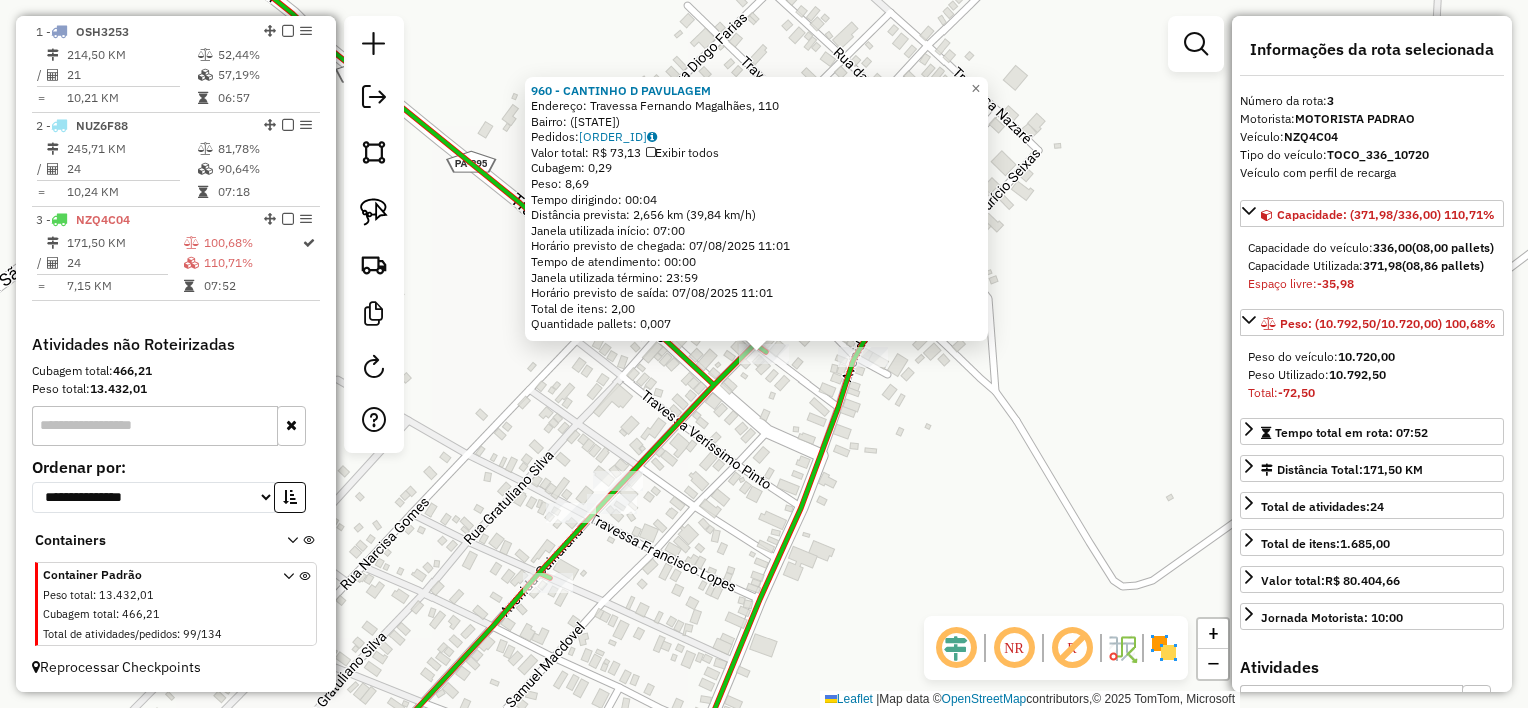 drag, startPoint x: 867, startPoint y: 418, endPoint x: 866, endPoint y: 377, distance: 41.01219 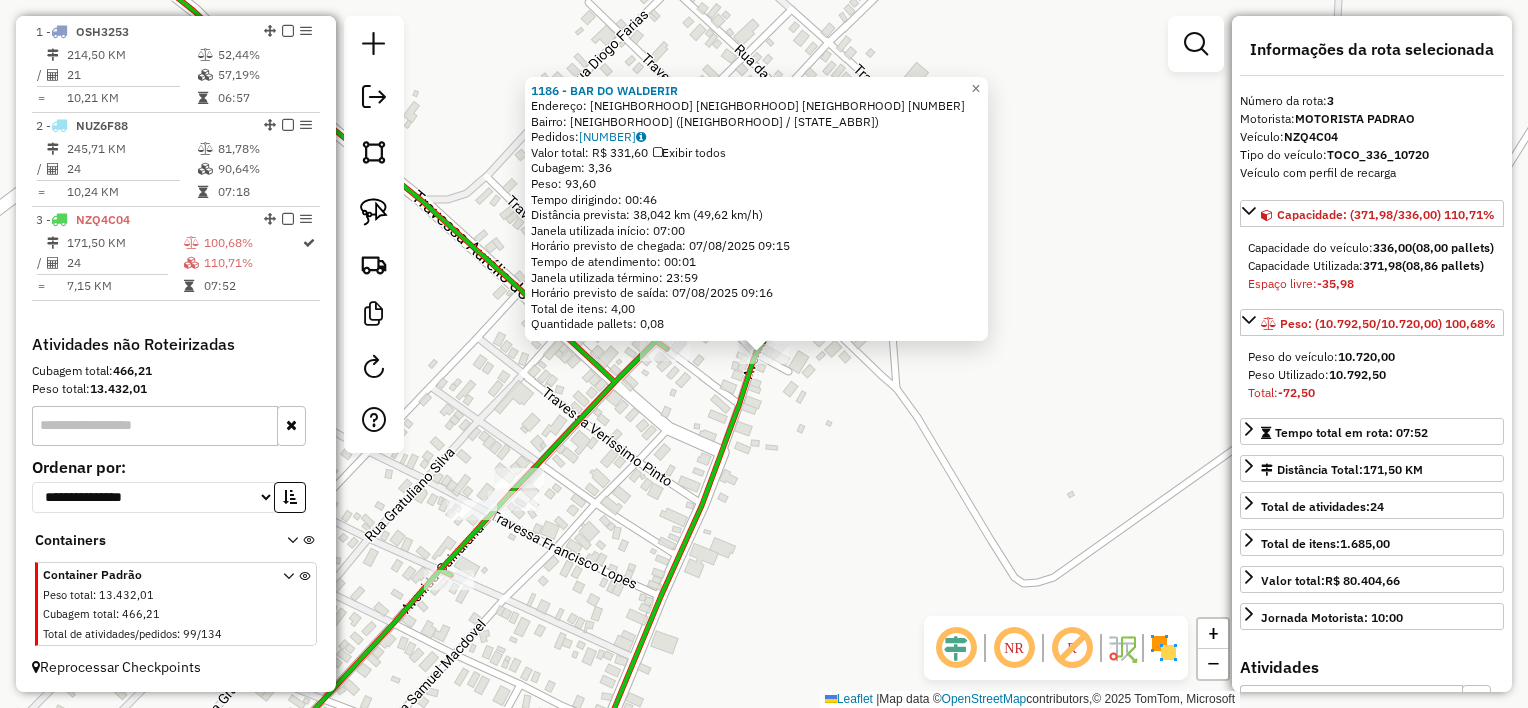 click on "1186 - BAR DO WALDERIR  Endereço:  vila biteua Magalhaes barata P SN   Bairro: CENTRO (MAGALHAES BARATA / PA)   Pedidos:  06051125   Valor total: R$ 331,60   Exibir todos   Cubagem: 3,36  Peso: 93,60  Tempo dirigindo: 00:46   Distância prevista: 38,042 km (49,62 km/h)   Janela utilizada início: 07:00   Horário previsto de chegada: 07/08/2025 09:15   Tempo de atendimento: 00:01   Janela utilizada término: 23:59   Horário previsto de saída: 07/08/2025 09:16   Total de itens: 4,00   Quantidade pallets: 0,08  × Janela de atendimento Grade de atendimento Capacidade Transportadoras Veículos Cliente Pedidos  Rotas Selecione os dias de semana para filtrar as janelas de atendimento  Seg   Ter   Qua   Qui   Sex   Sáb   Dom  Informe o período da janela de atendimento: De: Até:  Filtrar exatamente a janela do cliente  Considerar janela de atendimento padrão  Selecione os dias de semana para filtrar as grades de atendimento  Seg   Ter   Qua   Qui   Sex   Sáb   Dom   Peso mínimo:   Peso máximo:   De:   De:" 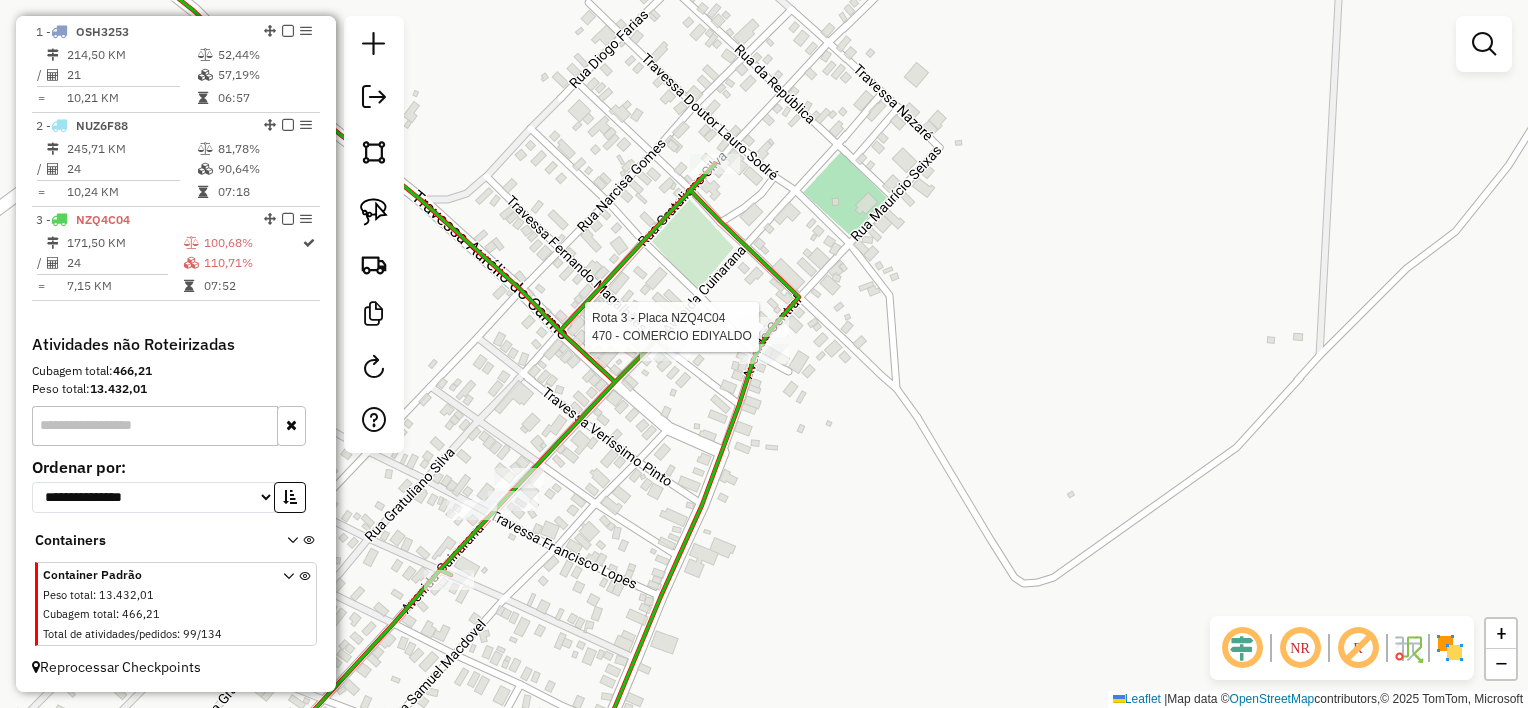 select on "**********" 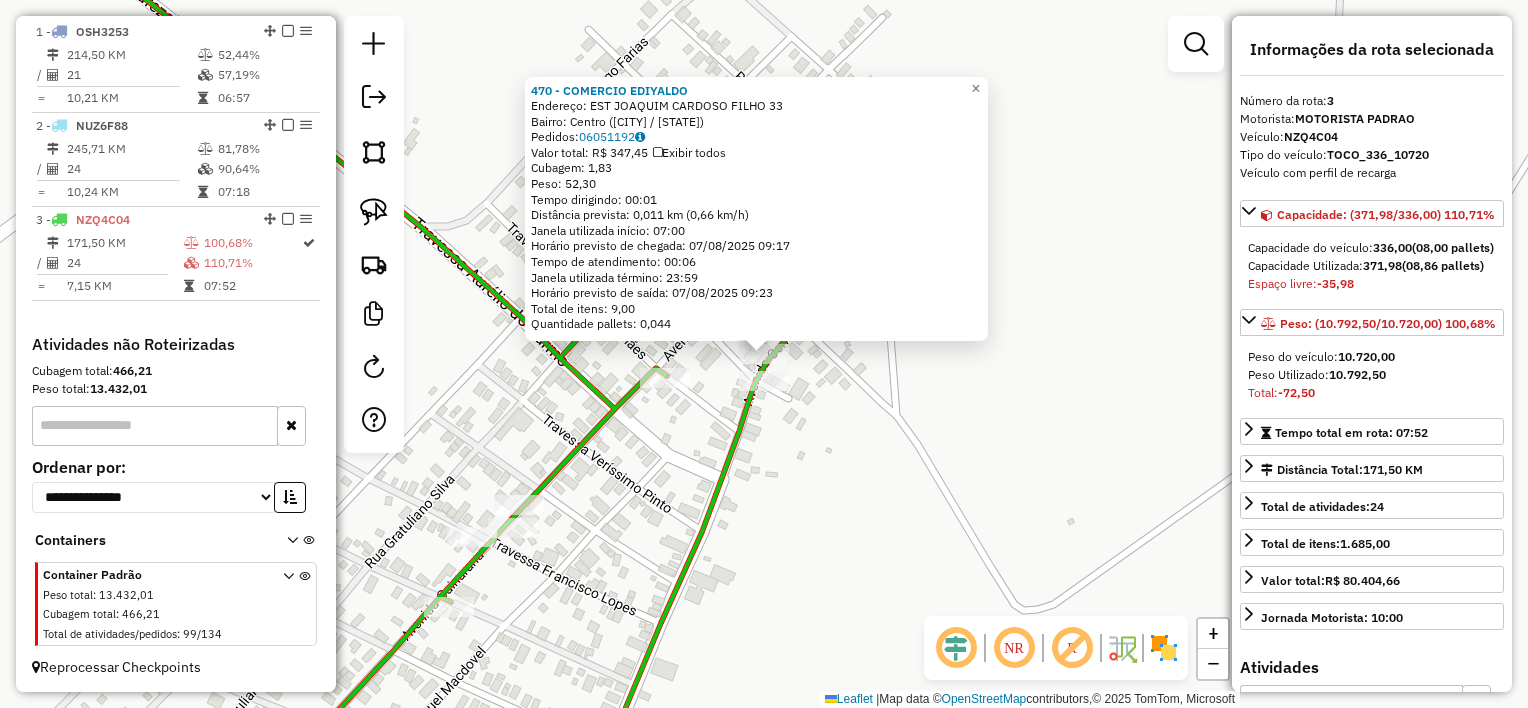 drag, startPoint x: 867, startPoint y: 381, endPoint x: 849, endPoint y: 353, distance: 33.286633 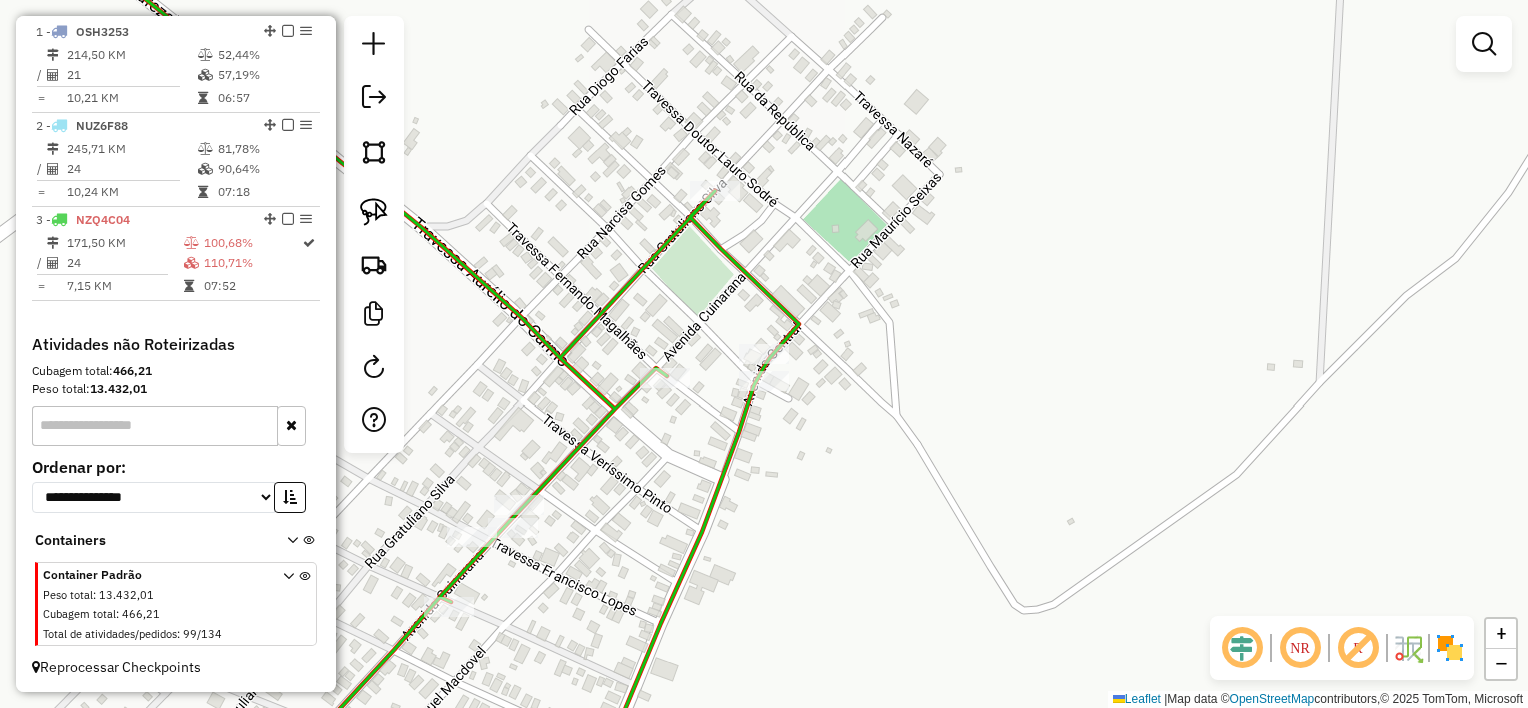 click on "Rota 3 - Placa NZQ4C04  462 - BAR DO ALDO   MAGALH Janela de atendimento Grade de atendimento Capacidade Transportadoras Veículos Cliente Pedidos  Rotas Selecione os dias de semana para filtrar as janelas de atendimento  Seg   Ter   Qua   Qui   Sex   Sáb   Dom  Informe o período da janela de atendimento: De: Até:  Filtrar exatamente a janela do cliente  Considerar janela de atendimento padrão  Selecione os dias de semana para filtrar as grades de atendimento  Seg   Ter   Qua   Qui   Sex   Sáb   Dom   Considerar clientes sem dia de atendimento cadastrado  Clientes fora do dia de atendimento selecionado Filtrar as atividades entre os valores definidos abaixo:  Peso mínimo:   Peso máximo:   Cubagem mínima:   Cubagem máxima:   De:   Até:  Filtrar as atividades entre o tempo de atendimento definido abaixo:  De:   Até:   Considerar capacidade total dos clientes não roteirizados Transportadora: Selecione um ou mais itens Tipo de veículo: Selecione um ou mais itens Veículo: Selecione um ou mais itens +" 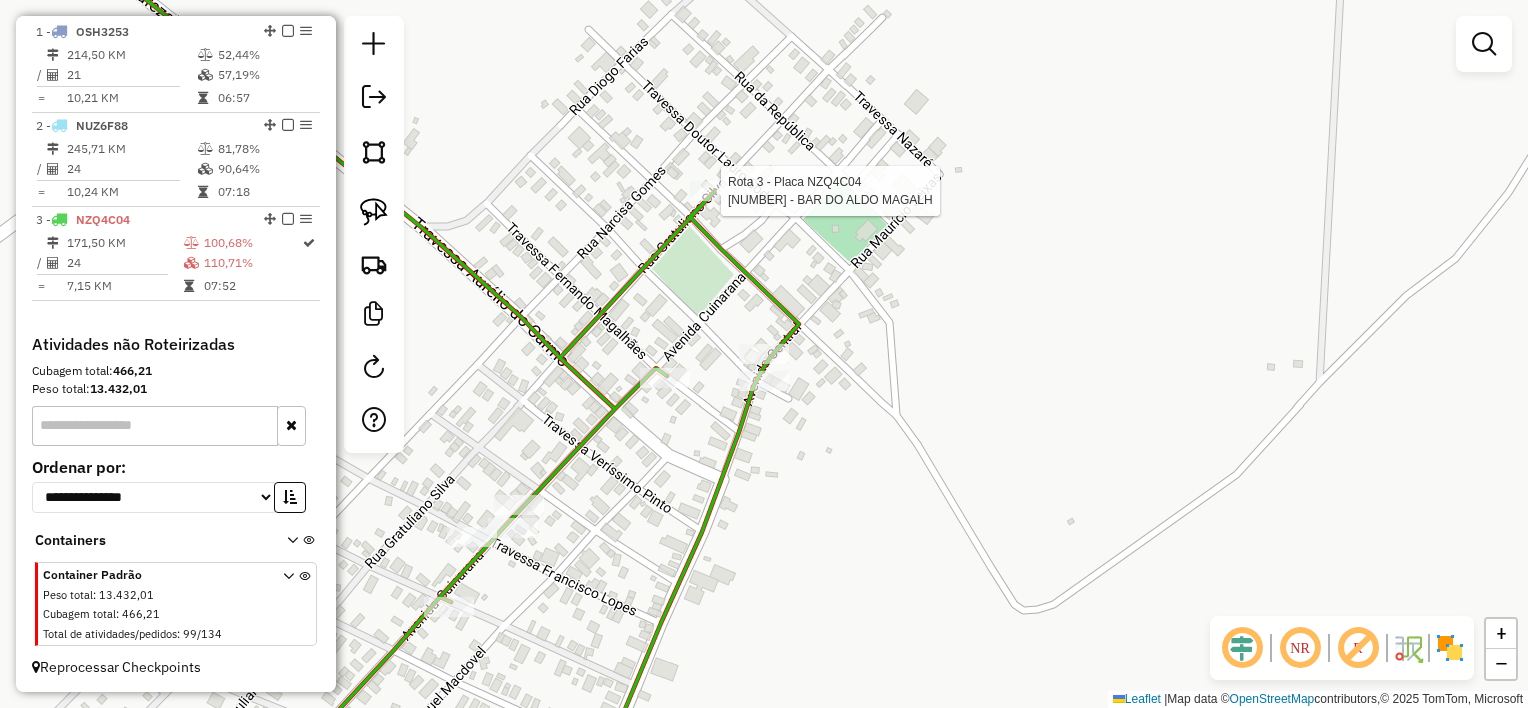 click 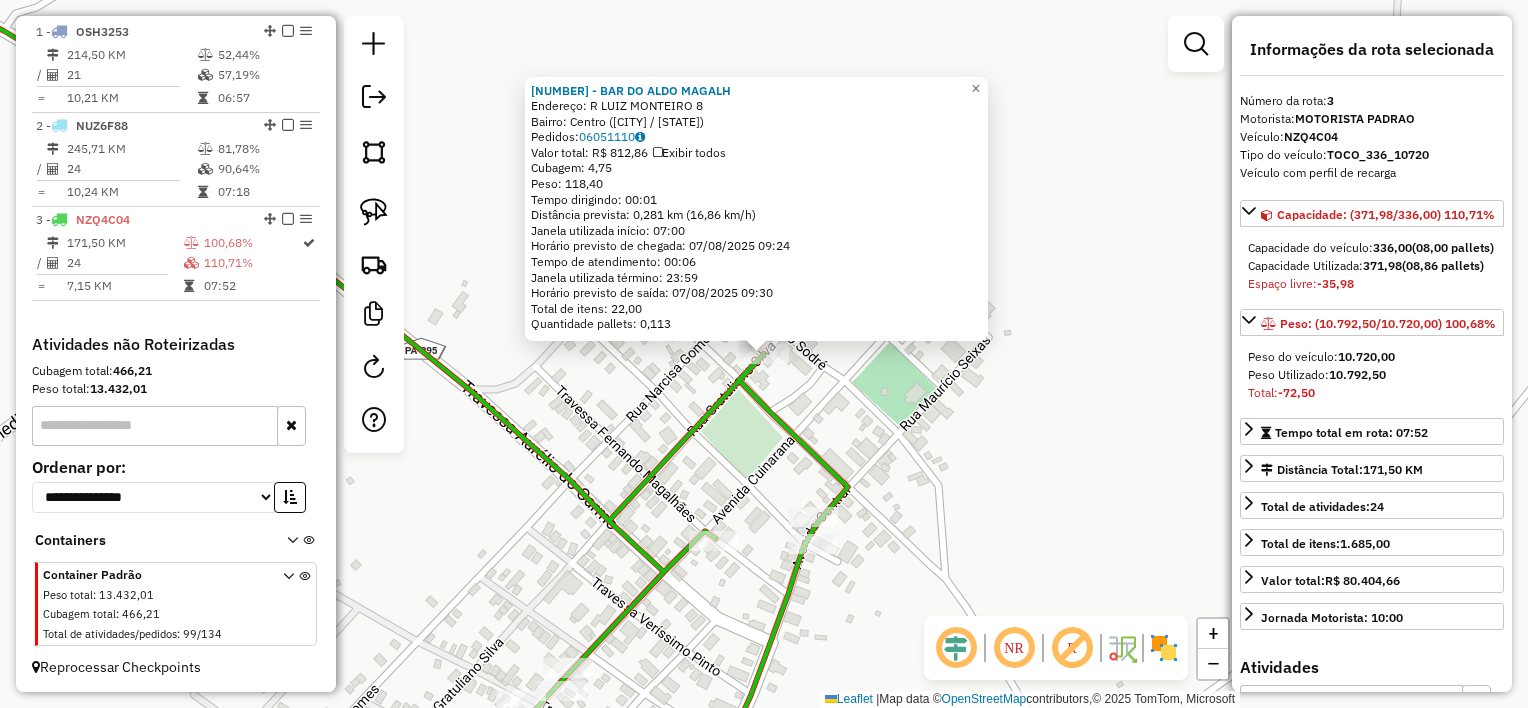 click on "Rota 3 - Placa NZQ4C04  462 - BAR DO ALDO   MAGALH 462 - BAR DO ALDO   MAGALH  Endereço:  R LUIZ MONTEIRO 8   Bairro: Centro (MAGALHAES BARATA / PA)   Pedidos:  06051110   Valor total: R$ 812,86   Exibir todos   Cubagem: 4,75  Peso: 118,40  Tempo dirigindo: 00:01   Distância prevista: 0,281 km (16,86 km/h)   Janela utilizada início: 07:00   Horário previsto de chegada: 07/08/2025 09:24   Tempo de atendimento: 00:06   Janela utilizada término: 23:59   Horário previsto de saída: 07/08/2025 09:30   Total de itens: 22,00   Quantidade pallets: 0,113  × Janela de atendimento Grade de atendimento Capacidade Transportadoras Veículos Cliente Pedidos  Rotas Selecione os dias de semana para filtrar as janelas de atendimento  Seg   Ter   Qua   Qui   Sex   Sáb   Dom  Informe o período da janela de atendimento: De: Até:  Filtrar exatamente a janela do cliente  Considerar janela de atendimento padrão  Selecione os dias de semana para filtrar as grades de atendimento  Seg   Ter   Qua   Qui   Sex   Sáb   Dom  +" 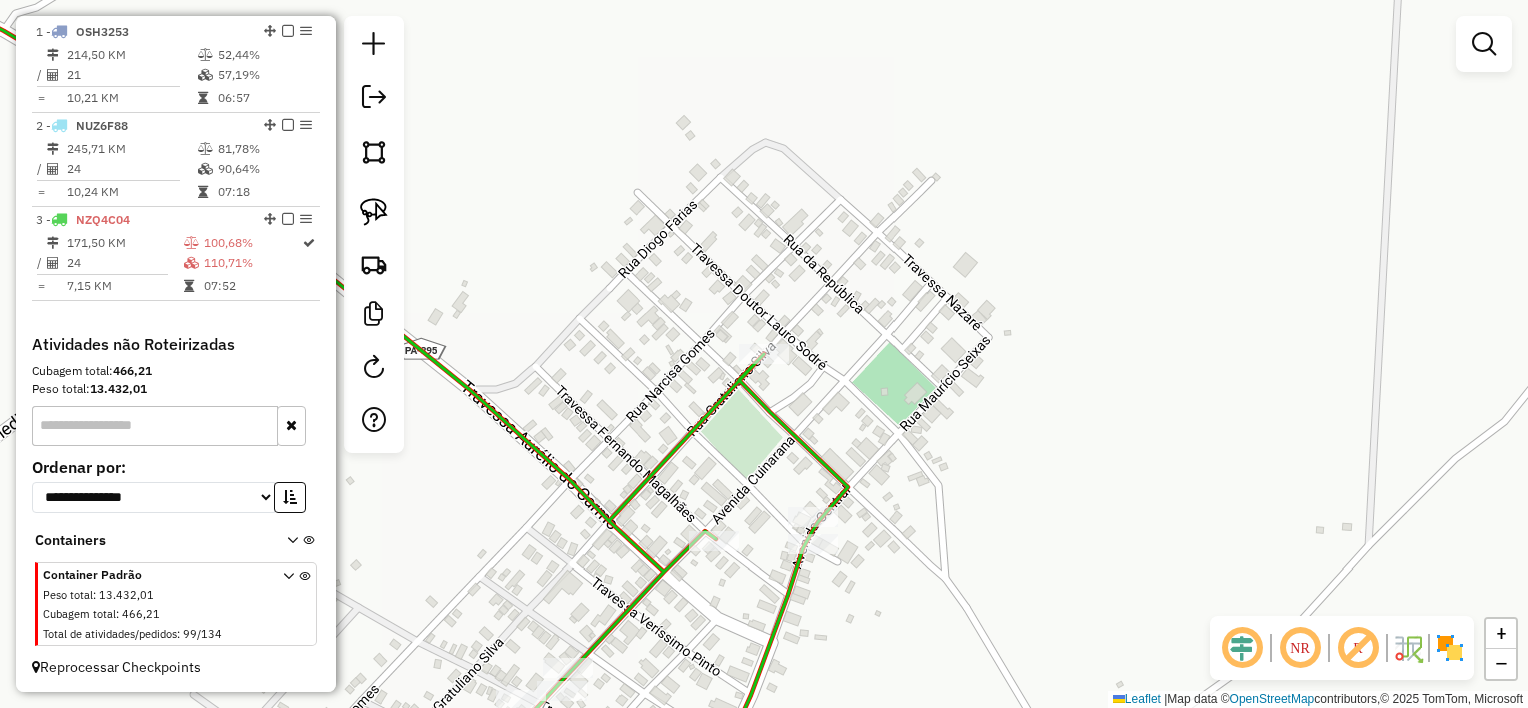 drag, startPoint x: 868, startPoint y: 439, endPoint x: 899, endPoint y: 223, distance: 218.2132 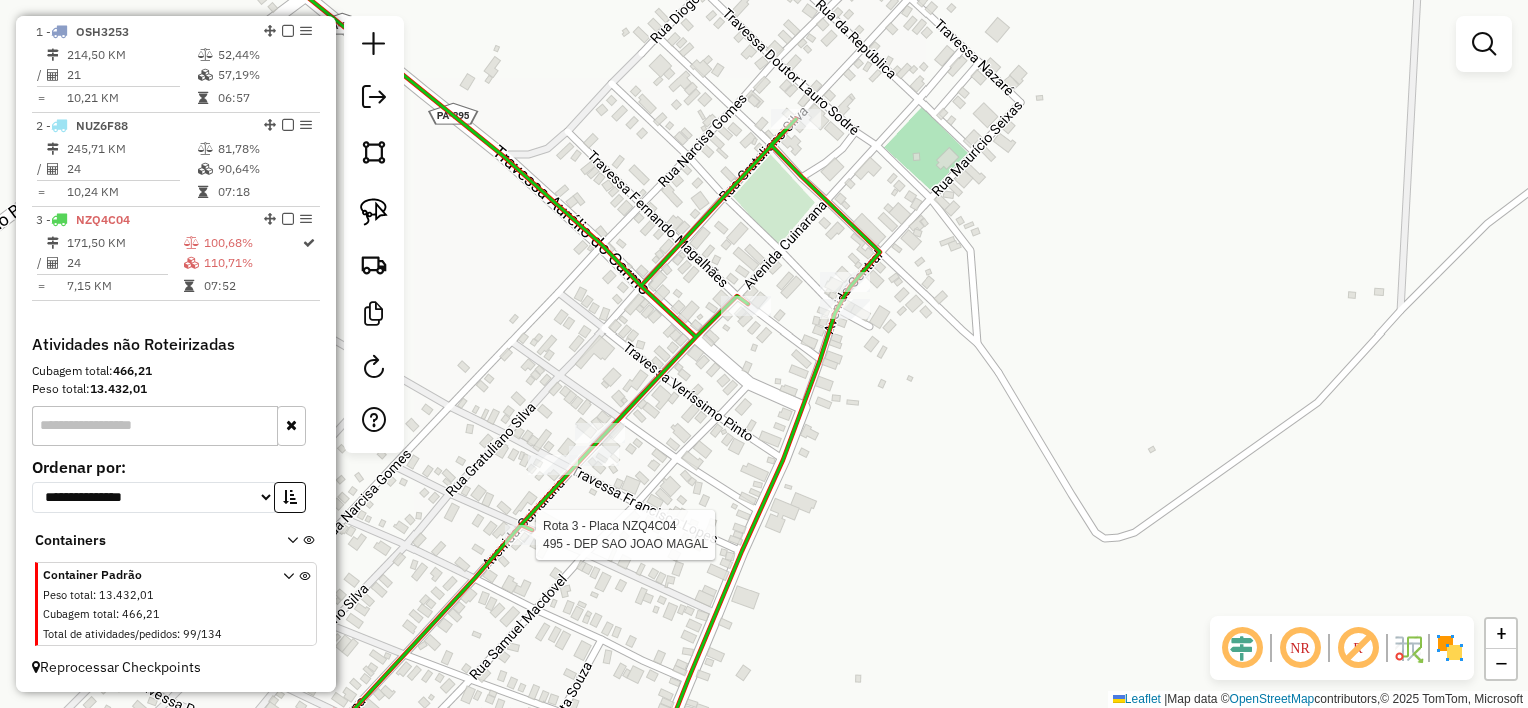 select on "**********" 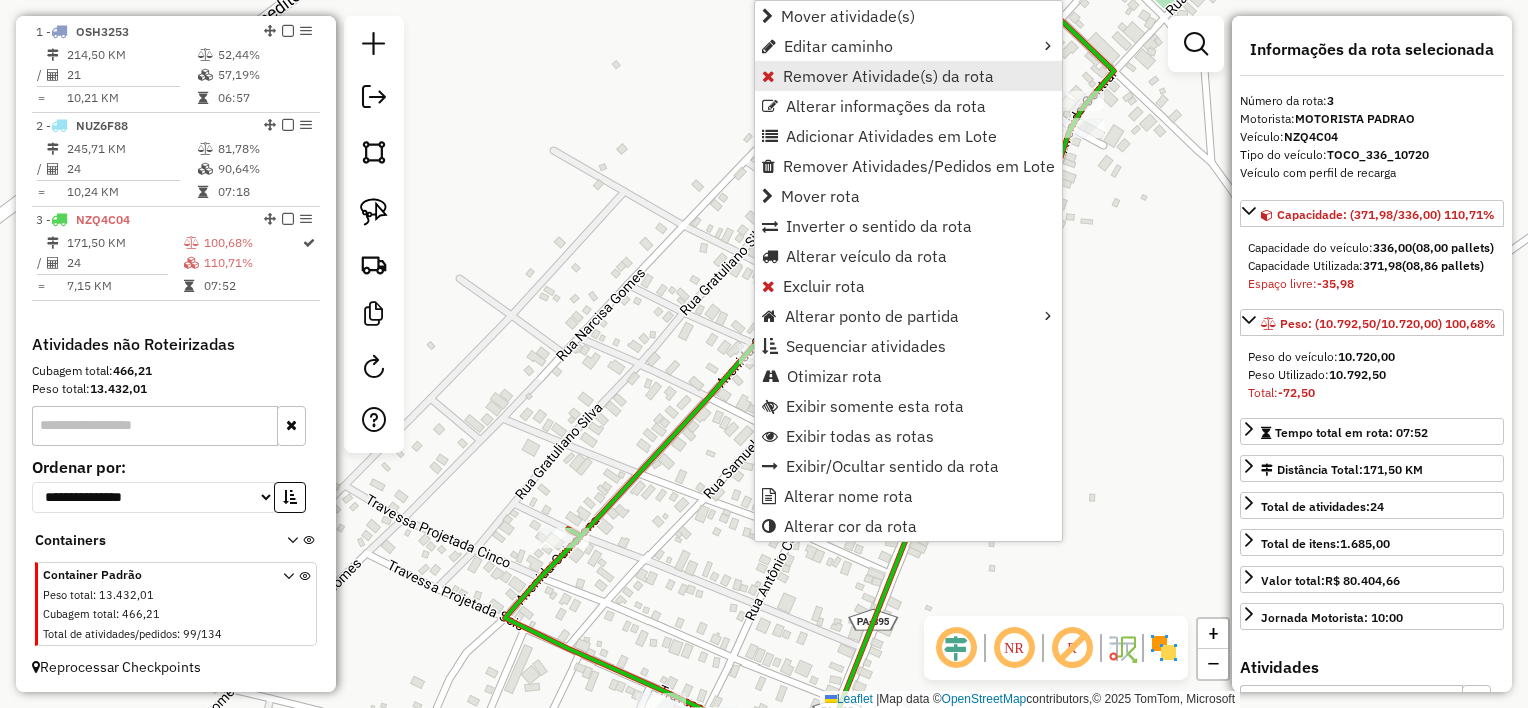 click on "Remover Atividade(s) da rota" at bounding box center (888, 76) 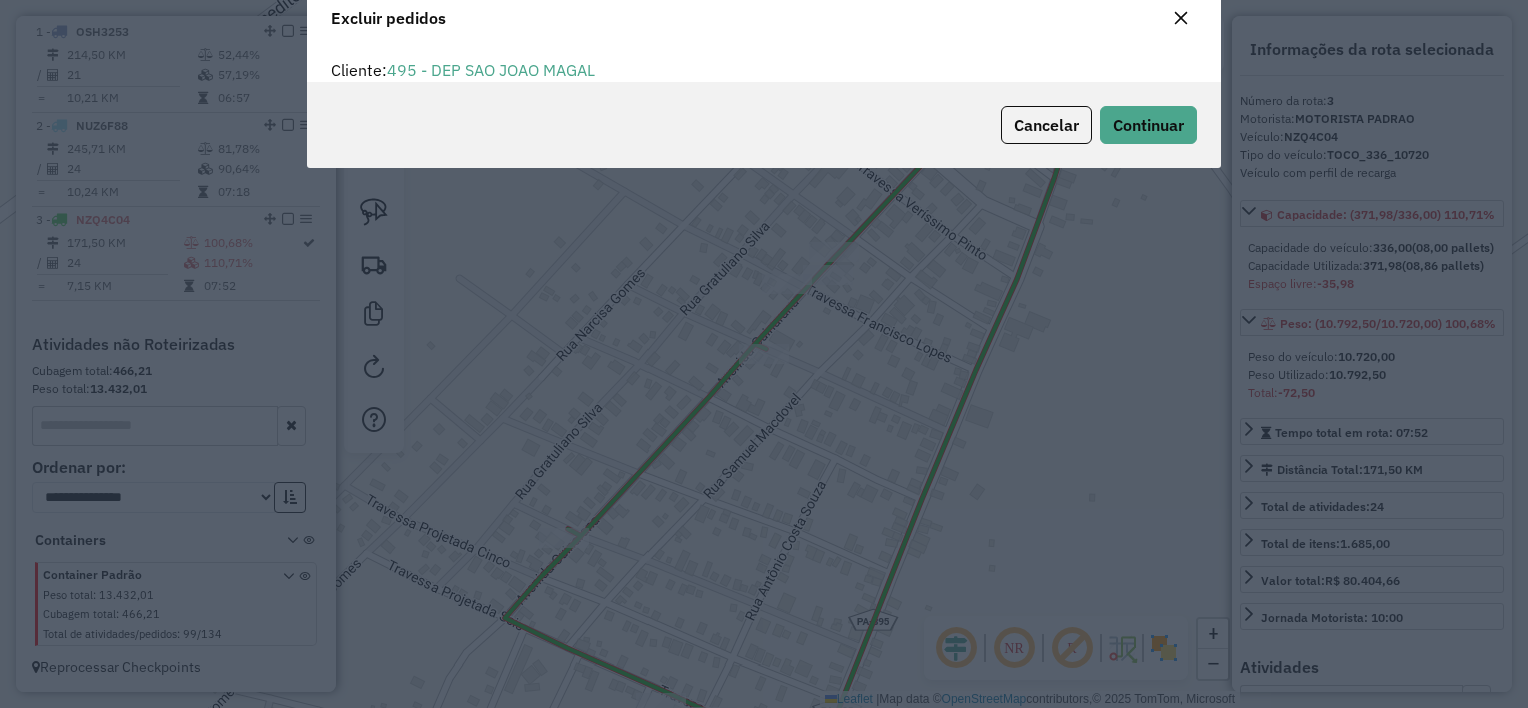 scroll, scrollTop: 69, scrollLeft: 0, axis: vertical 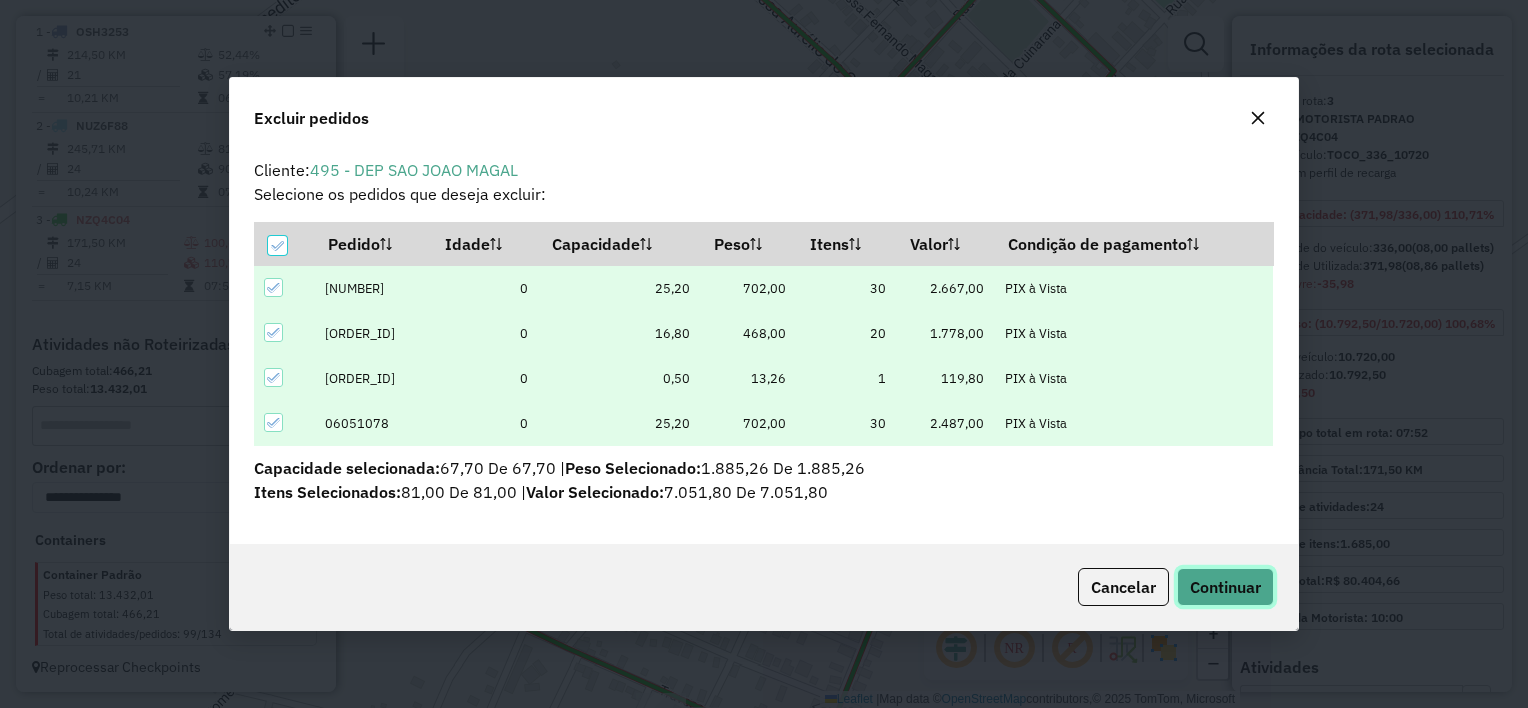 click on "Continuar" 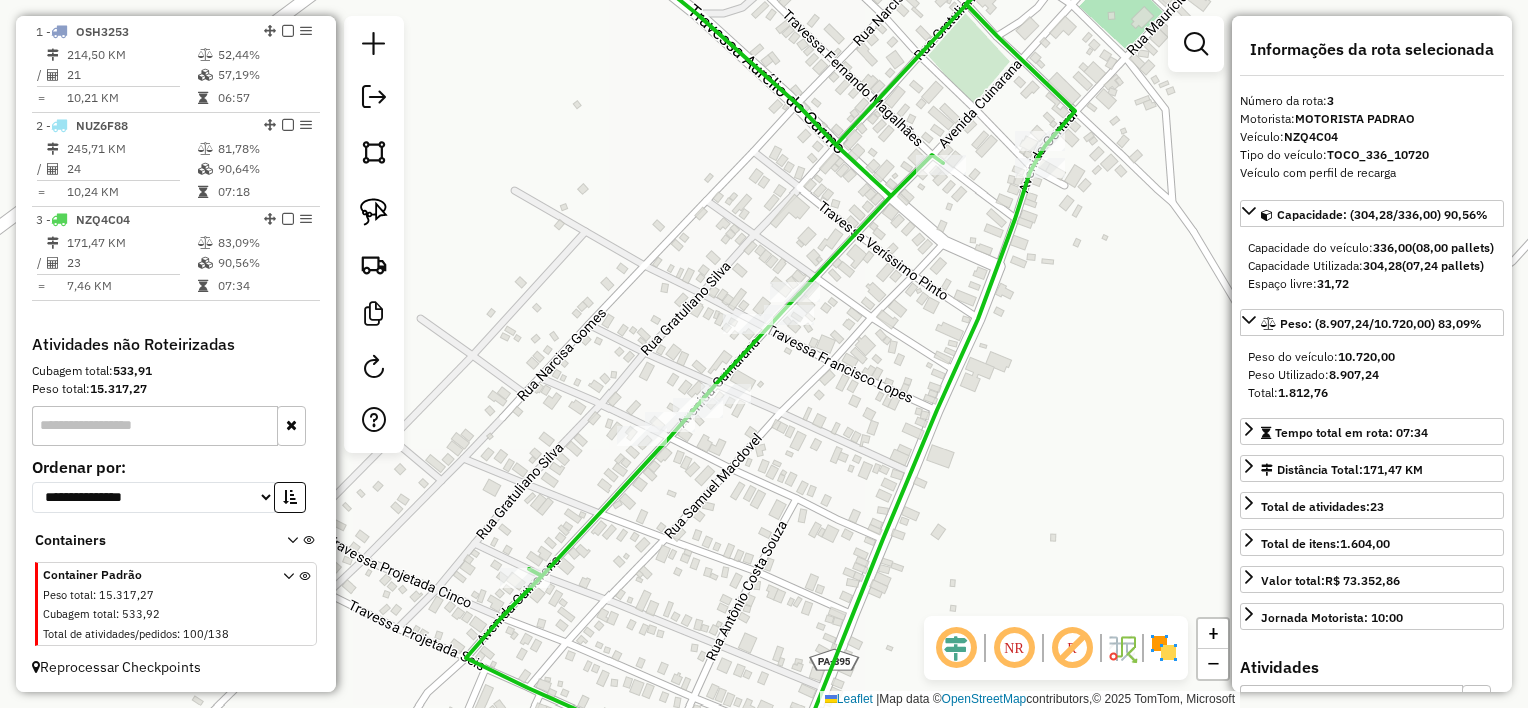 click on "Janela de atendimento Grade de atendimento Capacidade Transportadoras Veículos Cliente Pedidos  Rotas Selecione os dias de semana para filtrar as janelas de atendimento  Seg   Ter   Qua   Qui   Sex   Sáb   Dom  Informe o período da janela de atendimento: De: Até:  Filtrar exatamente a janela do cliente  Considerar janela de atendimento padrão  Selecione os dias de semana para filtrar as grades de atendimento  Seg   Ter   Qua   Qui   Sex   Sáb   Dom   Considerar clientes sem dia de atendimento cadastrado  Clientes fora do dia de atendimento selecionado Filtrar as atividades entre os valores definidos abaixo:  Peso mínimo:   Peso máximo:   Cubagem mínima:   Cubagem máxima:   De:   Até:  Filtrar as atividades entre o tempo de atendimento definido abaixo:  De:   Até:   Considerar capacidade total dos clientes não roteirizados Transportadora: Selecione um ou mais itens Tipo de veículo: Selecione um ou mais itens Veículo: Selecione um ou mais itens Motorista: Selecione um ou mais itens Nome: Rótulo:" 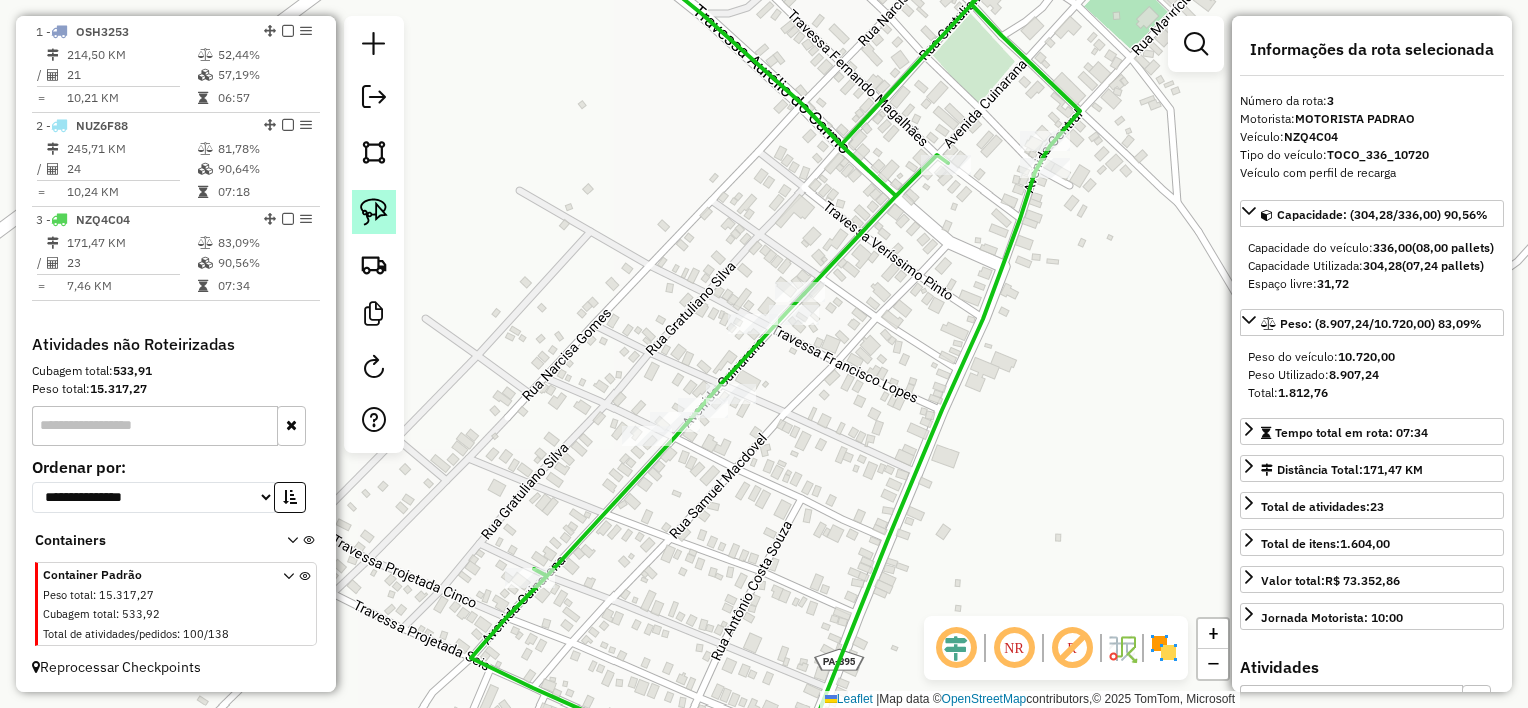 click 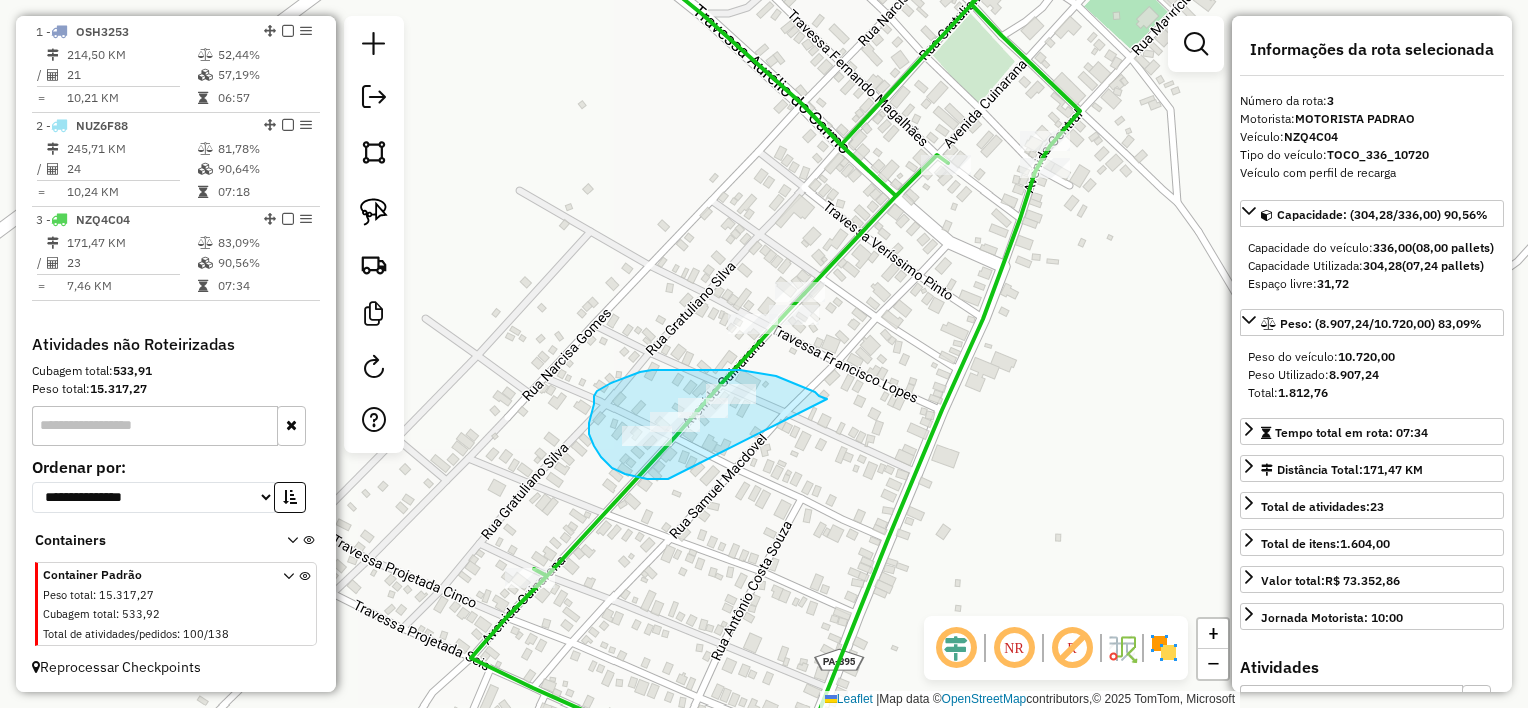 drag, startPoint x: 796, startPoint y: 384, endPoint x: 720, endPoint y: 468, distance: 113.27842 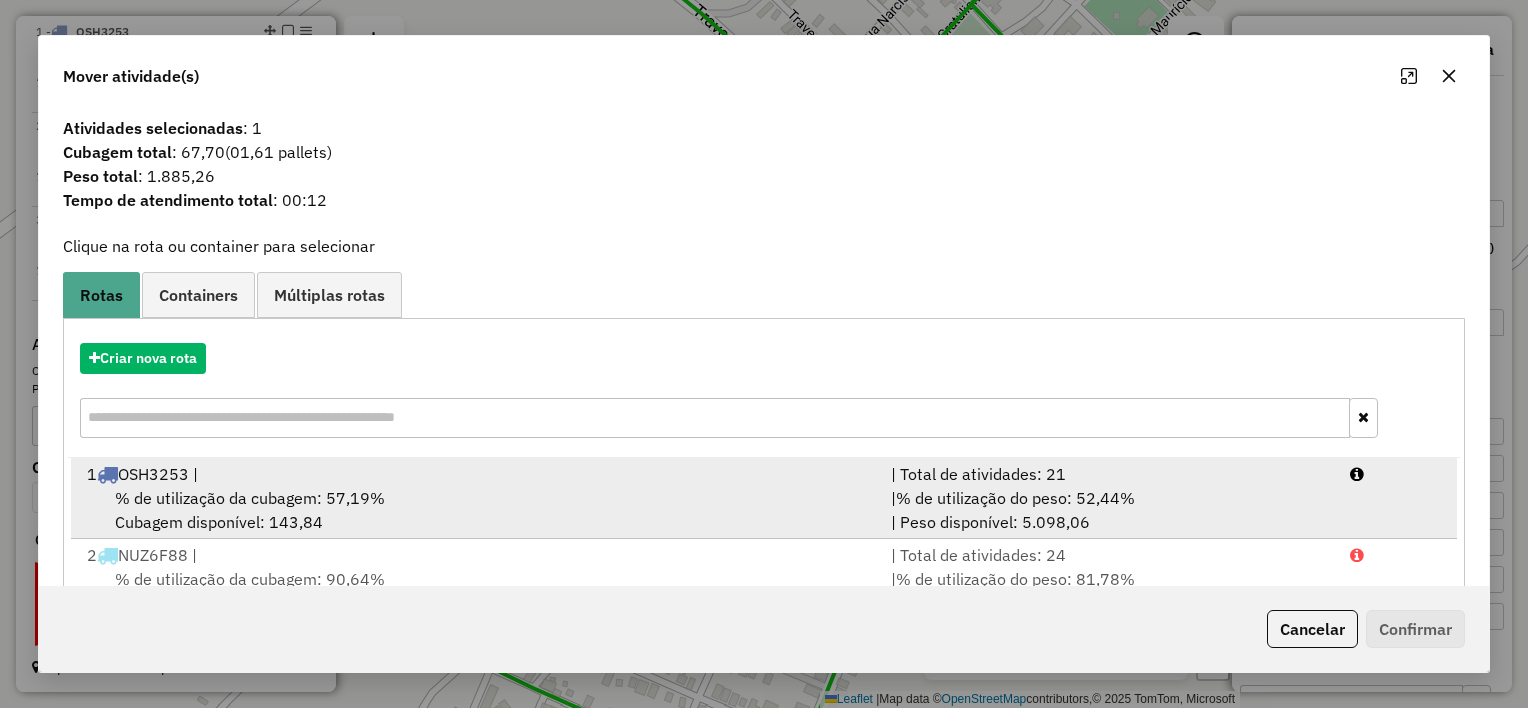 click on "1  OSH3253 |   | Total de atividades: 21  % de utilização da cubagem: 57,19%  Cubagem disponível: 143,84   |  % de utilização do peso: 52,44%  | Peso disponível: 5.098,06" at bounding box center (764, 498) 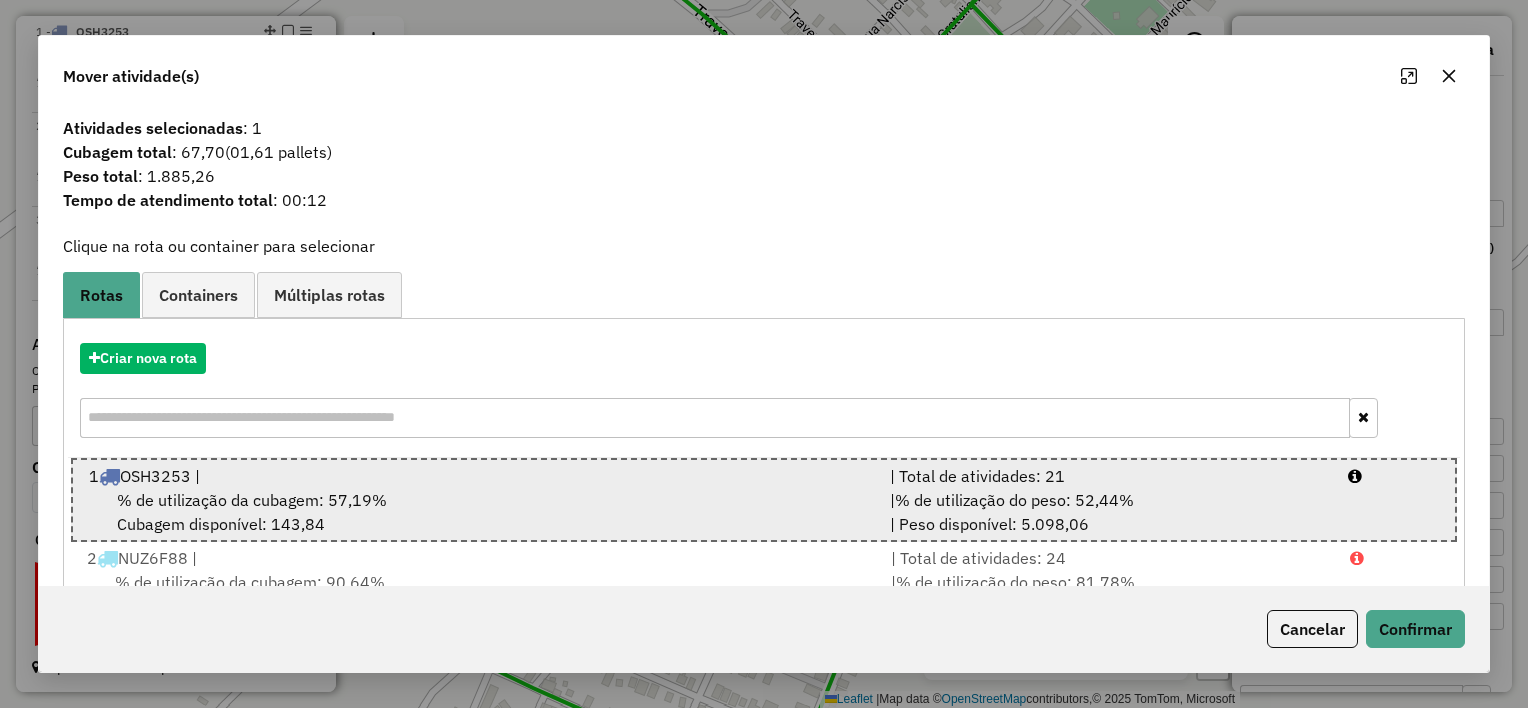 drag, startPoint x: 632, startPoint y: 484, endPoint x: 489, endPoint y: 512, distance: 145.71547 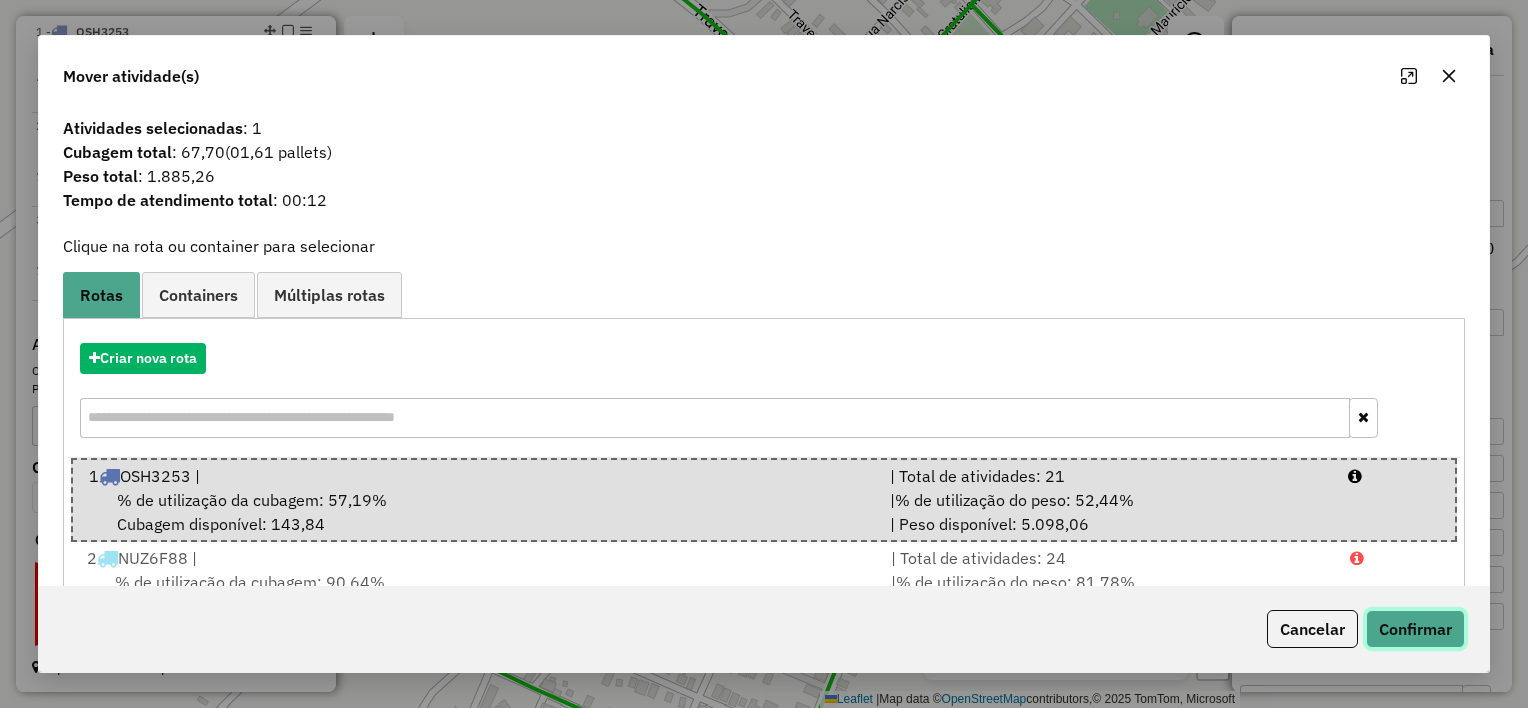 click on "Confirmar" 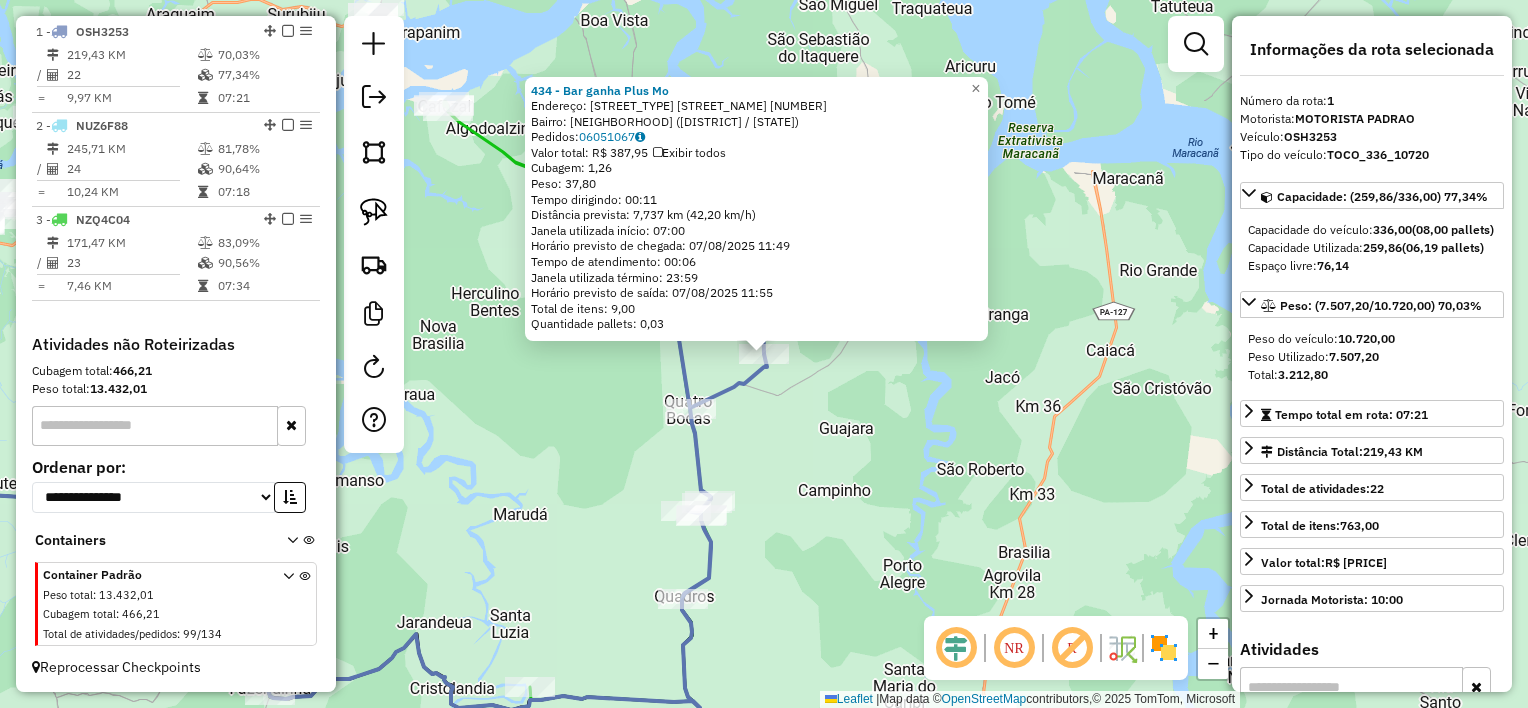 click on "434 - Bar ganha Plus    Mo  Endereço:  Rua da torre 3   Bairro: Brasil Novo (MAGALHAES BARATA / PA)   Pedidos:  06051067   Valor total: R$ 387,95   Exibir todos   Cubagem: 1,26  Peso: 37,80  Tempo dirigindo: 00:11   Distância prevista: 7,737 km (42,20 km/h)   Janela utilizada início: 07:00   Horário previsto de chegada: 07/08/2025 11:49   Tempo de atendimento: 00:06   Janela utilizada término: 23:59   Horário previsto de saída: 07/08/2025 11:55   Total de itens: 9,00   Quantidade pallets: 0,03  × Janela de atendimento Grade de atendimento Capacidade Transportadoras Veículos Cliente Pedidos  Rotas Selecione os dias de semana para filtrar as janelas de atendimento  Seg   Ter   Qua   Qui   Sex   Sáb   Dom  Informe o período da janela de atendimento: De: Até:  Filtrar exatamente a janela do cliente  Considerar janela de atendimento padrão  Selecione os dias de semana para filtrar as grades de atendimento  Seg   Ter   Qua   Qui   Sex   Sáb   Dom   Considerar clientes sem dia de atendimento cadastrado" 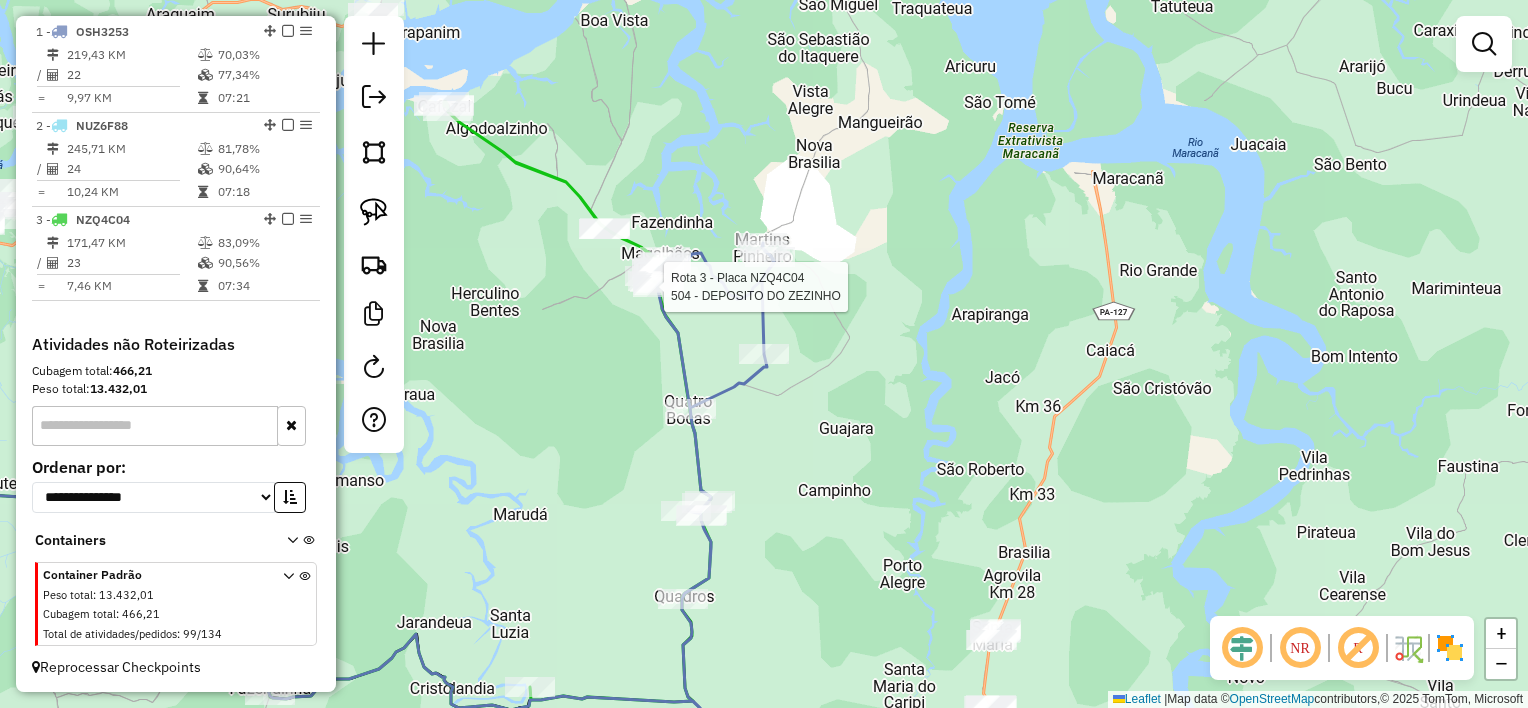 select on "**********" 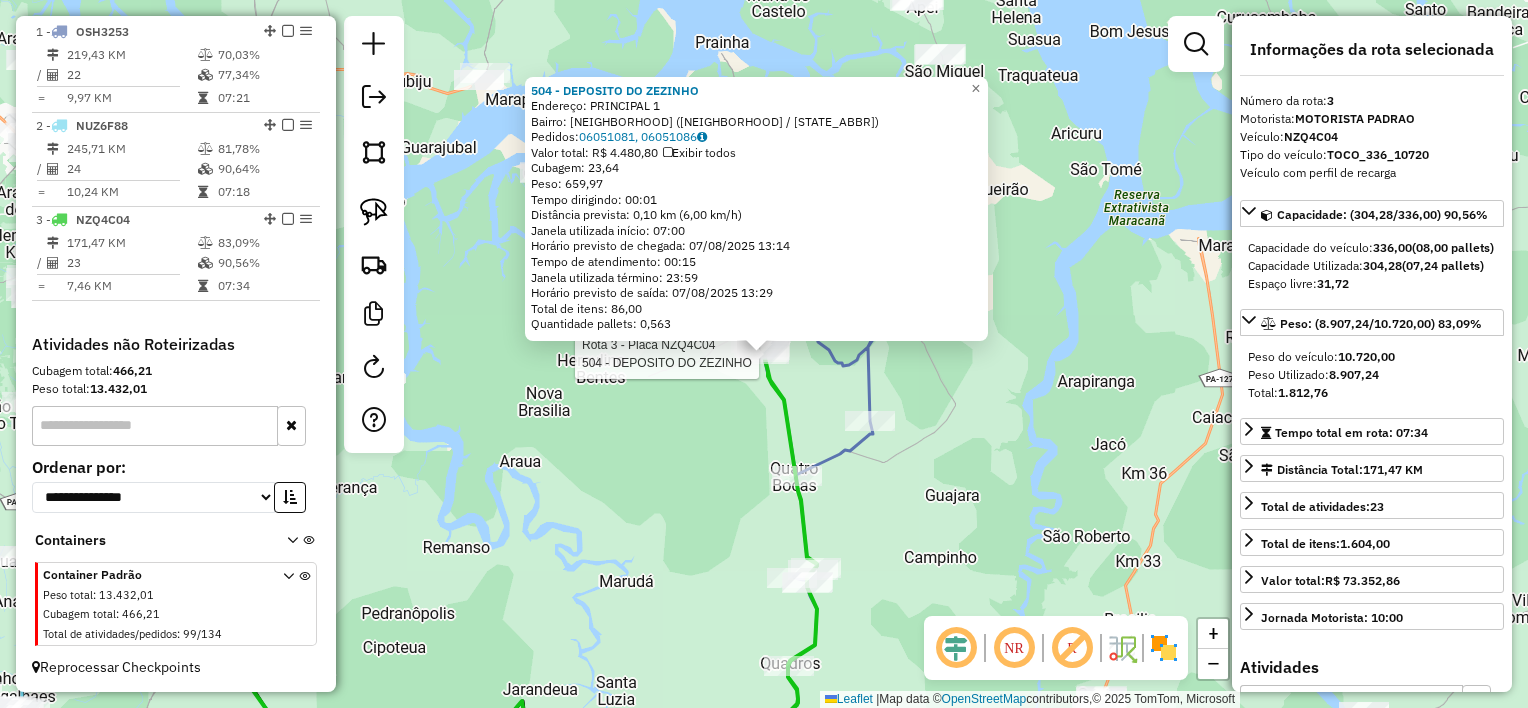 click on "Rota 3 - Placa NZQ4C04  504 - DEPOSITO DO ZEZINHO 504 - DEPOSITO DO ZEZINHO  Endereço:  PRINCIPAL 1   Bairro: Central (MAGALHAES BARATA / PA)   Pedidos:  06051081, 06051086   Valor total: R$ 4.480,80   Exibir todos   Cubagem: 23,64  Peso: 659,97  Tempo dirigindo: 00:01   Distância prevista: 0,10 km (6,00 km/h)   Janela utilizada início: 07:00   Horário previsto de chegada: 07/08/2025 13:14   Tempo de atendimento: 00:15   Janela utilizada término: 23:59   Horário previsto de saída: 07/08/2025 13:29   Total de itens: 86,00   Quantidade pallets: 0,563  × Janela de atendimento Grade de atendimento Capacidade Transportadoras Veículos Cliente Pedidos  Rotas Selecione os dias de semana para filtrar as janelas de atendimento  Seg   Ter   Qua   Qui   Sex   Sáb   Dom  Informe o período da janela de atendimento: De: Até:  Filtrar exatamente a janela do cliente  Considerar janela de atendimento padrão  Selecione os dias de semana para filtrar as grades de atendimento  Seg   Ter   Qua   Qui   Sex   Sáb  De:" 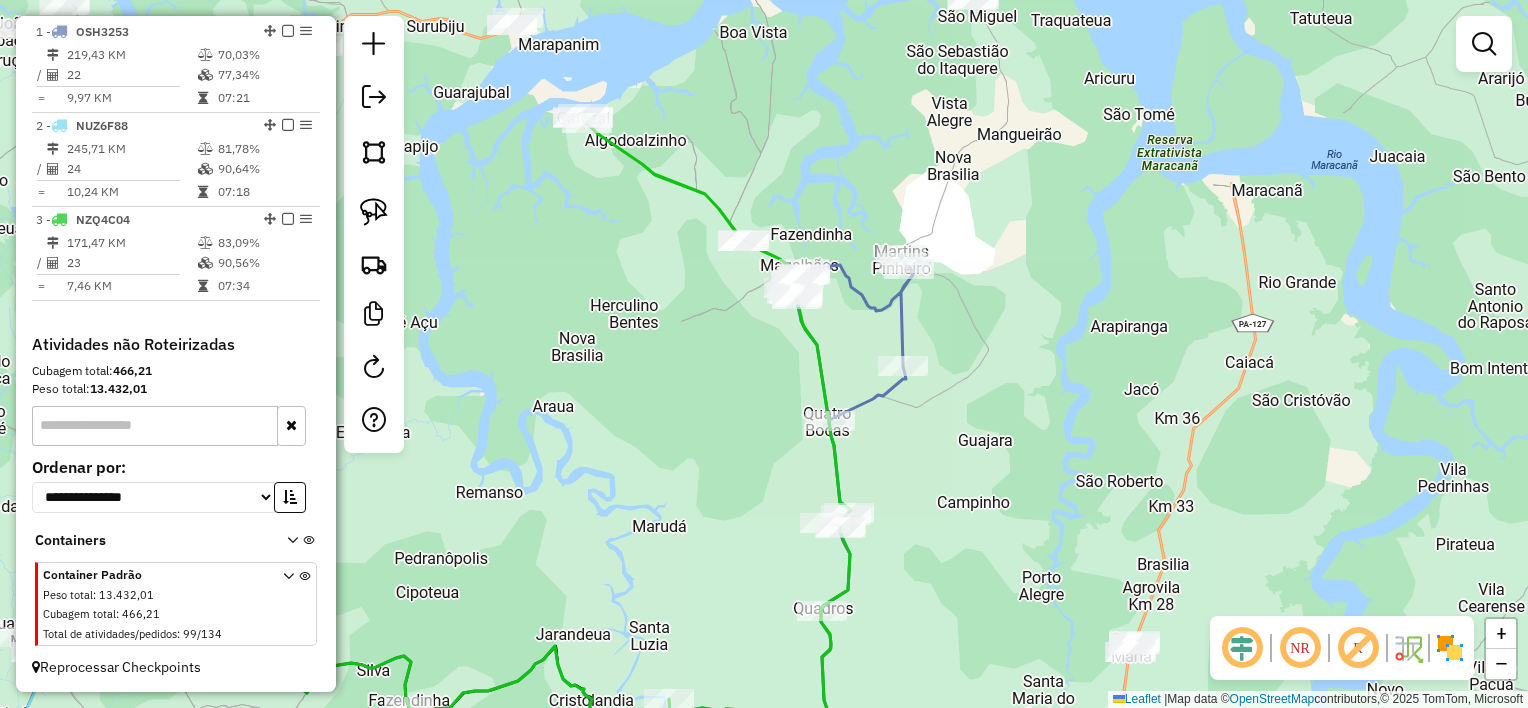 drag, startPoint x: 647, startPoint y: 528, endPoint x: 680, endPoint y: 468, distance: 68.47627 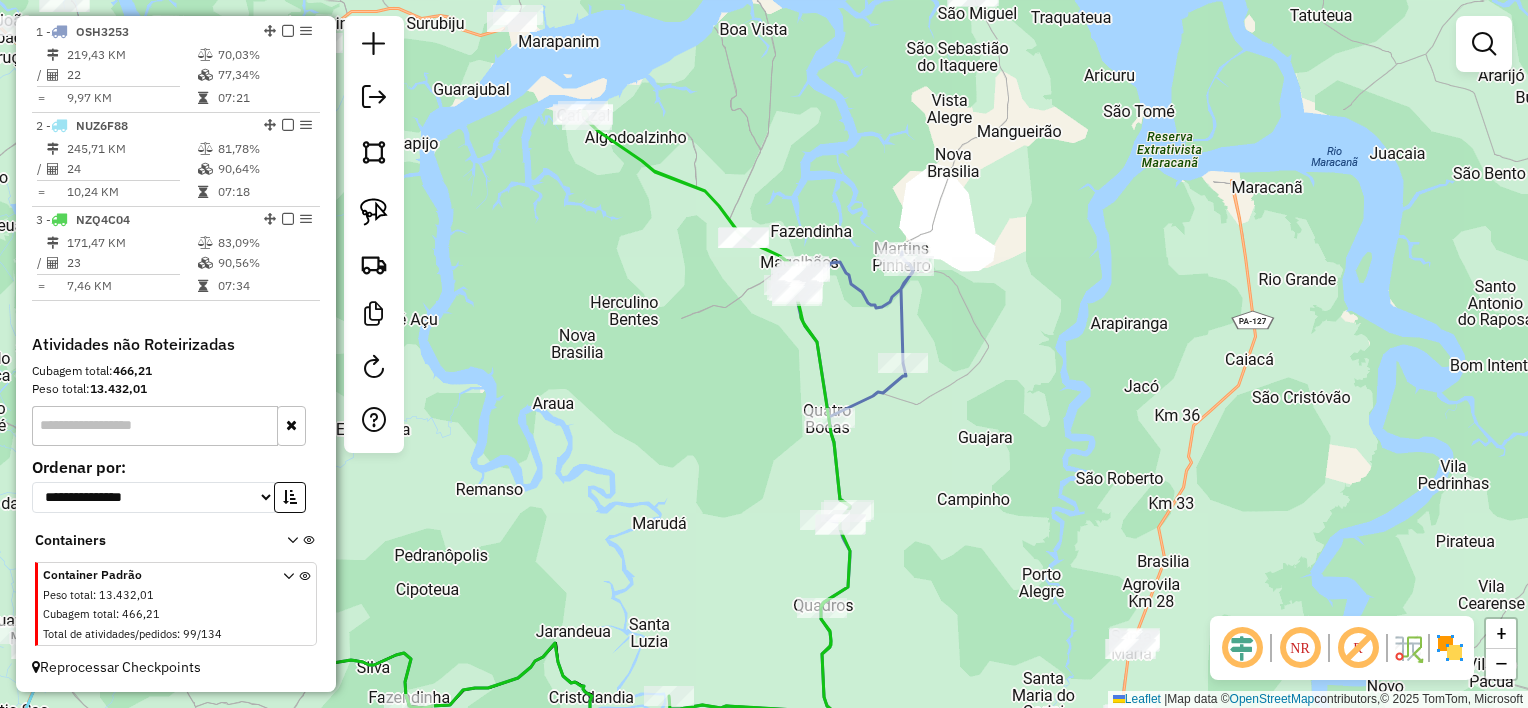 drag, startPoint x: 740, startPoint y: 548, endPoint x: 773, endPoint y: 289, distance: 261.09384 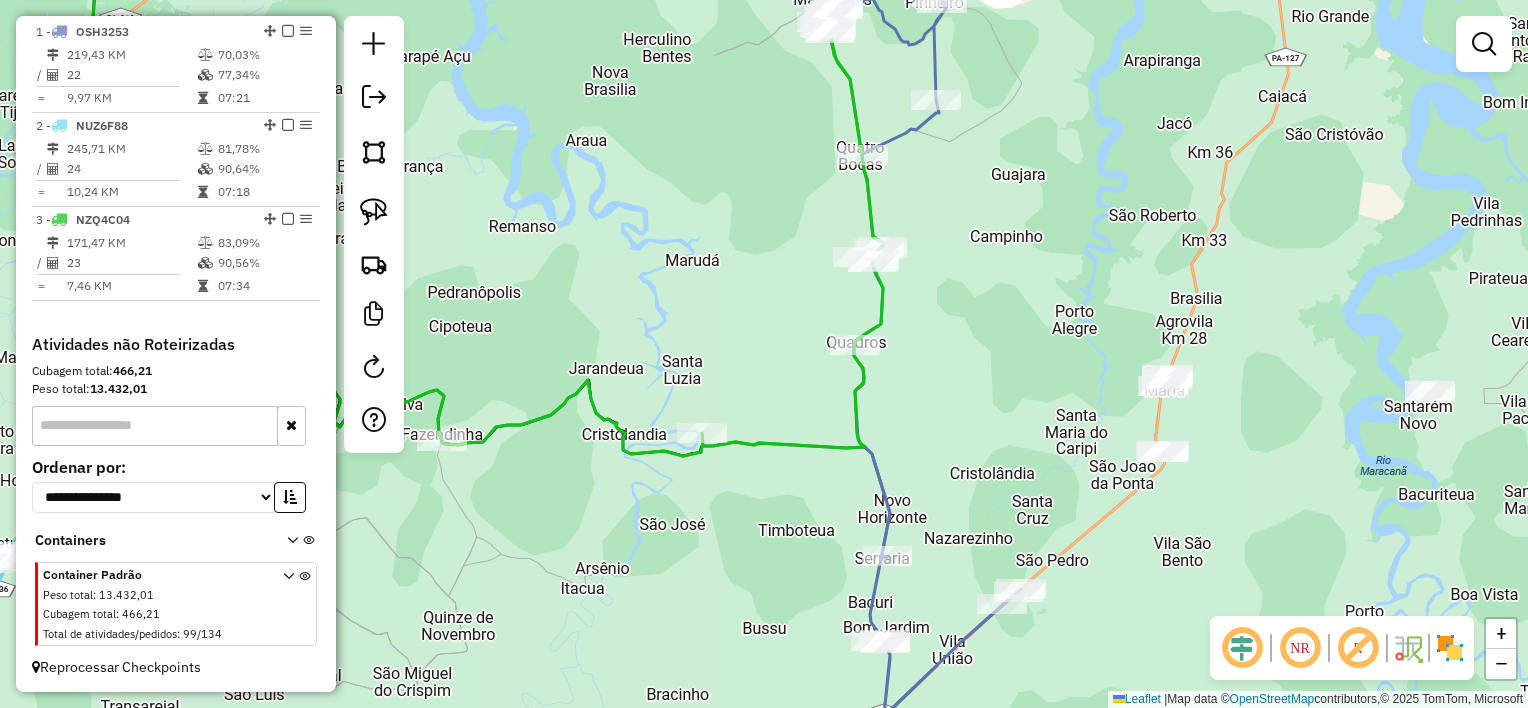 drag, startPoint x: 951, startPoint y: 316, endPoint x: 951, endPoint y: 261, distance: 55 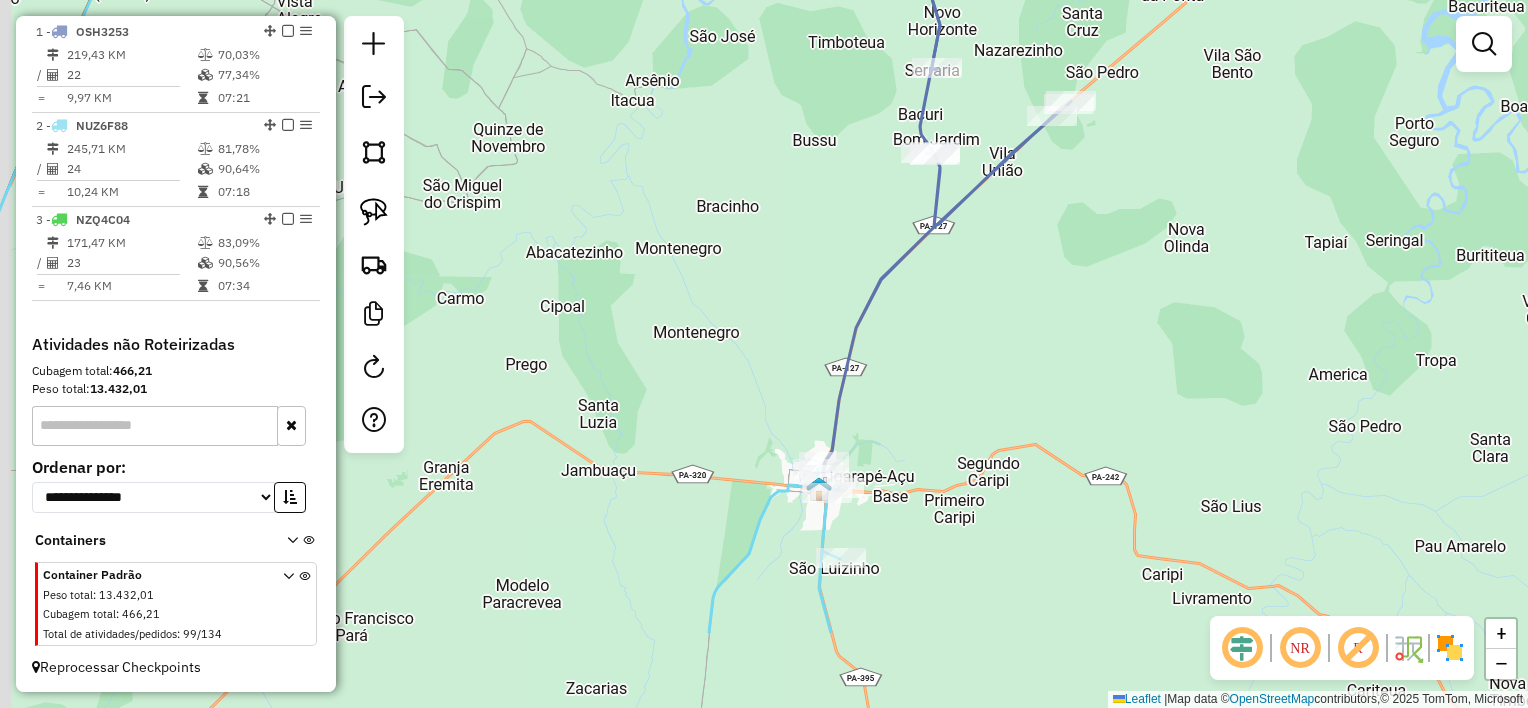 drag, startPoint x: 866, startPoint y: 593, endPoint x: 912, endPoint y: 436, distance: 163.60013 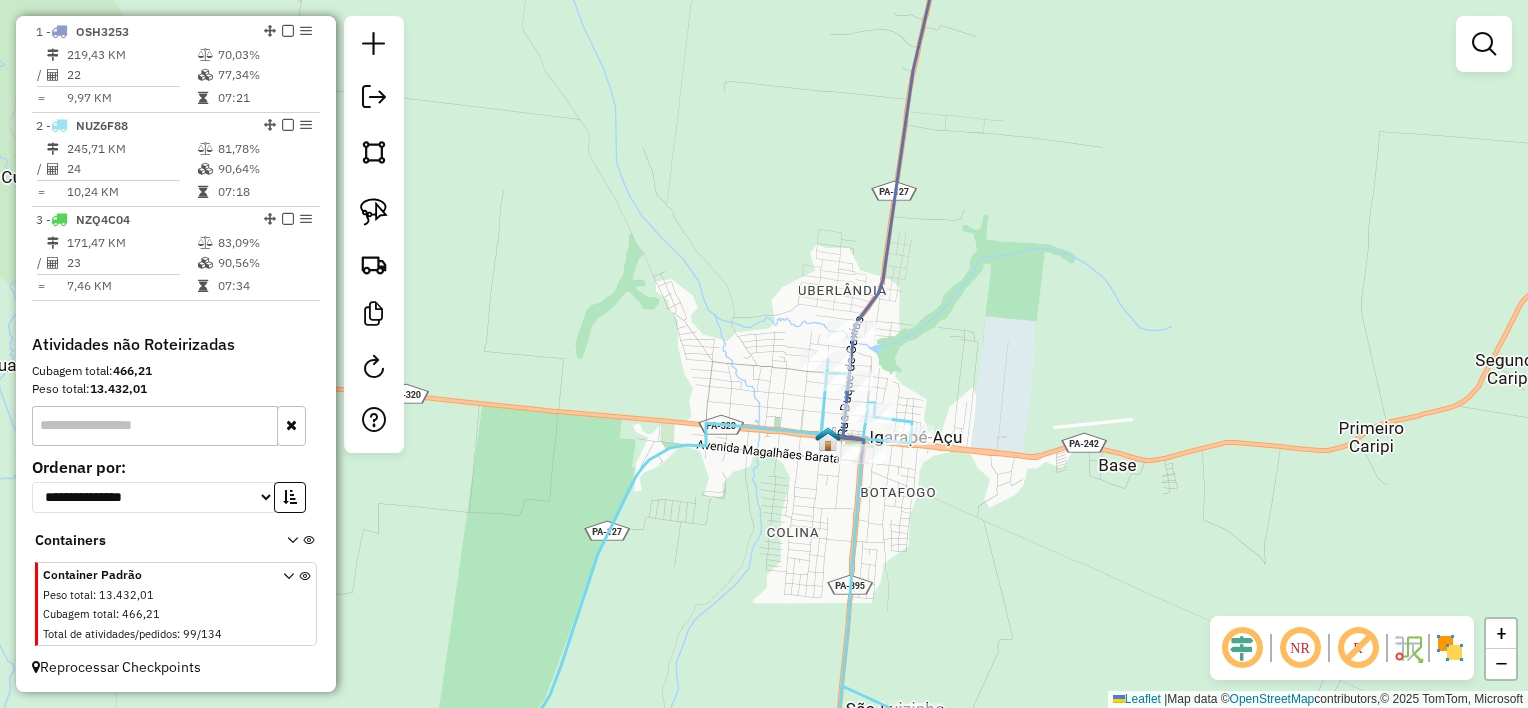 drag, startPoint x: 831, startPoint y: 483, endPoint x: 861, endPoint y: 283, distance: 202.23749 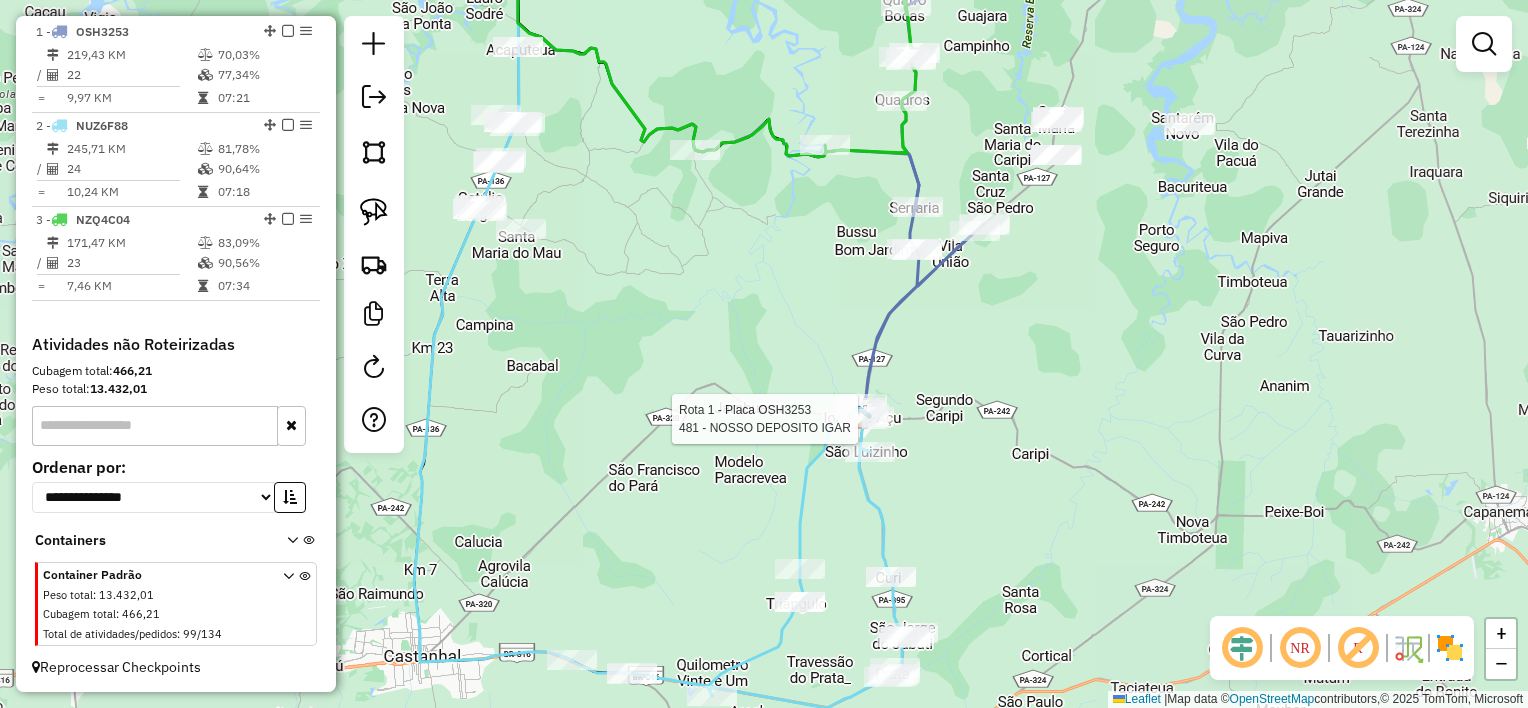 drag, startPoint x: 948, startPoint y: 574, endPoint x: 941, endPoint y: 375, distance: 199.12308 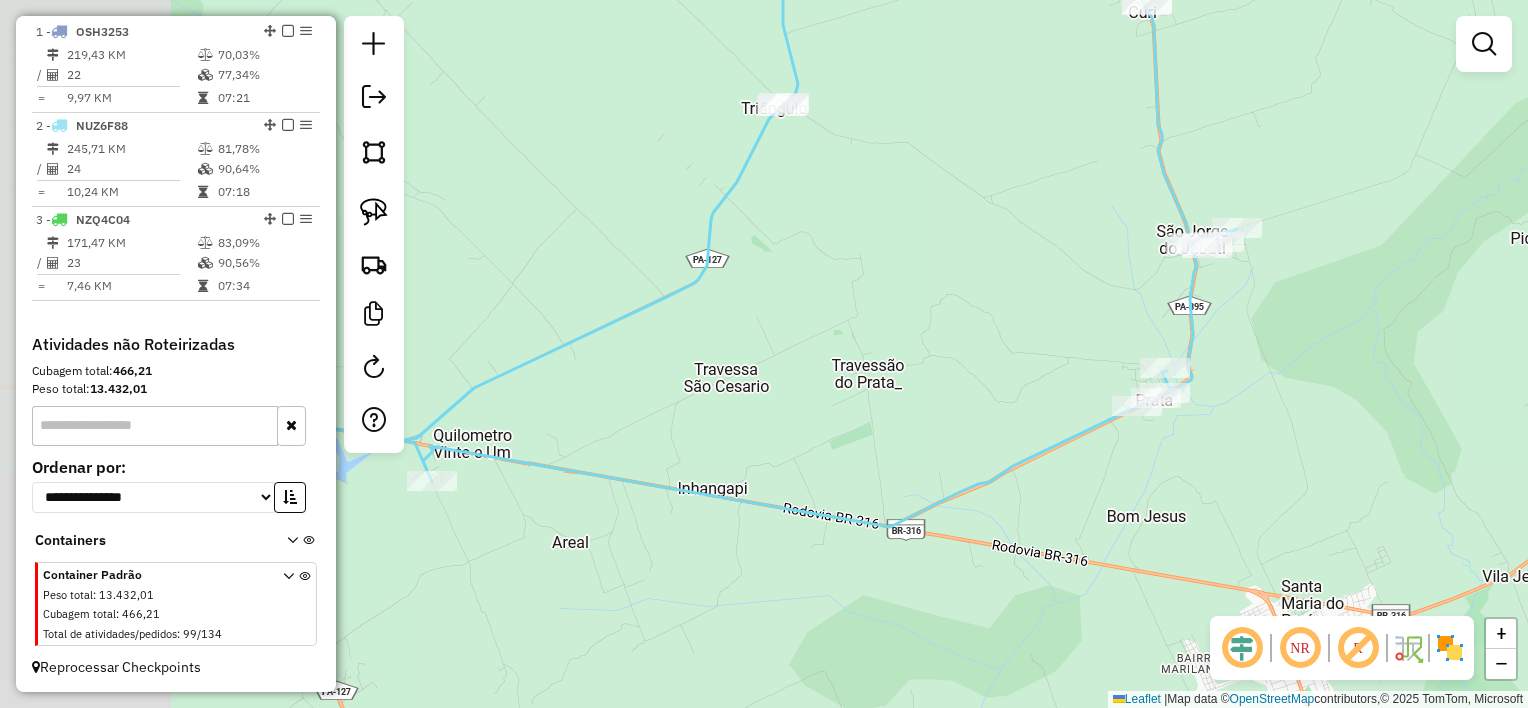 drag, startPoint x: 651, startPoint y: 424, endPoint x: 956, endPoint y: 167, distance: 398.84082 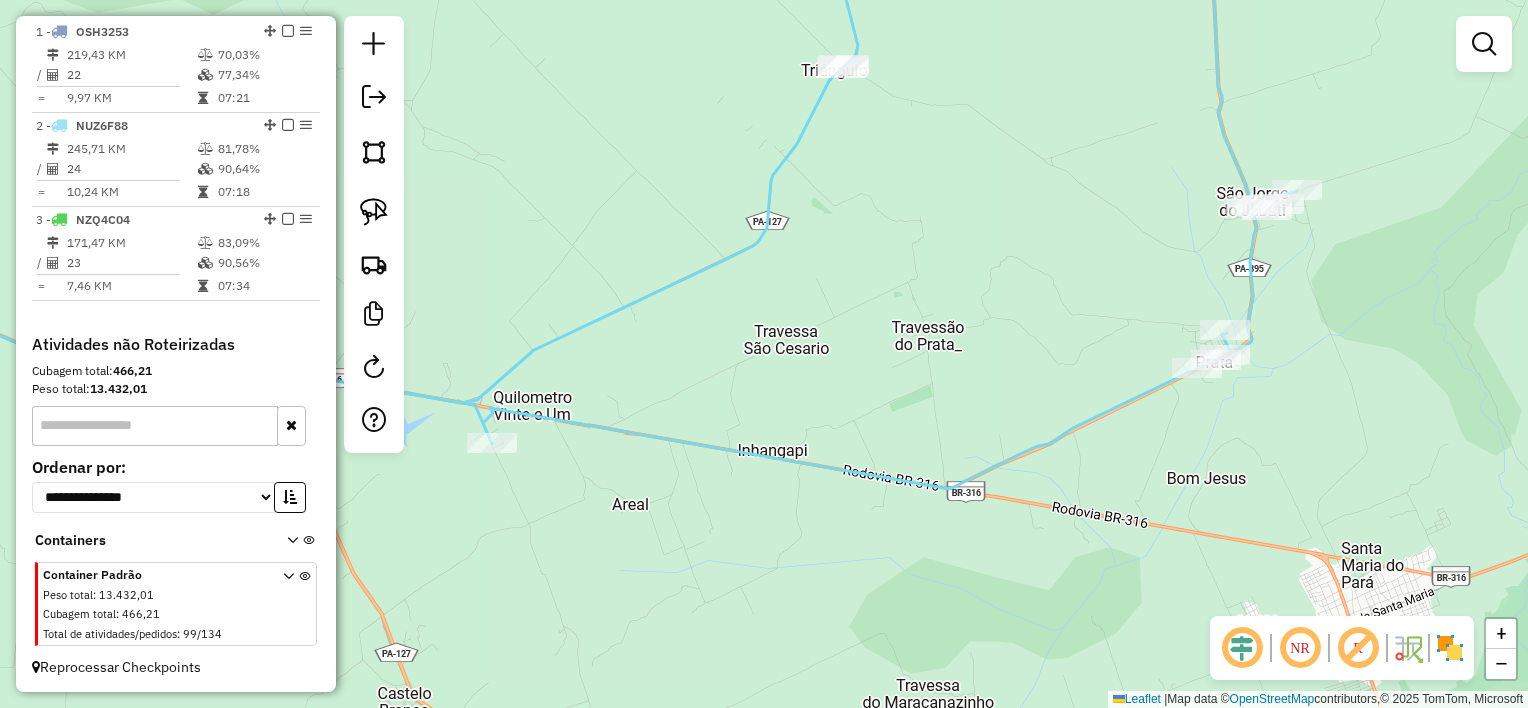 drag, startPoint x: 859, startPoint y: 372, endPoint x: 1057, endPoint y: 303, distance: 209.67833 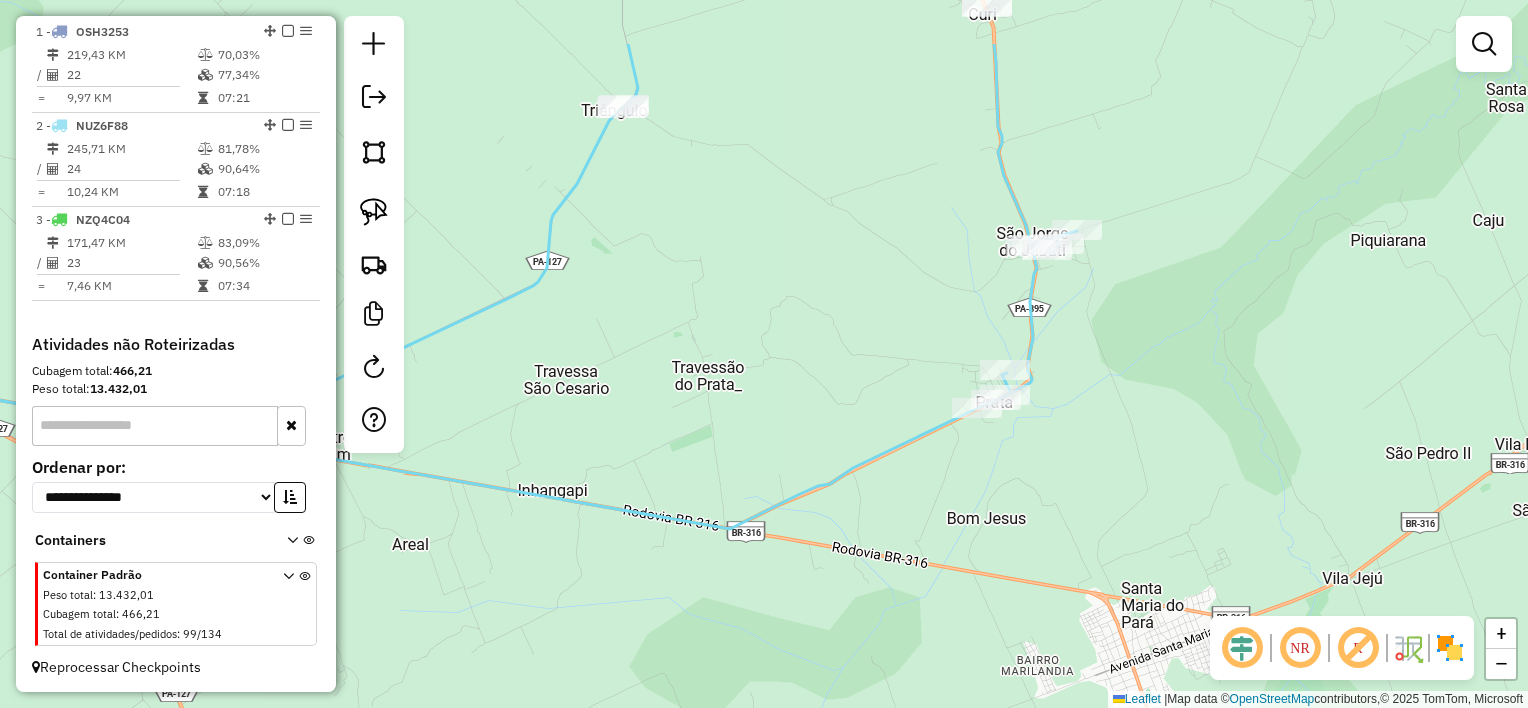 drag, startPoint x: 1183, startPoint y: 295, endPoint x: 728, endPoint y: 410, distance: 469.308 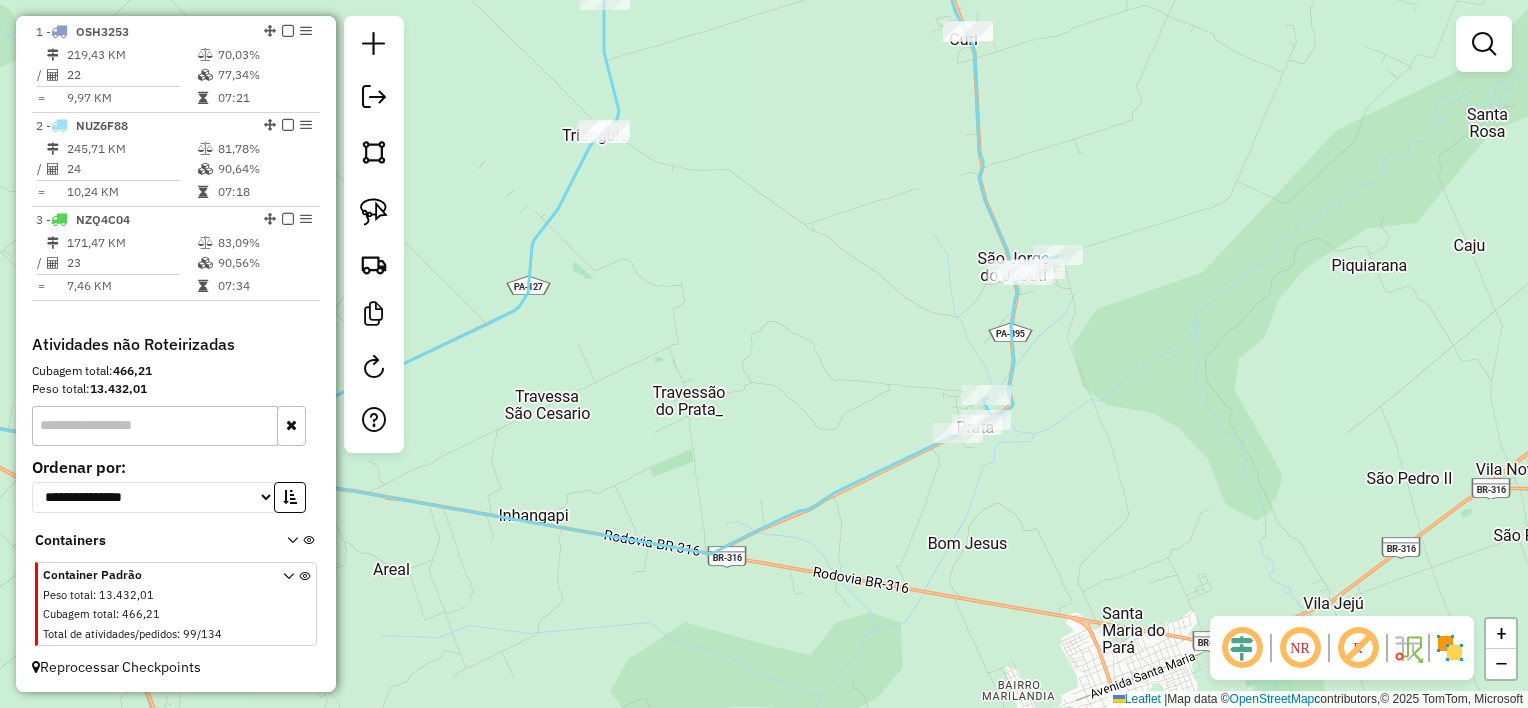 drag, startPoint x: 811, startPoint y: 285, endPoint x: 773, endPoint y: 325, distance: 55.17246 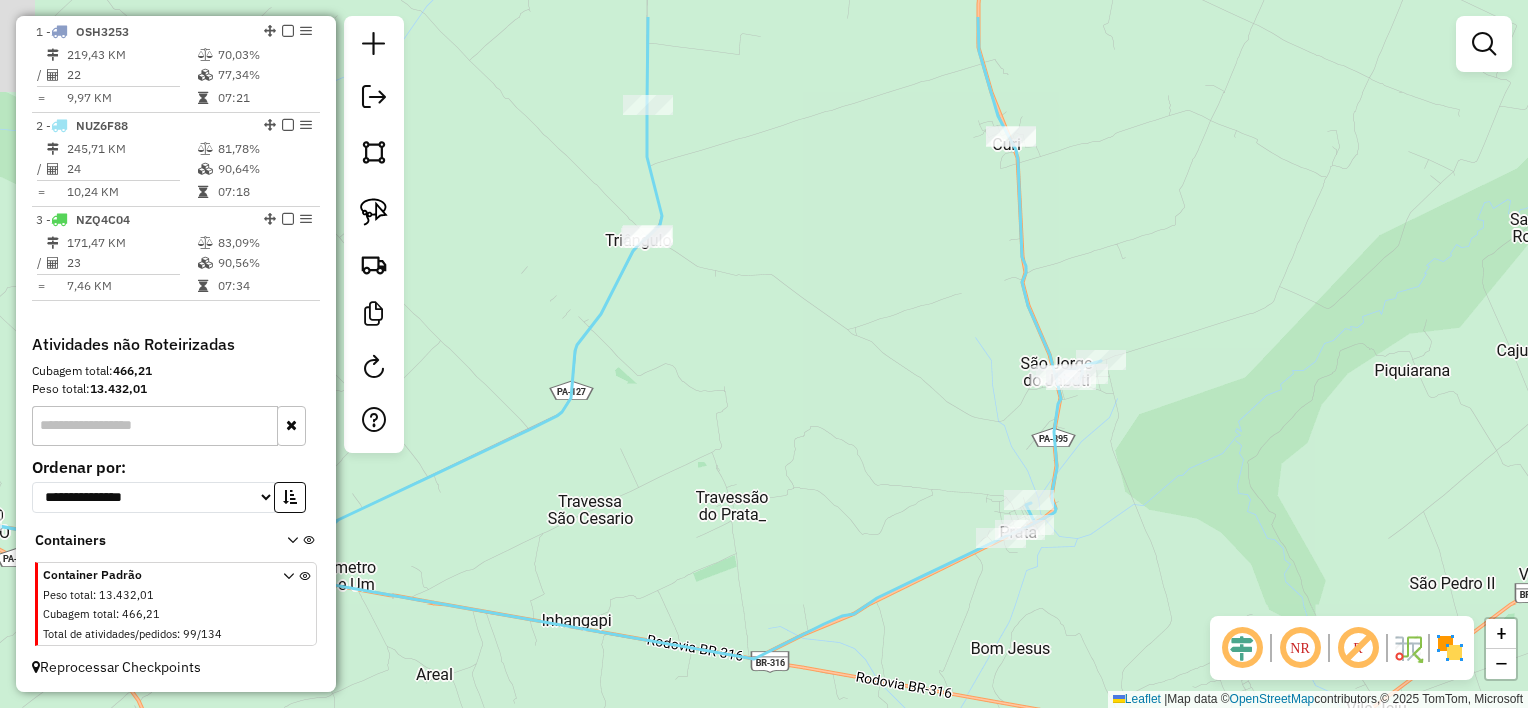 drag, startPoint x: 772, startPoint y: 323, endPoint x: 940, endPoint y: 585, distance: 311.23624 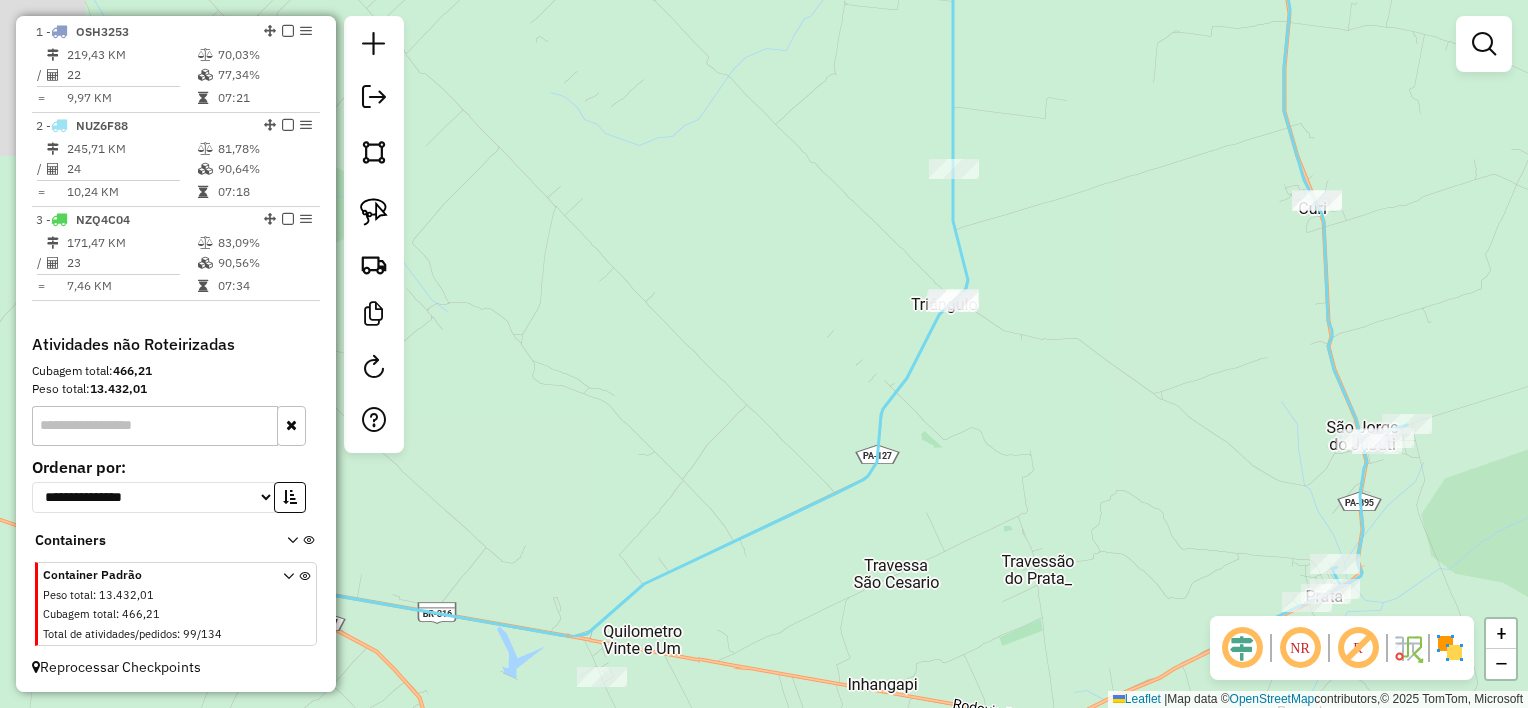 drag, startPoint x: 711, startPoint y: 477, endPoint x: 963, endPoint y: 212, distance: 365.68976 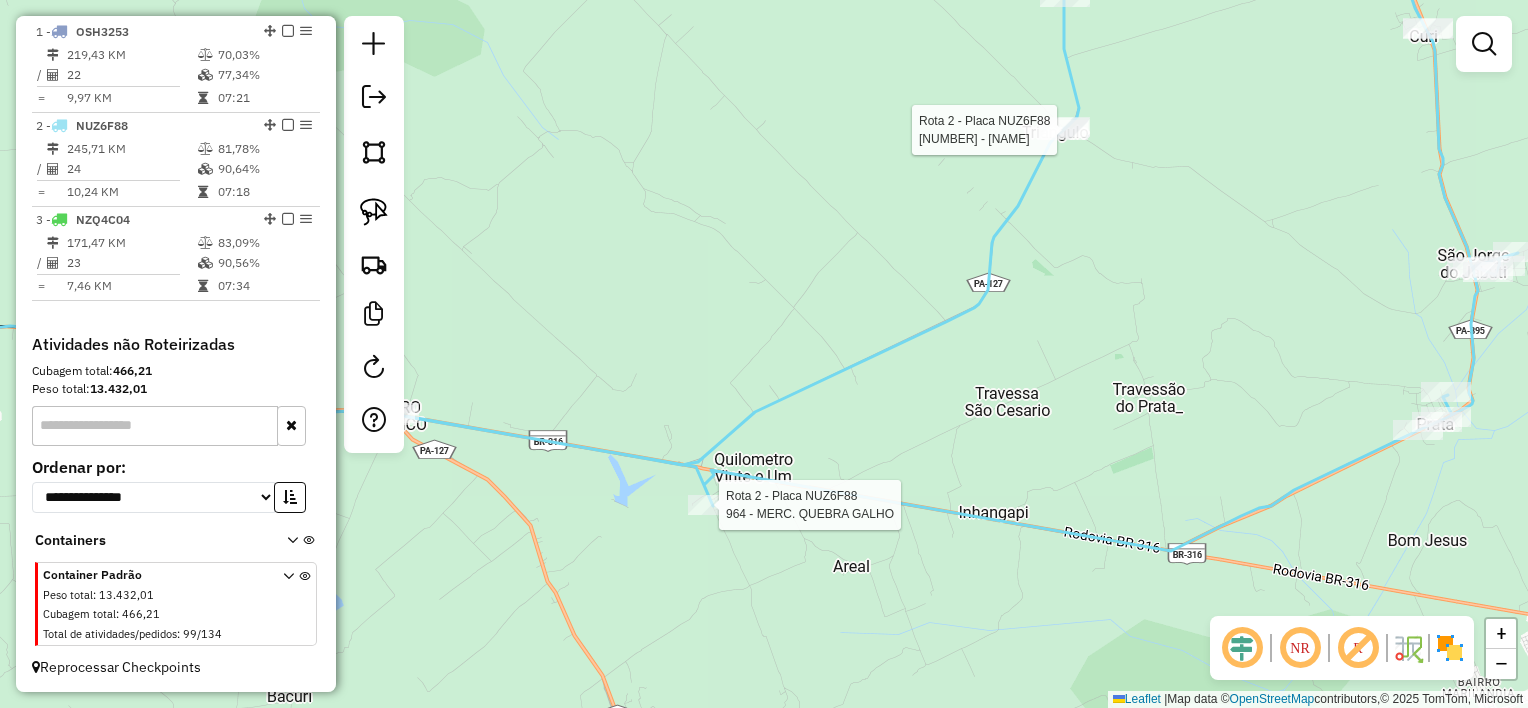 select on "**********" 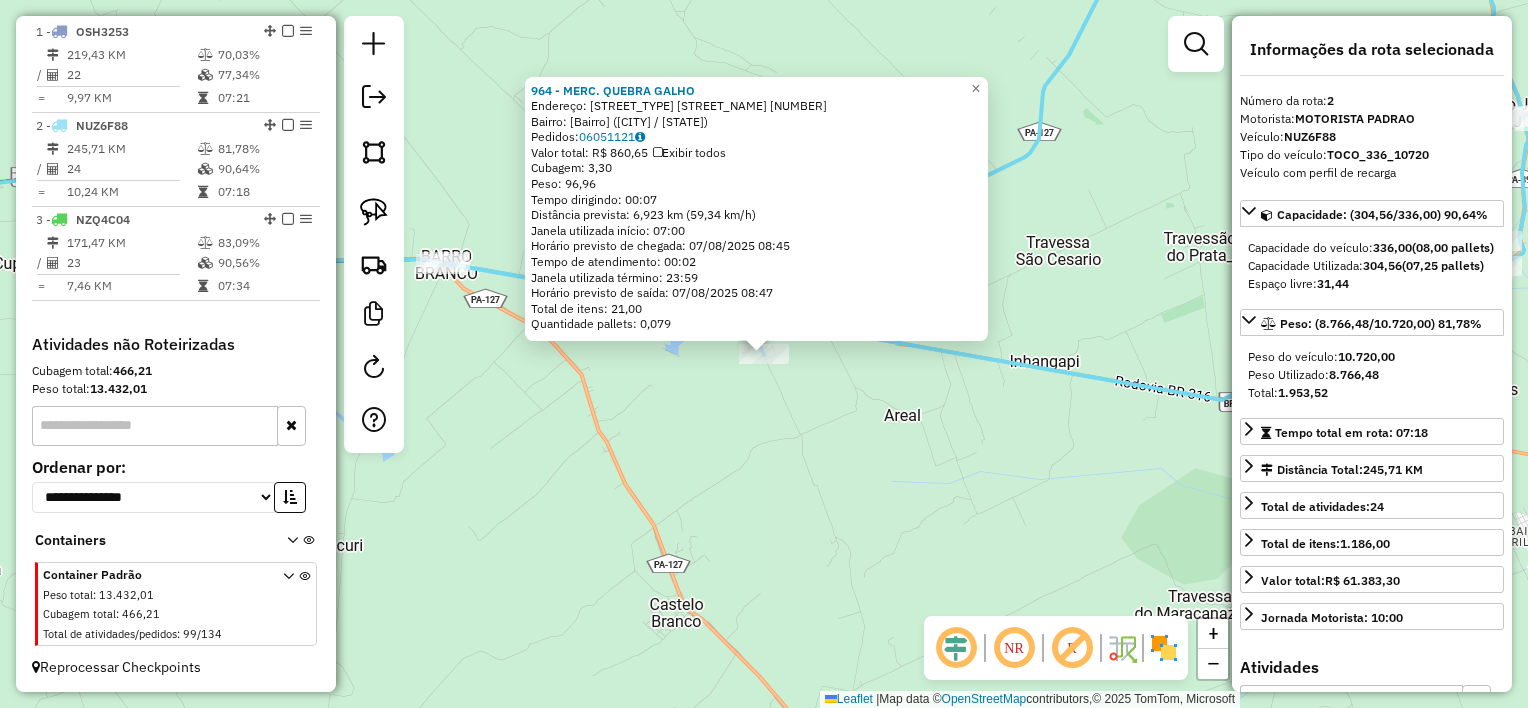 click on "964 - MERC. QUEBRA GALHO  Endereço:  RUA PRINCIPAL SN   Bairro: Centro (SAO FRANCISCO DO PARA / PA)   Pedidos:  06051121   Valor total: R$ 860,65   Exibir todos   Cubagem: 3,30  Peso: 96,96  Tempo dirigindo: 00:07   Distância prevista: 6,923 km (59,34 km/h)   Janela utilizada início: 07:00   Horário previsto de chegada: 07/08/2025 08:45   Tempo de atendimento: 00:02   Janela utilizada término: 23:59   Horário previsto de saída: 07/08/2025 08:47   Total de itens: 21,00   Quantidade pallets: 0,079  × Janela de atendimento Grade de atendimento Capacidade Transportadoras Veículos Cliente Pedidos  Rotas Selecione os dias de semana para filtrar as janelas de atendimento  Seg   Ter   Qua   Qui   Sex   Sáb   Dom  Informe o período da janela de atendimento: De: Até:  Filtrar exatamente a janela do cliente  Considerar janela de atendimento padrão  Selecione os dias de semana para filtrar as grades de atendimento  Seg   Ter   Qua   Qui   Sex   Sáb   Dom   Clientes fora do dia de atendimento selecionado De:" 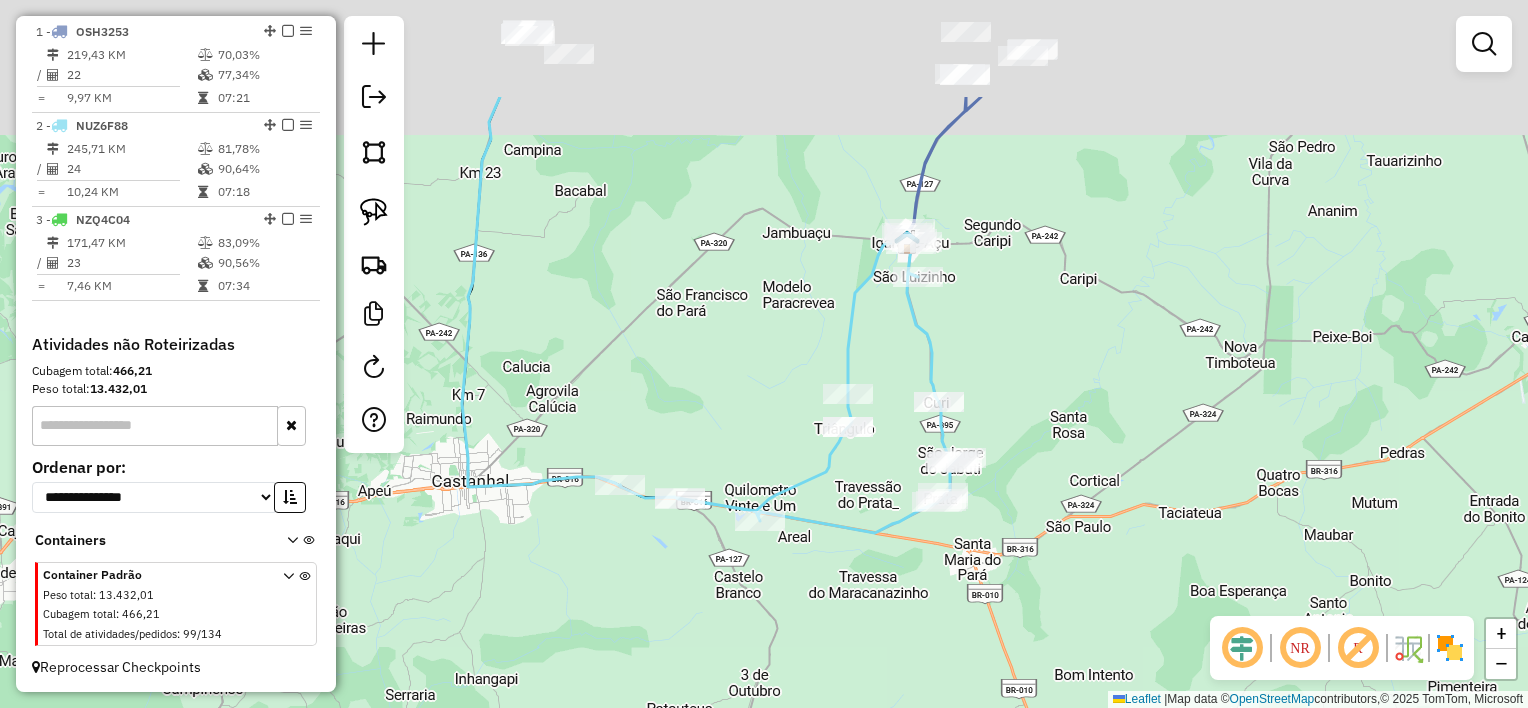 drag, startPoint x: 784, startPoint y: 264, endPoint x: 771, endPoint y: 512, distance: 248.34048 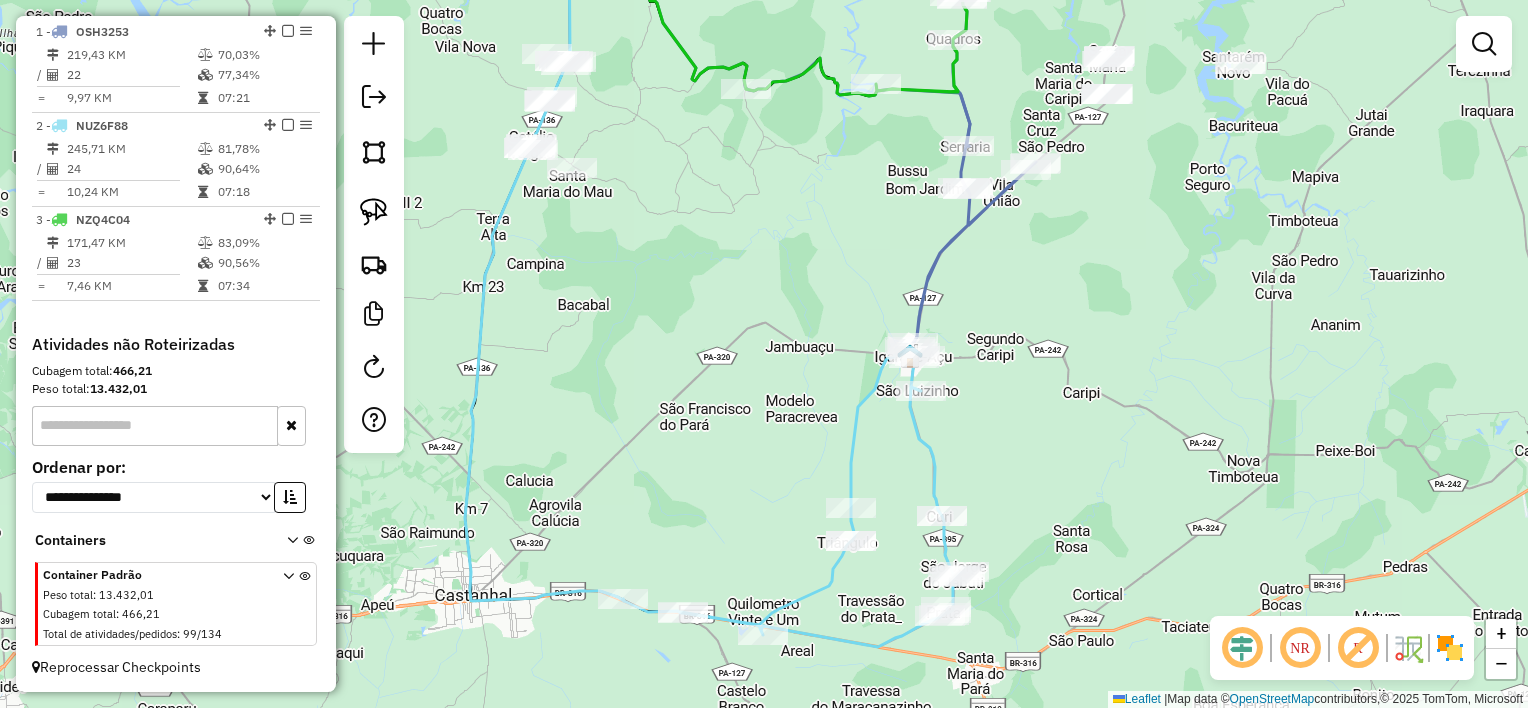 drag, startPoint x: 844, startPoint y: 220, endPoint x: 763, endPoint y: 488, distance: 279.9732 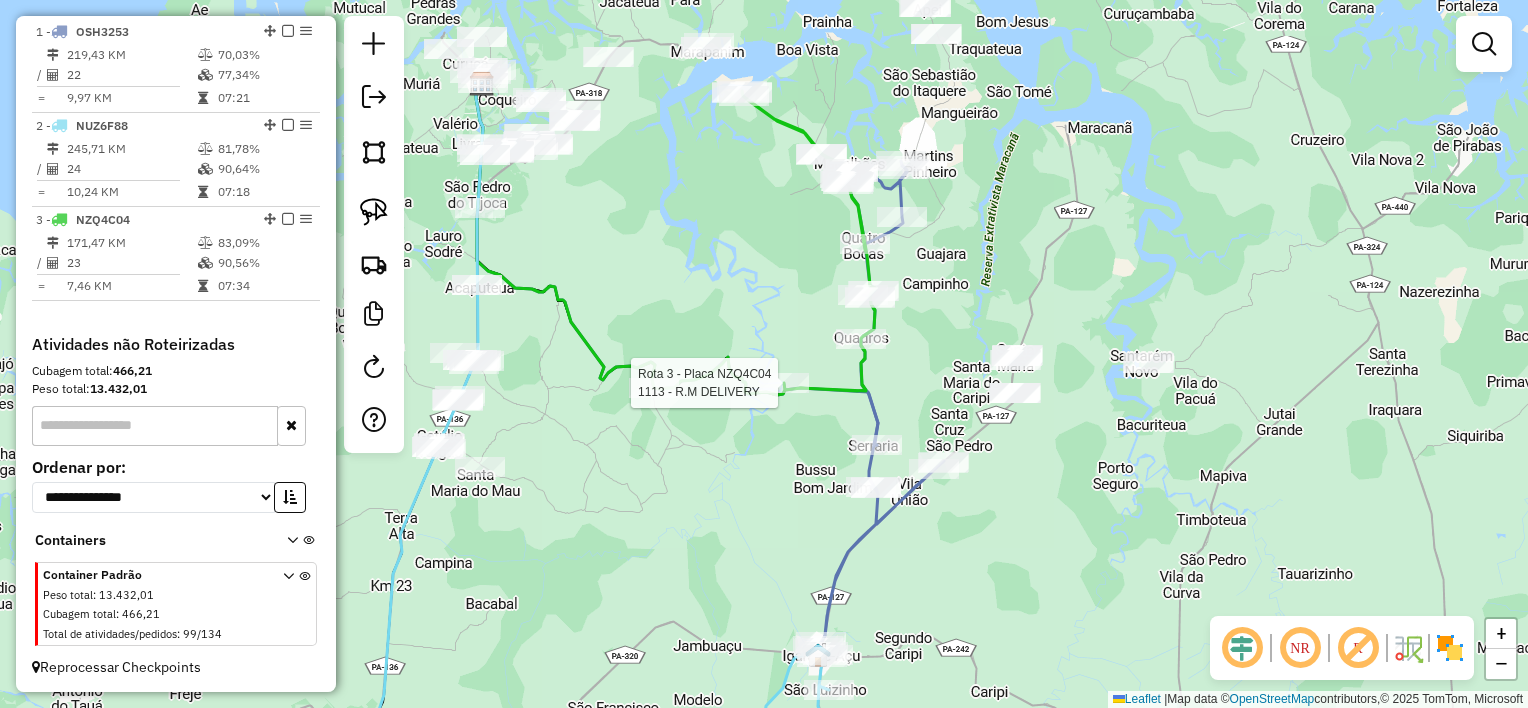 select on "**********" 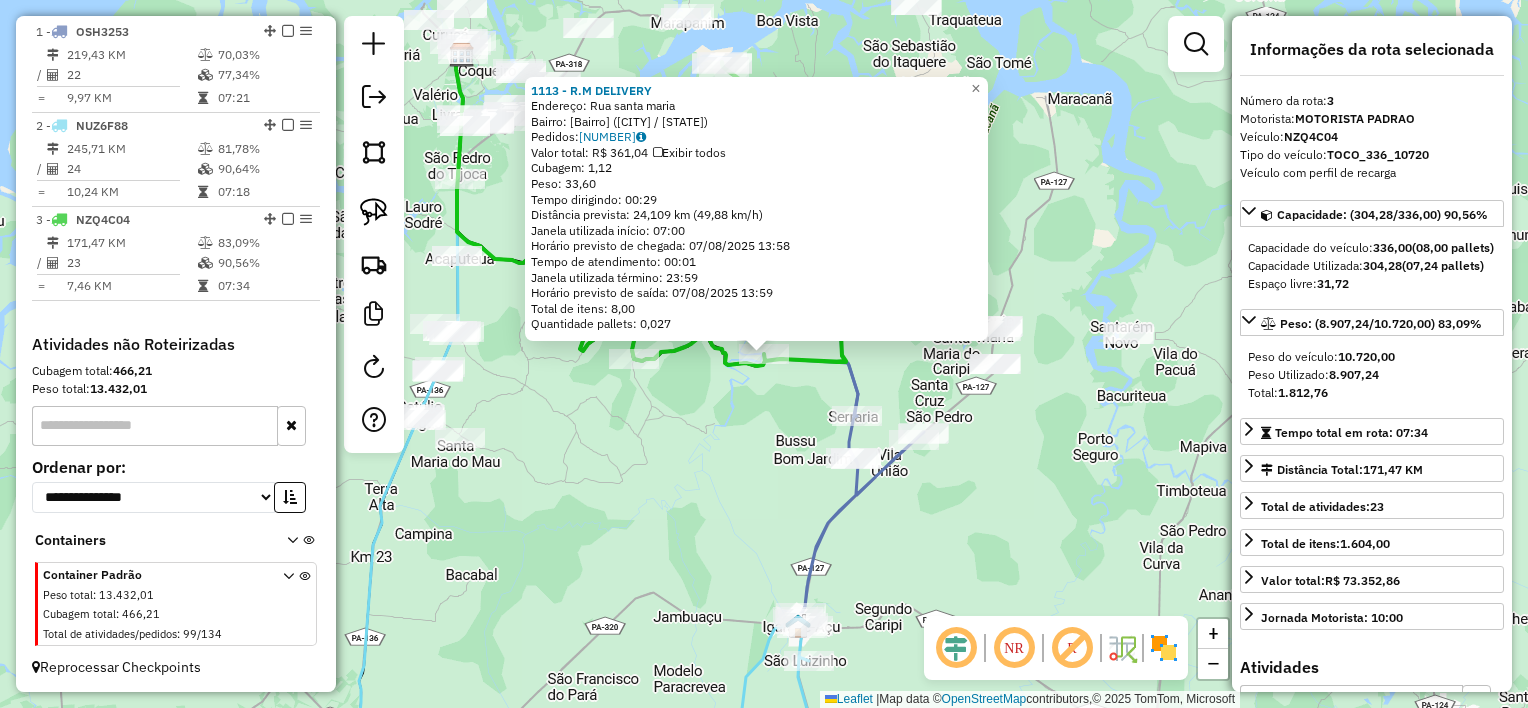 click on "1113 - R.M DELIVERY  Endereço: Rua santa maria   Bairro: CENTRO (MARAPANIM / PA)   Pedidos:  06050985   Valor total: R$ 361,04   Exibir todos   Cubagem: 1,12  Peso: 33,60  Tempo dirigindo: 00:29   Distância prevista: 24,109 km (49,88 km/h)   Janela utilizada início: 07:00   Horário previsto de chegada: 07/08/2025 13:58   Tempo de atendimento: 00:01   Janela utilizada término: 23:59   Horário previsto de saída: 07/08/2025 13:59   Total de itens: 8,00   Quantidade pallets: 0,027  × Janela de atendimento Grade de atendimento Capacidade Transportadoras Veículos Cliente Pedidos  Rotas Selecione os dias de semana para filtrar as janelas de atendimento  Seg   Ter   Qua   Qui   Sex   Sáb   Dom  Informe o período da janela de atendimento: De: Até:  Filtrar exatamente a janela do cliente  Considerar janela de atendimento padrão  Selecione os dias de semana para filtrar as grades de atendimento  Seg   Ter   Qua   Qui   Sex   Sáb   Dom   Considerar clientes sem dia de atendimento cadastrado  Peso mínimo:" 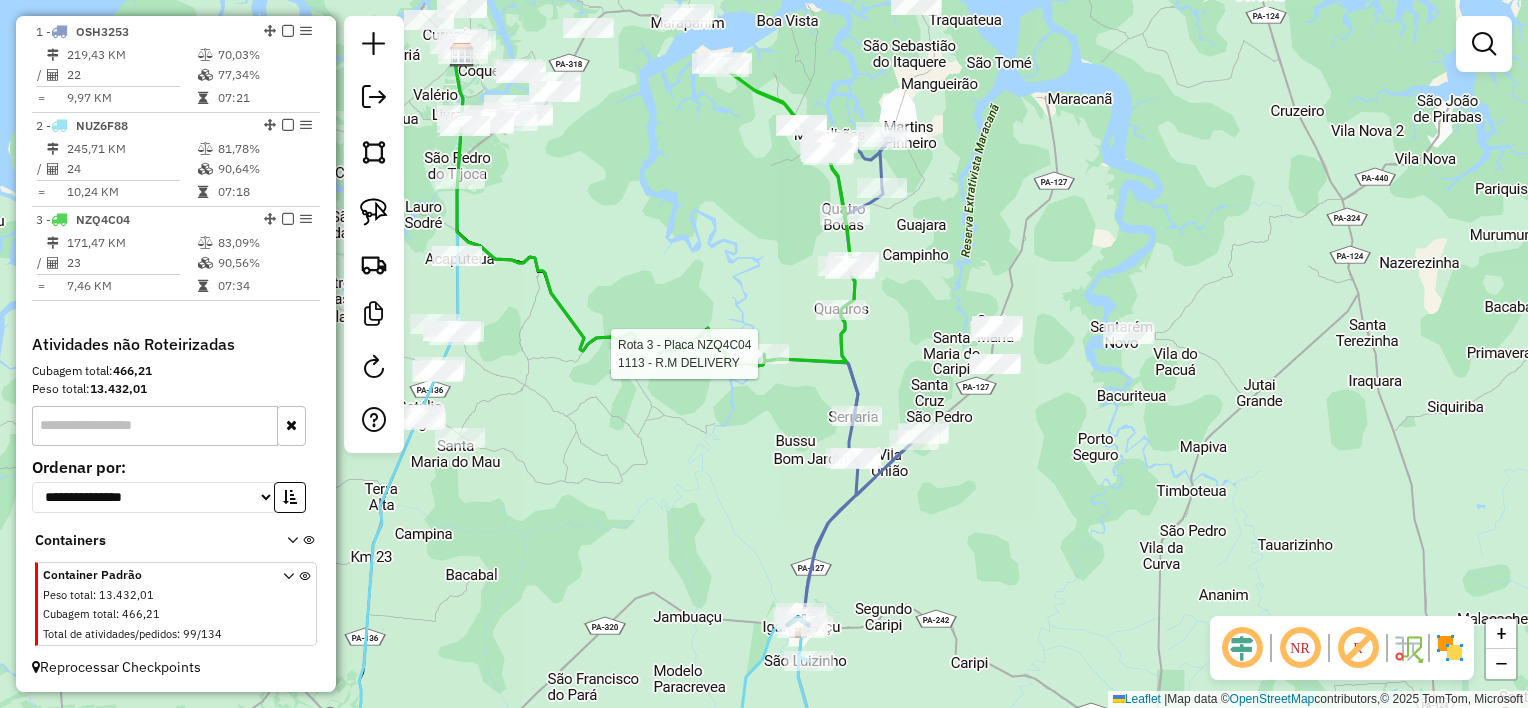 select on "**********" 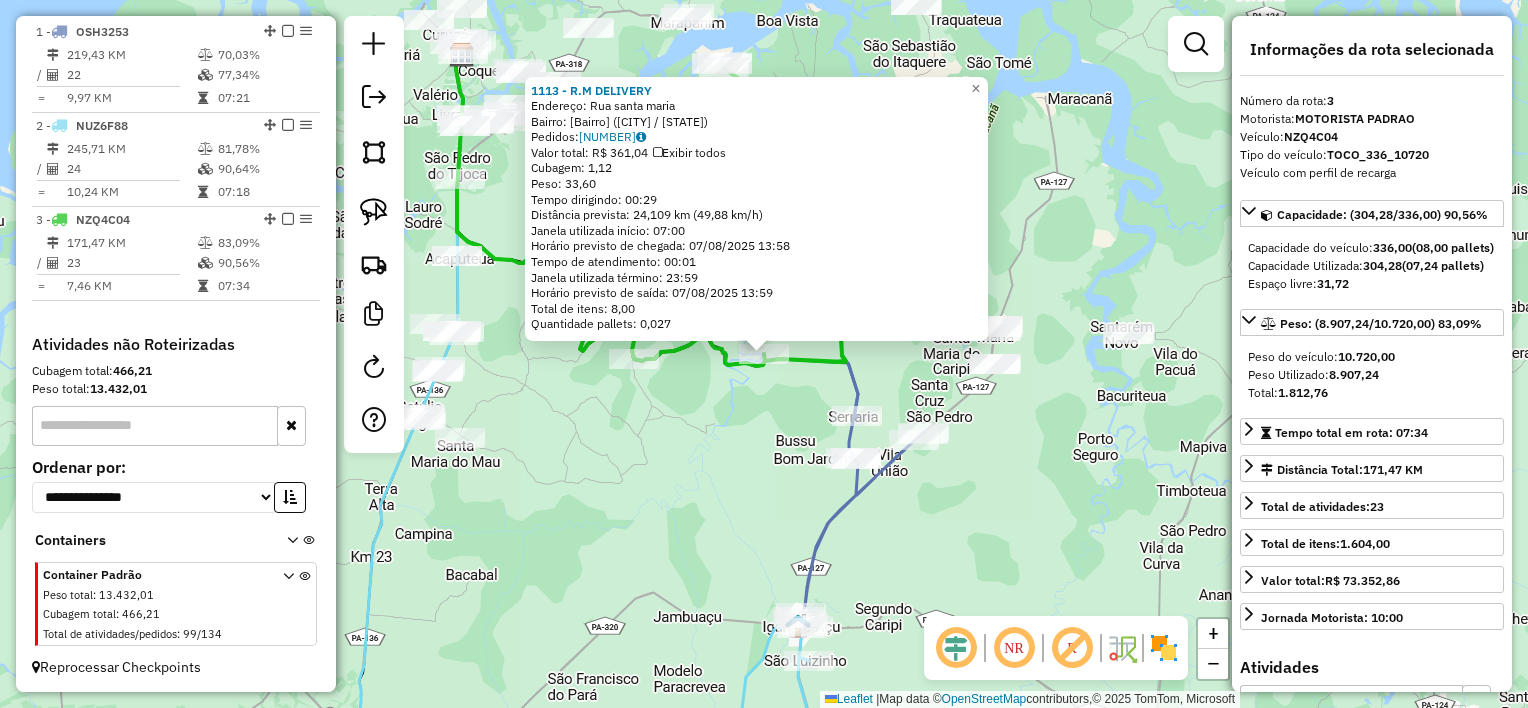 click on "1113 - R.M DELIVERY  Endereço: Rua santa maria   Bairro: CENTRO (MARAPANIM / PA)   Pedidos:  06050985   Valor total: R$ 361,04   Exibir todos   Cubagem: 1,12  Peso: 33,60  Tempo dirigindo: 00:29   Distância prevista: 24,109 km (49,88 km/h)   Janela utilizada início: 07:00   Horário previsto de chegada: 07/08/2025 13:58   Tempo de atendimento: 00:01   Janela utilizada término: 23:59   Horário previsto de saída: 07/08/2025 13:59   Total de itens: 8,00   Quantidade pallets: 0,027  × Janela de atendimento Grade de atendimento Capacidade Transportadoras Veículos Cliente Pedidos  Rotas Selecione os dias de semana para filtrar as janelas de atendimento  Seg   Ter   Qua   Qui   Sex   Sáb   Dom  Informe o período da janela de atendimento: De: Até:  Filtrar exatamente a janela do cliente  Considerar janela de atendimento padrão  Selecione os dias de semana para filtrar as grades de atendimento  Seg   Ter   Qua   Qui   Sex   Sáb   Dom   Considerar clientes sem dia de atendimento cadastrado  Peso mínimo:" 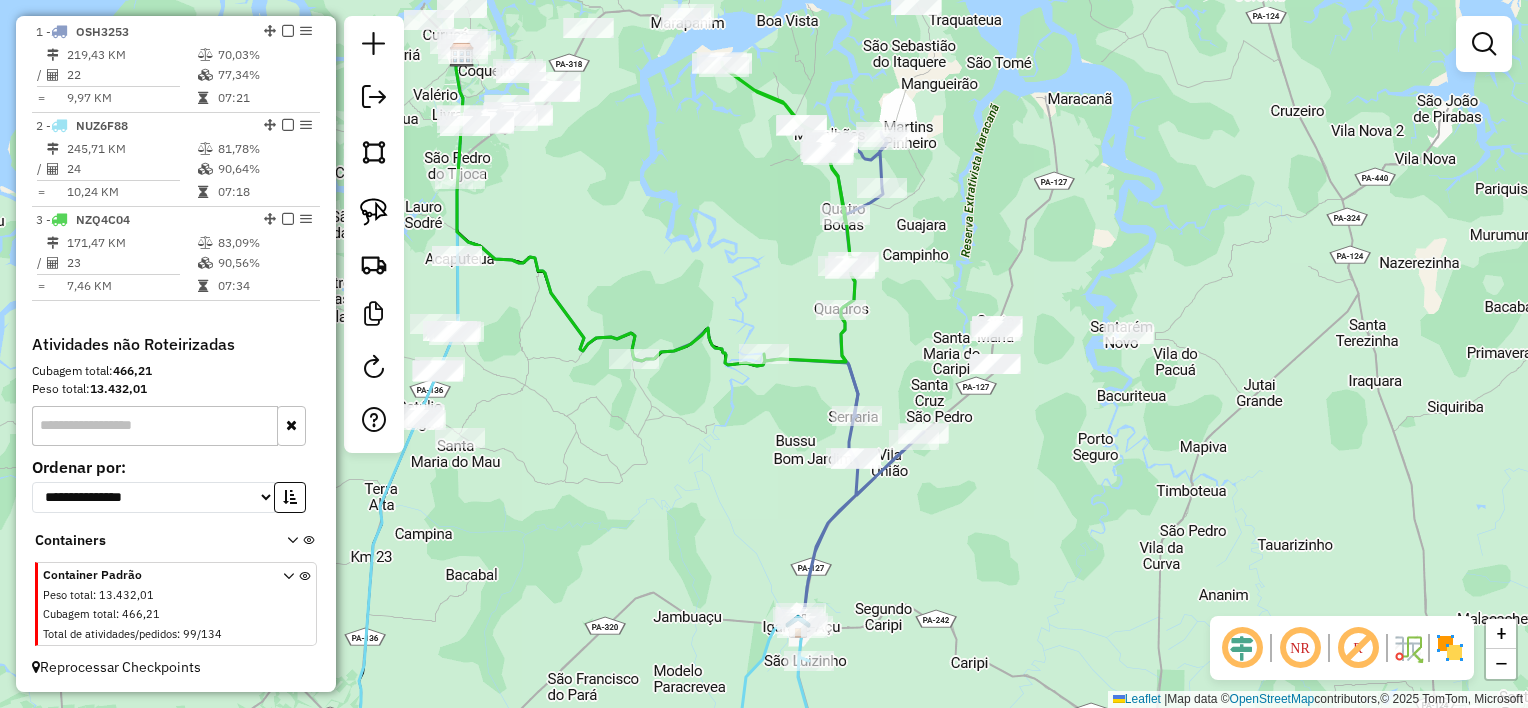 click on "Janela de atendimento Grade de atendimento Capacidade Transportadoras Veículos Cliente Pedidos  Rotas Selecione os dias de semana para filtrar as janelas de atendimento  Seg   Ter   Qua   Qui   Sex   Sáb   Dom  Informe o período da janela de atendimento: De: Até:  Filtrar exatamente a janela do cliente  Considerar janela de atendimento padrão  Selecione os dias de semana para filtrar as grades de atendimento  Seg   Ter   Qua   Qui   Sex   Sáb   Dom   Considerar clientes sem dia de atendimento cadastrado  Clientes fora do dia de atendimento selecionado Filtrar as atividades entre os valores definidos abaixo:  Peso mínimo:   Peso máximo:   Cubagem mínima:   Cubagem máxima:   De:   Até:  Filtrar as atividades entre o tempo de atendimento definido abaixo:  De:   Até:   Considerar capacidade total dos clientes não roteirizados Transportadora: Selecione um ou mais itens Tipo de veículo: Selecione um ou mais itens Veículo: Selecione um ou mais itens Motorista: Selecione um ou mais itens Nome: Rótulo:" 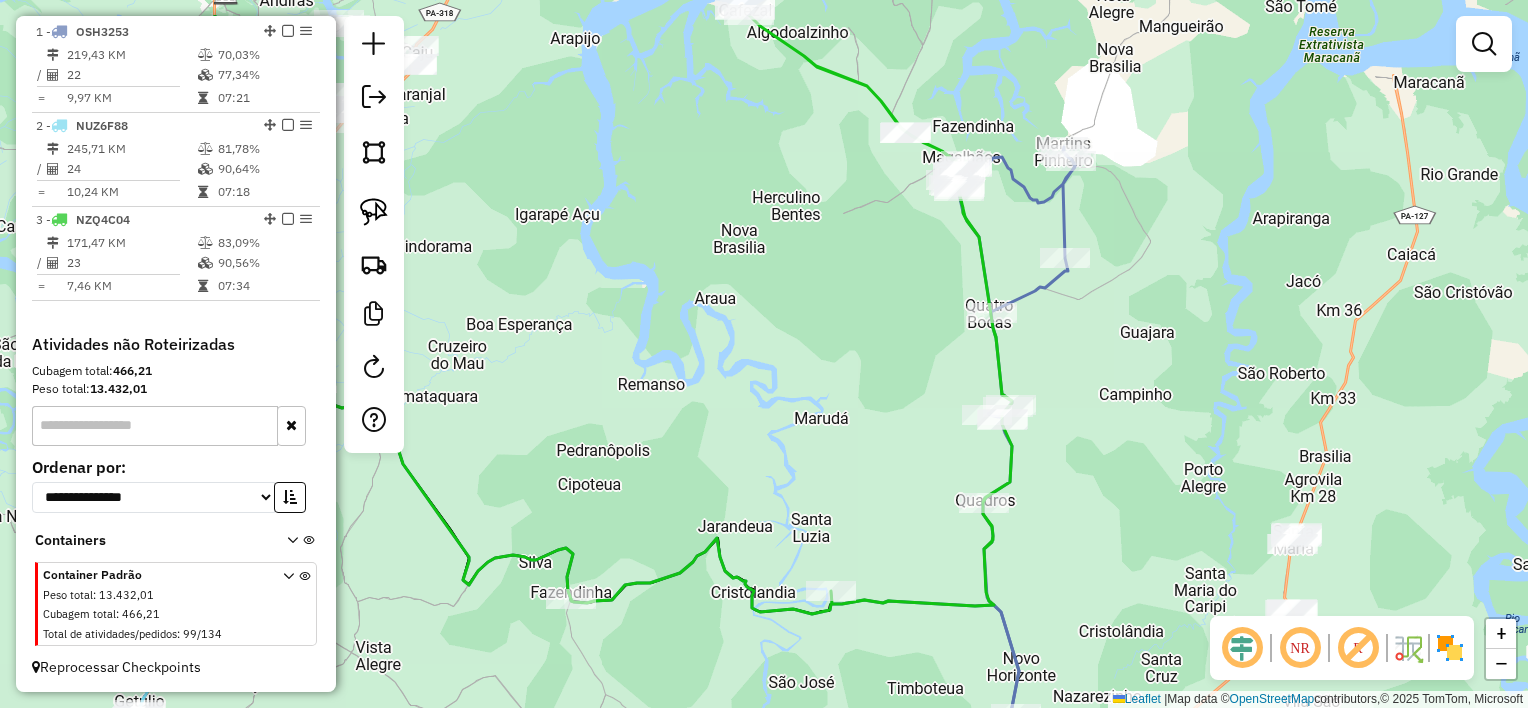 drag, startPoint x: 765, startPoint y: 263, endPoint x: 783, endPoint y: 355, distance: 93.74433 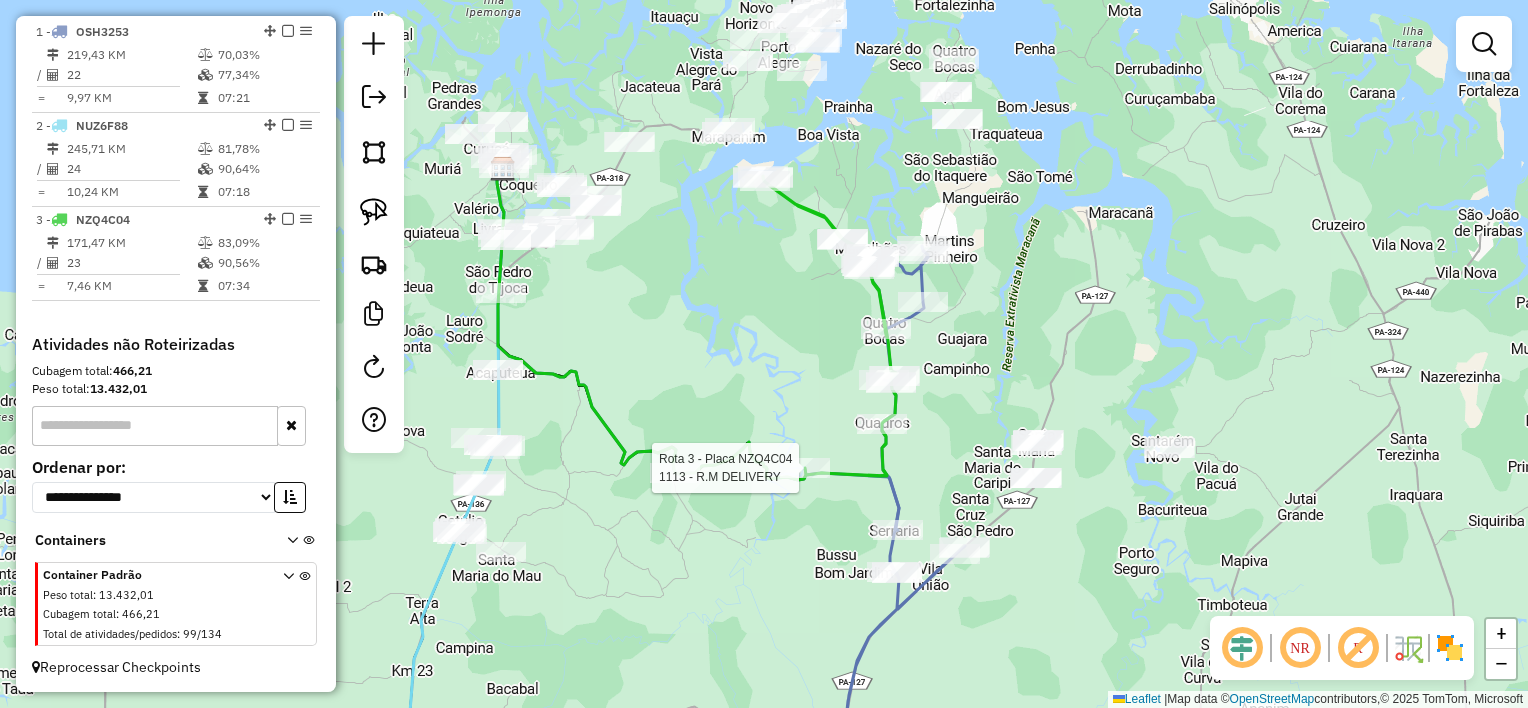 select on "**********" 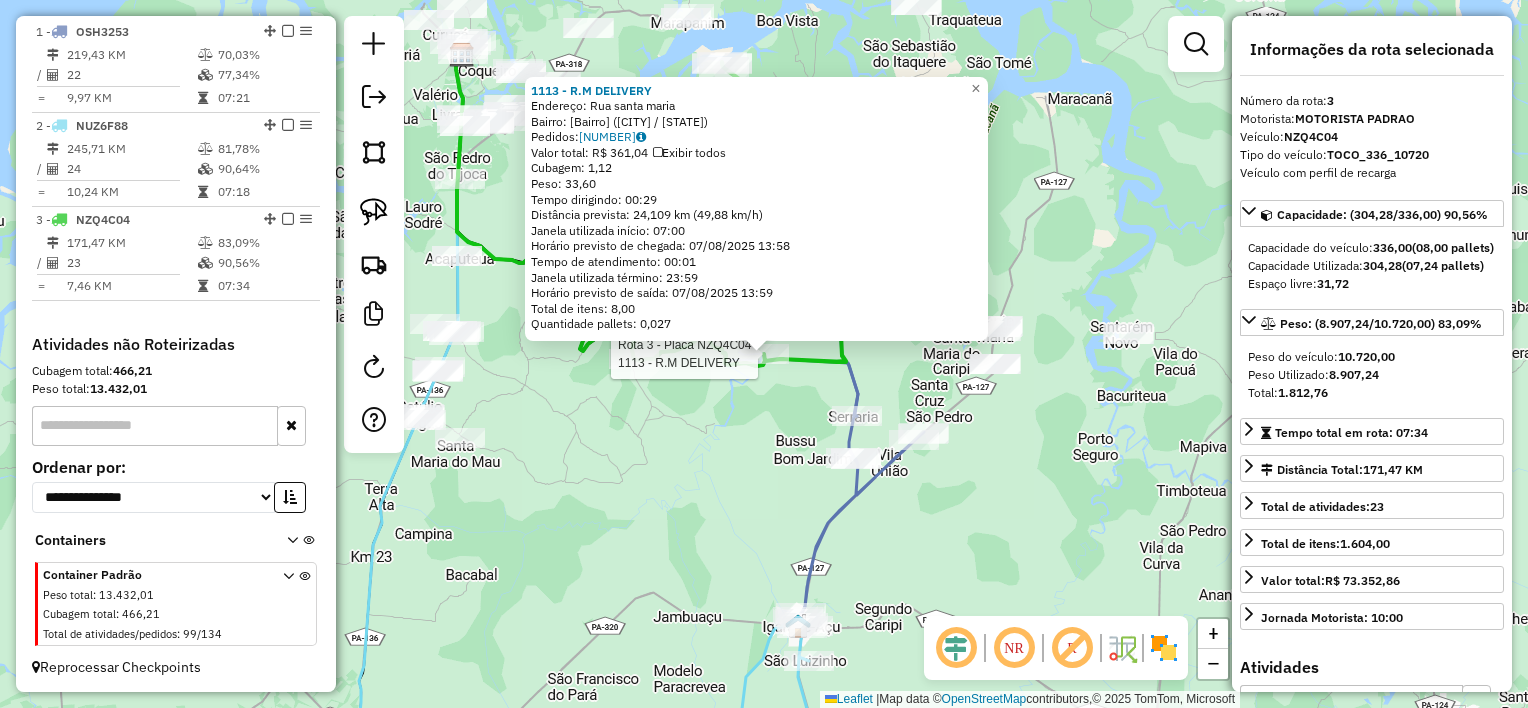 click on "Rota 3 - Placa NZQ4C04  1113 - R.M DELIVERY 1113 - R.M DELIVERY  Endereço: Rua santa maria   Bairro: CENTRO (MARAPANIM / PA)   Pedidos:  06050985   Valor total: R$ 361,04   Exibir todos   Cubagem: 1,12  Peso: 33,60  Tempo dirigindo: 00:29   Distância prevista: 24,109 km (49,88 km/h)   Janela utilizada início: 07:00   Horário previsto de chegada: 07/08/2025 13:58   Tempo de atendimento: 00:01   Janela utilizada término: 23:59   Horário previsto de saída: 07/08/2025 13:59   Total de itens: 8,00   Quantidade pallets: 0,027  × Janela de atendimento Grade de atendimento Capacidade Transportadoras Veículos Cliente Pedidos  Rotas Selecione os dias de semana para filtrar as janelas de atendimento  Seg   Ter   Qua   Qui   Sex   Sáb   Dom  Informe o período da janela de atendimento: De: Até:  Filtrar exatamente a janela do cliente  Considerar janela de atendimento padrão  Selecione os dias de semana para filtrar as grades de atendimento  Seg   Ter   Qua   Qui   Sex   Sáb   Dom   Peso mínimo:   De:   De:" 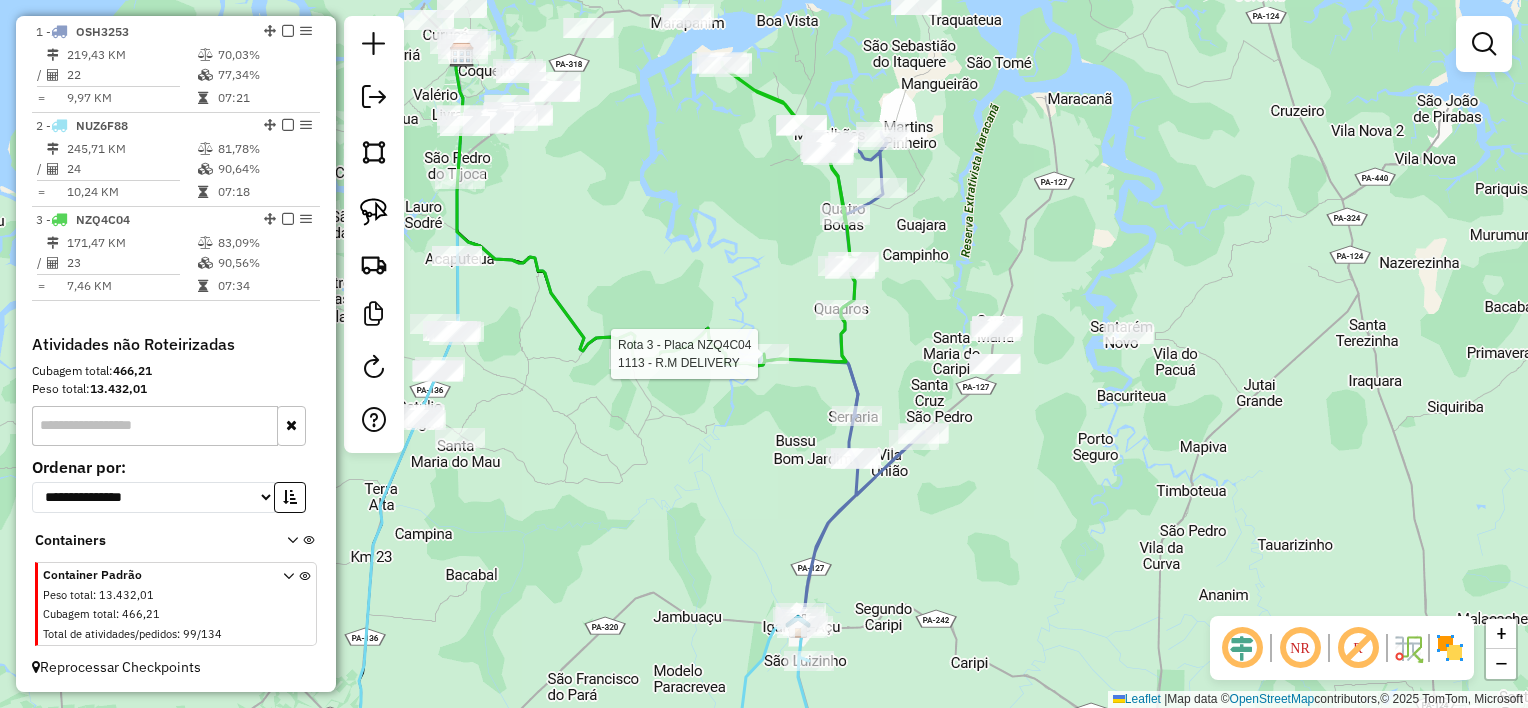 select on "**********" 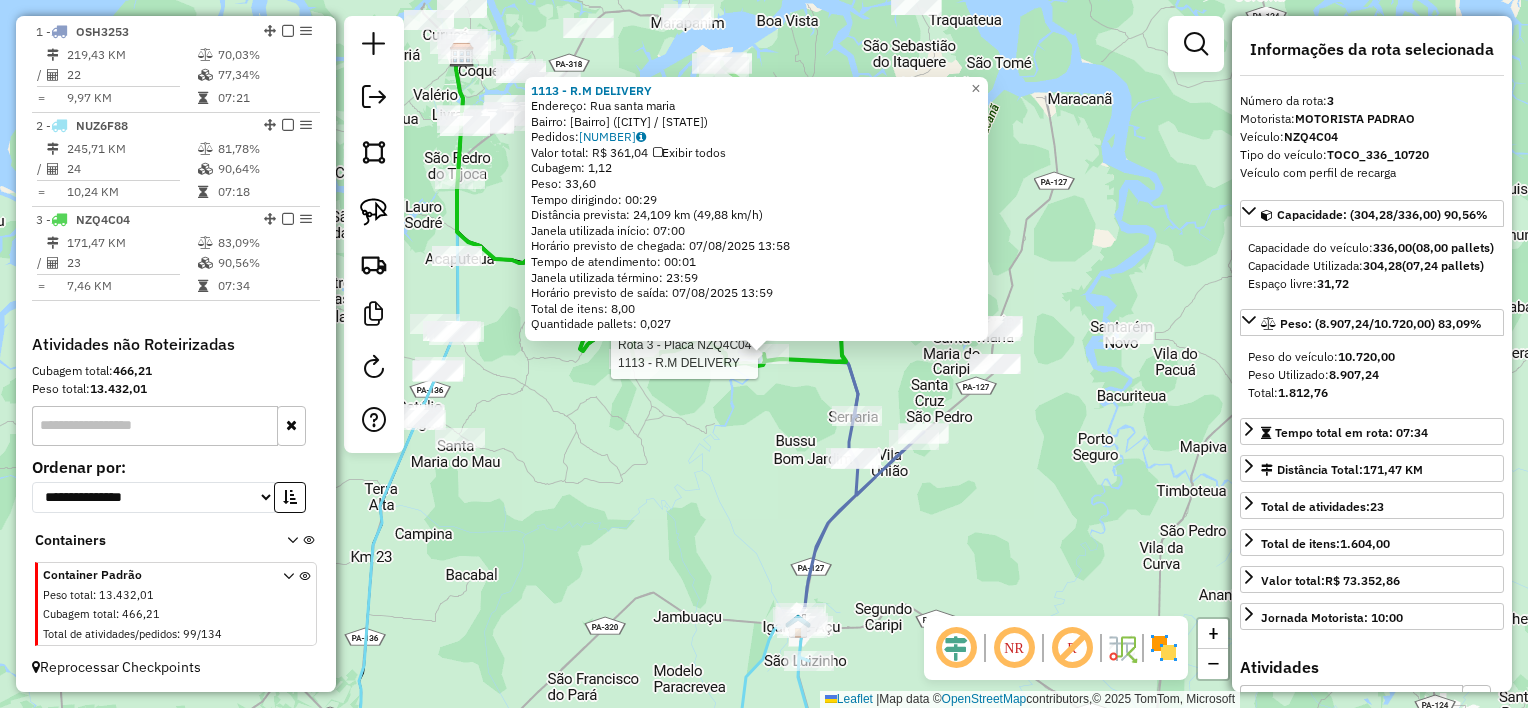 click on "Rota 3 - Placa NZQ4C04  1113 - R.M DELIVERY 1113 - R.M DELIVERY  Endereço: Rua santa maria   Bairro: CENTRO (MARAPANIM / PA)   Pedidos:  06050985   Valor total: R$ 361,04   Exibir todos   Cubagem: 1,12  Peso: 33,60  Tempo dirigindo: 00:29   Distância prevista: 24,109 km (49,88 km/h)   Janela utilizada início: 07:00   Horário previsto de chegada: 07/08/2025 13:58   Tempo de atendimento: 00:01   Janela utilizada término: 23:59   Horário previsto de saída: 07/08/2025 13:59   Total de itens: 8,00   Quantidade pallets: 0,027  × Janela de atendimento Grade de atendimento Capacidade Transportadoras Veículos Cliente Pedidos  Rotas Selecione os dias de semana para filtrar as janelas de atendimento  Seg   Ter   Qua   Qui   Sex   Sáb   Dom  Informe o período da janela de atendimento: De: Até:  Filtrar exatamente a janela do cliente  Considerar janela de atendimento padrão  Selecione os dias de semana para filtrar as grades de atendimento  Seg   Ter   Qua   Qui   Sex   Sáb   Dom   Peso mínimo:   De:   De:" 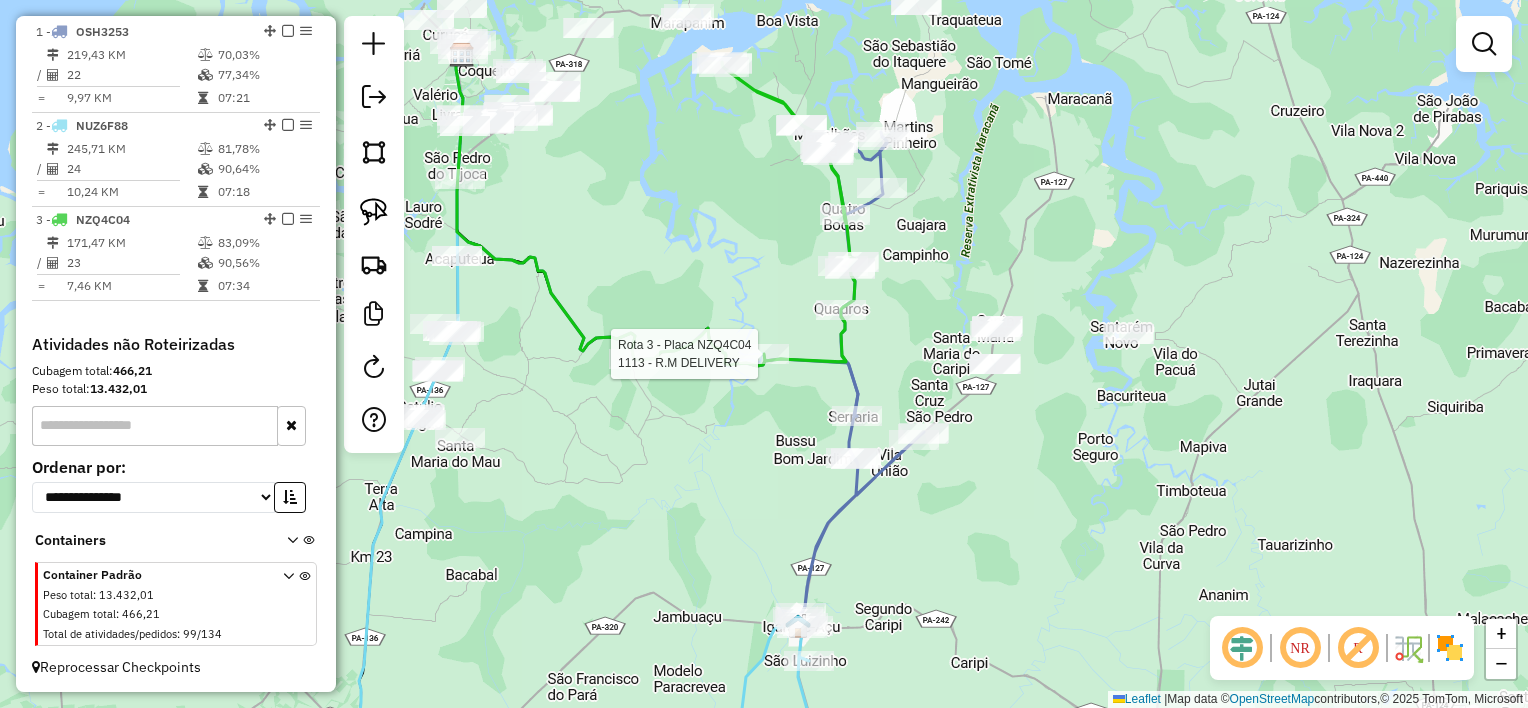 select on "**********" 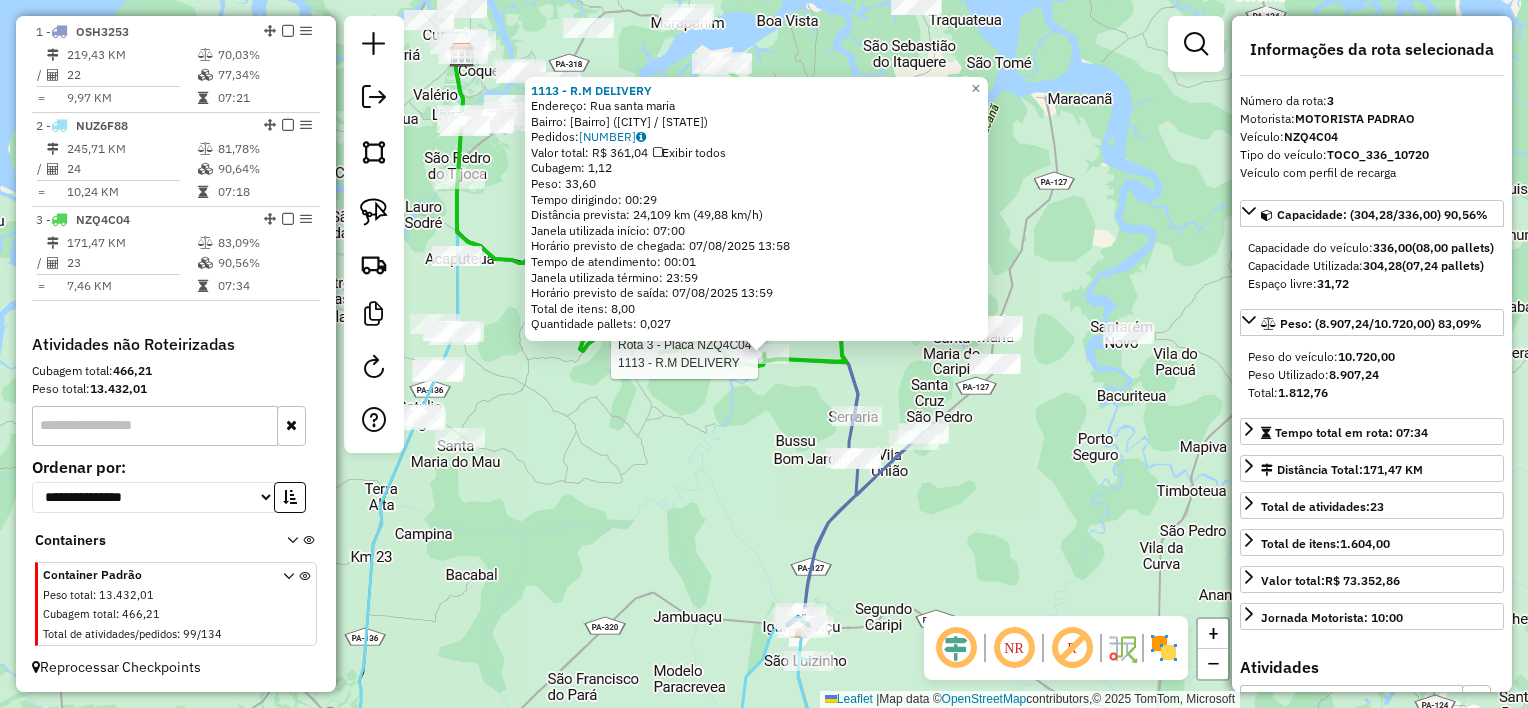 click on "Rota 3 - Placa NZQ4C04  1113 - R.M DELIVERY 1113 - R.M DELIVERY  Endereço: Rua santa maria   Bairro: CENTRO (MARAPANIM / PA)   Pedidos:  06050985   Valor total: R$ 361,04   Exibir todos   Cubagem: 1,12  Peso: 33,60  Tempo dirigindo: 00:29   Distância prevista: 24,109 km (49,88 km/h)   Janela utilizada início: 07:00   Horário previsto de chegada: 07/08/2025 13:58   Tempo de atendimento: 00:01   Janela utilizada término: 23:59   Horário previsto de saída: 07/08/2025 13:59   Total de itens: 8,00   Quantidade pallets: 0,027  × Janela de atendimento Grade de atendimento Capacidade Transportadoras Veículos Cliente Pedidos  Rotas Selecione os dias de semana para filtrar as janelas de atendimento  Seg   Ter   Qua   Qui   Sex   Sáb   Dom  Informe o período da janela de atendimento: De: Até:  Filtrar exatamente a janela do cliente  Considerar janela de atendimento padrão  Selecione os dias de semana para filtrar as grades de atendimento  Seg   Ter   Qua   Qui   Sex   Sáb   Dom   Peso mínimo:   De:   De:" 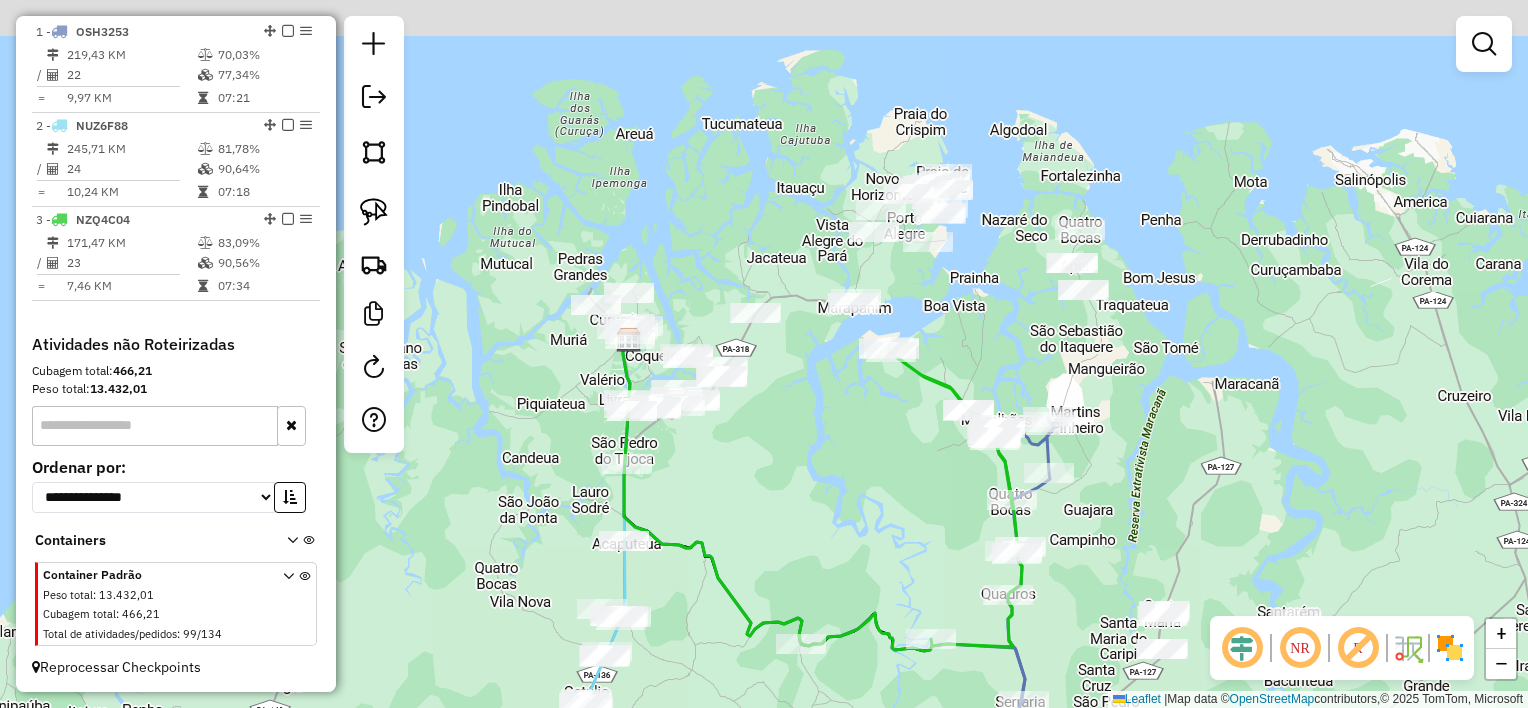 drag, startPoint x: 649, startPoint y: 219, endPoint x: 816, endPoint y: 504, distance: 330.3241 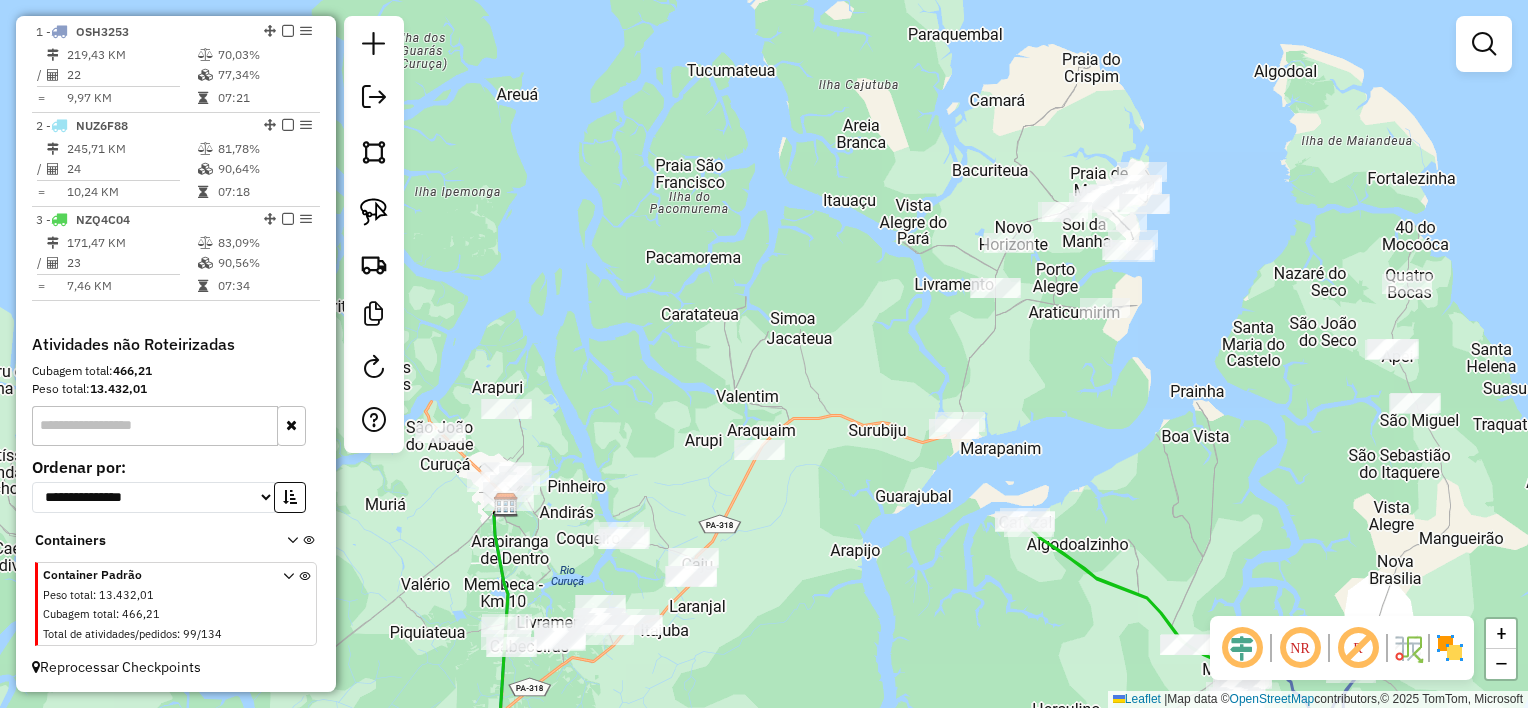 drag, startPoint x: 812, startPoint y: 268, endPoint x: 885, endPoint y: 403, distance: 153.47313 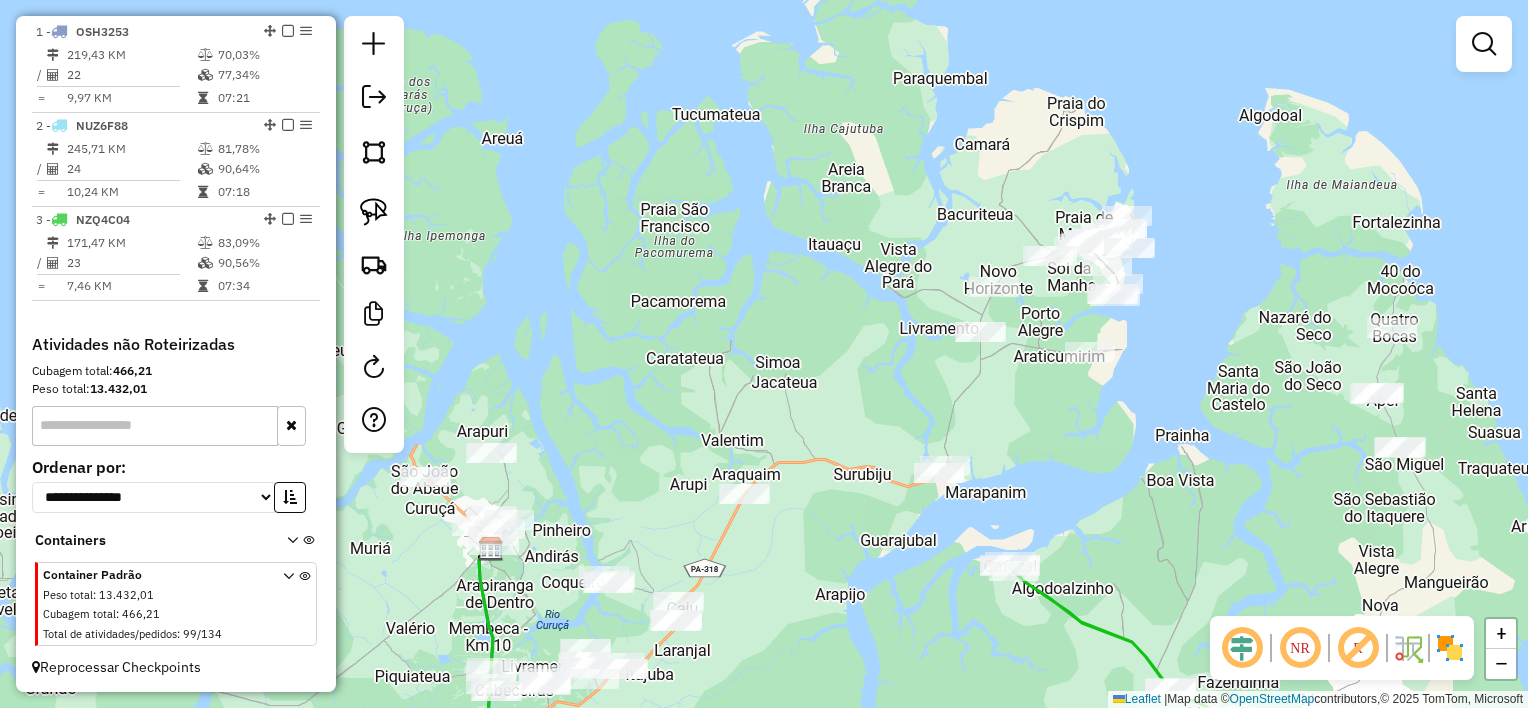 drag, startPoint x: 836, startPoint y: 359, endPoint x: 808, endPoint y: 377, distance: 33.286633 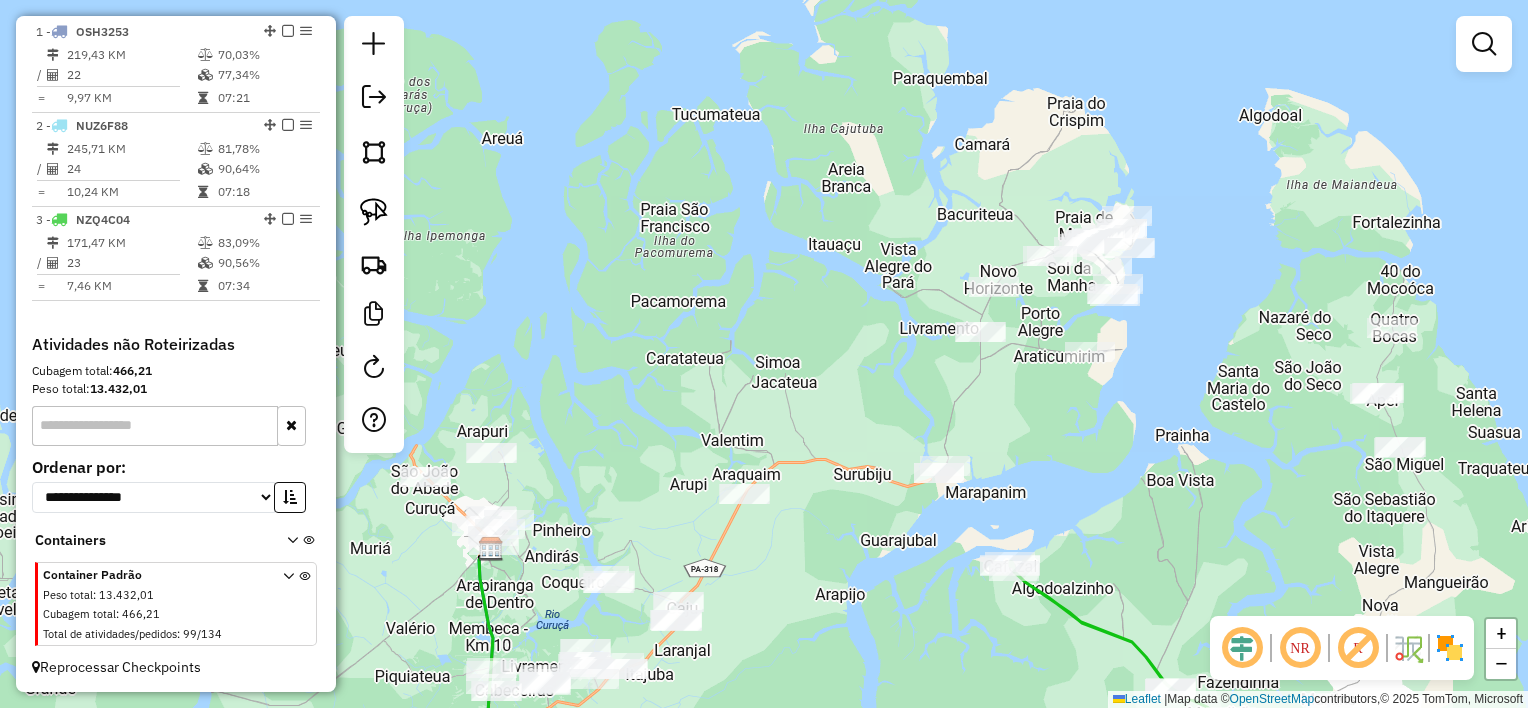 scroll, scrollTop: 0, scrollLeft: 0, axis: both 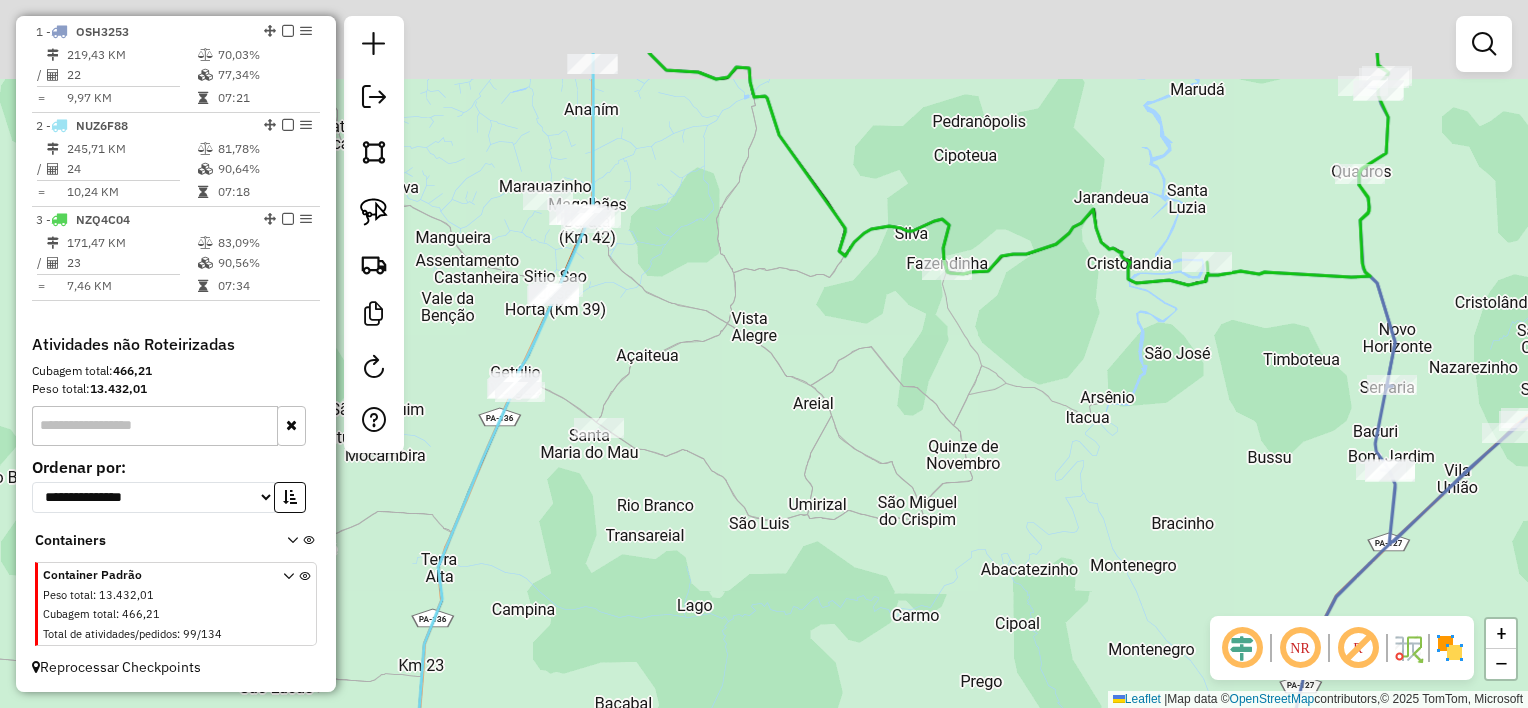 drag, startPoint x: 836, startPoint y: 324, endPoint x: 971, endPoint y: 451, distance: 185.34833 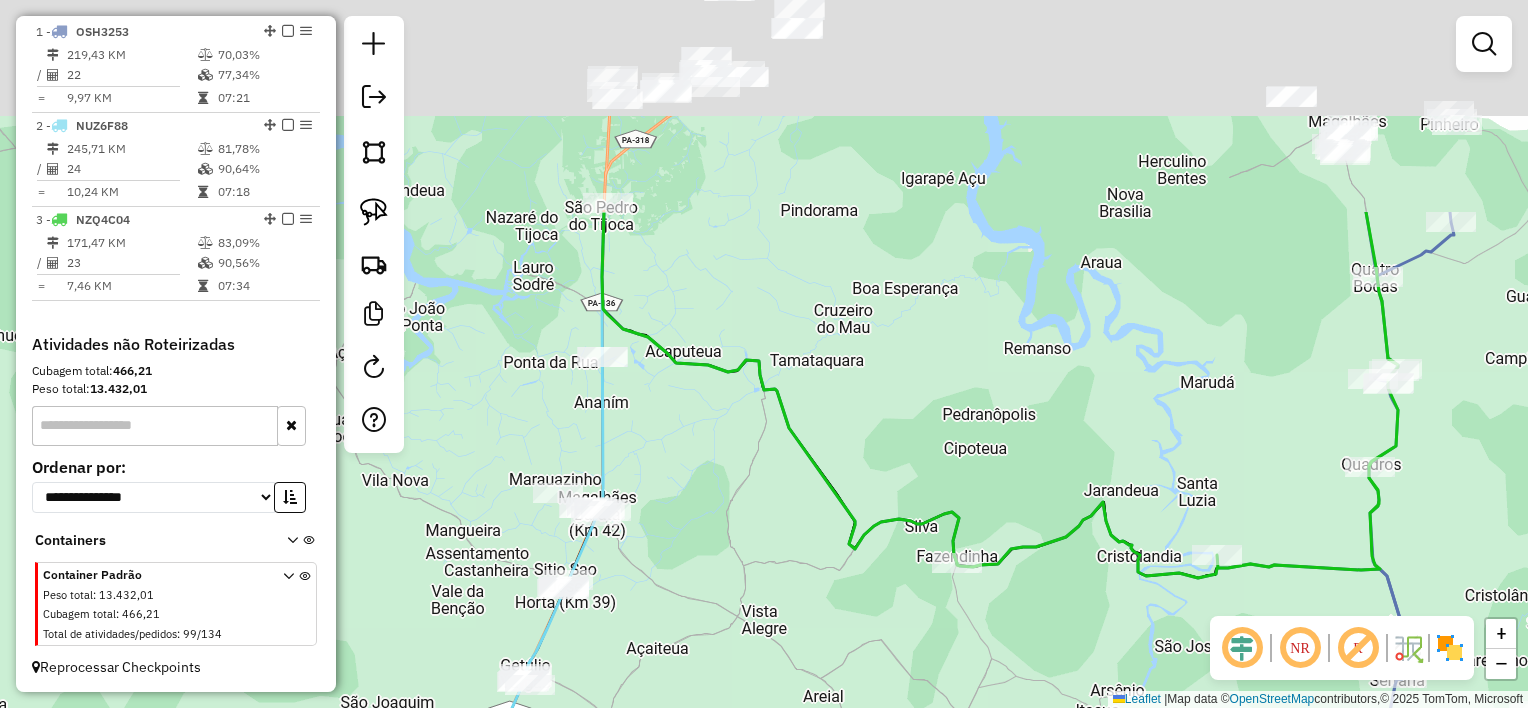 drag, startPoint x: 985, startPoint y: 101, endPoint x: 941, endPoint y: 452, distance: 353.74707 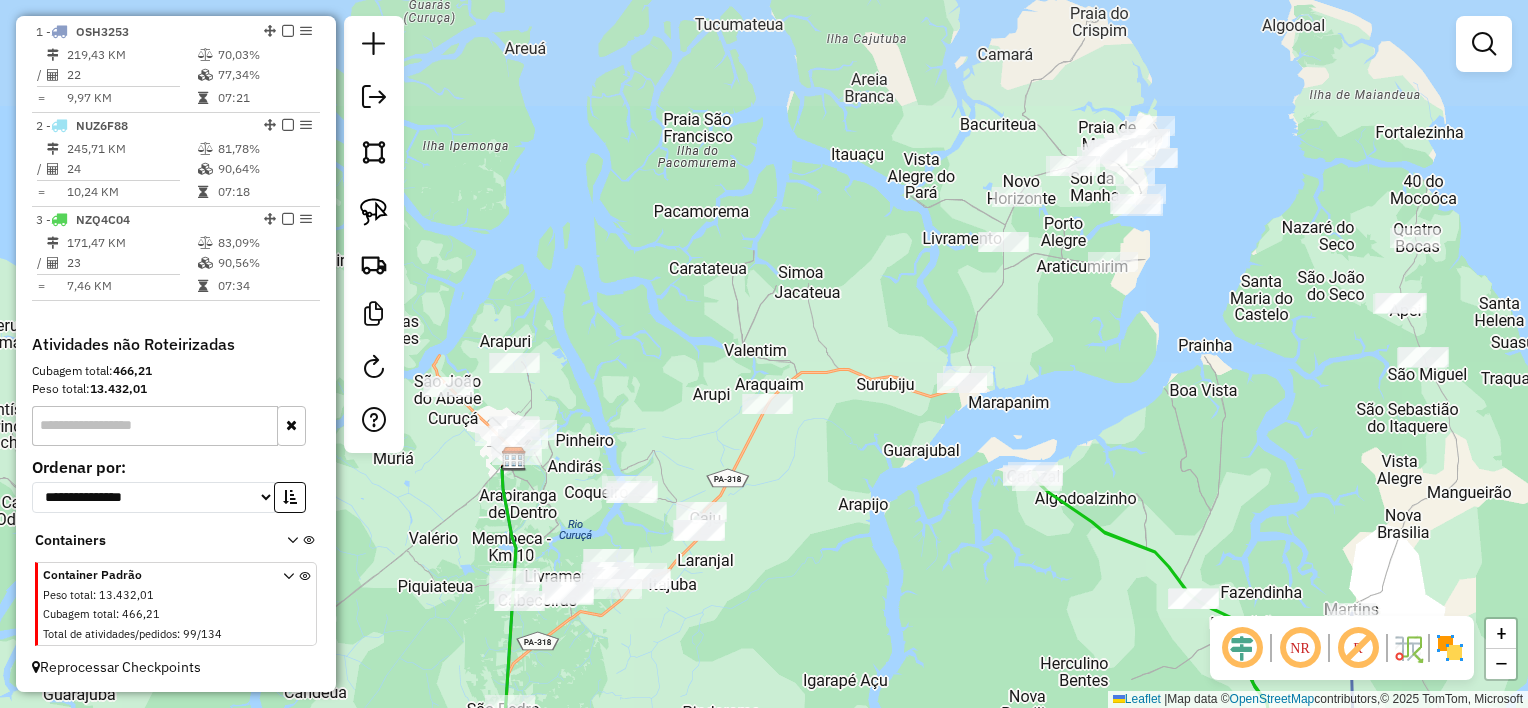 drag, startPoint x: 974, startPoint y: 190, endPoint x: 901, endPoint y: 622, distance: 438.12442 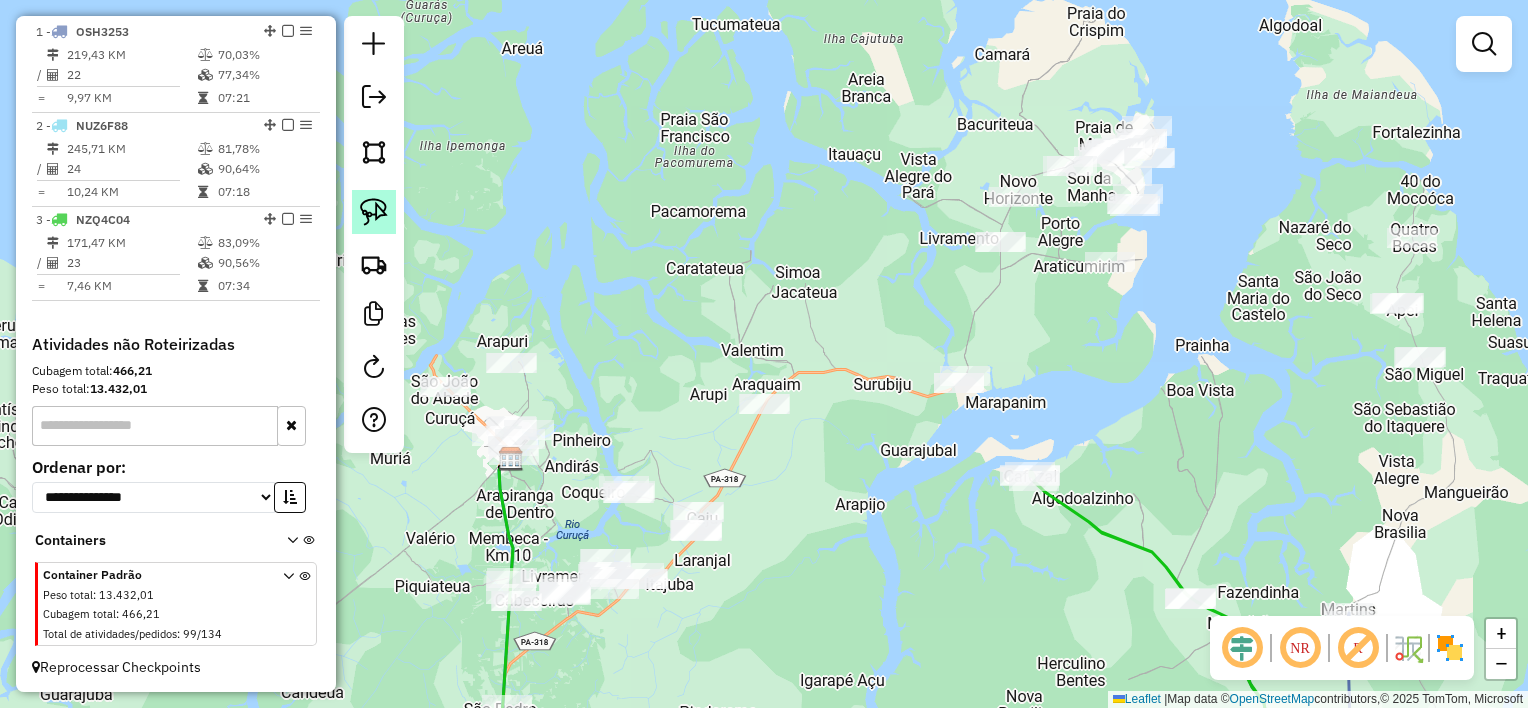 drag, startPoint x: 376, startPoint y: 207, endPoint x: 392, endPoint y: 205, distance: 16.124516 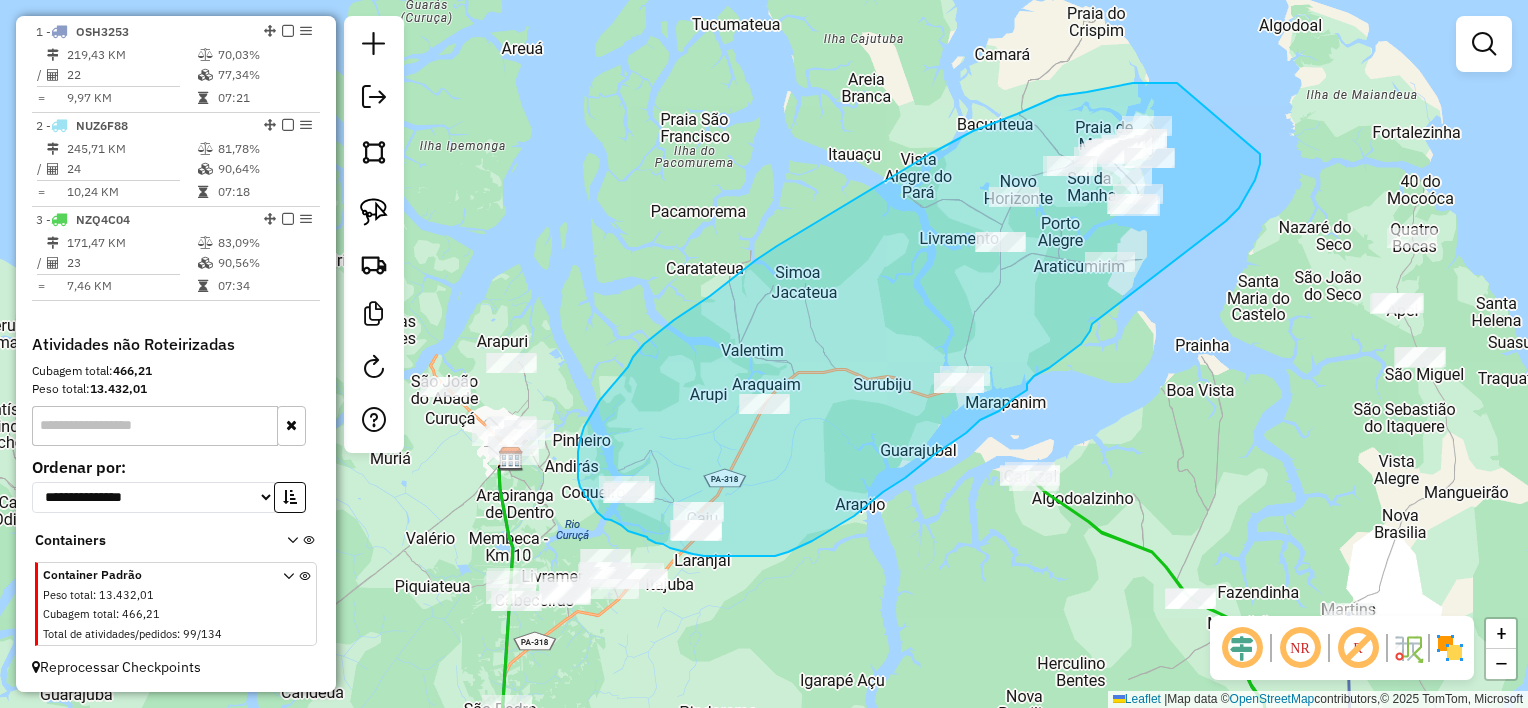drag, startPoint x: 1164, startPoint y: 83, endPoint x: 1252, endPoint y: 44, distance: 96.25487 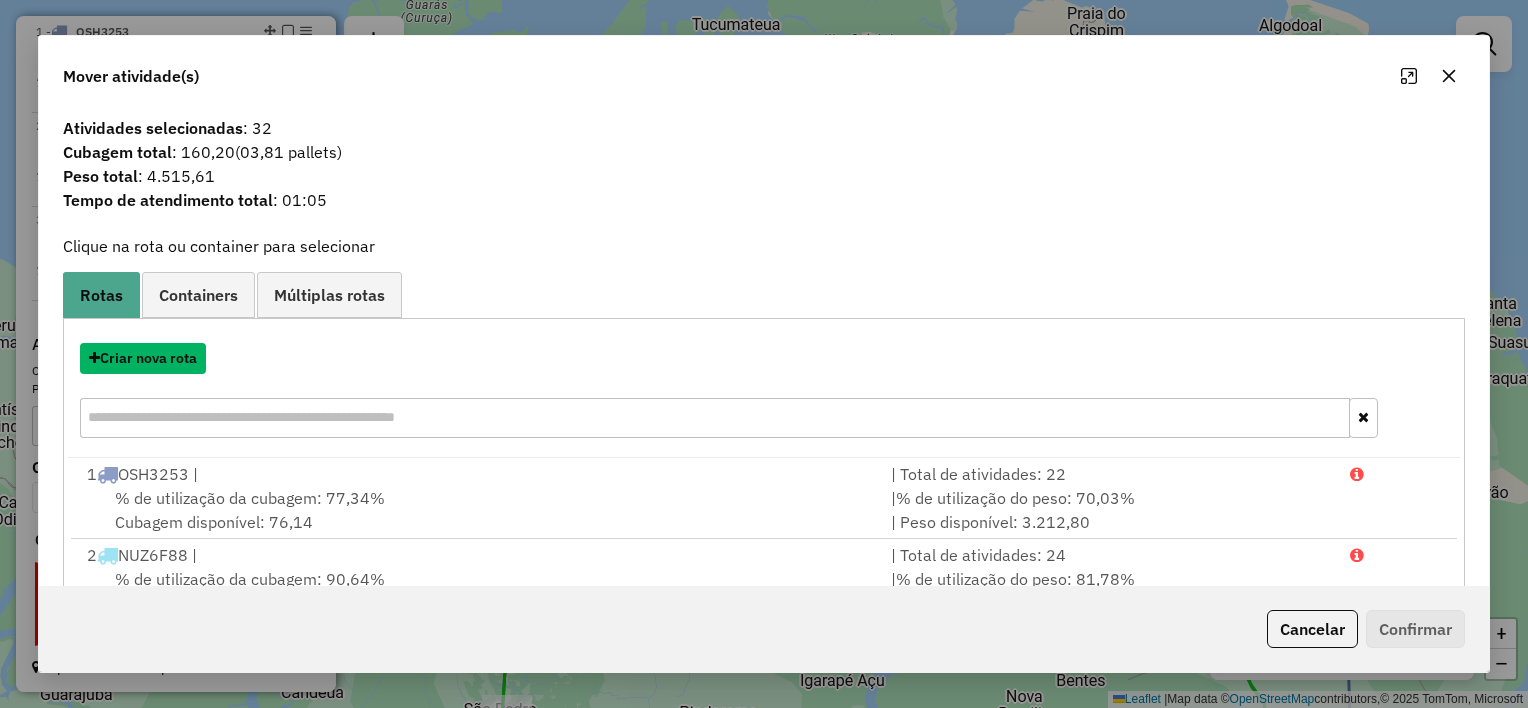 click on "Criar nova rota" at bounding box center [143, 358] 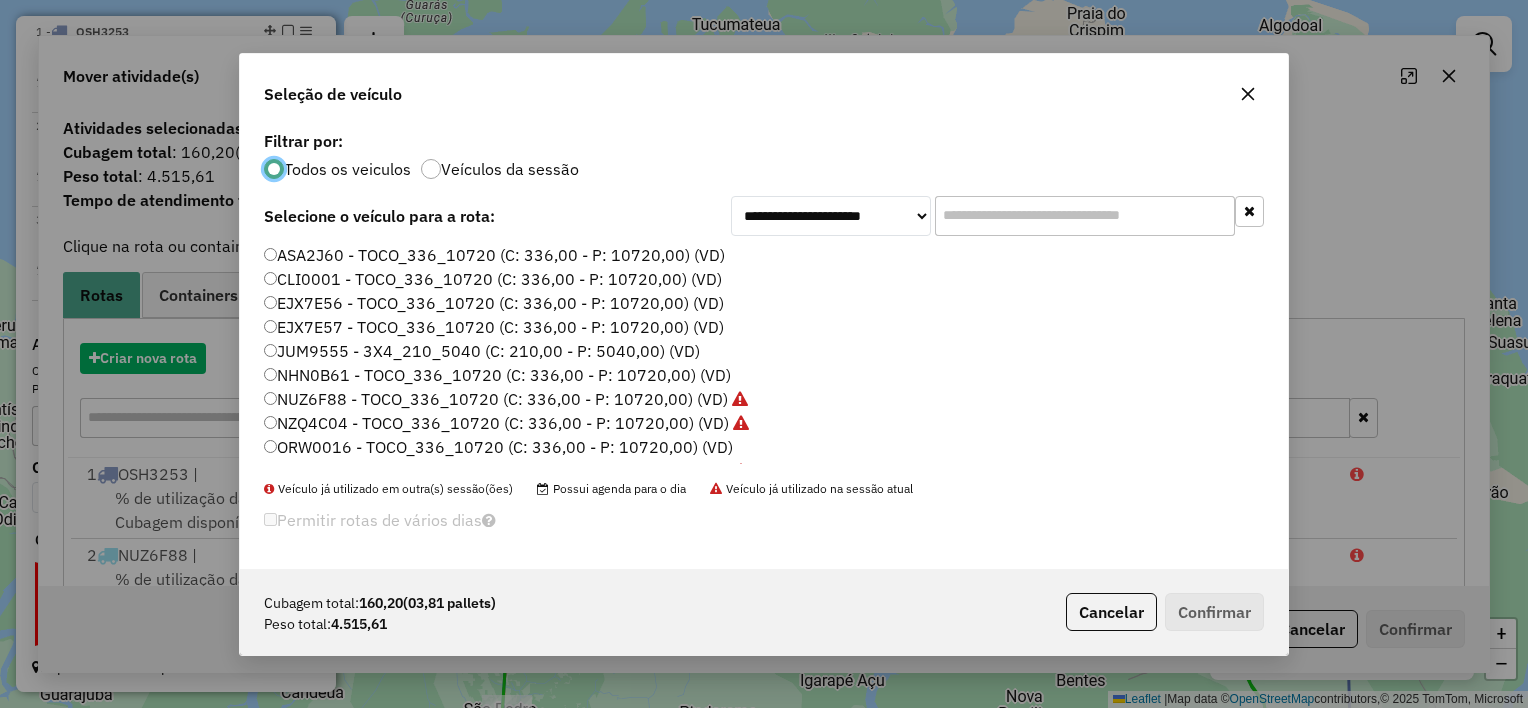 scroll, scrollTop: 10, scrollLeft: 6, axis: both 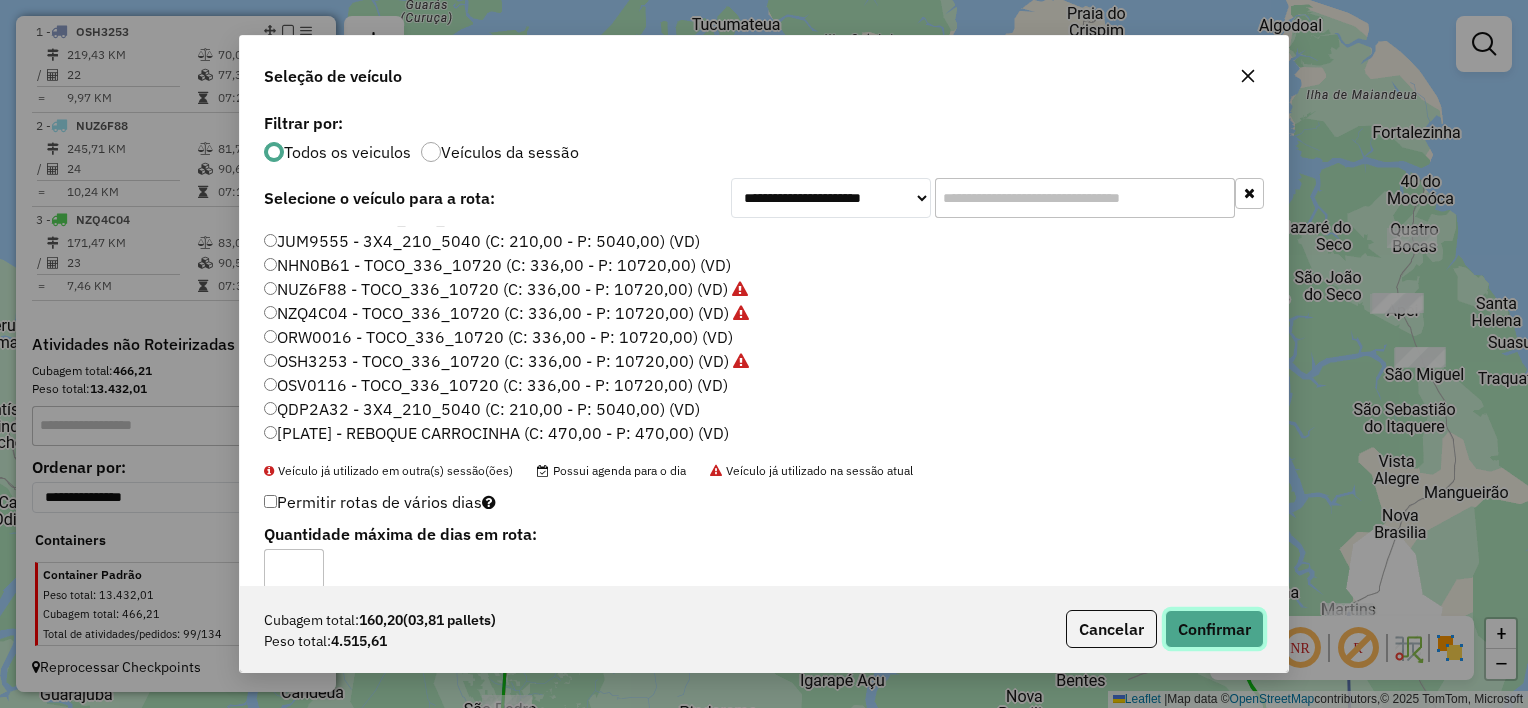 click on "Confirmar" 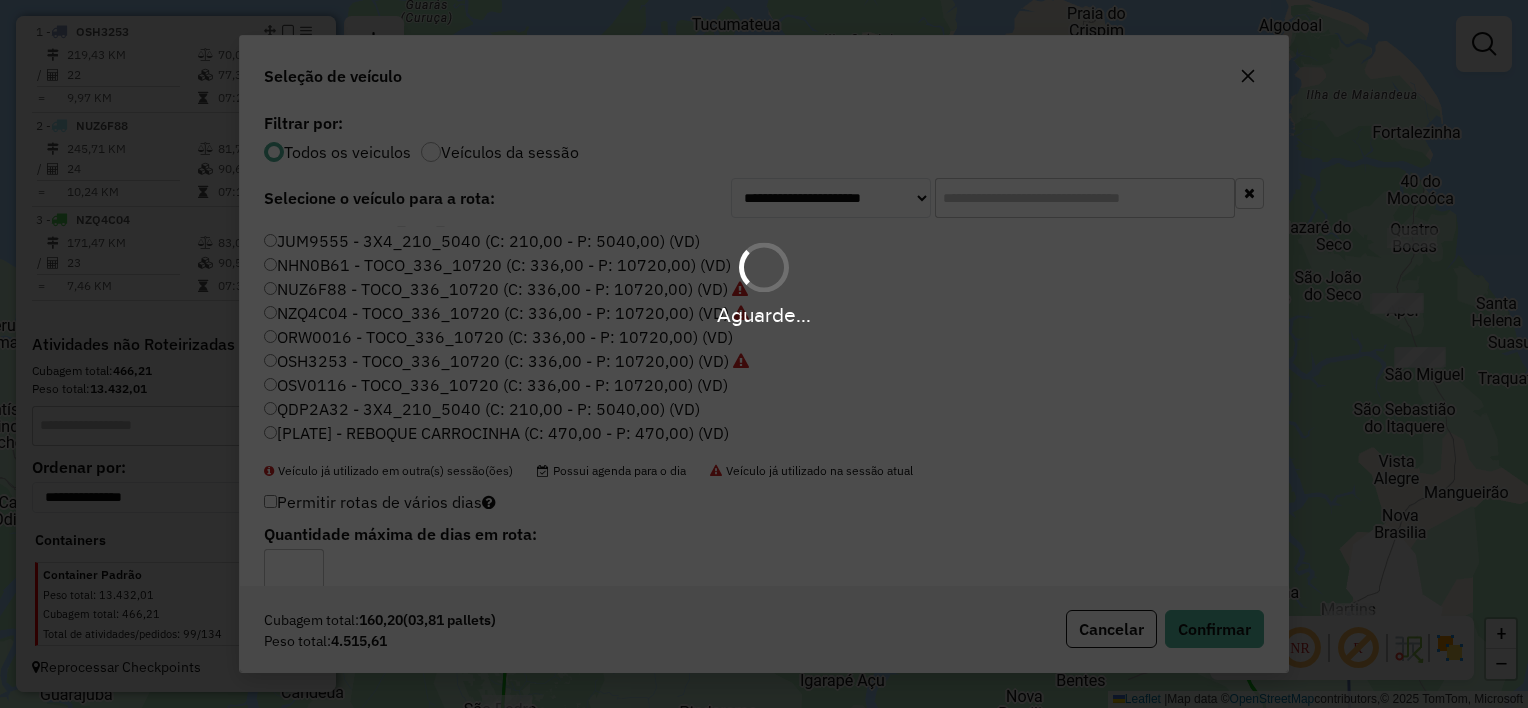 scroll, scrollTop: 772, scrollLeft: 0, axis: vertical 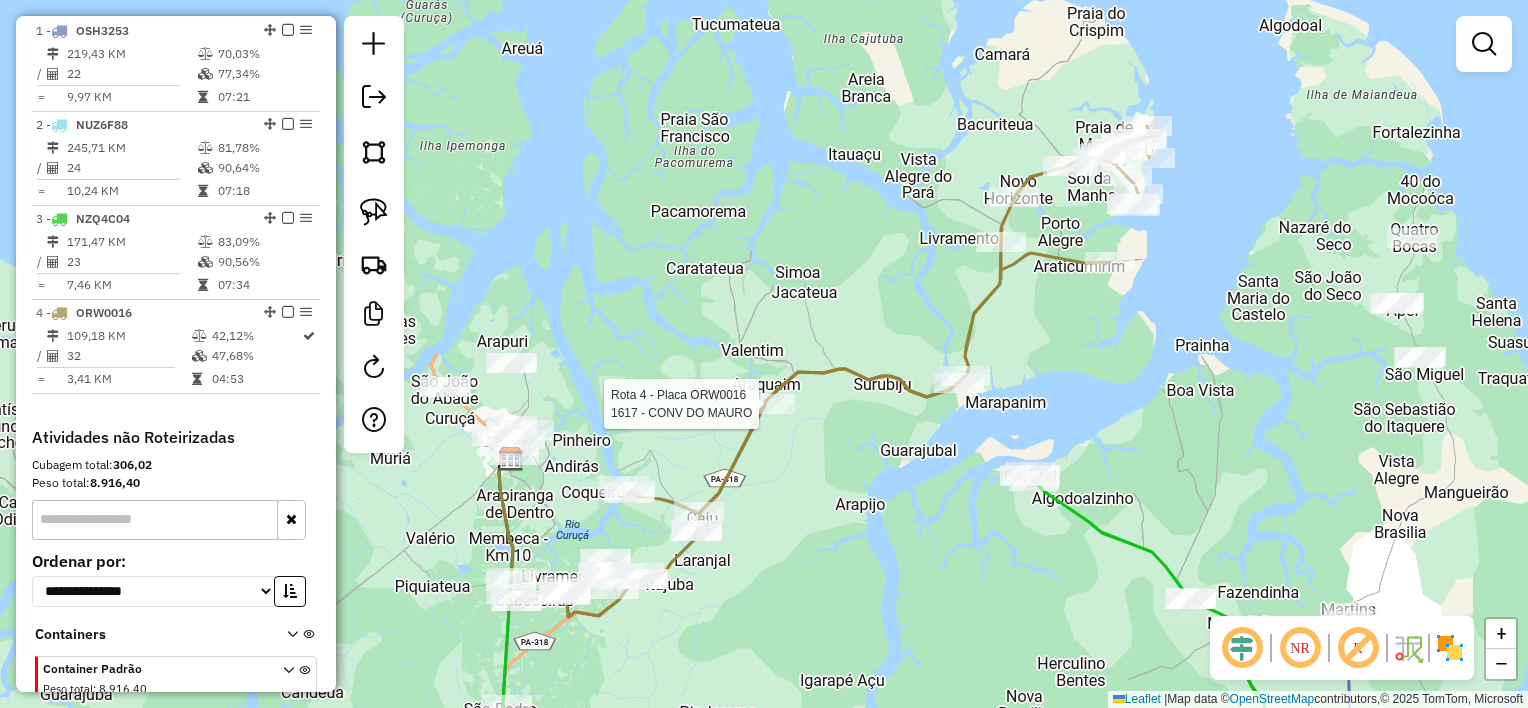 select on "**********" 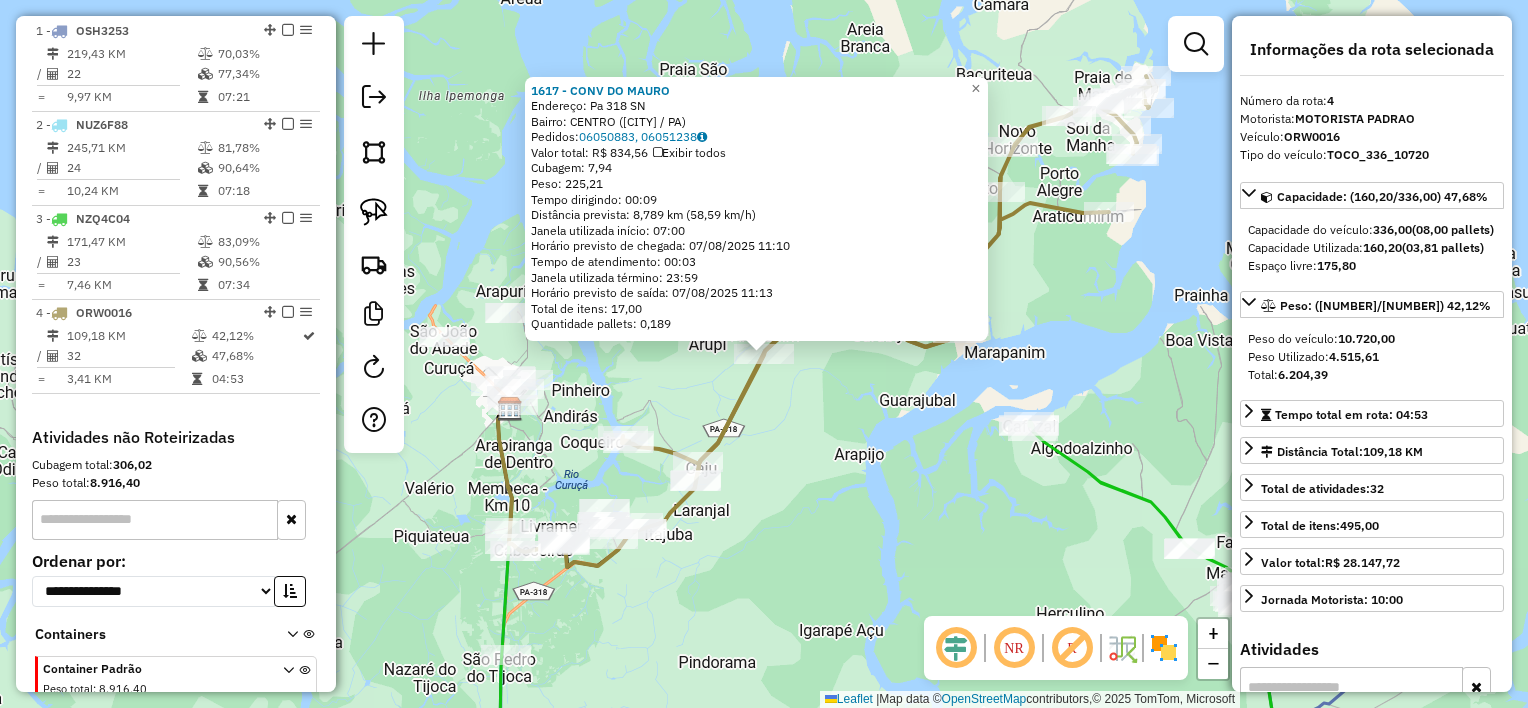 scroll, scrollTop: 866, scrollLeft: 0, axis: vertical 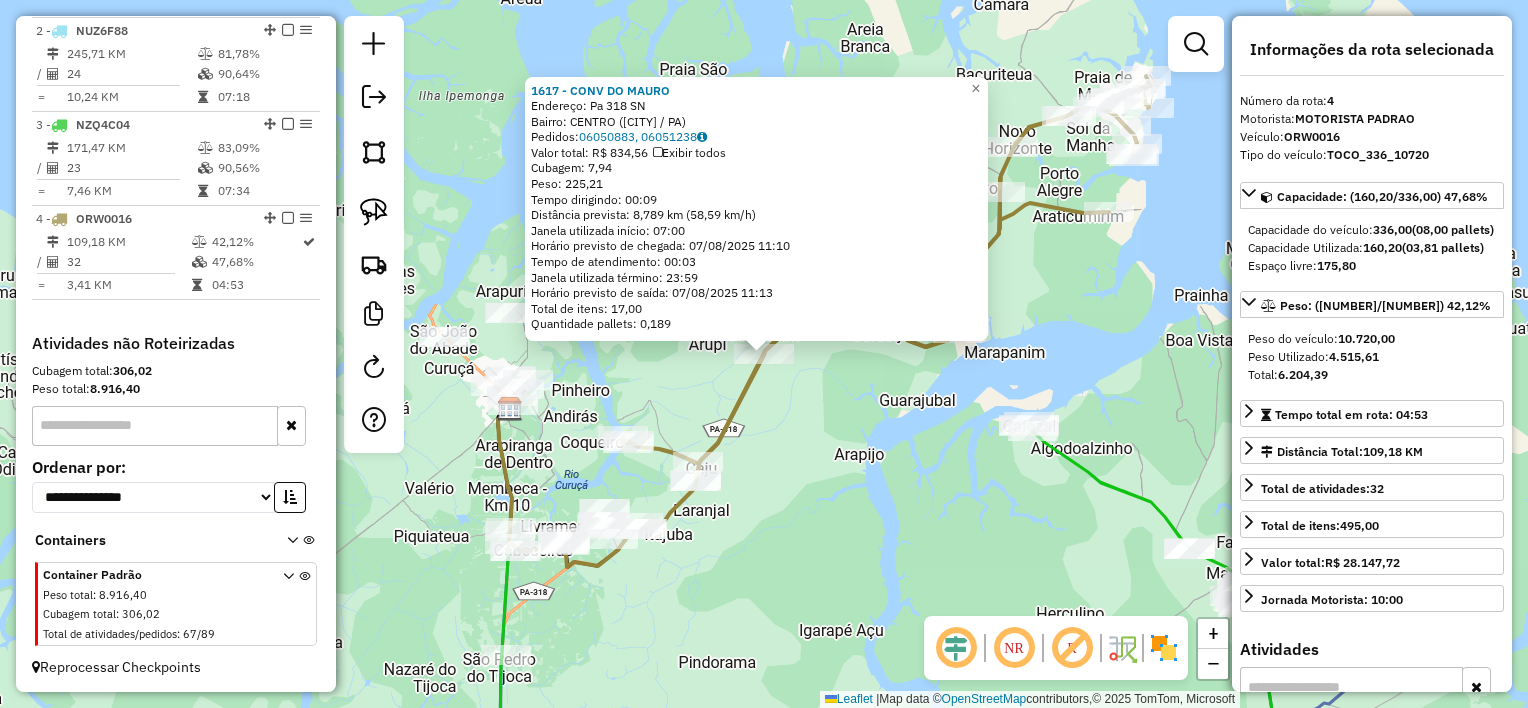 click on "1617 - CONV DO MAURO  Endereço:  Pa 318 SN   Bairro: CENTRO (CURUCA / PA)   Pedidos:  06050883, 06051238   Valor total: R$ 834,56   Exibir todos   Cubagem: 7,94  Peso: 225,21  Tempo dirigindo: 00:09   Distância prevista: 8,789 km (58,59 km/h)   Janela utilizada início: 07:00   Horário previsto de chegada: 07/08/2025 11:10   Tempo de atendimento: 00:03   Janela utilizada término: 23:59   Horário previsto de saída: 07/08/2025 11:13   Total de itens: 17,00   Quantidade pallets: 0,189  × Janela de atendimento Grade de atendimento Capacidade Transportadoras Veículos Cliente Pedidos  Rotas Selecione os dias de semana para filtrar as janelas de atendimento  Seg   Ter   Qua   Qui   Sex   Sáb   Dom  Informe o período da janela de atendimento: De: Até:  Filtrar exatamente a janela do cliente  Considerar janela de atendimento padrão  Selecione os dias de semana para filtrar as grades de atendimento  Seg   Ter   Qua   Qui   Sex   Sáb   Dom   Considerar clientes sem dia de atendimento cadastrado  De:   De:" 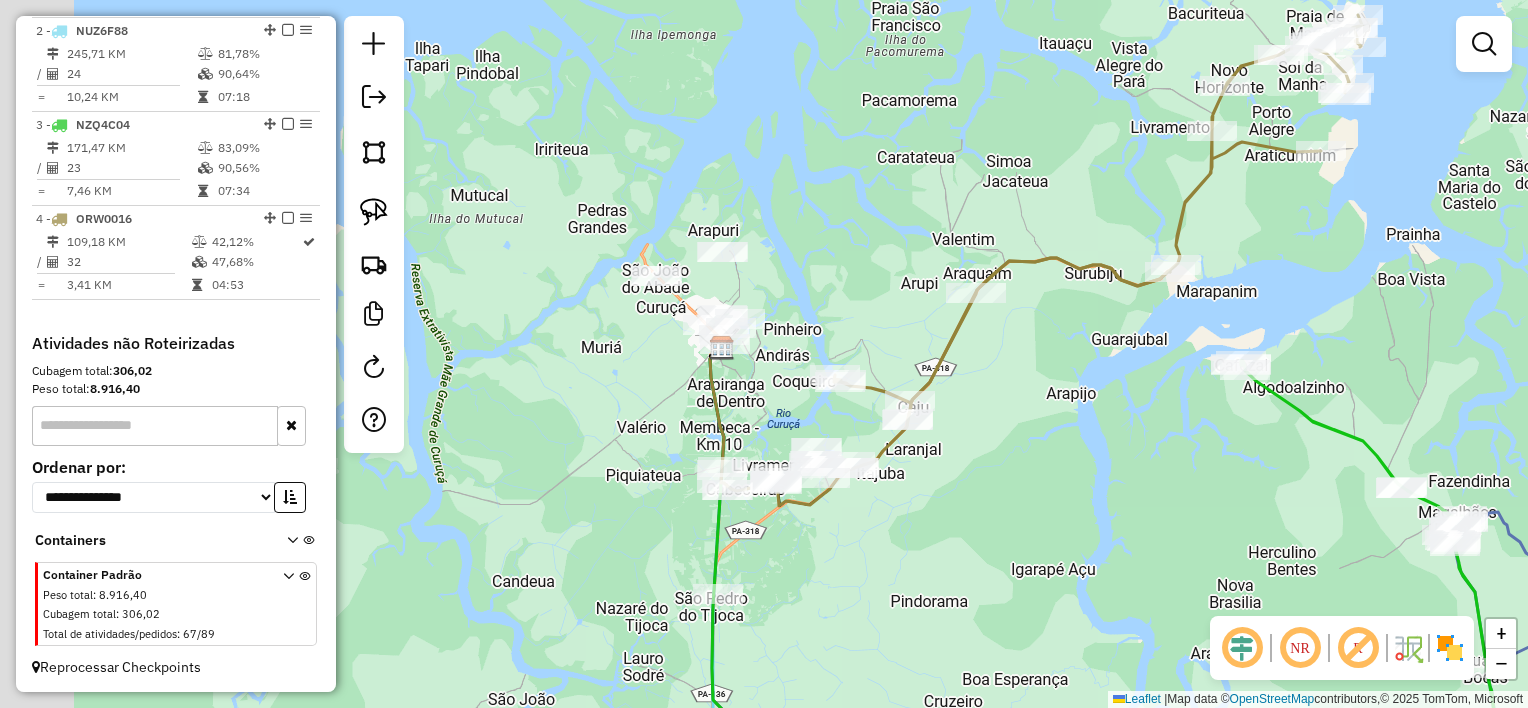 drag, startPoint x: 777, startPoint y: 526, endPoint x: 1032, endPoint y: 459, distance: 263.6551 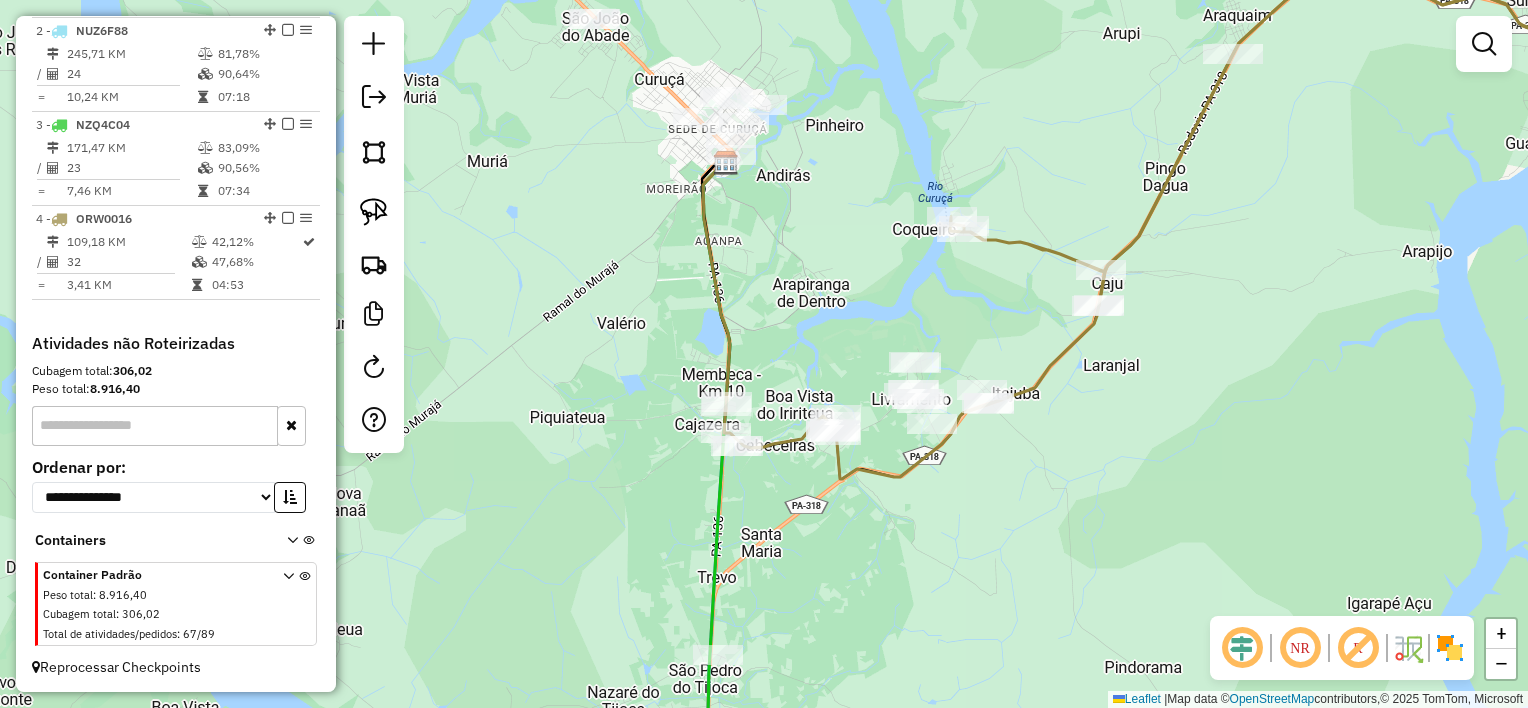 click on "Janela de atendimento Grade de atendimento Capacidade Transportadoras Veículos Cliente Pedidos  Rotas Selecione os dias de semana para filtrar as janelas de atendimento  Seg   Ter   Qua   Qui   Sex   Sáb   Dom  Informe o período da janela de atendimento: De: Até:  Filtrar exatamente a janela do cliente  Considerar janela de atendimento padrão  Selecione os dias de semana para filtrar as grades de atendimento  Seg   Ter   Qua   Qui   Sex   Sáb   Dom   Considerar clientes sem dia de atendimento cadastrado  Clientes fora do dia de atendimento selecionado Filtrar as atividades entre os valores definidos abaixo:  Peso mínimo:   Peso máximo:   Cubagem mínima:   Cubagem máxima:   De:   Até:  Filtrar as atividades entre o tempo de atendimento definido abaixo:  De:   Até:   Considerar capacidade total dos clientes não roteirizados Transportadora: Selecione um ou mais itens Tipo de veículo: Selecione um ou mais itens Veículo: Selecione um ou mais itens Motorista: Selecione um ou mais itens Nome: Rótulo:" 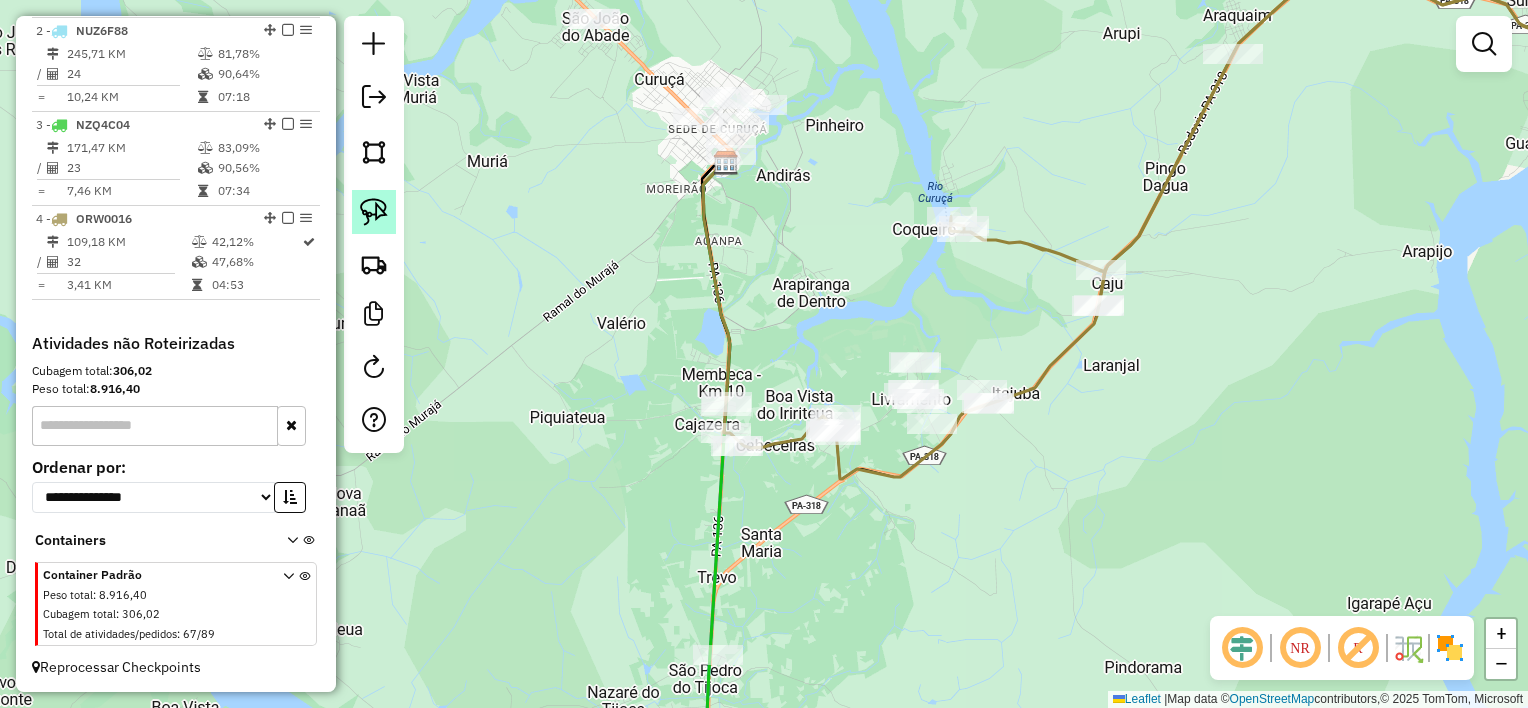 click 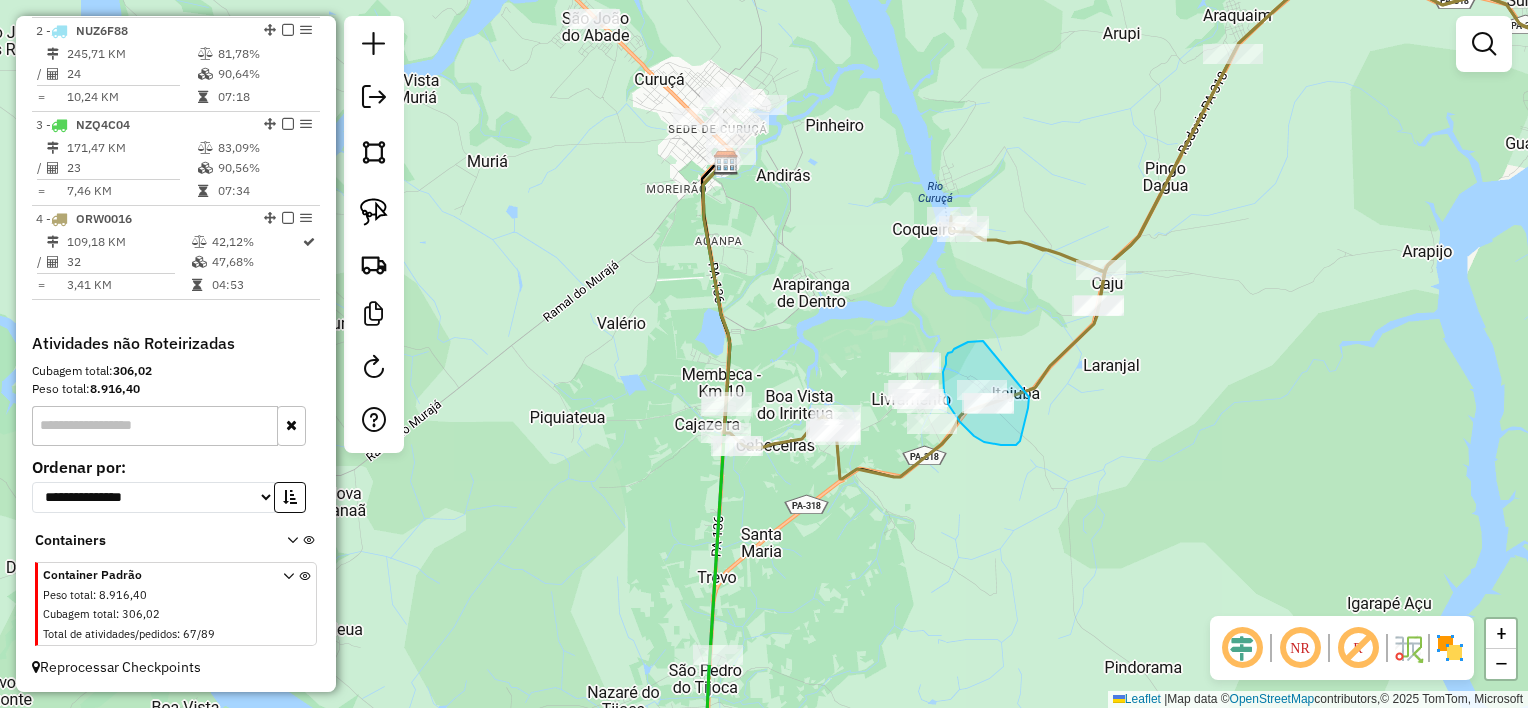 drag, startPoint x: 981, startPoint y: 341, endPoint x: 1029, endPoint y: 389, distance: 67.88225 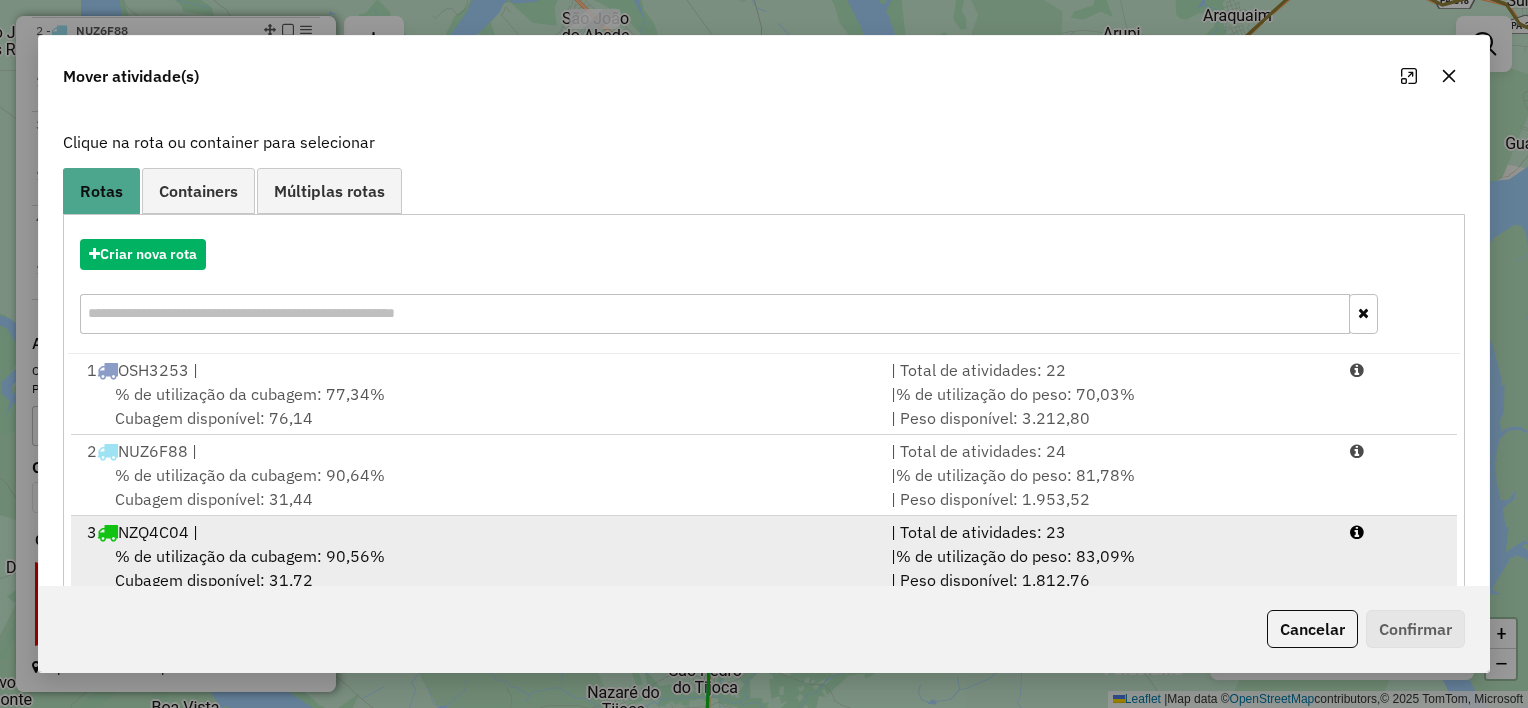 scroll, scrollTop: 228, scrollLeft: 0, axis: vertical 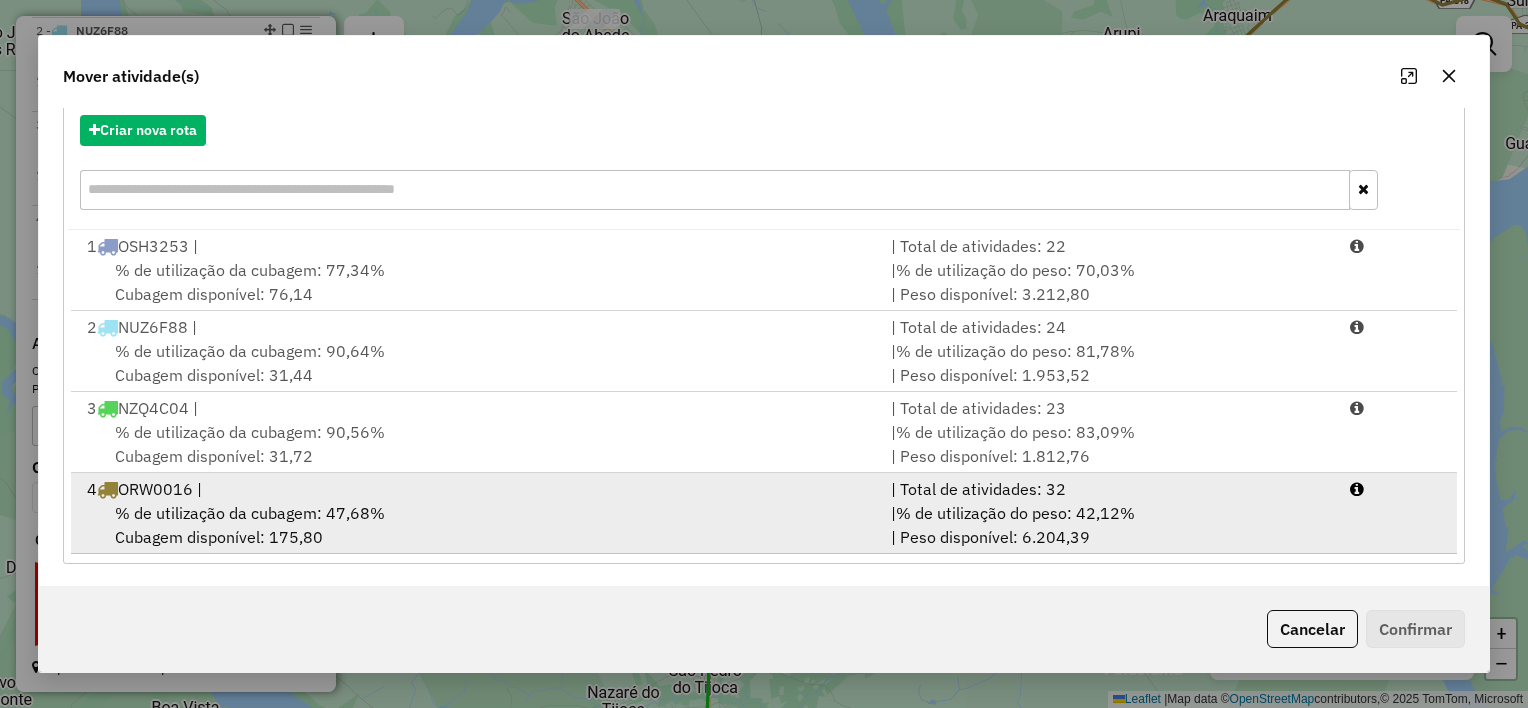 drag, startPoint x: 555, startPoint y: 513, endPoint x: 582, endPoint y: 510, distance: 27.166155 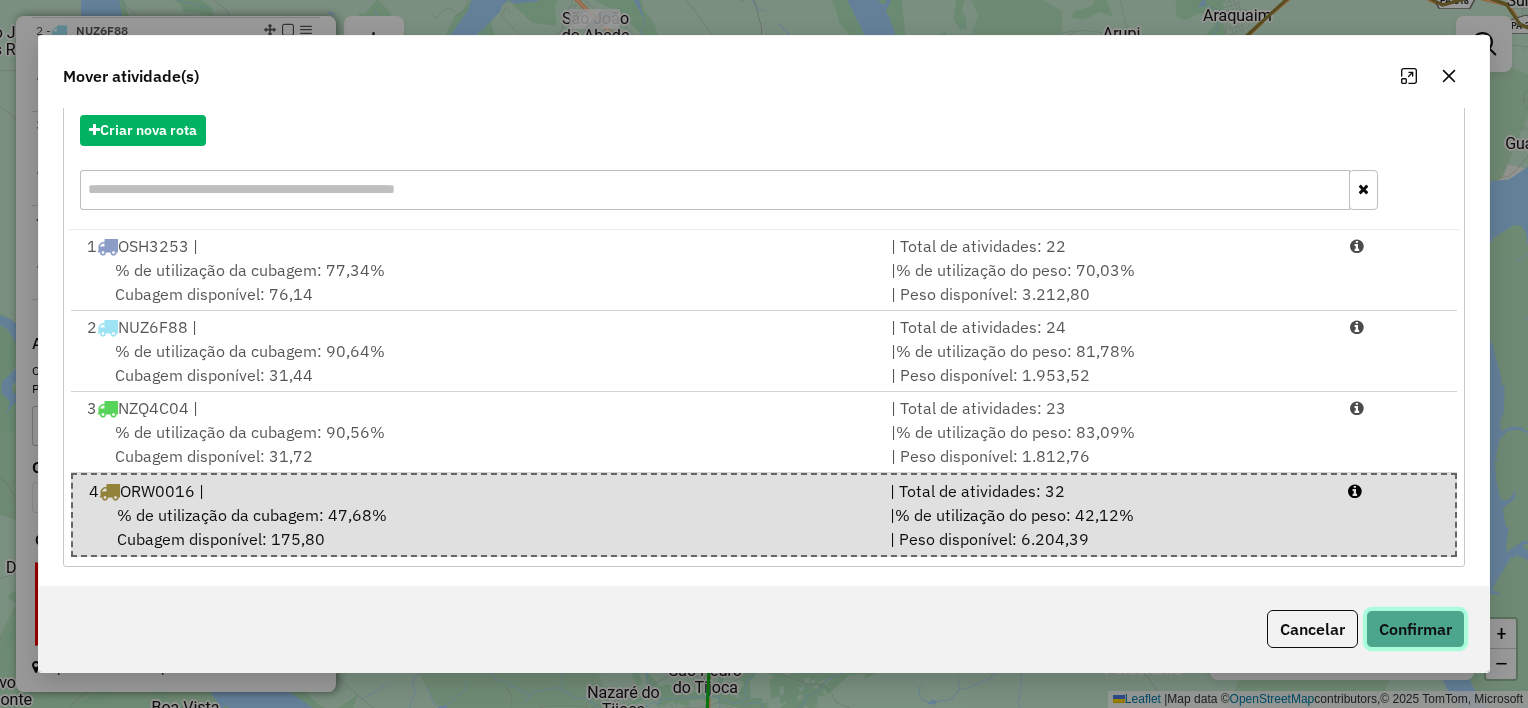 click on "Confirmar" 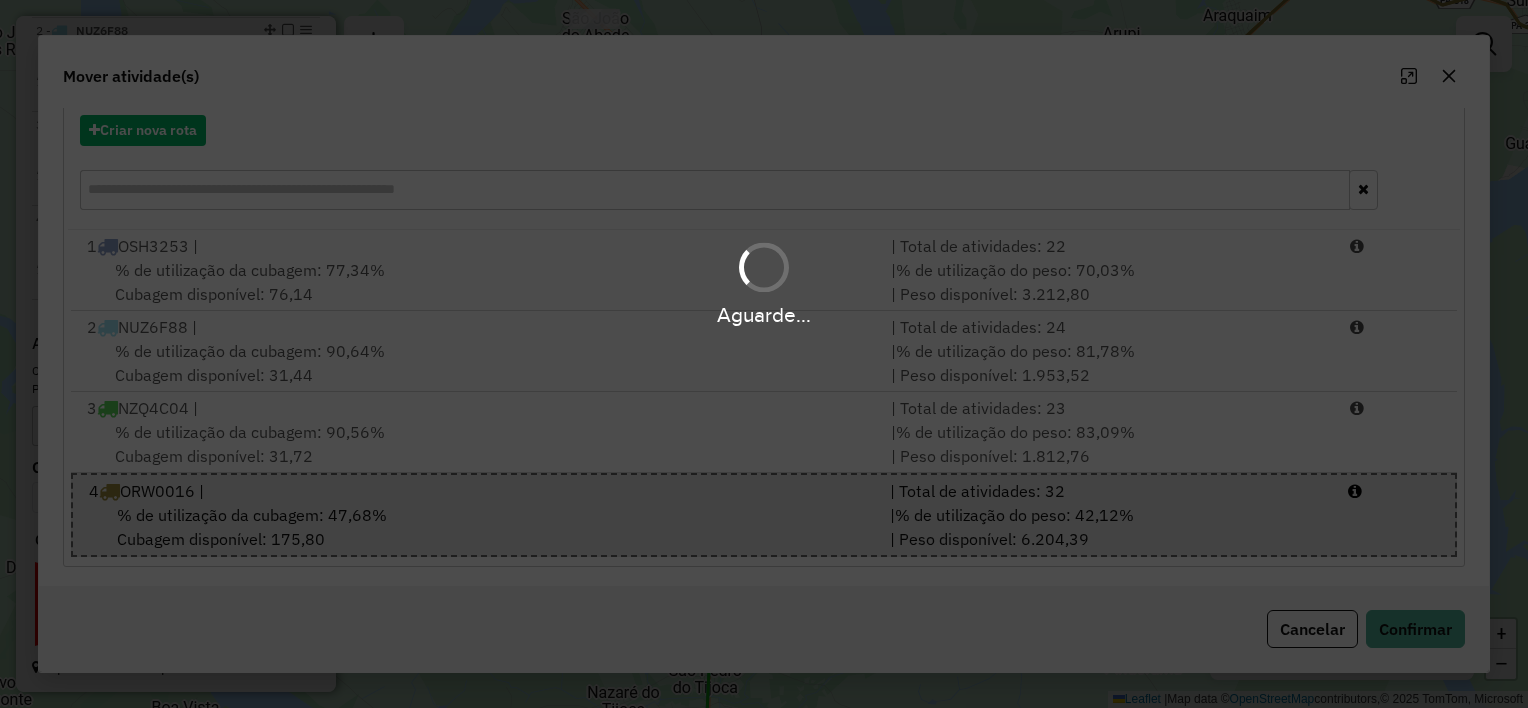 scroll, scrollTop: 841, scrollLeft: 0, axis: vertical 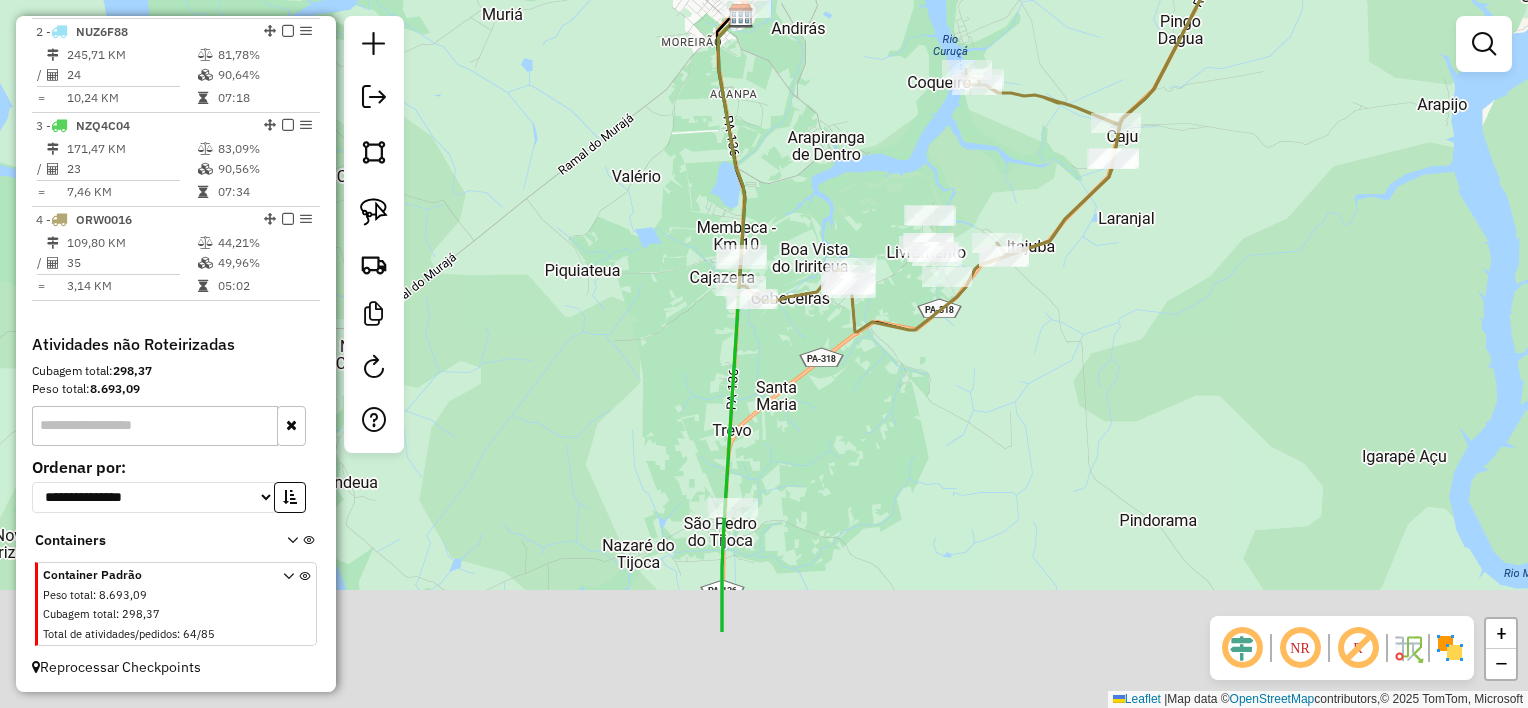 drag, startPoint x: 932, startPoint y: 534, endPoint x: 900, endPoint y: 363, distance: 173.96838 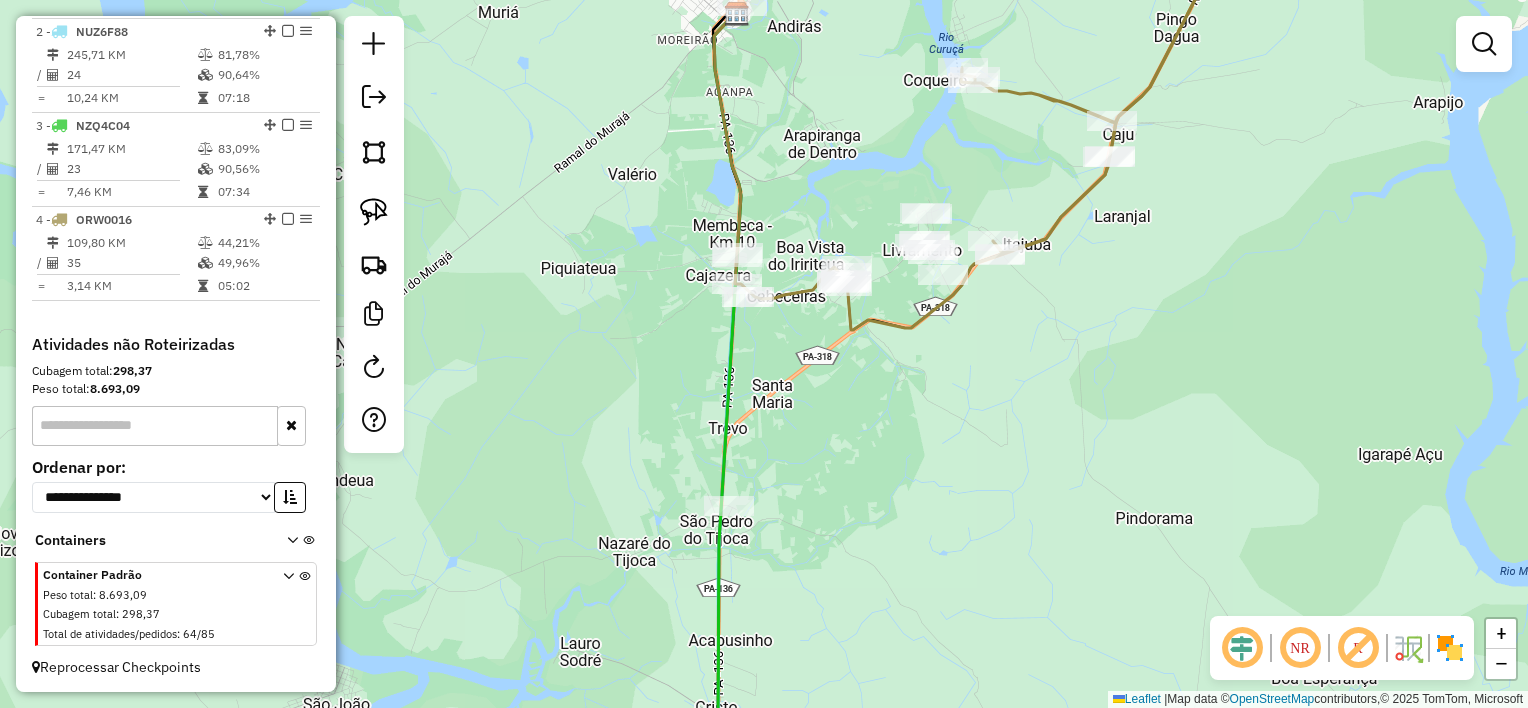 drag, startPoint x: 948, startPoint y: 466, endPoint x: 896, endPoint y: 362, distance: 116.275536 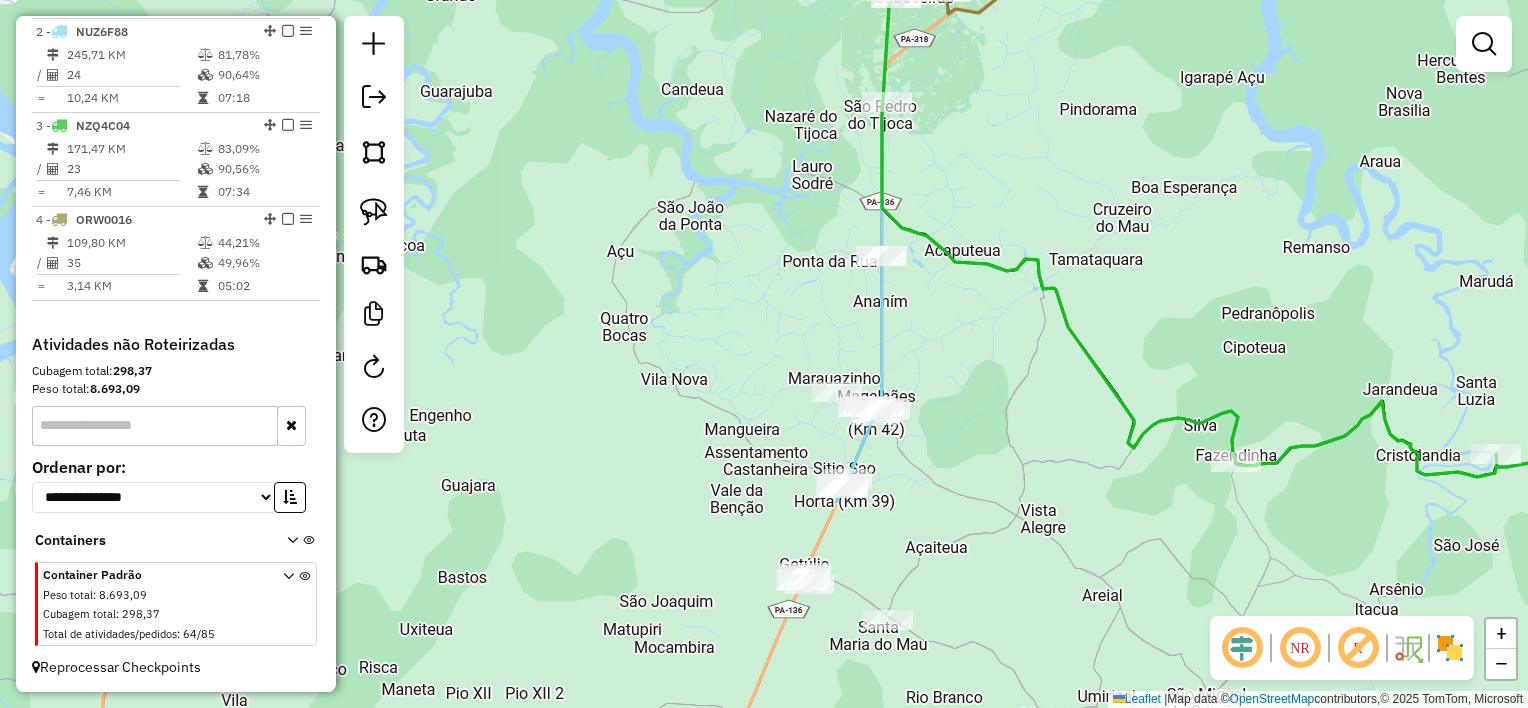 drag, startPoint x: 920, startPoint y: 436, endPoint x: 846, endPoint y: 173, distance: 273.21237 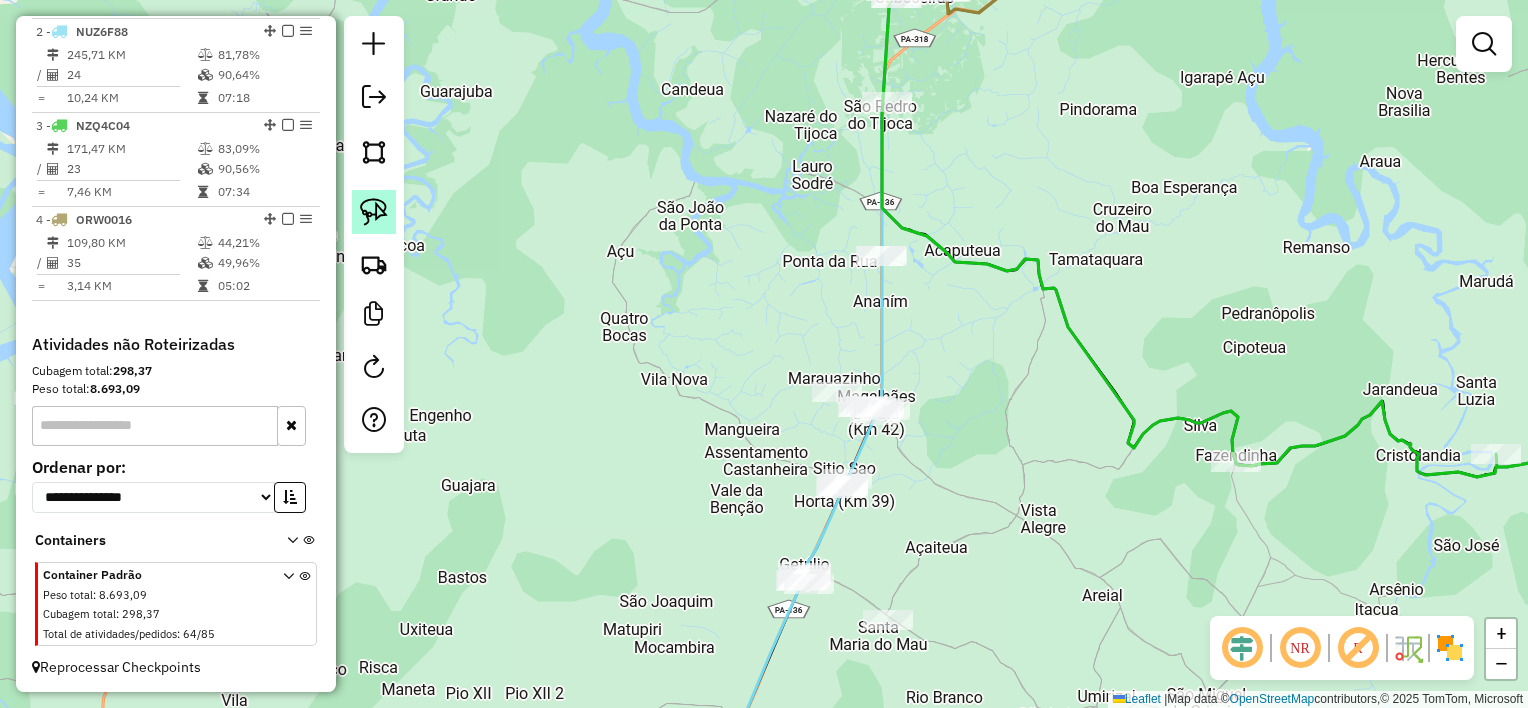 click 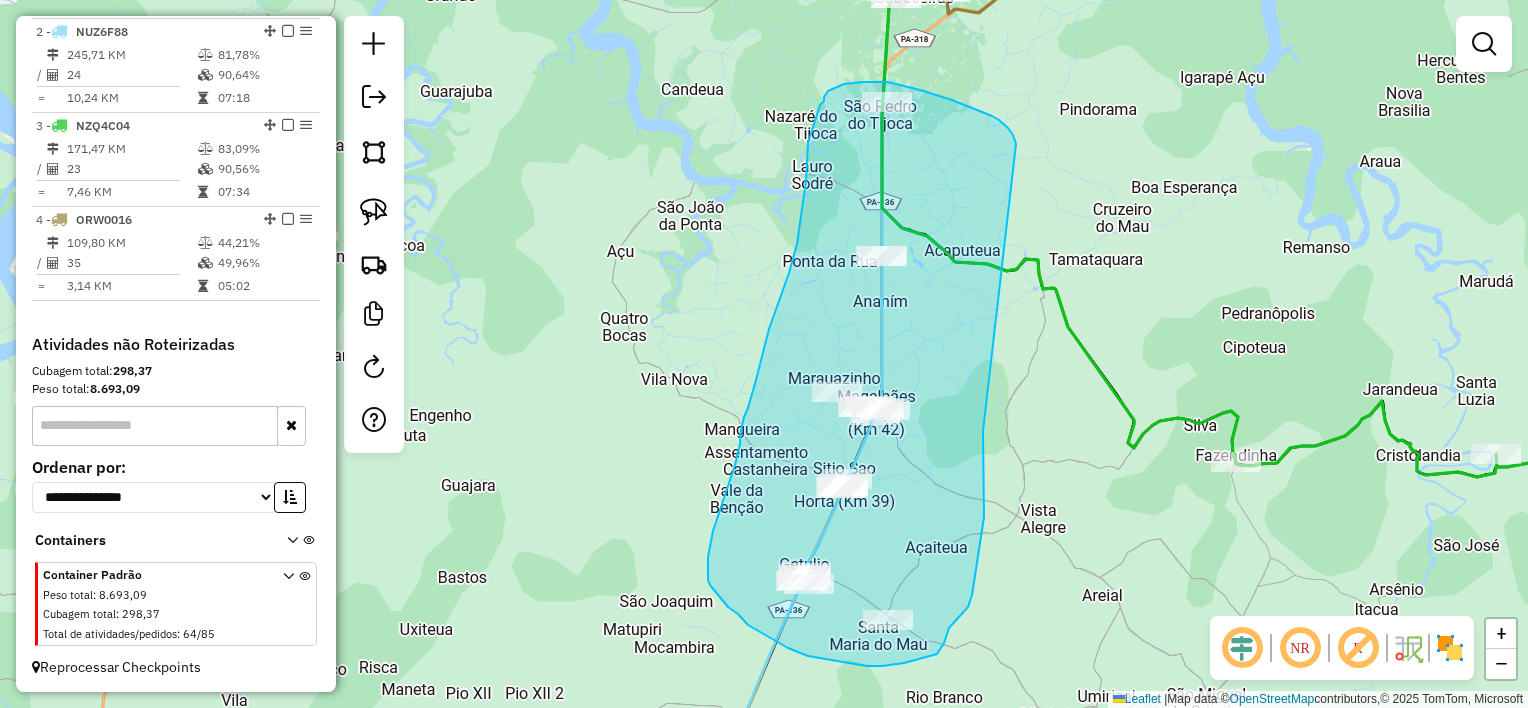 drag, startPoint x: 1005, startPoint y: 125, endPoint x: 984, endPoint y: 424, distance: 299.73654 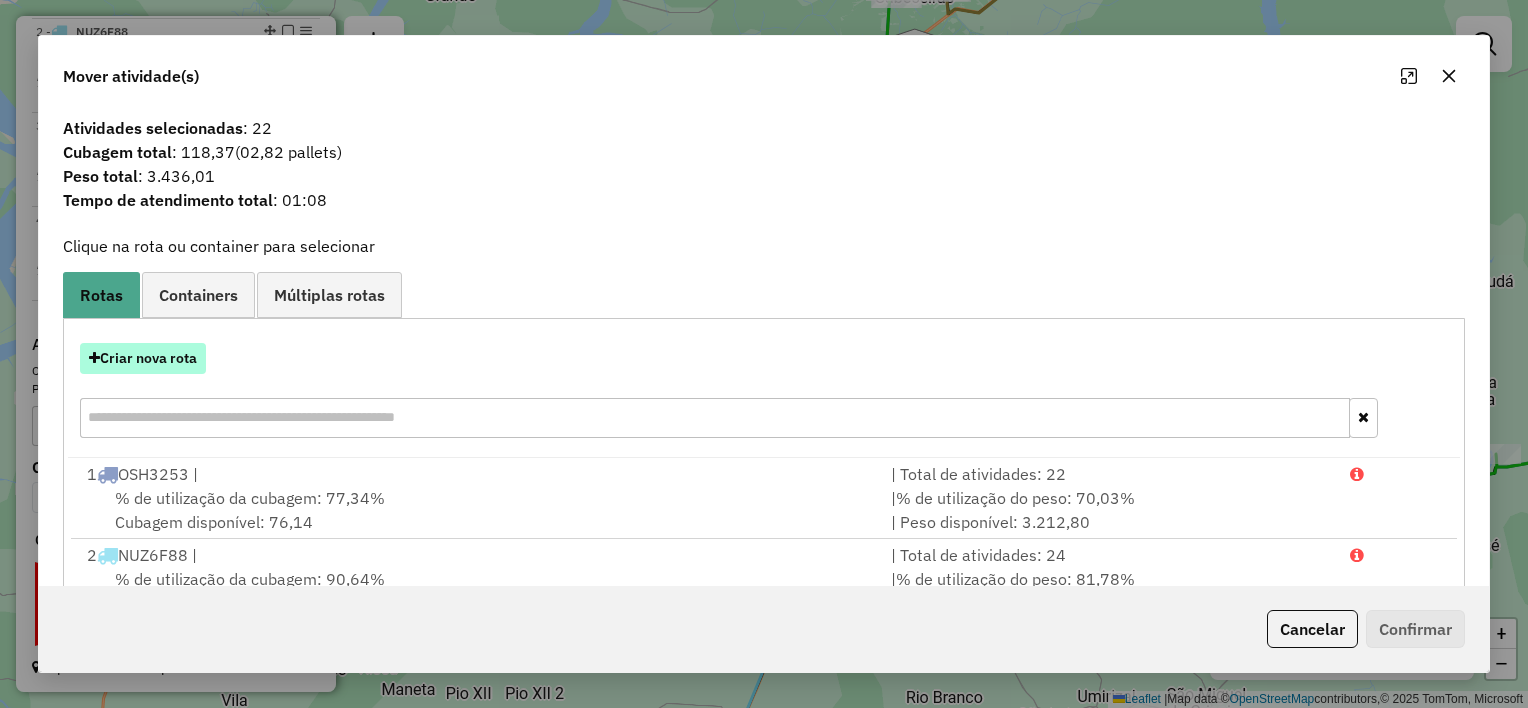 click on "Criar nova rota" at bounding box center [143, 358] 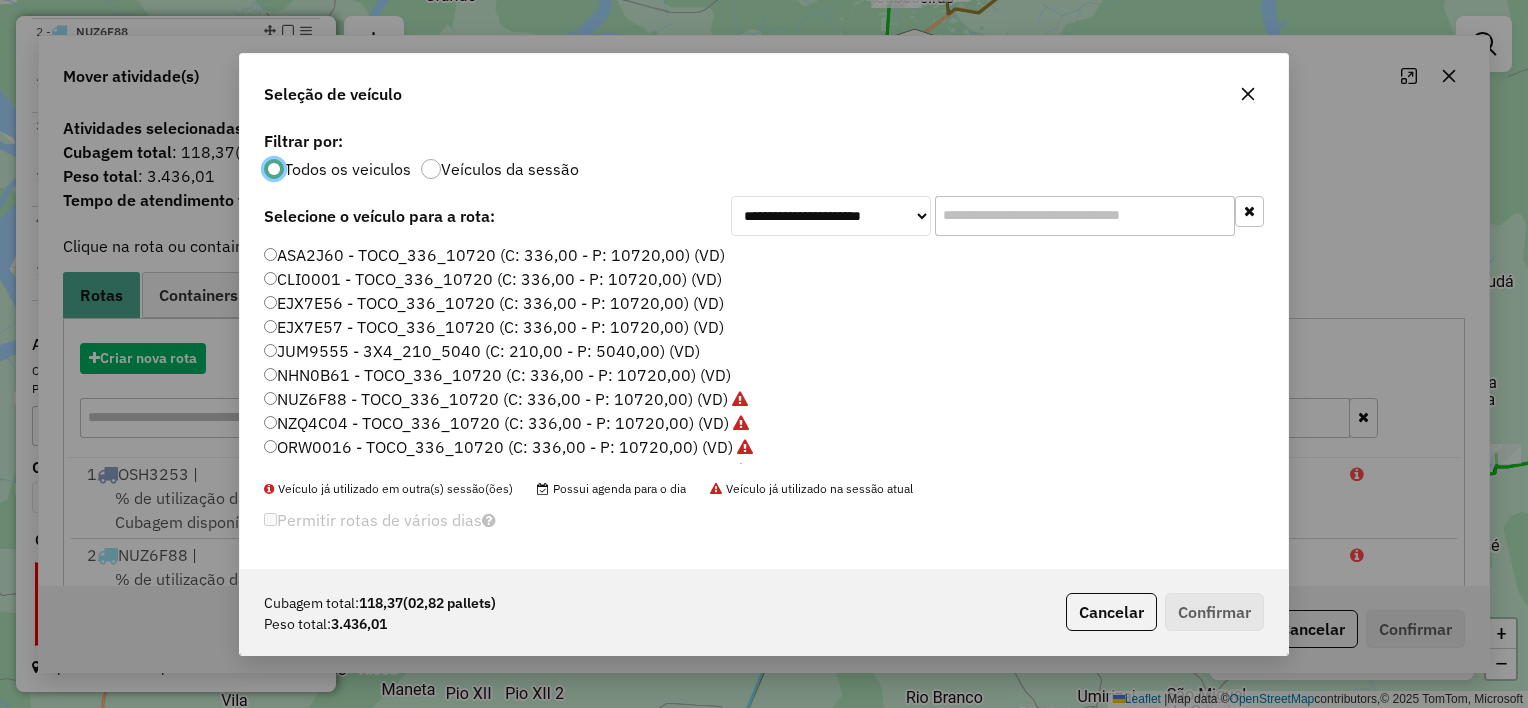 scroll, scrollTop: 10, scrollLeft: 6, axis: both 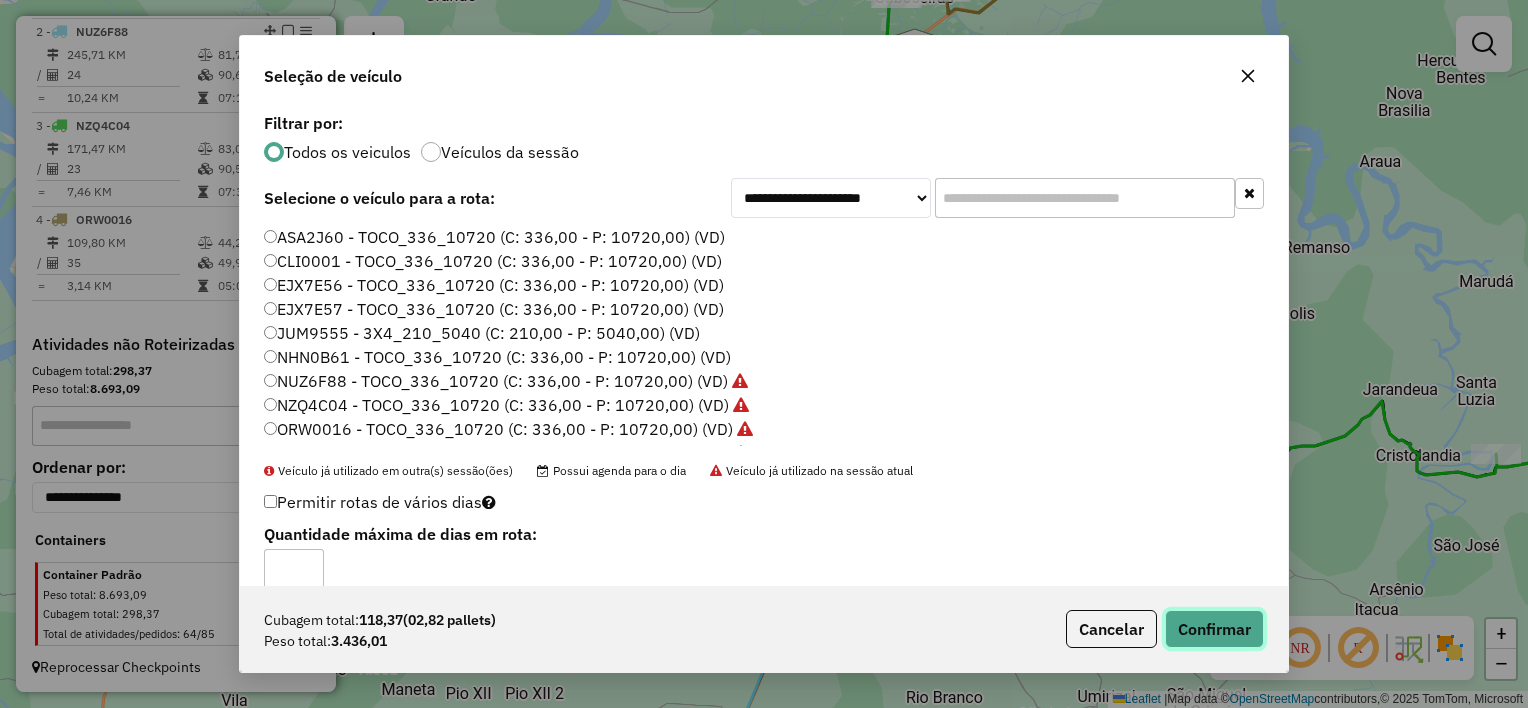 click on "Confirmar" 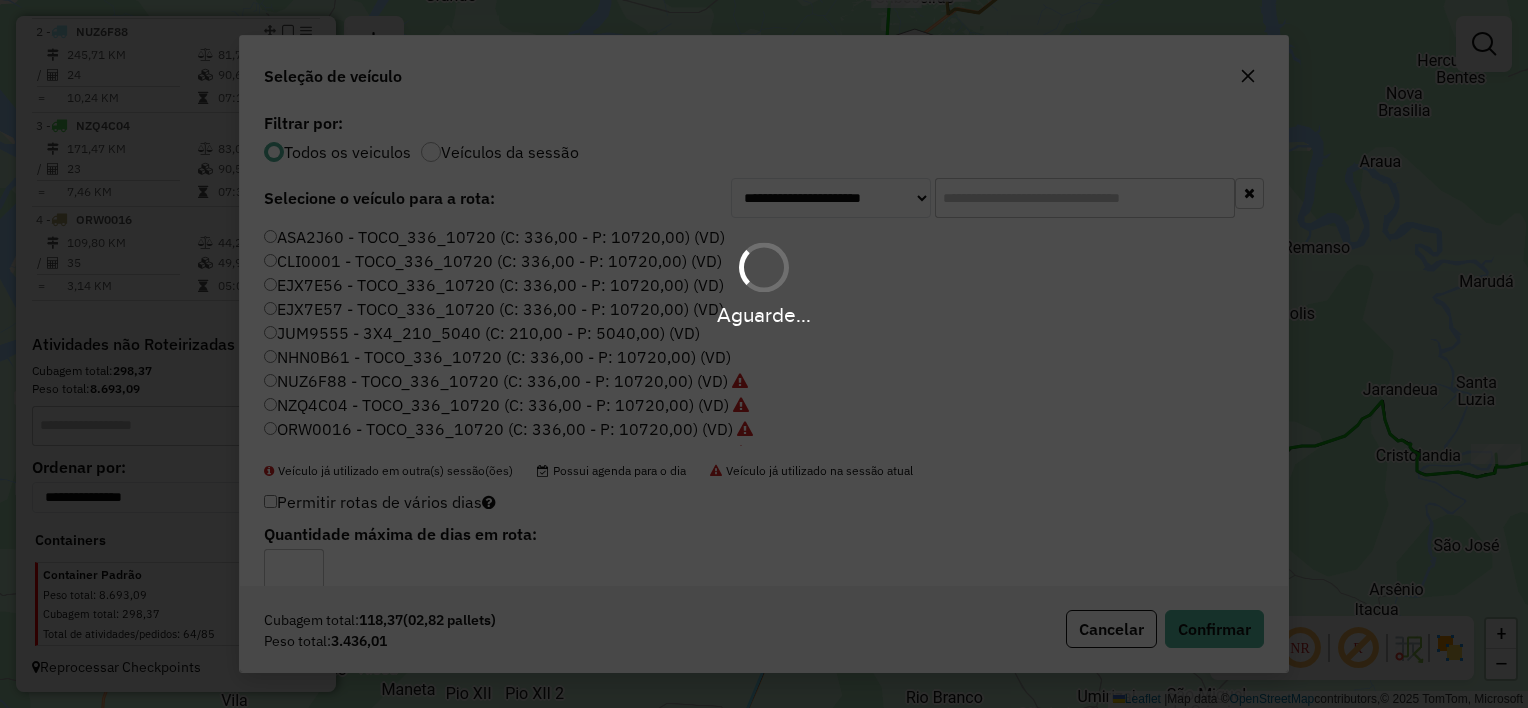 scroll, scrollTop: 866, scrollLeft: 0, axis: vertical 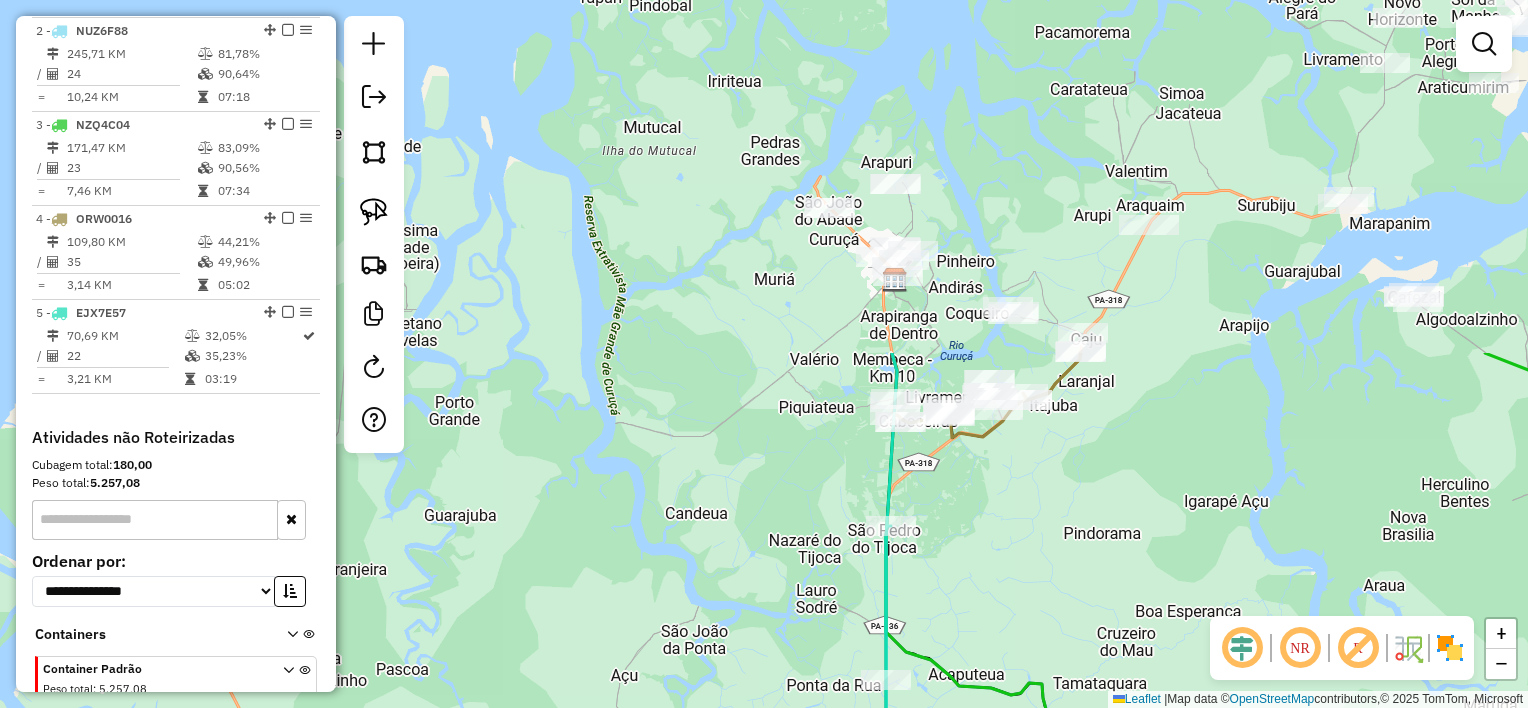 drag, startPoint x: 1003, startPoint y: 192, endPoint x: 1007, endPoint y: 603, distance: 411.01947 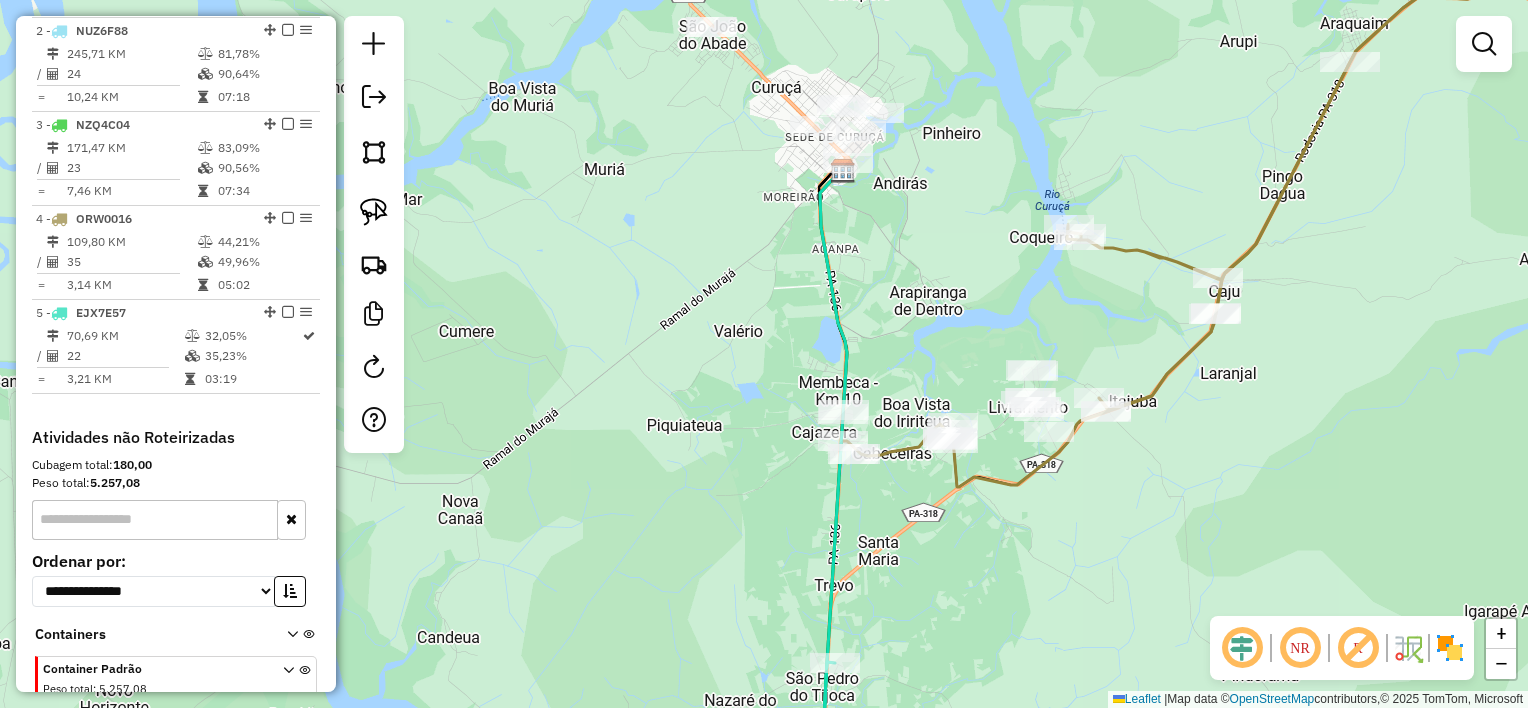 drag, startPoint x: 915, startPoint y: 515, endPoint x: 843, endPoint y: 556, distance: 82.85529 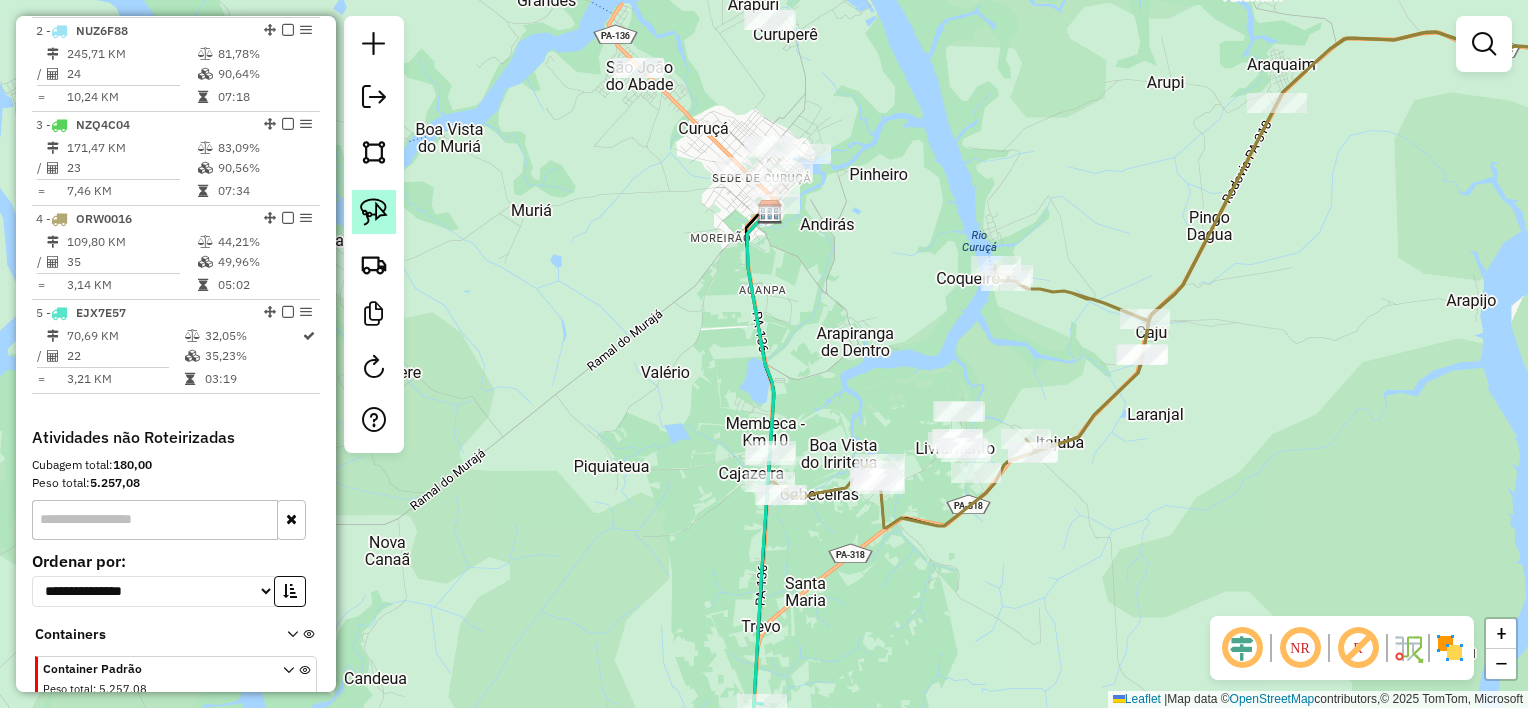 click 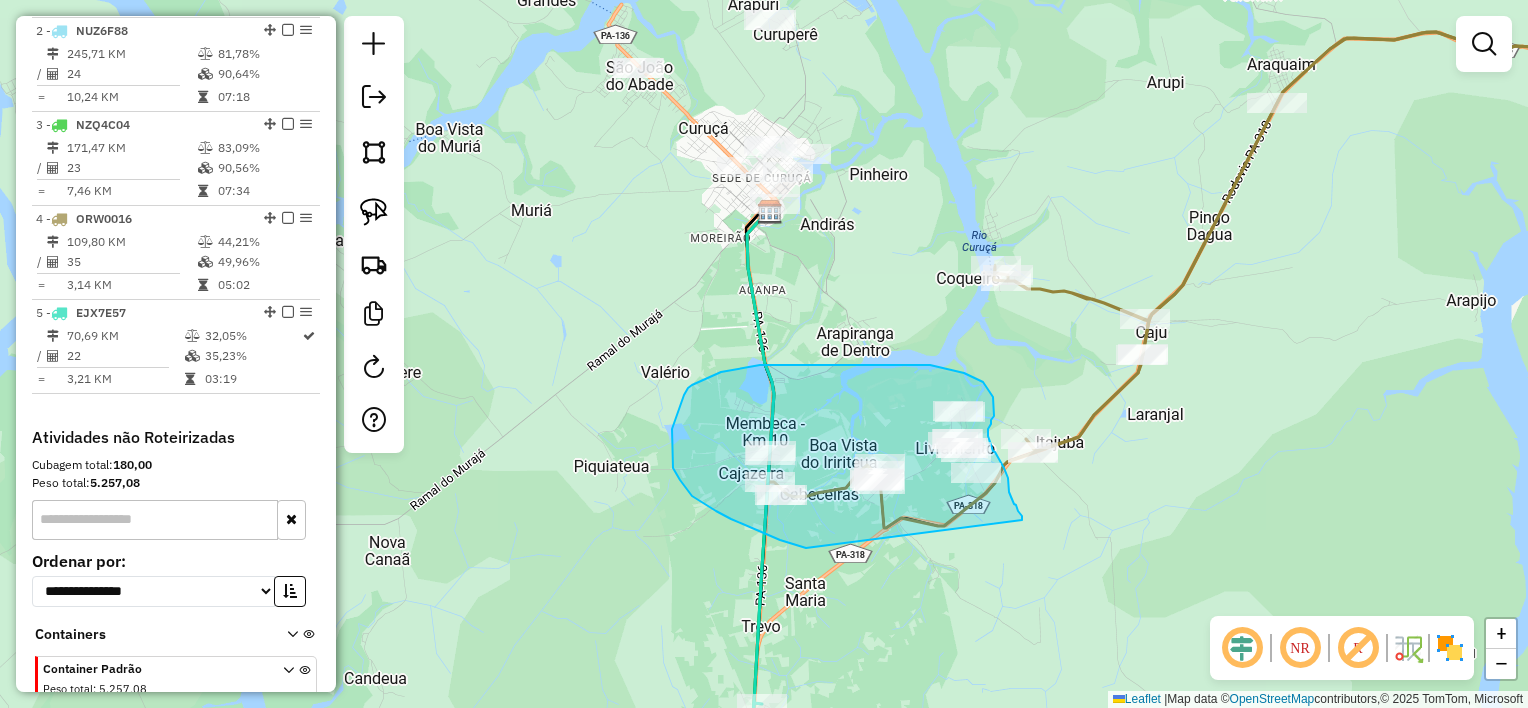 drag, startPoint x: 1022, startPoint y: 520, endPoint x: 806, endPoint y: 548, distance: 217.80725 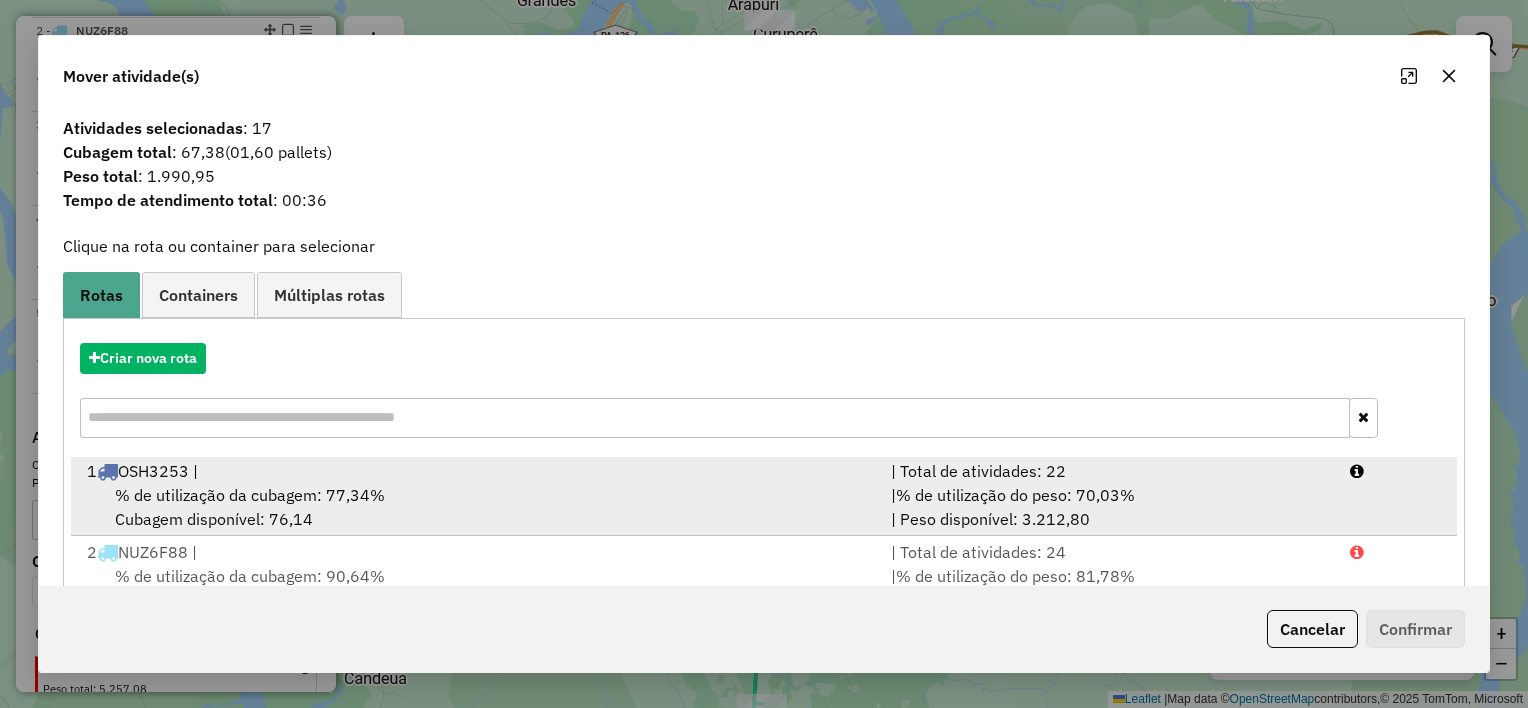 scroll, scrollTop: 4, scrollLeft: 0, axis: vertical 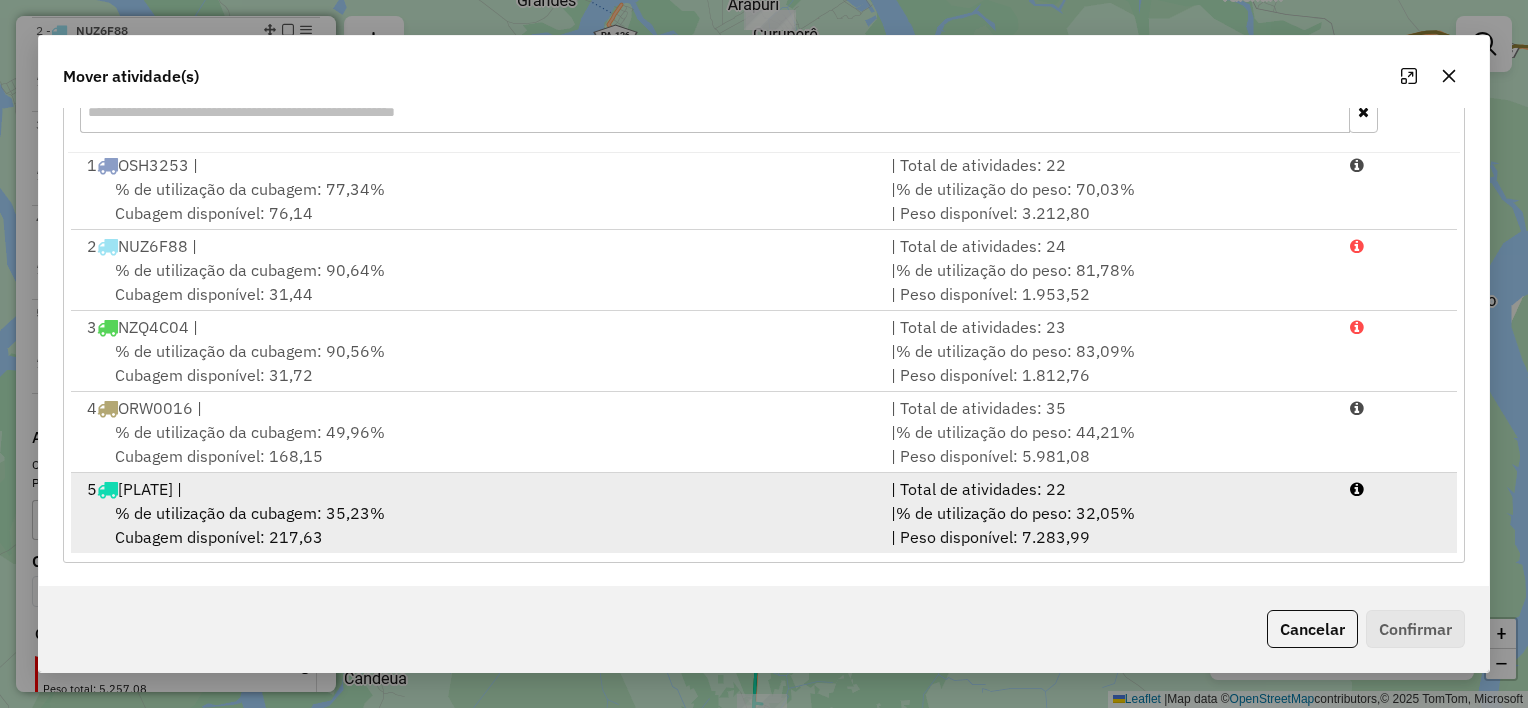 click on "% de utilização da cubagem: 35,23%  Cubagem disponível: 217,63" at bounding box center [477, 525] 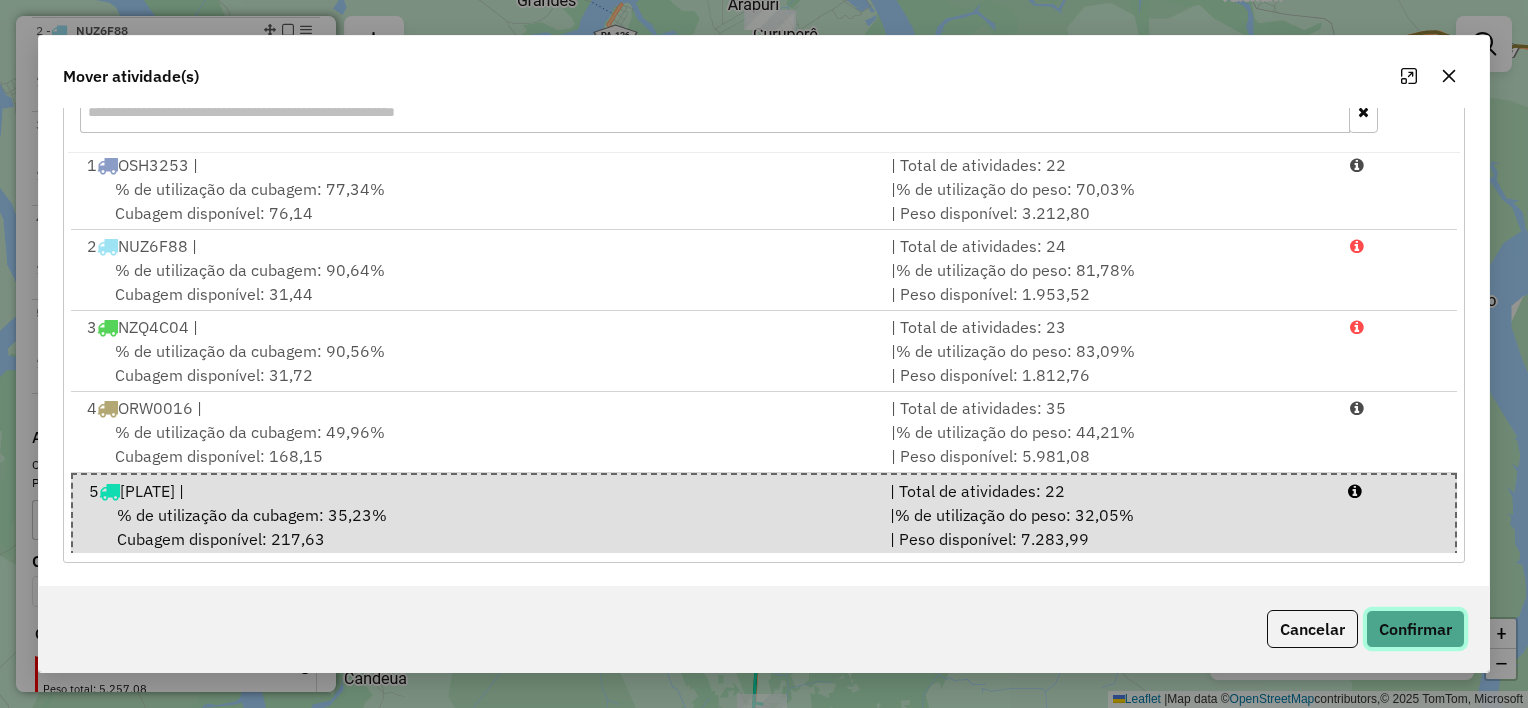 click on "Confirmar" 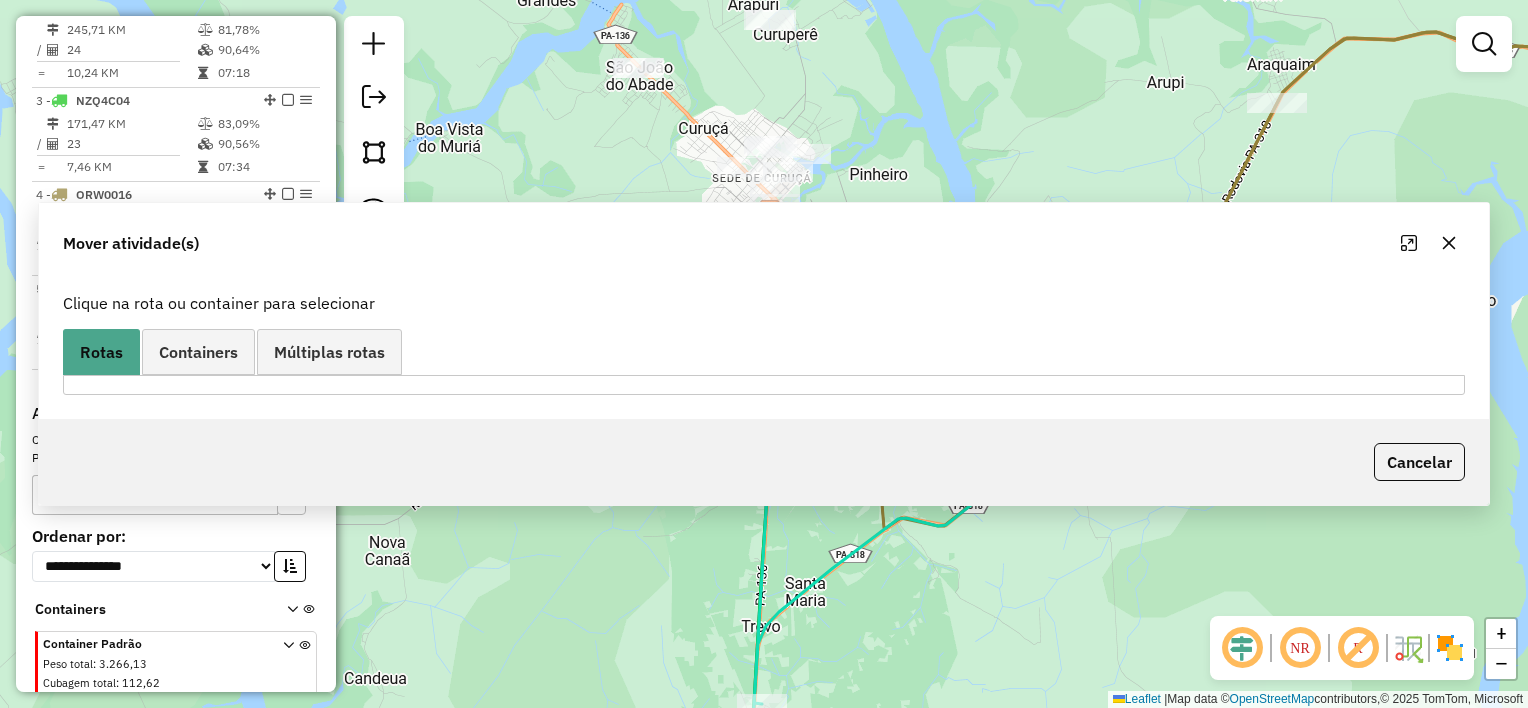 scroll, scrollTop: 0, scrollLeft: 0, axis: both 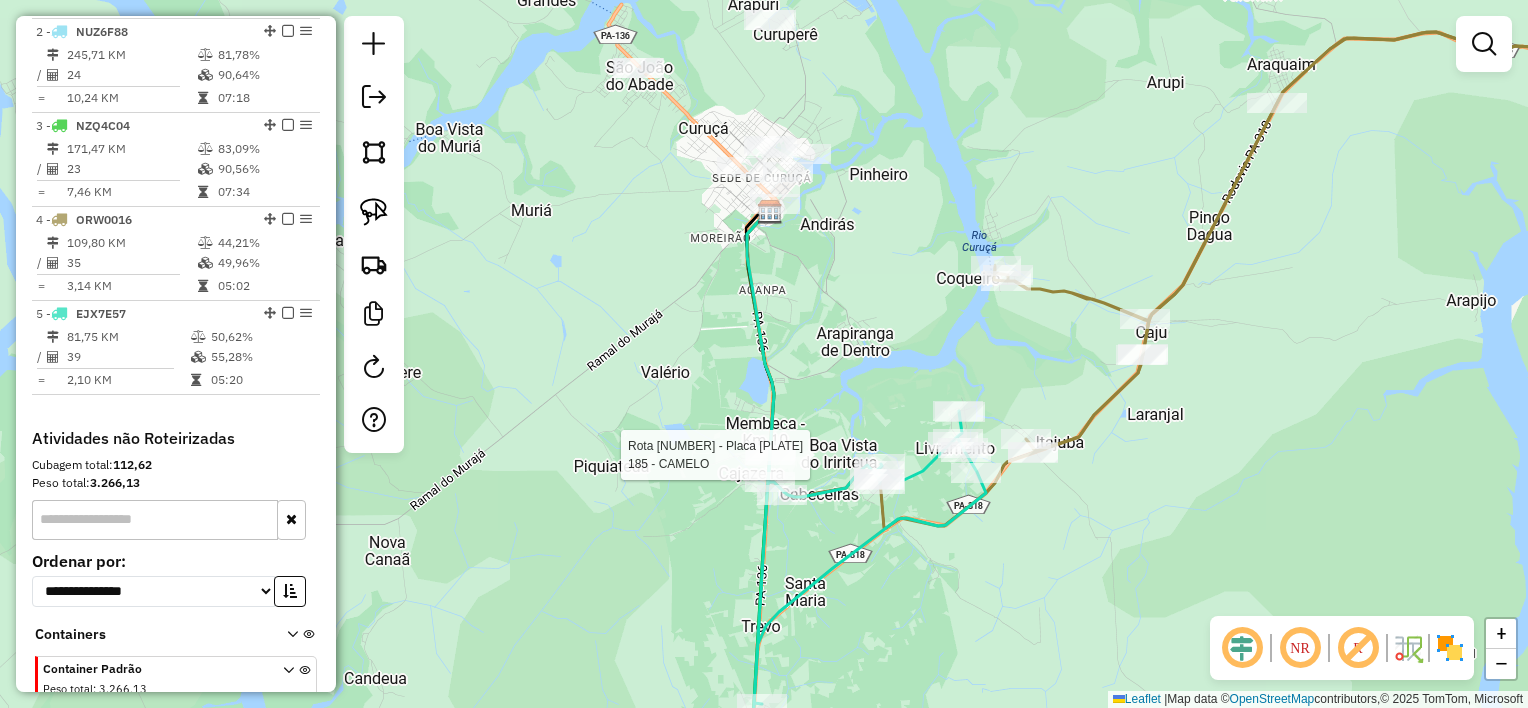 select on "**********" 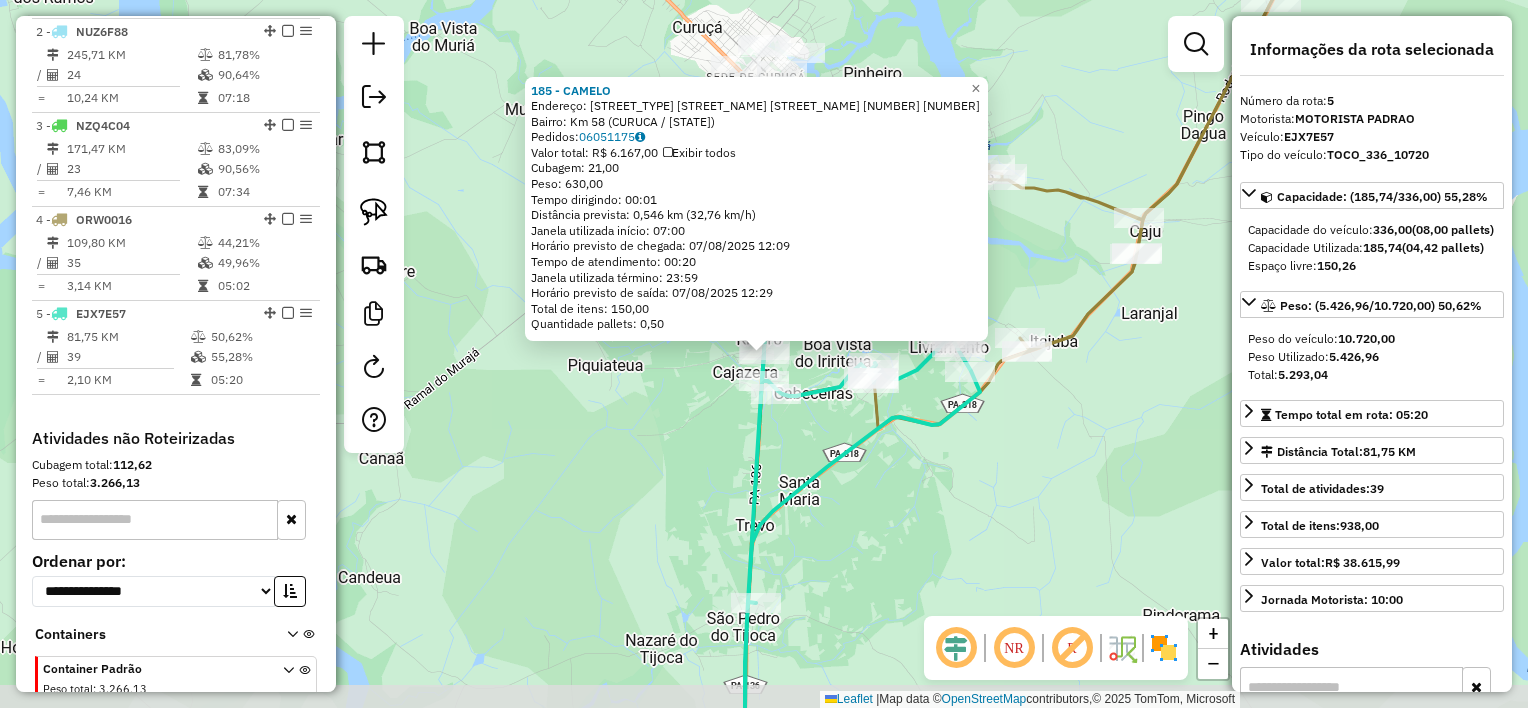 scroll, scrollTop: 935, scrollLeft: 0, axis: vertical 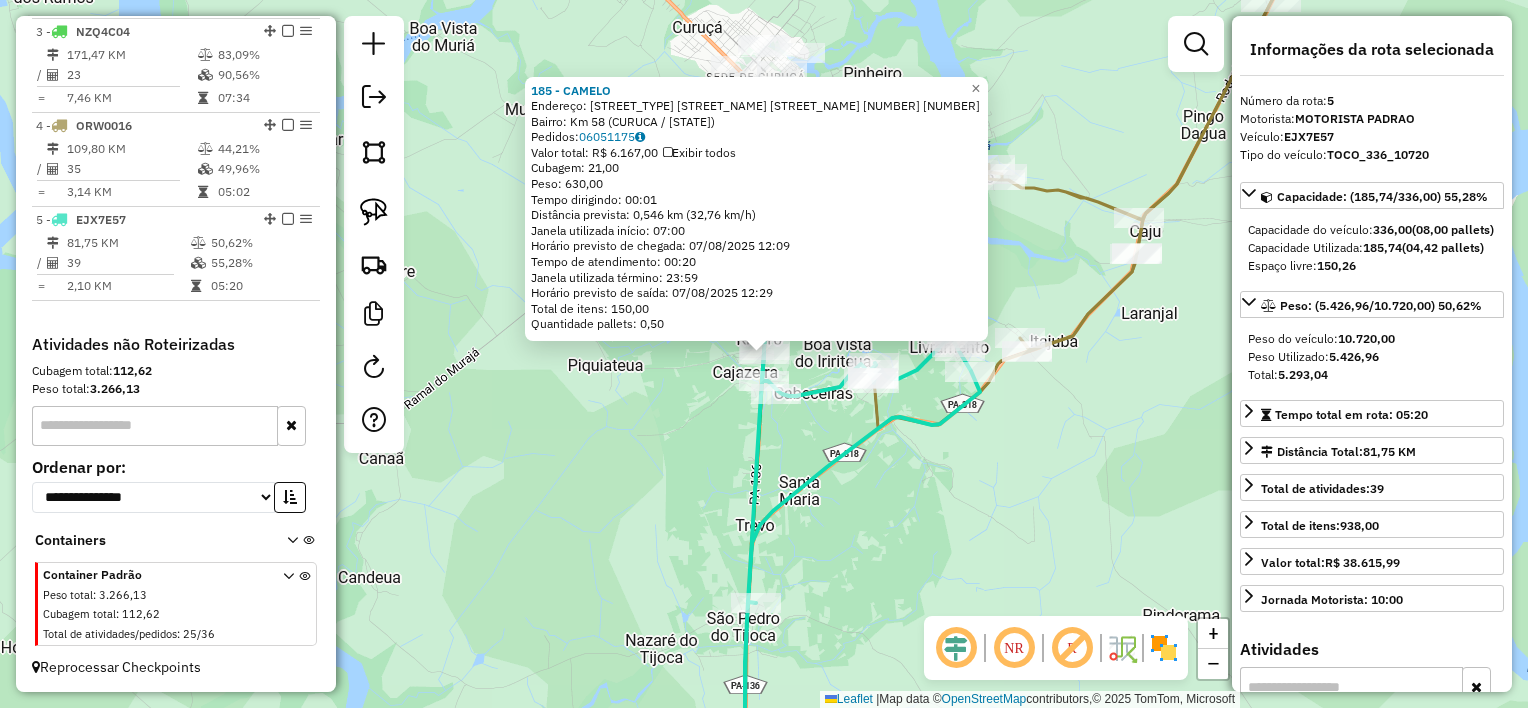 click on "185 - CAMELO  Endereço:  ROD CASTANHAL CURUCA KM 58 10000   Bairro: Km 58 (CURUCA / PA)   Pedidos:  06051175   Valor total: R$ 6.167,00   Exibir todos   Cubagem: 21,00  Peso: 630,00  Tempo dirigindo: 00:01   Distância prevista: 0,546 km (32,76 km/h)   Janela utilizada início: 07:00   Horário previsto de chegada: 07/08/2025 12:09   Tempo de atendimento: 00:20   Janela utilizada término: 23:59   Horário previsto de saída: 07/08/2025 12:29   Total de itens: 150,00   Quantidade pallets: 0,50  × Janela de atendimento Grade de atendimento Capacidade Transportadoras Veículos Cliente Pedidos  Rotas Selecione os dias de semana para filtrar as janelas de atendimento  Seg   Ter   Qua   Qui   Sex   Sáb   Dom  Informe o período da janela de atendimento: De: Até:  Filtrar exatamente a janela do cliente  Considerar janela de atendimento padrão  Selecione os dias de semana para filtrar as grades de atendimento  Seg   Ter   Qua   Qui   Sex   Sáb   Dom   Considerar clientes sem dia de atendimento cadastrado  De:" 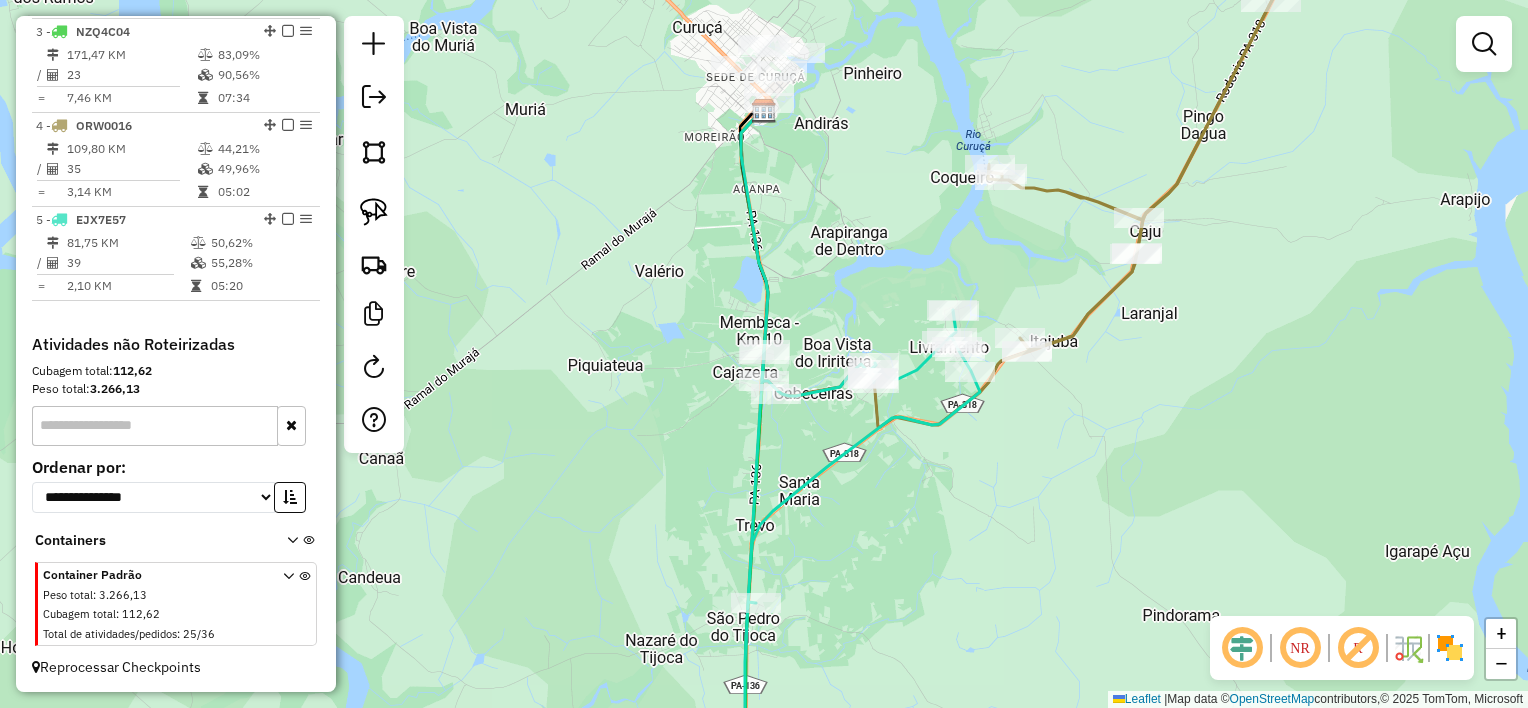 drag, startPoint x: 889, startPoint y: 508, endPoint x: 822, endPoint y: 391, distance: 134.82582 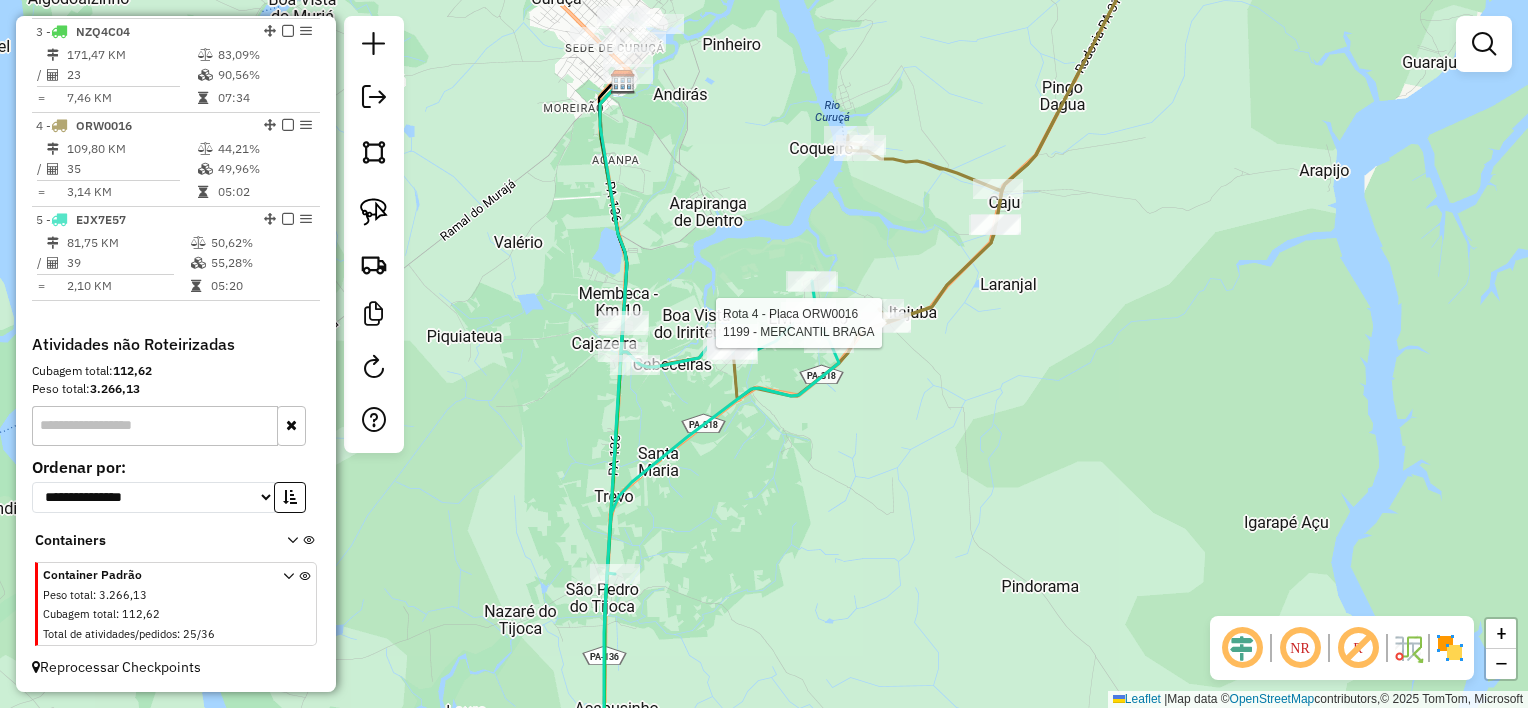 select on "**********" 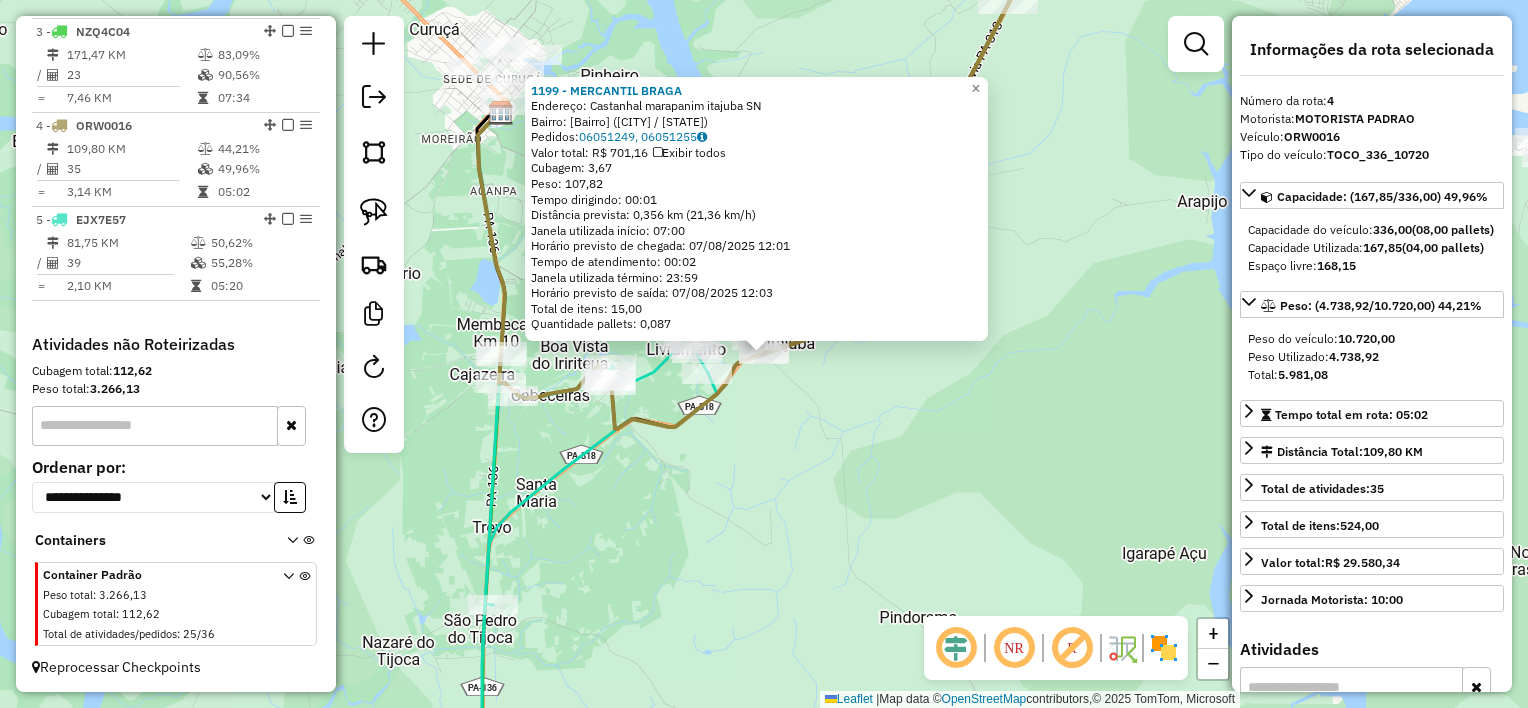 drag, startPoint x: 780, startPoint y: 409, endPoint x: 770, endPoint y: 408, distance: 10.049875 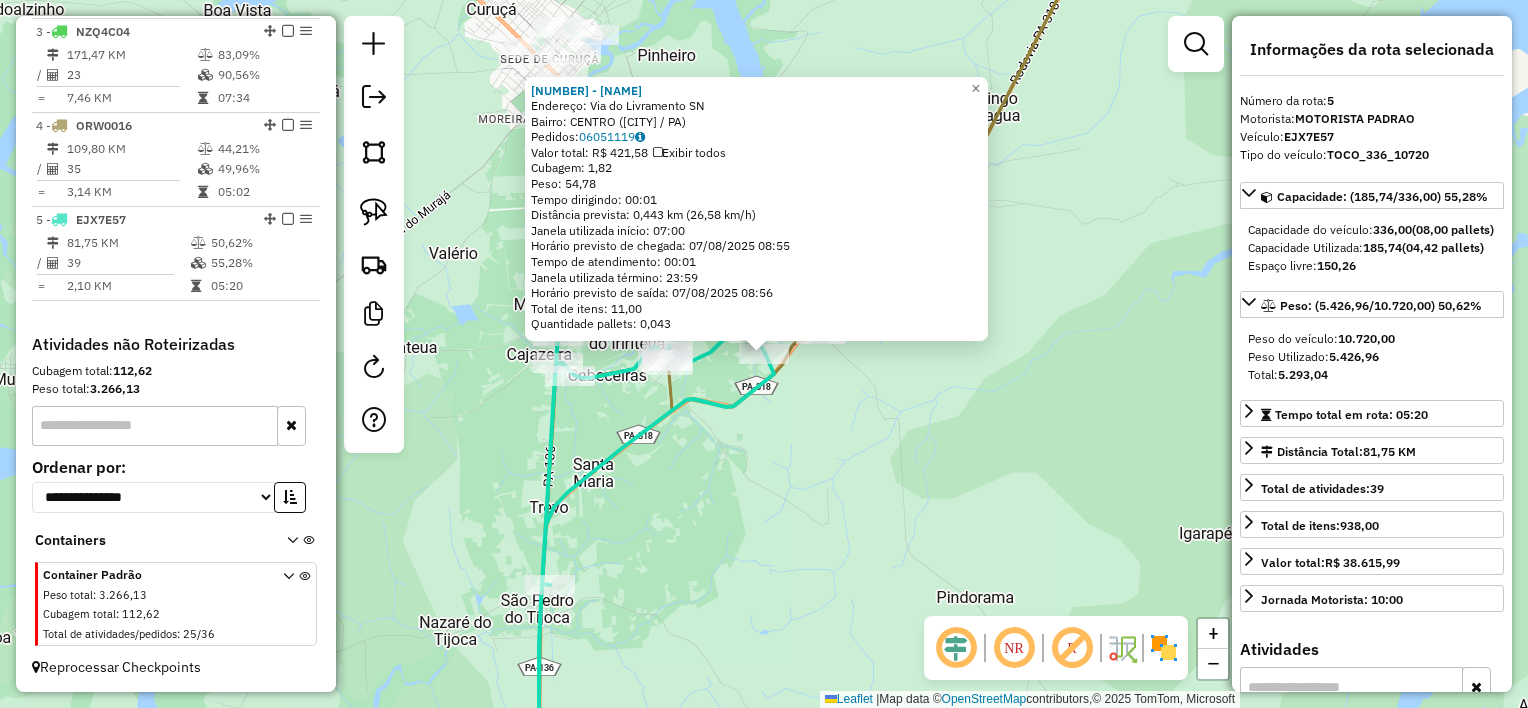 click on "1064 - MERC.DUAS IRMa  Endereço:  Via do Livramento SN   Bairro: CENTRO (CURUCA / PA)   Pedidos:  06051119   Valor total: R$ 421,58   Exibir todos   Cubagem: 1,82  Peso: 54,78  Tempo dirigindo: 00:01   Distância prevista: 0,443 km (26,58 km/h)   Janela utilizada início: 07:00   Horário previsto de chegada: 07/08/2025 08:55   Tempo de atendimento: 00:01   Janela utilizada término: 23:59   Horário previsto de saída: 07/08/2025 08:56   Total de itens: 11,00   Quantidade pallets: 0,043  × Janela de atendimento Grade de atendimento Capacidade Transportadoras Veículos Cliente Pedidos  Rotas Selecione os dias de semana para filtrar as janelas de atendimento  Seg   Ter   Qua   Qui   Sex   Sáb   Dom  Informe o período da janela de atendimento: De: Até:  Filtrar exatamente a janela do cliente  Considerar janela de atendimento padrão  Selecione os dias de semana para filtrar as grades de atendimento  Seg   Ter   Qua   Qui   Sex   Sáb   Dom   Considerar clientes sem dia de atendimento cadastrado  De:   De:" 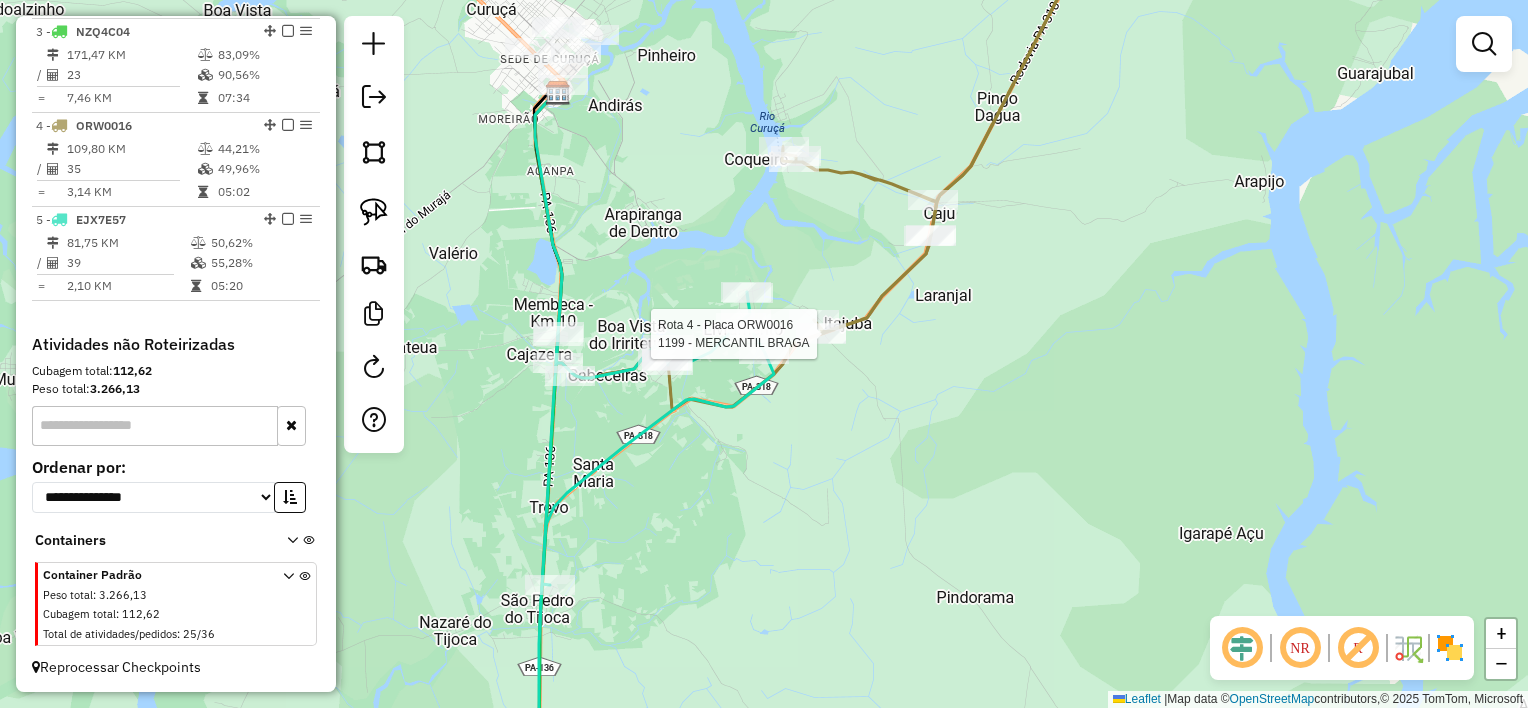 select on "**********" 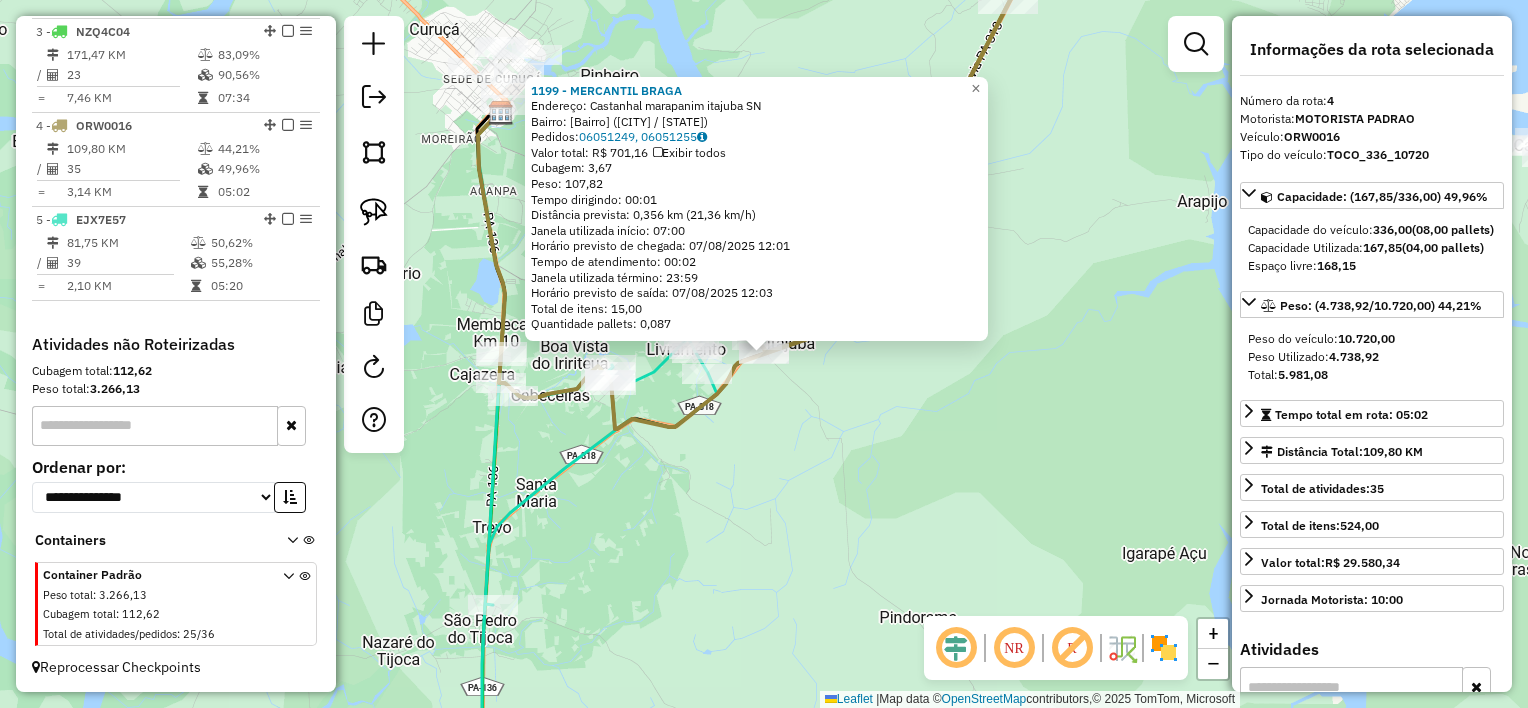 drag, startPoint x: 826, startPoint y: 401, endPoint x: 792, endPoint y: 362, distance: 51.739735 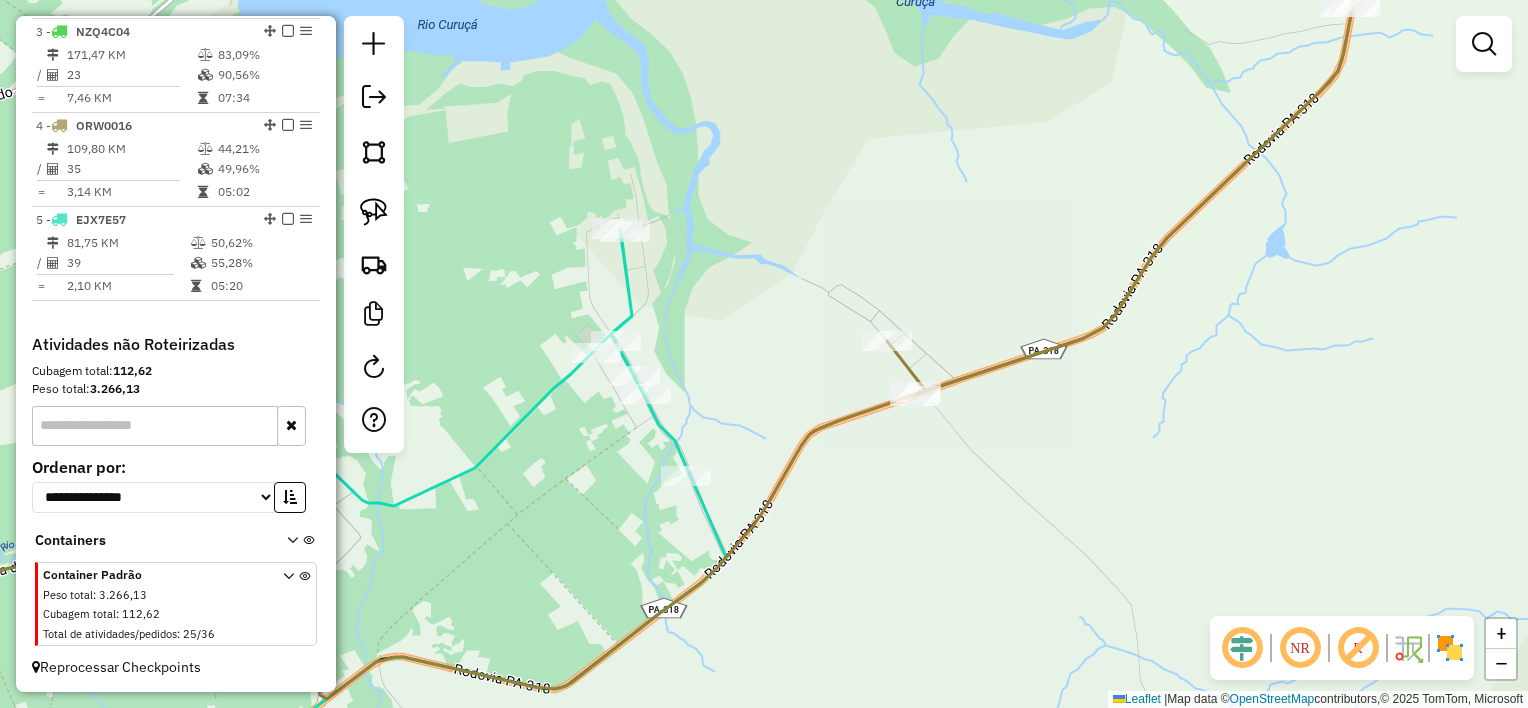 click on "Rota 5 - Placa EJX7E57  1433 - MERCANTIL DO DECO Janela de atendimento Grade de atendimento Capacidade Transportadoras Veículos Cliente Pedidos  Rotas Selecione os dias de semana para filtrar as janelas de atendimento  Seg   Ter   Qua   Qui   Sex   Sáb   Dom  Informe o período da janela de atendimento: De: Até:  Filtrar exatamente a janela do cliente  Considerar janela de atendimento padrão  Selecione os dias de semana para filtrar as grades de atendimento  Seg   Ter   Qua   Qui   Sex   Sáb   Dom   Considerar clientes sem dia de atendimento cadastrado  Clientes fora do dia de atendimento selecionado Filtrar as atividades entre os valores definidos abaixo:  Peso mínimo:   Peso máximo:   Cubagem mínima:   Cubagem máxima:   De:   Até:  Filtrar as atividades entre o tempo de atendimento definido abaixo:  De:   Até:   Considerar capacidade total dos clientes não roteirizados Transportadora: Selecione um ou mais itens Tipo de veículo: Selecione um ou mais itens Veículo: Selecione um ou mais itens De:" 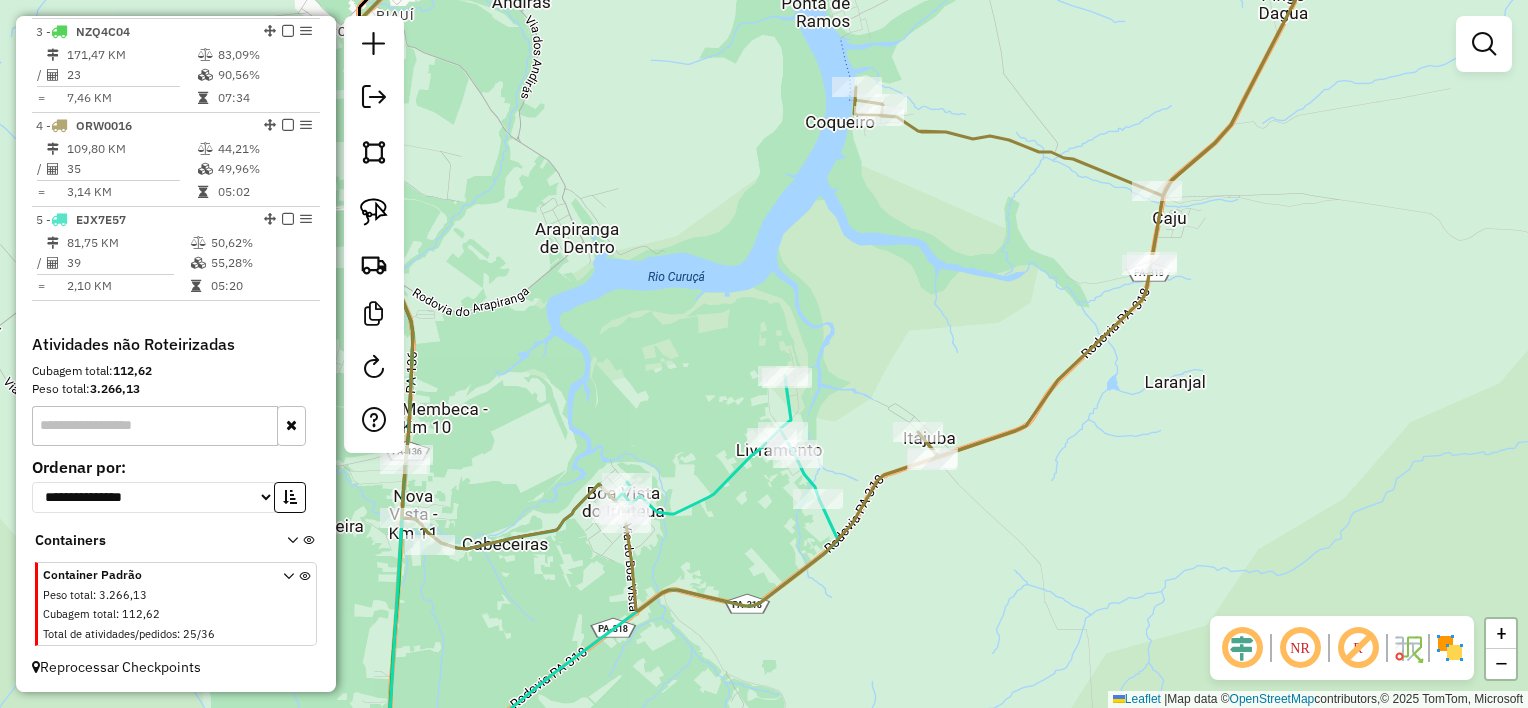 drag, startPoint x: 922, startPoint y: 536, endPoint x: 931, endPoint y: 498, distance: 39.051247 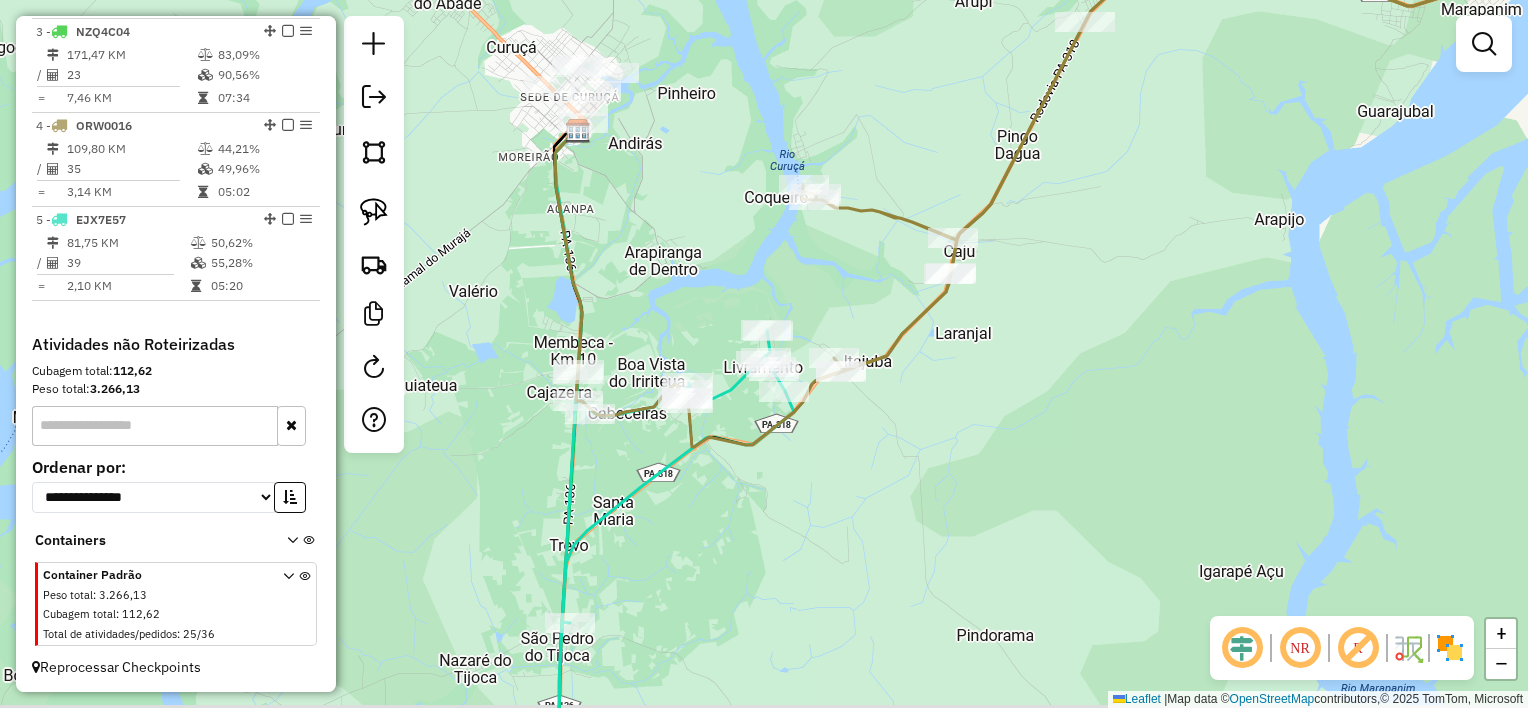 drag, startPoint x: 1074, startPoint y: 415, endPoint x: 992, endPoint y: 360, distance: 98.73702 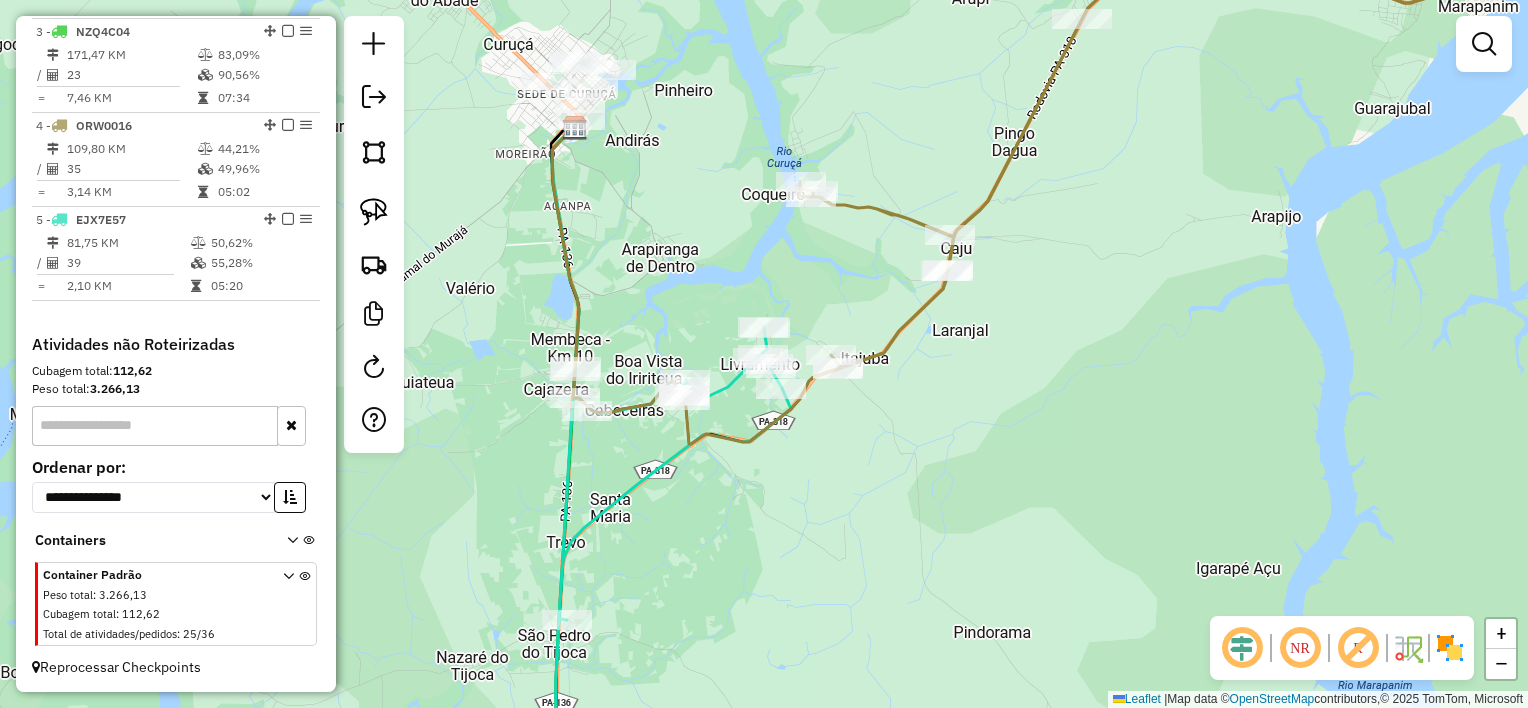 drag, startPoint x: 1021, startPoint y: 411, endPoint x: 864, endPoint y: 291, distance: 197.6082 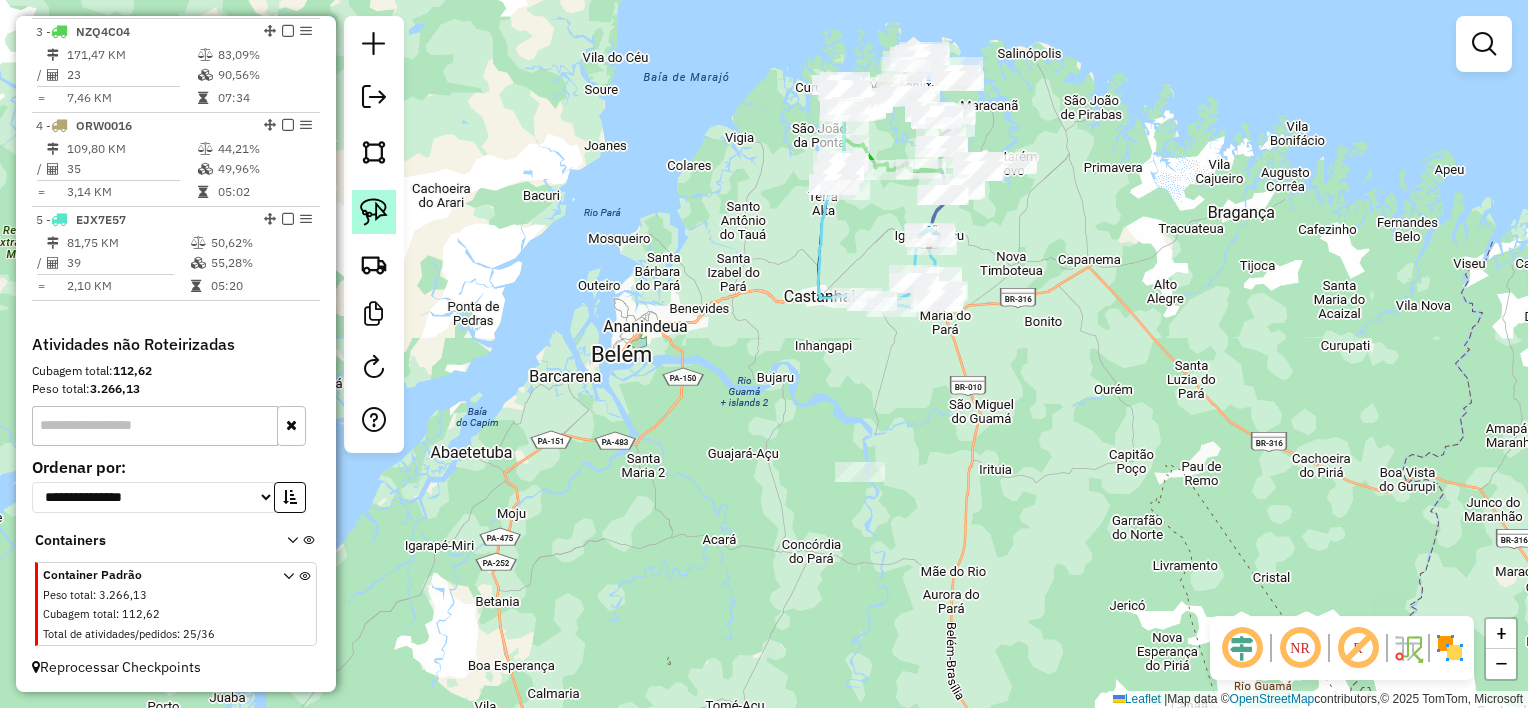 click 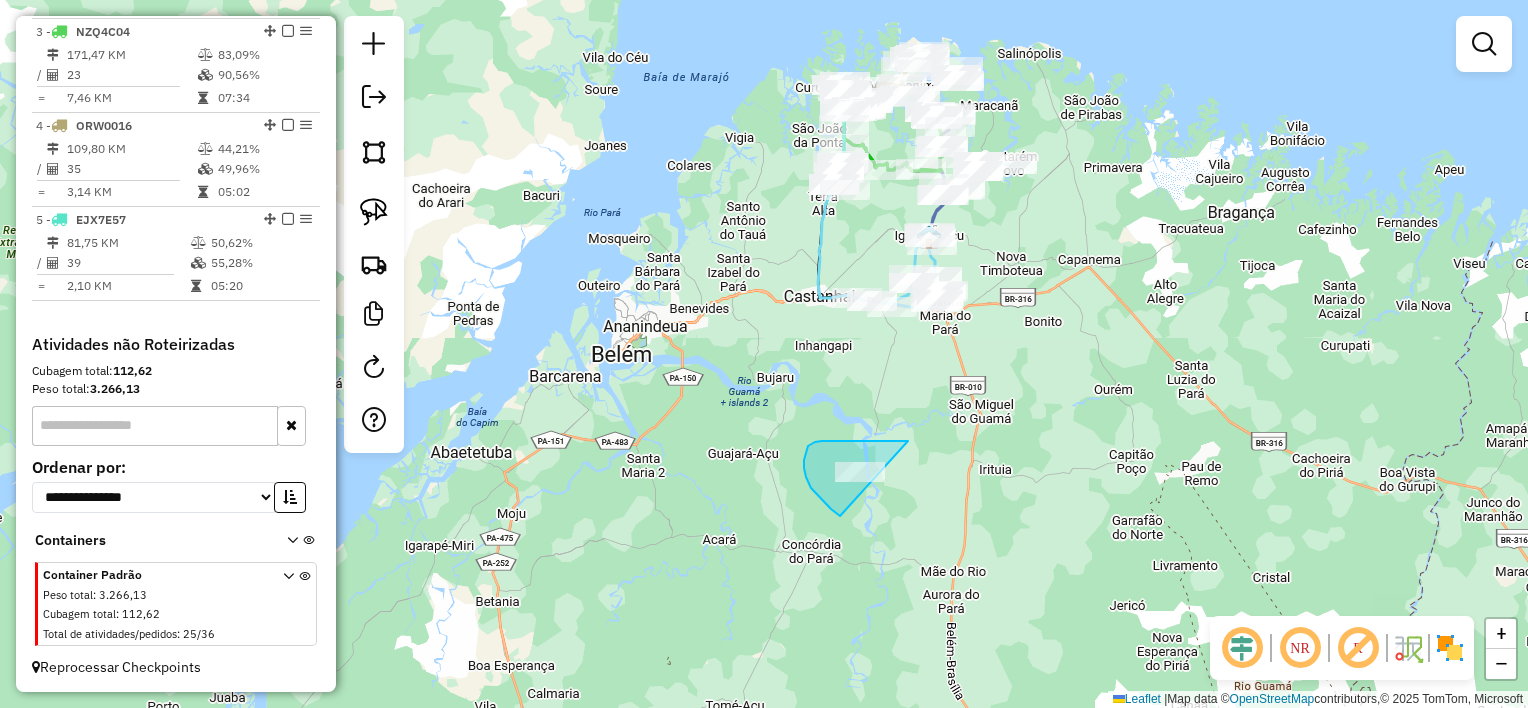 drag, startPoint x: 822, startPoint y: 441, endPoint x: 914, endPoint y: 443, distance: 92.021736 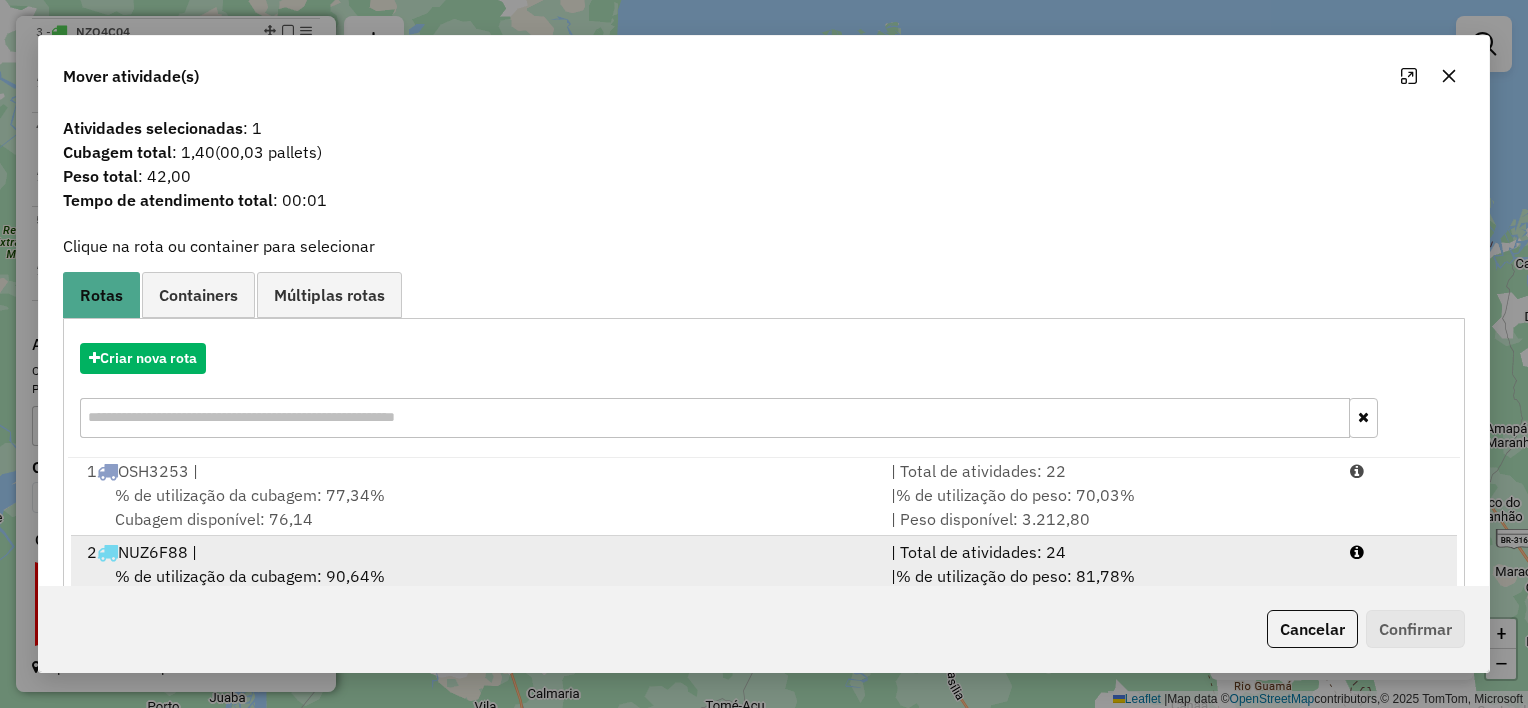 scroll, scrollTop: 4, scrollLeft: 0, axis: vertical 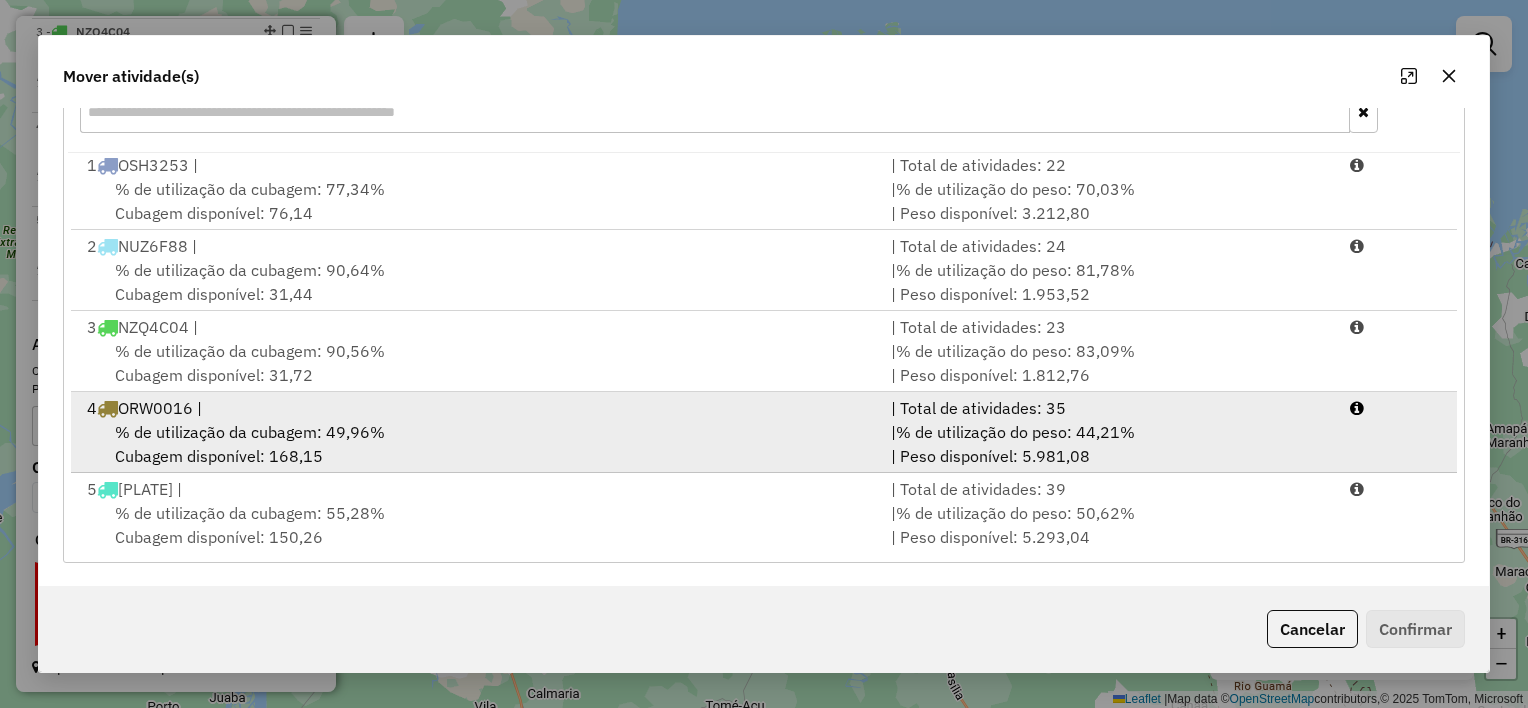 click on "% de utilização da cubagem: 49,96%  Cubagem disponível: 168,15" at bounding box center (477, 444) 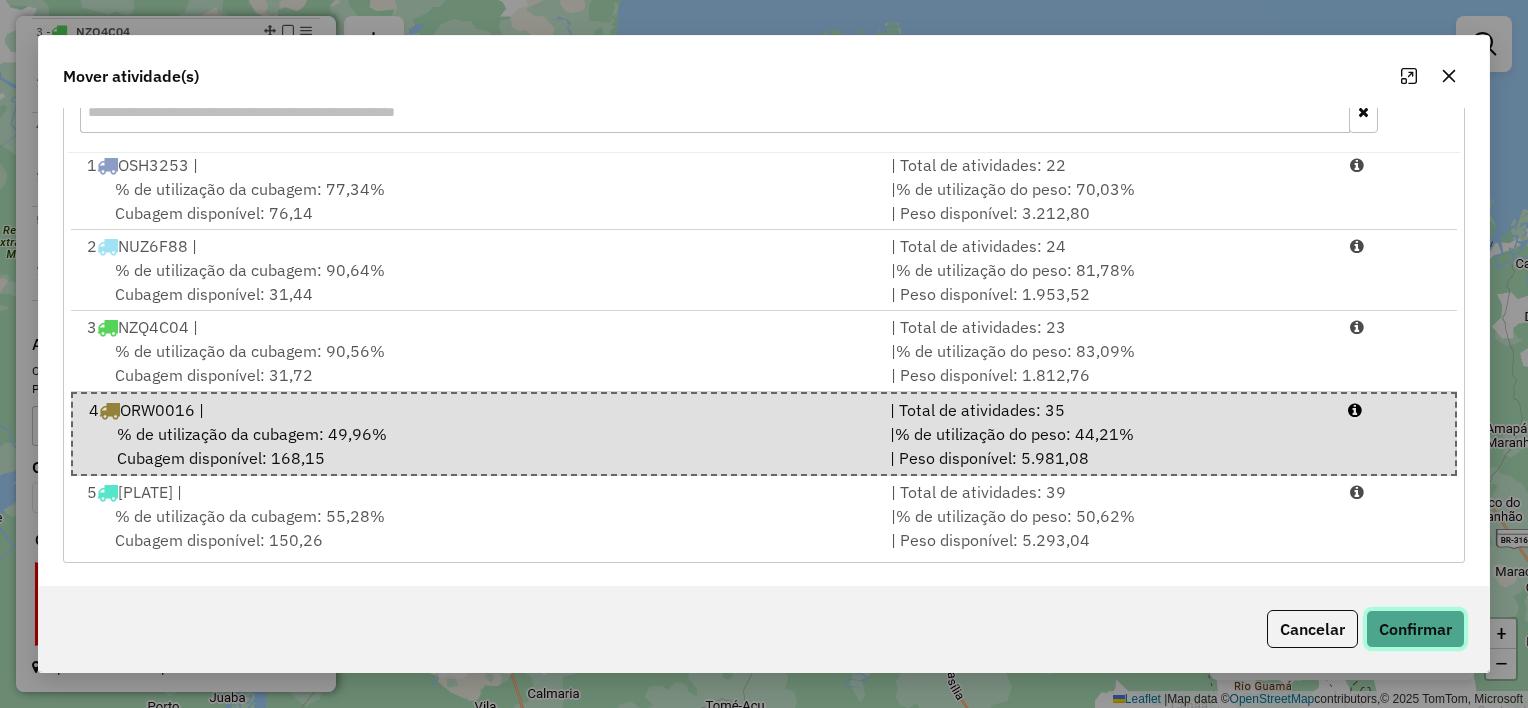click on "Confirmar" 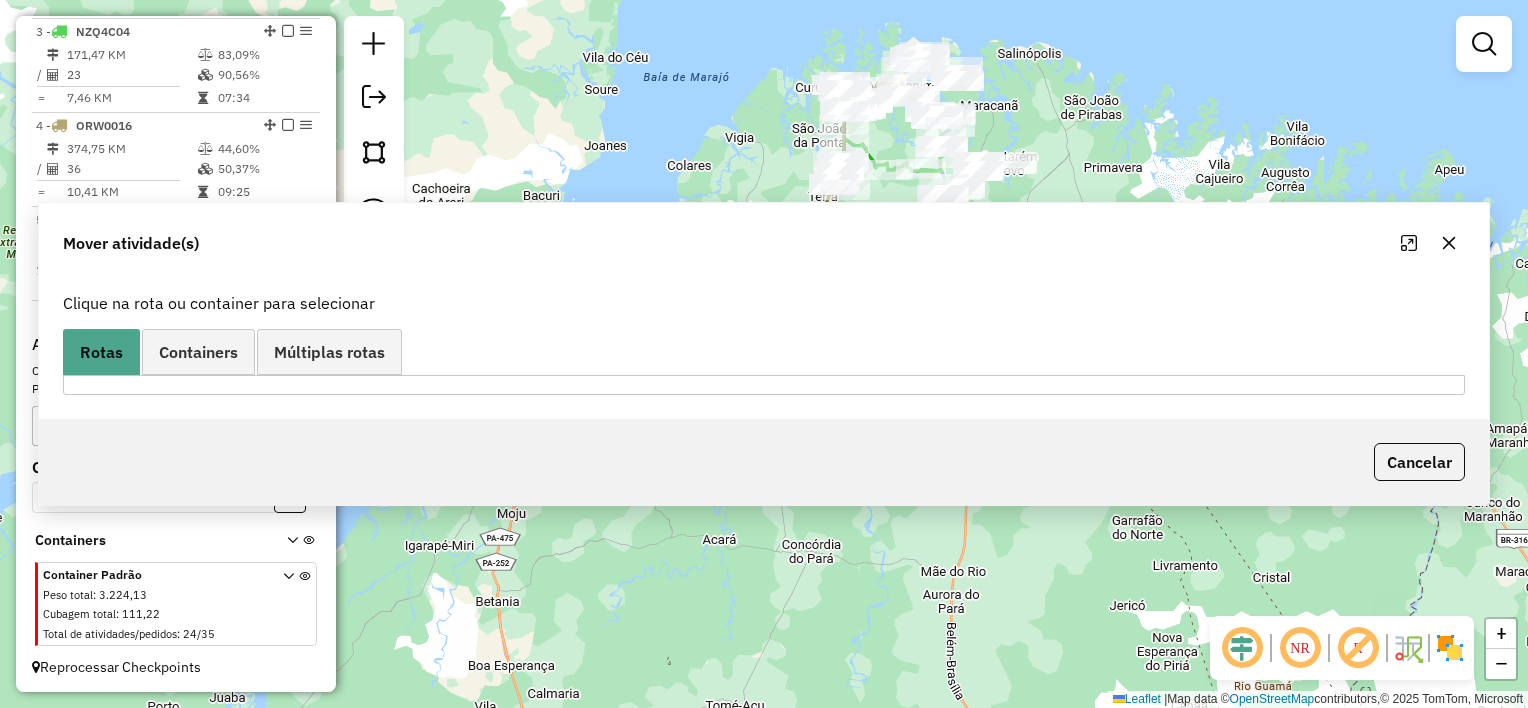 scroll, scrollTop: 0, scrollLeft: 0, axis: both 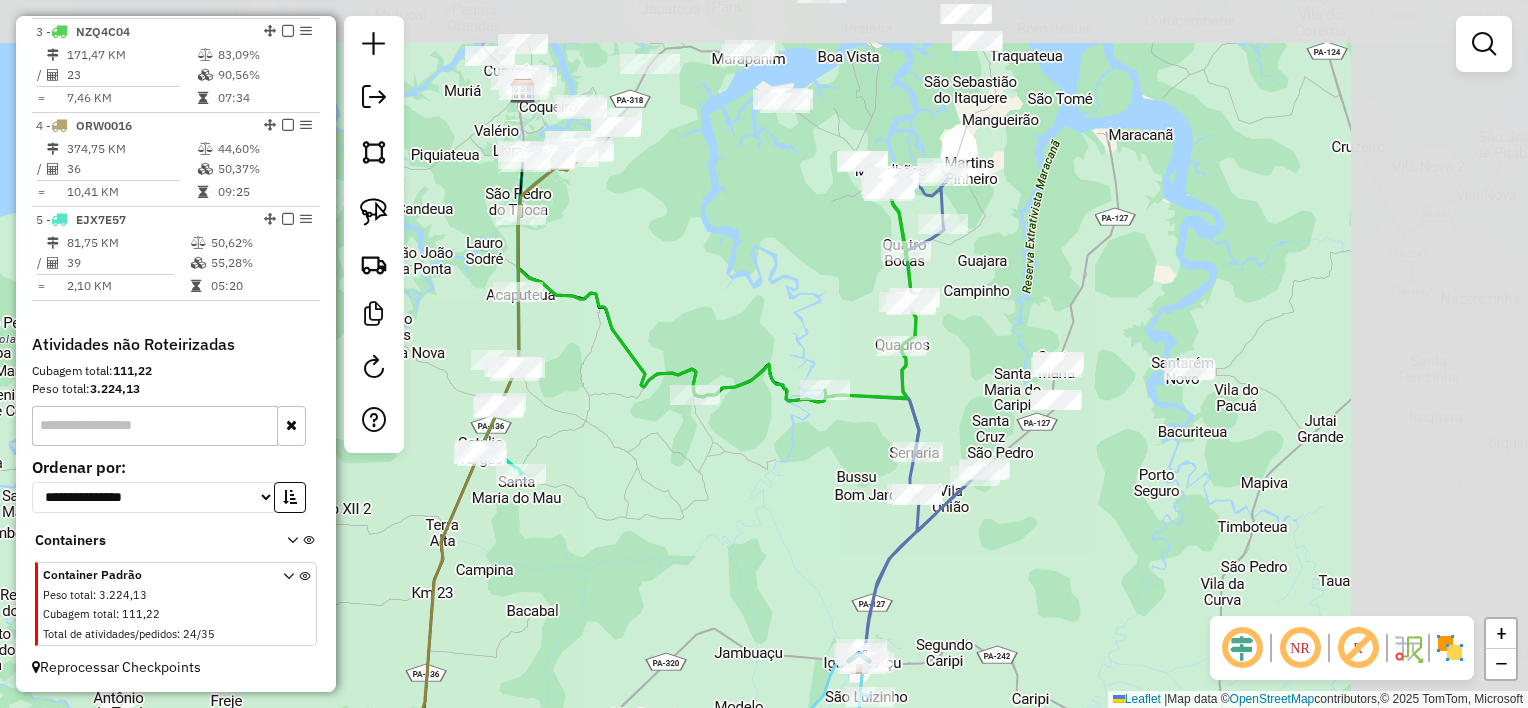 drag, startPoint x: 1000, startPoint y: 60, endPoint x: 709, endPoint y: 268, distance: 357.694 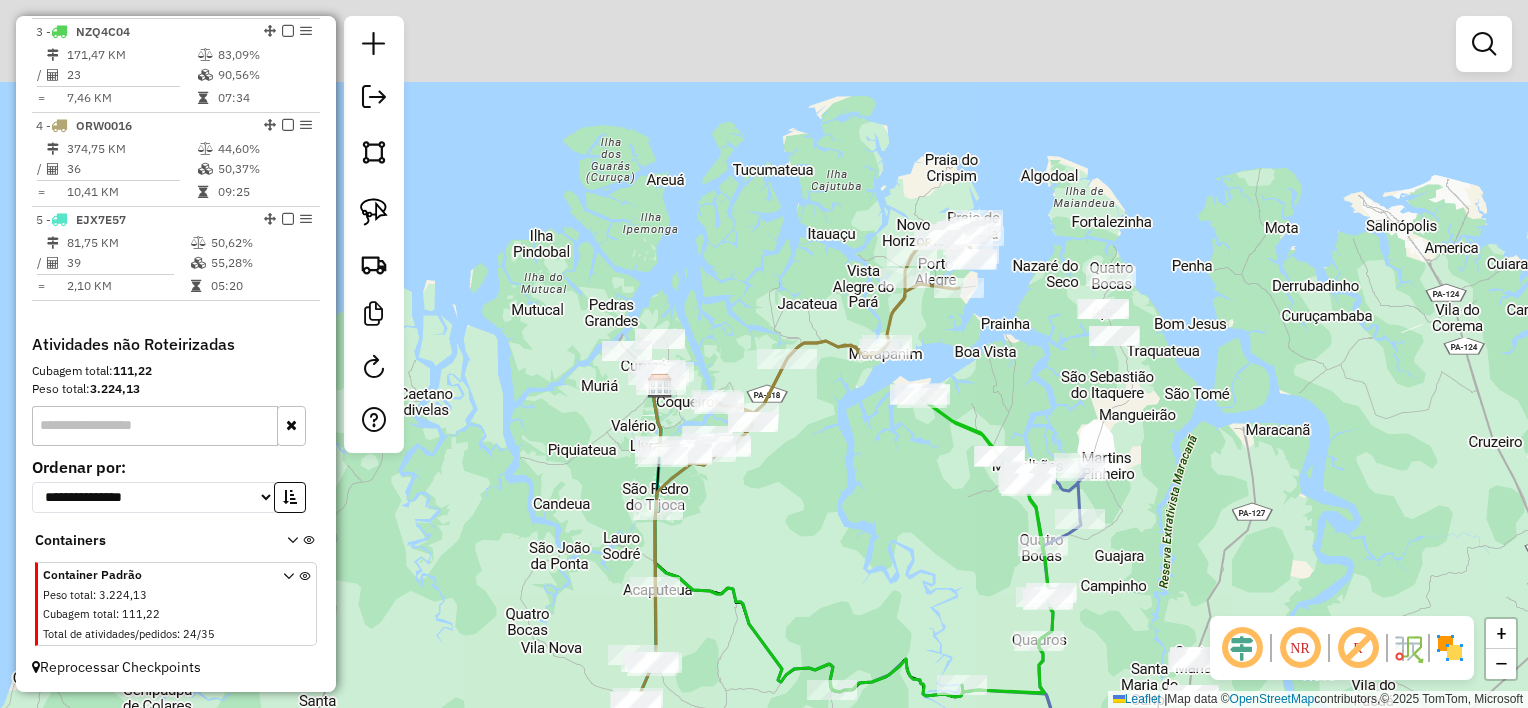 drag, startPoint x: 838, startPoint y: 438, endPoint x: 843, endPoint y: 489, distance: 51.24451 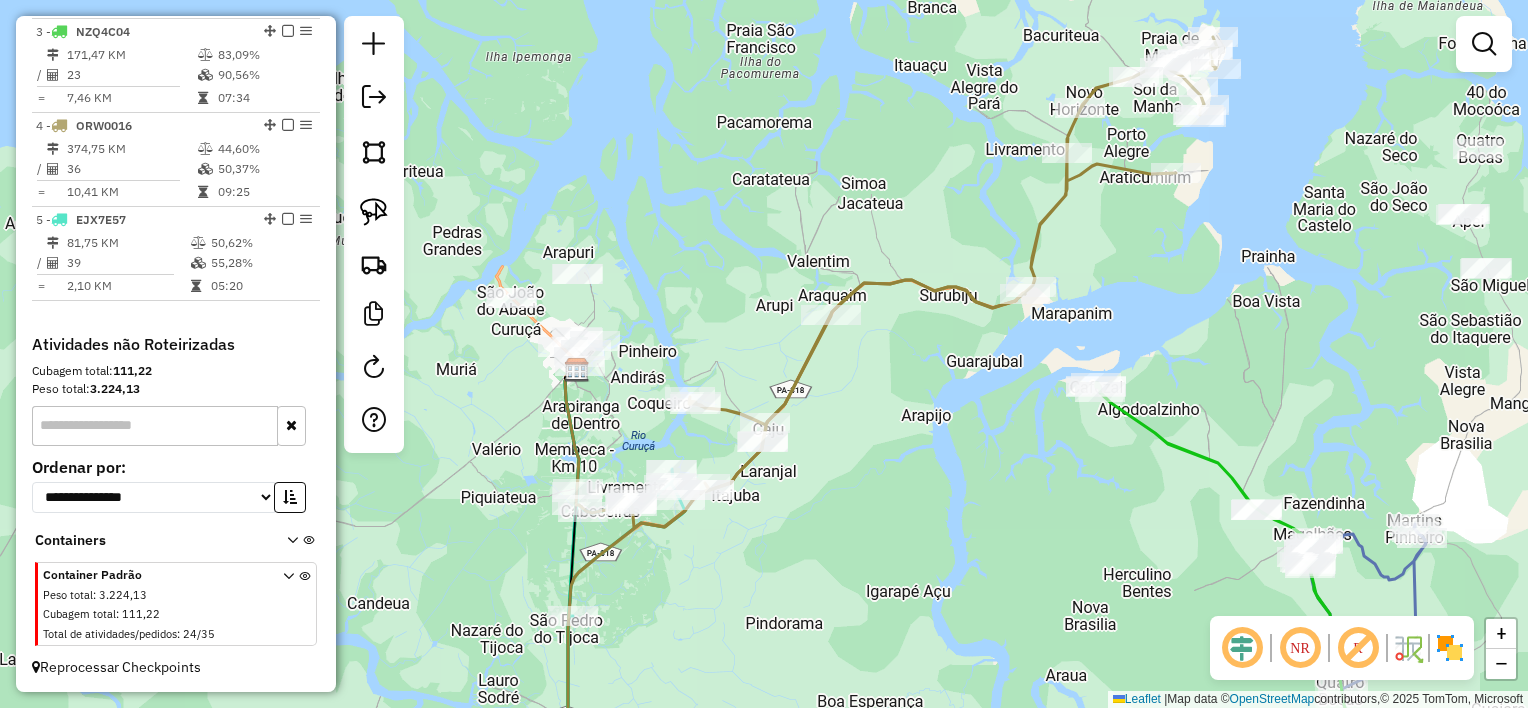 drag, startPoint x: 628, startPoint y: 392, endPoint x: 788, endPoint y: 472, distance: 178.88544 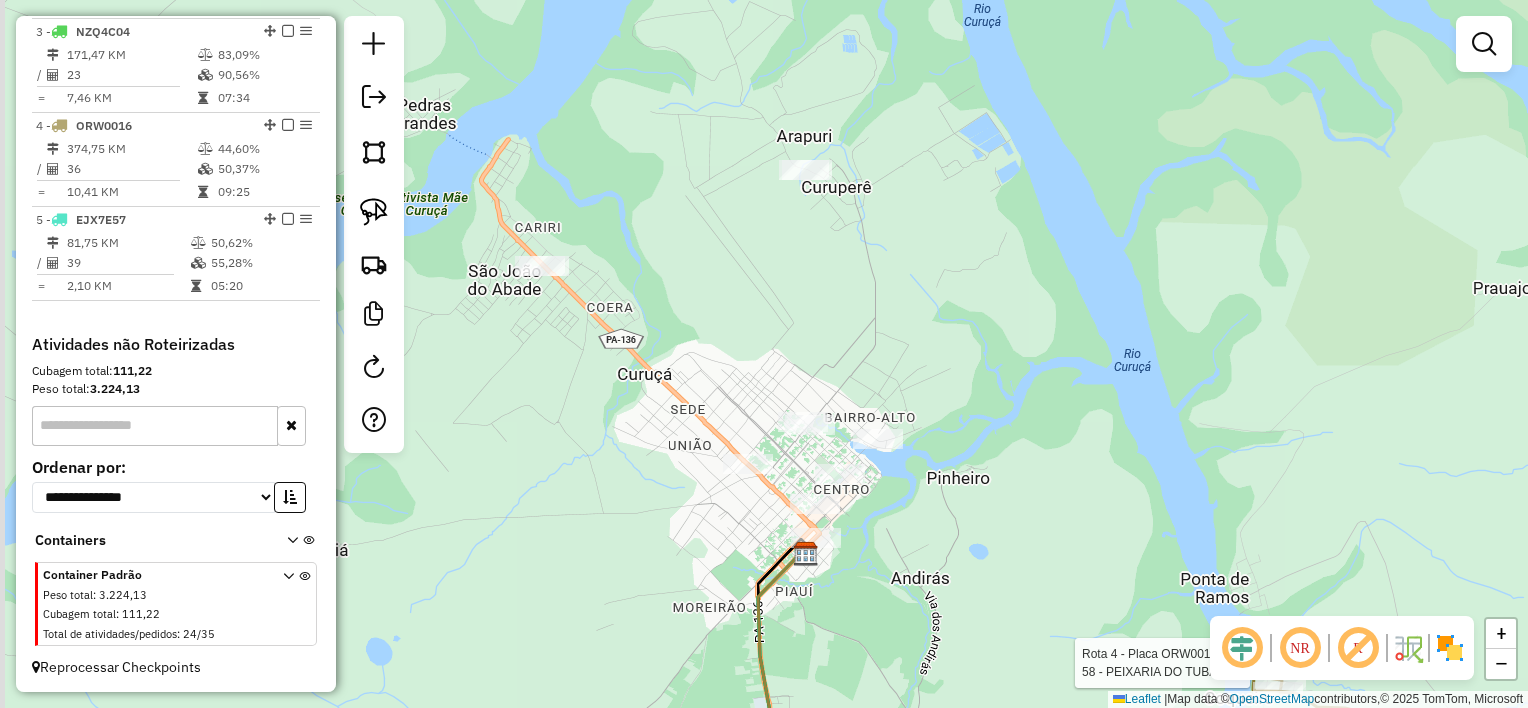 drag, startPoint x: 784, startPoint y: 348, endPoint x: 760, endPoint y: 356, distance: 25.298222 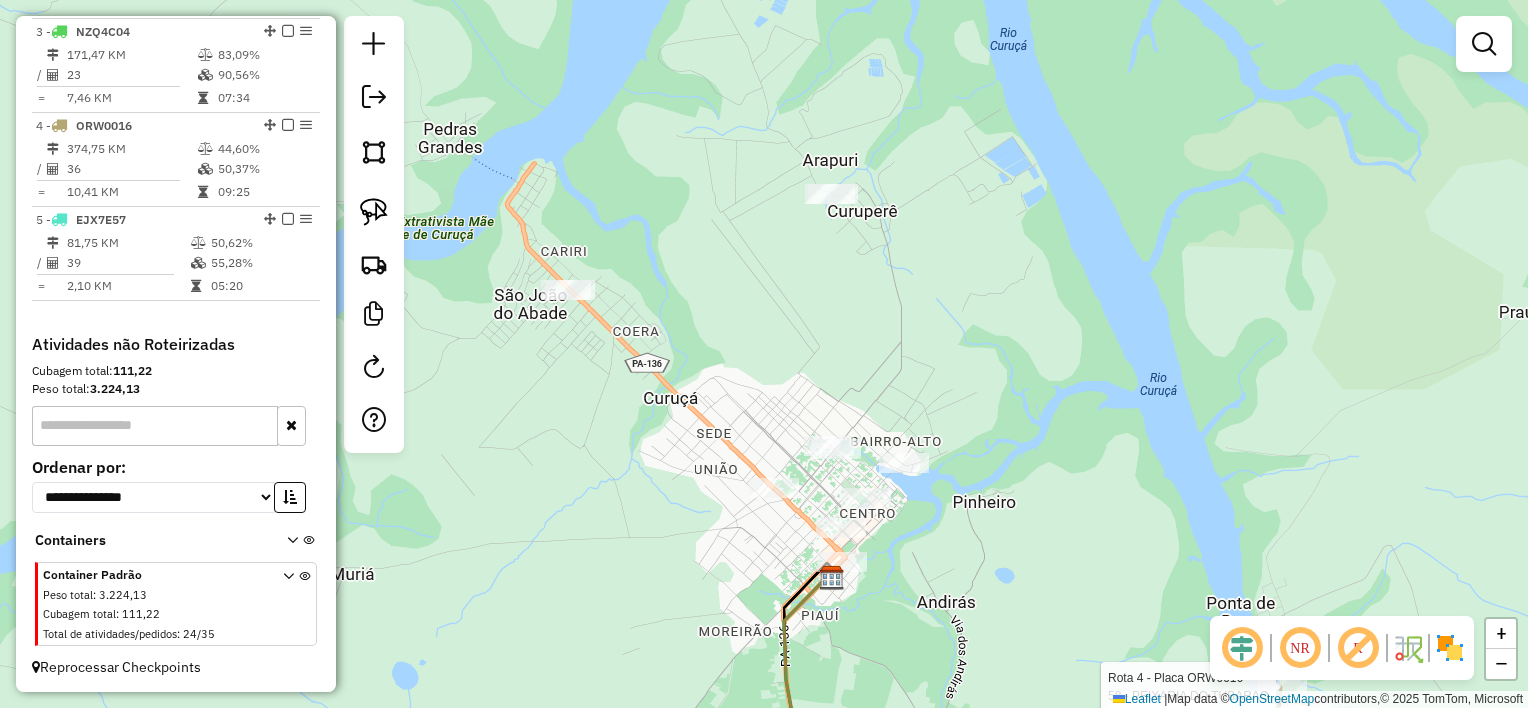 click on "Rota 4 - Placa ORW0016  58 - PEIXARIA DO TUBARAO Janela de atendimento Grade de atendimento Capacidade Transportadoras Veículos Cliente Pedidos  Rotas Selecione os dias de semana para filtrar as janelas de atendimento  Seg   Ter   Qua   Qui   Sex   Sáb   Dom  Informe o período da janela de atendimento: De: Até:  Filtrar exatamente a janela do cliente  Considerar janela de atendimento padrão  Selecione os dias de semana para filtrar as grades de atendimento  Seg   Ter   Qua   Qui   Sex   Sáb   Dom   Considerar clientes sem dia de atendimento cadastrado  Clientes fora do dia de atendimento selecionado Filtrar as atividades entre os valores definidos abaixo:  Peso mínimo:   Peso máximo:   Cubagem mínima:   Cubagem máxima:   De:   Até:  Filtrar as atividades entre o tempo de atendimento definido abaixo:  De:   Até:   Considerar capacidade total dos clientes não roteirizados Transportadora: Selecione um ou mais itens Tipo de veículo: Selecione um ou mais itens Veículo: Selecione um ou mais itens De:" 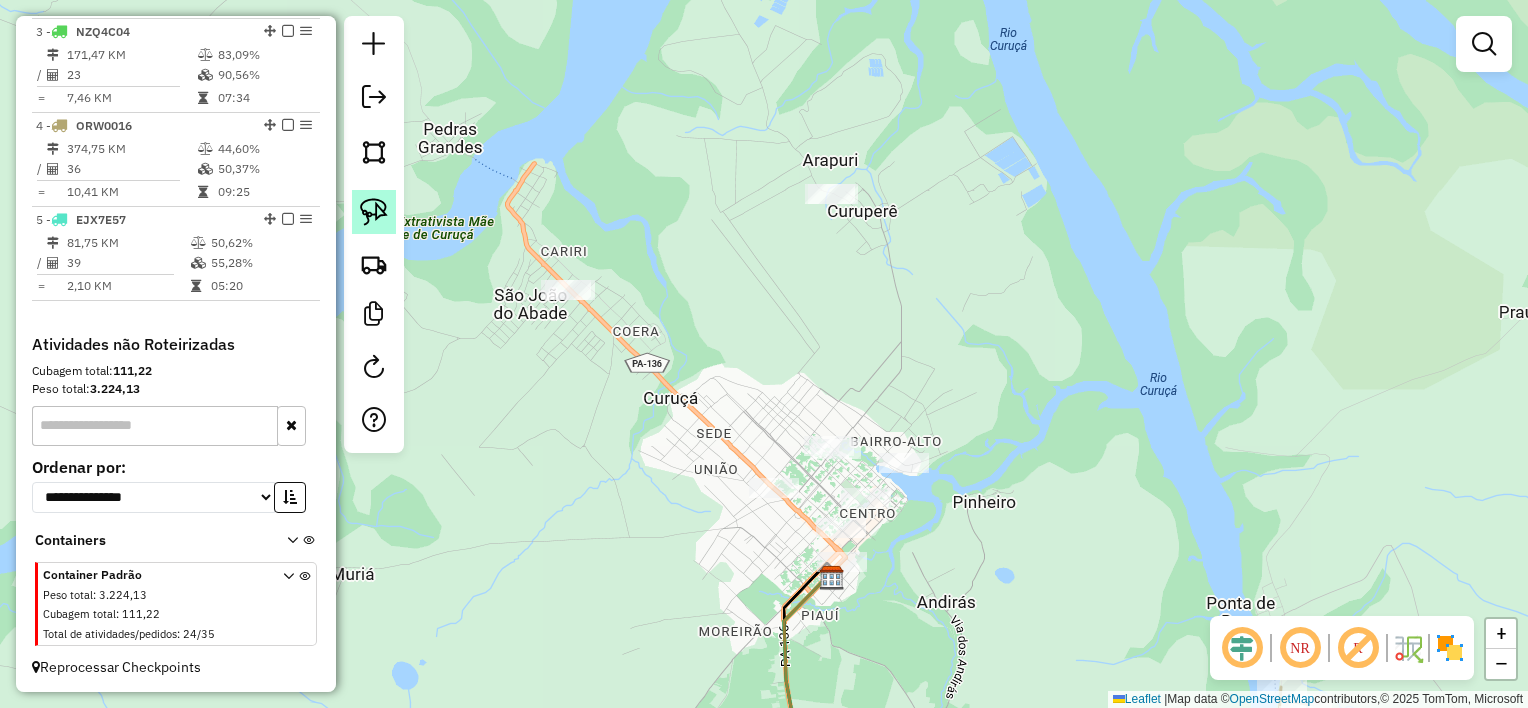 click 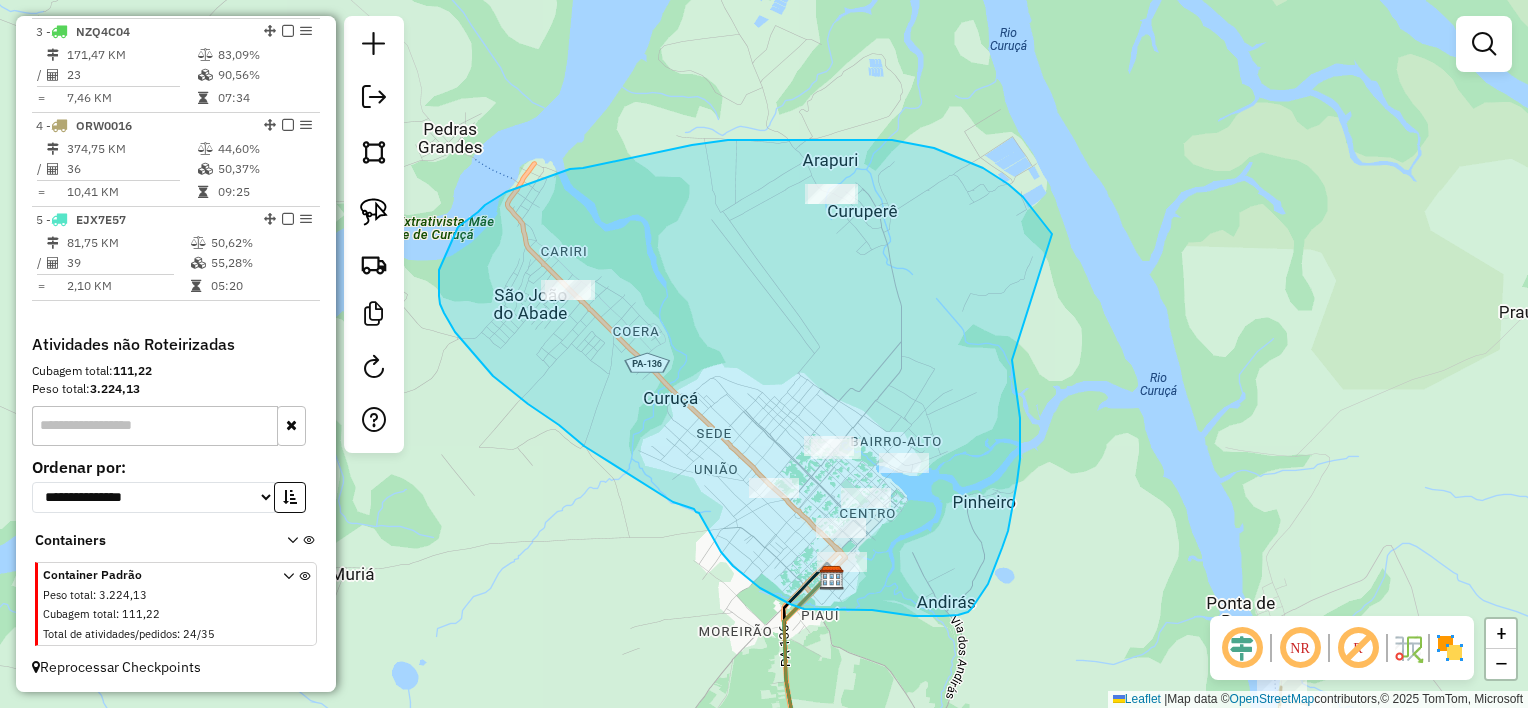 drag, startPoint x: 1033, startPoint y: 210, endPoint x: 1003, endPoint y: 302, distance: 96.76776 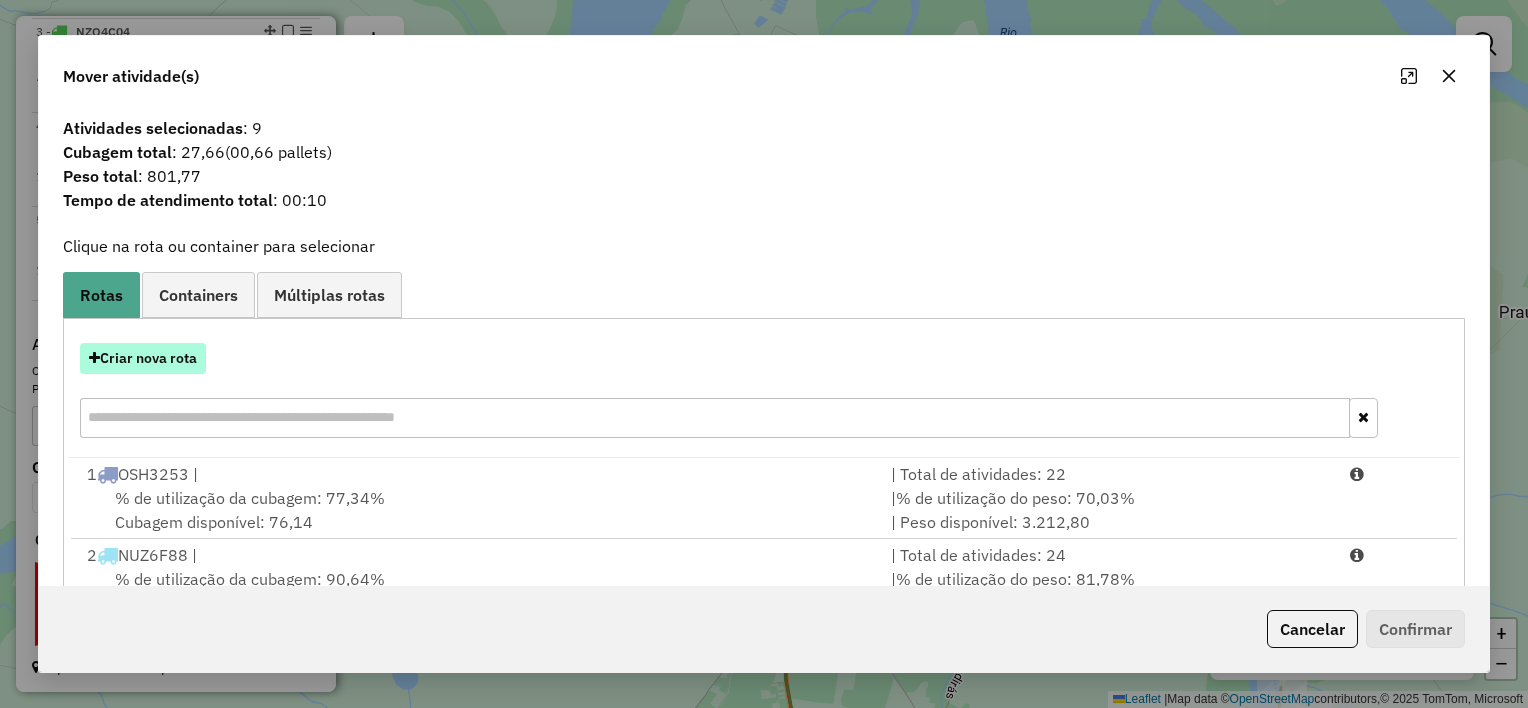 click on "Criar nova rota" at bounding box center (143, 358) 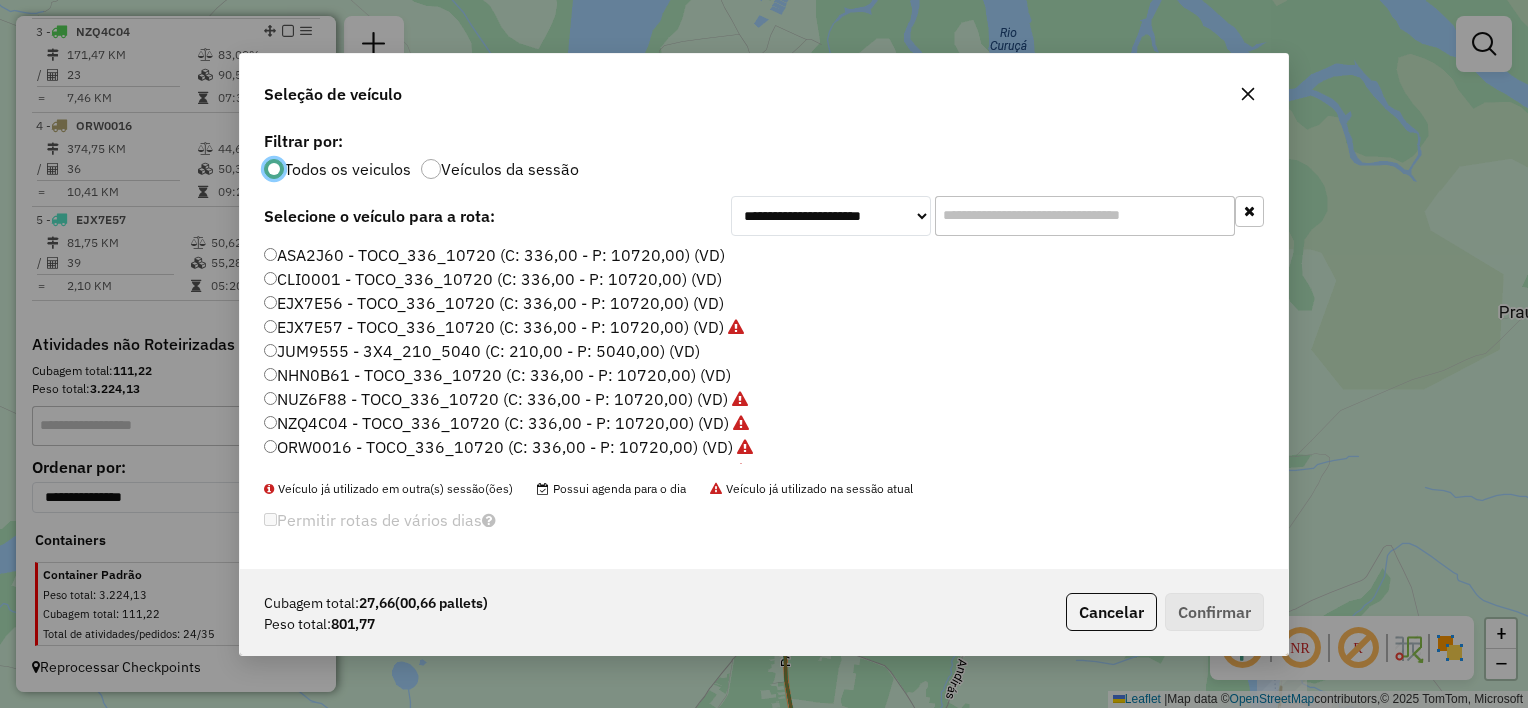 scroll, scrollTop: 10, scrollLeft: 6, axis: both 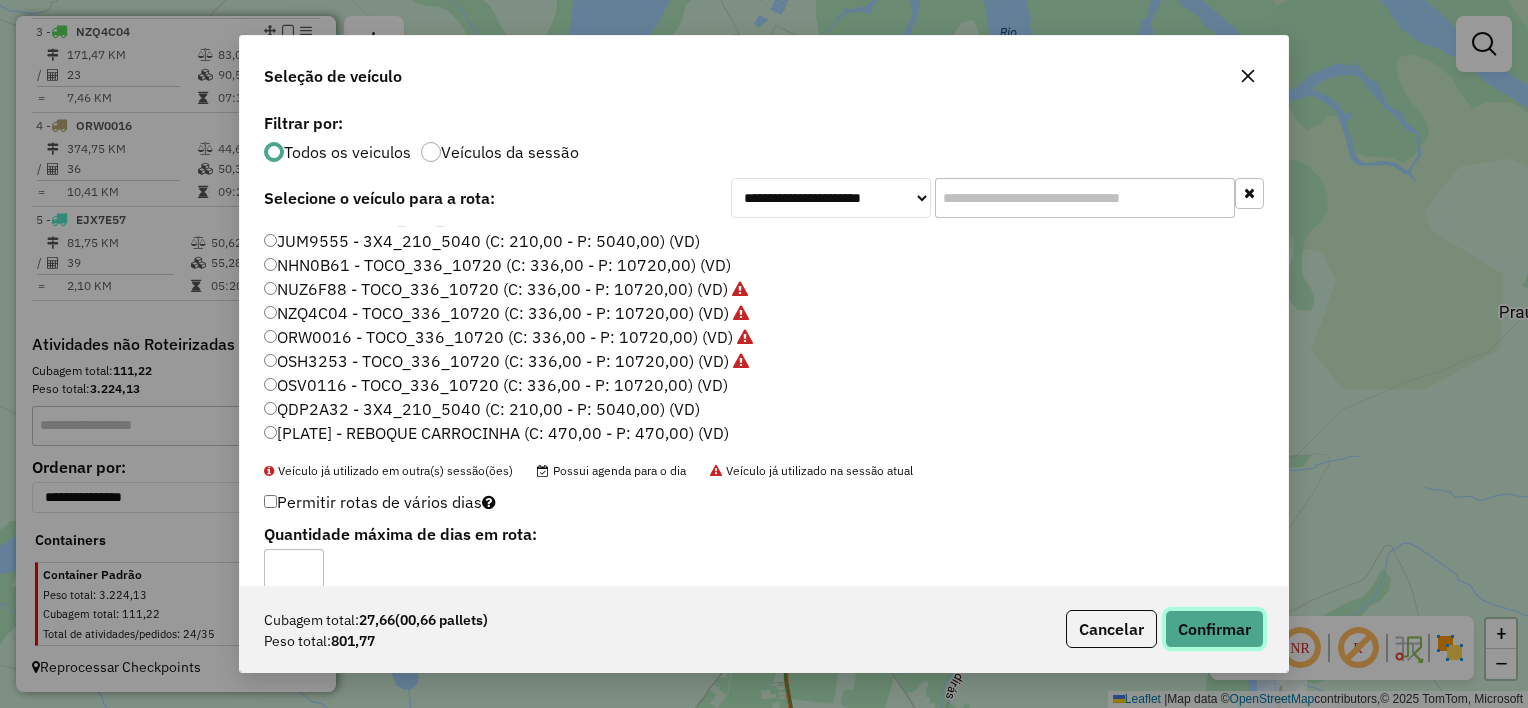 click on "Confirmar" 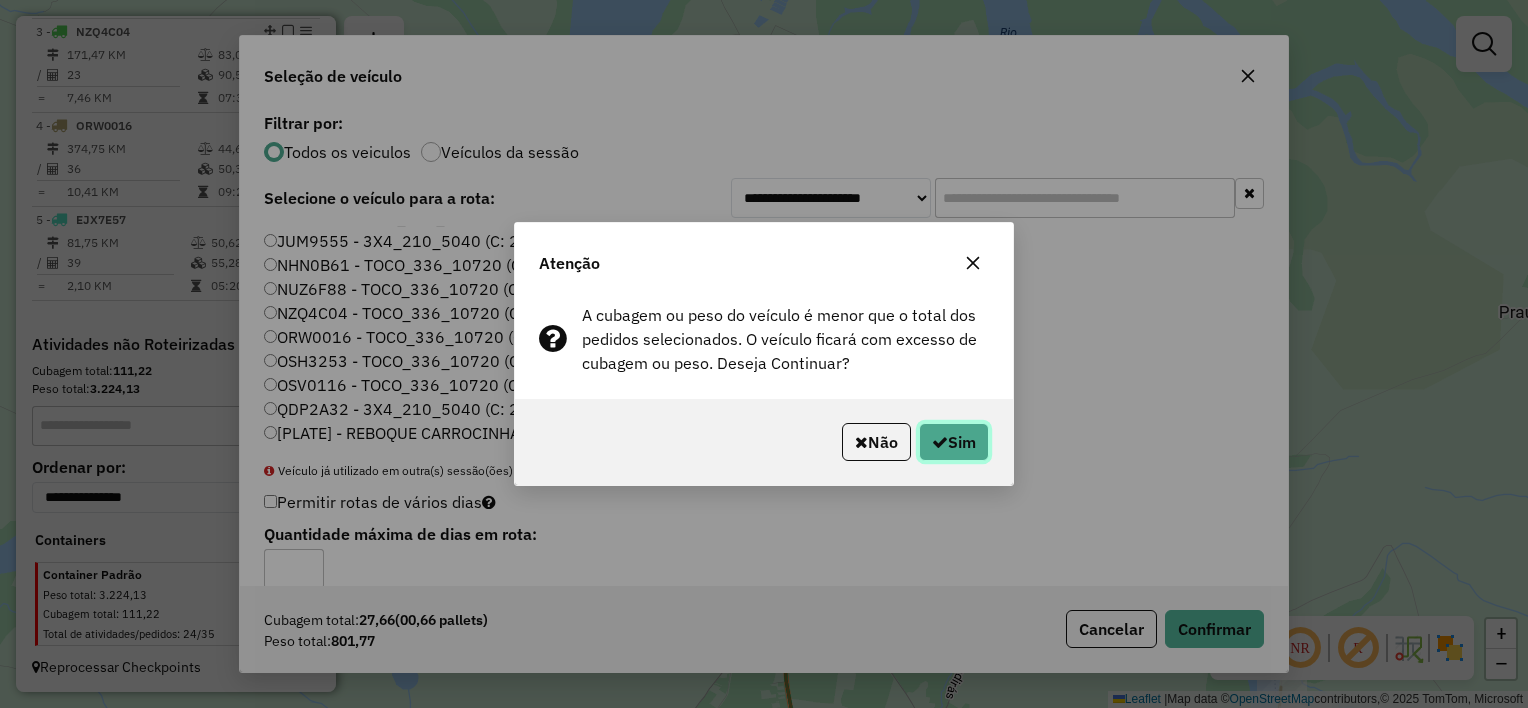 click on "Sim" 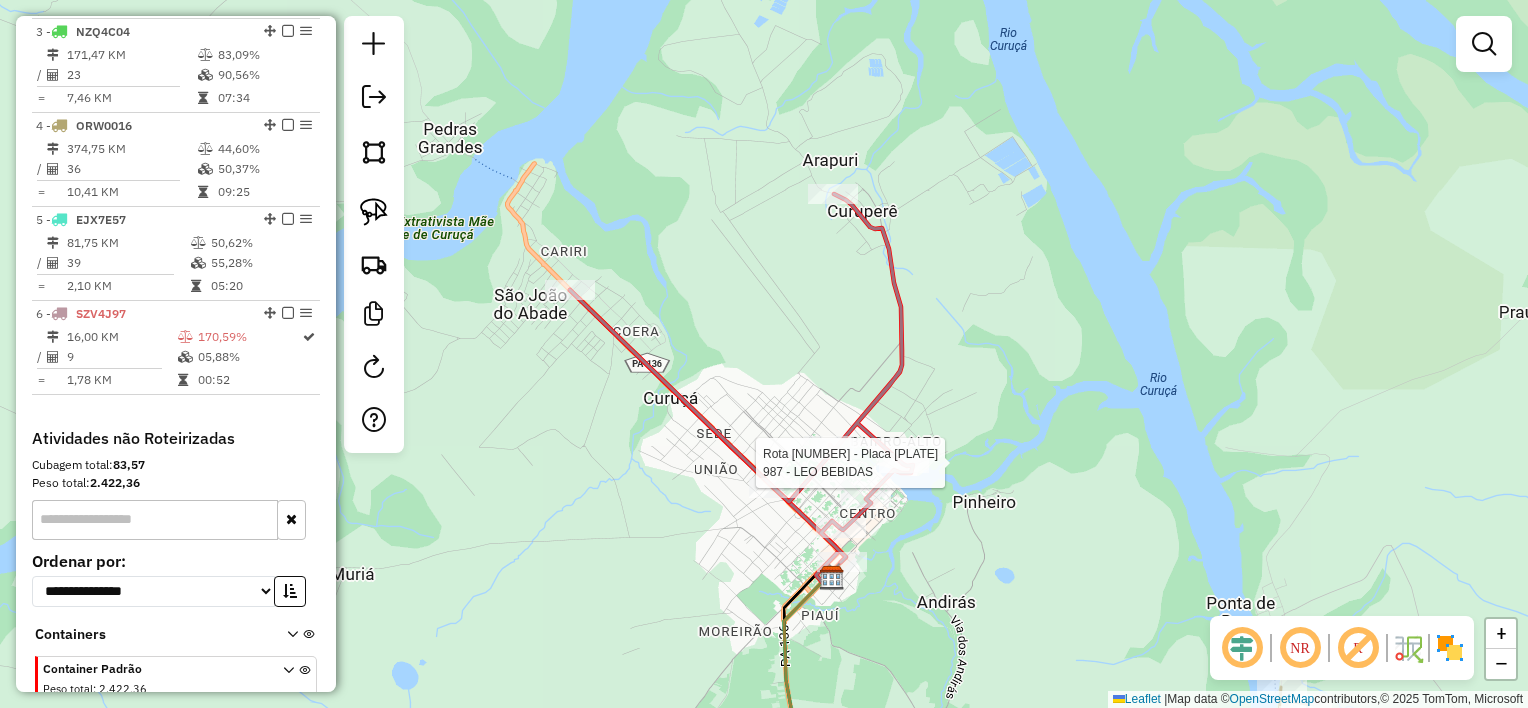 select on "**********" 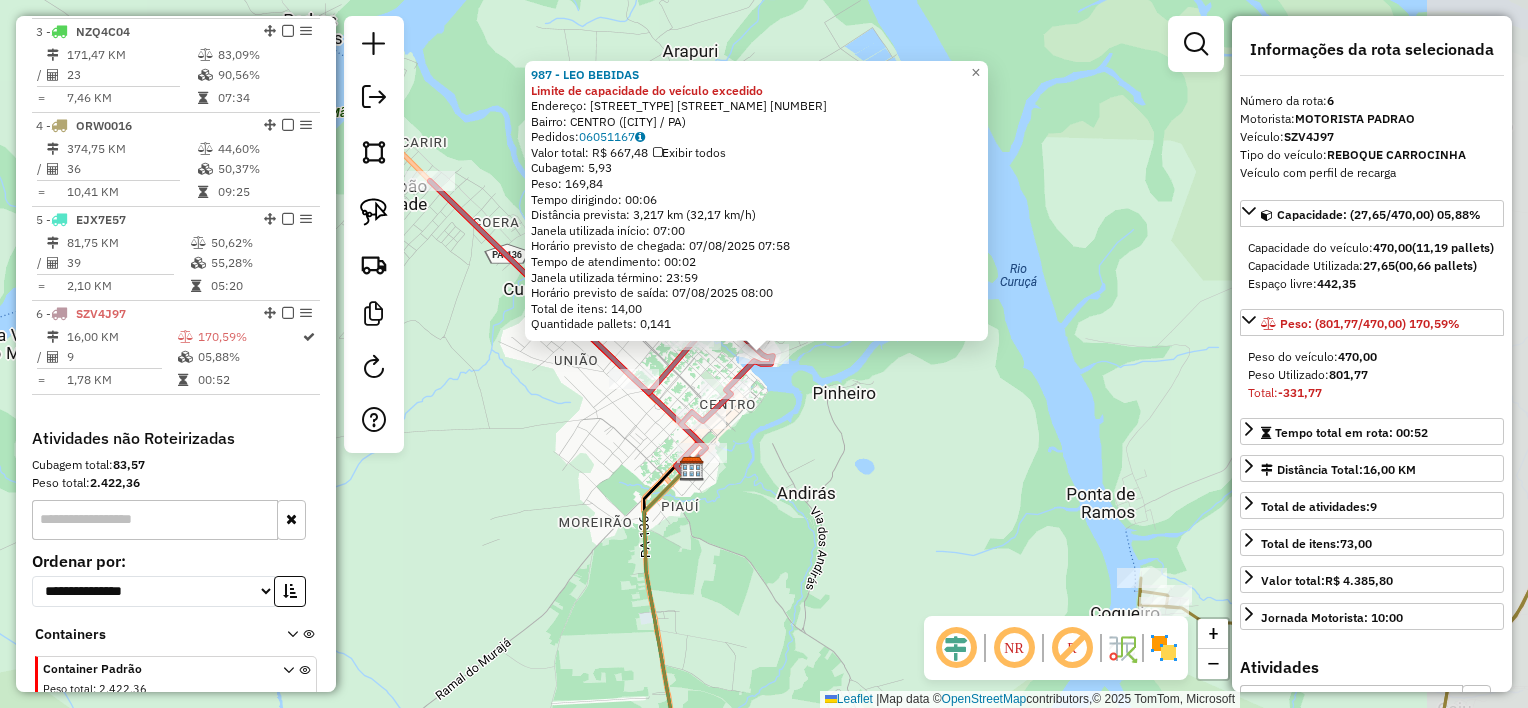scroll, scrollTop: 1028, scrollLeft: 0, axis: vertical 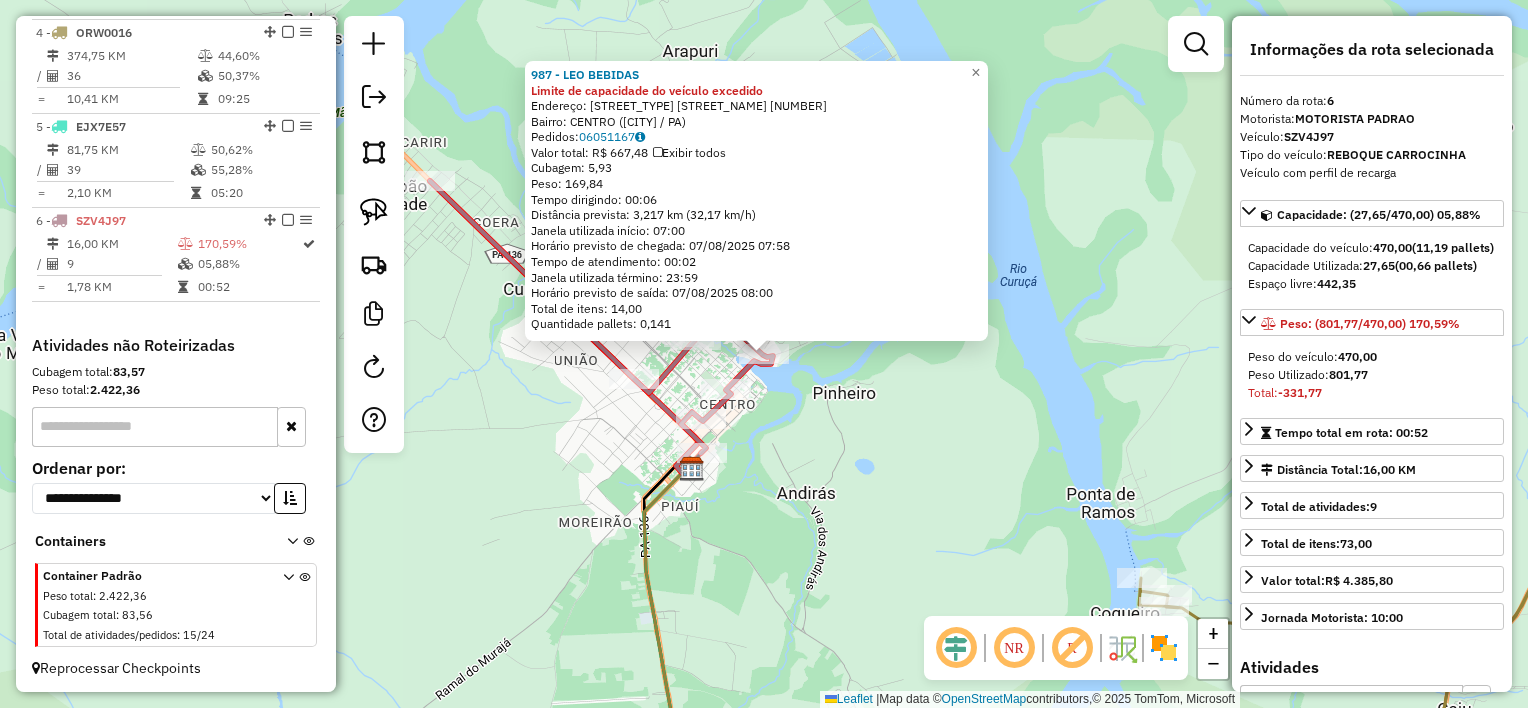 click on "Rota 6 - Placa SZV4J97  987 - LEO BEBIDAS 987 - LEO BEBIDAS Limite de capacidade do veículo excedido  Endereço:  rua castelo branco sn   Bairro: CENTRO (CURUCA / PA)   Pedidos:  06051167   Valor total: R$ 667,48   Exibir todos   Cubagem: 5,93  Peso: 169,84  Tempo dirigindo: 00:06   Distância prevista: 3,217 km (32,17 km/h)   Janela utilizada início: 07:00   Horário previsto de chegada: 07/08/2025 07:58   Tempo de atendimento: 00:02   Janela utilizada término: 23:59   Horário previsto de saída: 07/08/2025 08:00   Total de itens: 14,00   Quantidade pallets: 0,141  × Janela de atendimento Grade de atendimento Capacidade Transportadoras Veículos Cliente Pedidos  Rotas Selecione os dias de semana para filtrar as janelas de atendimento  Seg   Ter   Qua   Qui   Sex   Sáb   Dom  Informe o período da janela de atendimento: De: Até:  Filtrar exatamente a janela do cliente  Considerar janela de atendimento padrão  Selecione os dias de semana para filtrar as grades de atendimento  Seg   Ter   Qua   Qui  De:" 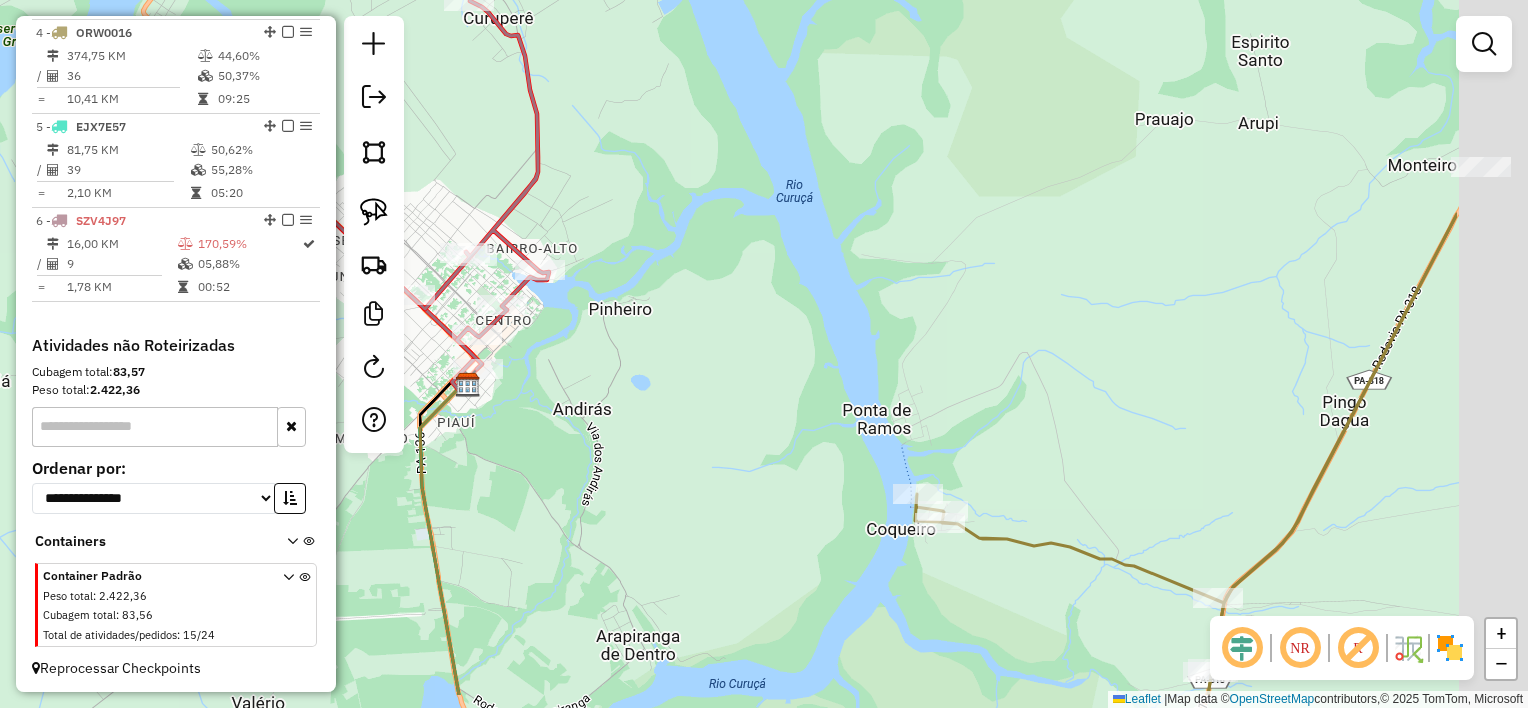 drag, startPoint x: 1030, startPoint y: 490, endPoint x: 549, endPoint y: 335, distance: 505.3573 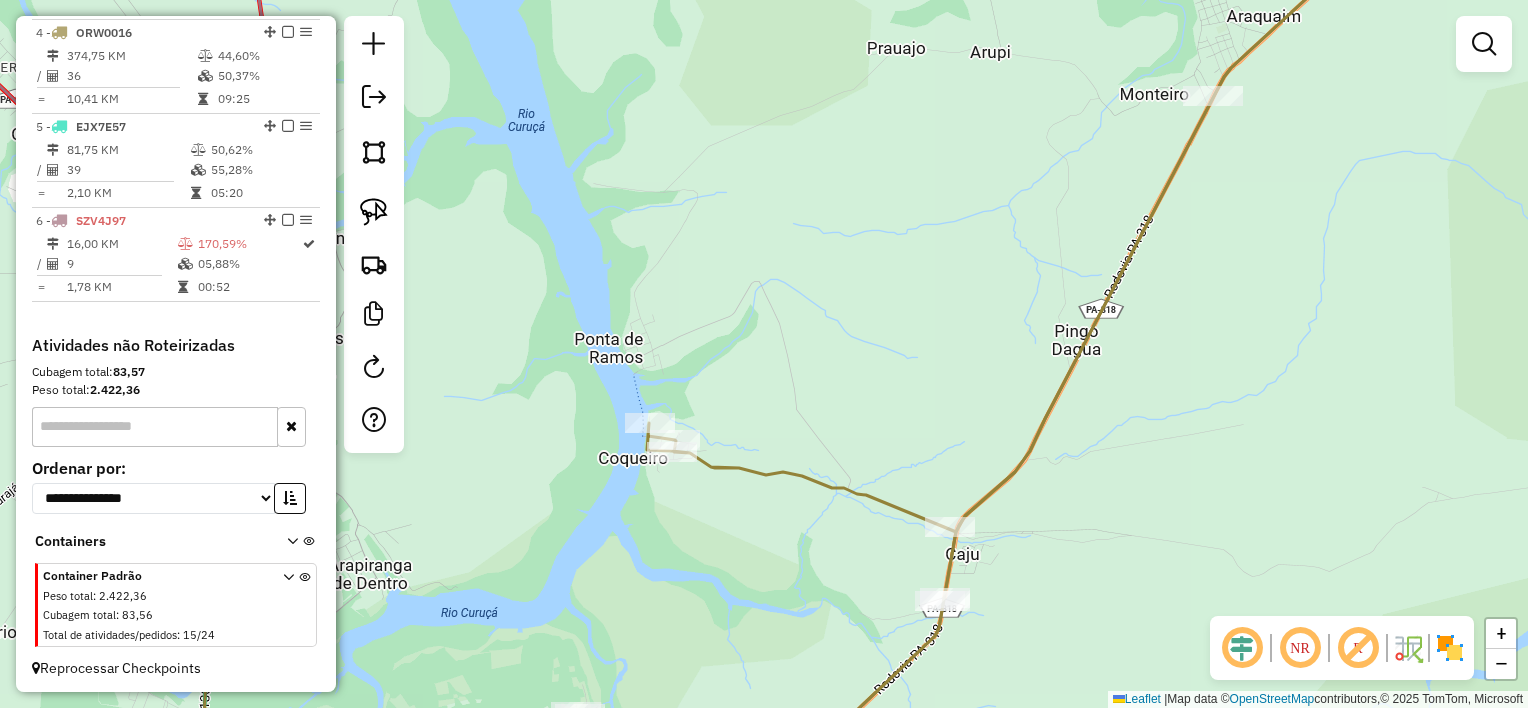 drag, startPoint x: 989, startPoint y: 209, endPoint x: 677, endPoint y: 399, distance: 365.29987 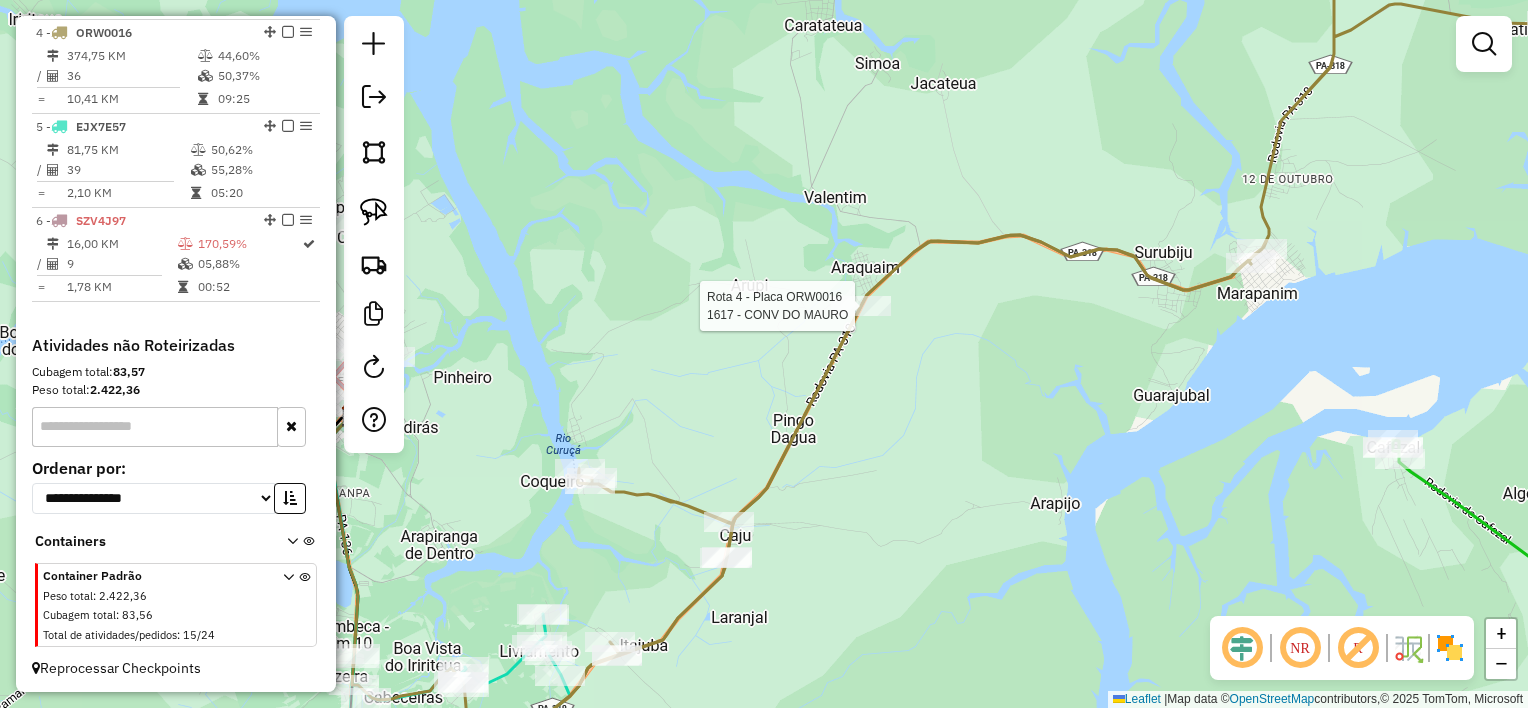 select on "**********" 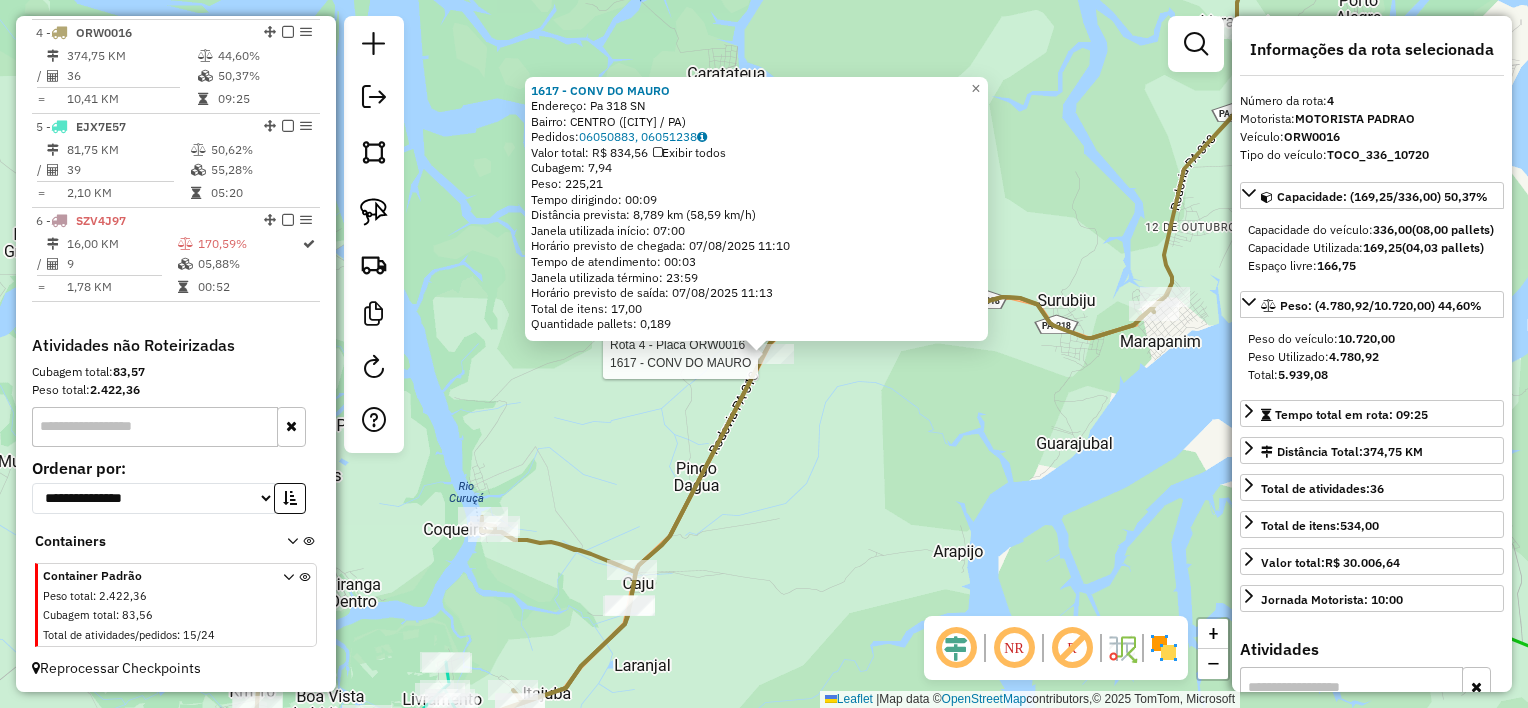 drag, startPoint x: 774, startPoint y: 399, endPoint x: 764, endPoint y: 385, distance: 17.20465 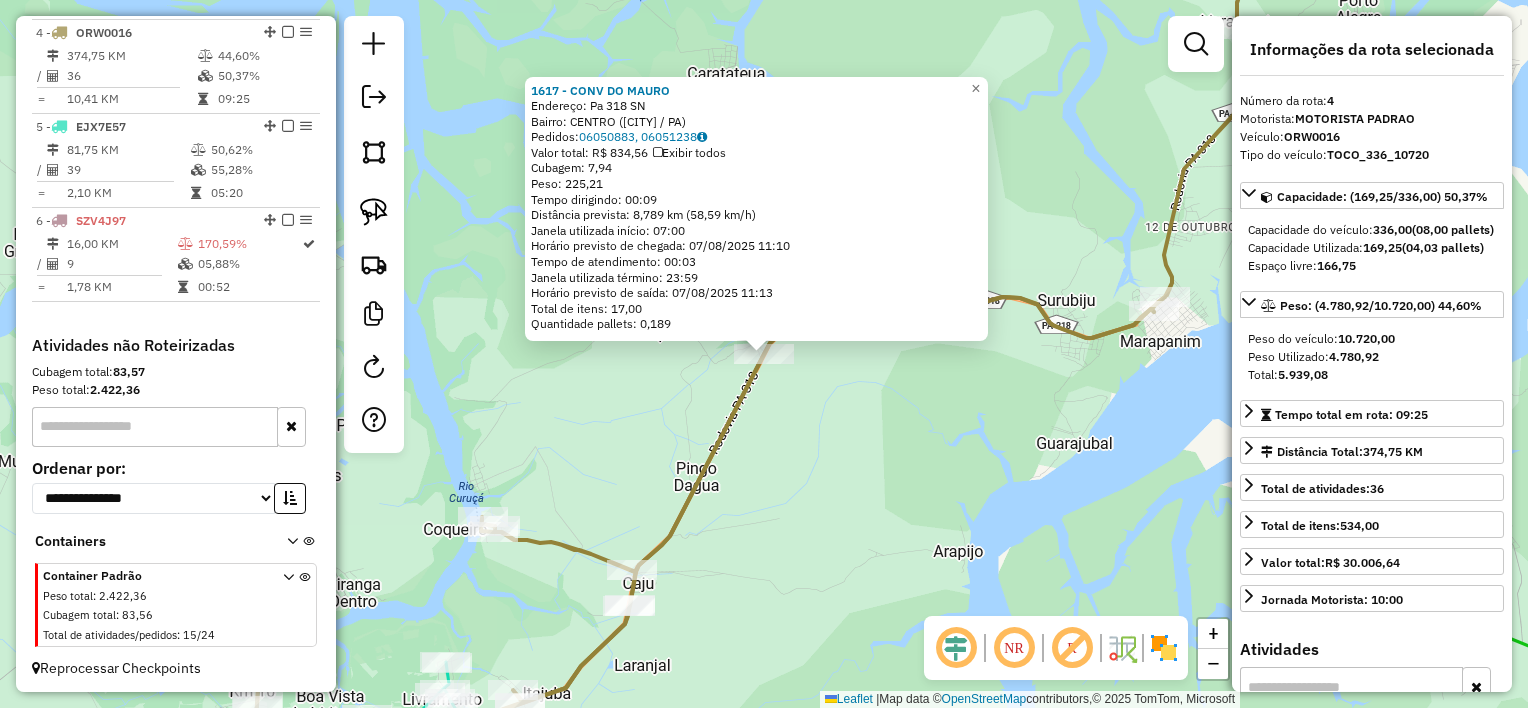 click on "Rota 4 - Placa ORW0016  1617 - CONV DO MAURO 1617 - CONV DO MAURO  Endereço:  Pa 318 SN   Bairro: CENTRO (CURUCA / PA)   Pedidos:  06050883, 06051238   Valor total: R$ 834,56   Exibir todos   Cubagem: 7,94  Peso: 225,21  Tempo dirigindo: 00:09   Distância prevista: 8,789 km (58,59 km/h)   Janela utilizada início: 07:00   Horário previsto de chegada: 07/08/2025 11:10   Tempo de atendimento: 00:03   Janela utilizada término: 23:59   Horário previsto de saída: 07/08/2025 11:13   Total de itens: 17,00   Quantidade pallets: 0,189  × Janela de atendimento Grade de atendimento Capacidade Transportadoras Veículos Cliente Pedidos  Rotas Selecione os dias de semana para filtrar as janelas de atendimento  Seg   Ter   Qua   Qui   Sex   Sáb   Dom  Informe o período da janela de atendimento: De: Até:  Filtrar exatamente a janela do cliente  Considerar janela de atendimento padrão  Selecione os dias de semana para filtrar as grades de atendimento  Seg   Ter   Qua   Qui   Sex   Sáb   Dom   Peso mínimo:   De:" 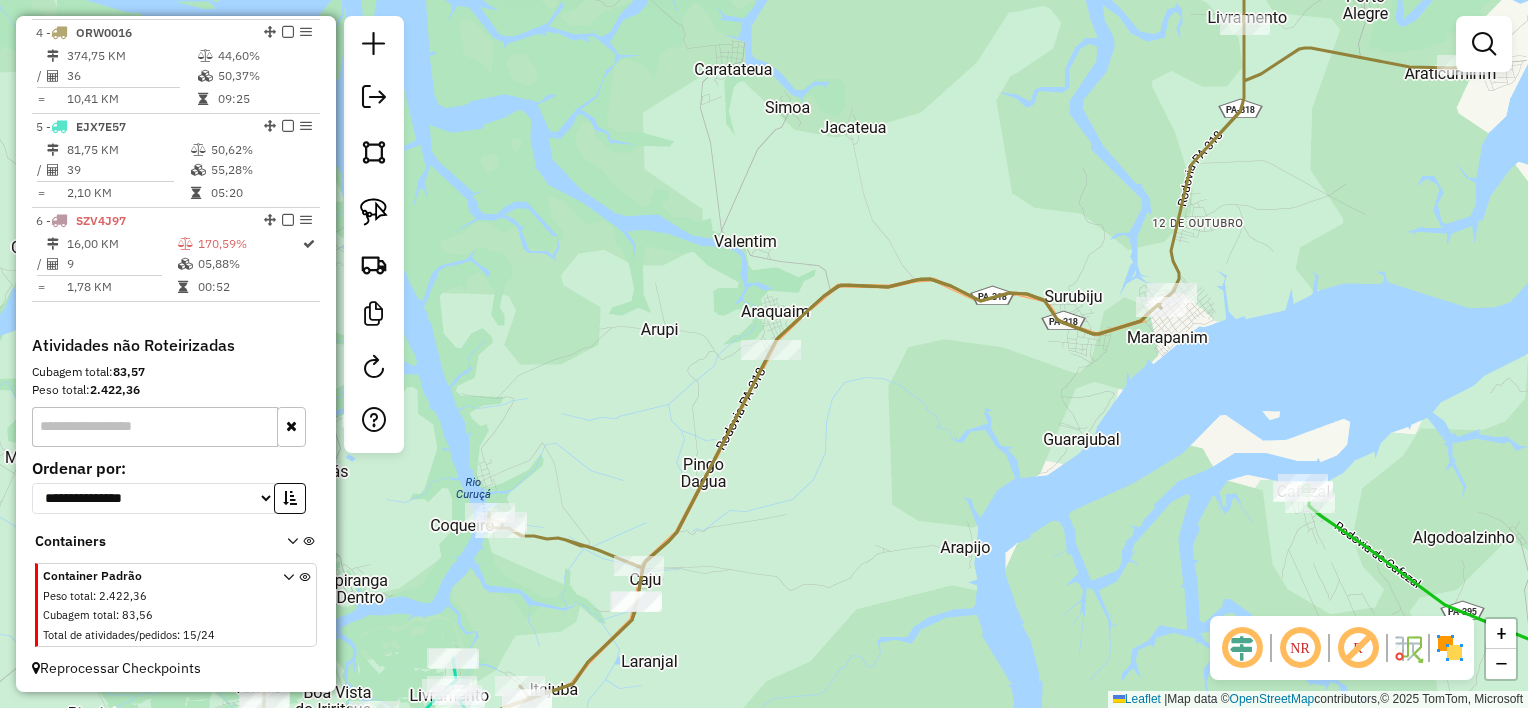 drag, startPoint x: 796, startPoint y: 568, endPoint x: 991, endPoint y: 249, distance: 373.87967 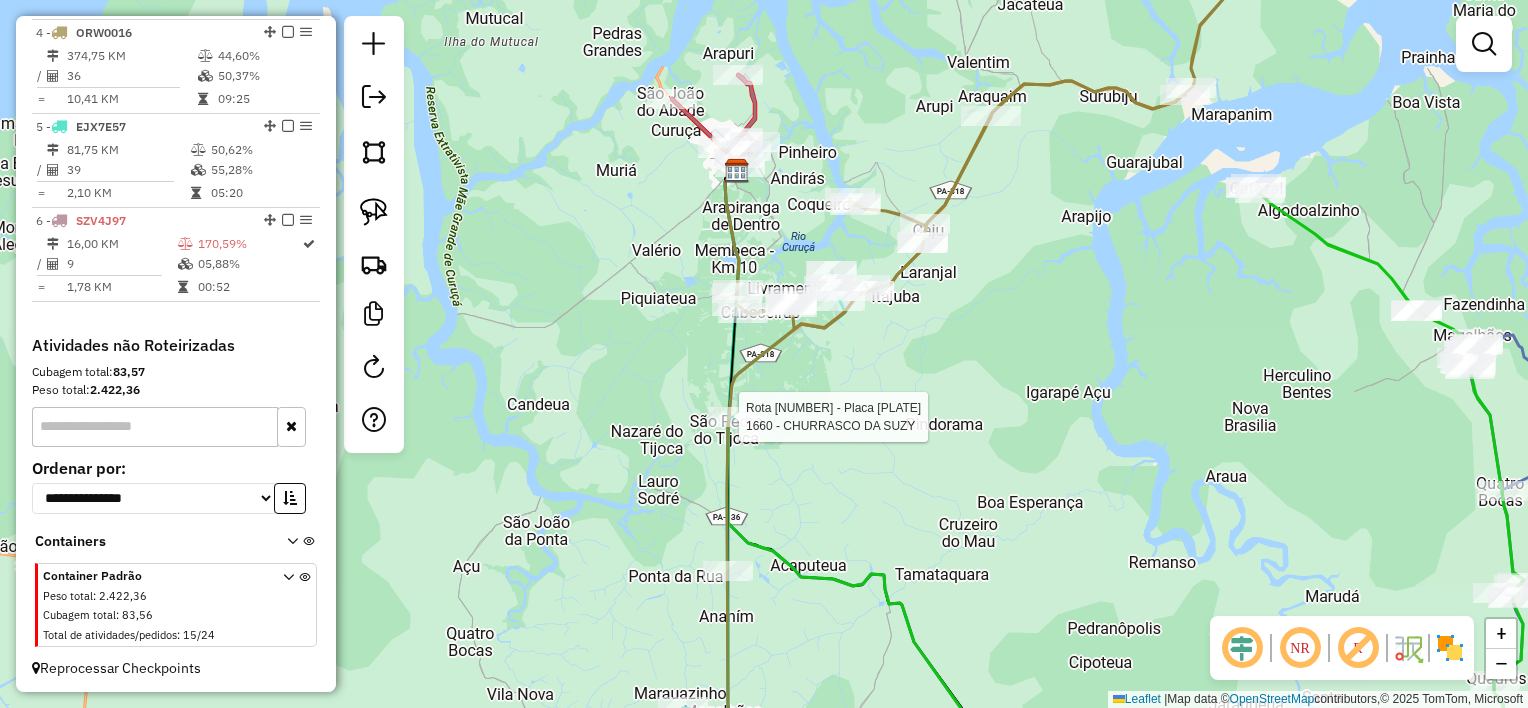 select on "**********" 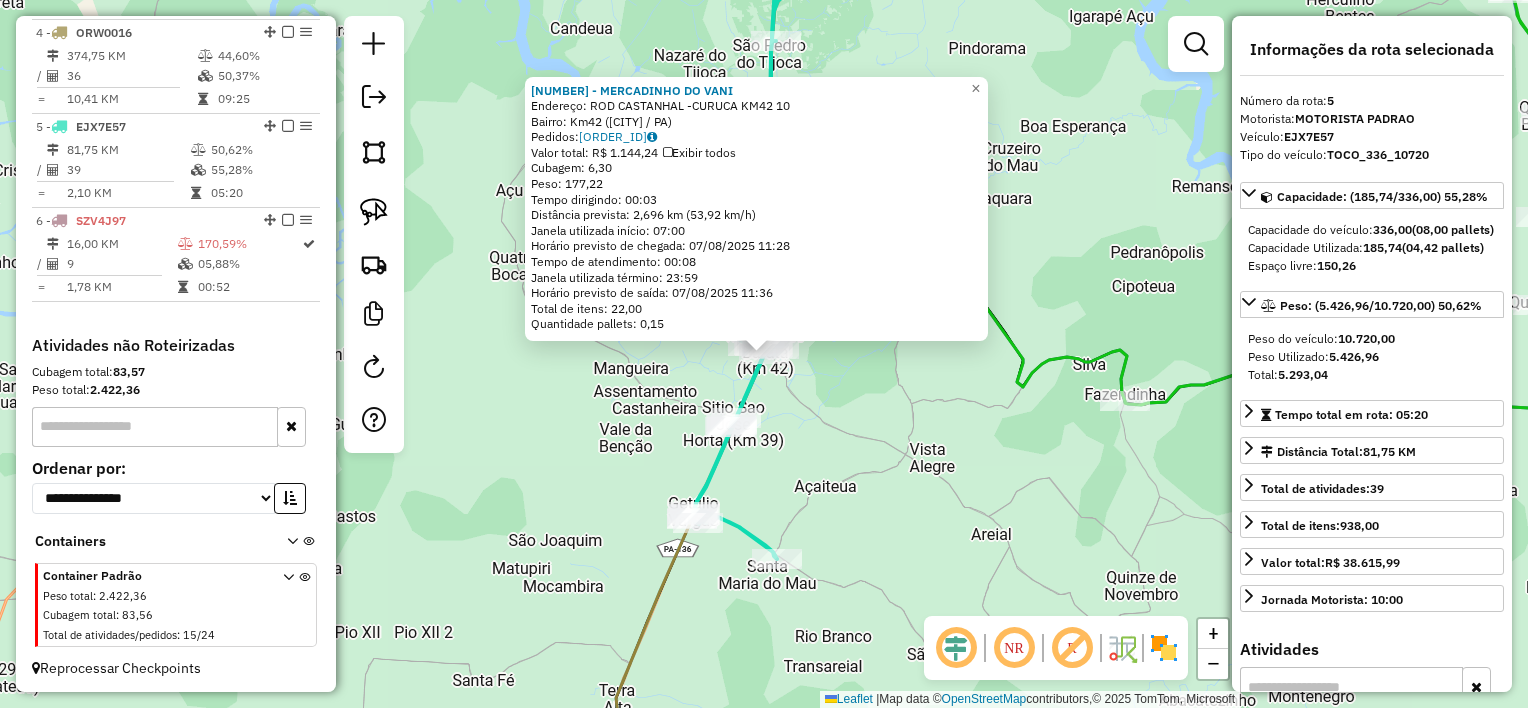 click on "22 - MERCADINHO DO VANI  Endereço:  ROD CASTANHAL -CURUCA  KM42 10   Bairro: Km42 (CURUCA / PA)   Pedidos:  06051252   Valor total: R$ 1.144,24   Exibir todos   Cubagem: 6,30  Peso: 177,22  Tempo dirigindo: 00:03   Distância prevista: 2,696 km (53,92 km/h)   Janela utilizada início: 07:00   Horário previsto de chegada: 07/08/2025 11:28   Tempo de atendimento: 00:08   Janela utilizada término: 23:59   Horário previsto de saída: 07/08/2025 11:36   Total de itens: 22,00   Quantidade pallets: 0,15  × Janela de atendimento Grade de atendimento Capacidade Transportadoras Veículos Cliente Pedidos  Rotas Selecione os dias de semana para filtrar as janelas de atendimento  Seg   Ter   Qua   Qui   Sex   Sáb   Dom  Informe o período da janela de atendimento: De: Até:  Filtrar exatamente a janela do cliente  Considerar janela de atendimento padrão  Selecione os dias de semana para filtrar as grades de atendimento  Seg   Ter   Qua   Qui   Sex   Sáb   Dom   Considerar clientes sem dia de atendimento cadastrado" 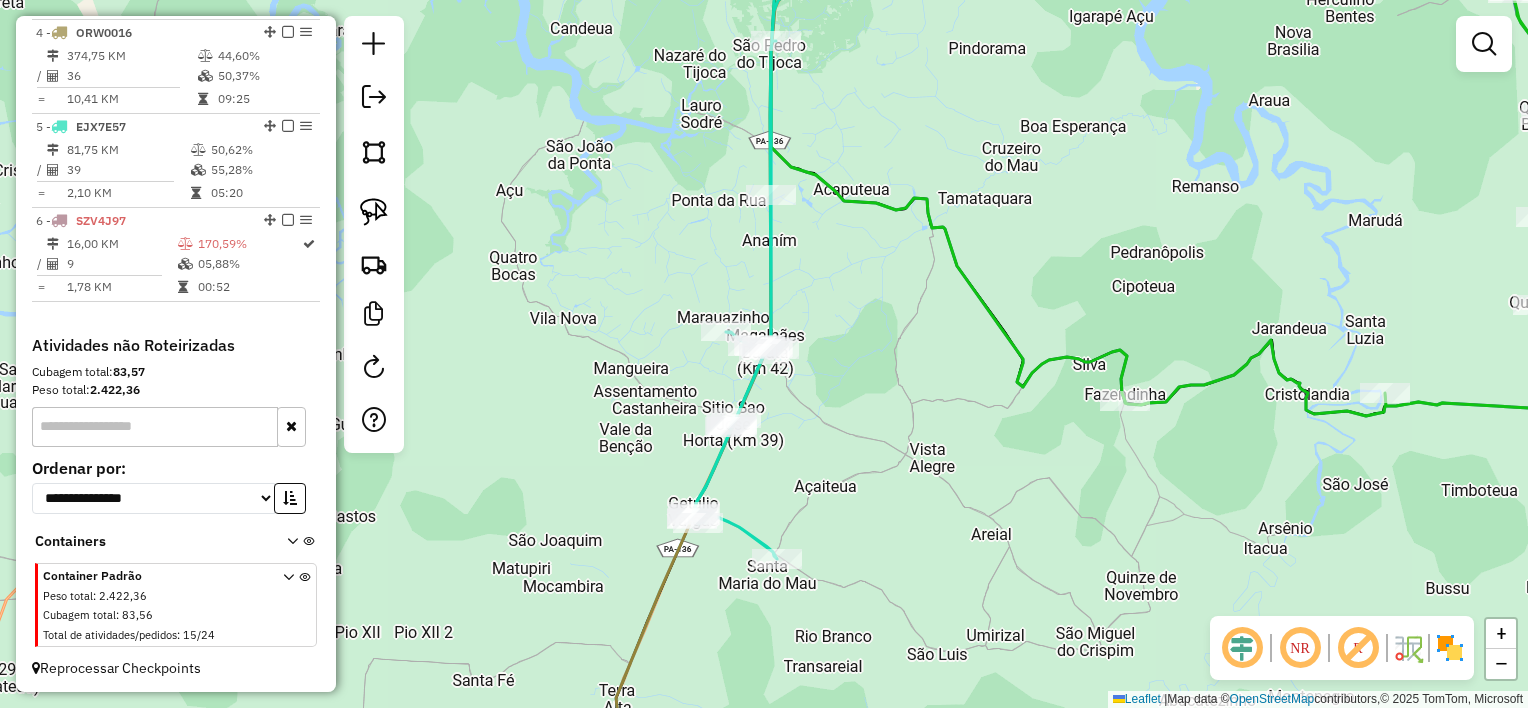 drag, startPoint x: 848, startPoint y: 282, endPoint x: 890, endPoint y: 559, distance: 280.16602 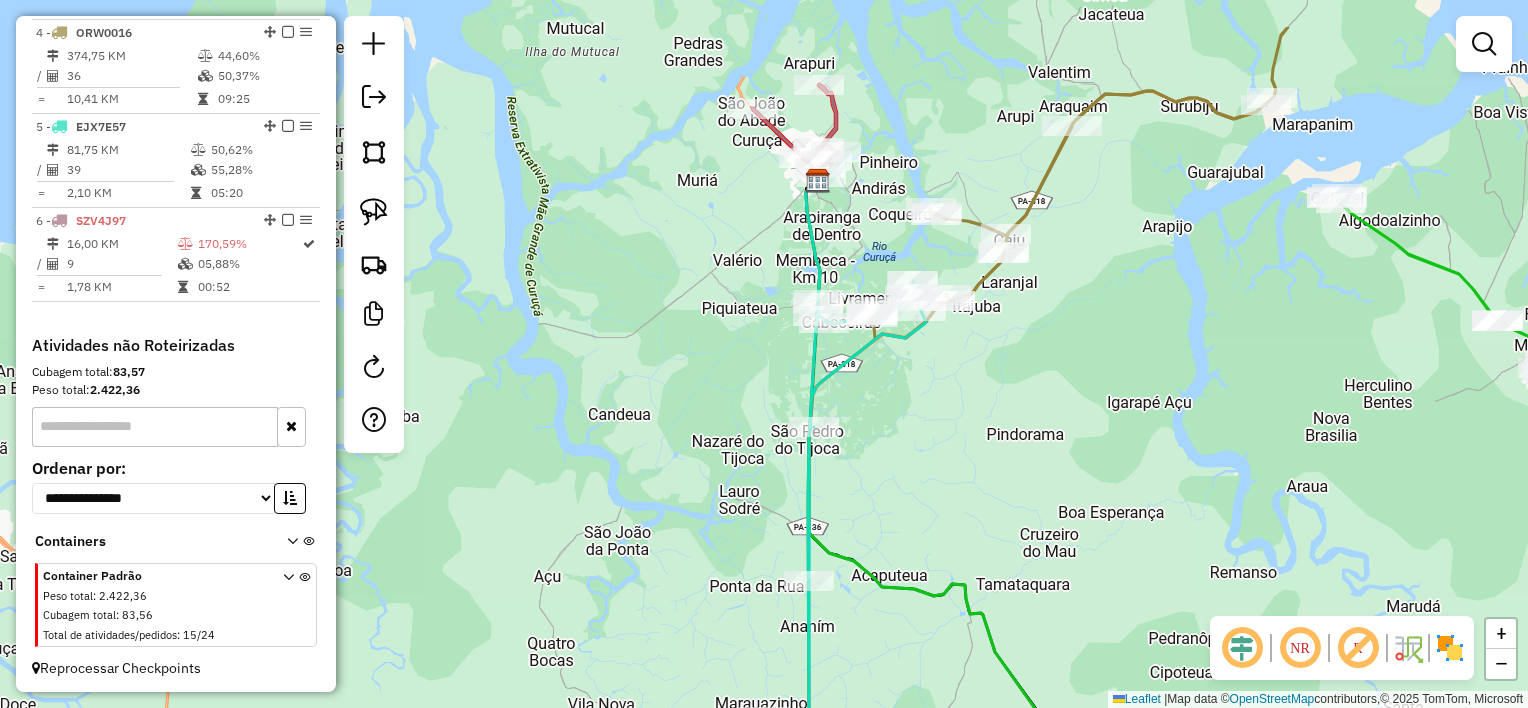 drag, startPoint x: 873, startPoint y: 68, endPoint x: 841, endPoint y: 239, distance: 173.96838 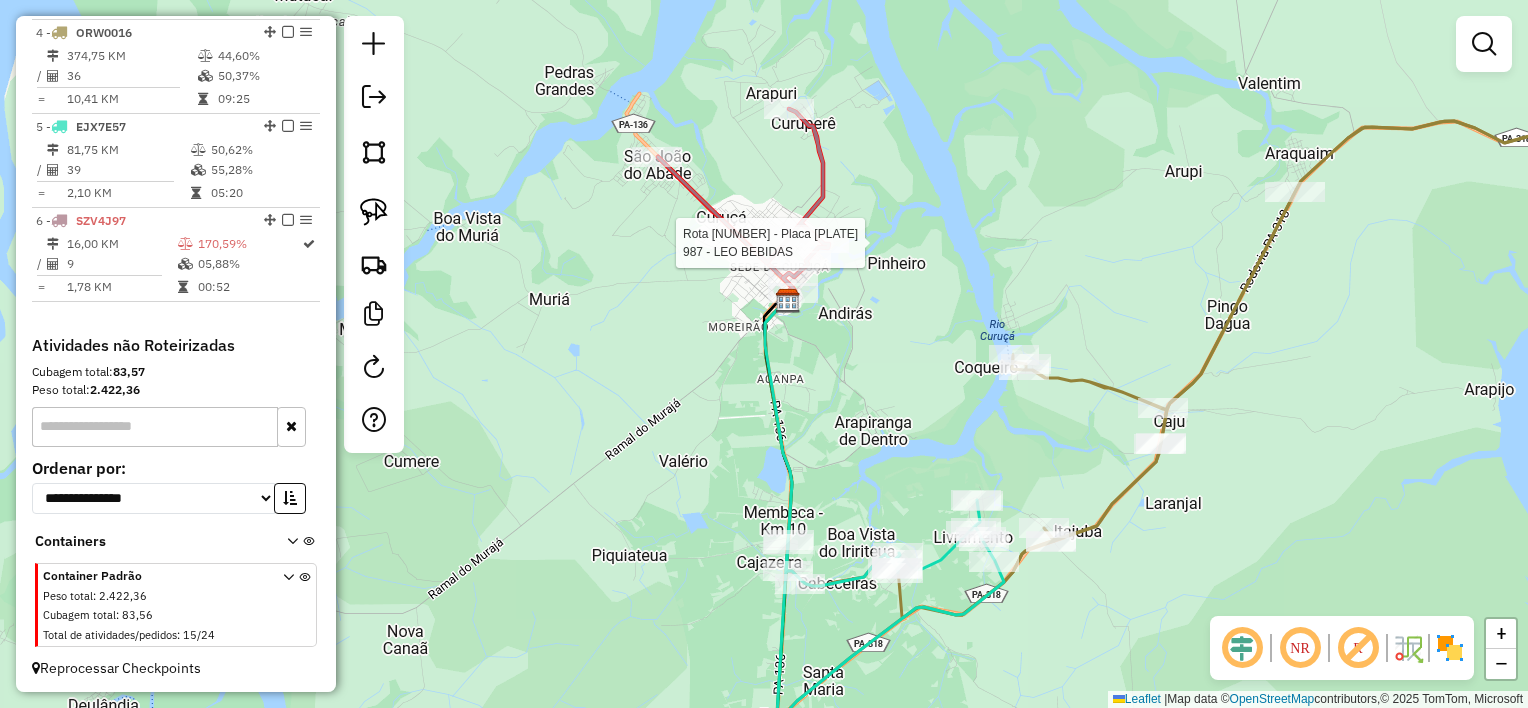 select on "**********" 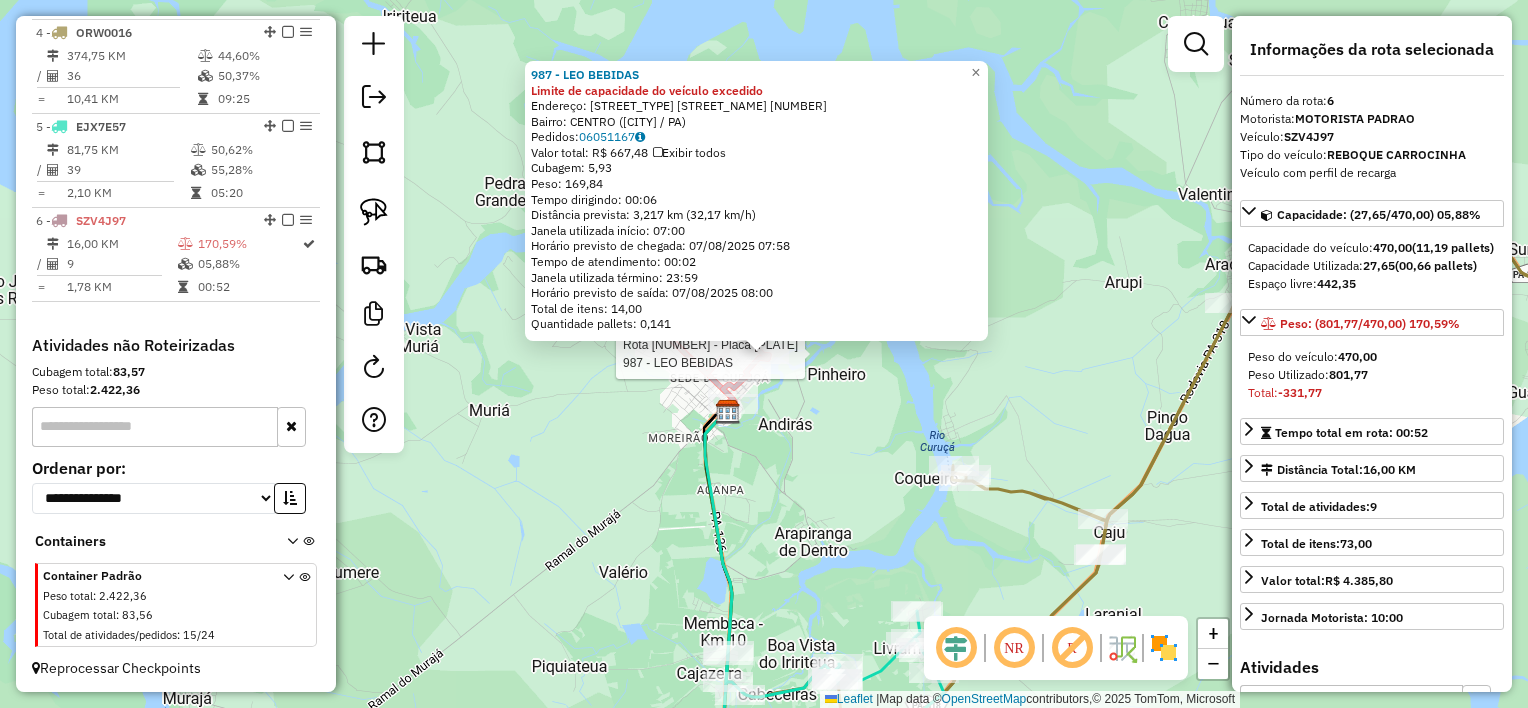 click on "Rota 6 - Placa SZV4J97  987 - LEO BEBIDAS 987 - LEO BEBIDAS Limite de capacidade do veículo excedido  Endereço:  rua castelo branco sn   Bairro: CENTRO (CURUCA / PA)   Pedidos:  06051167   Valor total: R$ 667,48   Exibir todos   Cubagem: 5,93  Peso: 169,84  Tempo dirigindo: 00:06   Distância prevista: 3,217 km (32,17 km/h)   Janela utilizada início: 07:00   Horário previsto de chegada: 07/08/2025 07:58   Tempo de atendimento: 00:02   Janela utilizada término: 23:59   Horário previsto de saída: 07/08/2025 08:00   Total de itens: 14,00   Quantidade pallets: 0,141  × Janela de atendimento Grade de atendimento Capacidade Transportadoras Veículos Cliente Pedidos  Rotas Selecione os dias de semana para filtrar as janelas de atendimento  Seg   Ter   Qua   Qui   Sex   Sáb   Dom  Informe o período da janela de atendimento: De: Até:  Filtrar exatamente a janela do cliente  Considerar janela de atendimento padrão  Selecione os dias de semana para filtrar as grades de atendimento  Seg   Ter   Qua   Qui  De:" 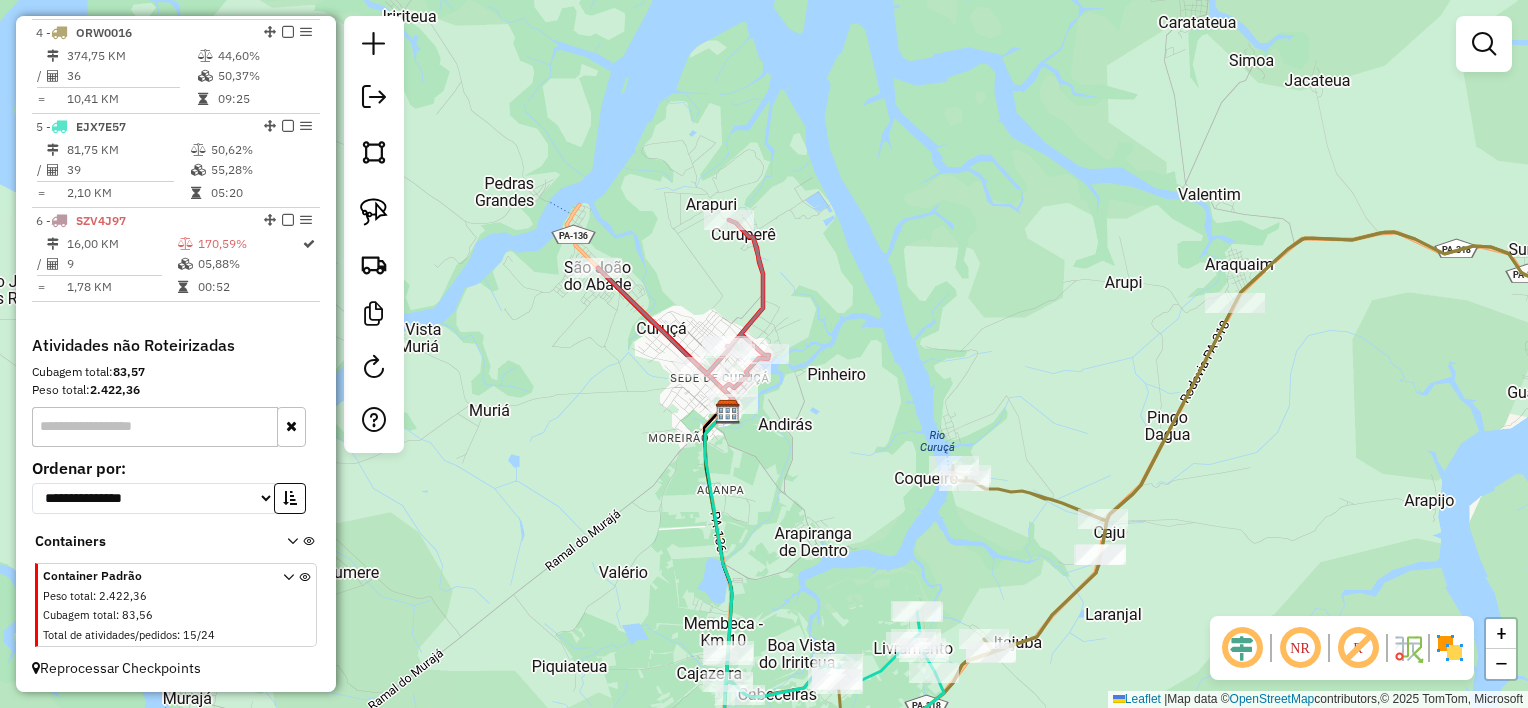 drag, startPoint x: 877, startPoint y: 405, endPoint x: 876, endPoint y: 340, distance: 65.00769 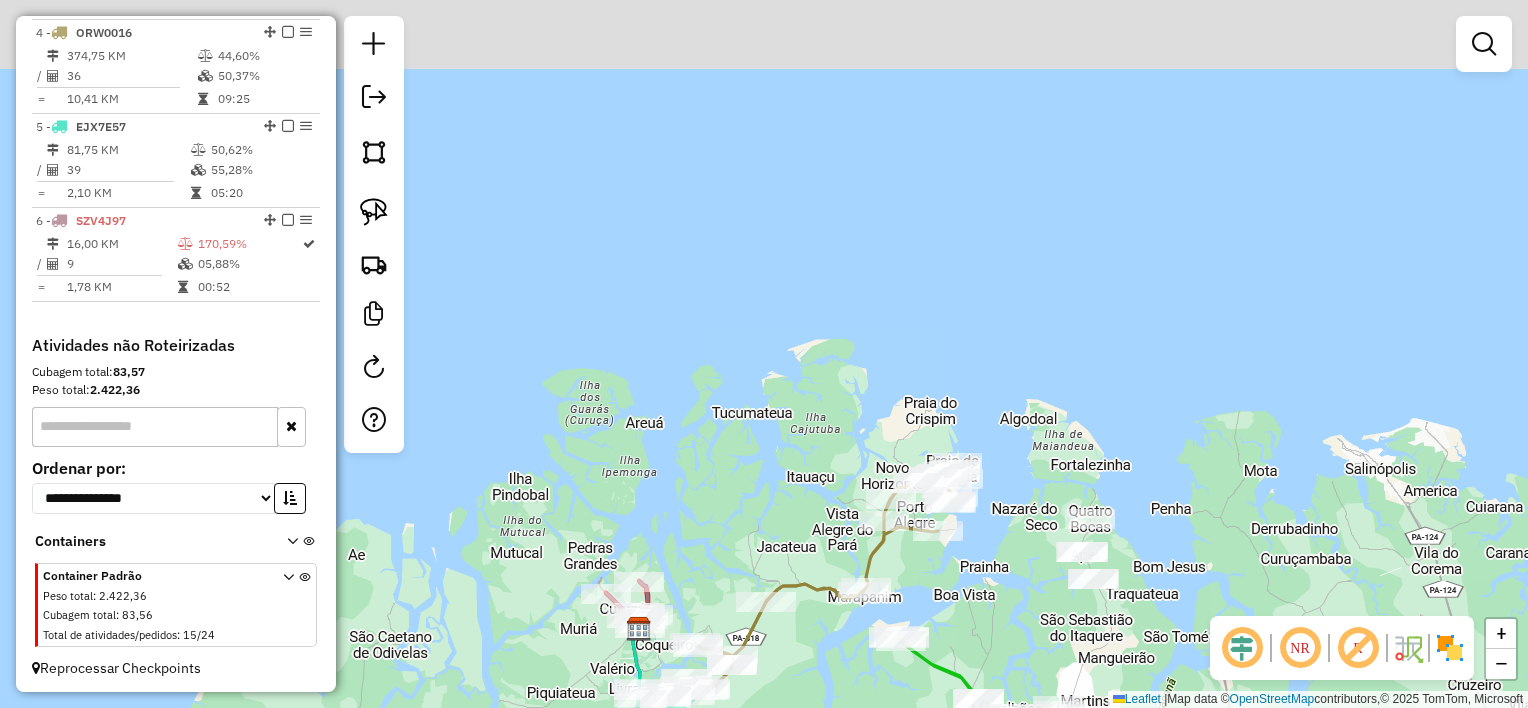drag, startPoint x: 810, startPoint y: 244, endPoint x: 874, endPoint y: 473, distance: 237.7751 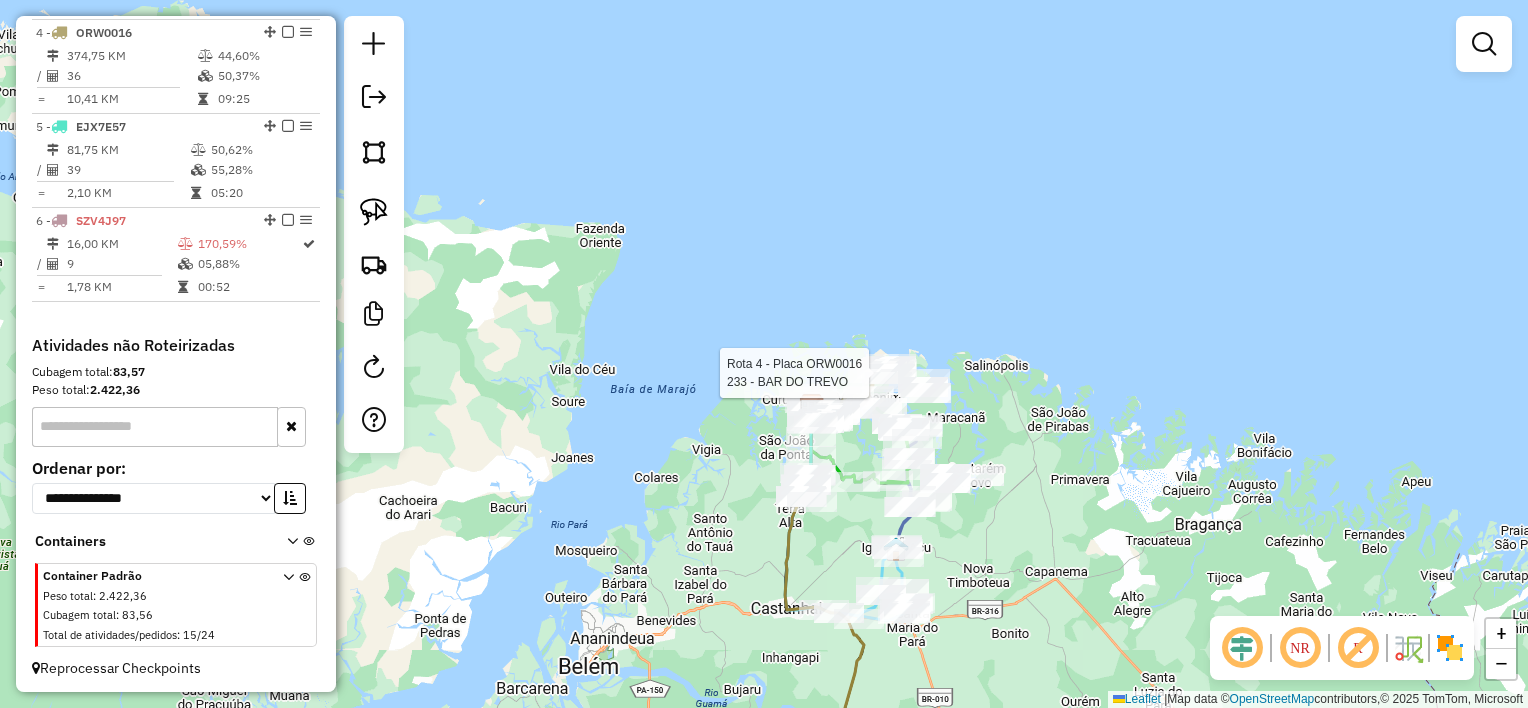 drag, startPoint x: 856, startPoint y: 220, endPoint x: 878, endPoint y: 380, distance: 161.50542 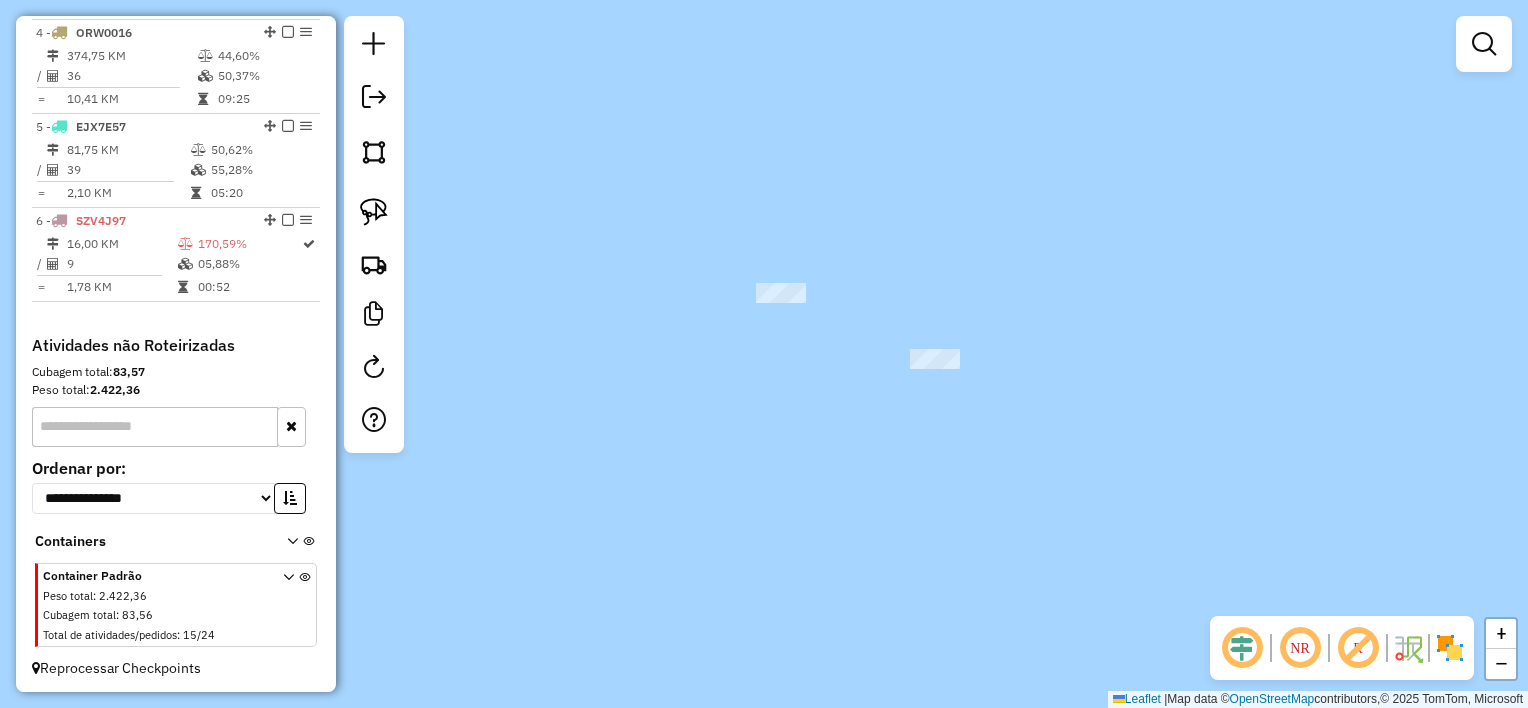 click on "Rota 4 - Placa ORW0016  233 - BAR DO TREVO Janela de atendimento Grade de atendimento Capacidade Transportadoras Veículos Cliente Pedidos  Rotas Selecione os dias de semana para filtrar as janelas de atendimento  Seg   Ter   Qua   Qui   Sex   Sáb   Dom  Informe o período da janela de atendimento: De: Até:  Filtrar exatamente a janela do cliente  Considerar janela de atendimento padrão  Selecione os dias de semana para filtrar as grades de atendimento  Seg   Ter   Qua   Qui   Sex   Sáb   Dom   Considerar clientes sem dia de atendimento cadastrado  Clientes fora do dia de atendimento selecionado Filtrar as atividades entre os valores definidos abaixo:  Peso mínimo:   Peso máximo:   Cubagem mínima:   Cubagem máxima:   De:   Até:  Filtrar as atividades entre o tempo de atendimento definido abaixo:  De:   Até:   Considerar capacidade total dos clientes não roteirizados Transportadora: Selecione um ou mais itens Tipo de veículo: Selecione um ou mais itens Veículo: Selecione um ou mais itens Nome: De:" 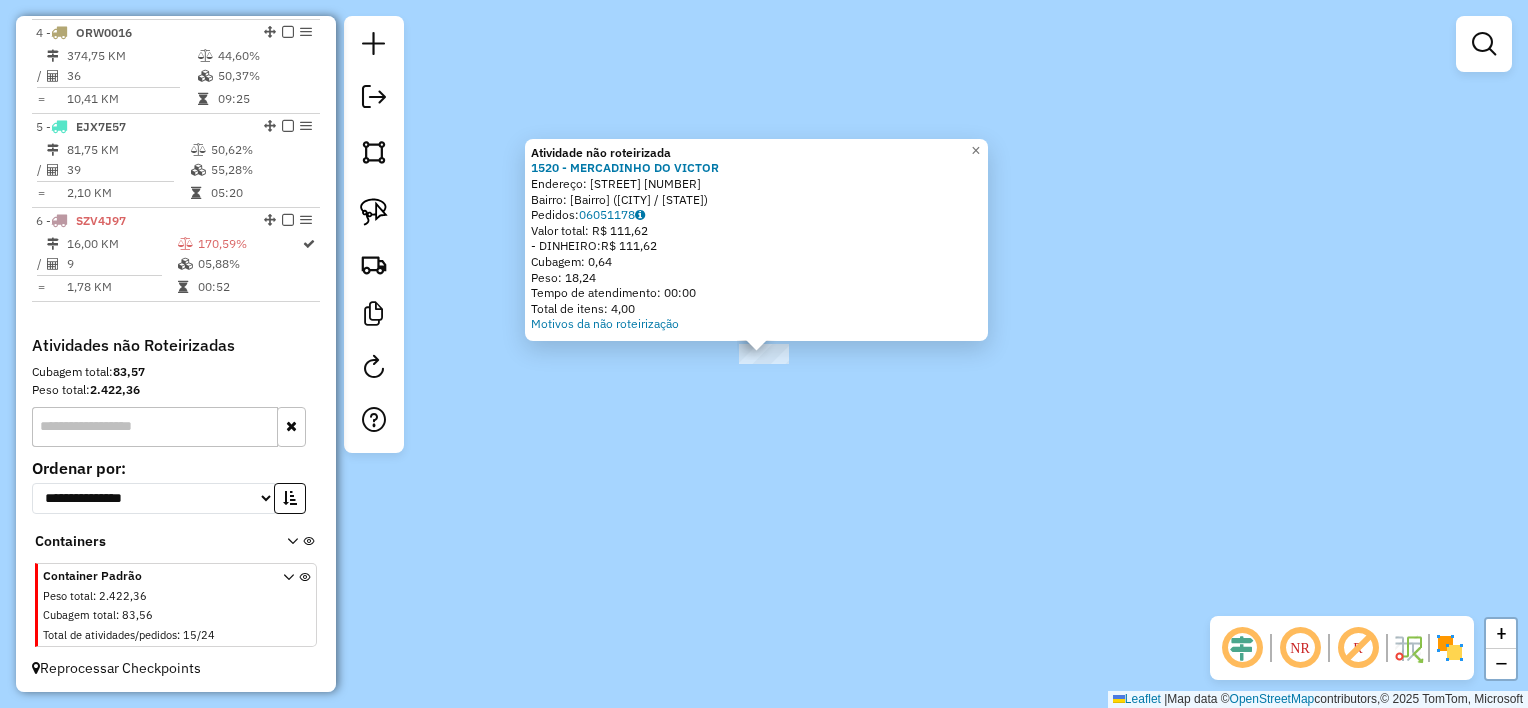 click on "Atividade não roteirizada 1520 - MERCADINHO DO VICTOR  Endereço:  rua Rafaele moura SN   Bairro: CENTRO ([CITY] / [STATE])   Pedidos:  06051178   Valor total: R$ 111,62   - DINHEIRO:  R$ 111,62   Cubagem: 0,64   Peso: 18,24   Tempo de atendimento: 00:00   Total de itens: 4,00  Motivos da não roteirização × Janela de atendimento Grade de atendimento Capacidade Transportadoras Veículos Cliente Pedidos  Rotas Selecione os dias de semana para filtrar as janelas de atendimento  Seg   Ter   Qua   Qui   Sex   Sáb   Dom  Informe o período da janela de atendimento: De: Até:  Filtrar exatamente a janela do cliente  Considerar janela de atendimento padrão  Selecione os dias de semana para filtrar as grades de atendimento  Seg   Ter   Qua   Qui   Sex   Sáb   Dom   Considerar clientes sem dia de atendimento cadastrado  Clientes fora do dia de atendimento selecionado Filtrar as atividades entre os valores definidos abaixo:  Peso mínimo:   Peso máximo:   Cubagem mínima:   Cubagem máxima:   De:   Até:  De:  +" 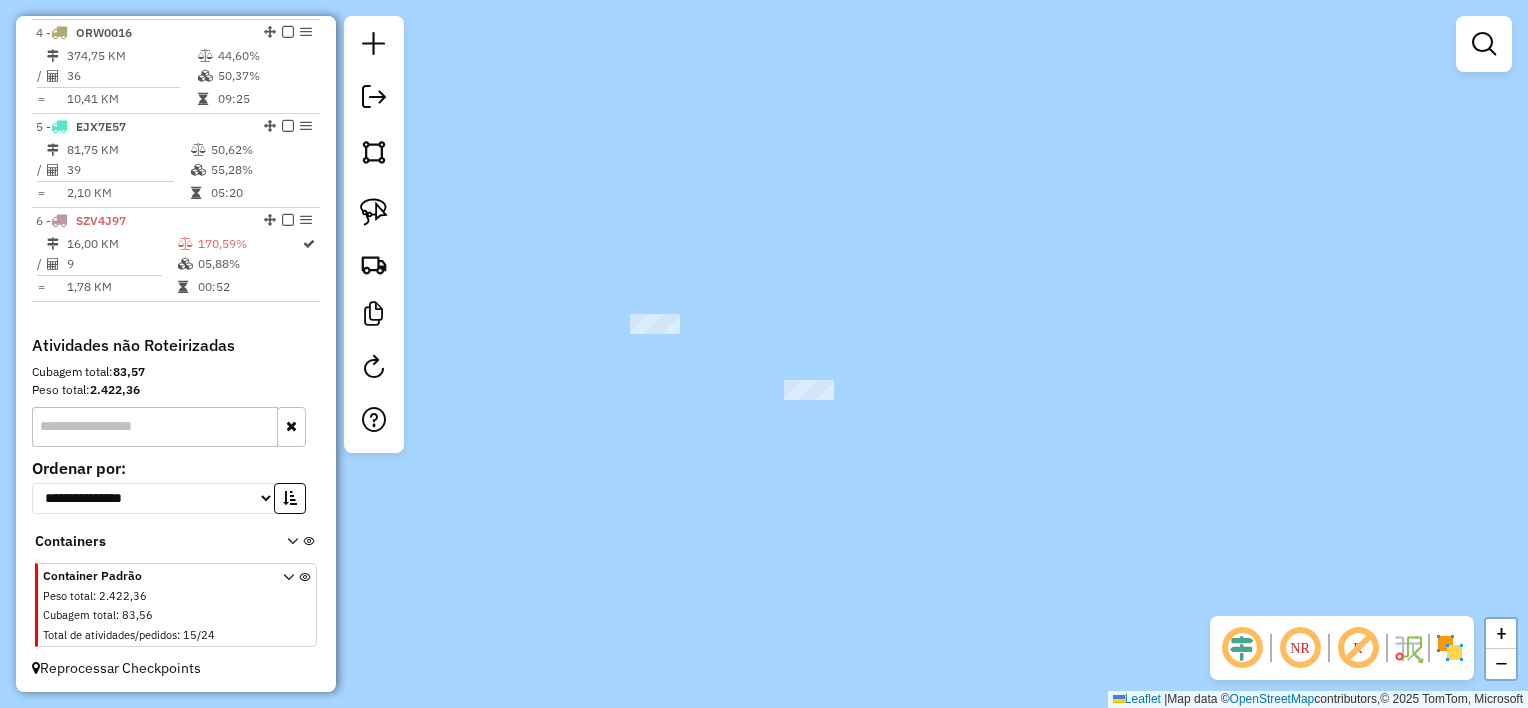 drag, startPoint x: 700, startPoint y: 416, endPoint x: 737, endPoint y: 446, distance: 47.63402 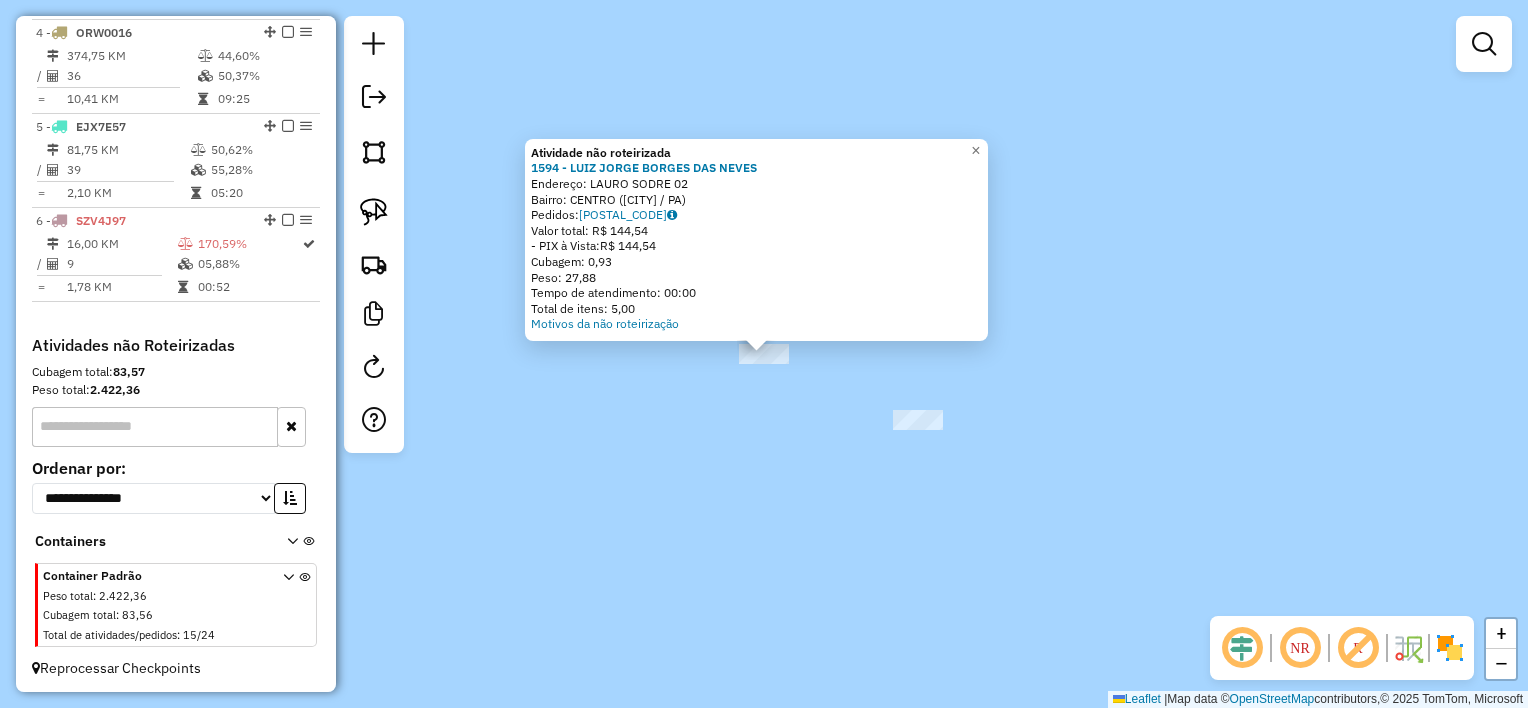 click on "Atividade não roteirizada 1594 - LUIZ JORGE BORGES DAS NEVES Endereço: LAURO SODRE 02 Bairro: CENTRO ([CITY] / [STATE]) Pedidos: 06050930 Valor total: R$ 144,54 - PIX à Vista: R$ 144,54 Cubagem: 0,93 Peso: 27,88 Tempo de atendimento: 00:00 Total de itens: 5,00 Motivos da não roteirização × Janela de atendimento Grade de atendimento Capacidade Transportadoras Veículos Cliente Pedidos Rotas Selecione os dias de semana para filtrar as janelas de atendimento Seg Ter Qua Qui Sex Sáb Dom Informe o período da janela de atendimento: De: Até: Filtrar exatamente a janela do cliente Considerar janela de atendimento padrão Selecione os dias de semana para filtrar as grades de atendimento Seg Ter Qua Qui Sex Sáb Dom Considerar clientes sem dia de atendimento cadastrado Clientes fora do dia de atendimento selecionado Filtrar as atividades entre os valores definidos abaixo: Peso mínimo: Peso máximo: Cubagem mínima: Cubagem máxima: De: Até:" 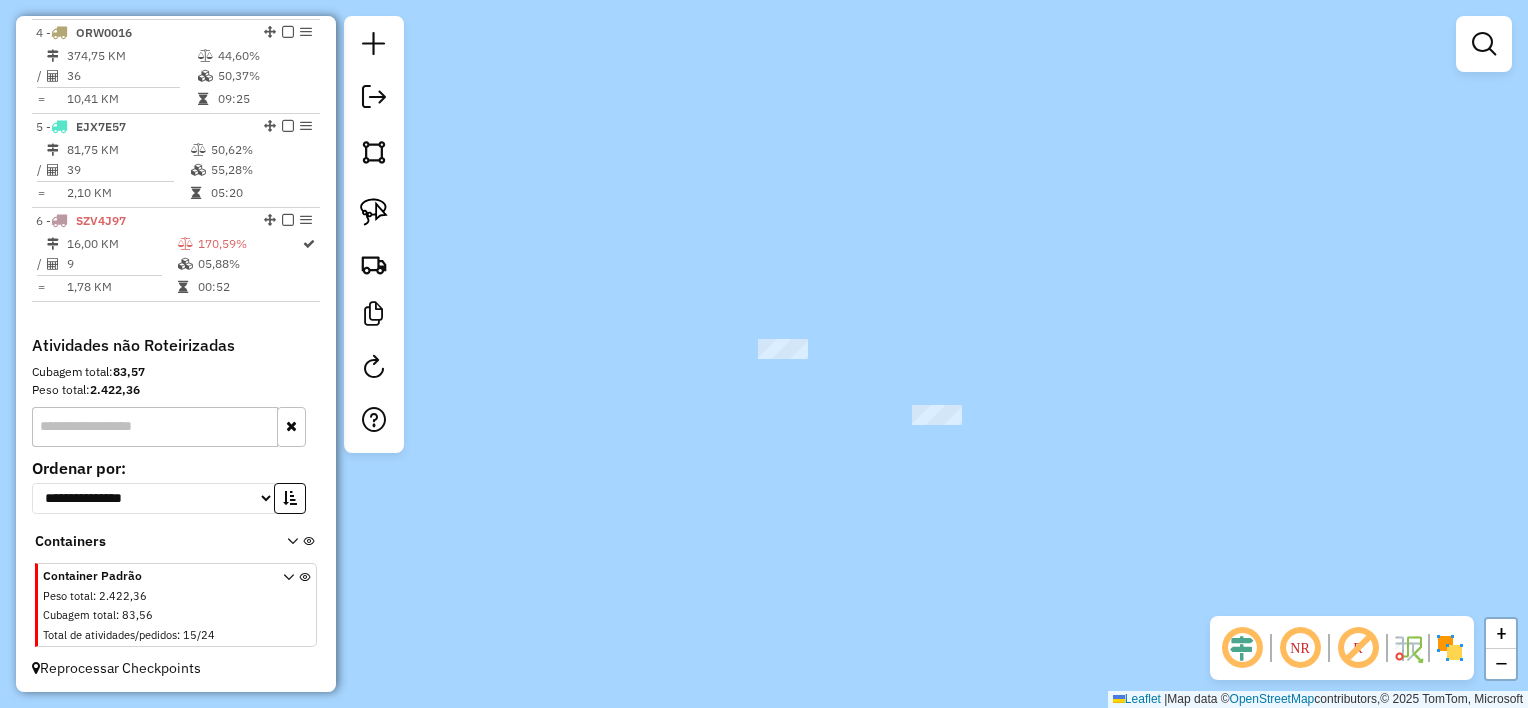 drag, startPoint x: 811, startPoint y: 507, endPoint x: 956, endPoint y: 399, distance: 180.801 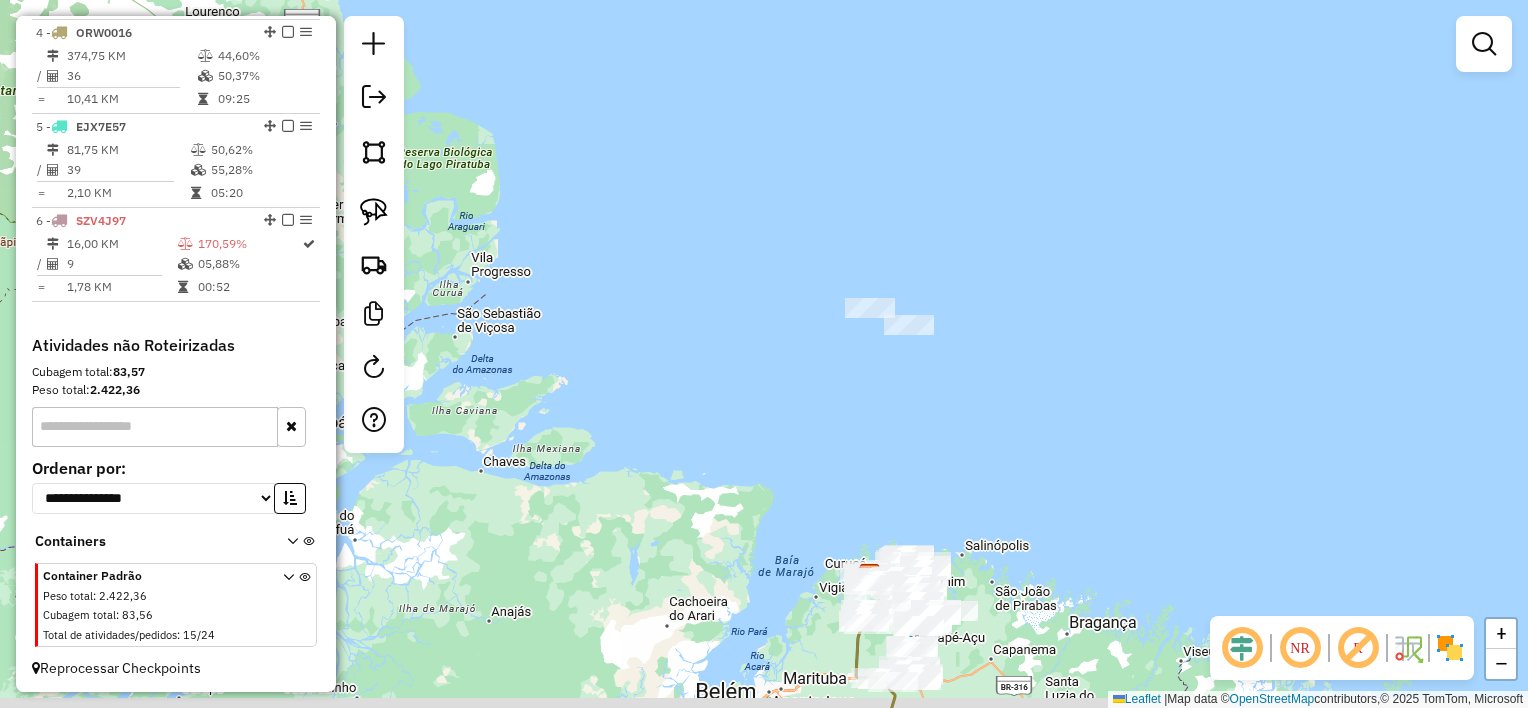 drag, startPoint x: 880, startPoint y: 537, endPoint x: 726, endPoint y: 429, distance: 188.09572 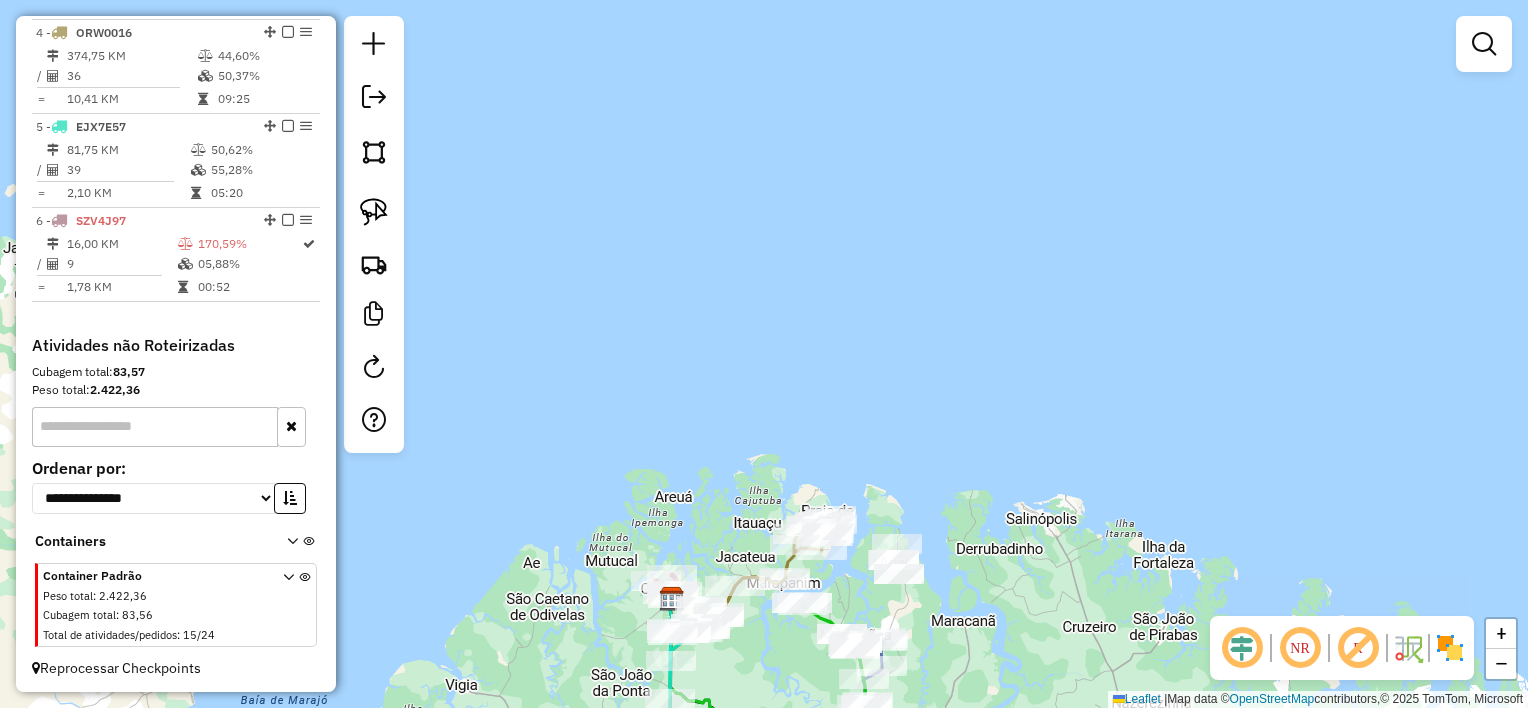 drag, startPoint x: 816, startPoint y: 135, endPoint x: 814, endPoint y: 534, distance: 399.005 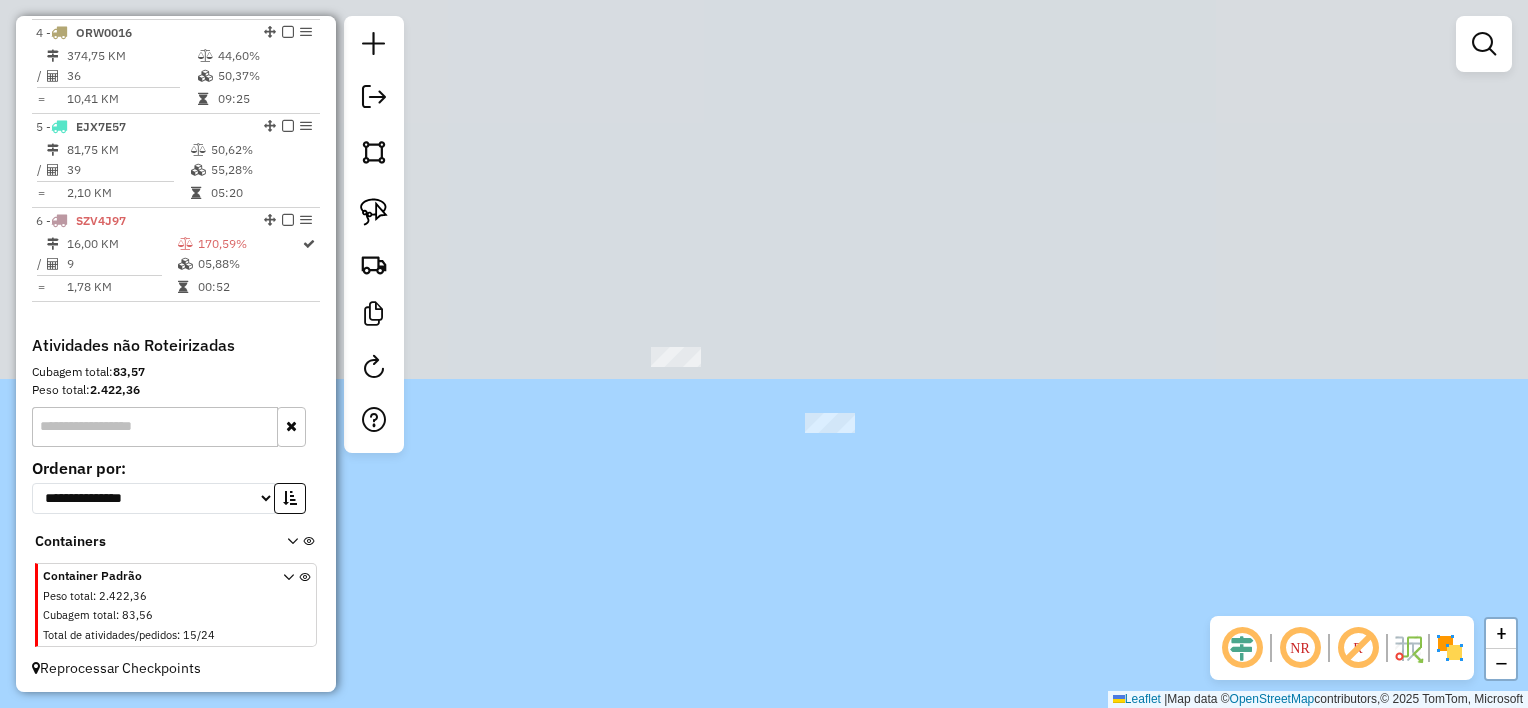 drag, startPoint x: 804, startPoint y: 141, endPoint x: 798, endPoint y: 572, distance: 431.04175 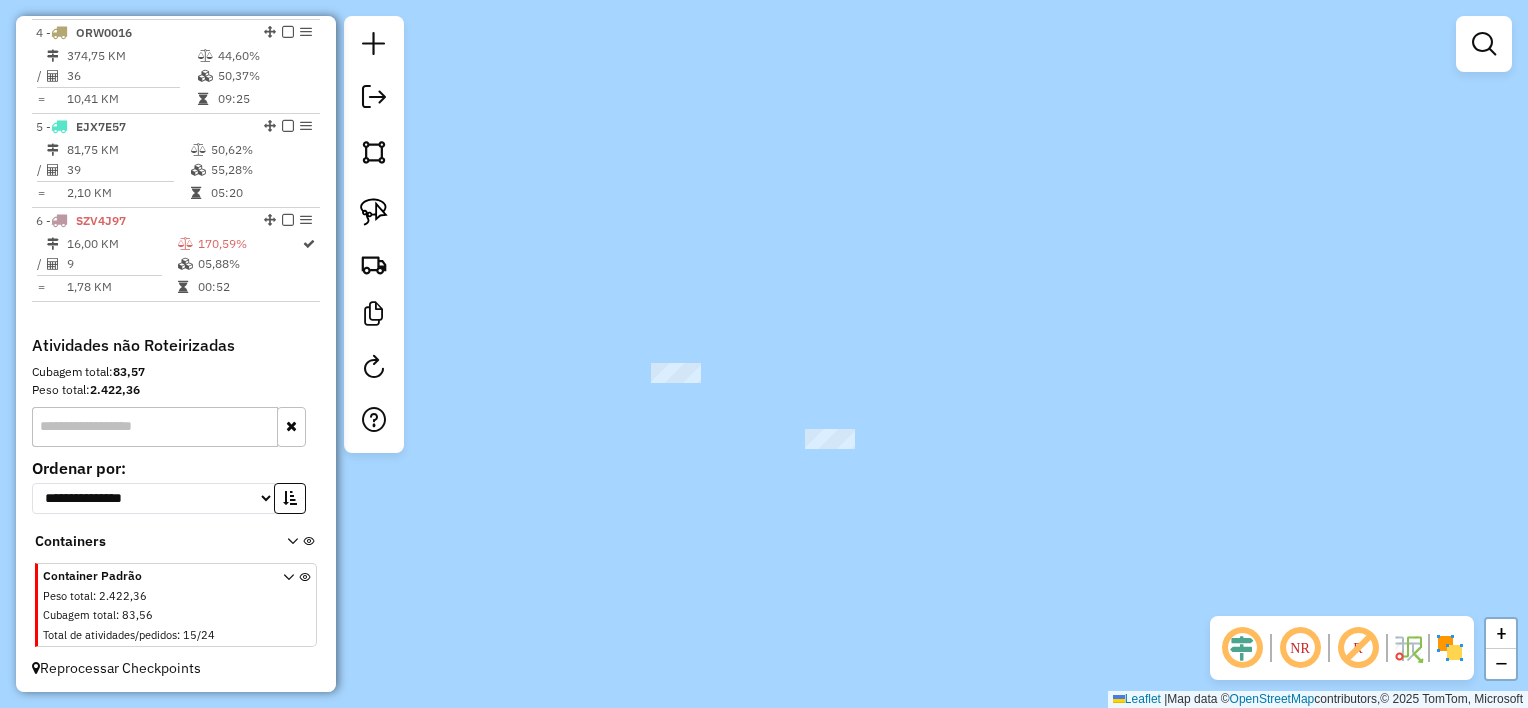 drag, startPoint x: 377, startPoint y: 214, endPoint x: 570, endPoint y: 304, distance: 212.95305 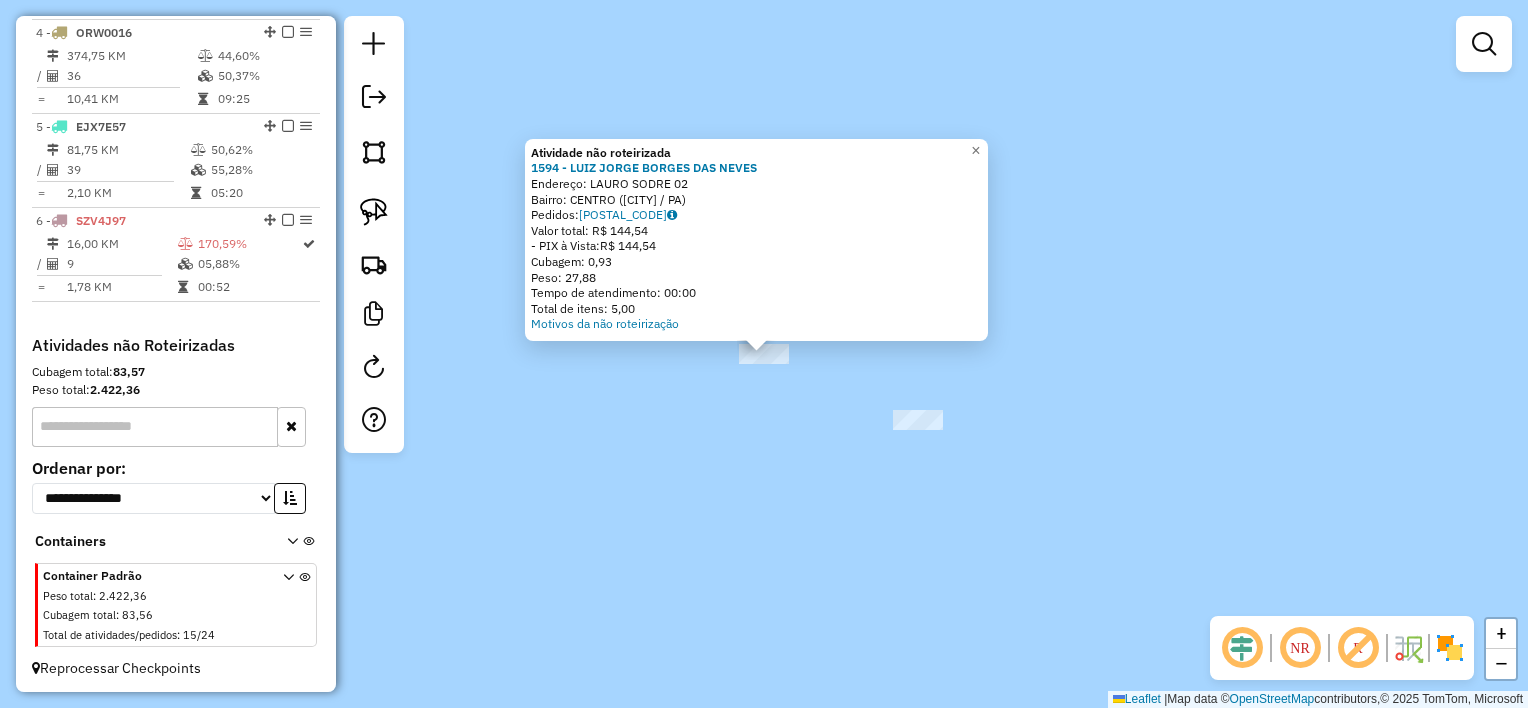 click on "Atividade não roteirizada 1594 - LUIZ JORGE BORGES DAS NEVES Endereço: LAURO SODRE 02 Bairro: CENTRO ([CITY] / [STATE]) Pedidos: 06050930 Valor total: R$ 144,54 - PIX à Vista: R$ 144,54 Cubagem: 0,93 Peso: 27,88 Tempo de atendimento: 00:00 Total de itens: 5,00 Motivos da não roteirização × Janela de atendimento Grade de atendimento Capacidade Transportadoras Veículos Cliente Pedidos Rotas Selecione os dias de semana para filtrar as janelas de atendimento Seg Ter Qua Qui Sex Sáb Dom Informe o período da janela de atendimento: De: Até: Filtrar exatamente a janela do cliente Considerar janela de atendimento padrão Selecione os dias de semana para filtrar as grades de atendimento Seg Ter Qua Qui Sex Sáb Dom Considerar clientes sem dia de atendimento cadastrado Clientes fora do dia de atendimento selecionado Filtrar as atividades entre os valores definidos abaixo: Peso mínimo: Peso máximo: Cubagem mínima: Cubagem máxima: De: Até:" 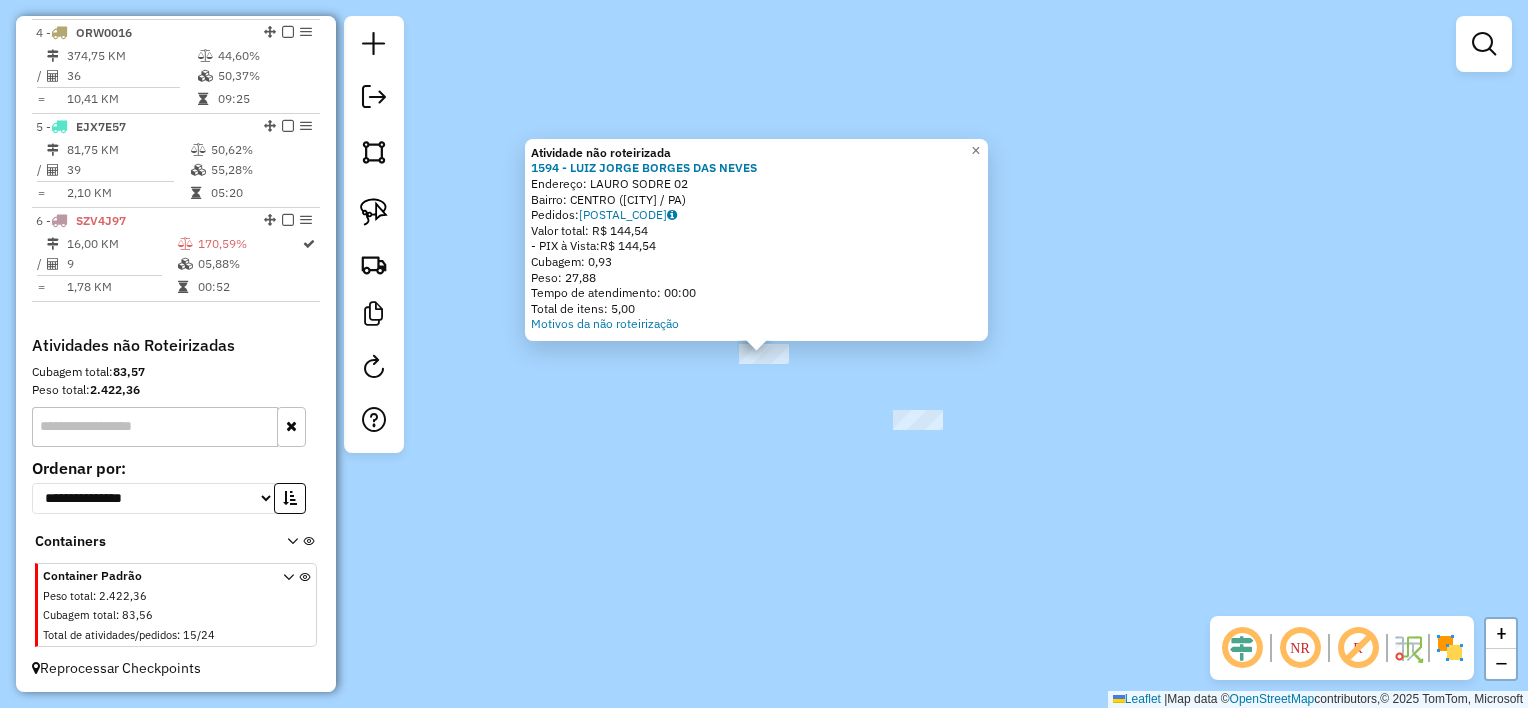 click on "Atividade não roteirizada 1594 - LUIZ JORGE BORGES DAS NEVES Endereço: LAURO SODRE 02 Bairro: CENTRO ([CITY] / [STATE]) Pedidos: 06050930 Valor total: R$ 144,54 - PIX à Vista: R$ 144,54 Cubagem: 0,93 Peso: 27,88 Tempo de atendimento: 00:00 Total de itens: 5,00 Motivos da não roteirização × Janela de atendimento Grade de atendimento Capacidade Transportadoras Veículos Cliente Pedidos Rotas Selecione os dias de semana para filtrar as janelas de atendimento Seg Ter Qua Qui Sex Sáb Dom Informe o período da janela de atendimento: De: Até: Filtrar exatamente a janela do cliente Considerar janela de atendimento padrão Selecione os dias de semana para filtrar as grades de atendimento Seg Ter Qua Qui Sex Sáb Dom Considerar clientes sem dia de atendimento cadastrado Clientes fora do dia de atendimento selecionado Filtrar as atividades entre os valores definidos abaixo: Peso mínimo: Peso máximo: Cubagem mínima: Cubagem máxima: De: Até:" 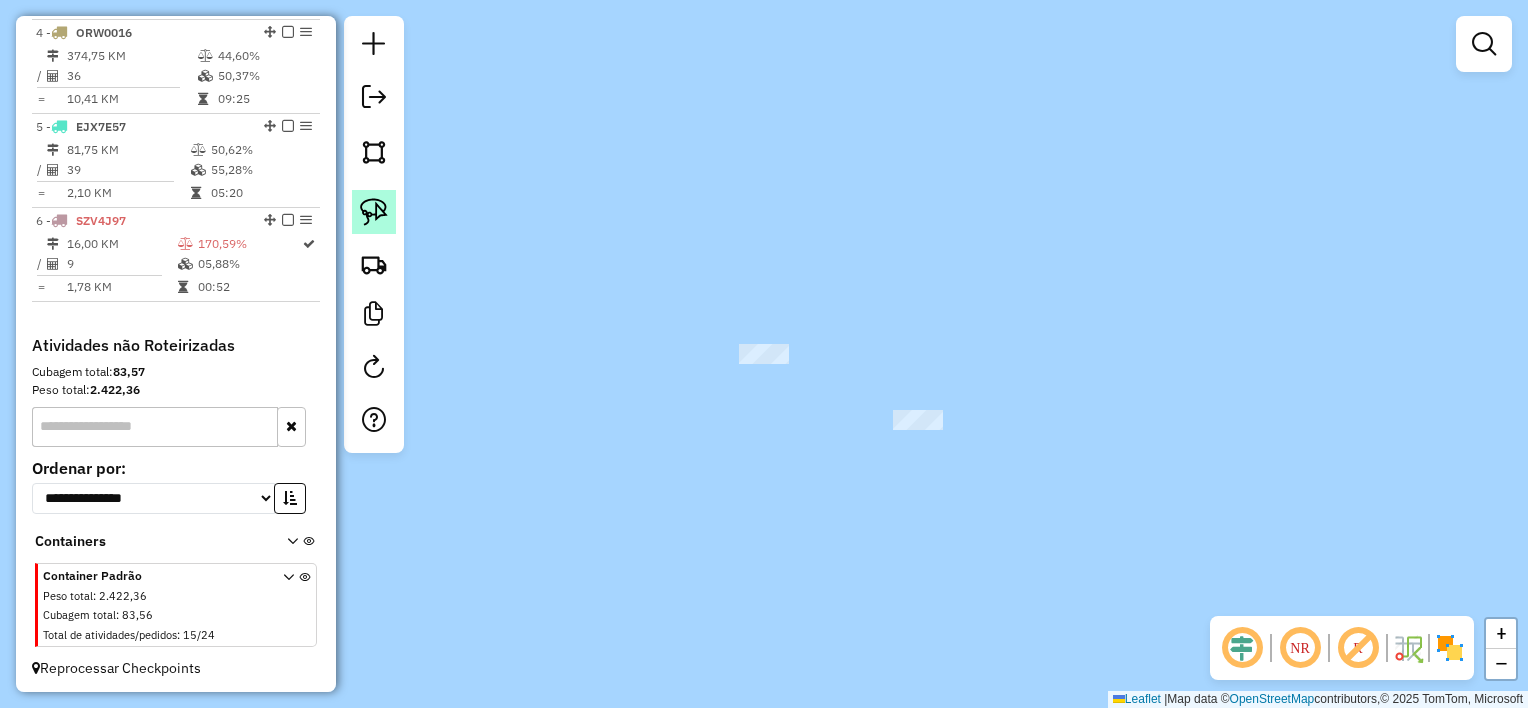 click 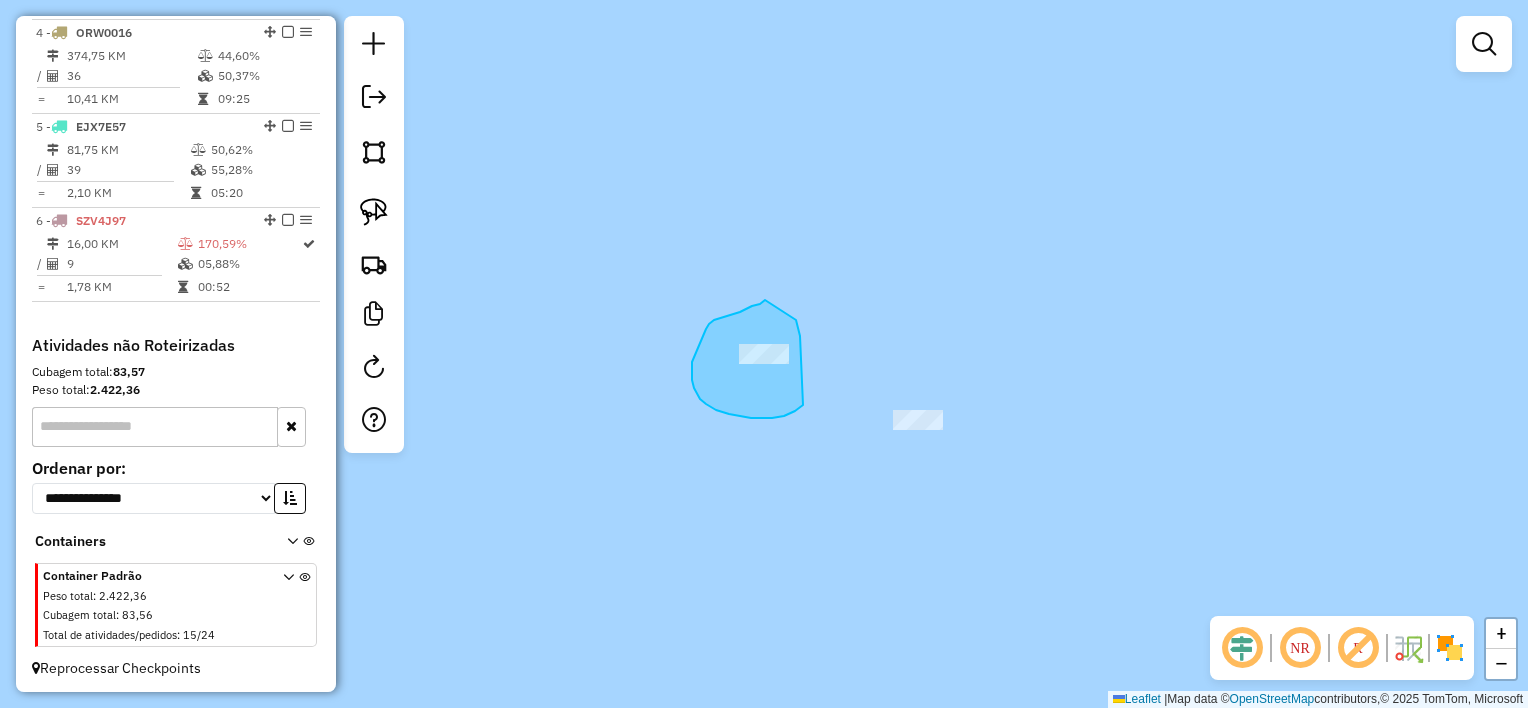 drag, startPoint x: 764, startPoint y: 301, endPoint x: 792, endPoint y: 290, distance: 30.083218 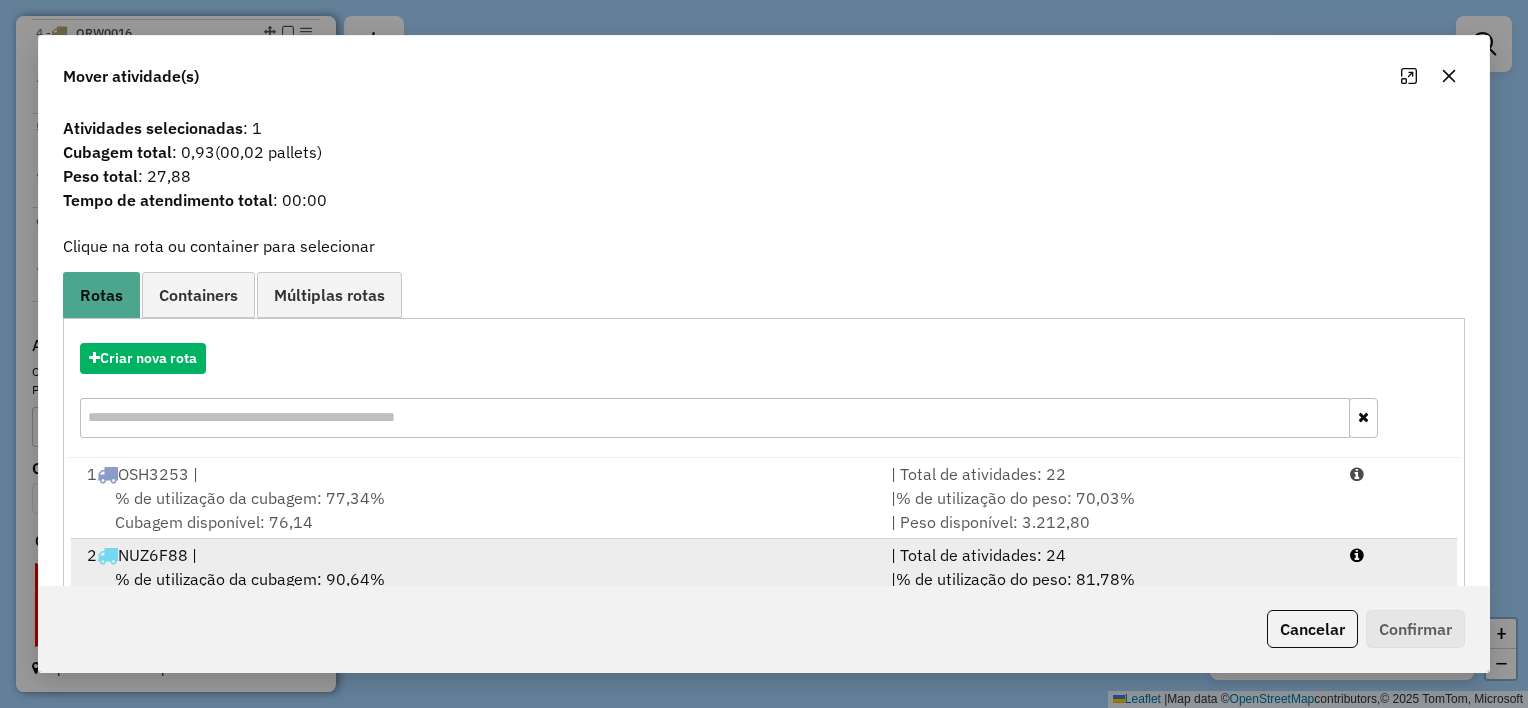 scroll, scrollTop: 84, scrollLeft: 0, axis: vertical 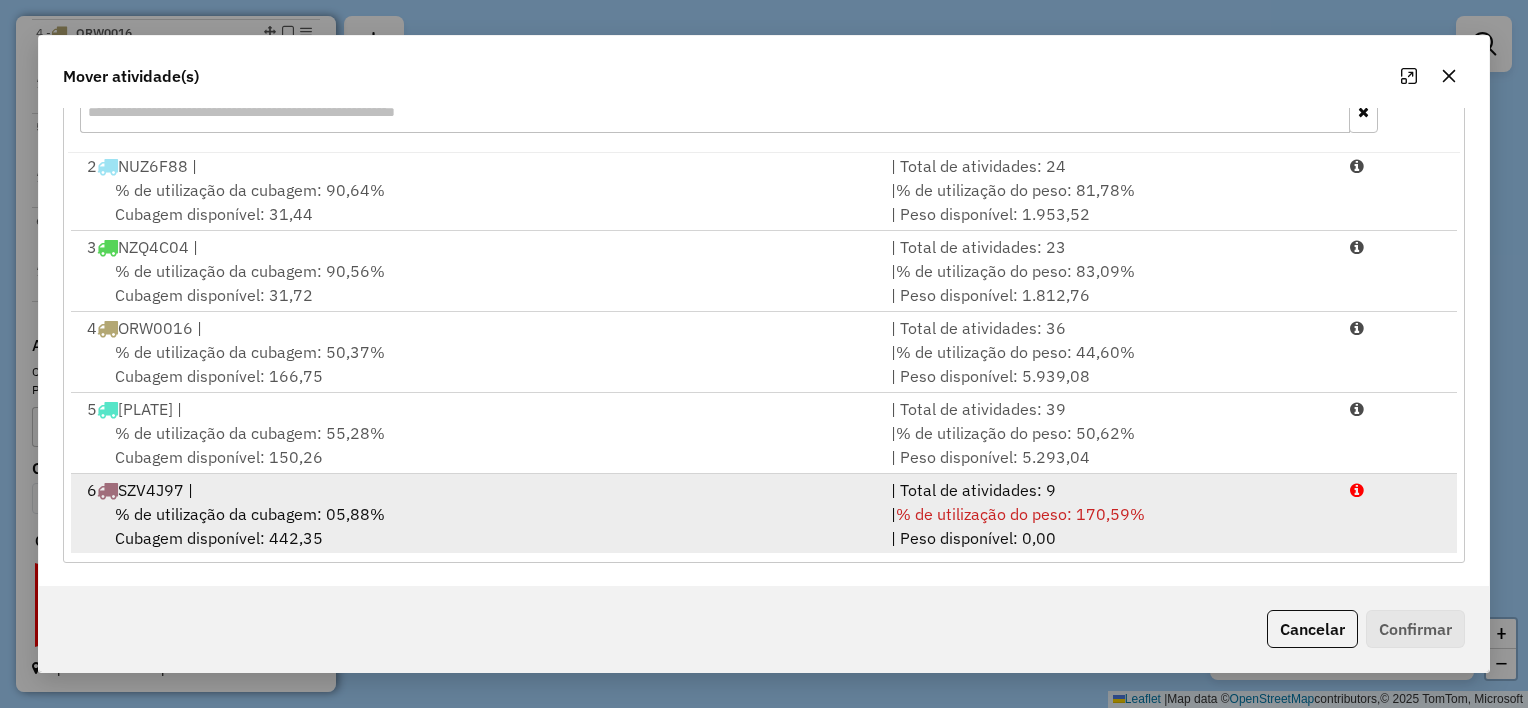 drag, startPoint x: 534, startPoint y: 533, endPoint x: 534, endPoint y: 516, distance: 17 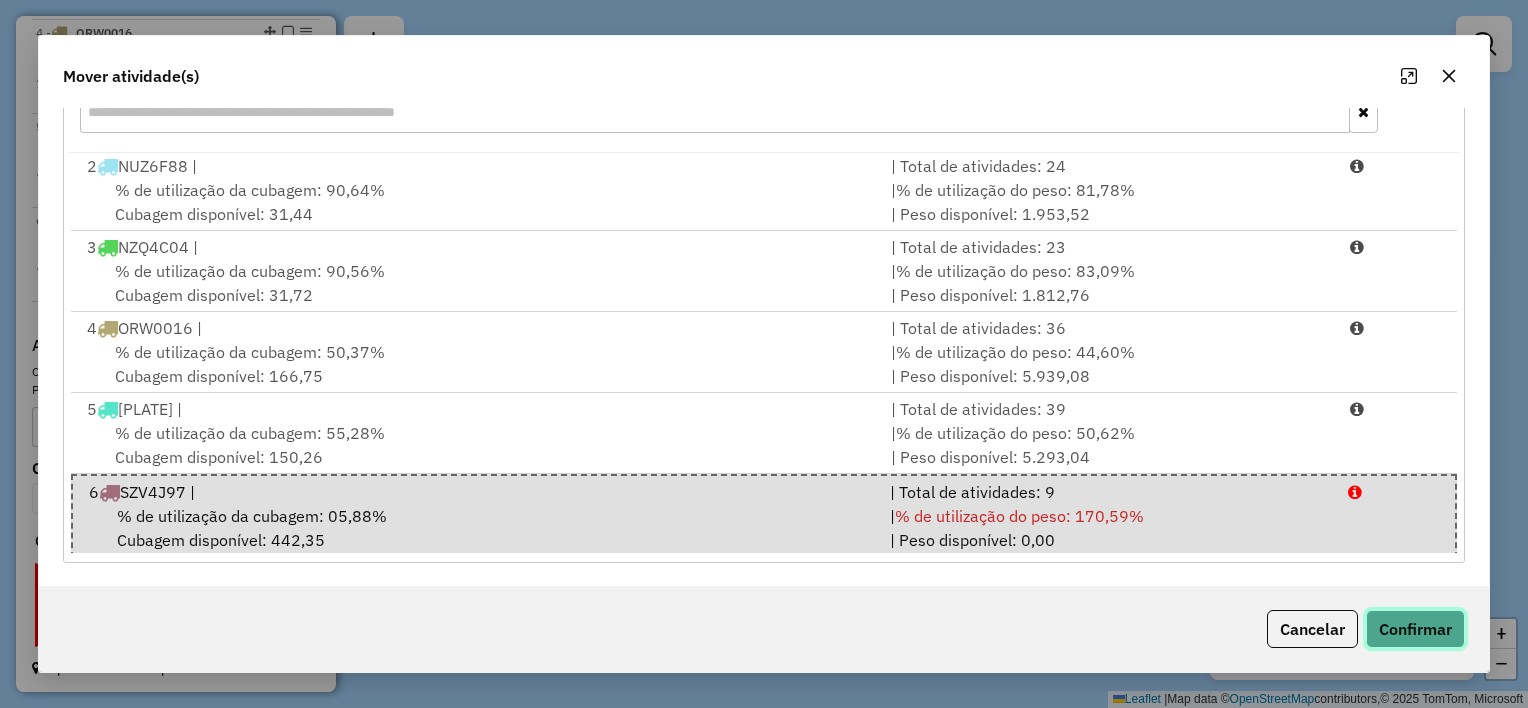 click on "Confirmar" 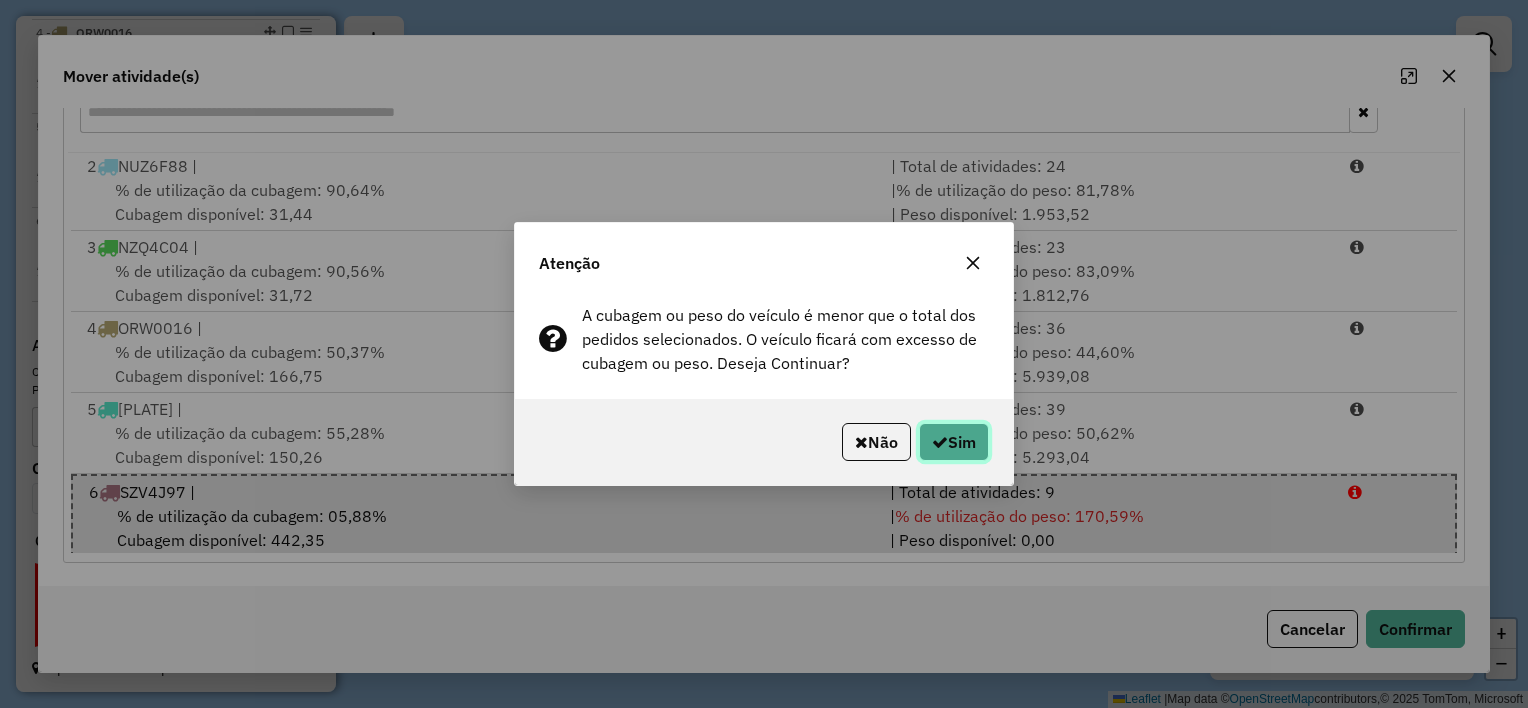 click on "Sim" 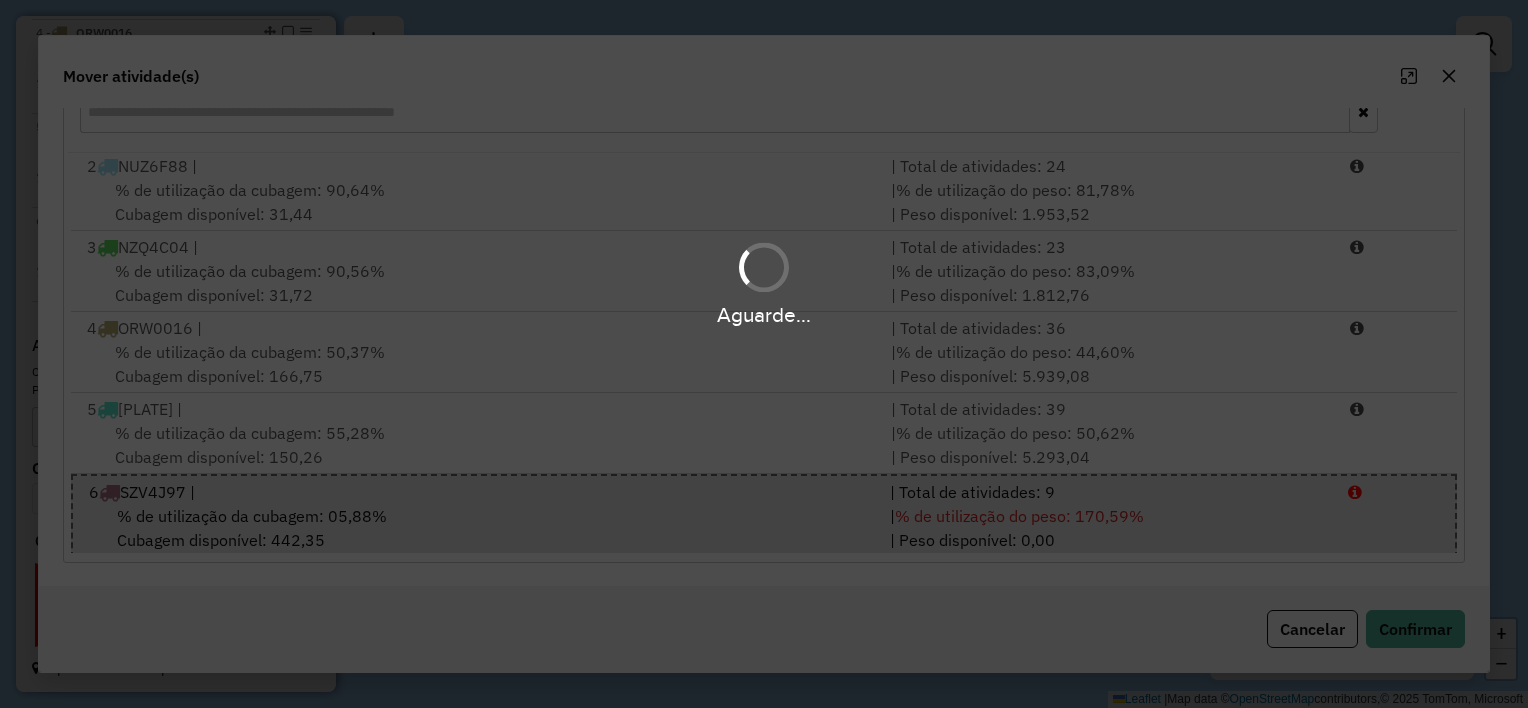 scroll, scrollTop: 0, scrollLeft: 0, axis: both 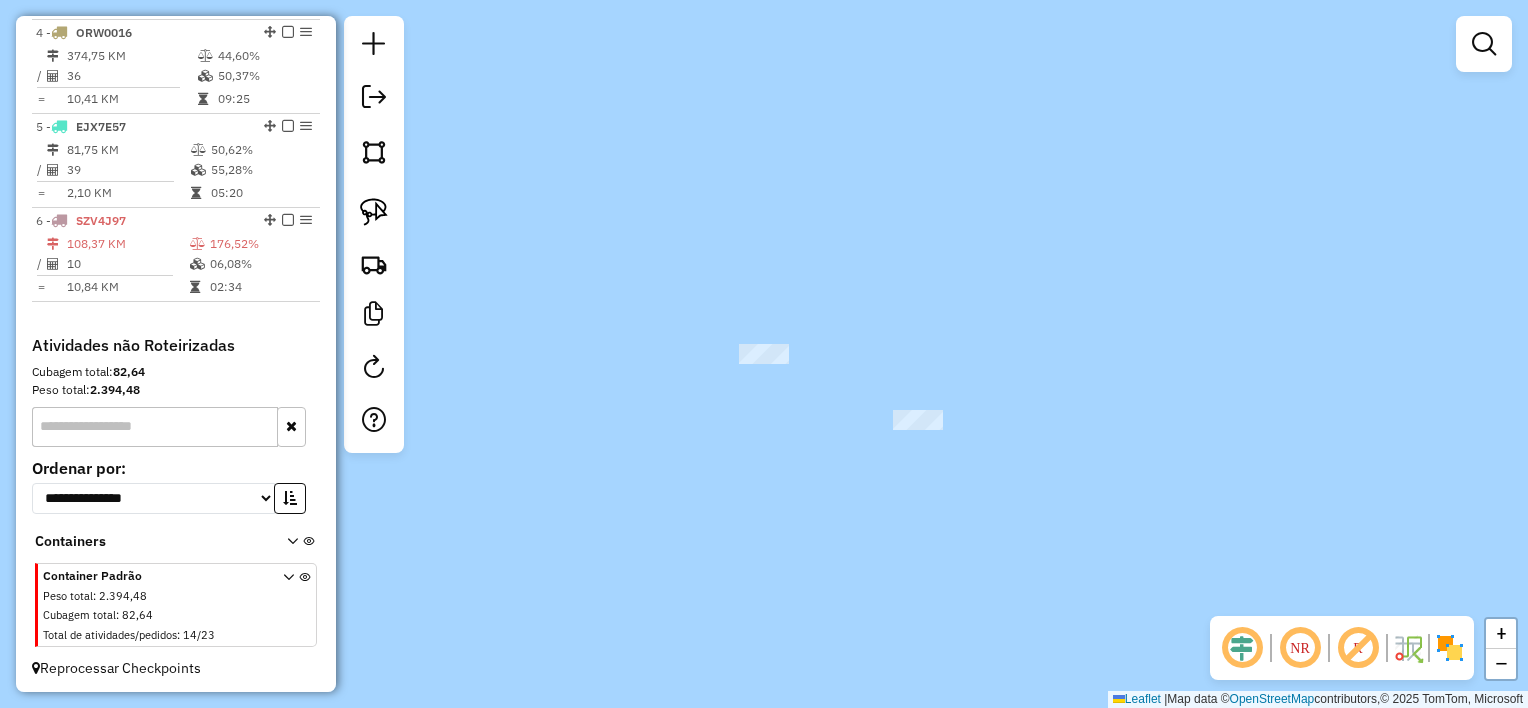 drag, startPoint x: 831, startPoint y: 402, endPoint x: 692, endPoint y: 245, distance: 209.69025 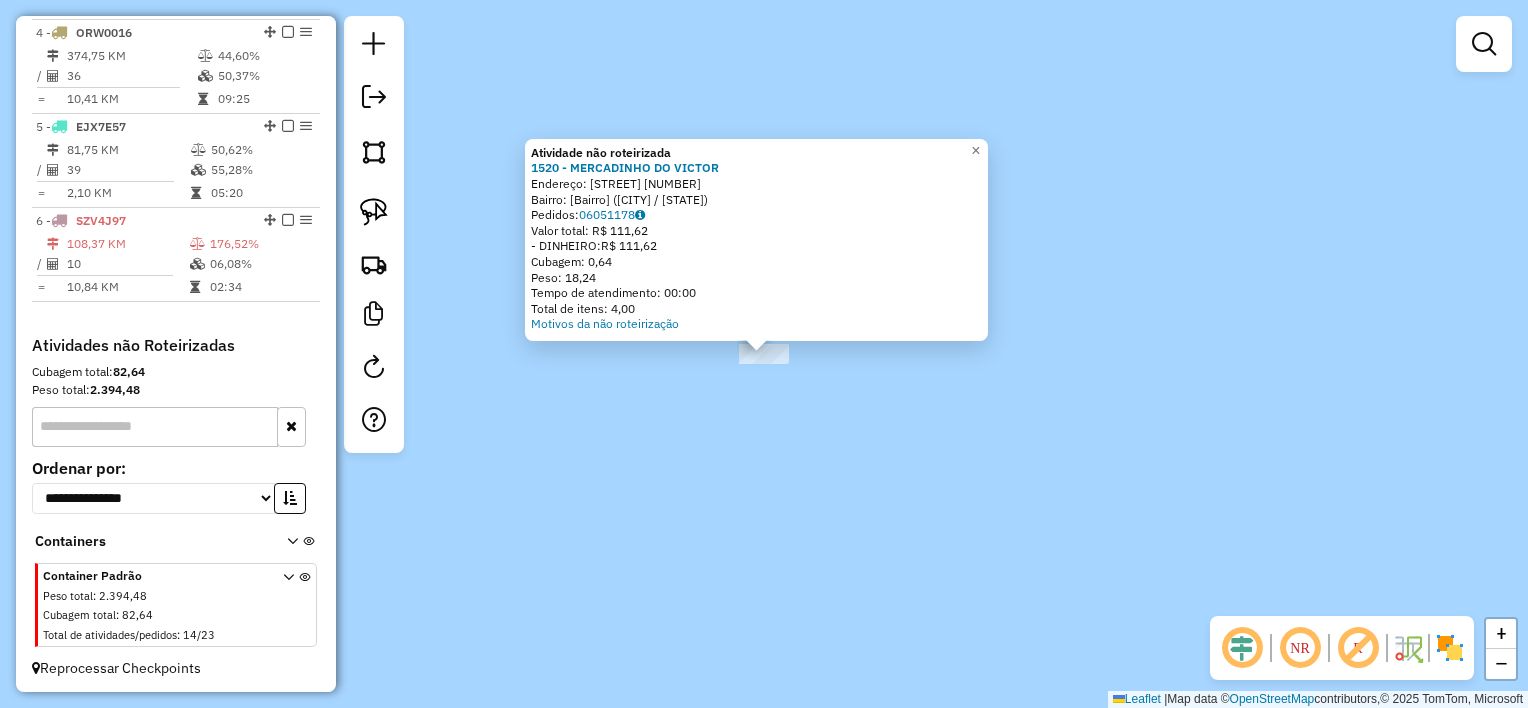 click on "Atividade não roteirizada 1520 - MERCADINHO DO VICTOR  Endereço:  rua Rafaele moura SN   Bairro: CENTRO ([CITY] / [STATE])   Pedidos:  06051178   Valor total: R$ 111,62   - DINHEIRO:  R$ 111,62   Cubagem: 0,64   Peso: 18,24   Tempo de atendimento: 00:00   Total de itens: 4,00  Motivos da não roteirização × Janela de atendimento Grade de atendimento Capacidade Transportadoras Veículos Cliente Pedidos  Rotas Selecione os dias de semana para filtrar as janelas de atendimento  Seg   Ter   Qua   Qui   Sex   Sáb   Dom  Informe o período da janela de atendimento: De: Até:  Filtrar exatamente a janela do cliente  Considerar janela de atendimento padrão  Selecione os dias de semana para filtrar as grades de atendimento  Seg   Ter   Qua   Qui   Sex   Sáb   Dom   Considerar clientes sem dia de atendimento cadastrado  Clientes fora do dia de atendimento selecionado Filtrar as atividades entre os valores definidos abaixo:  Peso mínimo:   Peso máximo:   Cubagem mínima:   Cubagem máxima:   De:   Até:  De:  +" 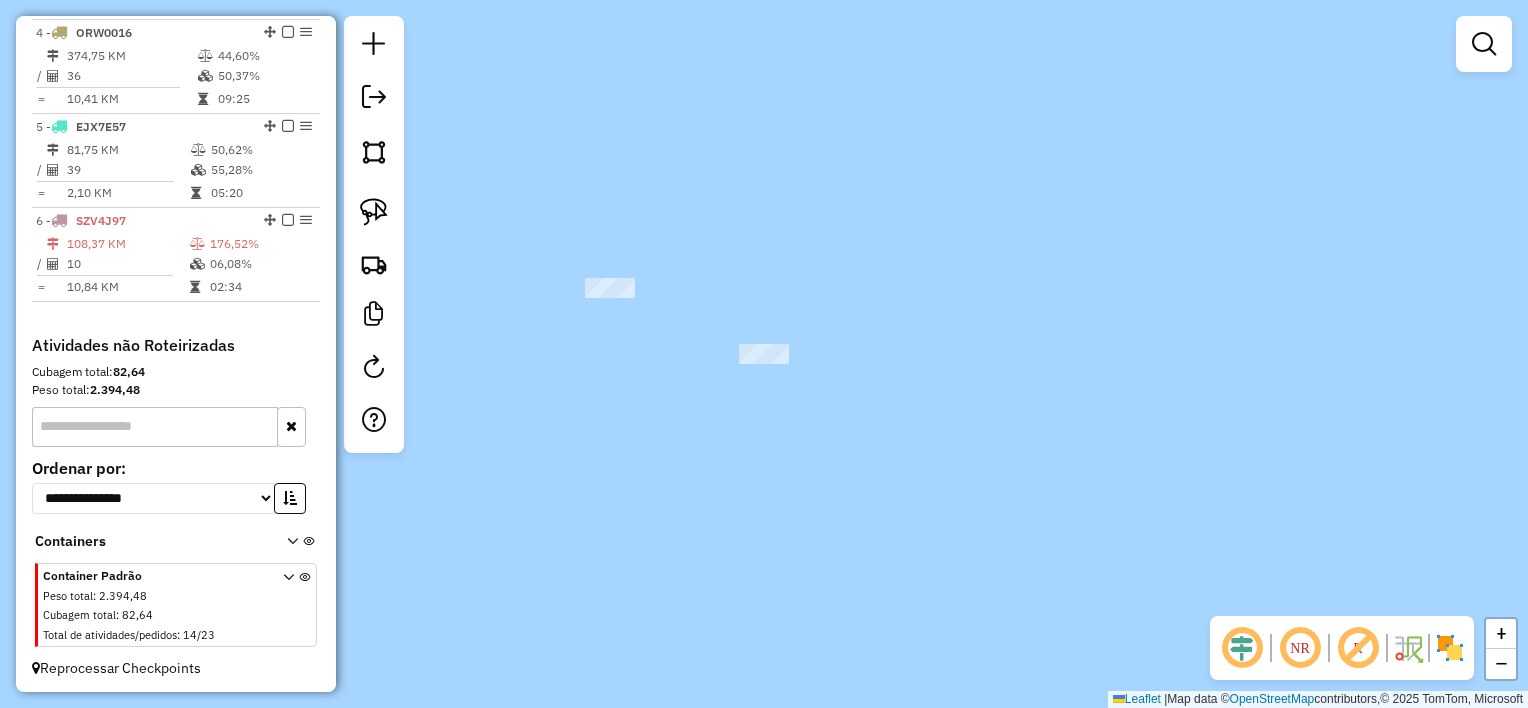 drag, startPoint x: 746, startPoint y: 402, endPoint x: 616, endPoint y: 352, distance: 139.28389 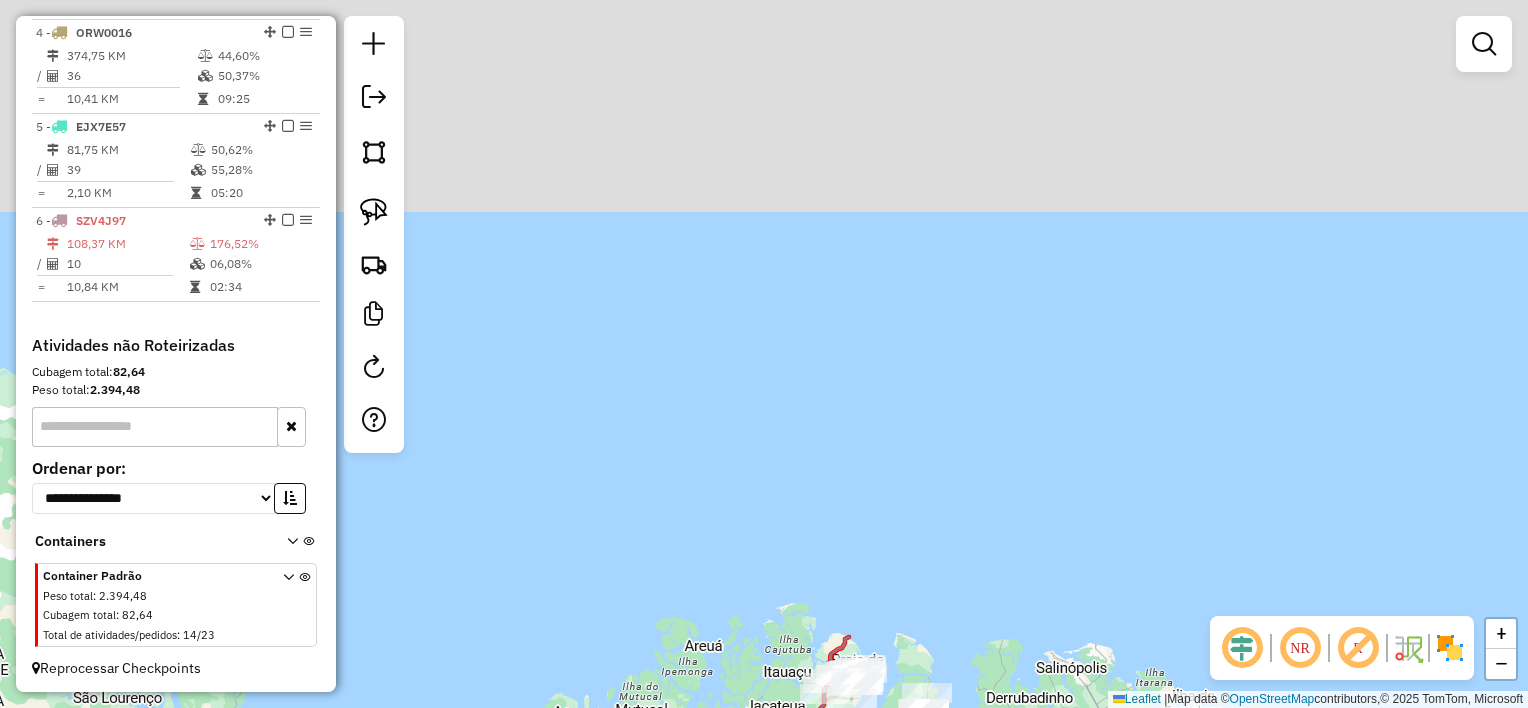 drag, startPoint x: 712, startPoint y: 352, endPoint x: 758, endPoint y: 484, distance: 139.78555 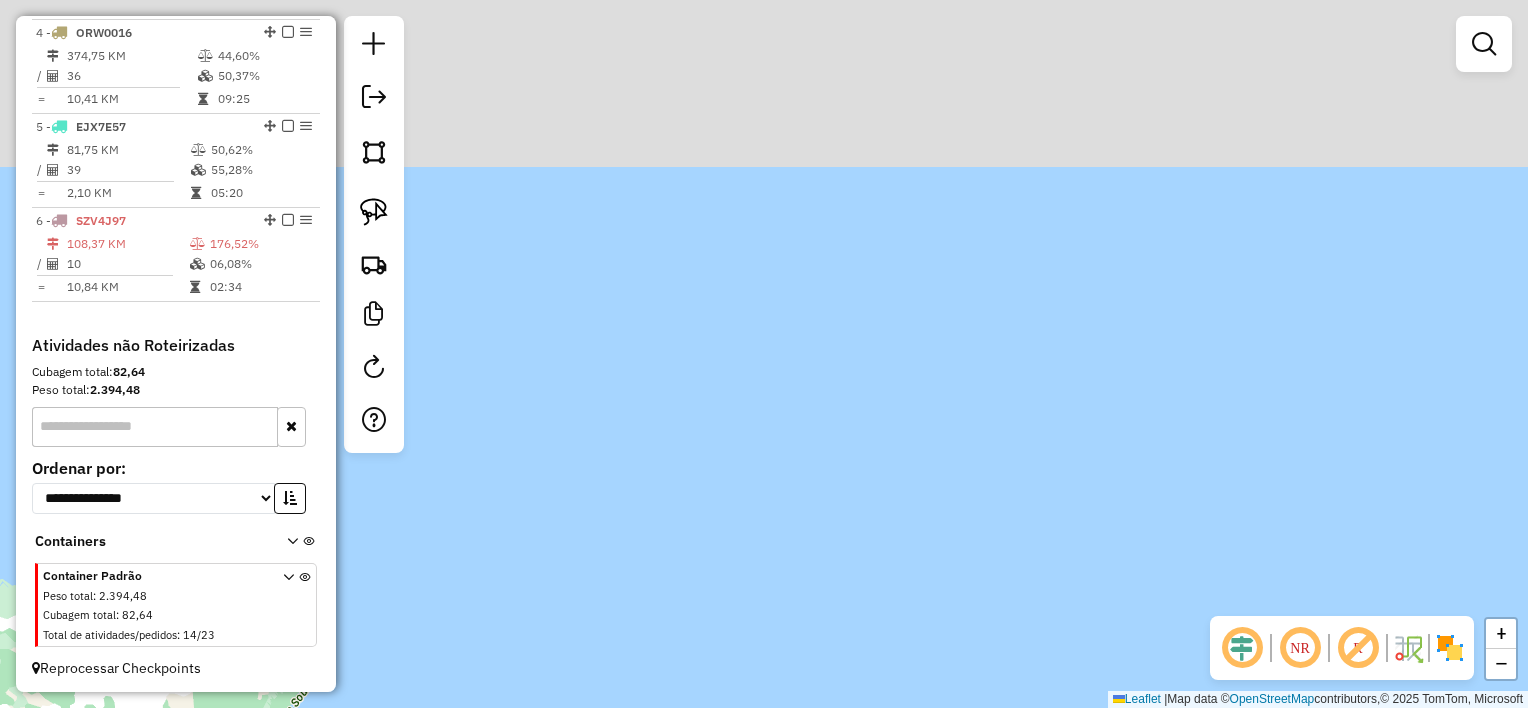 drag, startPoint x: 873, startPoint y: 404, endPoint x: 864, endPoint y: 475, distance: 71.568146 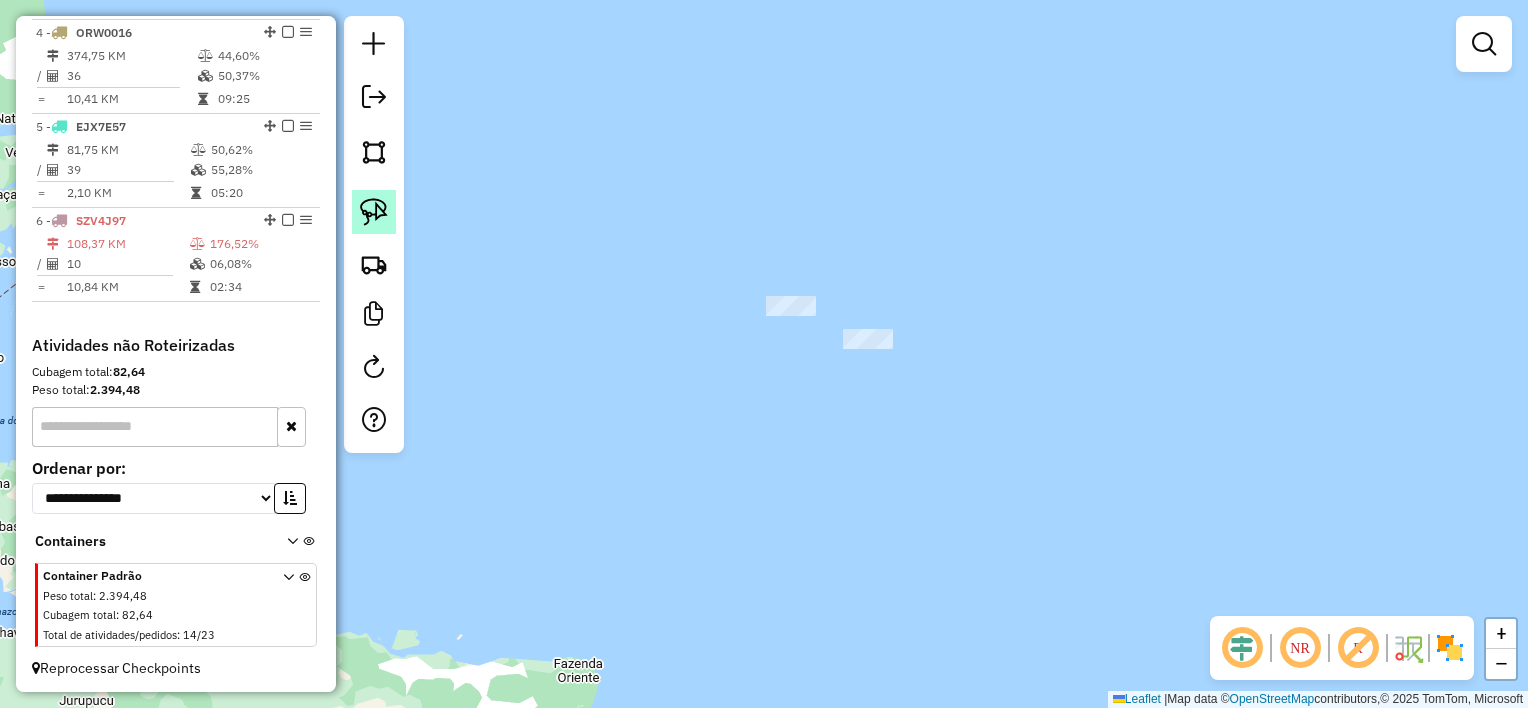 click 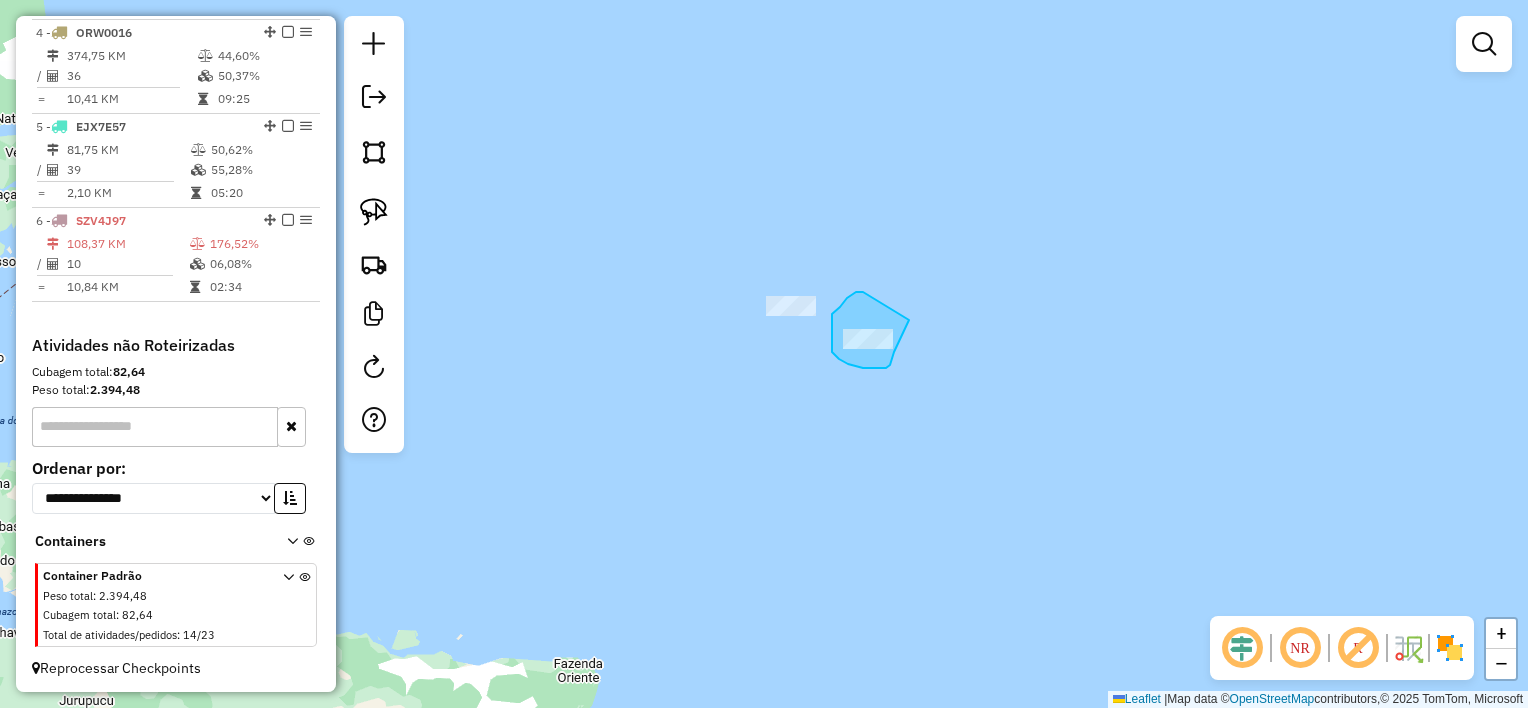 drag, startPoint x: 863, startPoint y: 292, endPoint x: 908, endPoint y: 313, distance: 49.658836 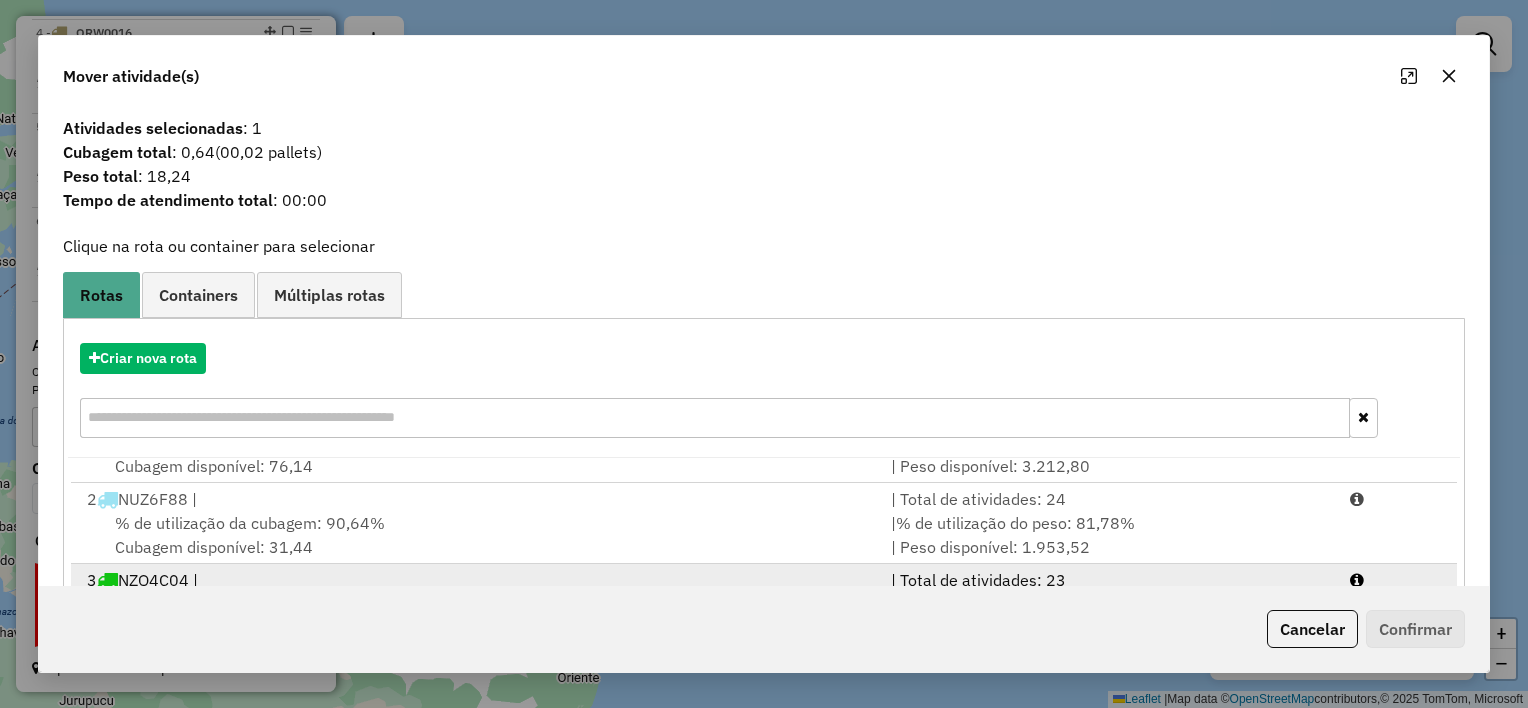 scroll, scrollTop: 84, scrollLeft: 0, axis: vertical 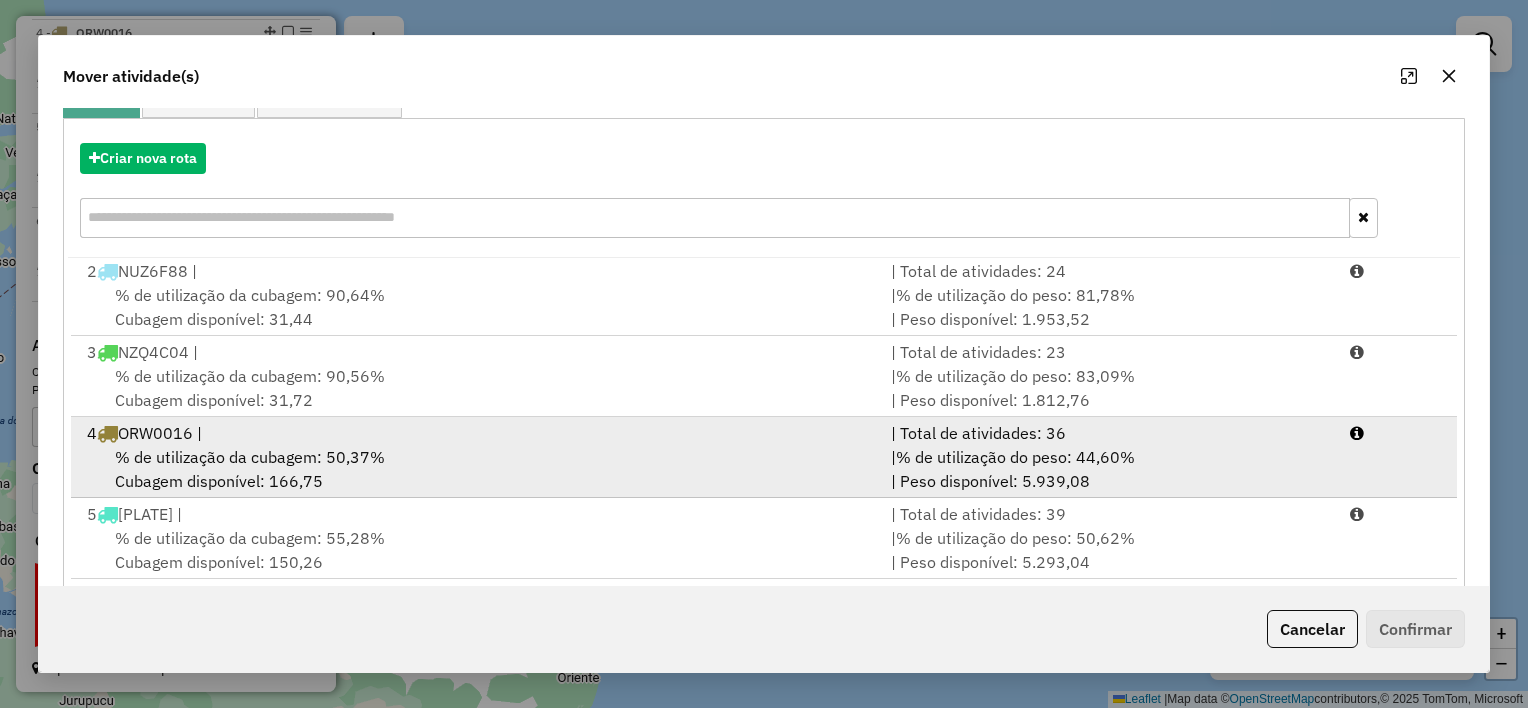 click on "% de utilização da cubagem: 50,37%  Cubagem disponível: 166,75" at bounding box center (477, 469) 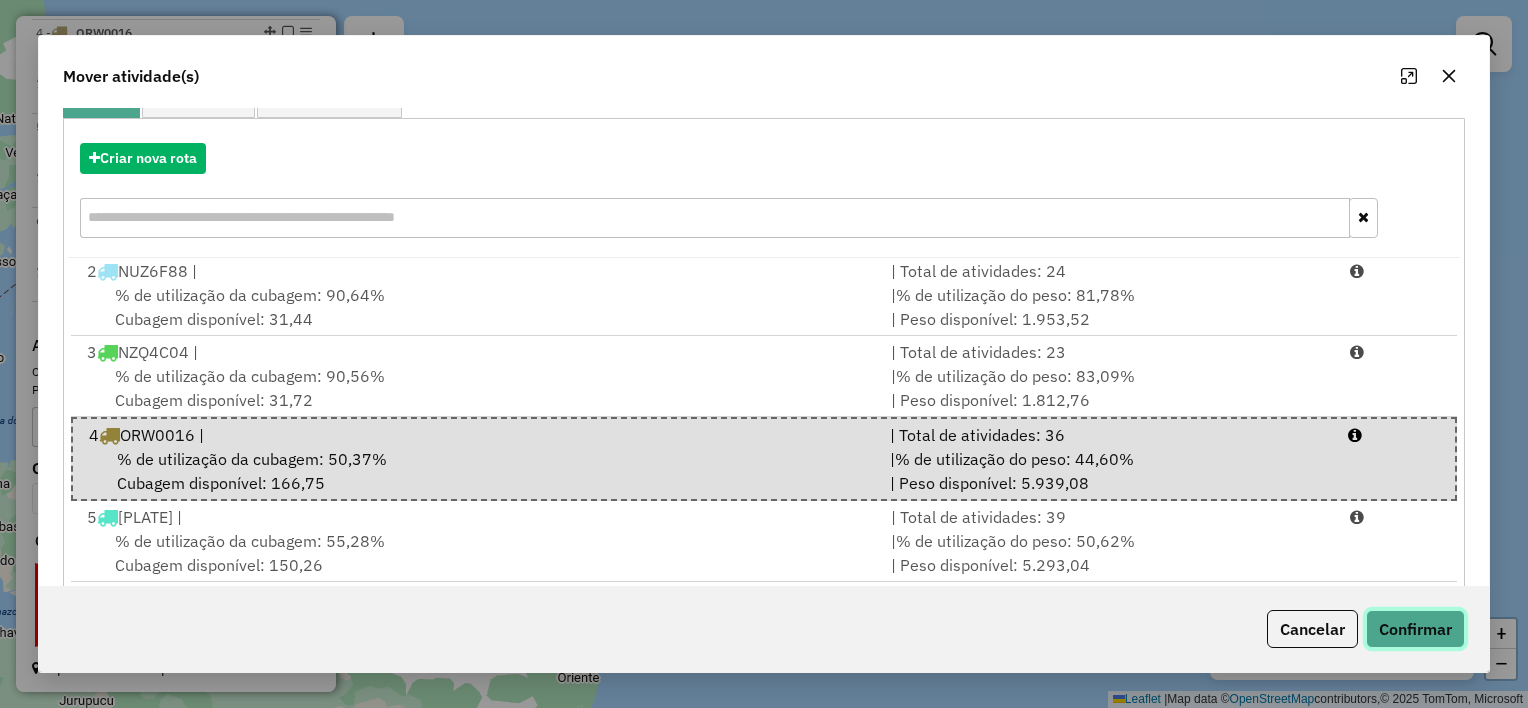 click on "Confirmar" 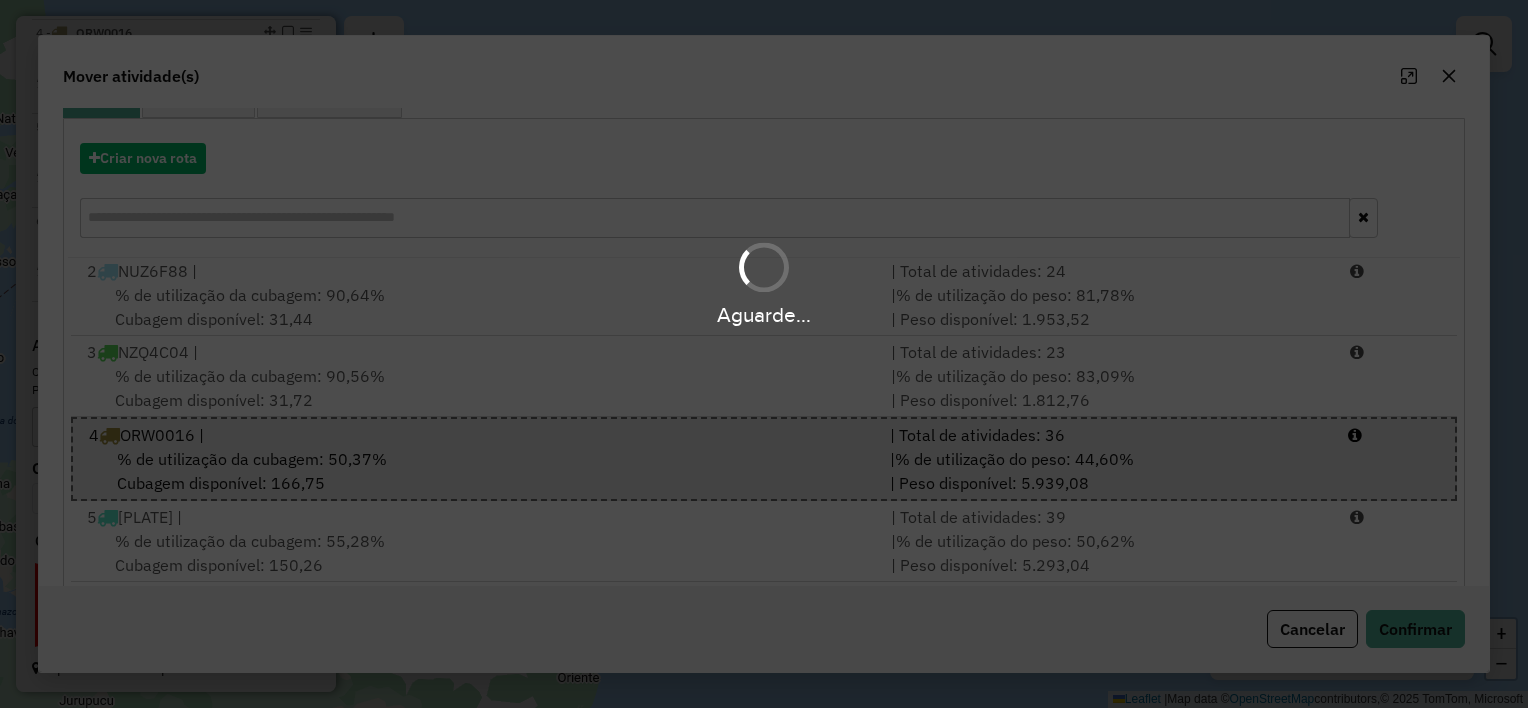 scroll, scrollTop: 0, scrollLeft: 0, axis: both 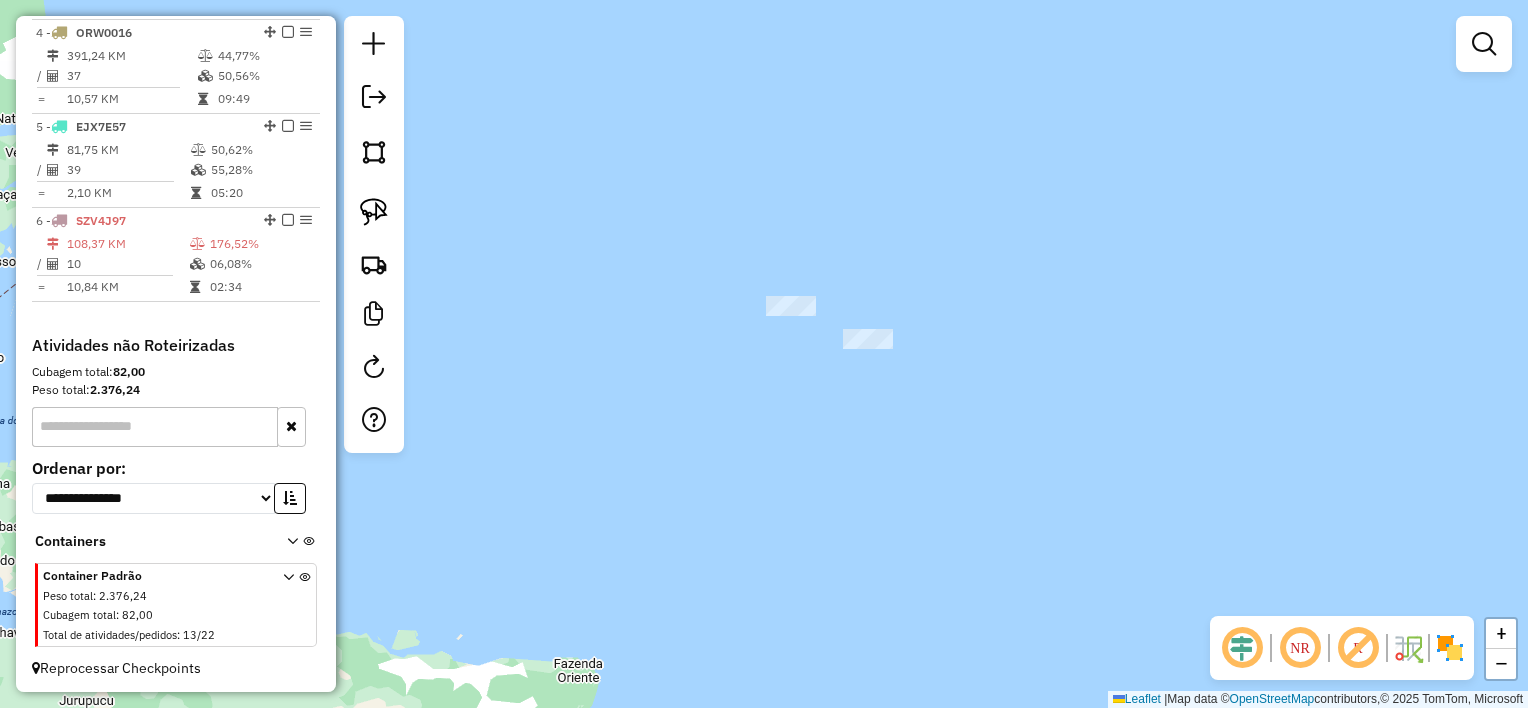 drag, startPoint x: 849, startPoint y: 480, endPoint x: 772, endPoint y: 319, distance: 178.46568 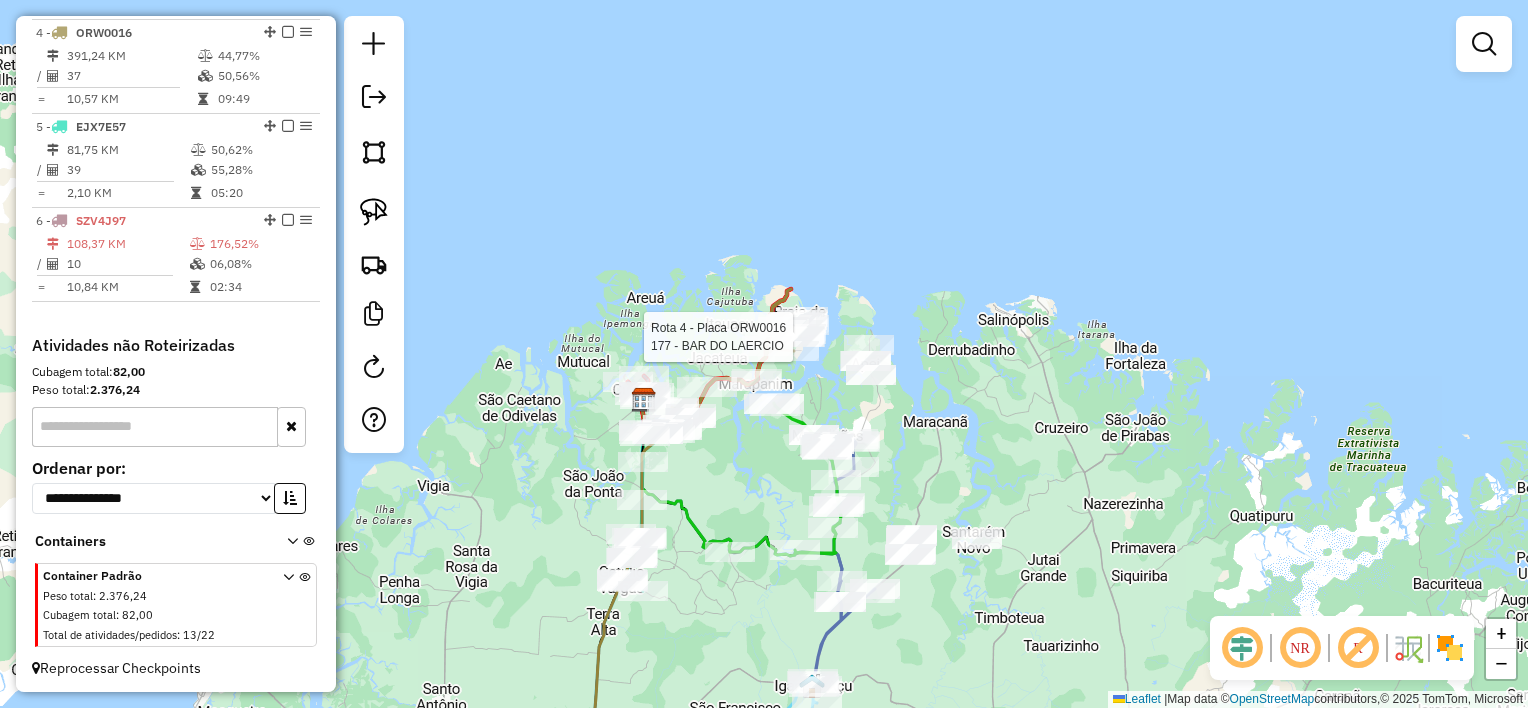select on "**********" 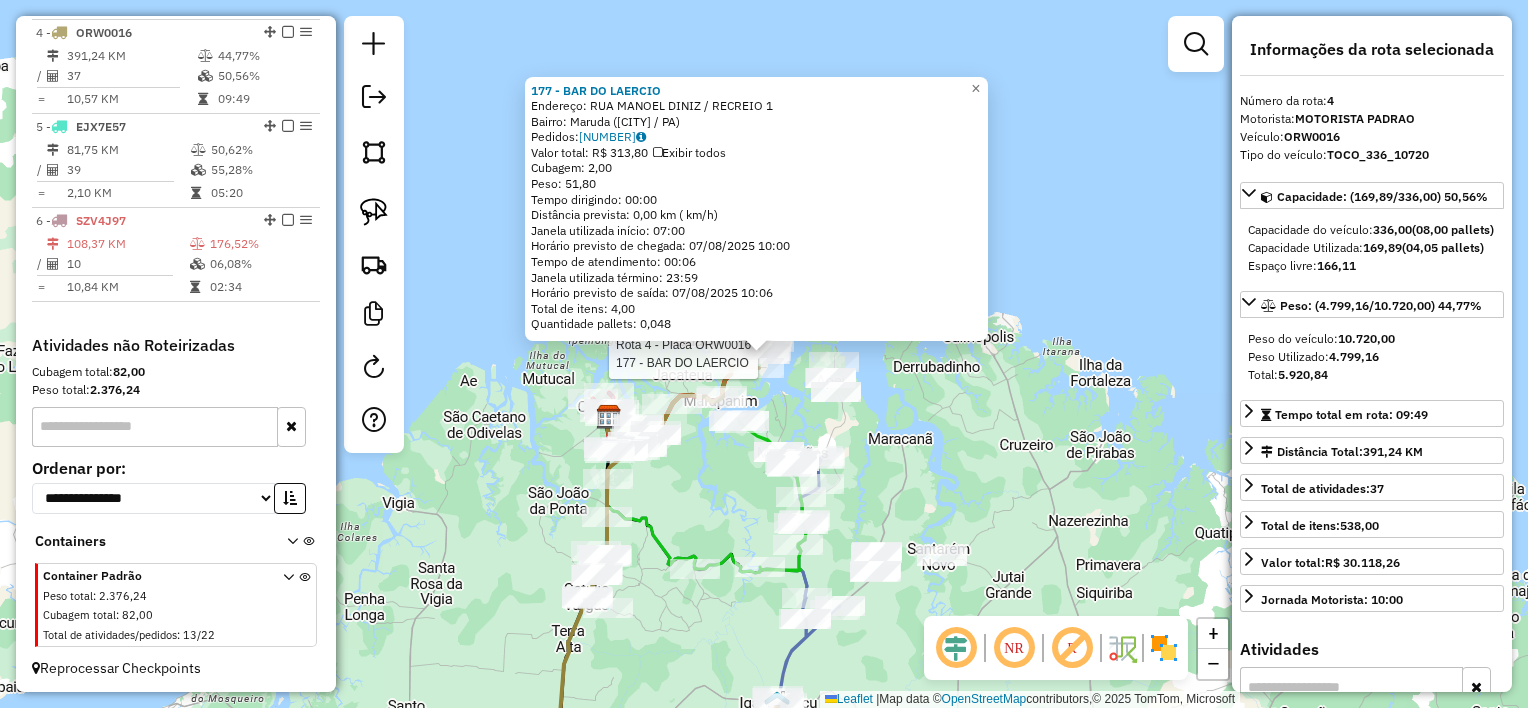 click on "Rota 4 - Placa ORW0016  177 - BAR DO LAERCIO 177 - BAR DO LAERCIO  Endereço:  RUA MANOEL DINIZ / RECREIO 1   Bairro: Maruda (MARAPANIM / PA)   Pedidos:  06051141   Valor total: R$ 313,80   Exibir todos   Cubagem: 2,00  Peso: 51,80  Tempo dirigindo: 00:00   Distância prevista: 0,00 km ( km/h)   Janela utilizada início: 07:00   Horário previsto de chegada: 07/08/2025 10:00   Tempo de atendimento: 00:06   Janela utilizada término: 23:59   Horário previsto de saída: 07/08/2025 10:06   Total de itens: 4,00   Quantidade pallets: 0,048  × Janela de atendimento Grade de atendimento Capacidade Transportadoras Veículos Cliente Pedidos  Rotas Selecione os dias de semana para filtrar as janelas de atendimento  Seg   Ter   Qua   Qui   Sex   Sáb   Dom  Informe o período da janela de atendimento: De: Até:  Filtrar exatamente a janela do cliente  Considerar janela de atendimento padrão  Selecione os dias de semana para filtrar as grades de atendimento  Seg   Ter   Qua   Qui   Sex   Sáb   Dom   Peso mínimo:  +" 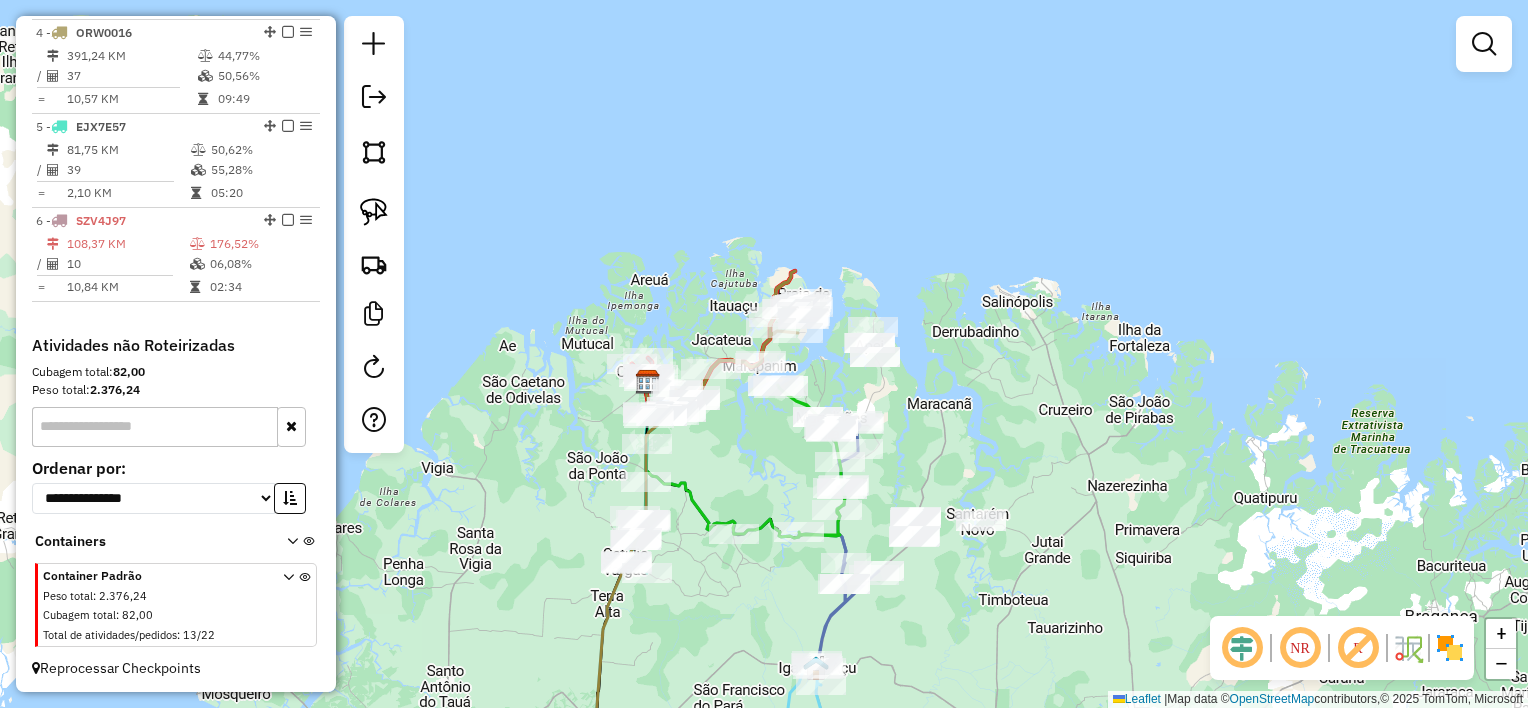 drag, startPoint x: 905, startPoint y: 451, endPoint x: 952, endPoint y: 392, distance: 75.43209 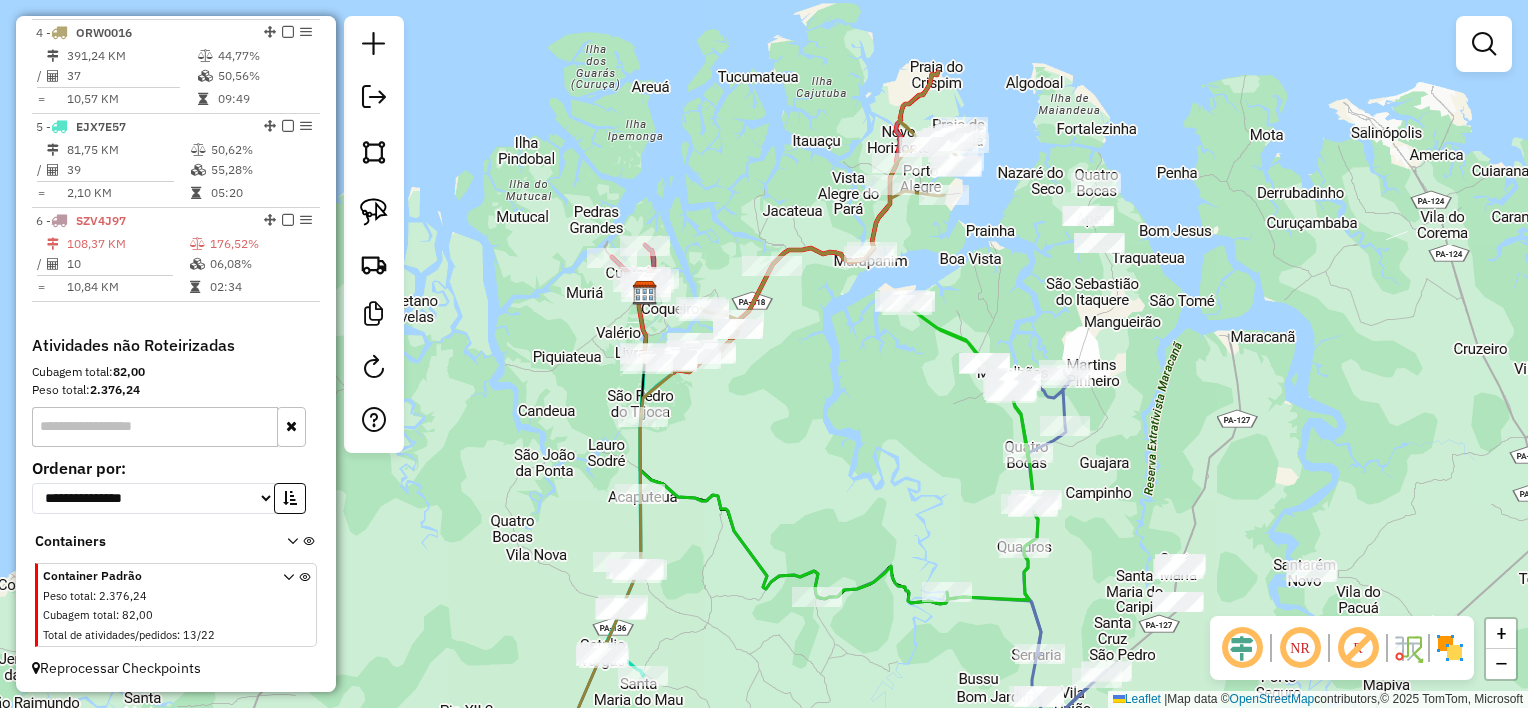 drag, startPoint x: 792, startPoint y: 428, endPoint x: 858, endPoint y: 404, distance: 70.2282 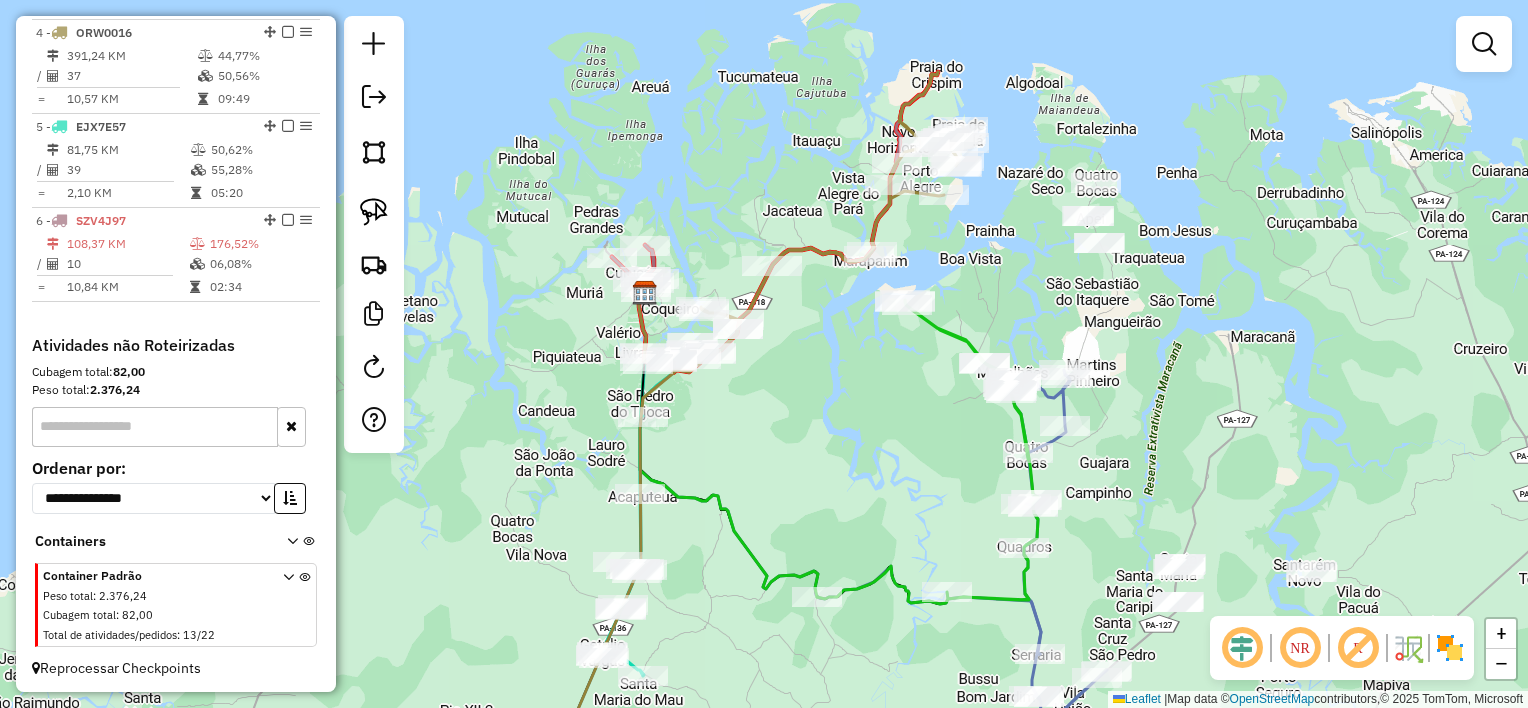 drag, startPoint x: 902, startPoint y: 477, endPoint x: 791, endPoint y: 308, distance: 202.19298 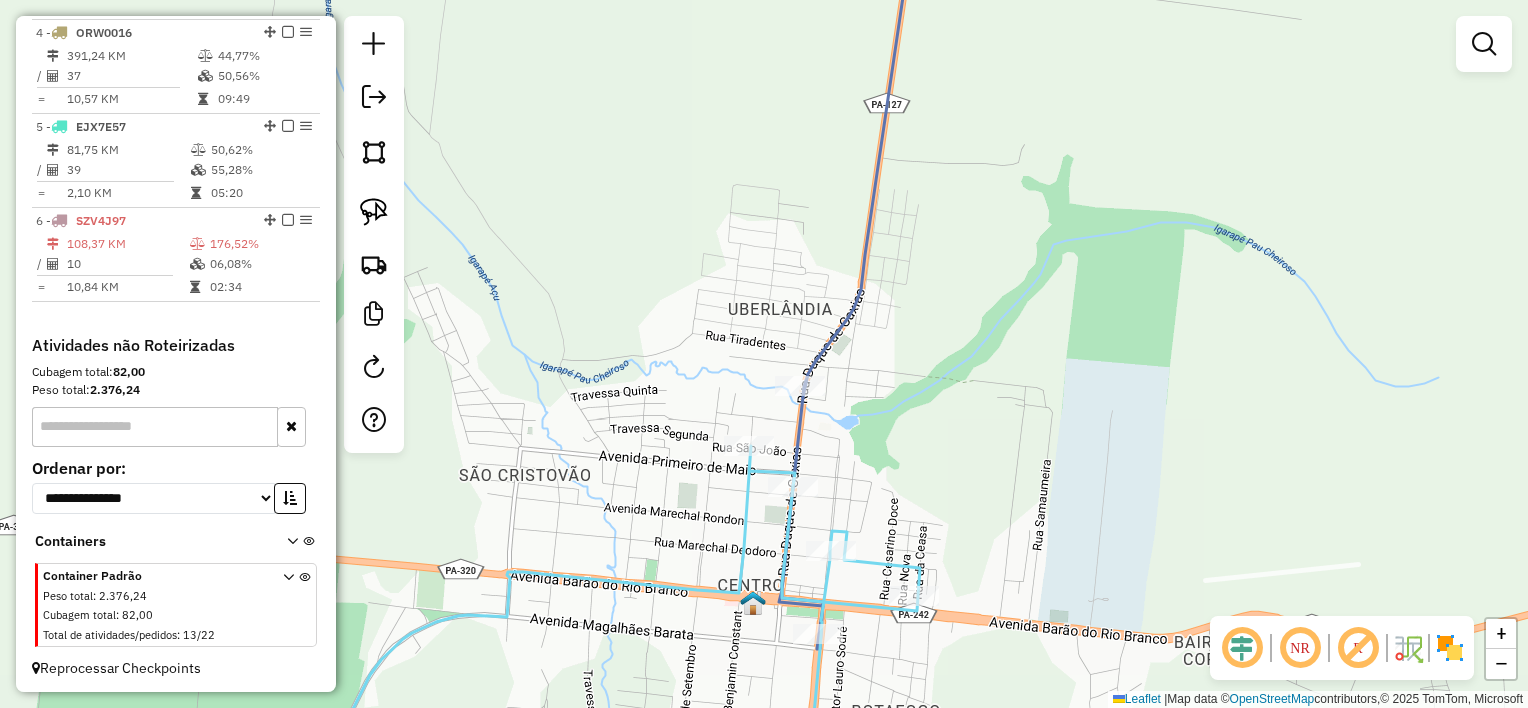 drag, startPoint x: 877, startPoint y: 644, endPoint x: 838, endPoint y: 425, distance: 222.4455 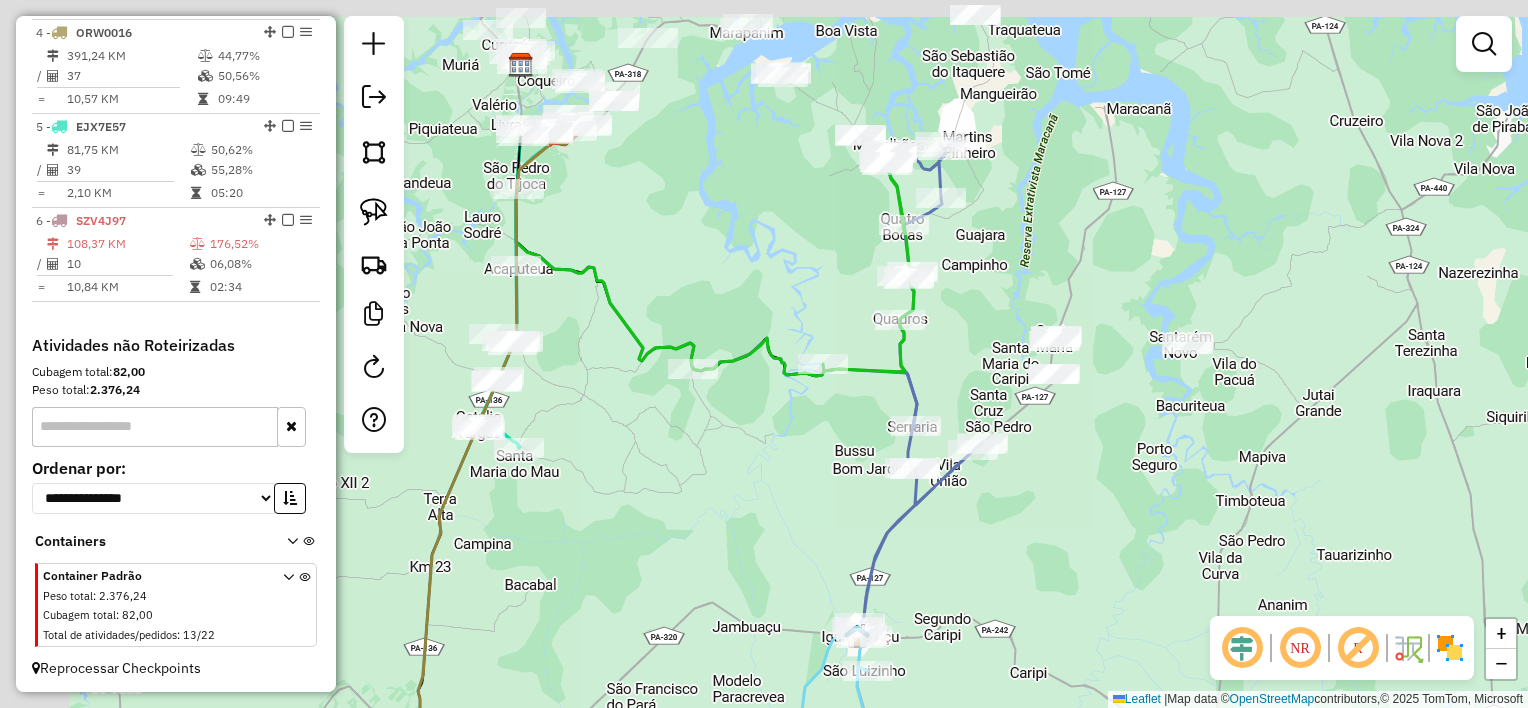 drag, startPoint x: 694, startPoint y: 417, endPoint x: 836, endPoint y: 633, distance: 258.49564 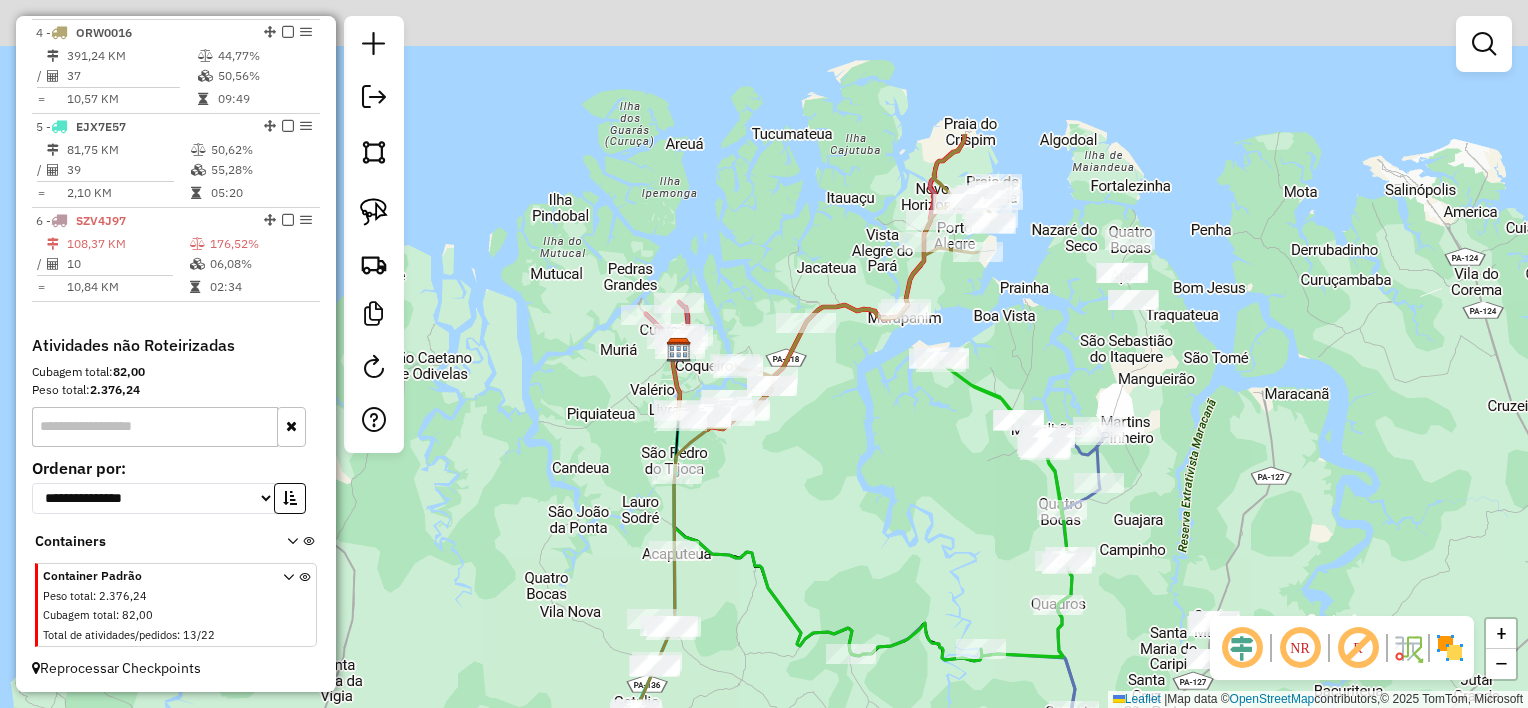 drag, startPoint x: 855, startPoint y: 520, endPoint x: 810, endPoint y: 507, distance: 46.840153 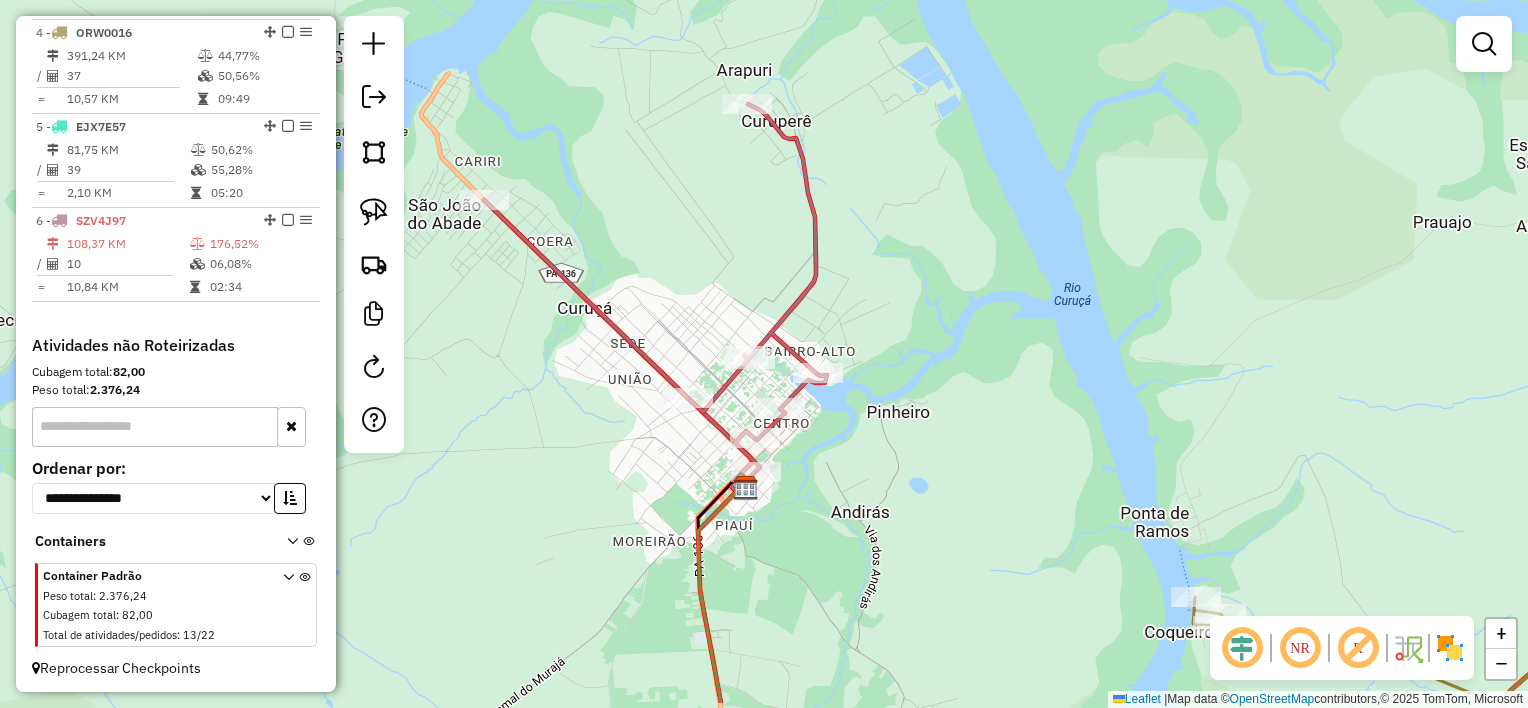 drag, startPoint x: 617, startPoint y: 384, endPoint x: 609, endPoint y: 293, distance: 91.350975 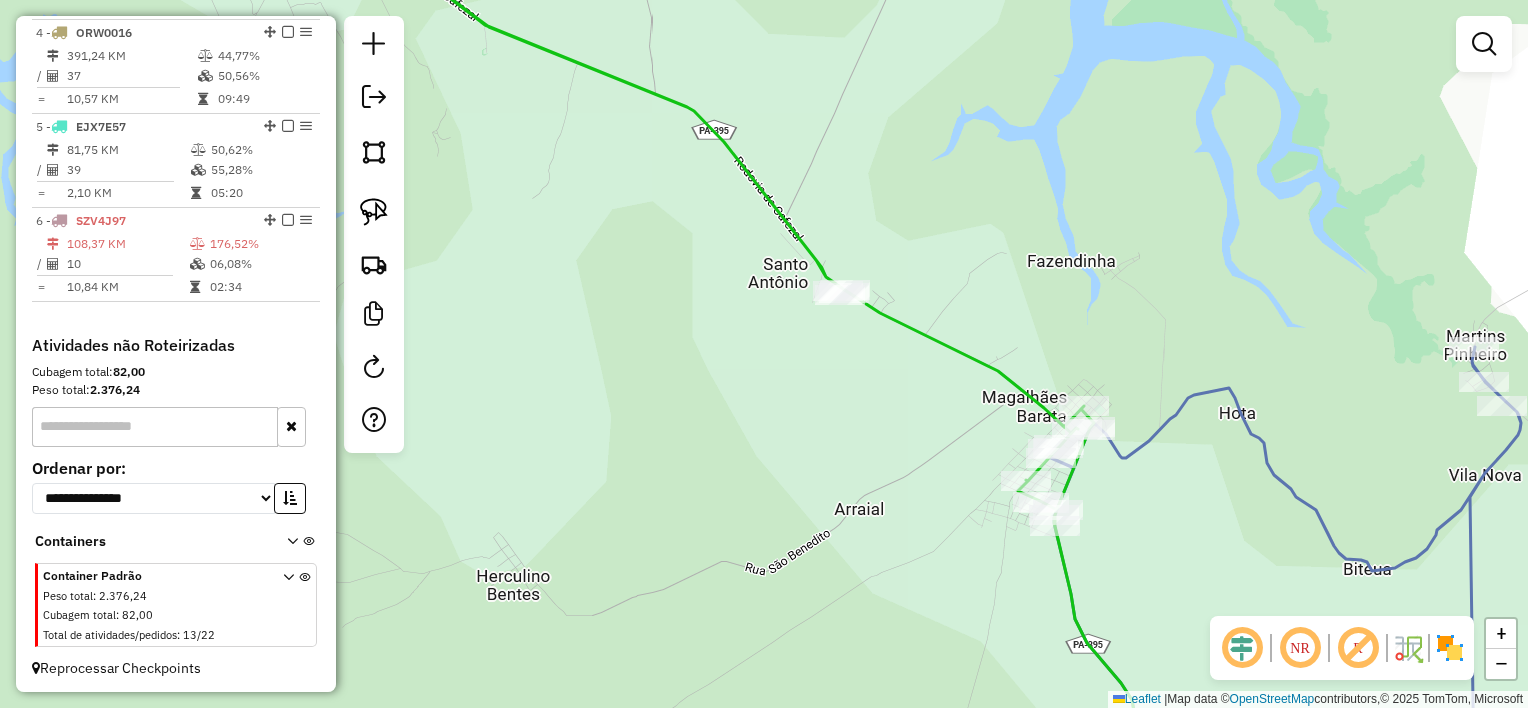 drag, startPoint x: 971, startPoint y: 529, endPoint x: 941, endPoint y: 484, distance: 54.08327 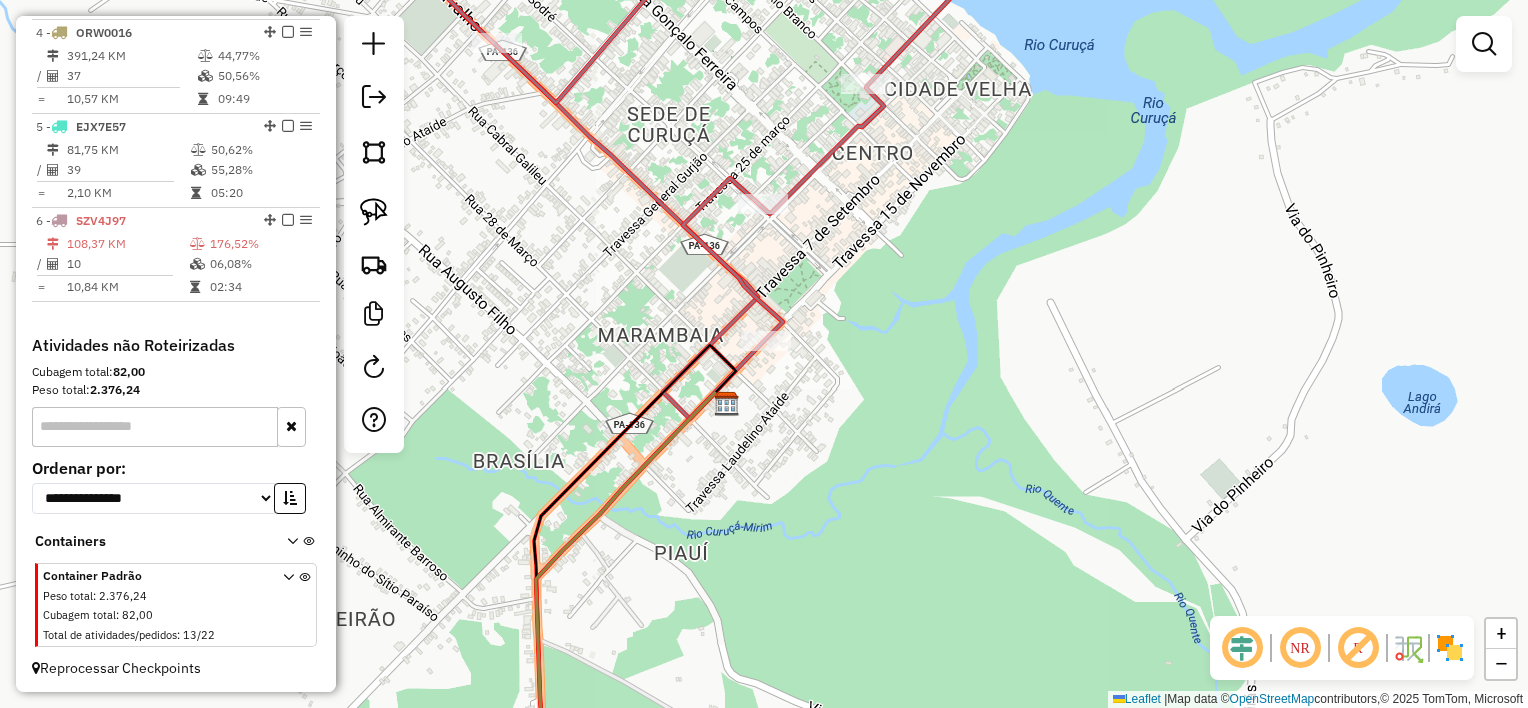 drag, startPoint x: 856, startPoint y: 304, endPoint x: 868, endPoint y: 346, distance: 43.68066 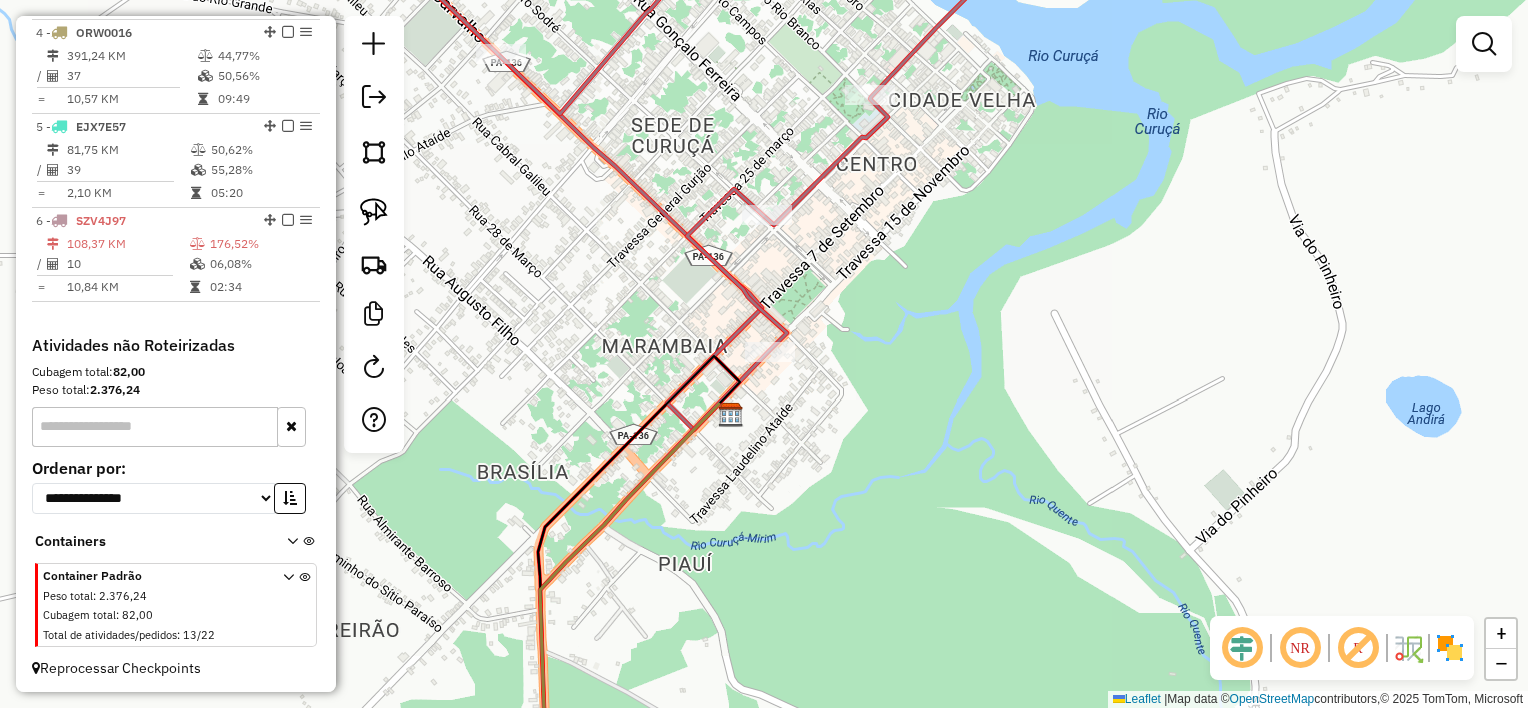 drag, startPoint x: 878, startPoint y: 428, endPoint x: 794, endPoint y: 342, distance: 120.21647 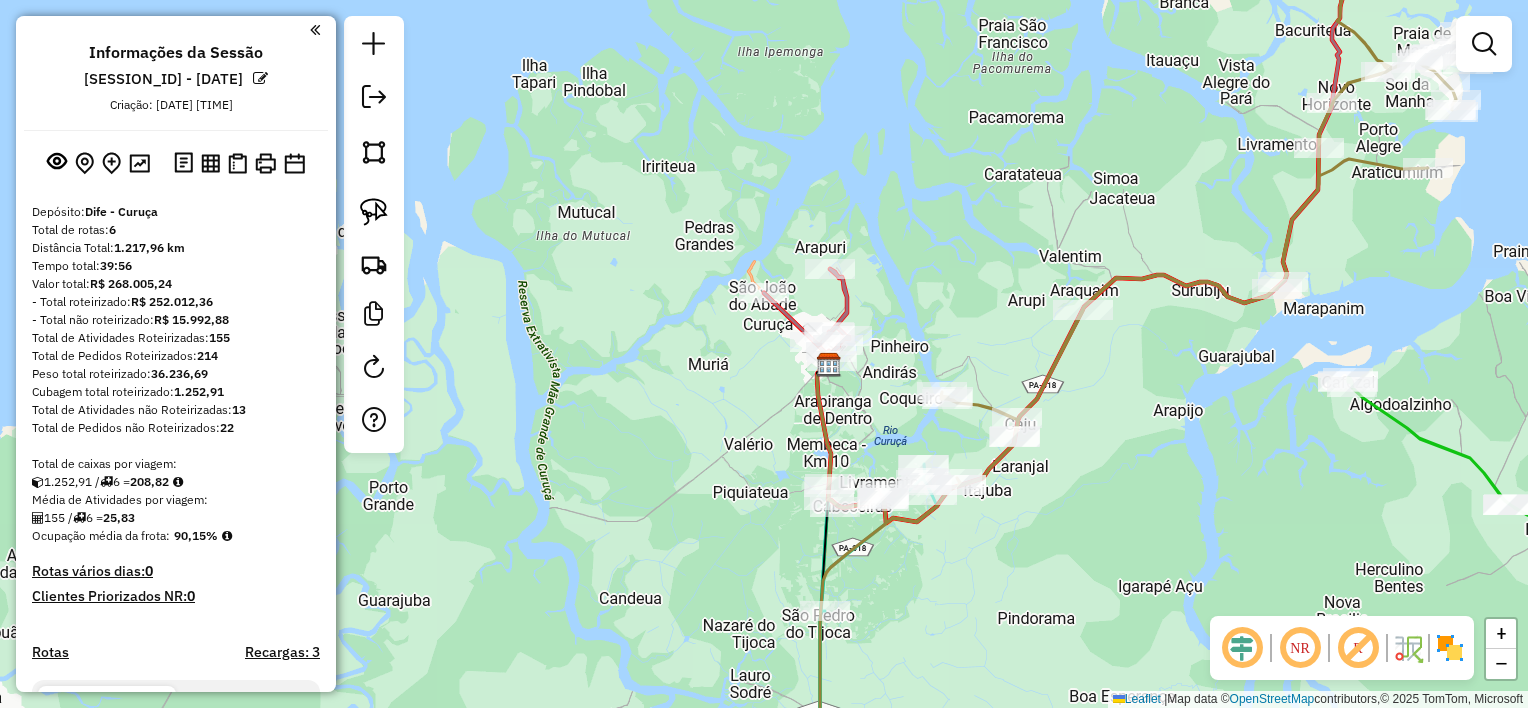 scroll, scrollTop: 0, scrollLeft: 0, axis: both 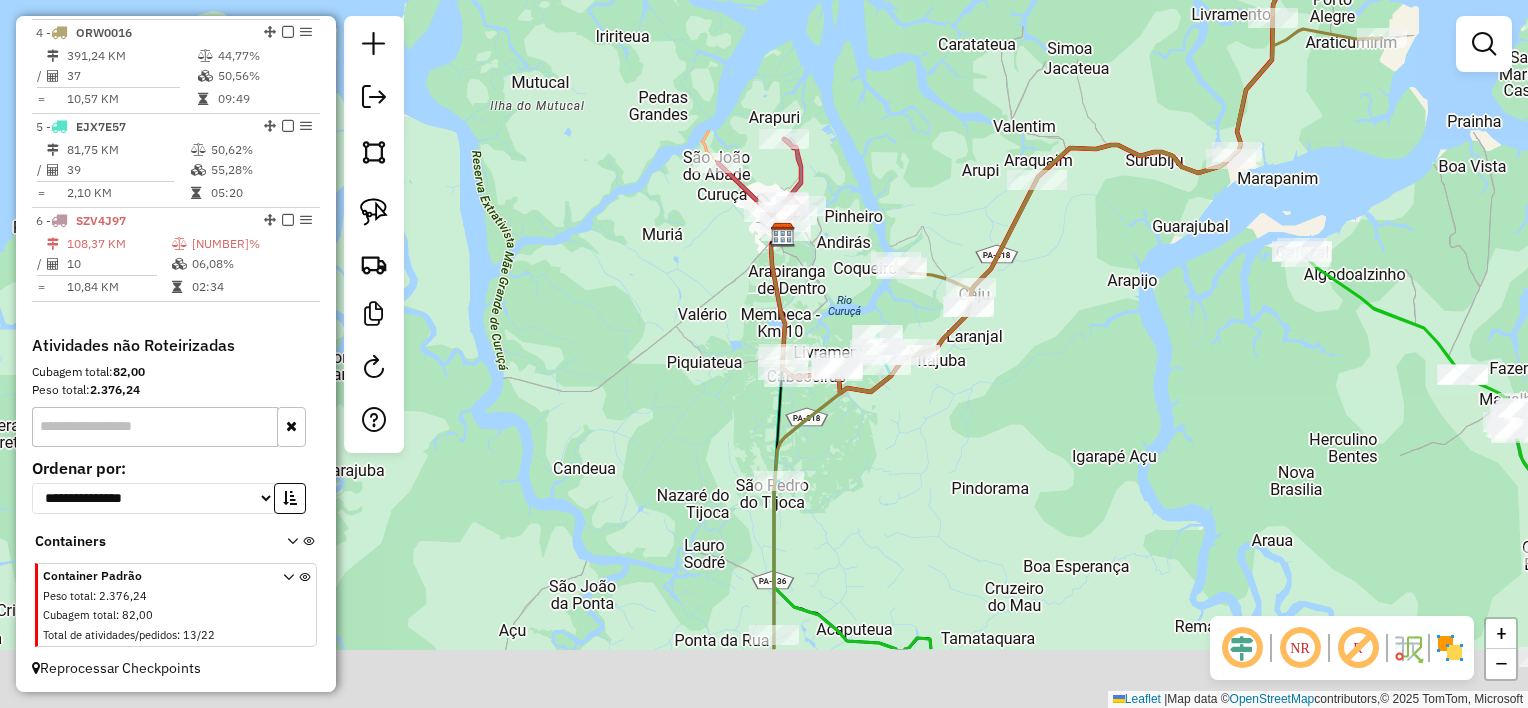drag, startPoint x: 849, startPoint y: 381, endPoint x: 815, endPoint y: 248, distance: 137.2771 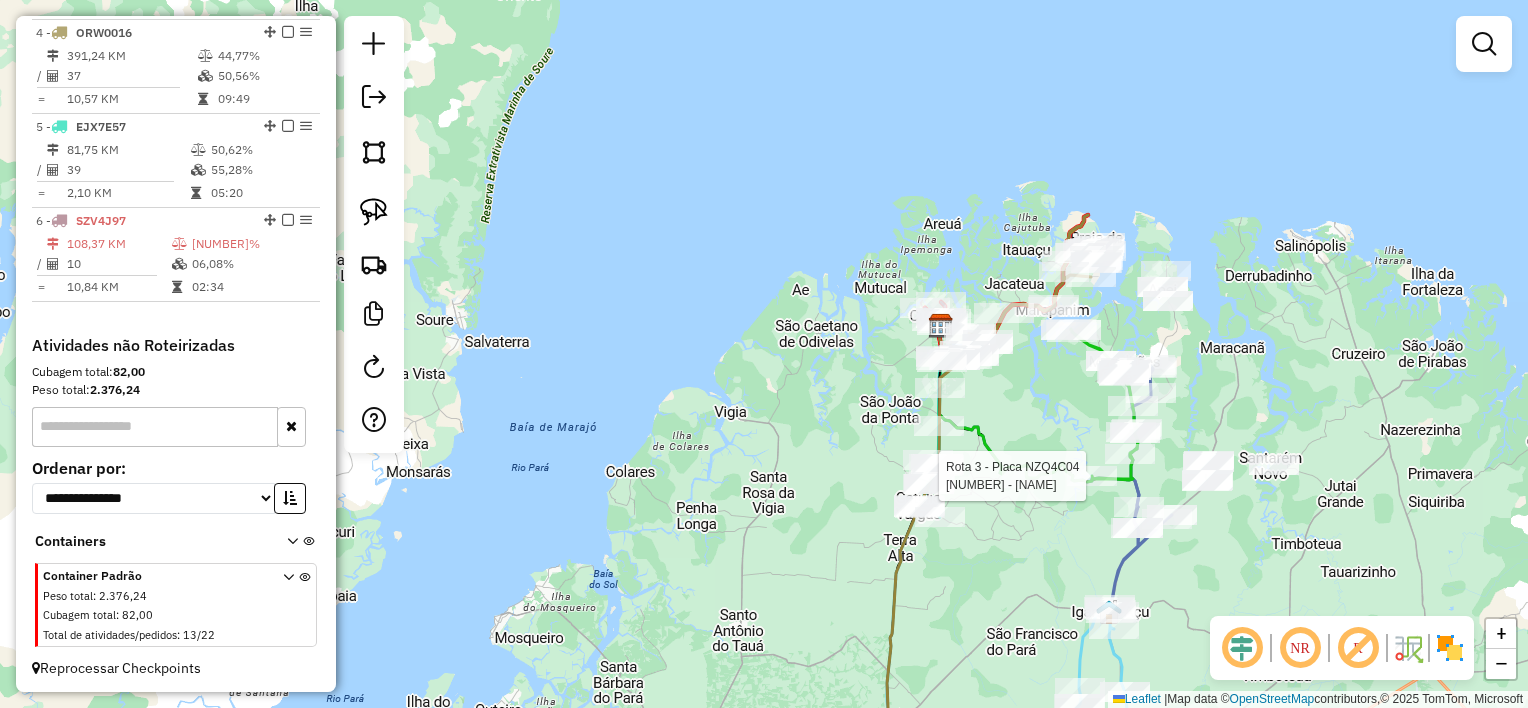 select on "**********" 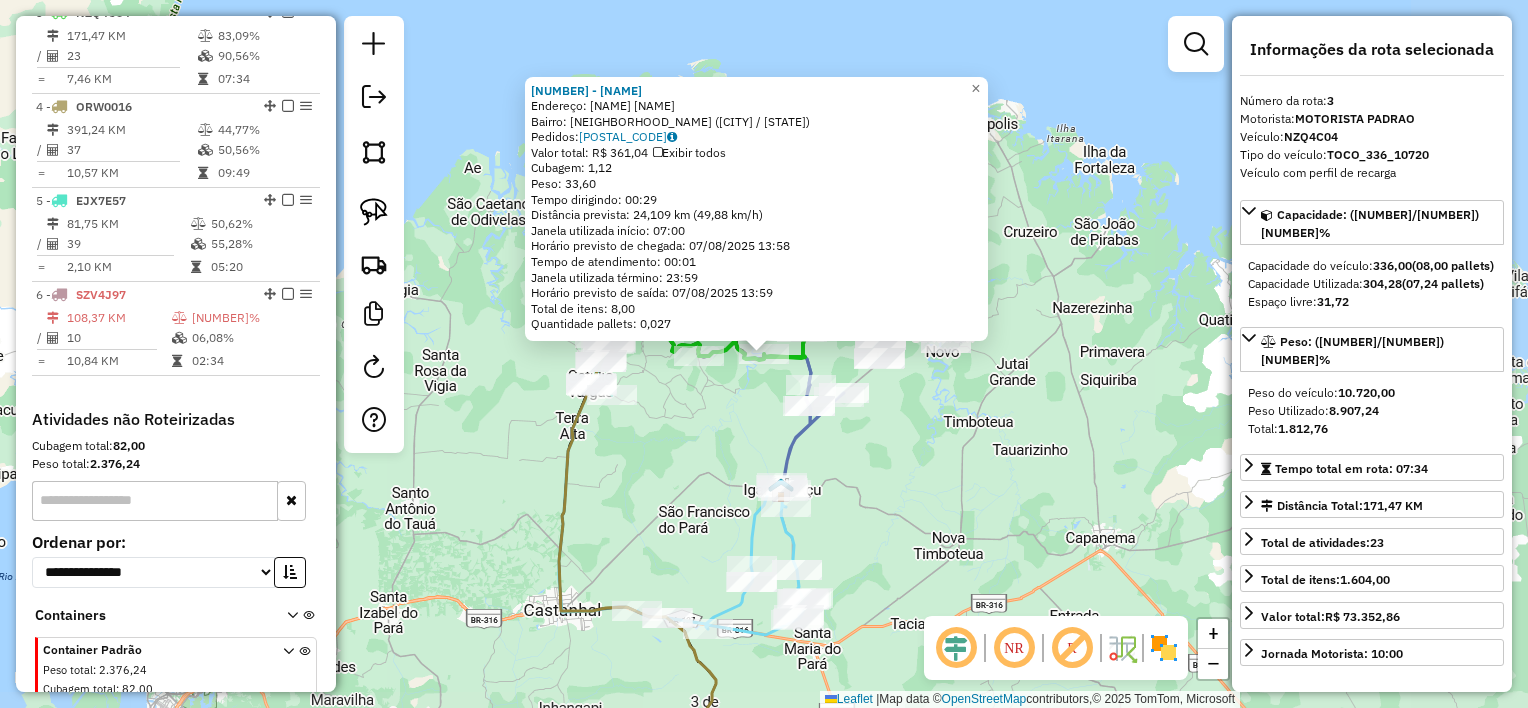 scroll, scrollTop: 936, scrollLeft: 0, axis: vertical 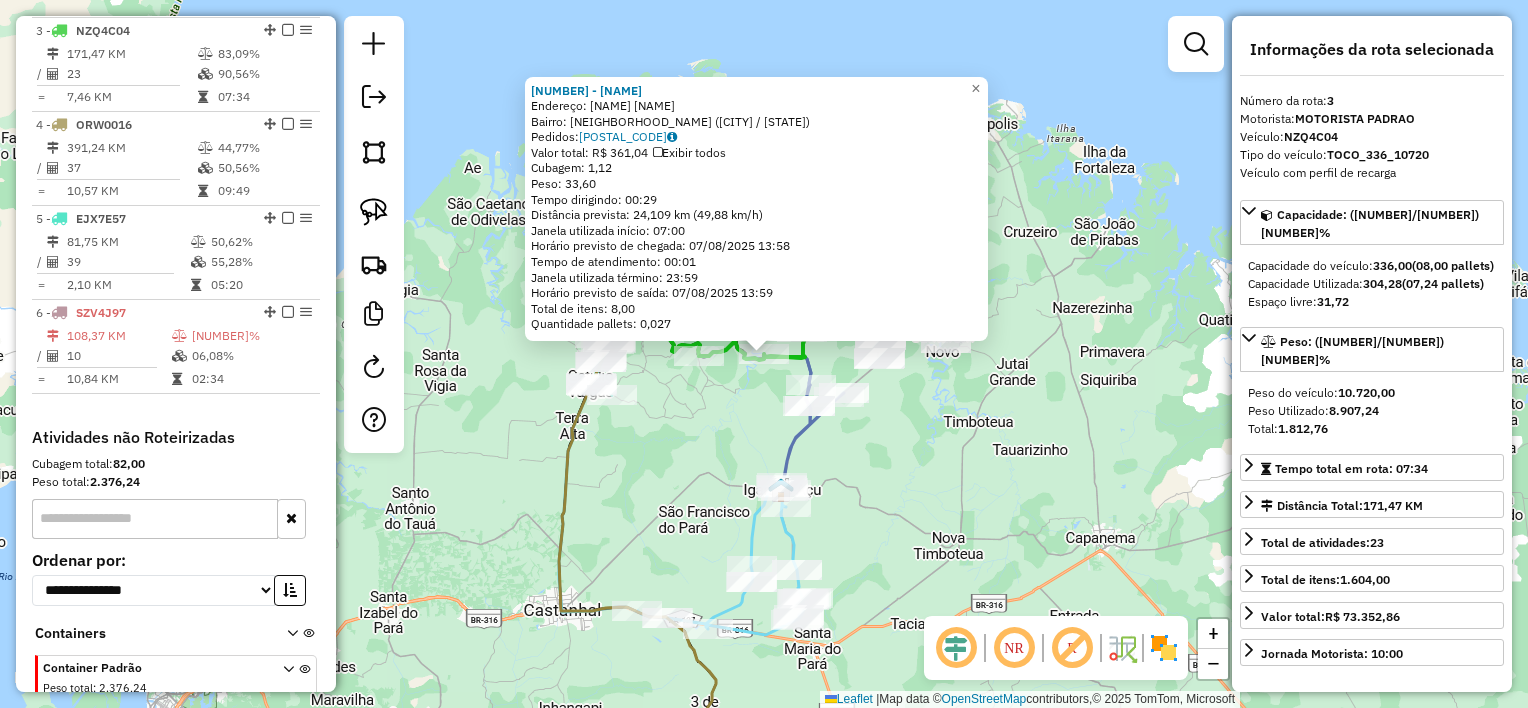 click on "1113 - [BUSINESS_NAME]  Endereço: [STREET_NAME]   Bairro: [NEIGHBORHOOD_NAME] ([CITY] / [STATE])   Pedidos:  [POSTAL_CODE]   Valor total: R$ 361,04   Exibir todos   Cubagem: 1,12  Peso: 33,60  Tempo dirigindo: 00:29   Distância prevista: 24,109 km (49,88 km/h)   Janela utilizada início: 07:00   Horário previsto de chegada: [DATE] [TIME]   Tempo de atendimento: 00:01   Janela utilizada término: 23:59   Horário previsto de saída: [DATE] [TIME]   Total de itens: 8,00   Quantidade pallets: 0,027  × Janela de atendimento Grade de atendimento Capacidade Transportadoras Veículos Cliente Pedidos  Rotas Selecione os dias de semana para filtrar as janelas de atendimento  Seg   Ter   Qua   Qui   Sex   Sáb   Dom  Informe o período da janela de atendimento: De: Até:  Filtrar exatamente a janela do cliente  Considerar janela de atendimento padrão  Selecione os dias de semana para filtrar as grades de atendimento  Seg   Ter   Qua   Qui   Sex   Sáb   Dom   Considerar clientes sem dia de atendimento cadastrado  Peso mínimo:" 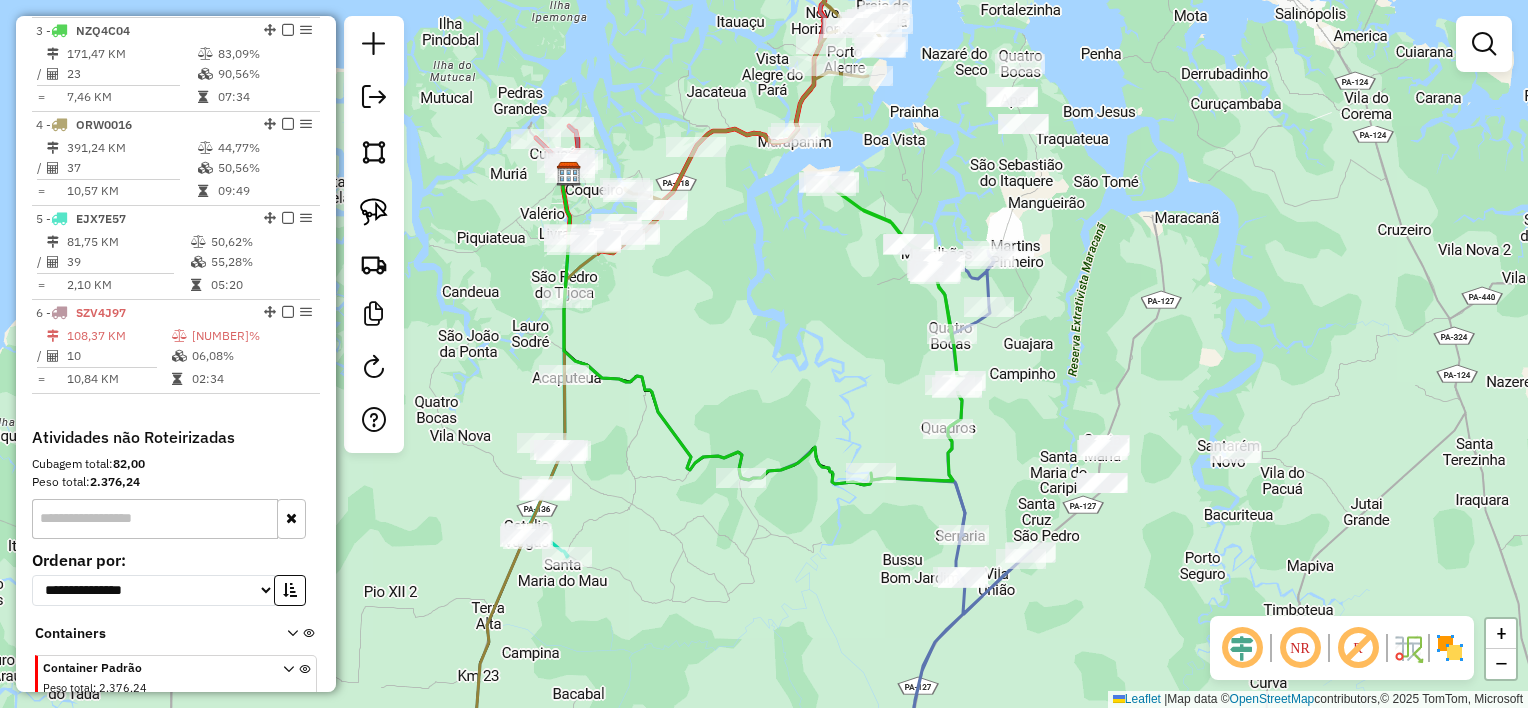 click on "Janela de atendimento Grade de atendimento Capacidade Transportadoras Veículos Cliente Pedidos  Rotas Selecione os dias de semana para filtrar as janelas de atendimento  Seg   Ter   Qua   Qui   Sex   Sáb   Dom  Informe o período da janela de atendimento: De: Até:  Filtrar exatamente a janela do cliente  Considerar janela de atendimento padrão  Selecione os dias de semana para filtrar as grades de atendimento  Seg   Ter   Qua   Qui   Sex   Sáb   Dom   Considerar clientes sem dia de atendimento cadastrado  Clientes fora do dia de atendimento selecionado Filtrar as atividades entre os valores definidos abaixo:  Peso mínimo:   Peso máximo:   Cubagem mínima:   Cubagem máxima:   De:   Até:  Filtrar as atividades entre o tempo de atendimento definido abaixo:  De:   Até:   Considerar capacidade total dos clientes não roteirizados Transportadora: Selecione um ou mais itens Tipo de veículo: Selecione um ou mais itens Veículo: Selecione um ou mais itens Motorista: Selecione um ou mais itens Nome: Rótulo:" 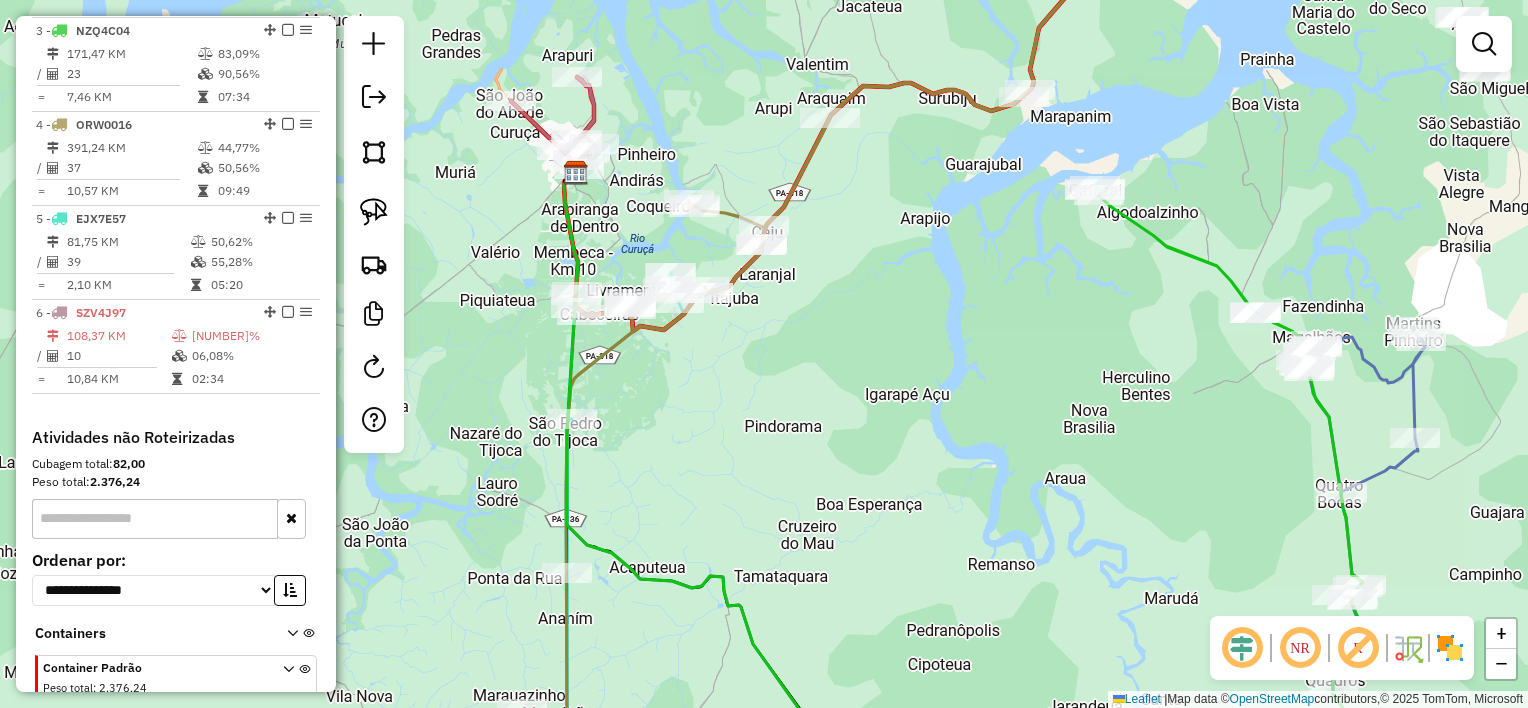 click 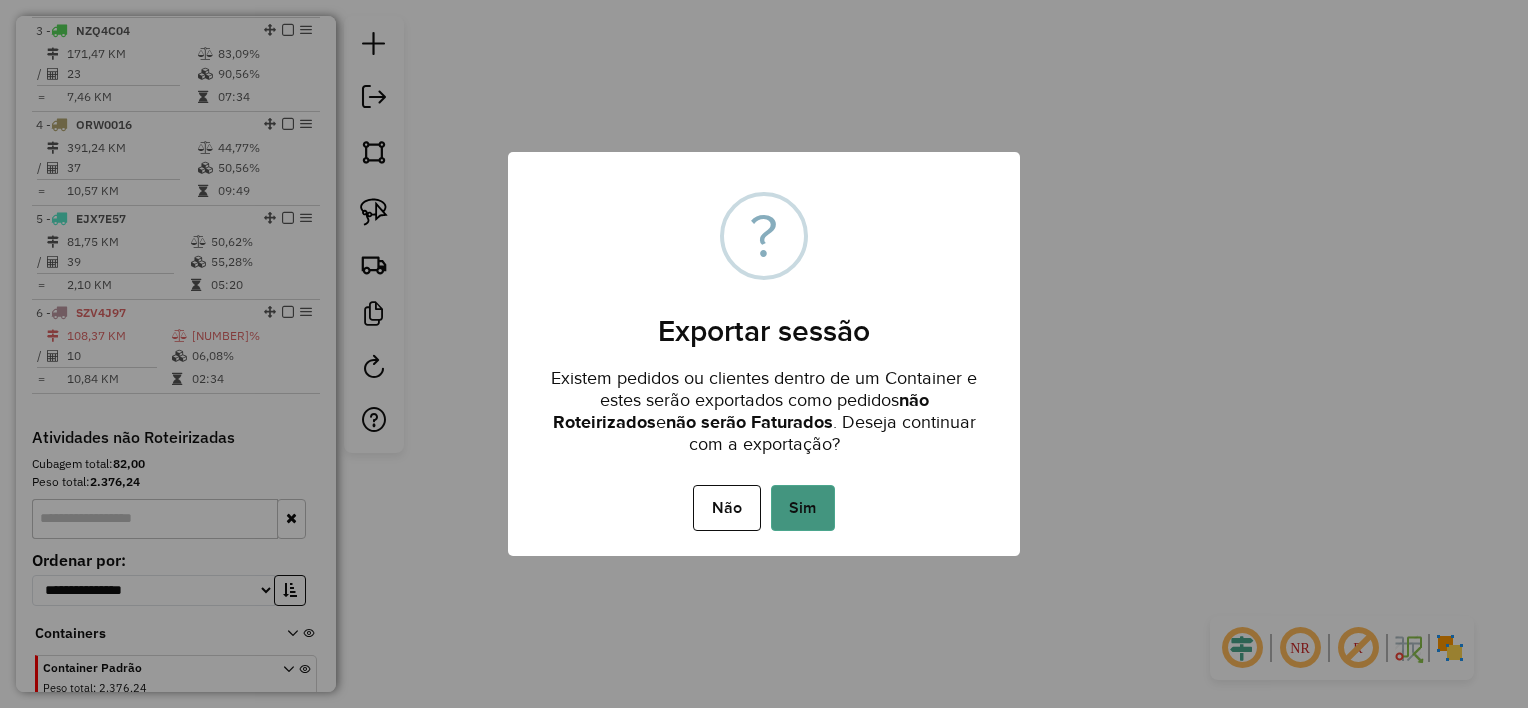 click on "Sim" at bounding box center (803, 508) 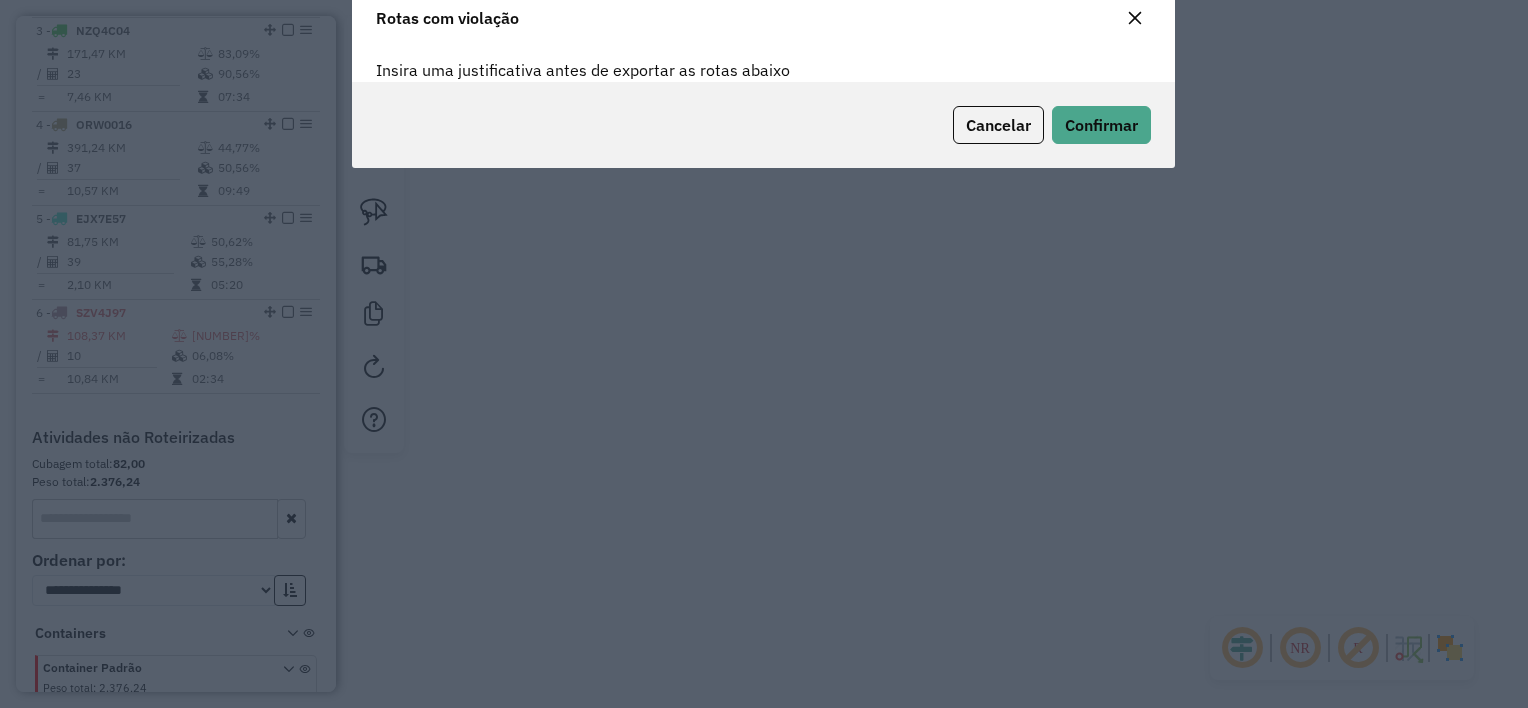 scroll, scrollTop: 107, scrollLeft: 0, axis: vertical 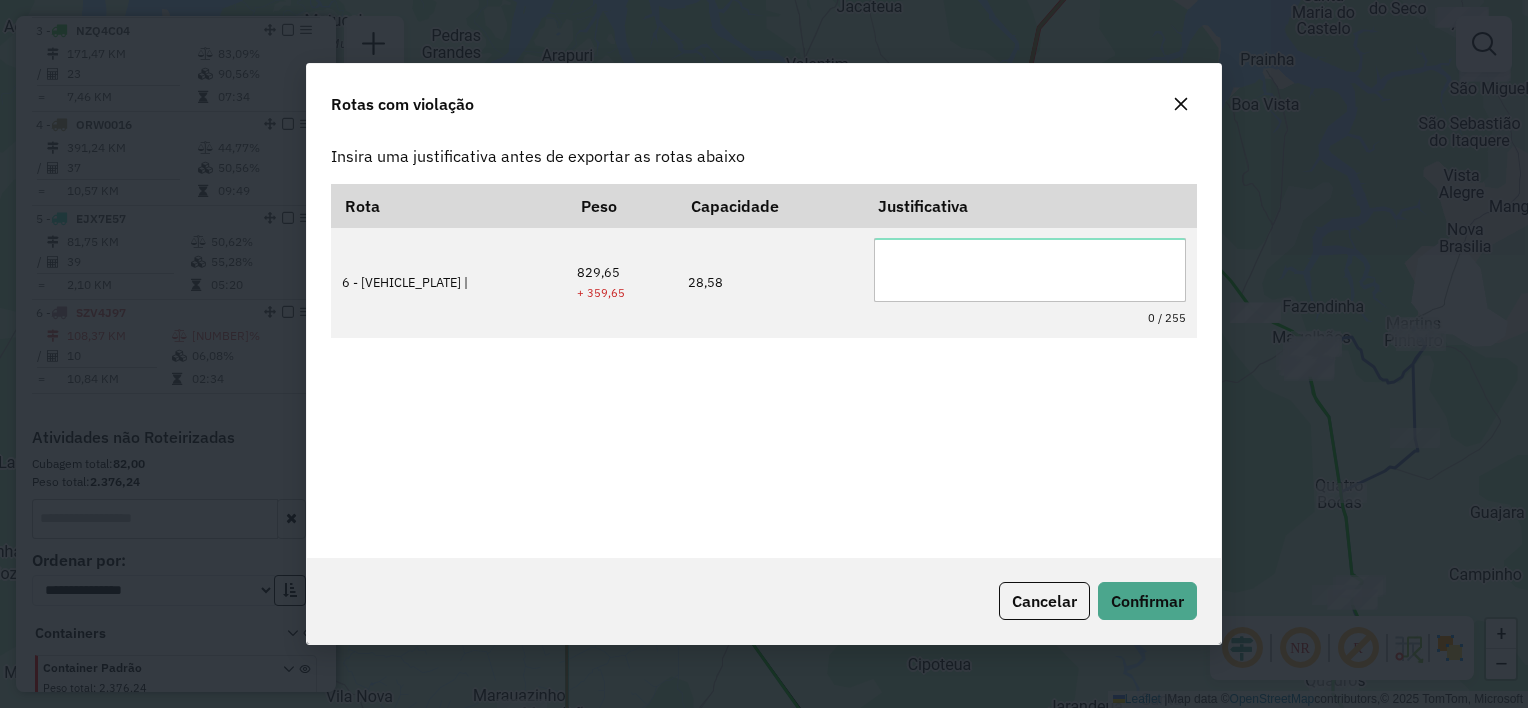 click on "Aguarde...  Pop-up bloqueado!  Seu navegador bloqueou automáticamente a abertura de uma nova janela.   Acesse as configurações e adicione o endereço do sistema a lista de permissão.   Fechar  Informações da Sessão 975902 - 07/08/2025     Criação: 06/08/2025 17:38   Depósito:  Dife - Curuça  Total de rotas:  6  Distância Total:  1.217,96 km  Tempo total:  39:56  Valor total:  R$ 268.005,24  - Total roteirizado:  R$ 252.012,36  - Total não roteirizado:  R$ 15.992,88  Total de Atividades Roteirizadas:  155  Total de Pedidos Roteirizados:  214  Peso total roteirizado:  36.236,69  Cubagem total roteirizado:  1.252,91  Total de Atividades não Roteirizadas:  13  Total de Pedidos não Roteirizados:  22 Total de caixas por viagem:  1.252,91 /   6 =  208,82 Média de Atividades por viagem:  155 /   6 =  25,83 Ocupação média da frota:  90,15%   Rotas vários dias:  0  Clientes Priorizados NR:  0 Rotas  Recargas: 3   Ver rotas   Ver veículos  Finalizar todas as rotas   1 -       OSH3253  /  22" at bounding box center (764, 354) 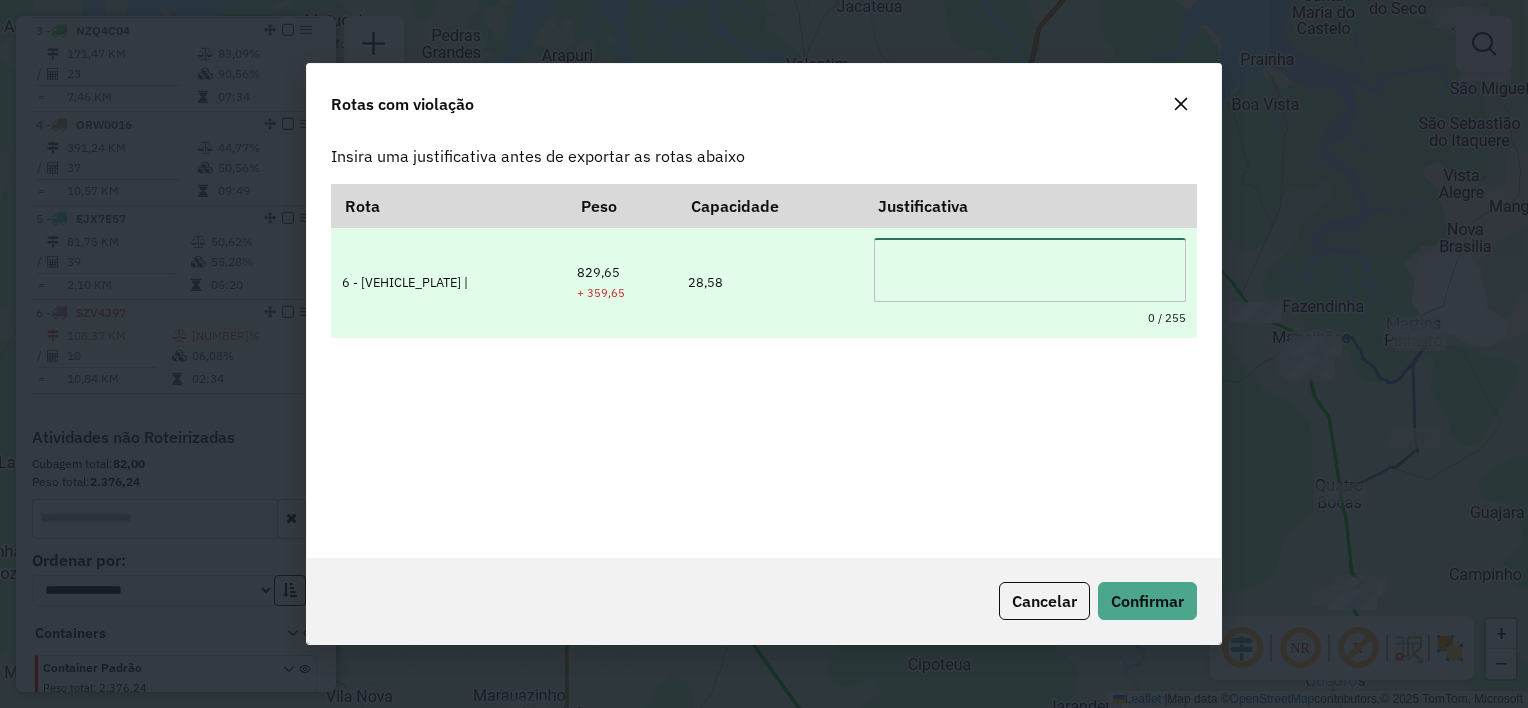 click at bounding box center (1030, 270) 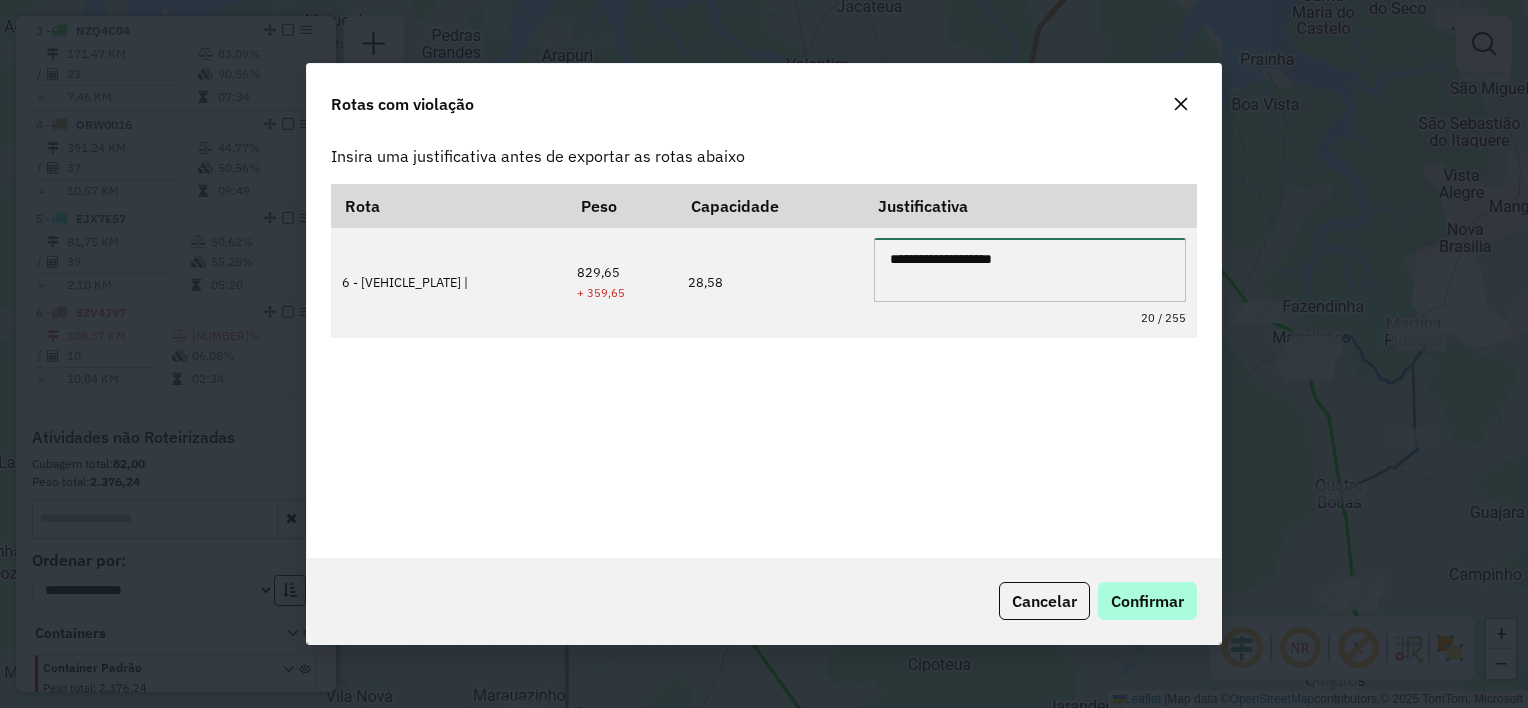 type on "**********" 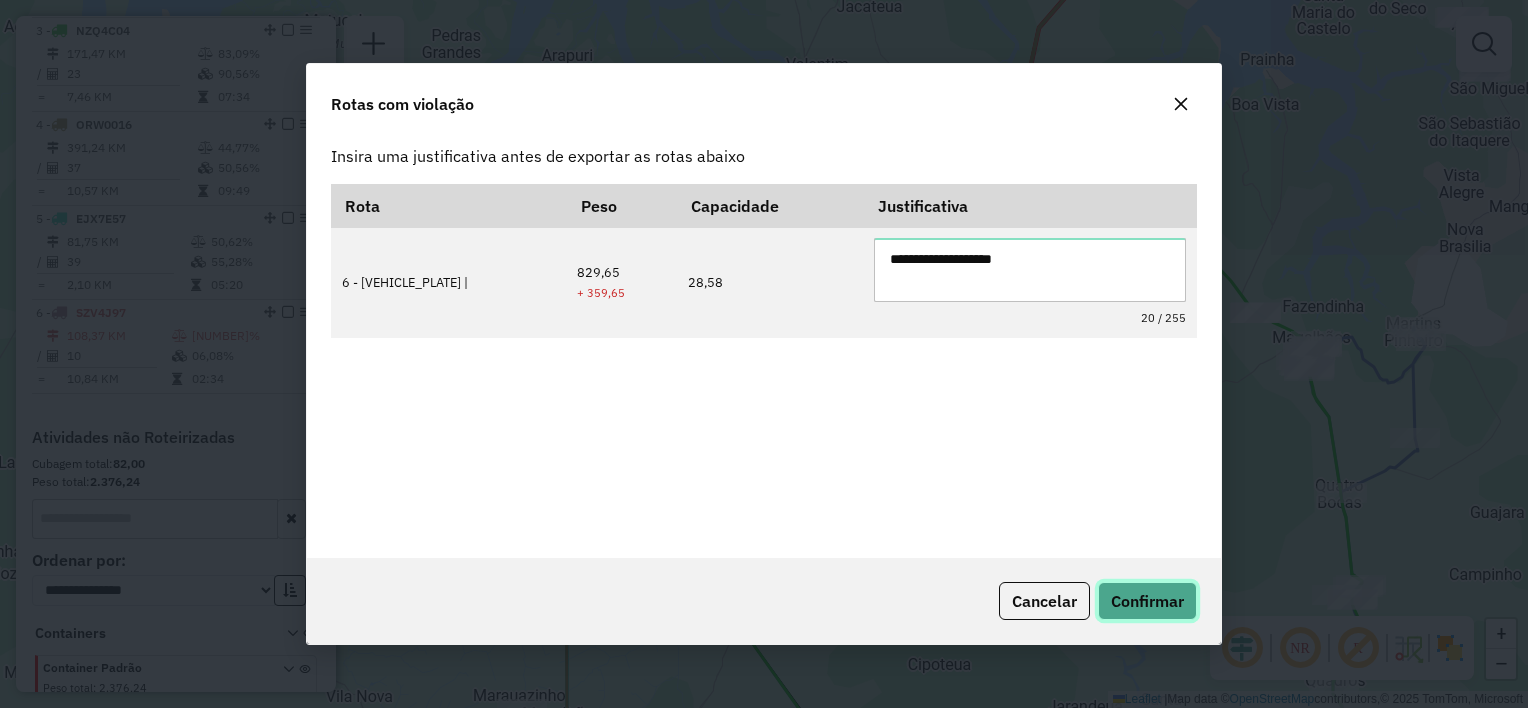 click on "Confirmar" 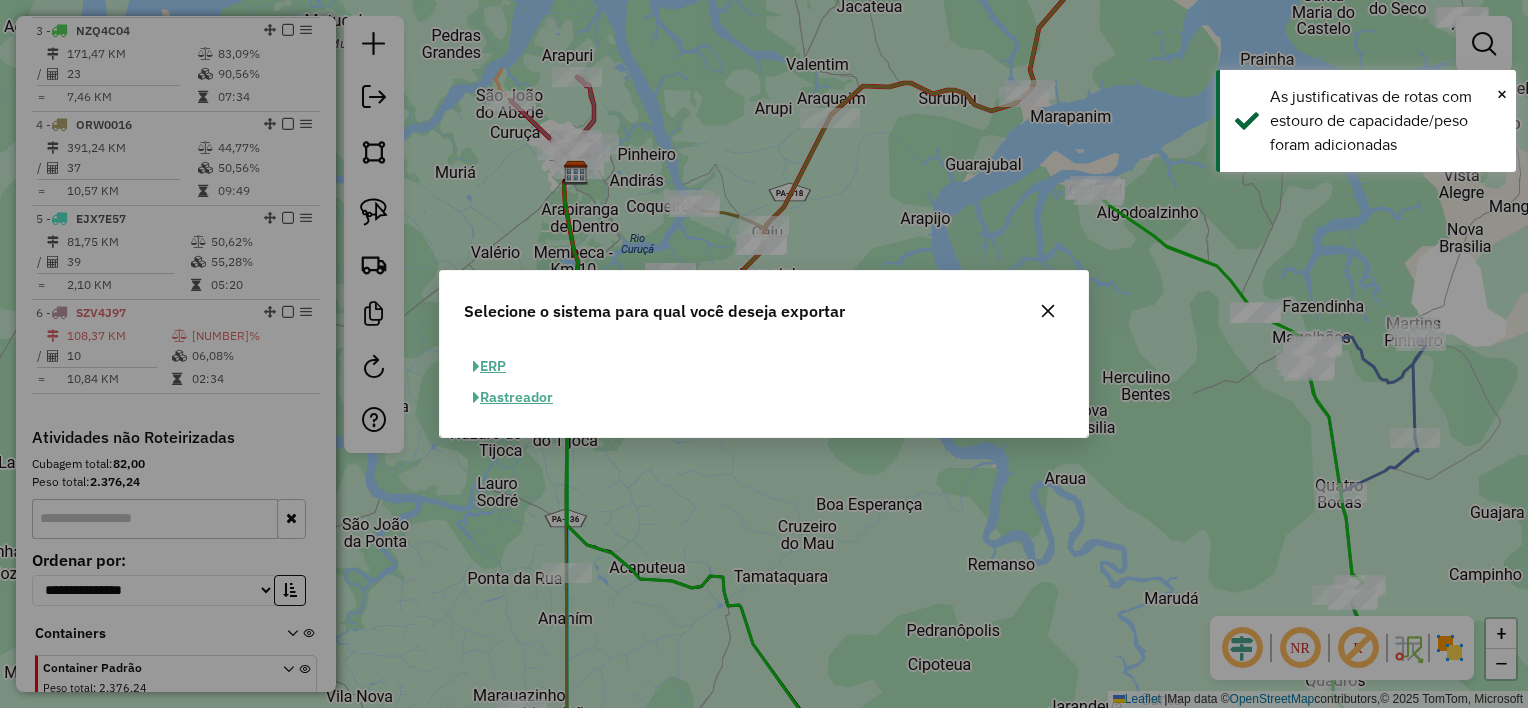 click on "ERP" 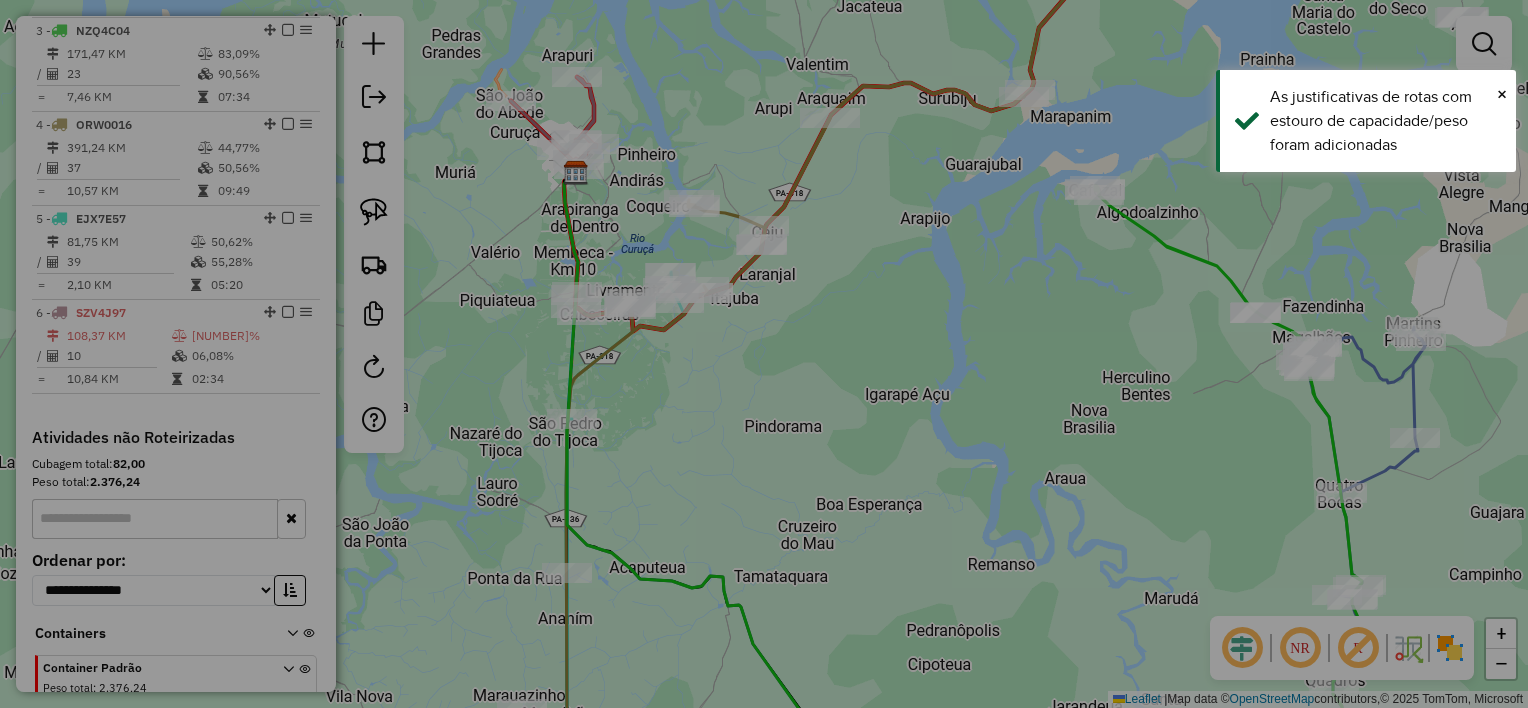 select on "**" 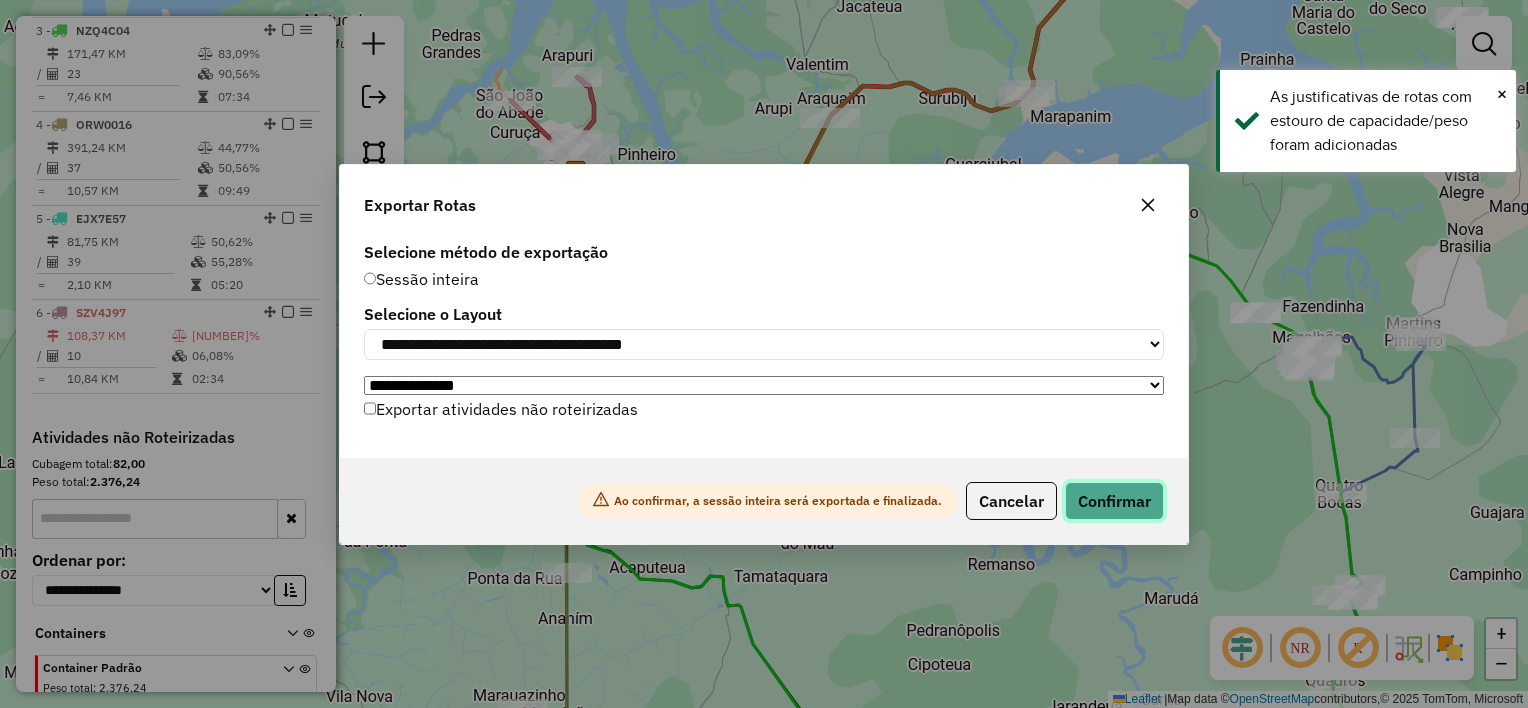 click on "Confirmar" 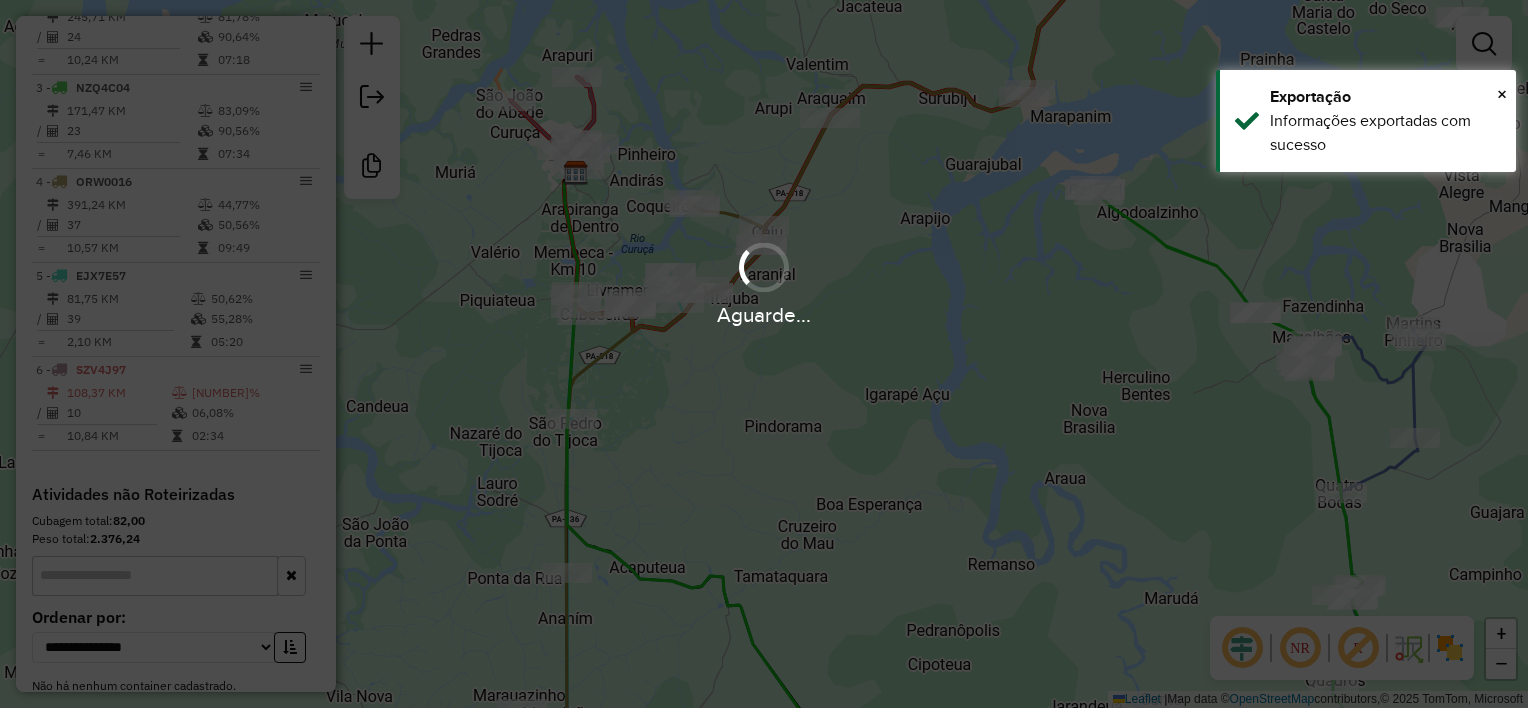 scroll, scrollTop: 950, scrollLeft: 0, axis: vertical 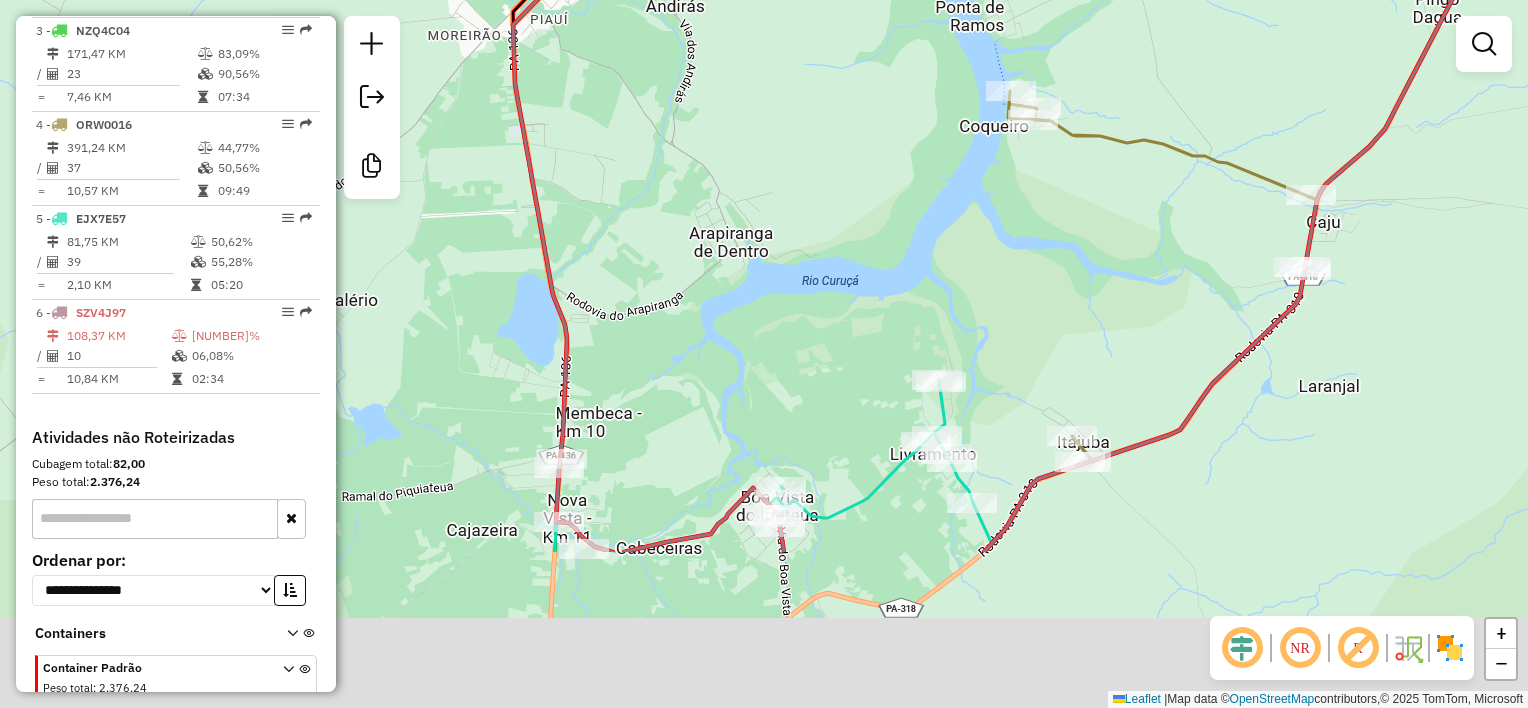 drag, startPoint x: 835, startPoint y: 499, endPoint x: 812, endPoint y: 188, distance: 311.84933 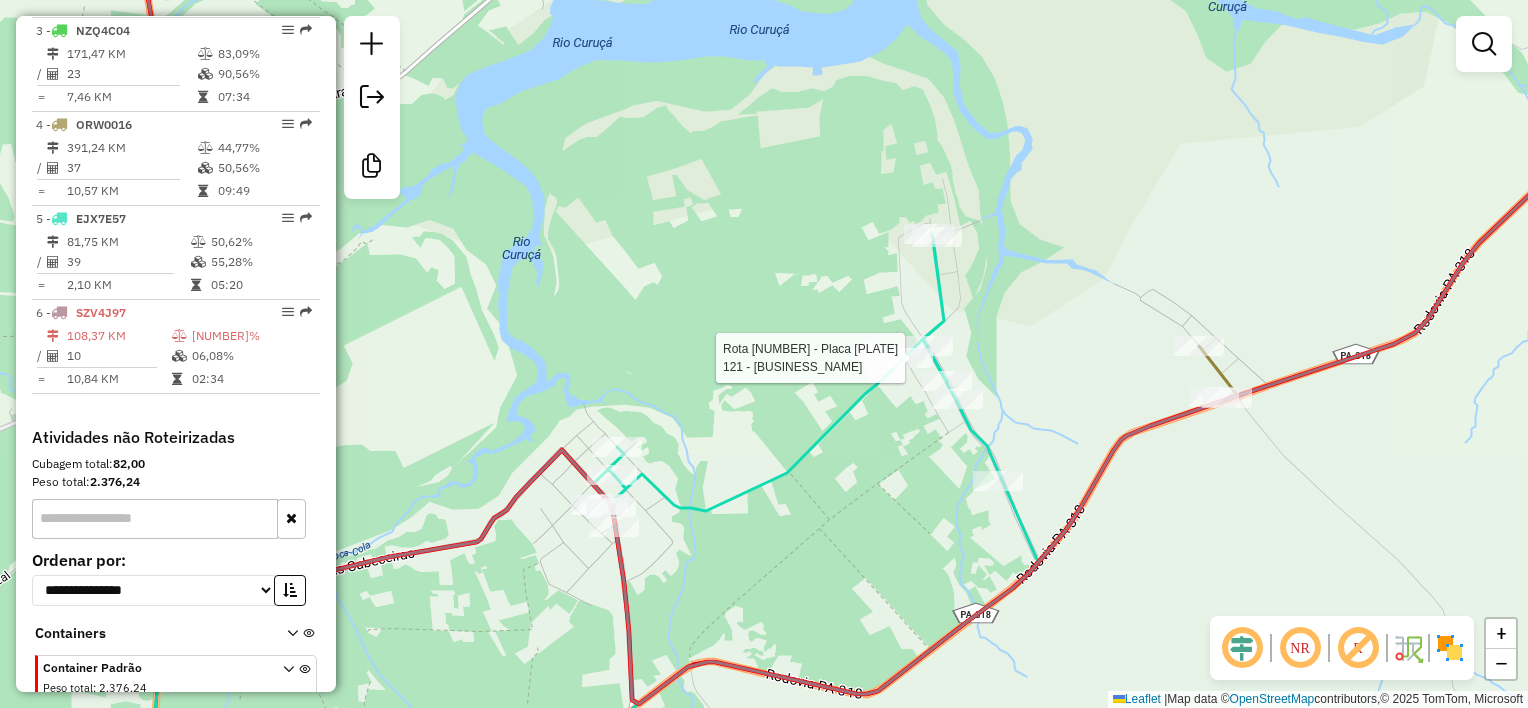 select on "**********" 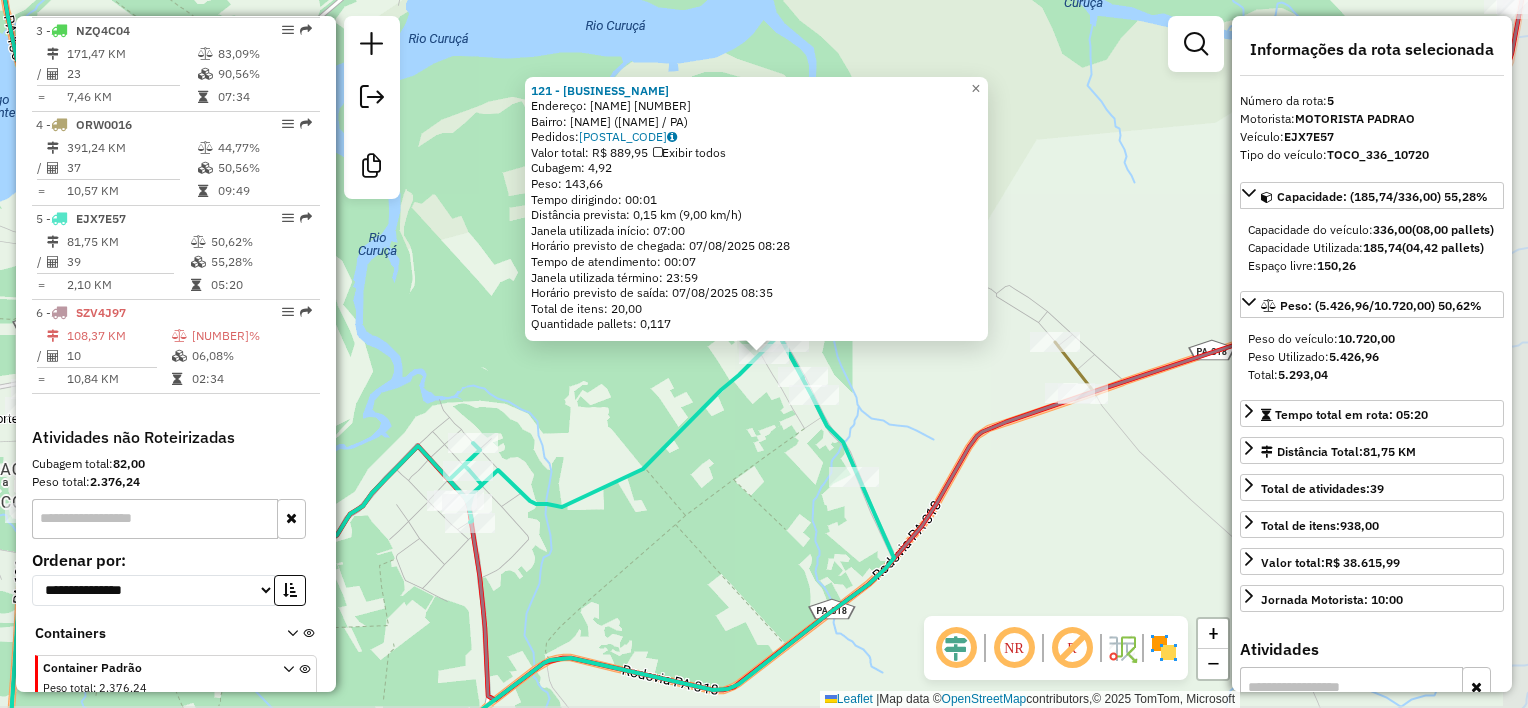 scroll, scrollTop: 997, scrollLeft: 0, axis: vertical 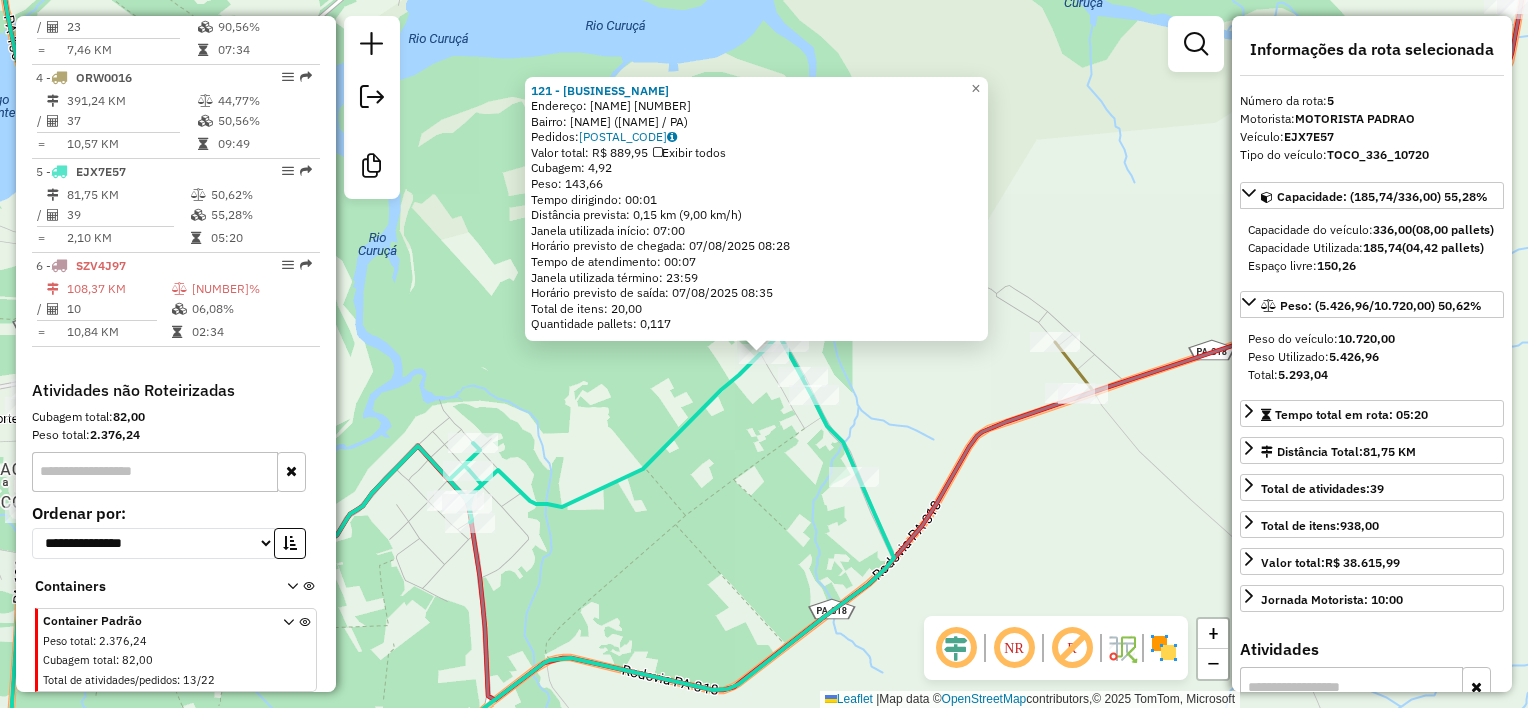click 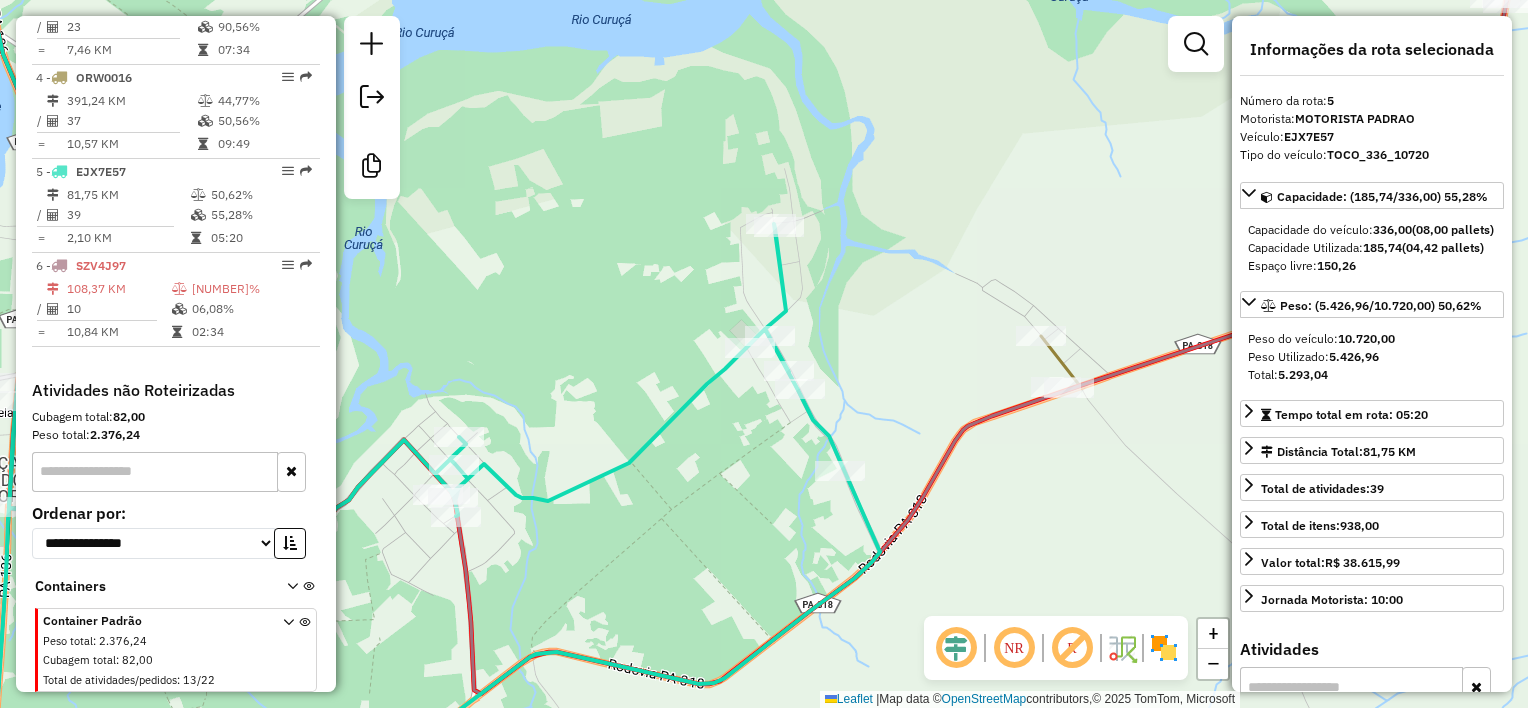 drag, startPoint x: 754, startPoint y: 516, endPoint x: 627, endPoint y: 360, distance: 201.15913 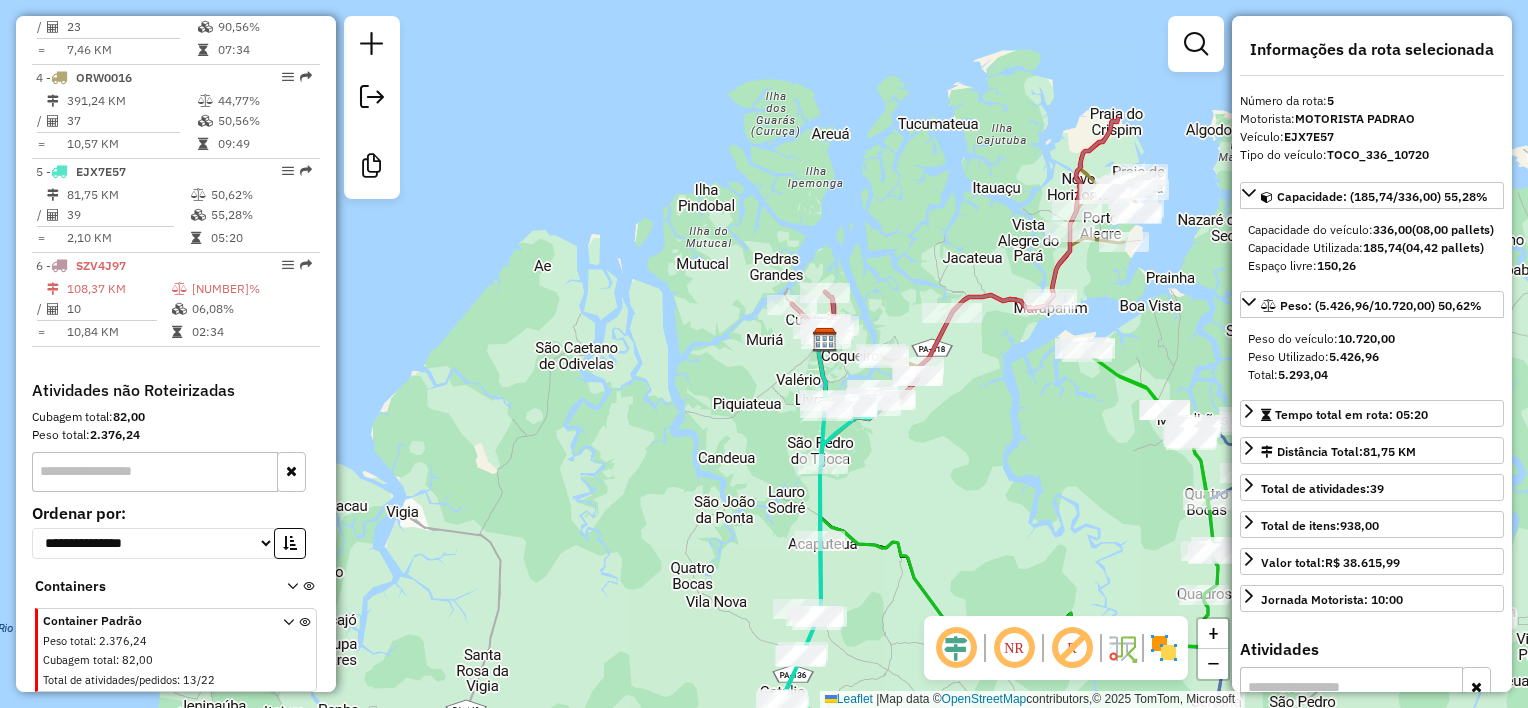 drag, startPoint x: 1008, startPoint y: 471, endPoint x: 768, endPoint y: 286, distance: 303.0264 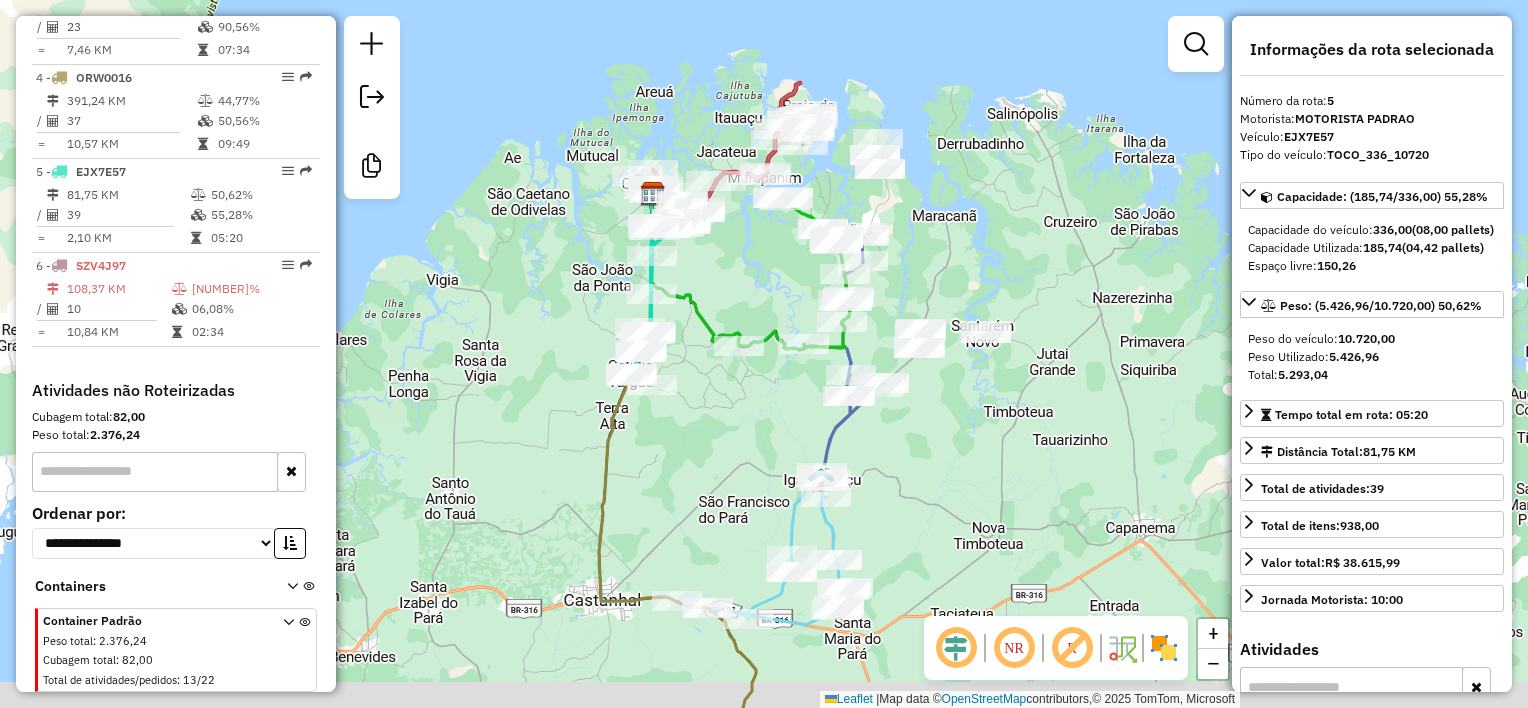 drag, startPoint x: 768, startPoint y: 304, endPoint x: 739, endPoint y: 261, distance: 51.86521 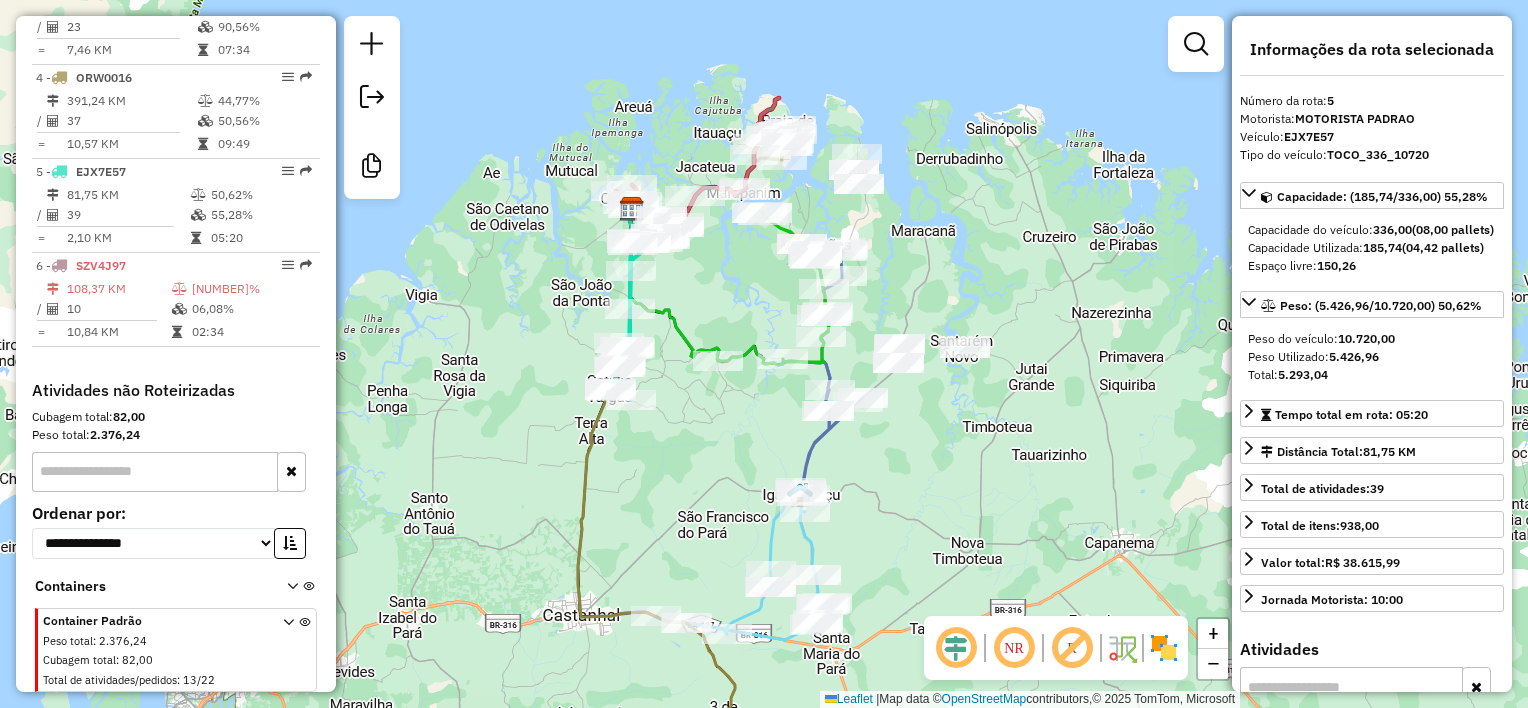drag, startPoint x: 722, startPoint y: 449, endPoint x: 696, endPoint y: 529, distance: 84.118965 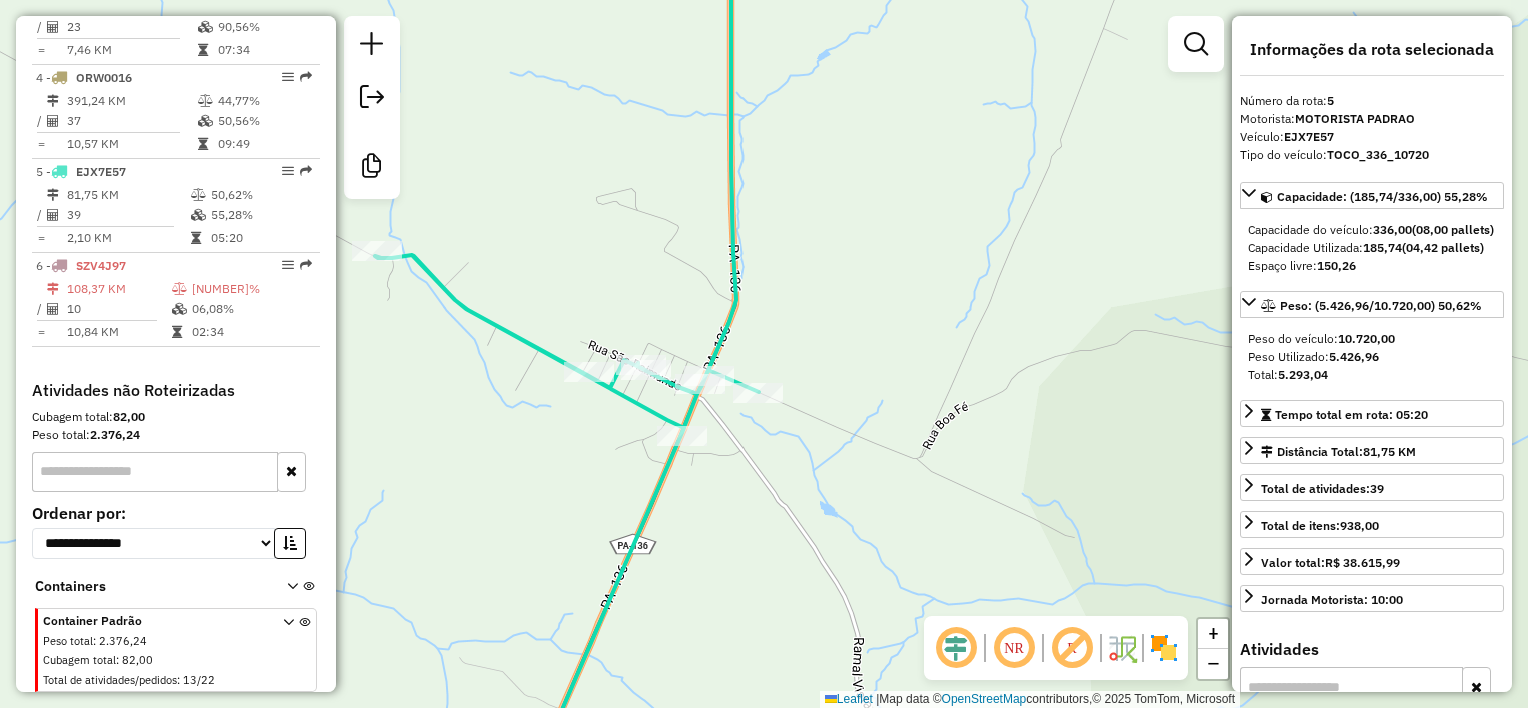 drag, startPoint x: 578, startPoint y: 410, endPoint x: 576, endPoint y: 398, distance: 12.165525 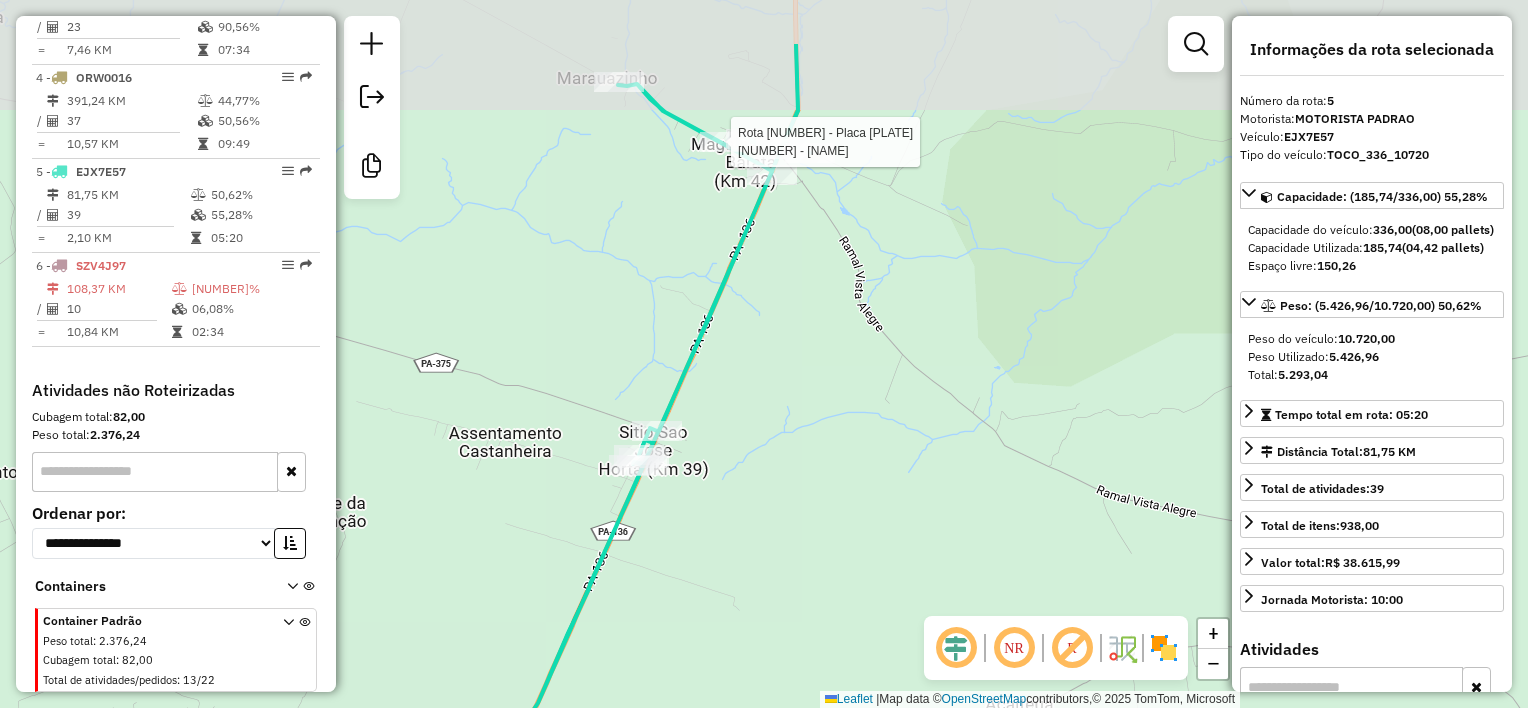 drag, startPoint x: 807, startPoint y: 393, endPoint x: 807, endPoint y: 632, distance: 239 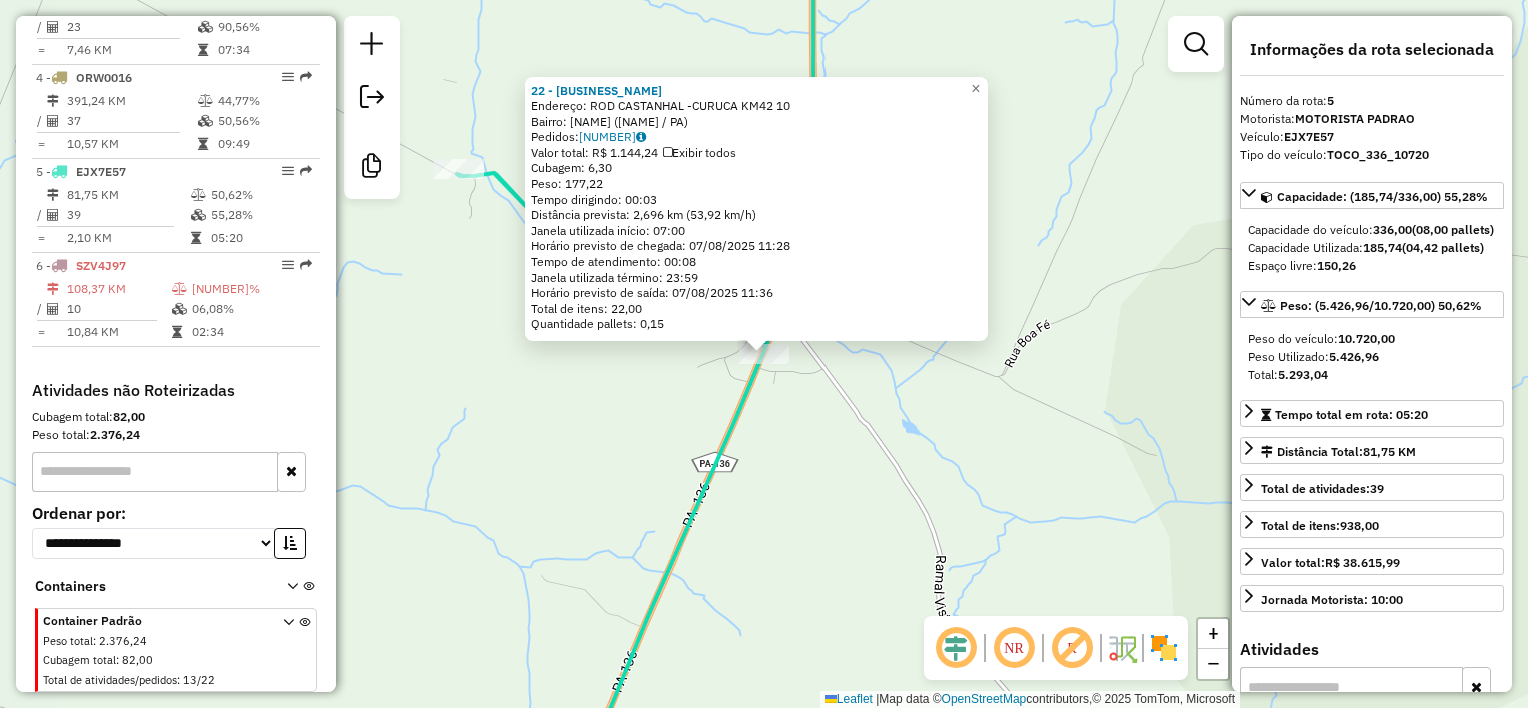 click on "22 - MERCADINHO DO VANI  Endereço:  ROD CASTANHAL -CURUCA  KM42 10   Bairro: Km42 (CURUCA / PA)   Pedidos:  06051252   Valor total: R$ 1.144,24   Exibir todos   Cubagem: 6,30  Peso: 177,22  Tempo dirigindo: 00:03   Distância prevista: 2,696 km (53,92 km/h)   Janela utilizada início: 07:00   Horário previsto de chegada: 07/08/2025 11:28   Tempo de atendimento: 00:08   Janela utilizada término: 23:59   Horário previsto de saída: 07/08/2025 11:36   Total de itens: 22,00   Quantidade pallets: 0,15  × Janela de atendimento Grade de atendimento Capacidade Transportadoras Veículos Cliente Pedidos  Rotas Selecione os dias de semana para filtrar as janelas de atendimento  Seg   Ter   Qua   Qui   Sex   Sáb   Dom  Informe o período da janela de atendimento: De: Até:  Filtrar exatamente a janela do cliente  Considerar janela de atendimento padrão  Selecione os dias de semana para filtrar as grades de atendimento  Seg   Ter   Qua   Qui   Sex   Sáb   Dom   Considerar clientes sem dia de atendimento cadastrado" 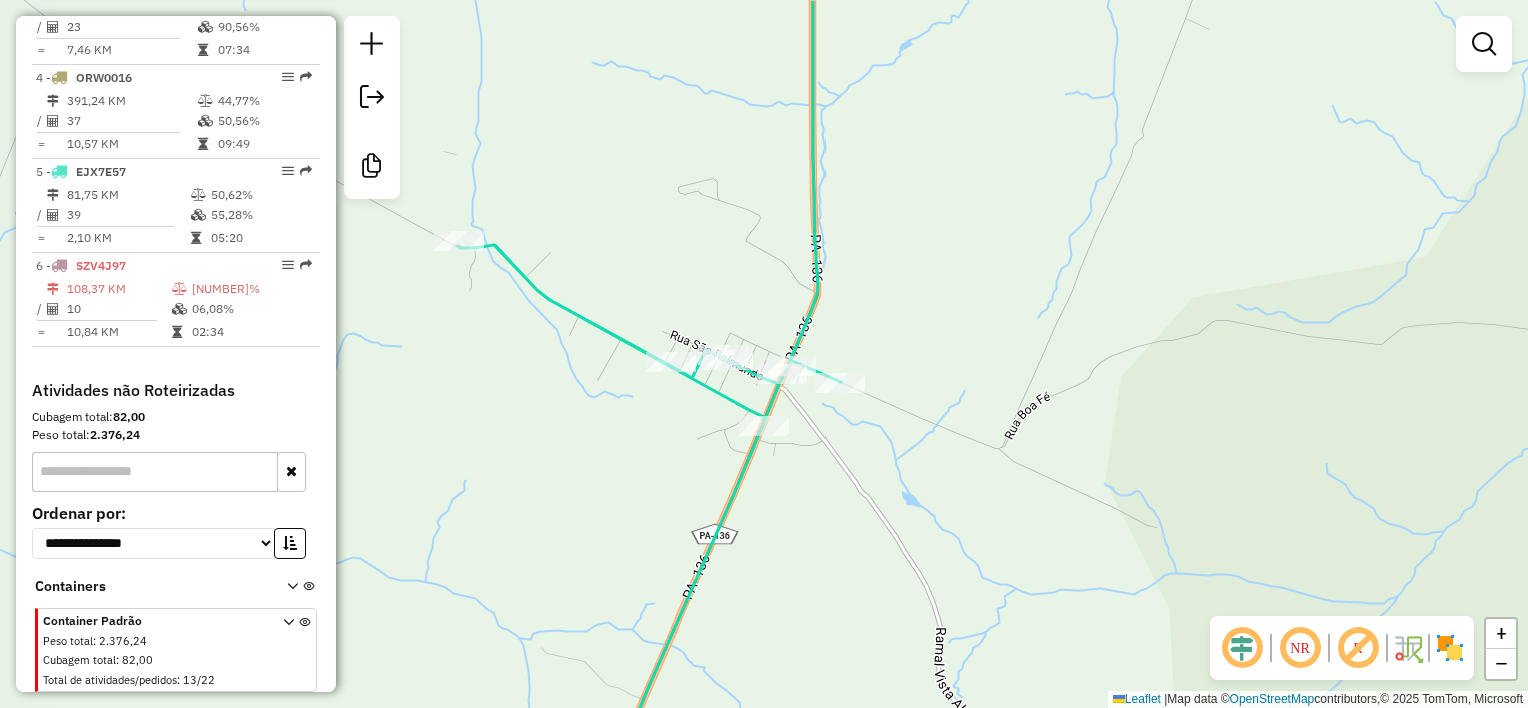 drag, startPoint x: 812, startPoint y: 500, endPoint x: 781, endPoint y: 452, distance: 57.14018 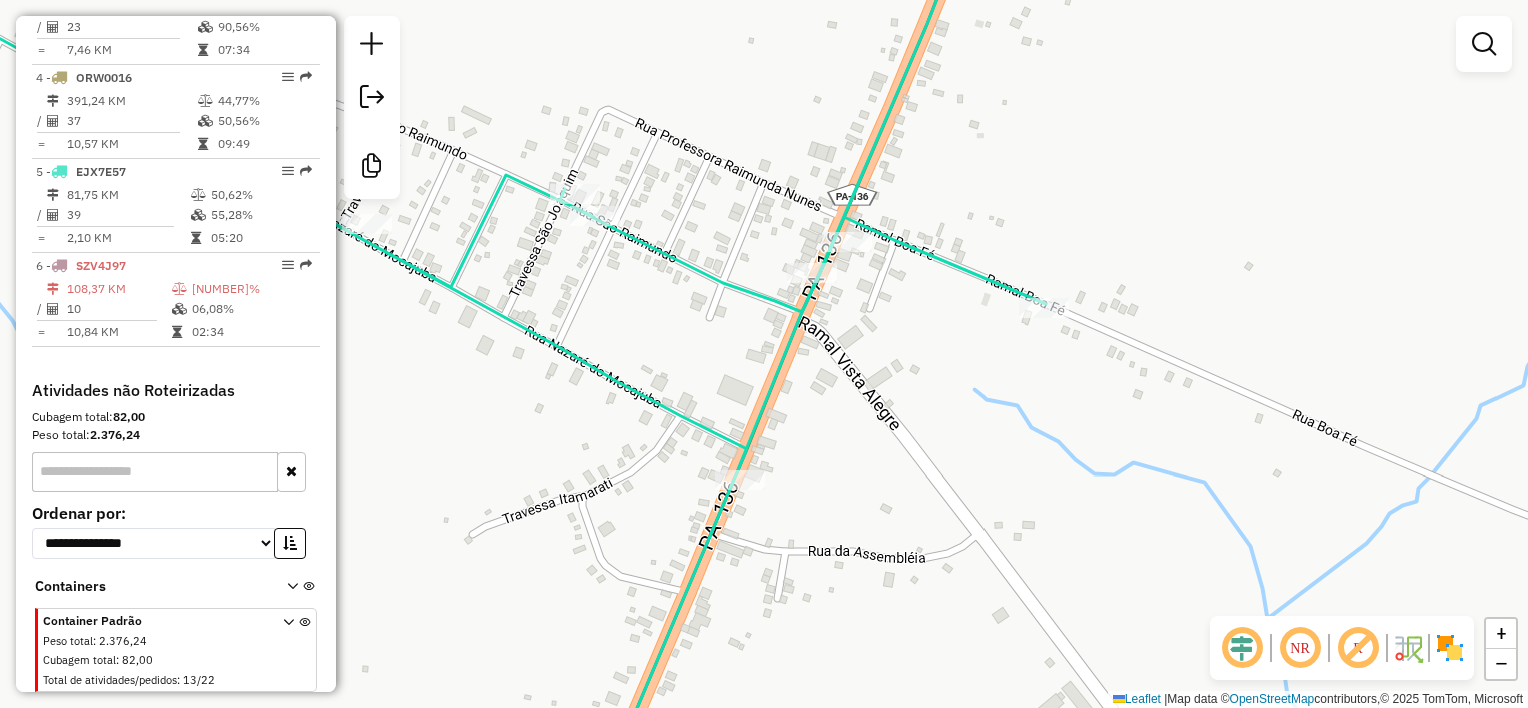 drag, startPoint x: 860, startPoint y: 609, endPoint x: 748, endPoint y: 327, distance: 303.4271 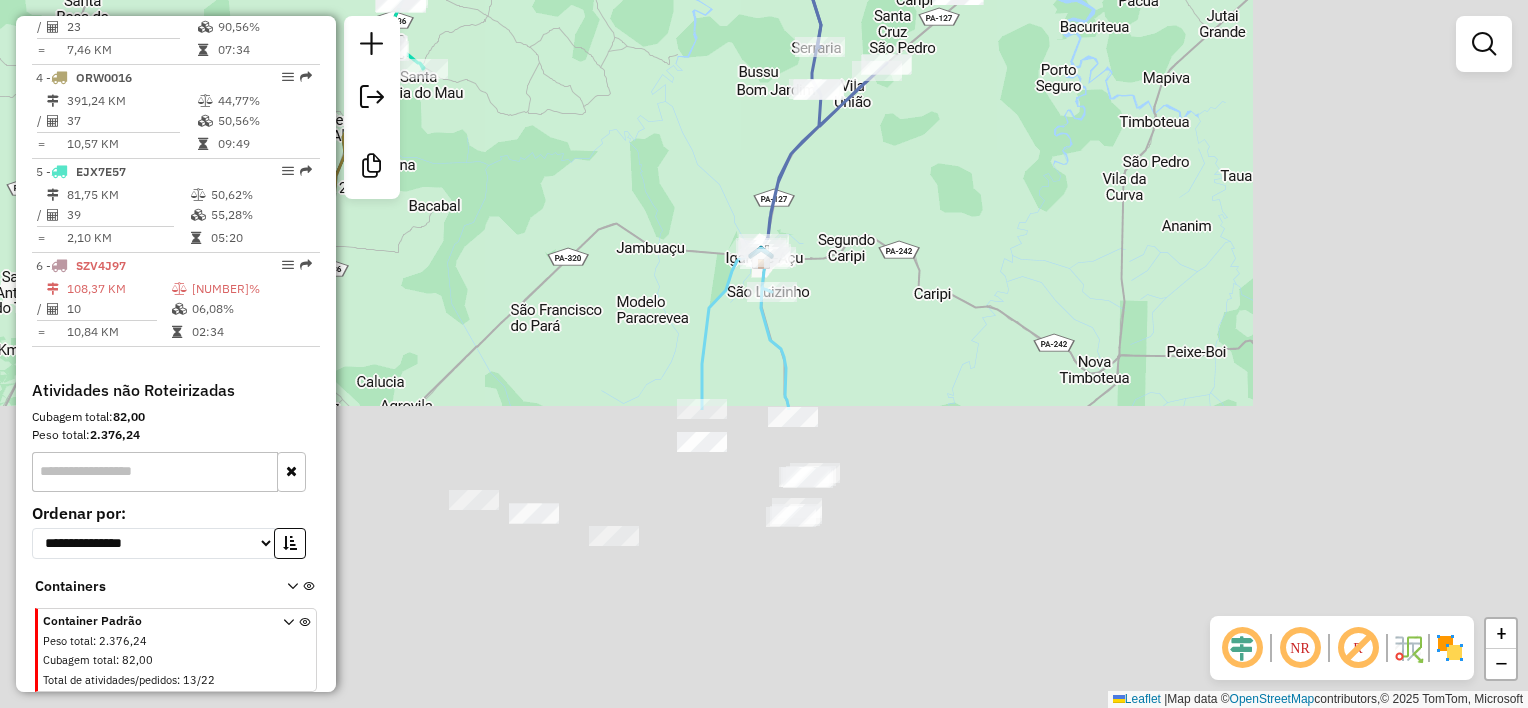 click on "Janela de atendimento Grade de atendimento Capacidade Transportadoras Veículos Cliente Pedidos  Rotas Selecione os dias de semana para filtrar as janelas de atendimento  Seg   Ter   Qua   Qui   Sex   Sáb   Dom  Informe o período da janela de atendimento: De: Até:  Filtrar exatamente a janela do cliente  Considerar janela de atendimento padrão  Selecione os dias de semana para filtrar as grades de atendimento  Seg   Ter   Qua   Qui   Sex   Sáb   Dom   Considerar clientes sem dia de atendimento cadastrado  Clientes fora do dia de atendimento selecionado Filtrar as atividades entre os valores definidos abaixo:  Peso mínimo:   Peso máximo:   Cubagem mínima:   Cubagem máxima:   De:   Até:  Filtrar as atividades entre o tempo de atendimento definido abaixo:  De:   Até:   Considerar capacidade total dos clientes não roteirizados Transportadora: Selecione um ou mais itens Tipo de veículo: Selecione um ou mais itens Veículo: Selecione um ou mais itens Motorista: Selecione um ou mais itens Nome: Rótulo:" 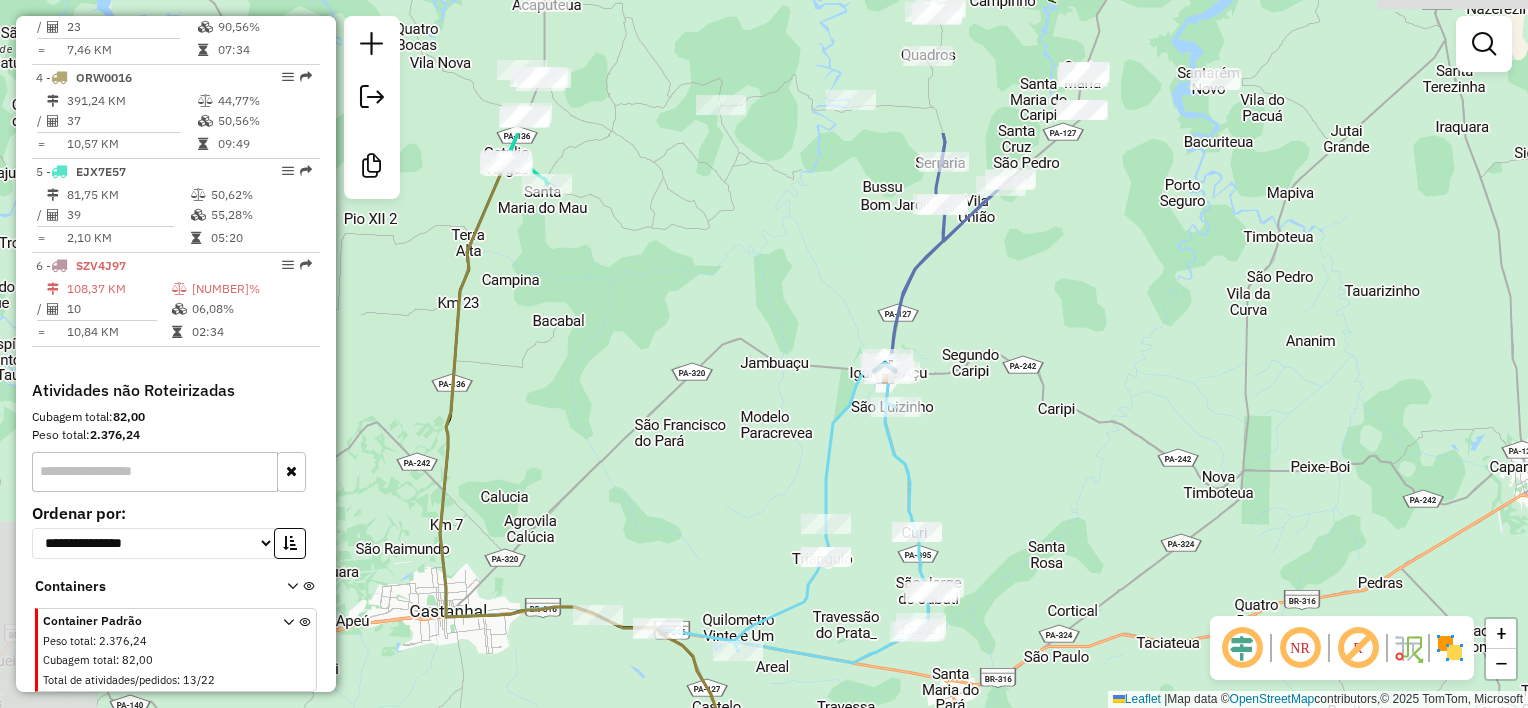 drag, startPoint x: 716, startPoint y: 375, endPoint x: 737, endPoint y: 410, distance: 40.81666 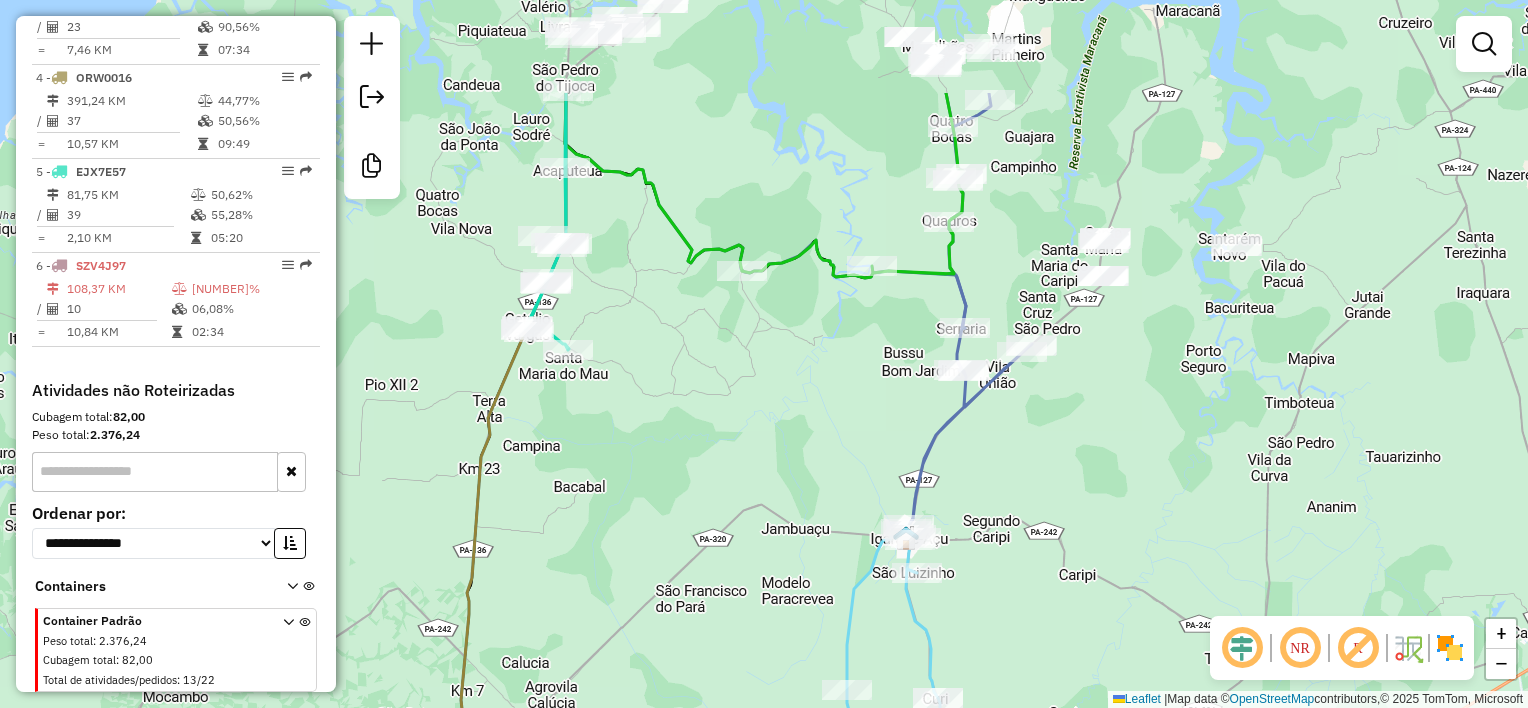 drag, startPoint x: 632, startPoint y: 351, endPoint x: 644, endPoint y: 511, distance: 160.44937 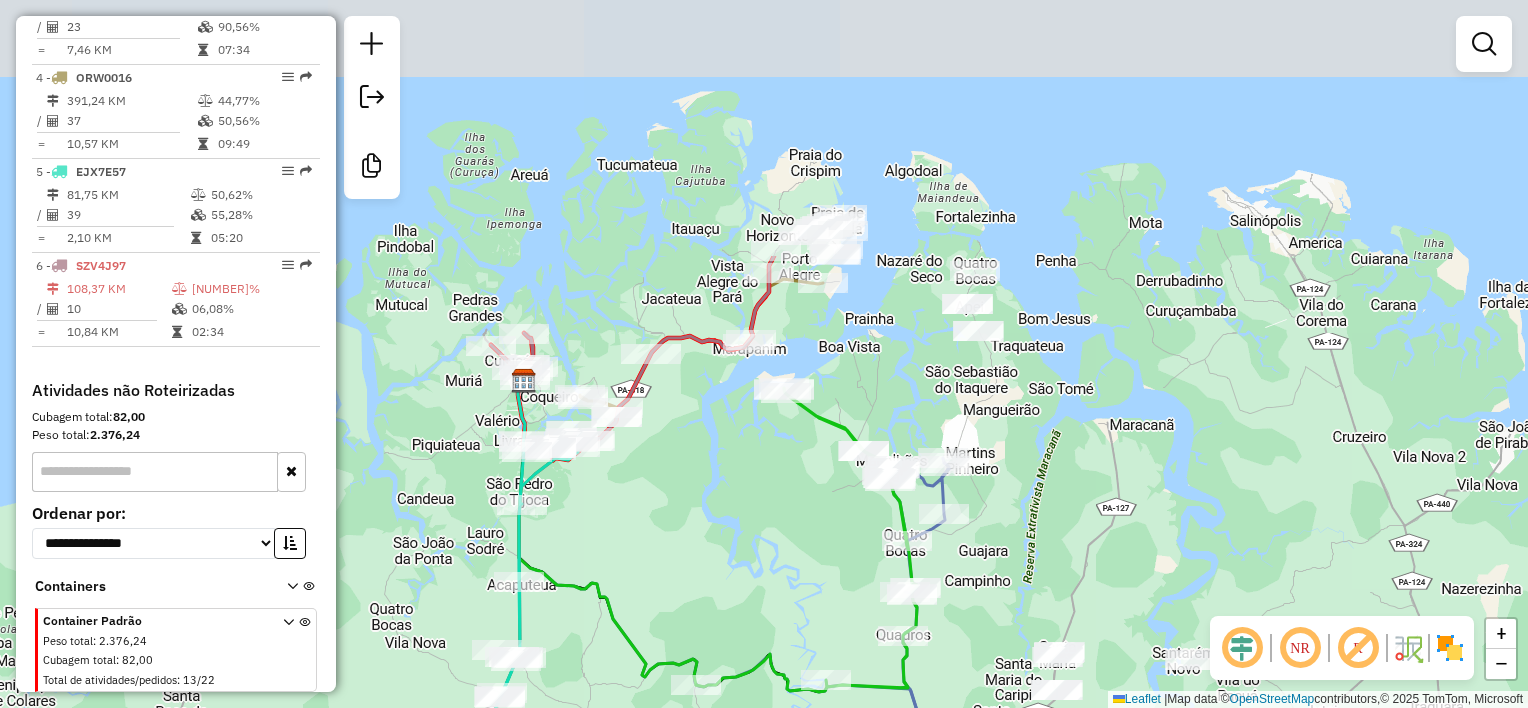 drag, startPoint x: 719, startPoint y: 176, endPoint x: 663, endPoint y: 490, distance: 318.95453 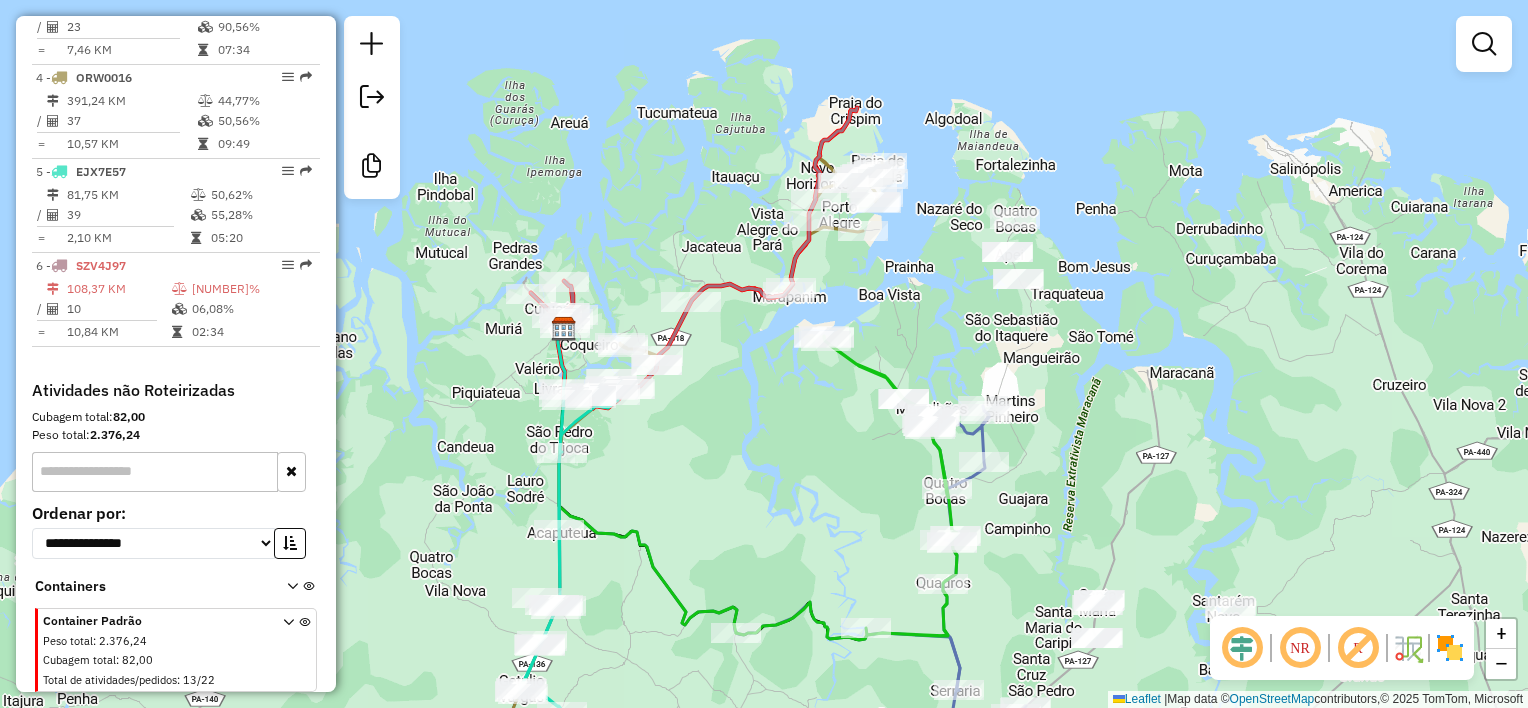 drag, startPoint x: 682, startPoint y: 520, endPoint x: 738, endPoint y: 427, distance: 108.55874 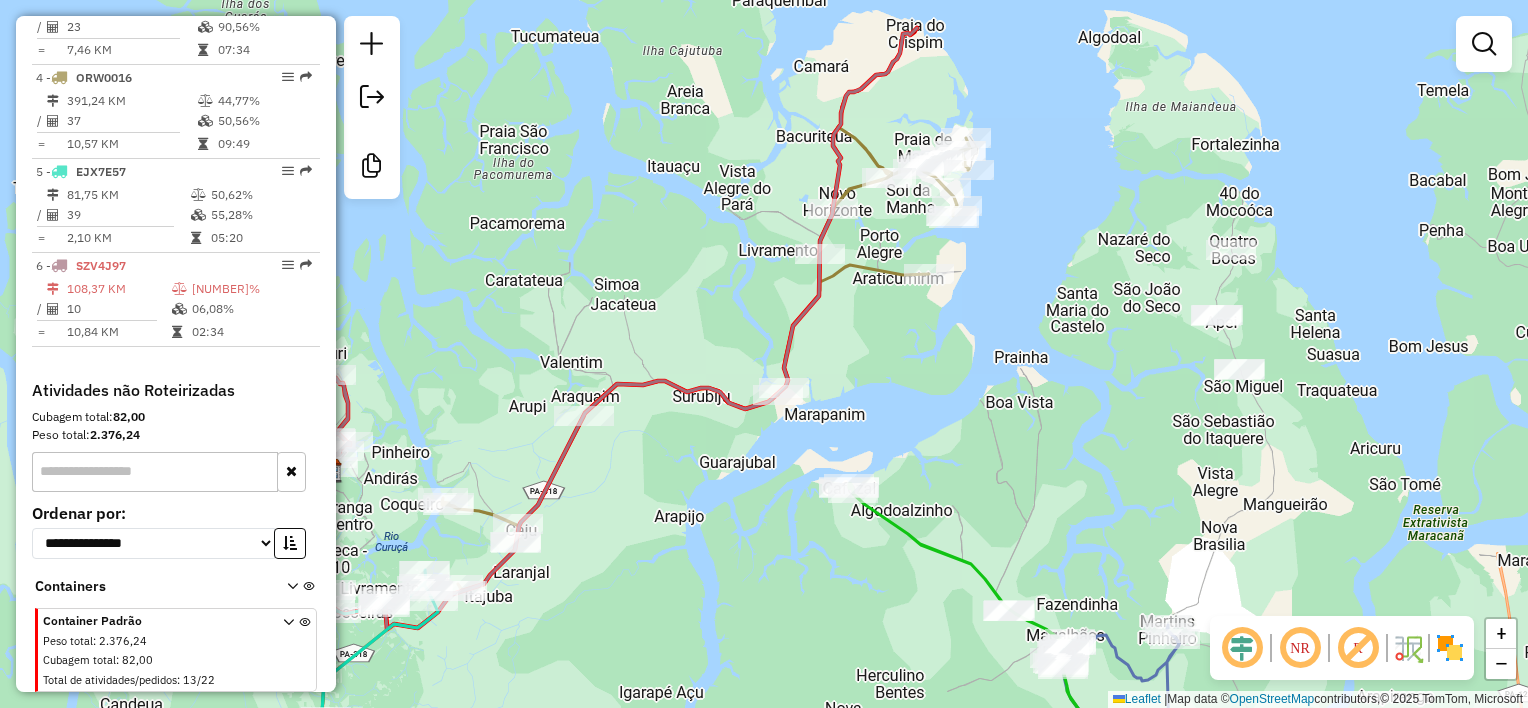 click 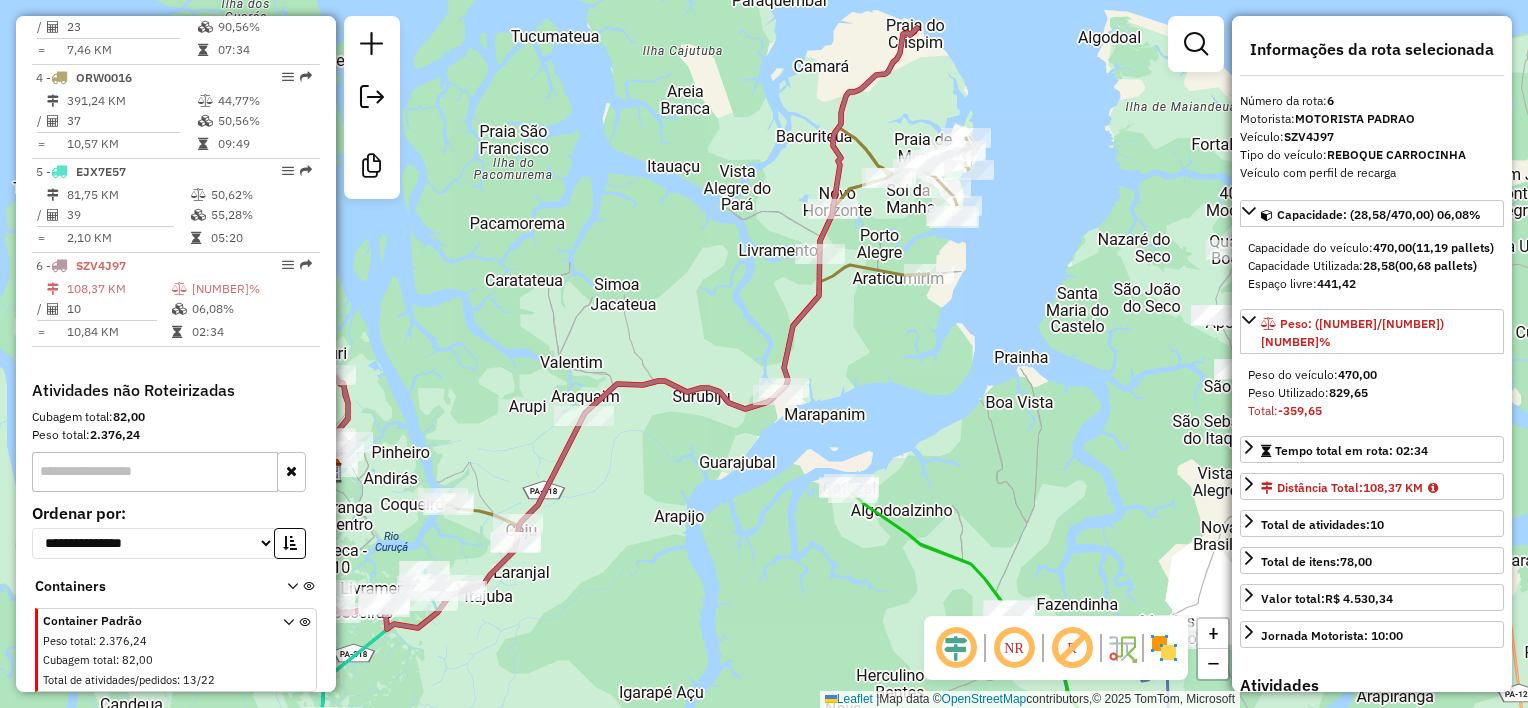 click on "Janela de atendimento Grade de atendimento Capacidade Transportadoras Veículos Cliente Pedidos  Rotas Selecione os dias de semana para filtrar as janelas de atendimento  Seg   Ter   Qua   Qui   Sex   Sáb   Dom  Informe o período da janela de atendimento: De: Até:  Filtrar exatamente a janela do cliente  Considerar janela de atendimento padrão  Selecione os dias de semana para filtrar as grades de atendimento  Seg   Ter   Qua   Qui   Sex   Sáb   Dom   Considerar clientes sem dia de atendimento cadastrado  Clientes fora do dia de atendimento selecionado Filtrar as atividades entre os valores definidos abaixo:  Peso mínimo:   Peso máximo:   Cubagem mínima:   Cubagem máxima:   De:   Até:  Filtrar as atividades entre o tempo de atendimento definido abaixo:  De:   Até:   Considerar capacidade total dos clientes não roteirizados Transportadora: Selecione um ou mais itens Tipo de veículo: Selecione um ou mais itens Veículo: Selecione um ou mais itens Motorista: Selecione um ou mais itens Nome: Rótulo:" 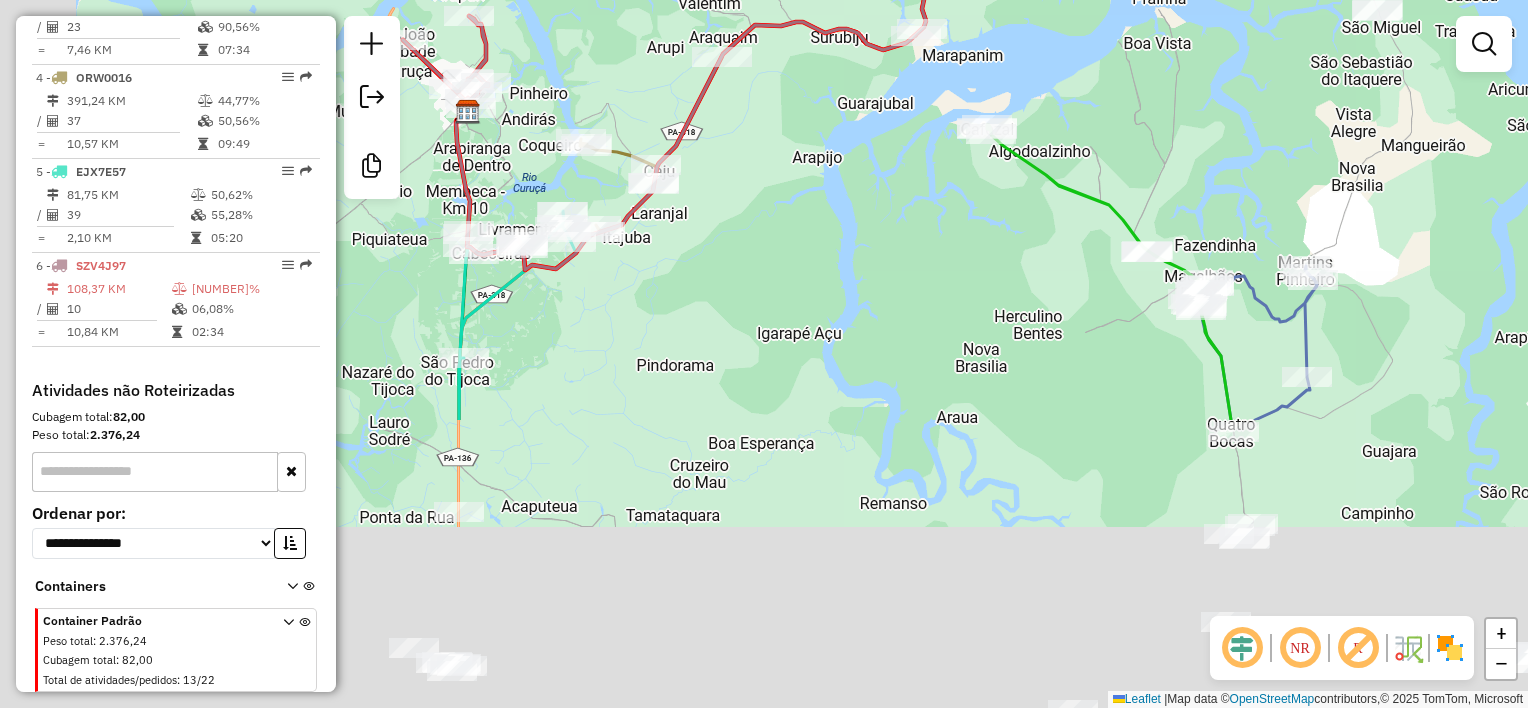 drag, startPoint x: 684, startPoint y: 521, endPoint x: 792, endPoint y: 125, distance: 410.46317 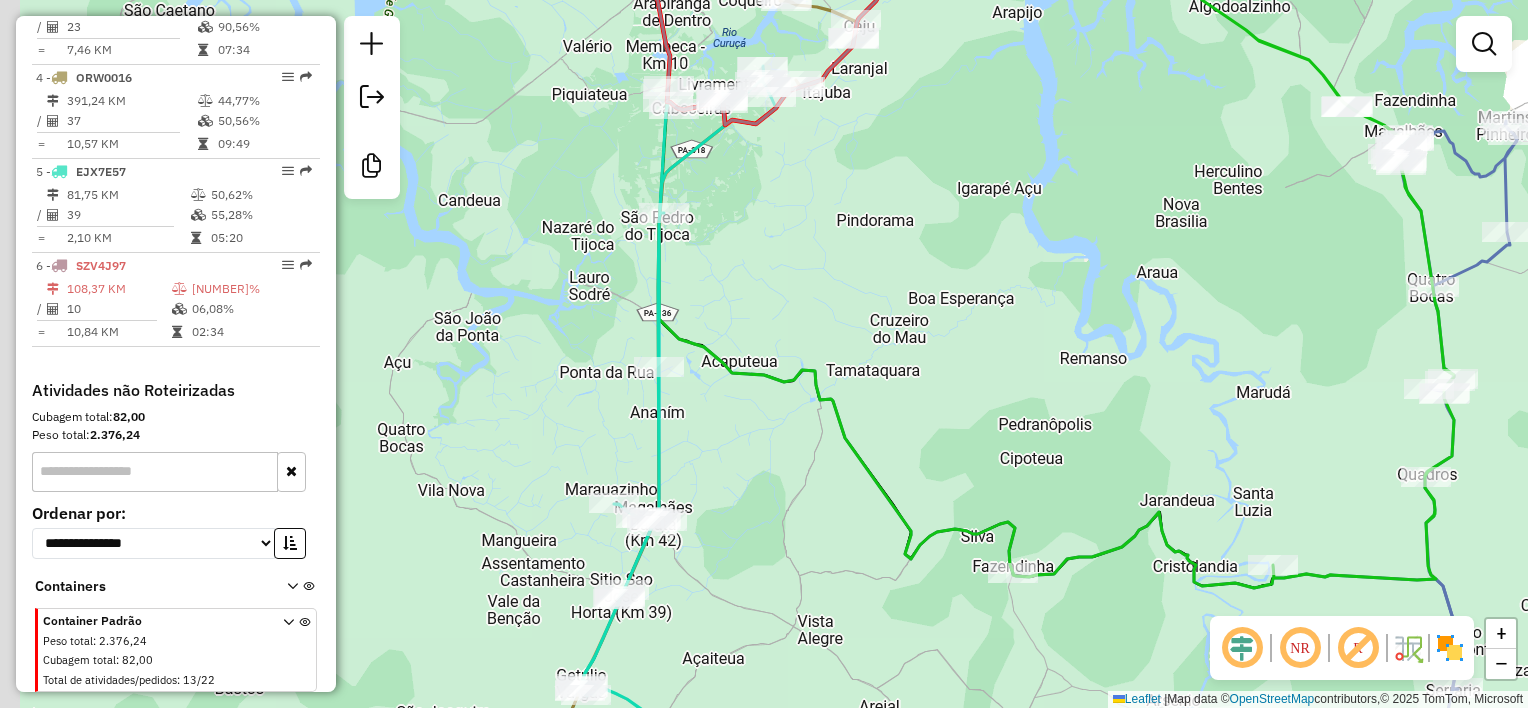 drag, startPoint x: 652, startPoint y: 279, endPoint x: 748, endPoint y: 121, distance: 184.87834 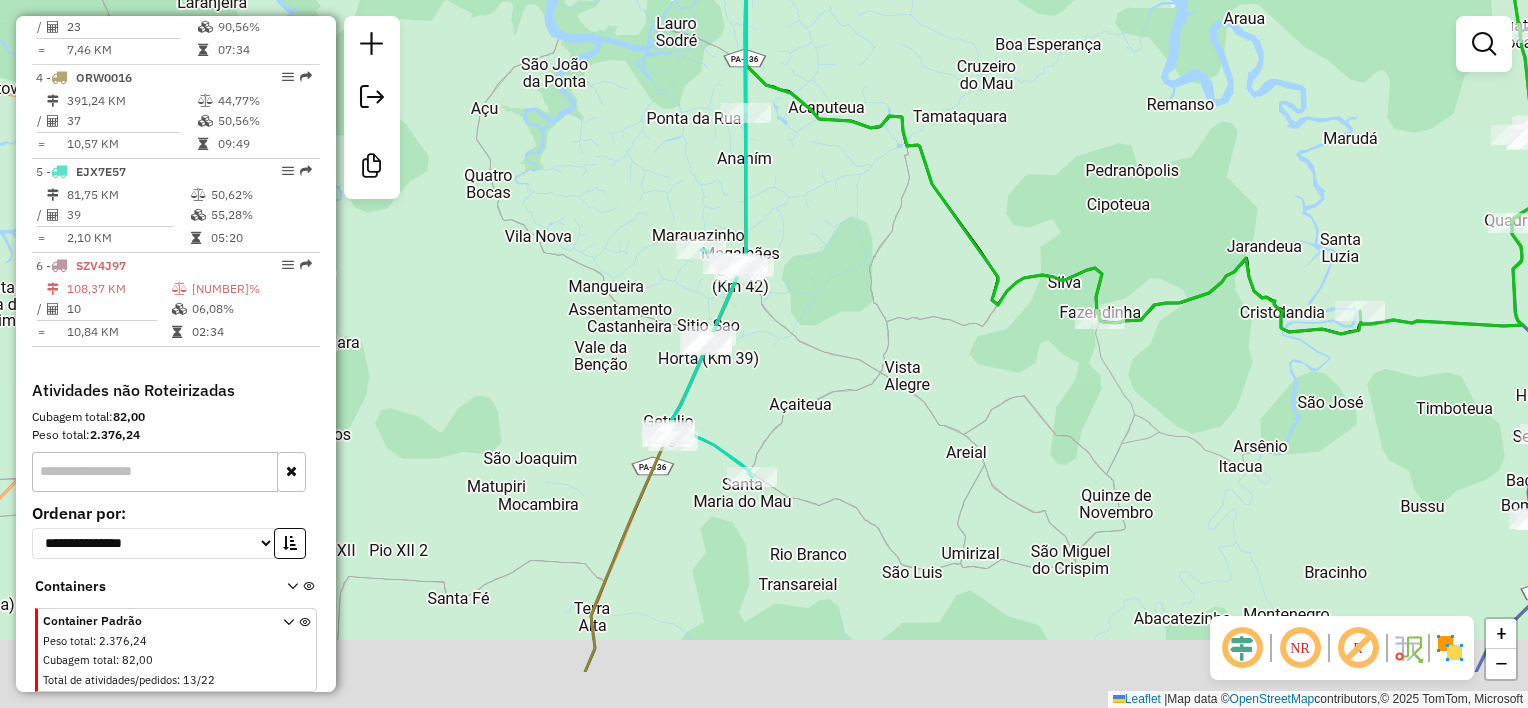 drag, startPoint x: 464, startPoint y: 363, endPoint x: 495, endPoint y: 244, distance: 122.97154 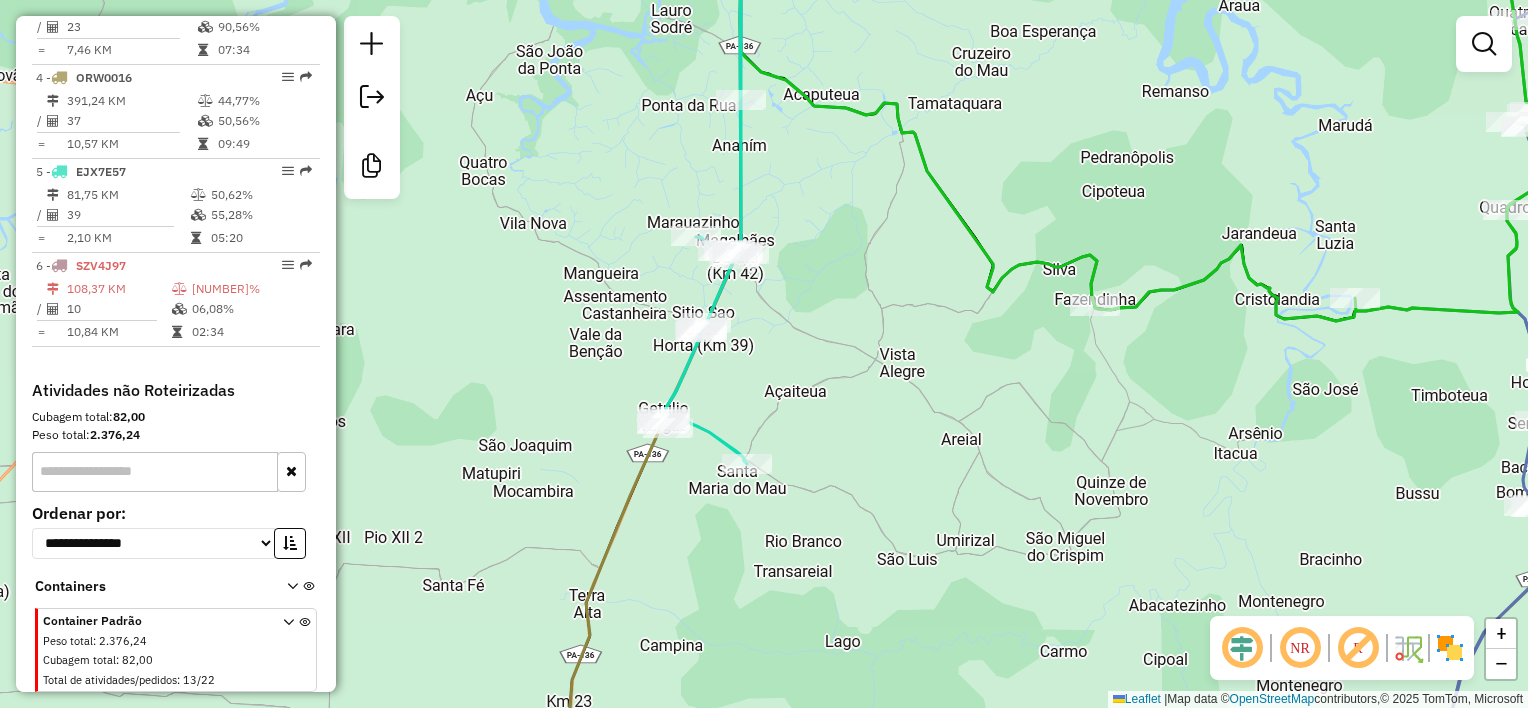 drag, startPoint x: 924, startPoint y: 554, endPoint x: 477, endPoint y: 190, distance: 576.45905 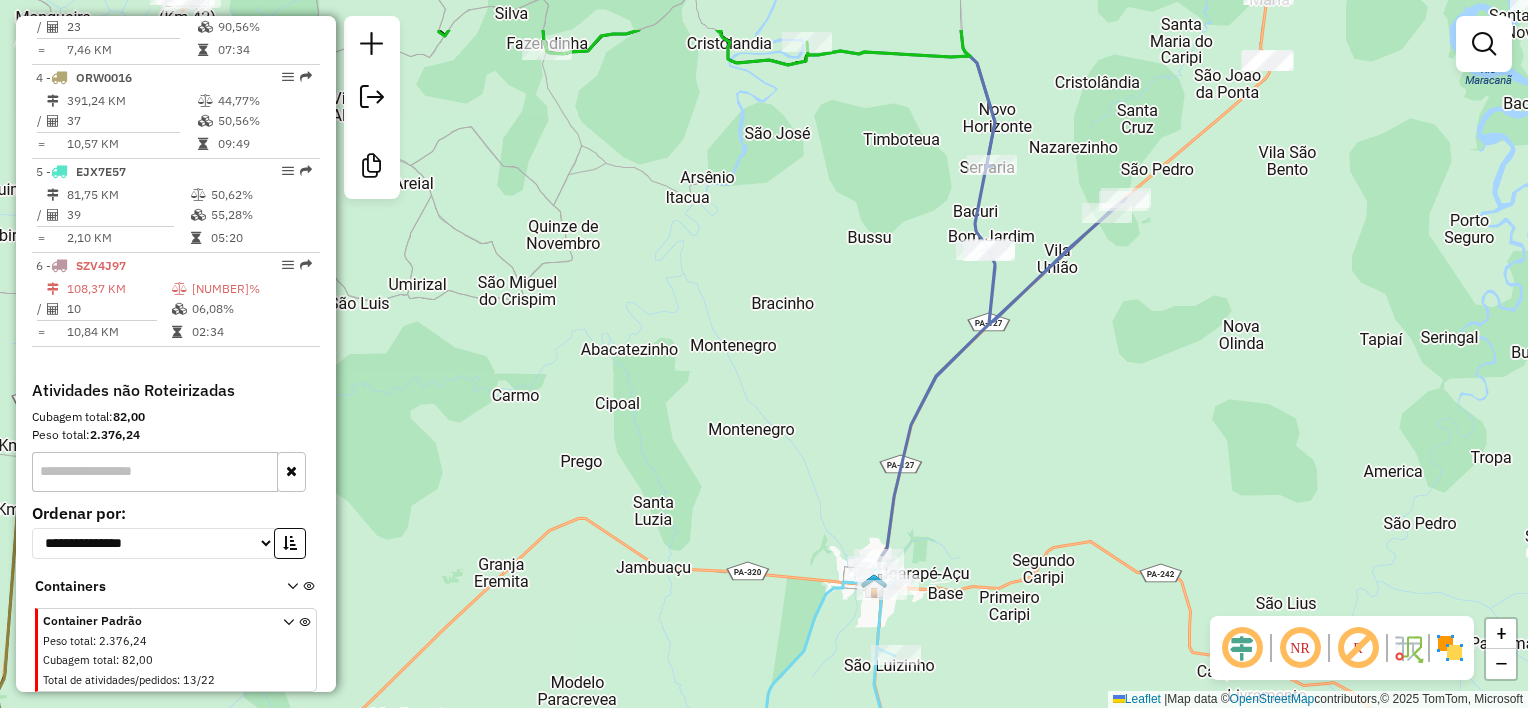 drag, startPoint x: 687, startPoint y: 238, endPoint x: 648, endPoint y: 267, distance: 48.60041 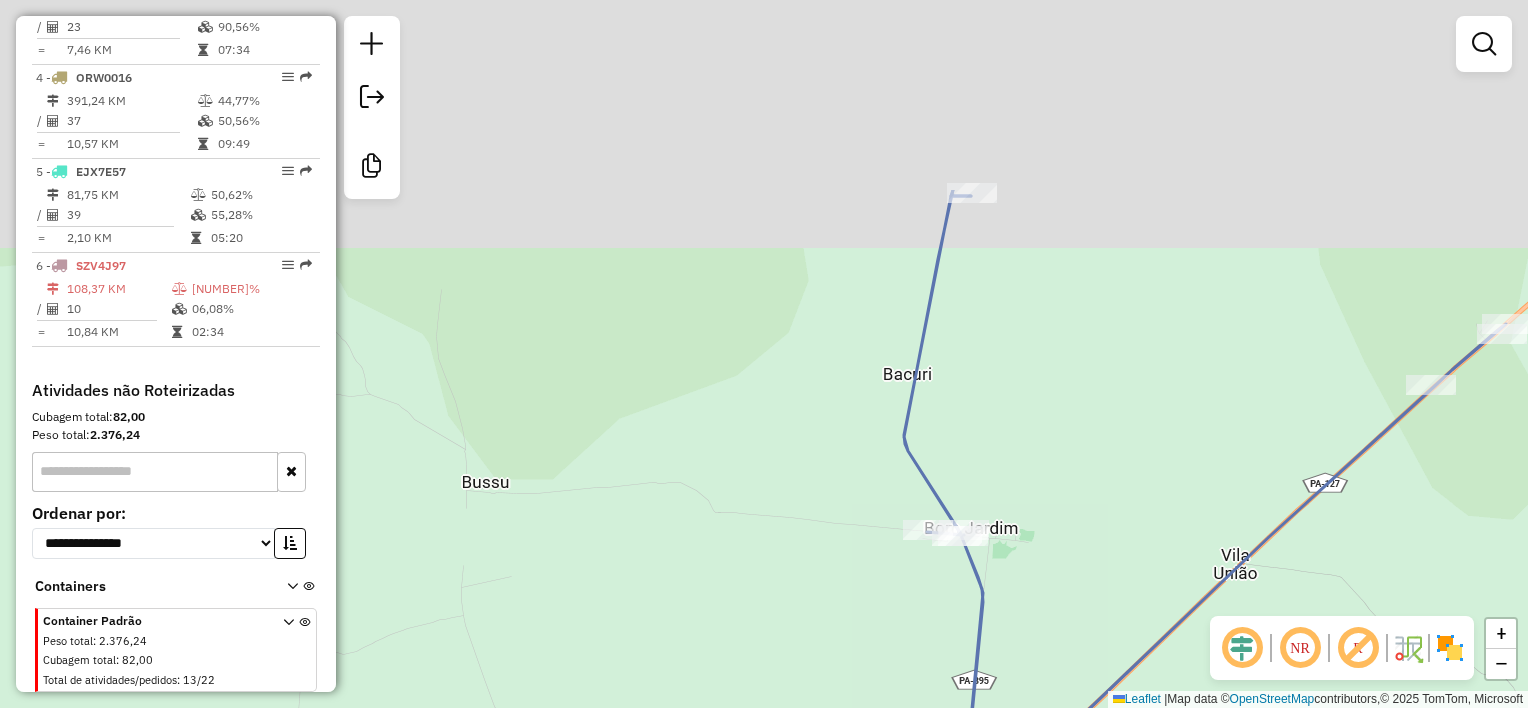 drag, startPoint x: 1029, startPoint y: 143, endPoint x: 1031, endPoint y: 396, distance: 253.0079 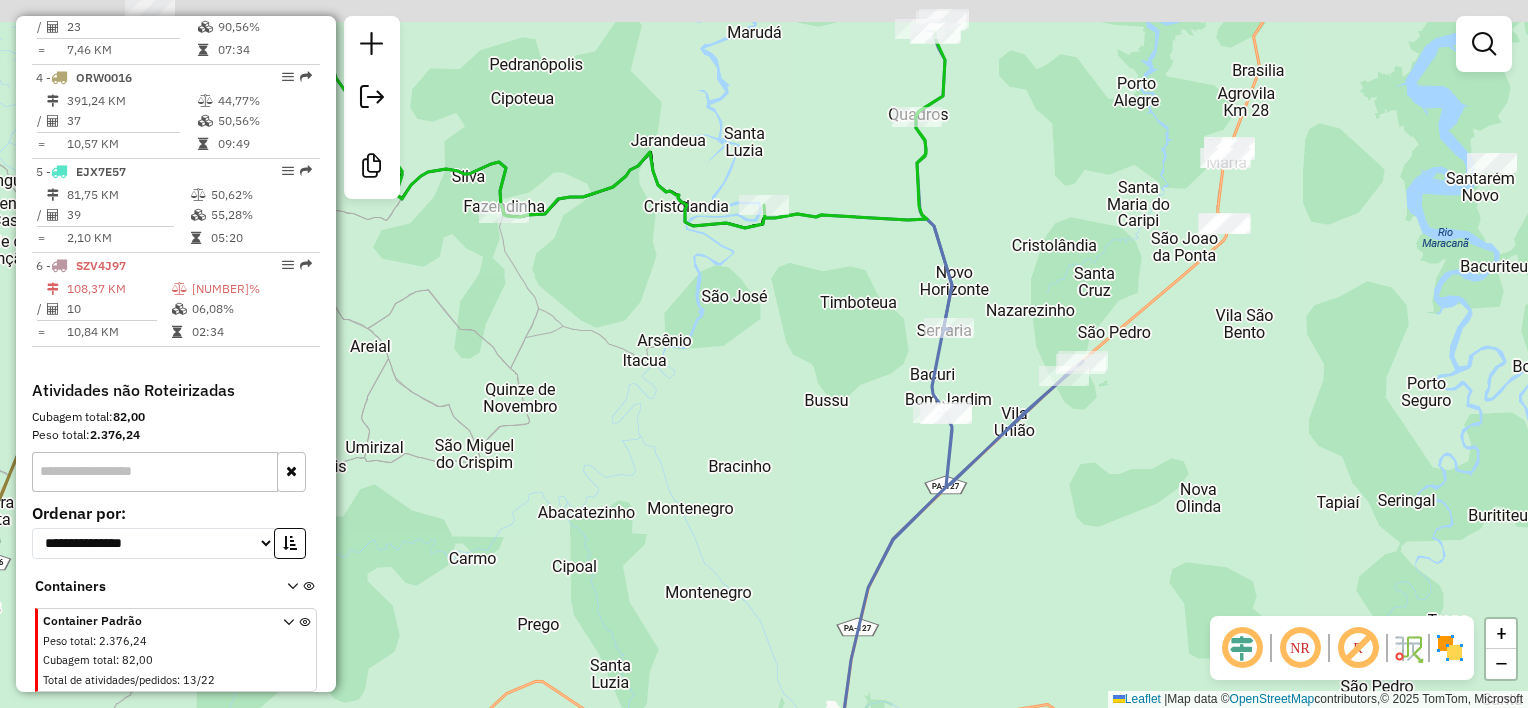 drag, startPoint x: 1048, startPoint y: 194, endPoint x: 1040, endPoint y: 288, distance: 94.33981 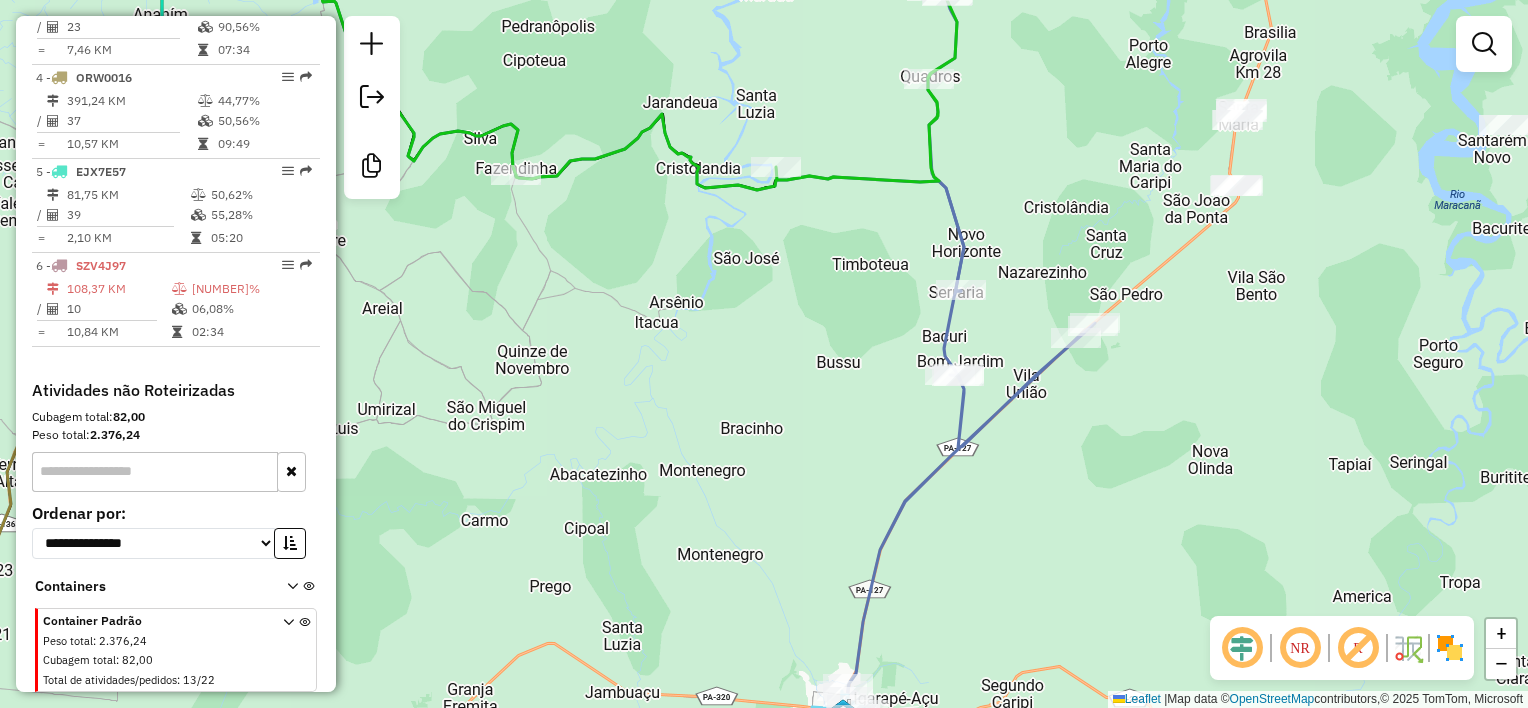 click on "Janela de atendimento Grade de atendimento Capacidade Transportadoras Veículos Cliente Pedidos  Rotas Selecione os dias de semana para filtrar as janelas de atendimento  Seg   Ter   Qua   Qui   Sex   Sáb   Dom  Informe o período da janela de atendimento: De: Até:  Filtrar exatamente a janela do cliente  Considerar janela de atendimento padrão  Selecione os dias de semana para filtrar as grades de atendimento  Seg   Ter   Qua   Qui   Sex   Sáb   Dom   Considerar clientes sem dia de atendimento cadastrado  Clientes fora do dia de atendimento selecionado Filtrar as atividades entre os valores definidos abaixo:  Peso mínimo:   Peso máximo:   Cubagem mínima:   Cubagem máxima:   De:   Até:  Filtrar as atividades entre o tempo de atendimento definido abaixo:  De:   Até:   Considerar capacidade total dos clientes não roteirizados Transportadora: Selecione um ou mais itens Tipo de veículo: Selecione um ou mais itens Veículo: Selecione um ou mais itens Motorista: Selecione um ou mais itens Nome: Rótulo:" 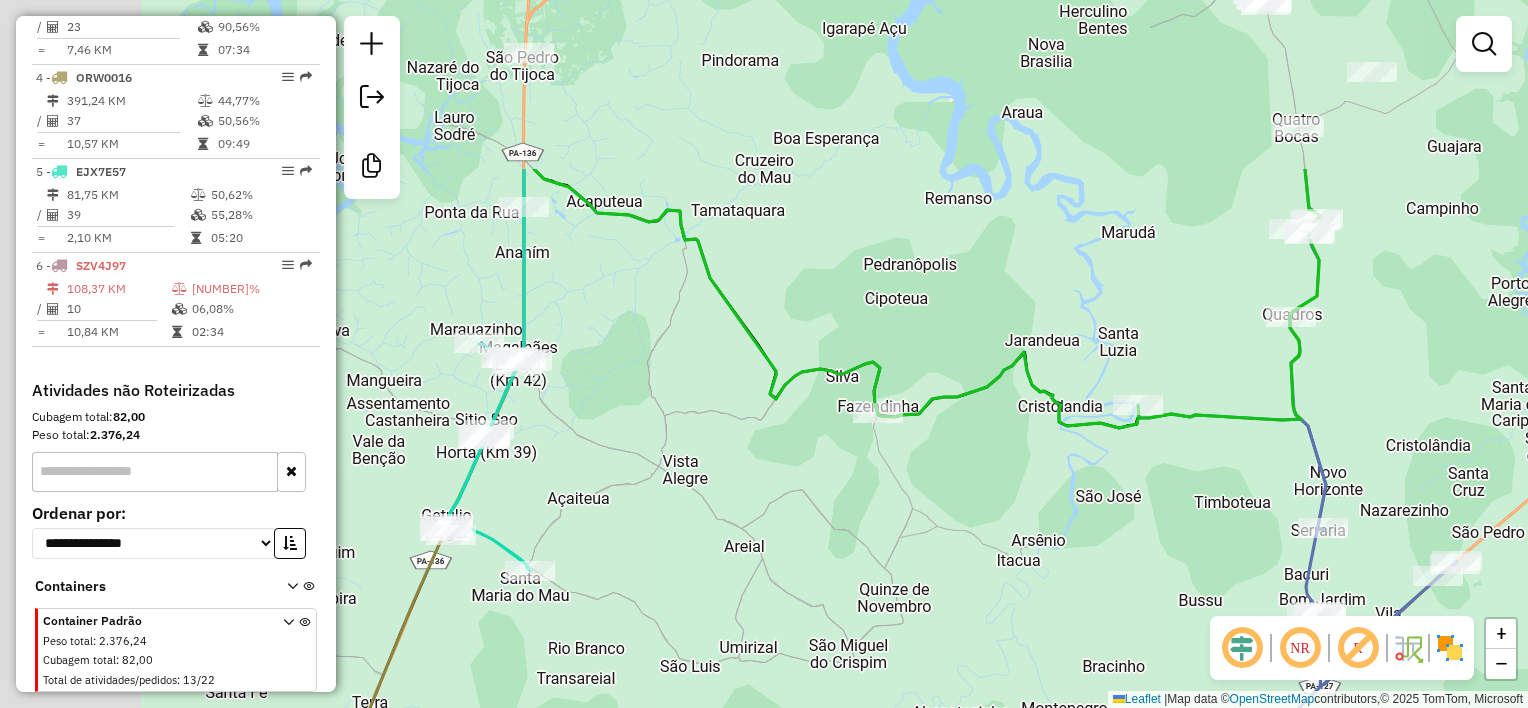 drag, startPoint x: 615, startPoint y: 288, endPoint x: 1016, endPoint y: 536, distance: 471.4923 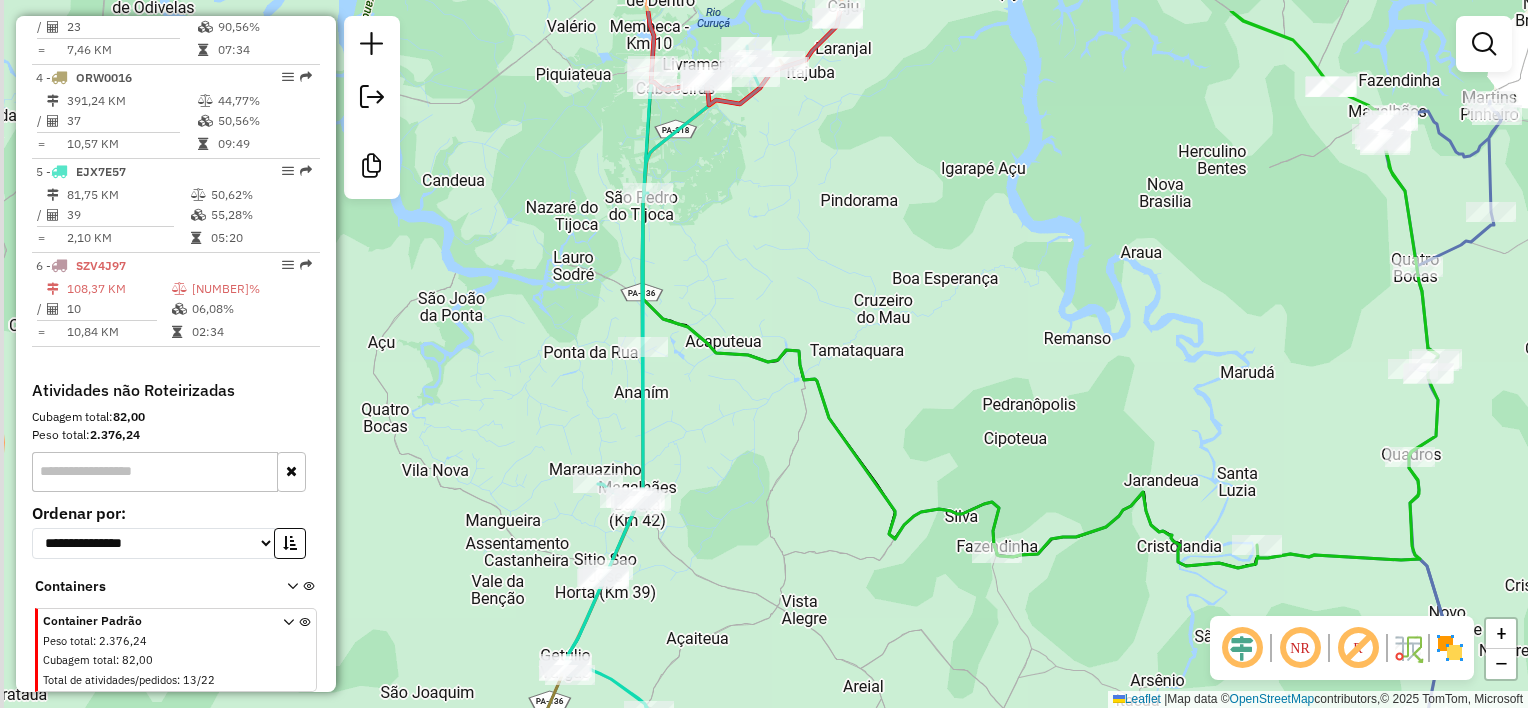 drag, startPoint x: 795, startPoint y: 224, endPoint x: 845, endPoint y: 488, distance: 268.69315 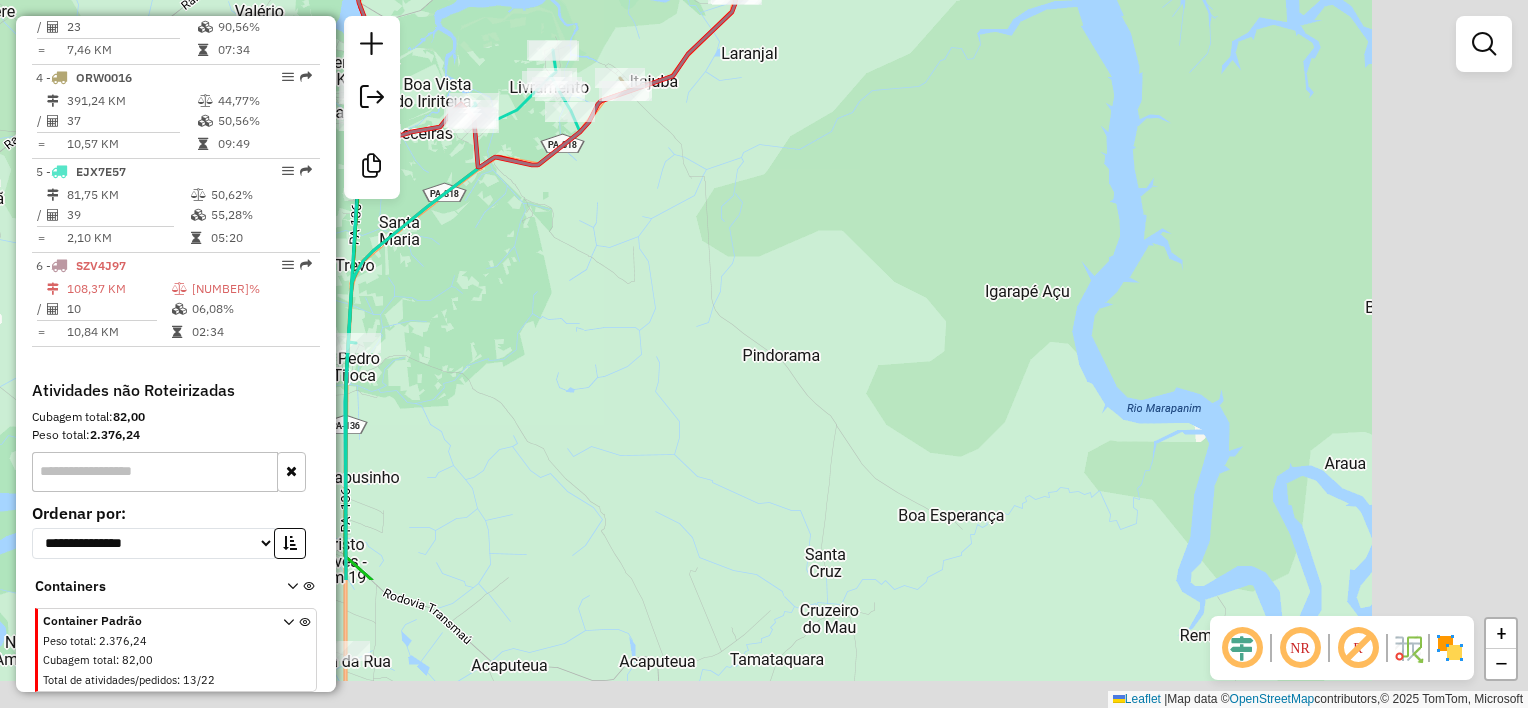 drag, startPoint x: 1096, startPoint y: 516, endPoint x: 514, endPoint y: 170, distance: 677.082 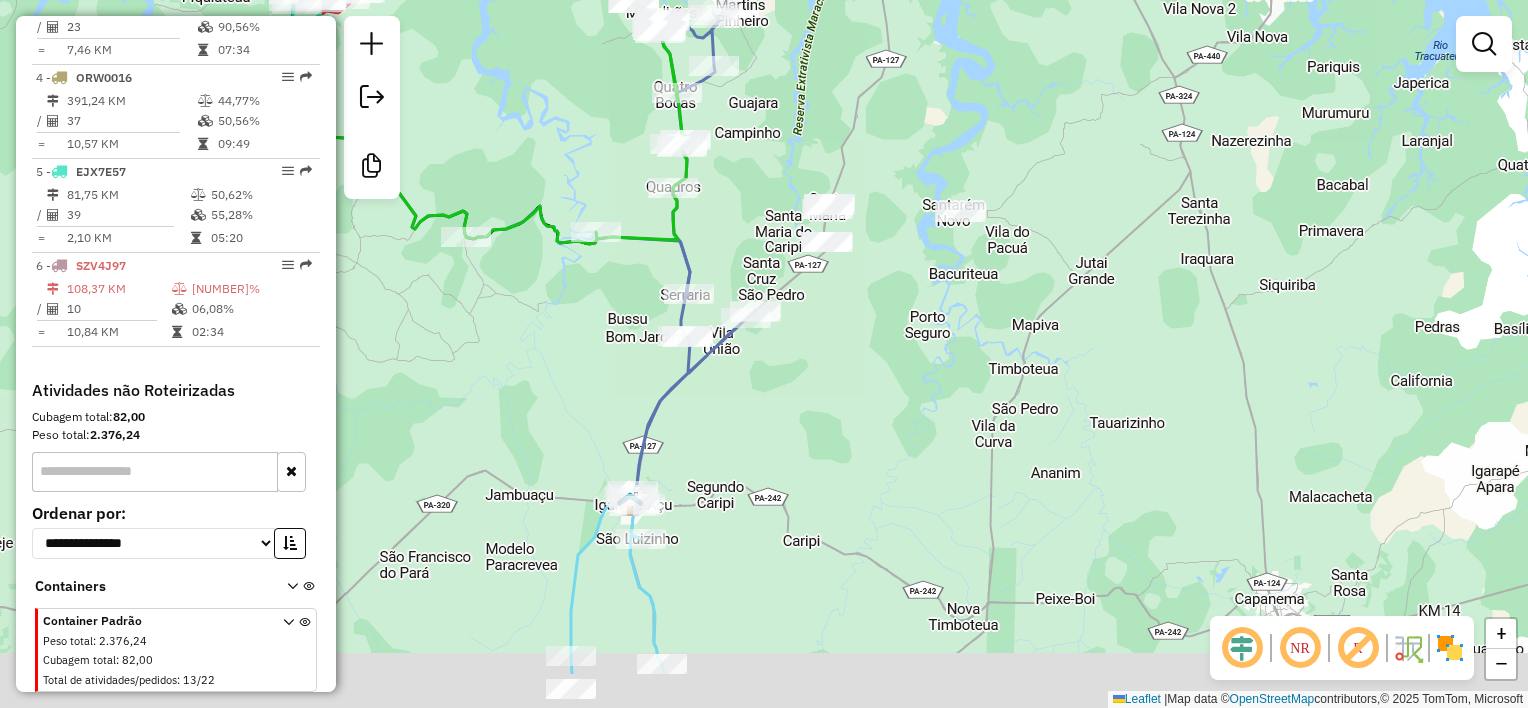 drag, startPoint x: 700, startPoint y: 602, endPoint x: 674, endPoint y: 488, distance: 116.92733 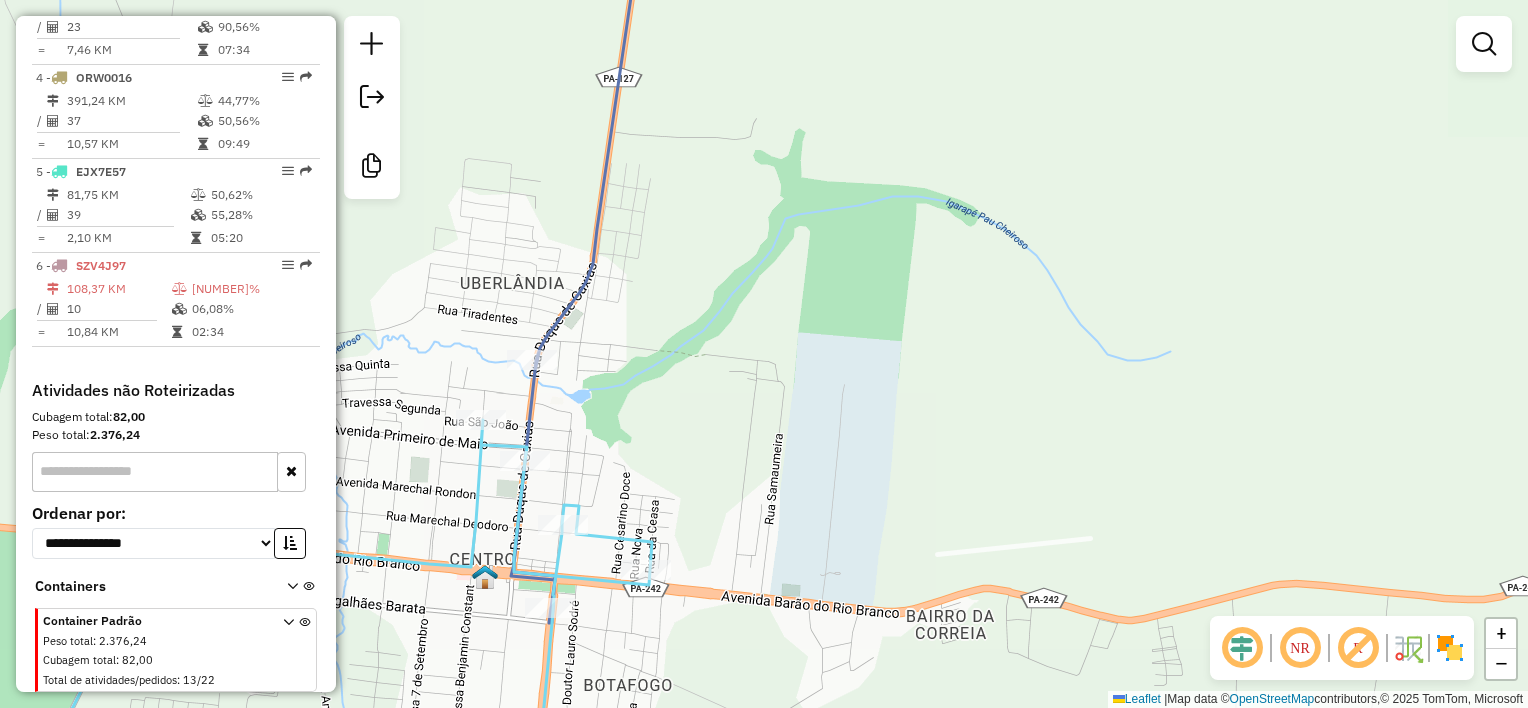 drag, startPoint x: 743, startPoint y: 548, endPoint x: 824, endPoint y: 468, distance: 113.84639 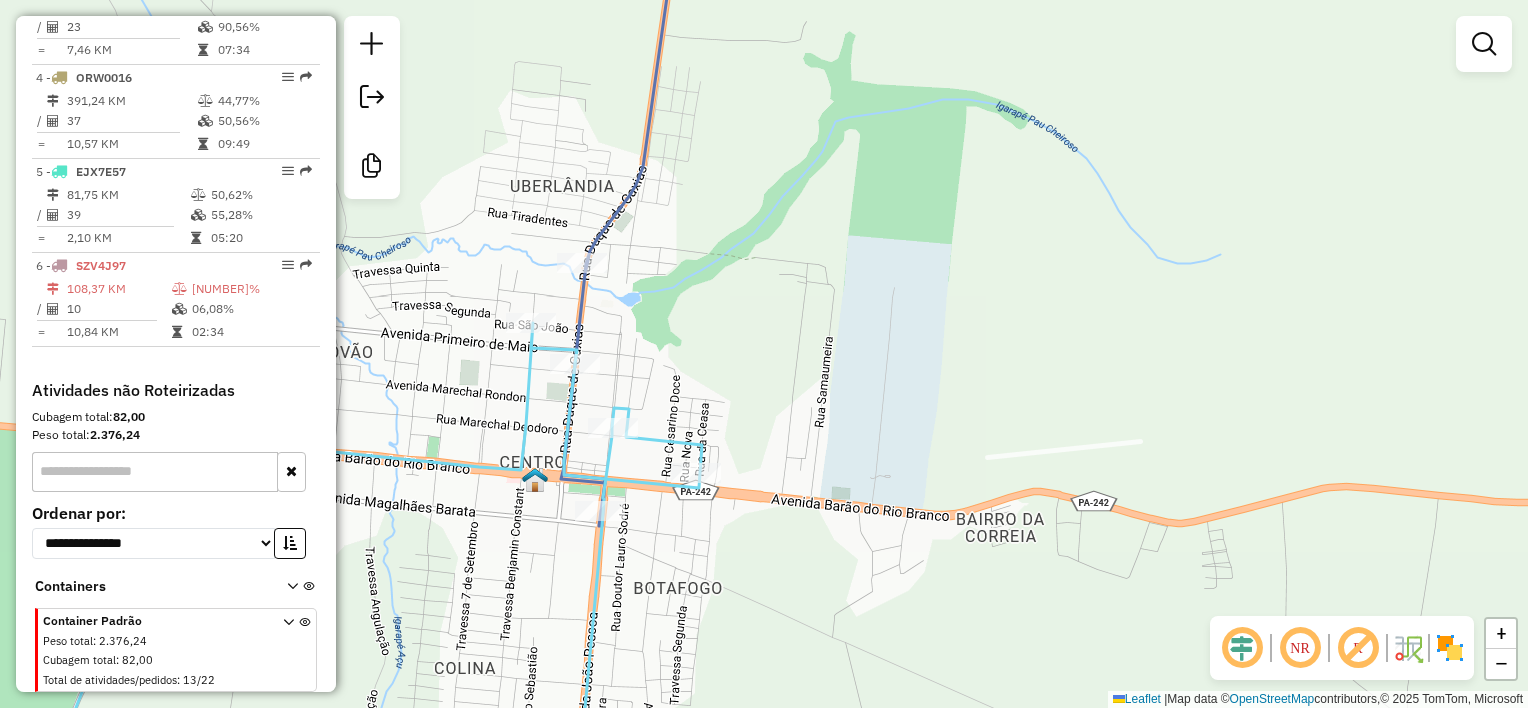 drag, startPoint x: 819, startPoint y: 568, endPoint x: 792, endPoint y: 554, distance: 30.413813 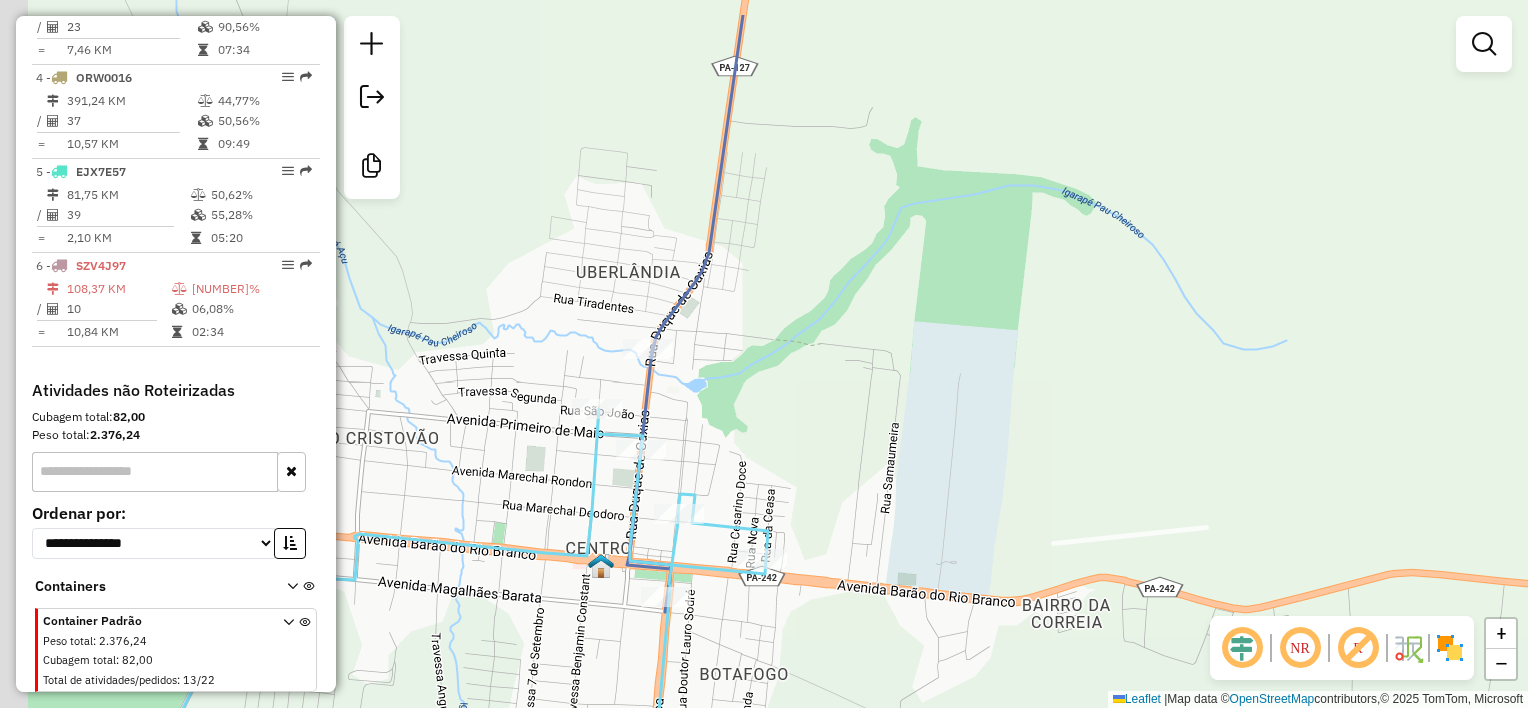 drag, startPoint x: 570, startPoint y: 275, endPoint x: 804, endPoint y: 540, distance: 353.52652 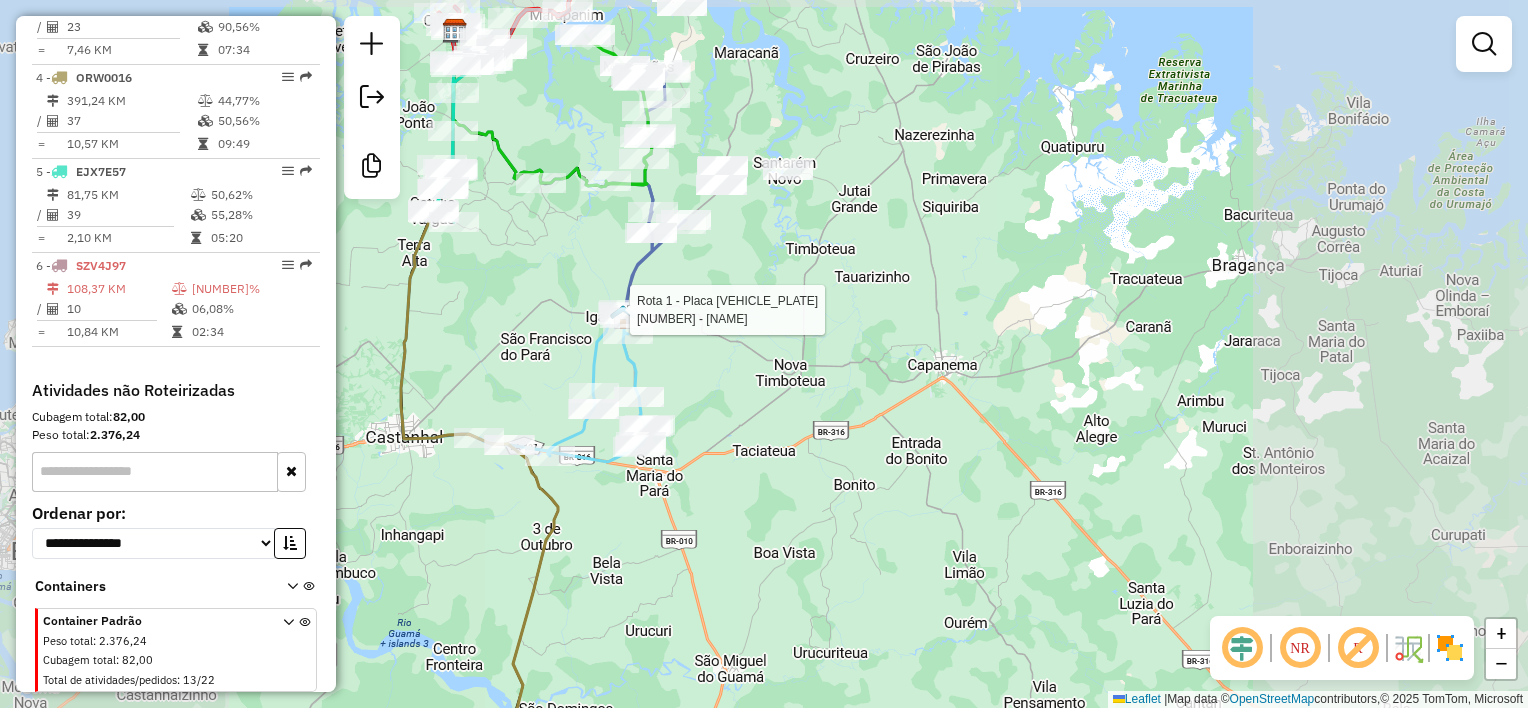 click on "Rota 1 - Placa OSH3253  1381 - PISCICULTURA SaO MIG Janela de atendimento Grade de atendimento Capacidade Transportadoras Veículos Cliente Pedidos  Rotas Selecione os dias de semana para filtrar as janelas de atendimento  Seg   Ter   Qua   Qui   Sex   Sáb   Dom  Informe o período da janela de atendimento: De: Até:  Filtrar exatamente a janela do cliente  Considerar janela de atendimento padrão  Selecione os dias de semana para filtrar as grades de atendimento  Seg   Ter   Qua   Qui   Sex   Sáb   Dom   Considerar clientes sem dia de atendimento cadastrado  Clientes fora do dia de atendimento selecionado Filtrar as atividades entre os valores definidos abaixo:  Peso mínimo:   Peso máximo:   Cubagem mínima:   Cubagem máxima:   De:   Até:  Filtrar as atividades entre o tempo de atendimento definido abaixo:  De:   Até:   Considerar capacidade total dos clientes não roteirizados Transportadora: Selecione um ou mais itens Tipo de veículo: Selecione um ou mais itens Veículo: Selecione um ou mais itens" 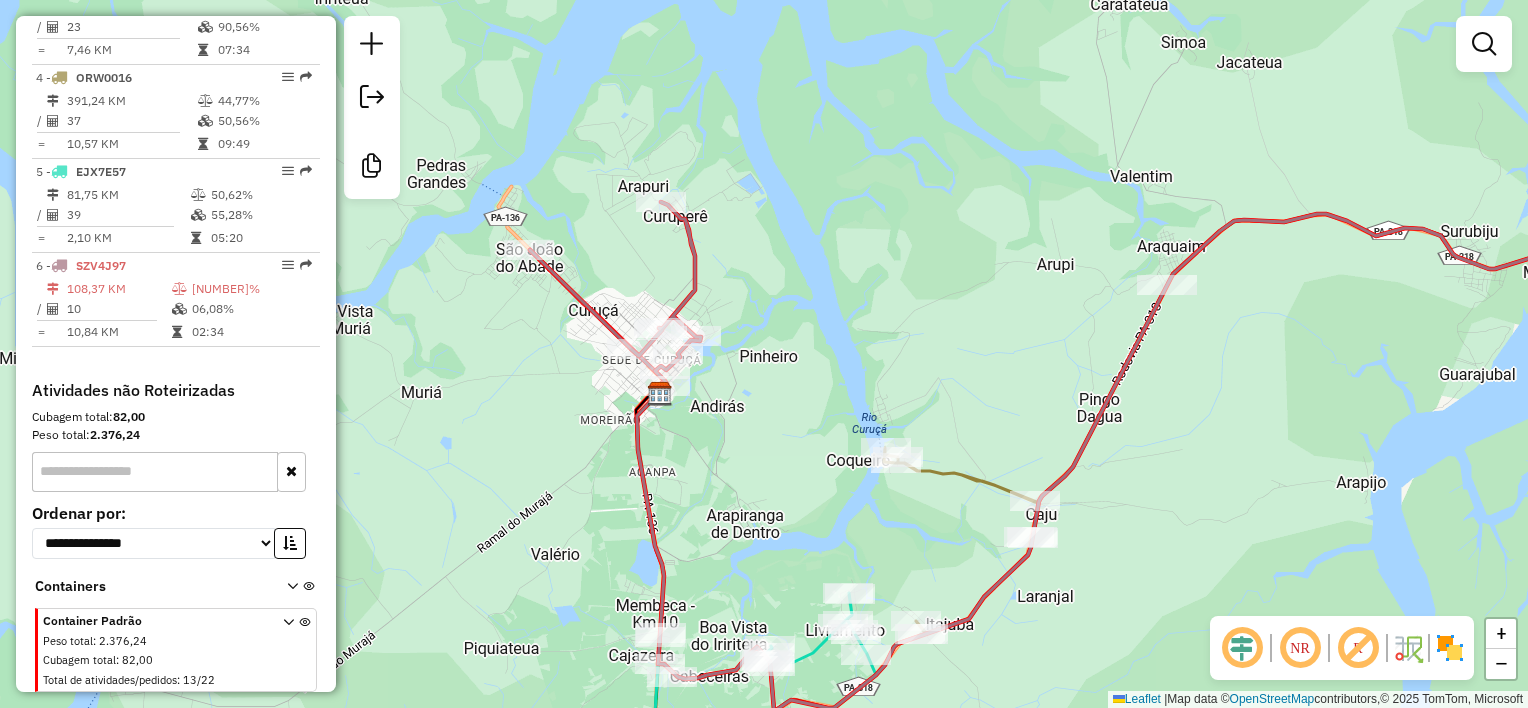 drag, startPoint x: 736, startPoint y: 466, endPoint x: 682, endPoint y: 150, distance: 320.58072 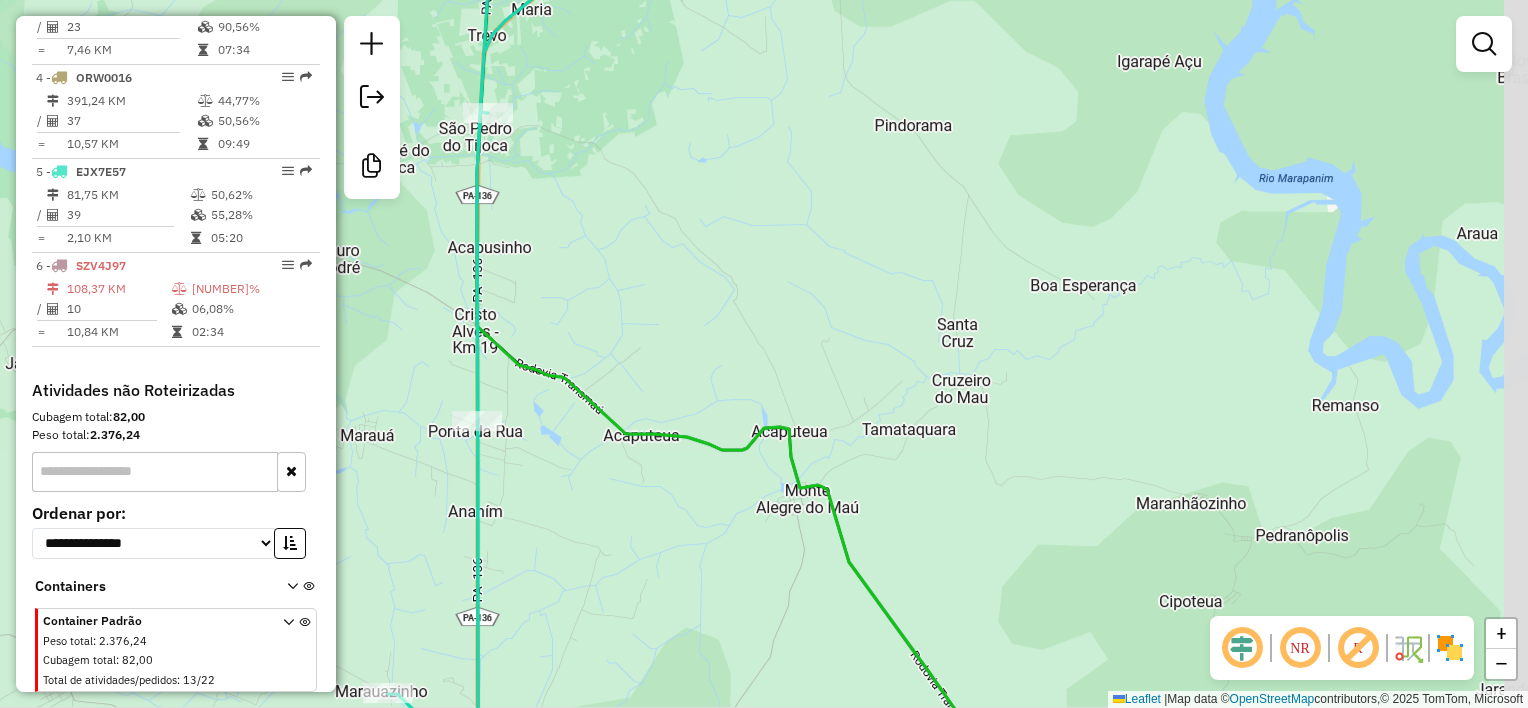 drag, startPoint x: 837, startPoint y: 337, endPoint x: 686, endPoint y: 255, distance: 171.8284 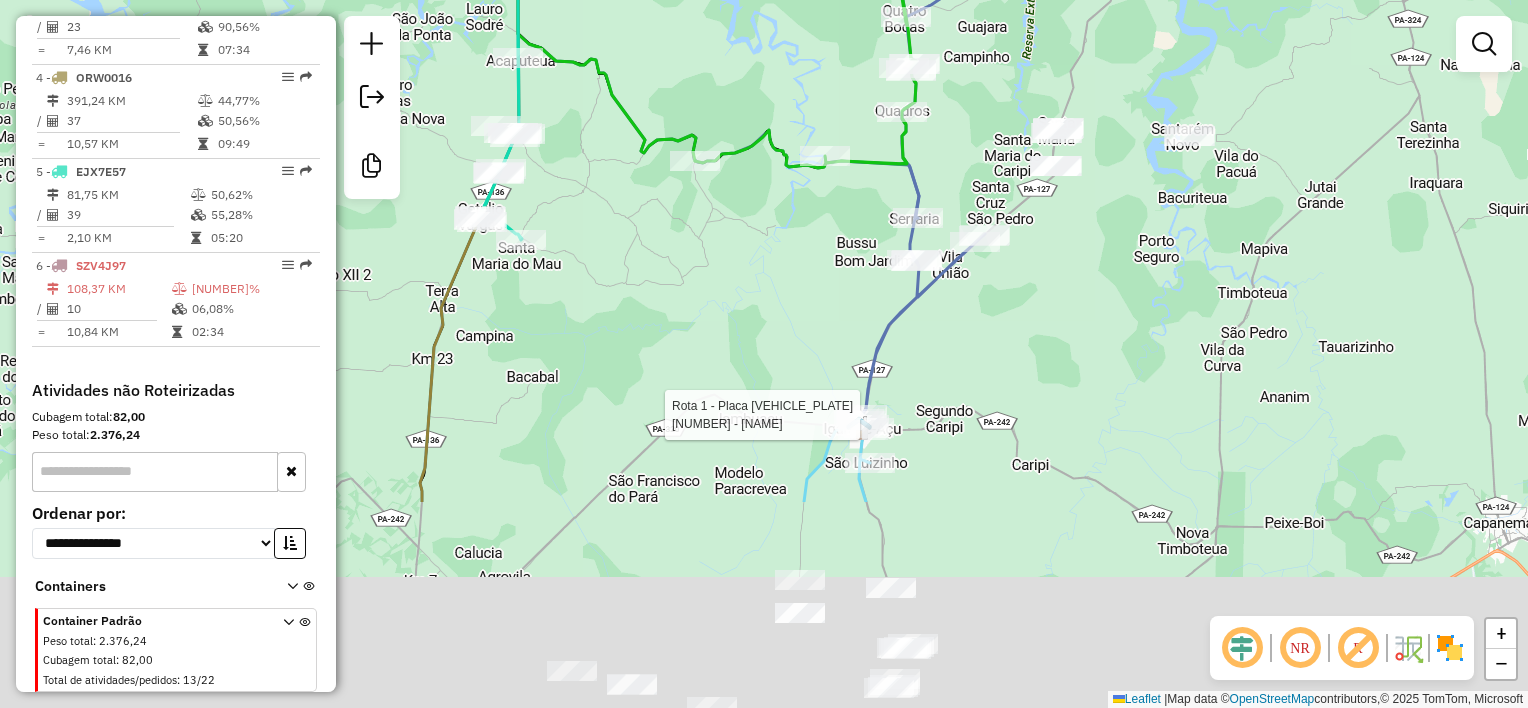 drag, startPoint x: 949, startPoint y: 552, endPoint x: 795, endPoint y: 236, distance: 351.5281 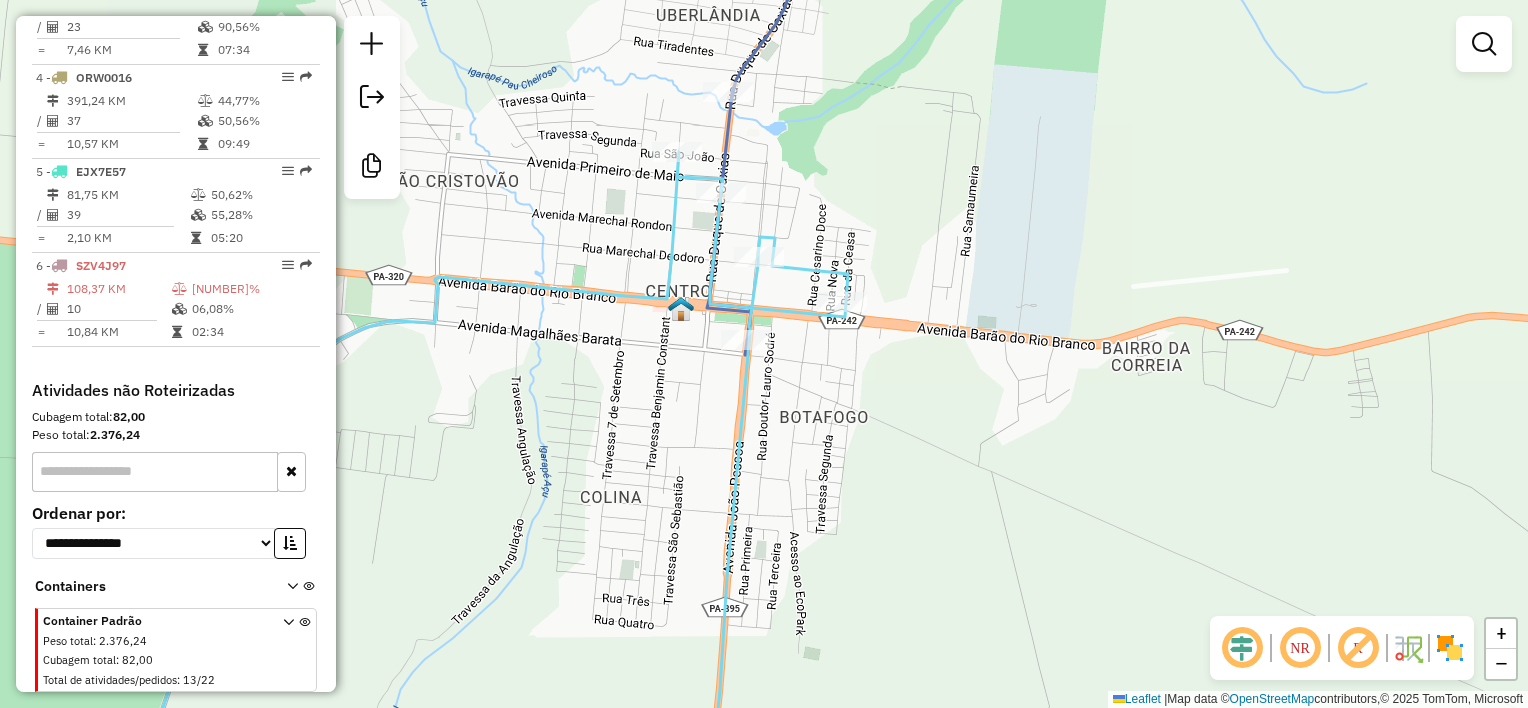drag, startPoint x: 785, startPoint y: 444, endPoint x: 771, endPoint y: 404, distance: 42.379242 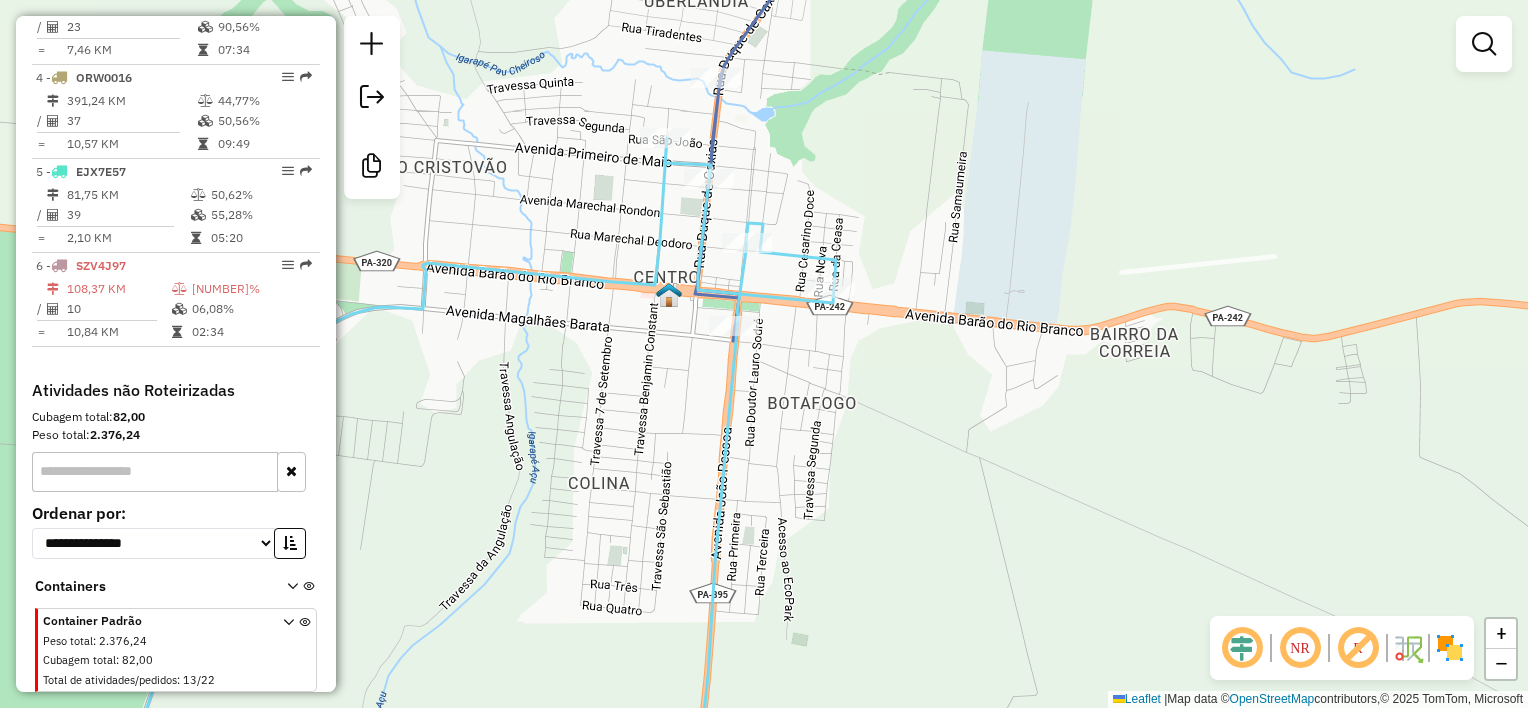 drag, startPoint x: 652, startPoint y: 117, endPoint x: 652, endPoint y: 139, distance: 22 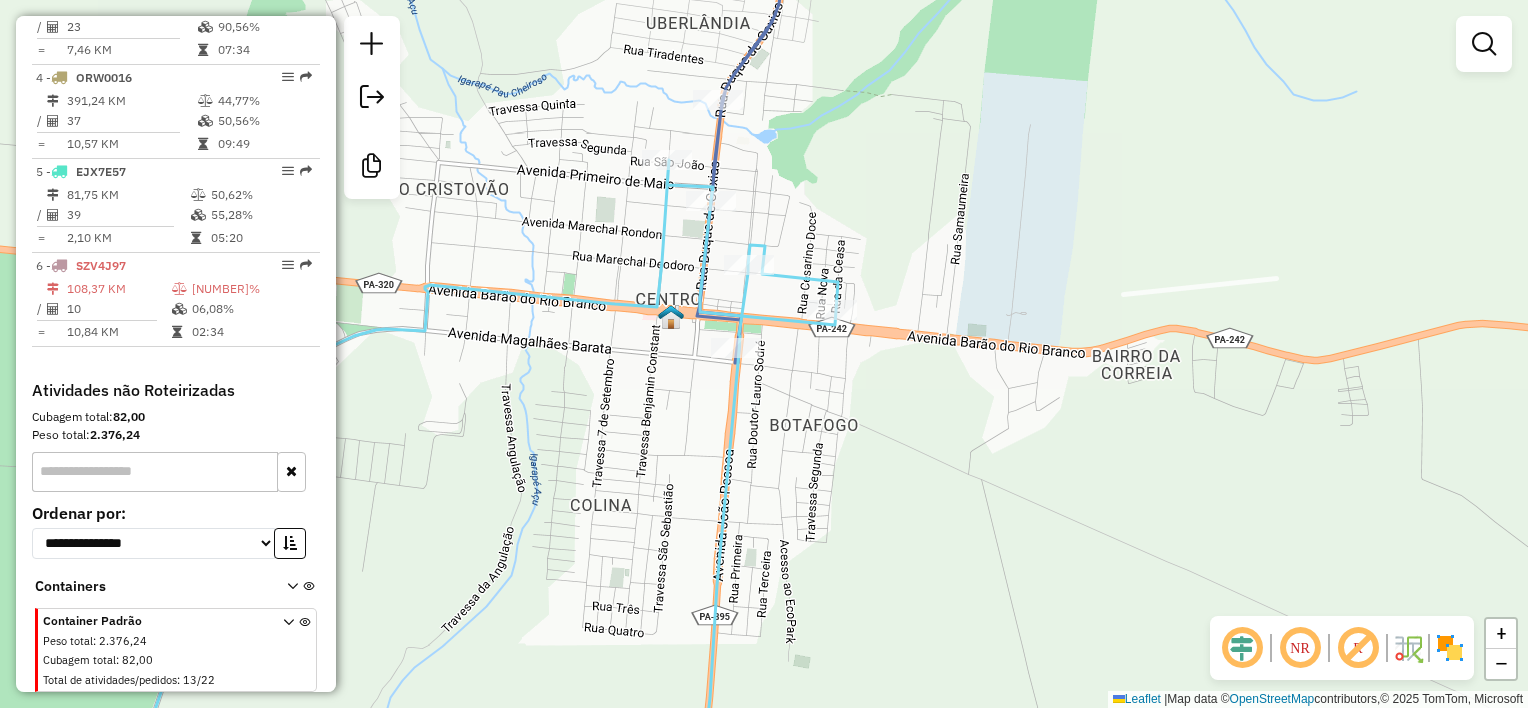 drag, startPoint x: 621, startPoint y: 244, endPoint x: 612, endPoint y: 312, distance: 68.593 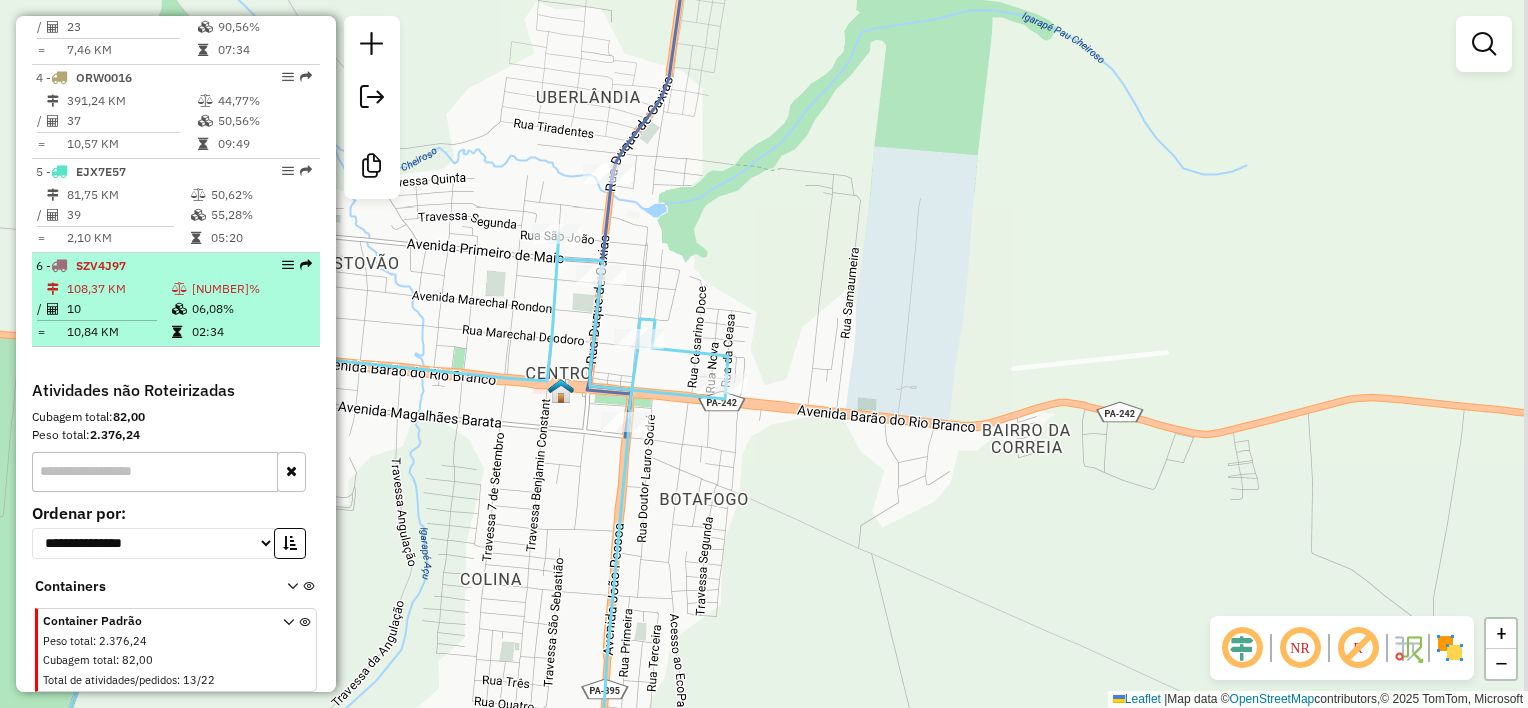 drag, startPoint x: 627, startPoint y: 389, endPoint x: 296, endPoint y: 324, distance: 337.3218 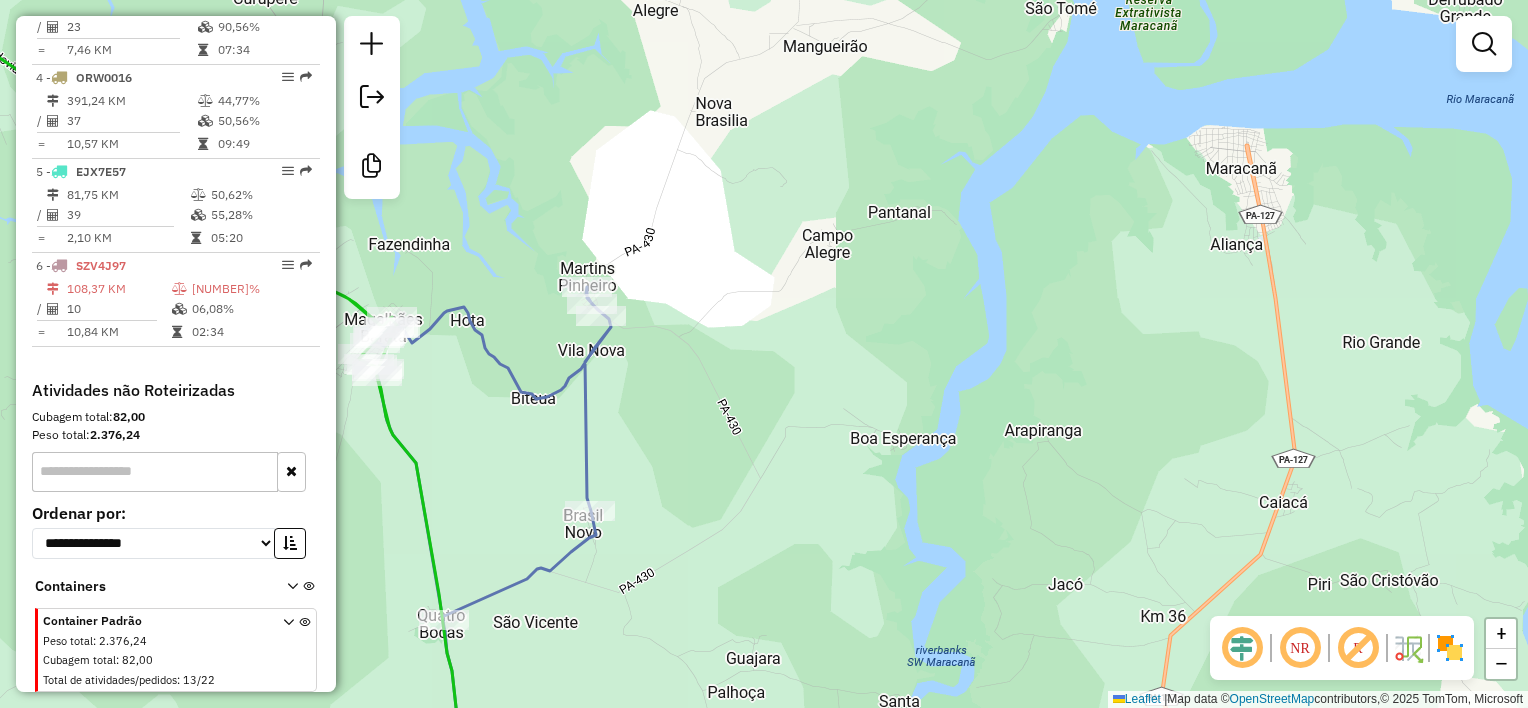 drag, startPoint x: 460, startPoint y: 485, endPoint x: 472, endPoint y: 472, distance: 17.691807 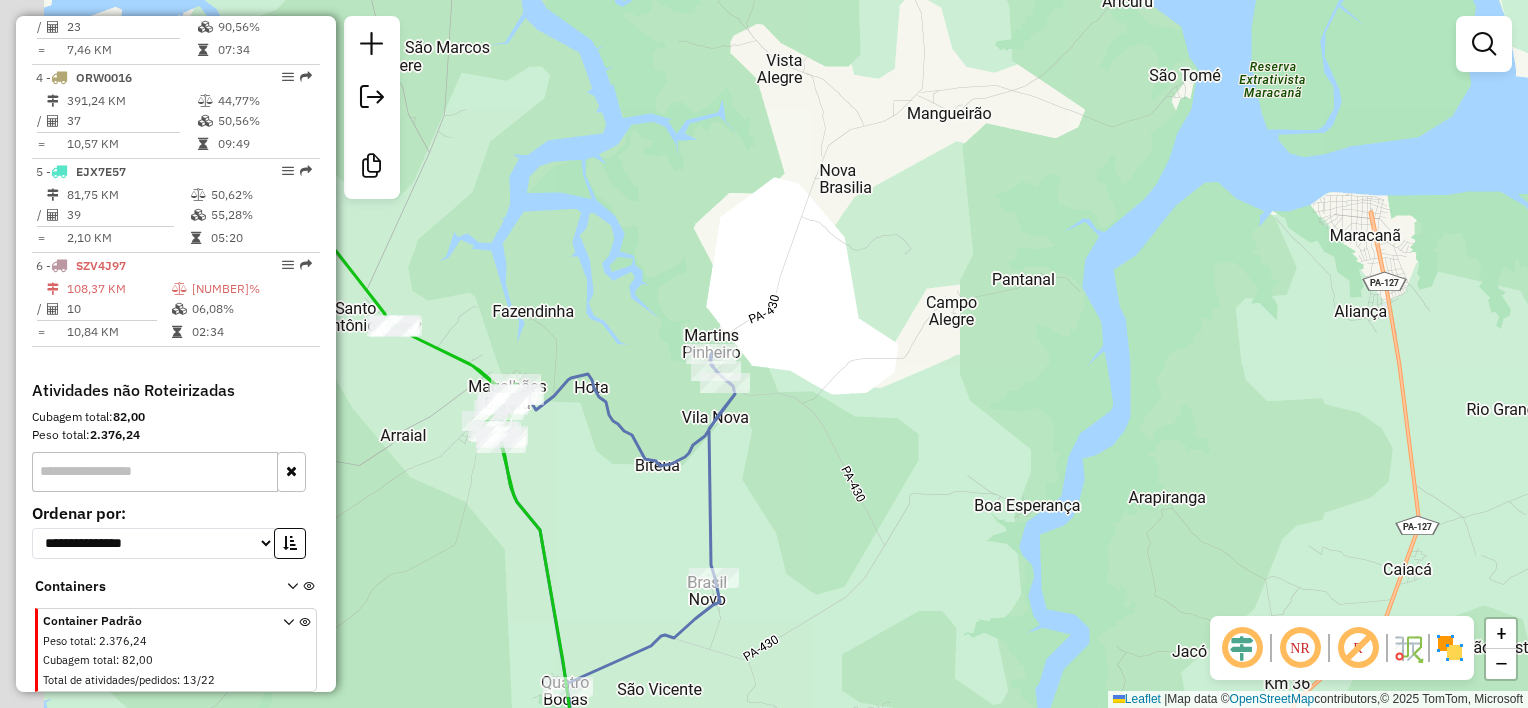 drag, startPoint x: 553, startPoint y: 285, endPoint x: 748, endPoint y: 480, distance: 275.77164 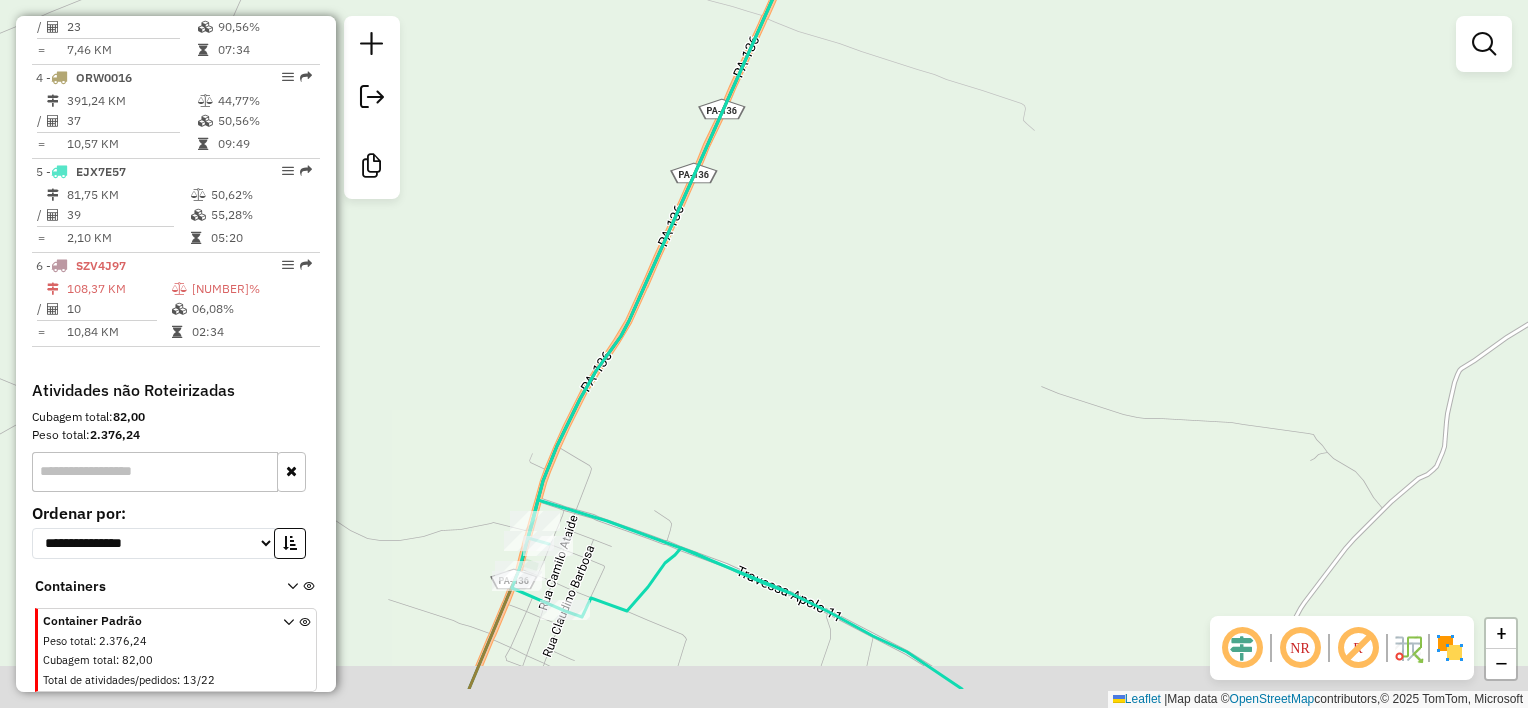 drag, startPoint x: 569, startPoint y: 671, endPoint x: 606, endPoint y: 594, distance: 85.42833 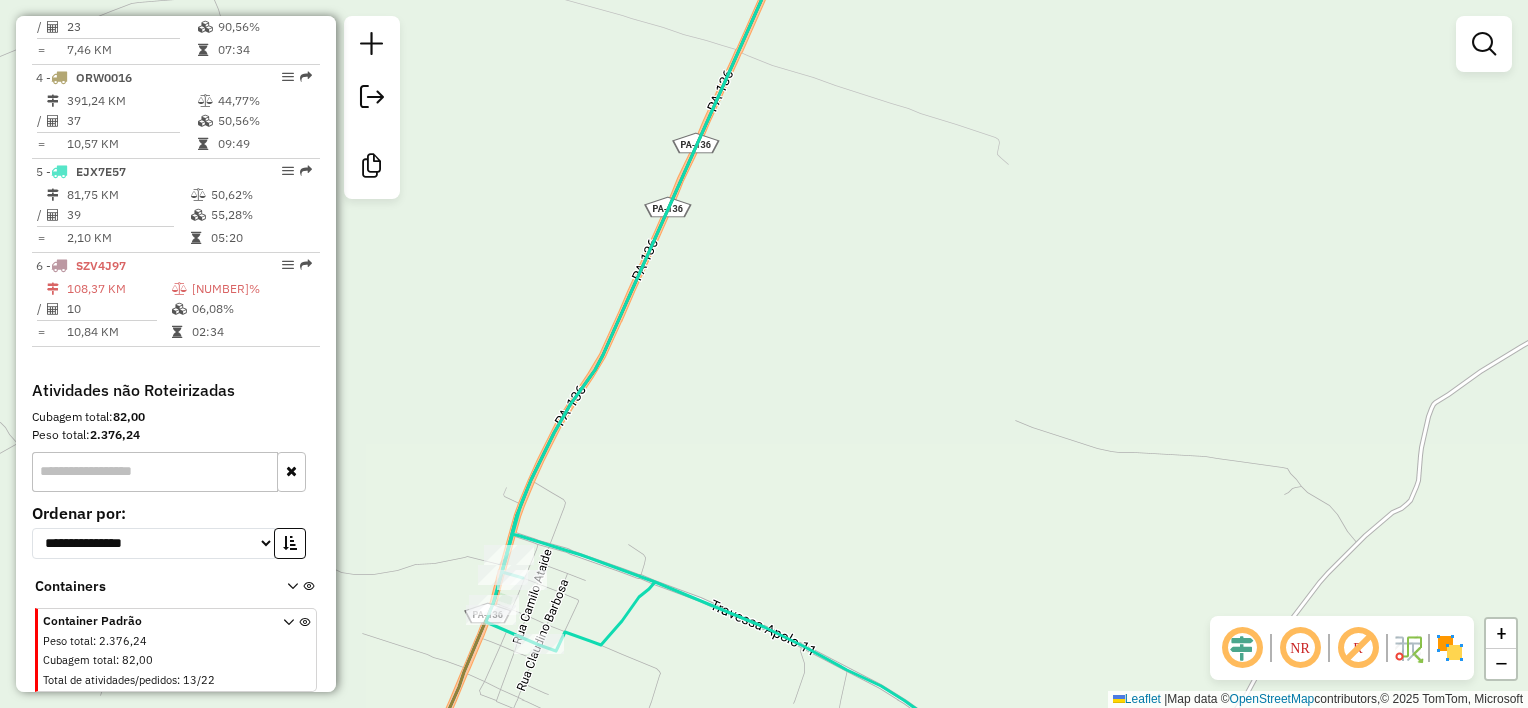 drag, startPoint x: 653, startPoint y: 488, endPoint x: 594, endPoint y: 545, distance: 82.036575 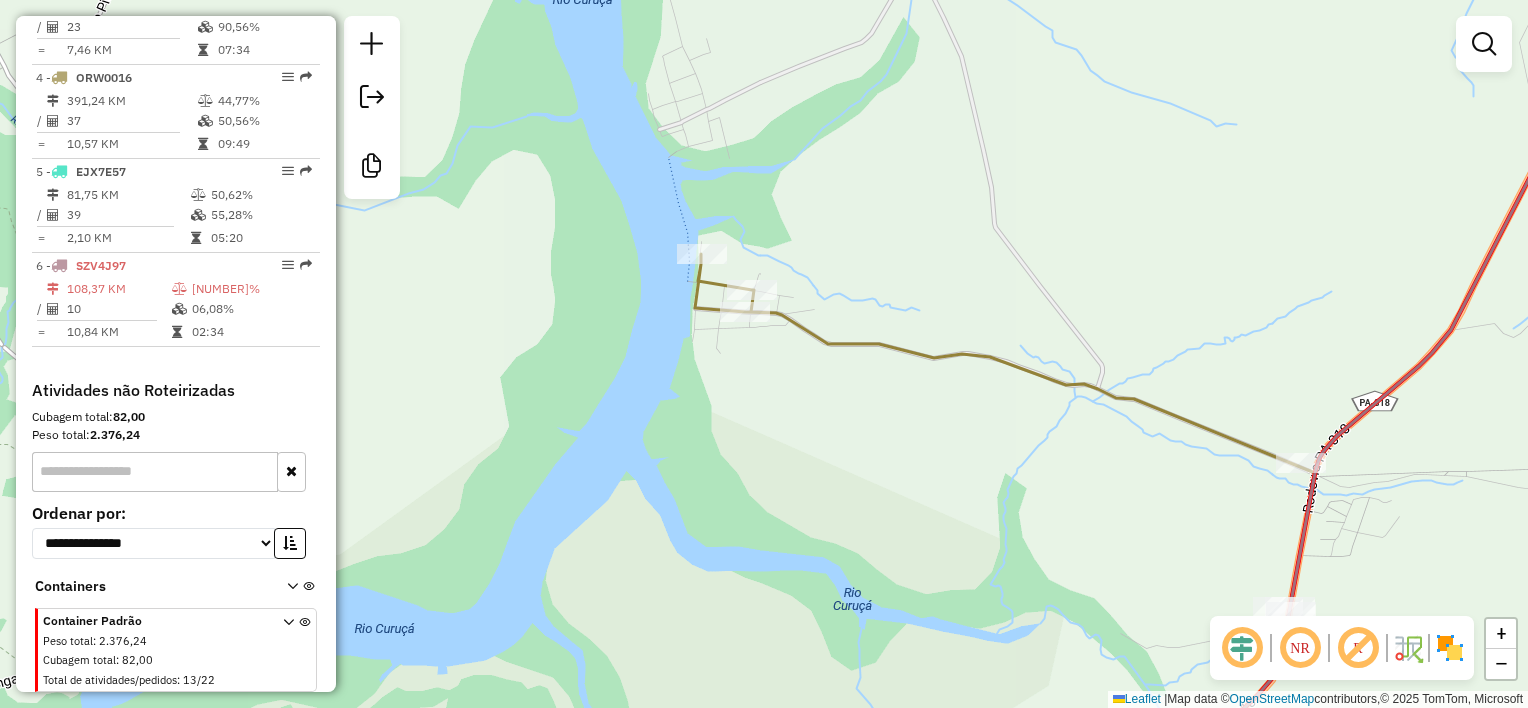 drag, startPoint x: 999, startPoint y: 510, endPoint x: 831, endPoint y: 277, distance: 287.25076 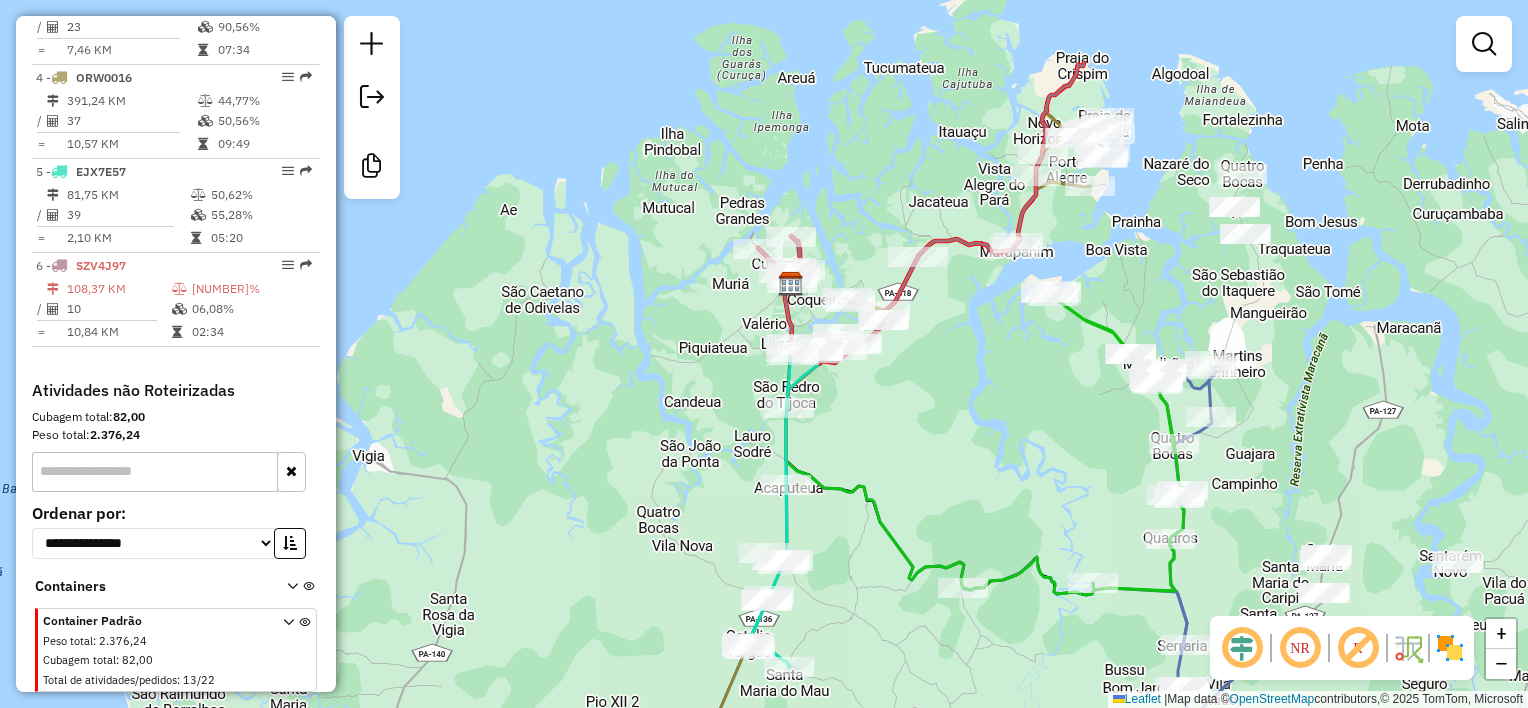 drag, startPoint x: 1035, startPoint y: 441, endPoint x: 720, endPoint y: 261, distance: 362.8016 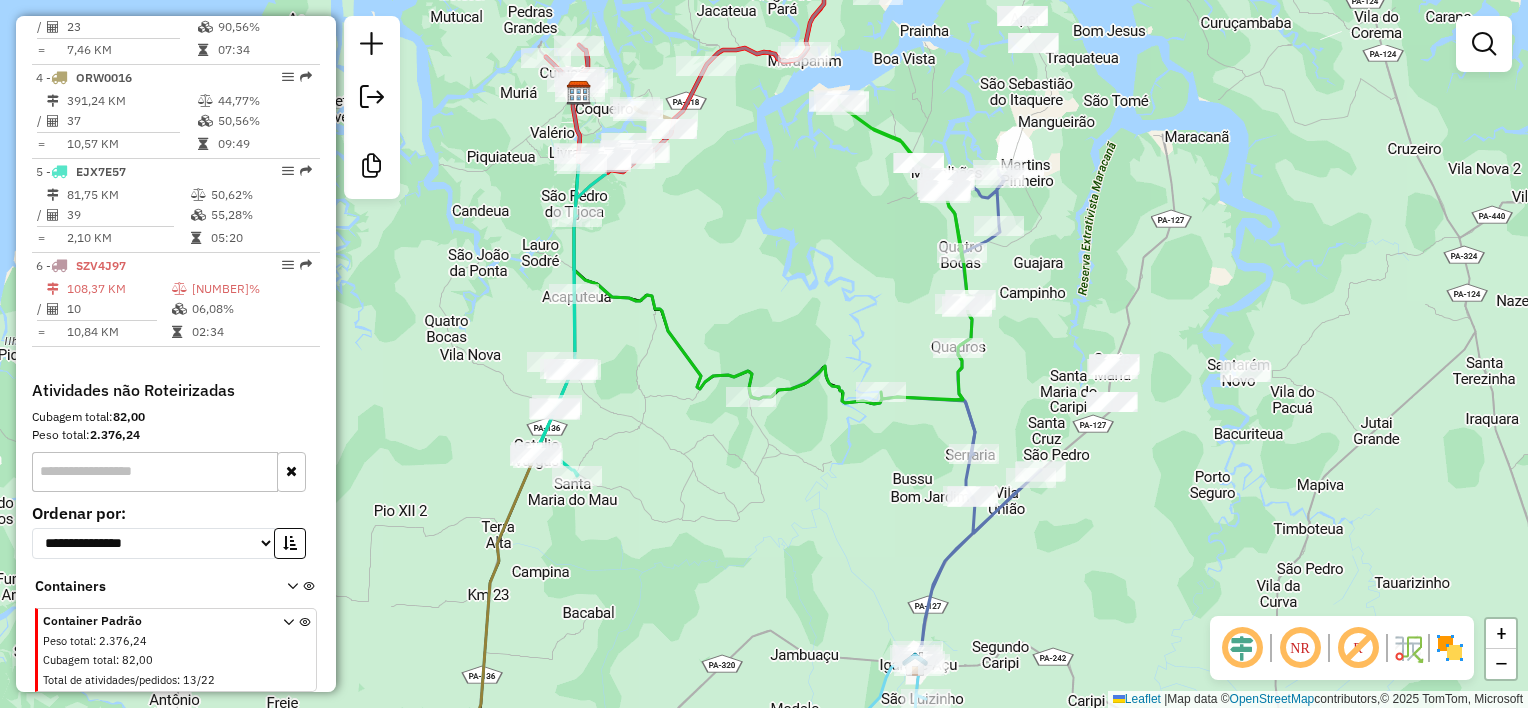 drag, startPoint x: 520, startPoint y: 469, endPoint x: 650, endPoint y: 405, distance: 144.89996 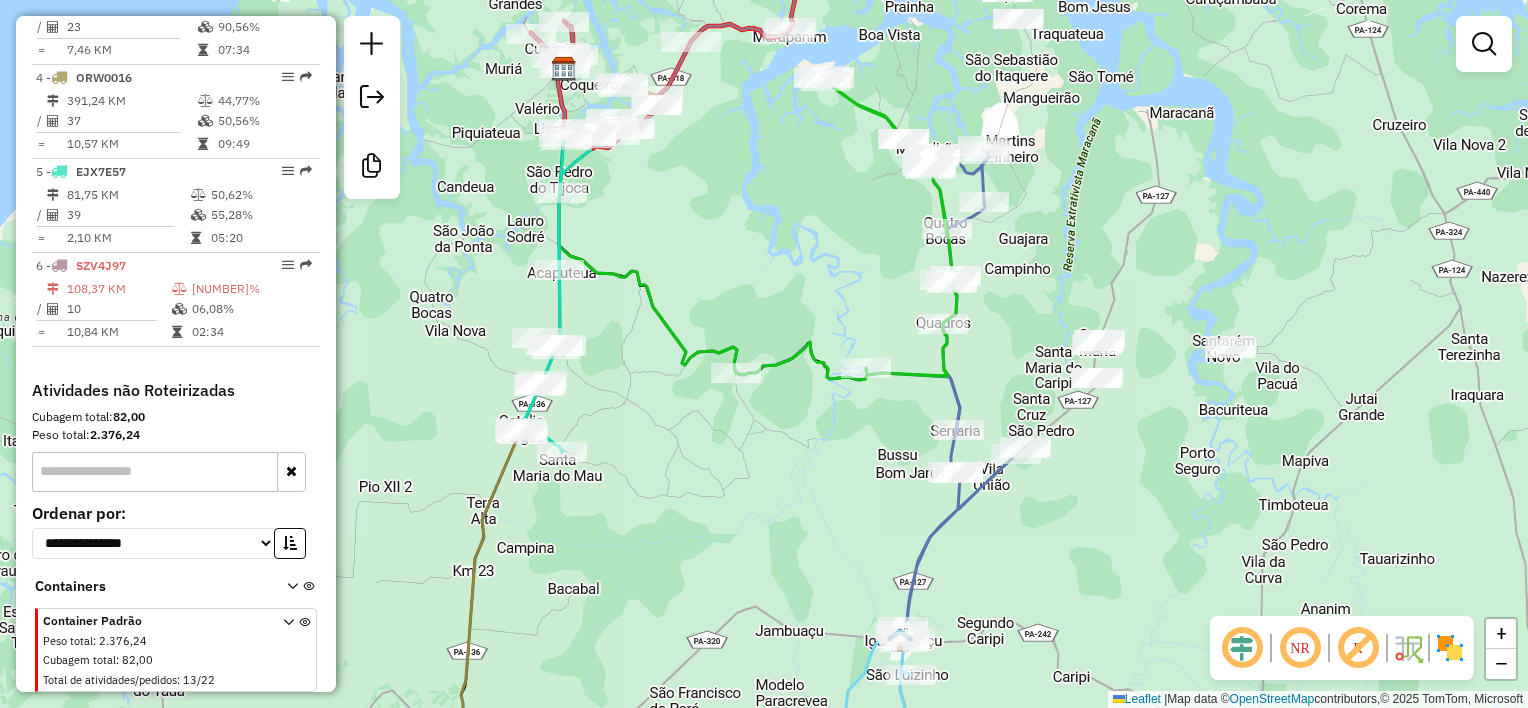 drag, startPoint x: 815, startPoint y: 595, endPoint x: 676, endPoint y: 378, distance: 257.7014 